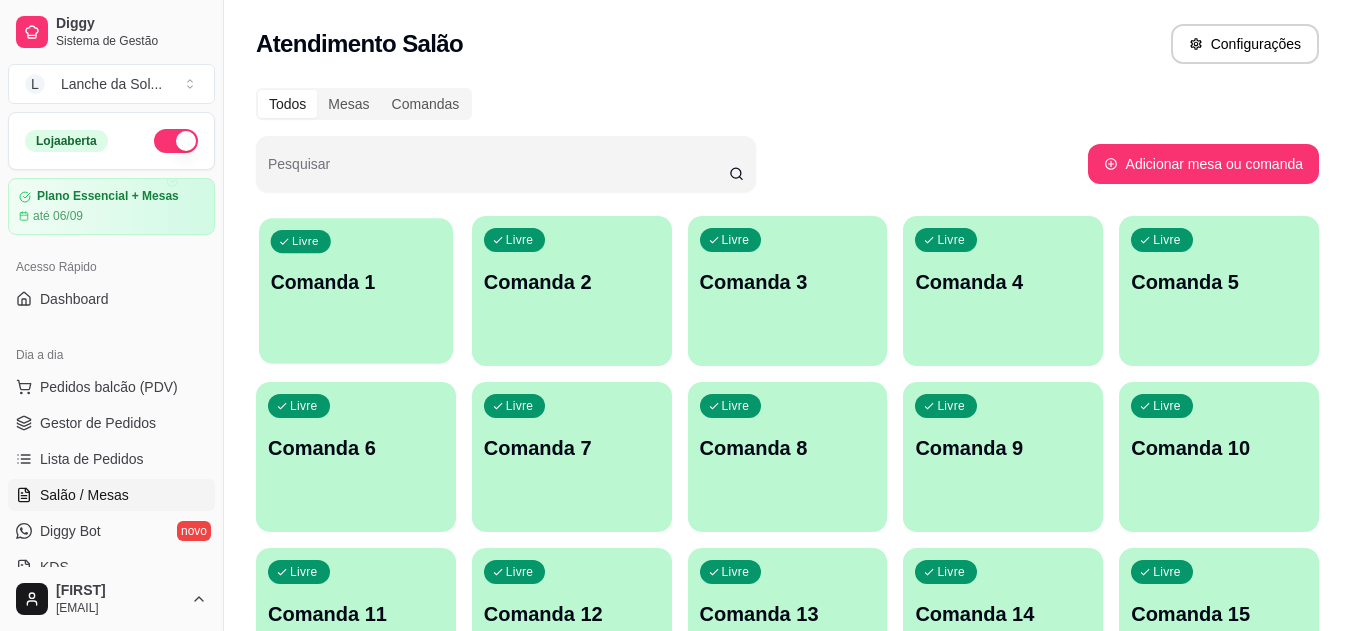 click on "Livre Comanda 1" at bounding box center [356, 279] 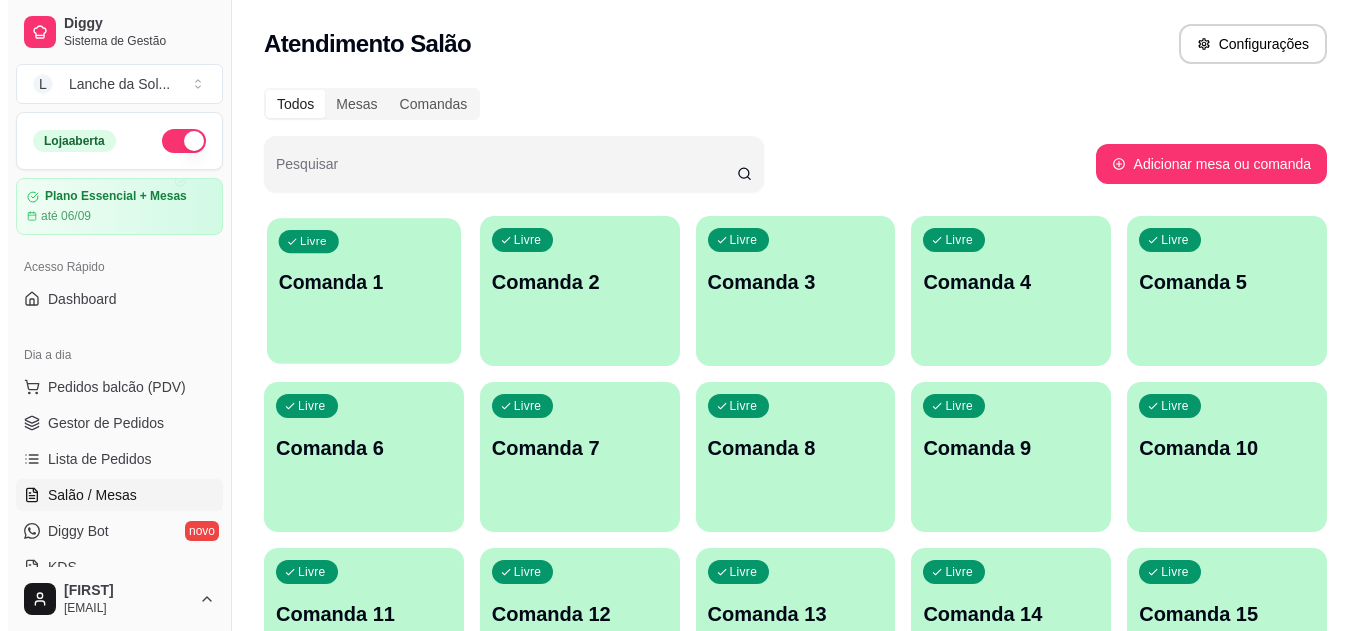 scroll, scrollTop: 0, scrollLeft: 0, axis: both 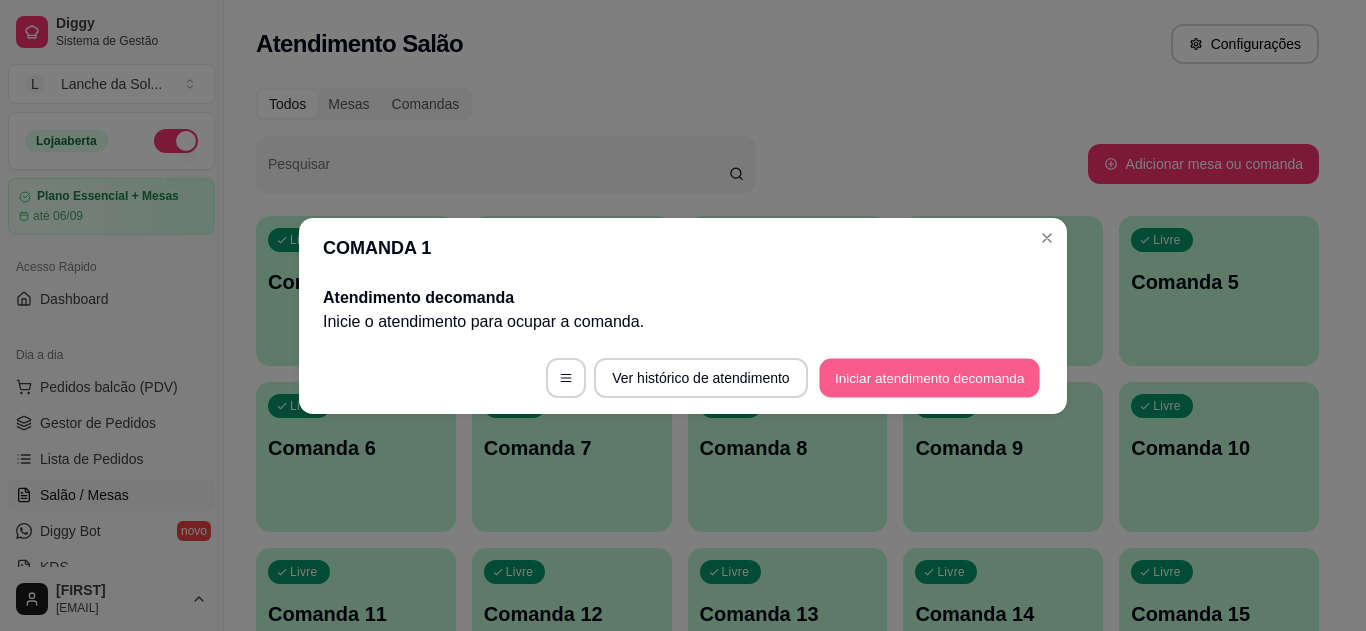 click on "Iniciar atendimento de  comanda" at bounding box center (929, 377) 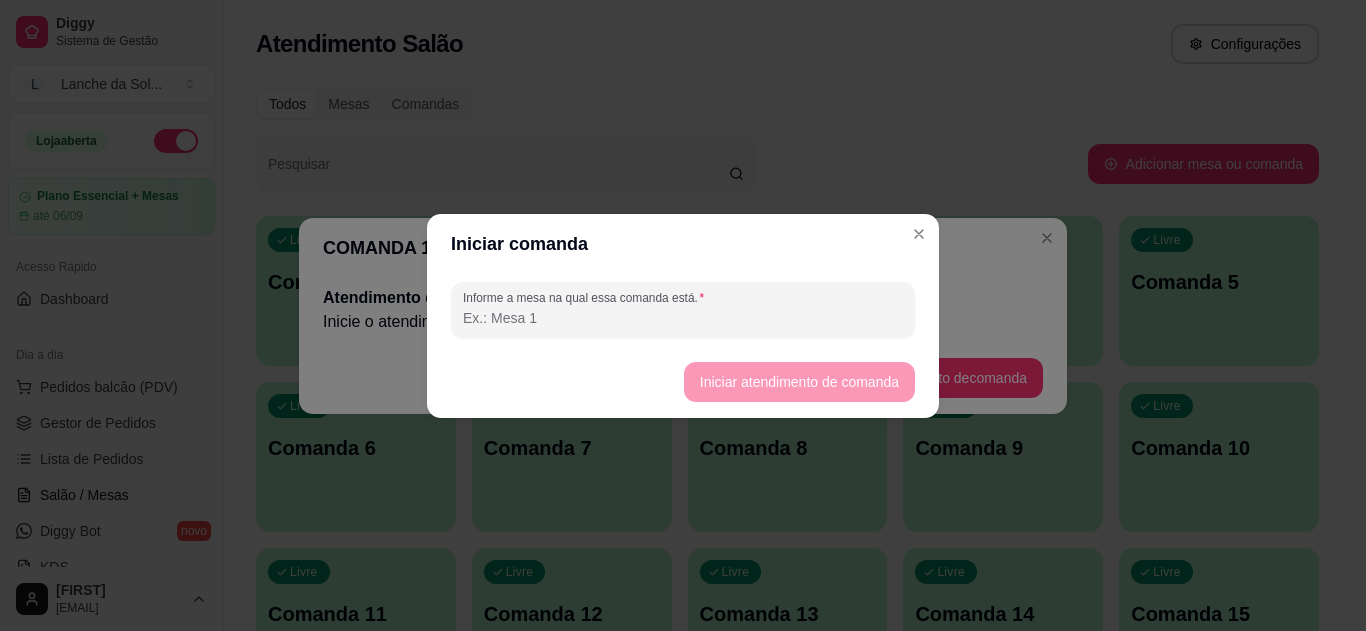 click on "Informe a mesa na qual essa comanda está." at bounding box center (683, 318) 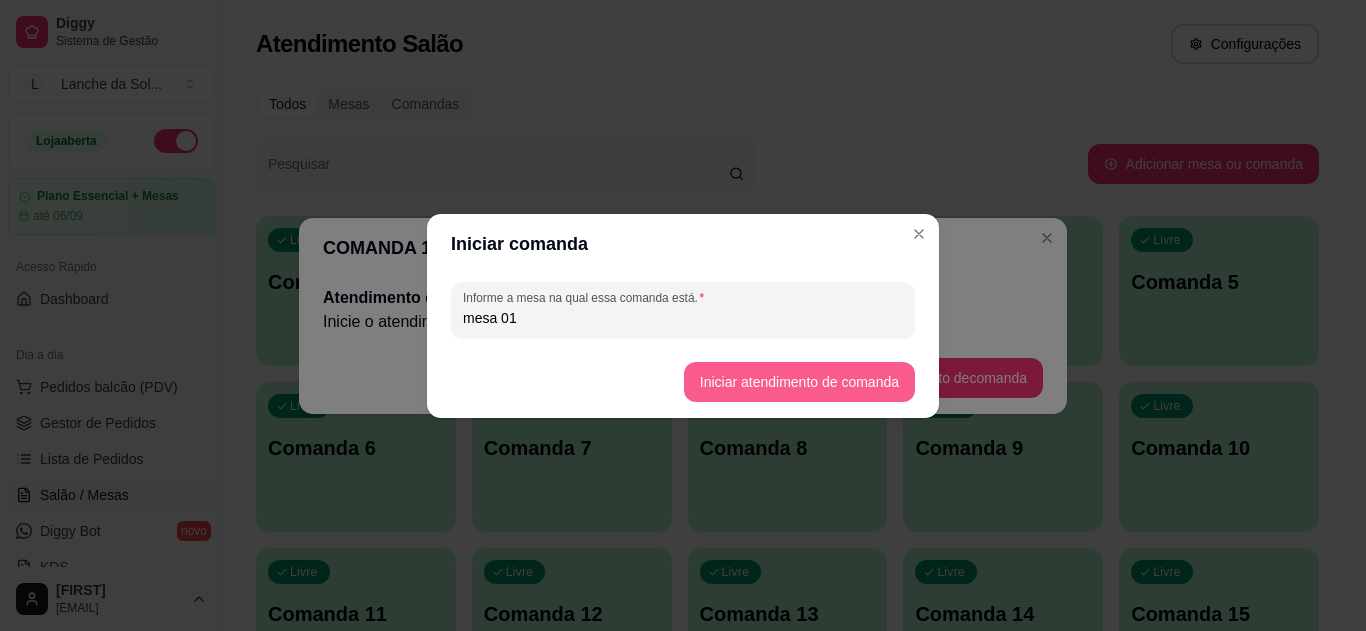 type on "mesa 01" 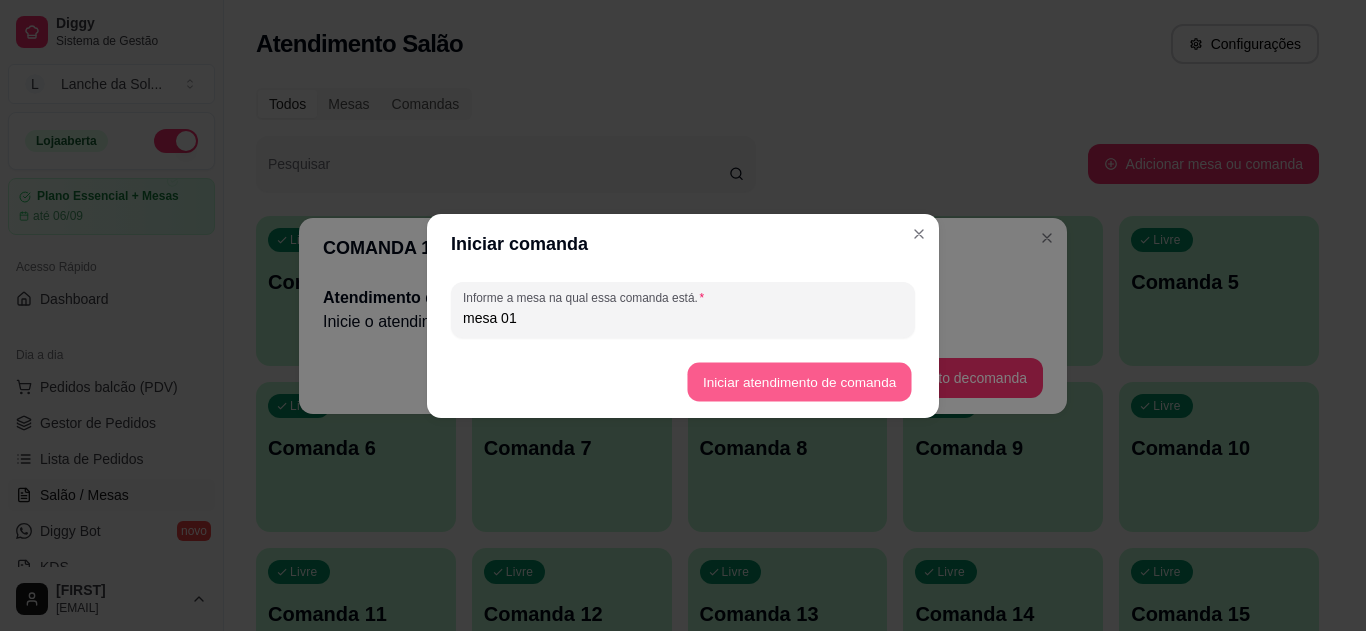 click on "Iniciar atendimento de comanda" at bounding box center (799, 381) 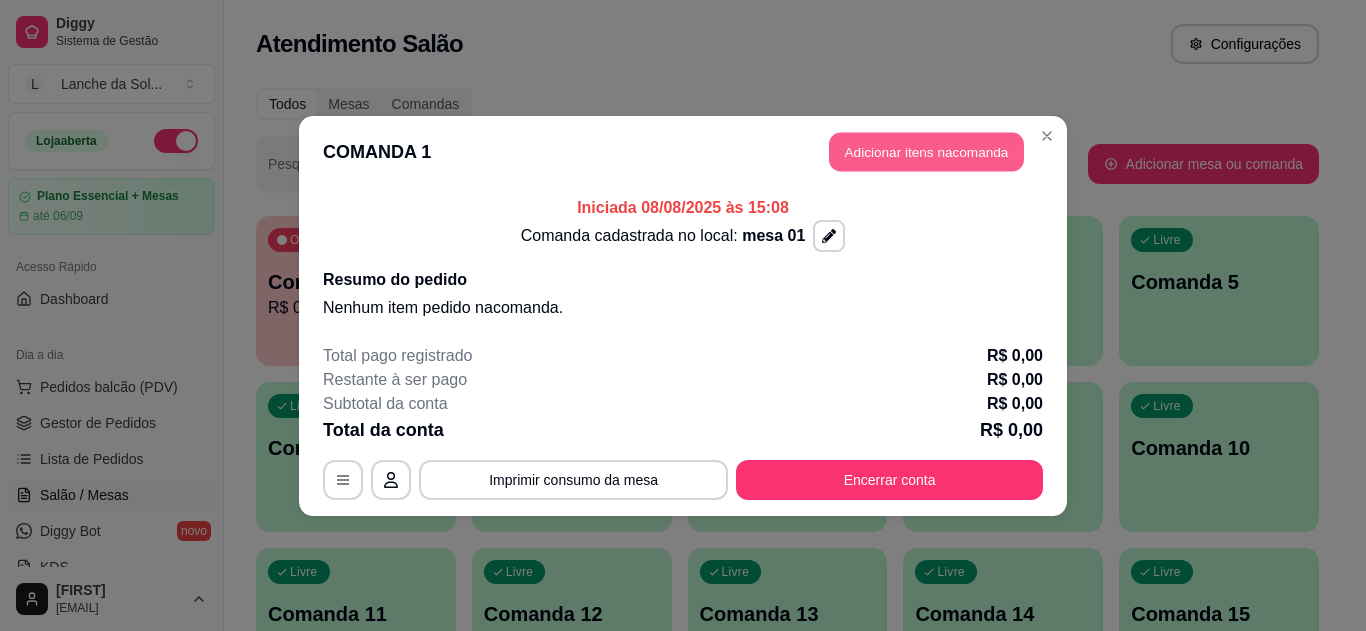 click on "Adicionar itens na  comanda" at bounding box center (926, 151) 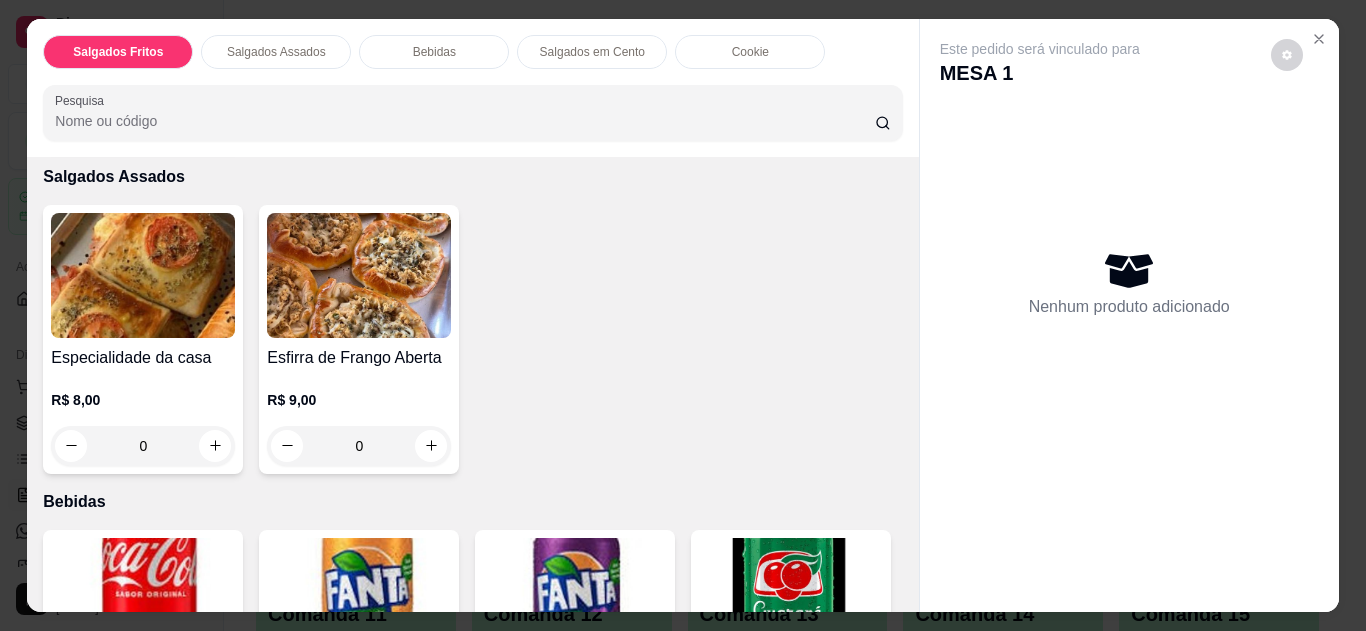 scroll, scrollTop: 440, scrollLeft: 0, axis: vertical 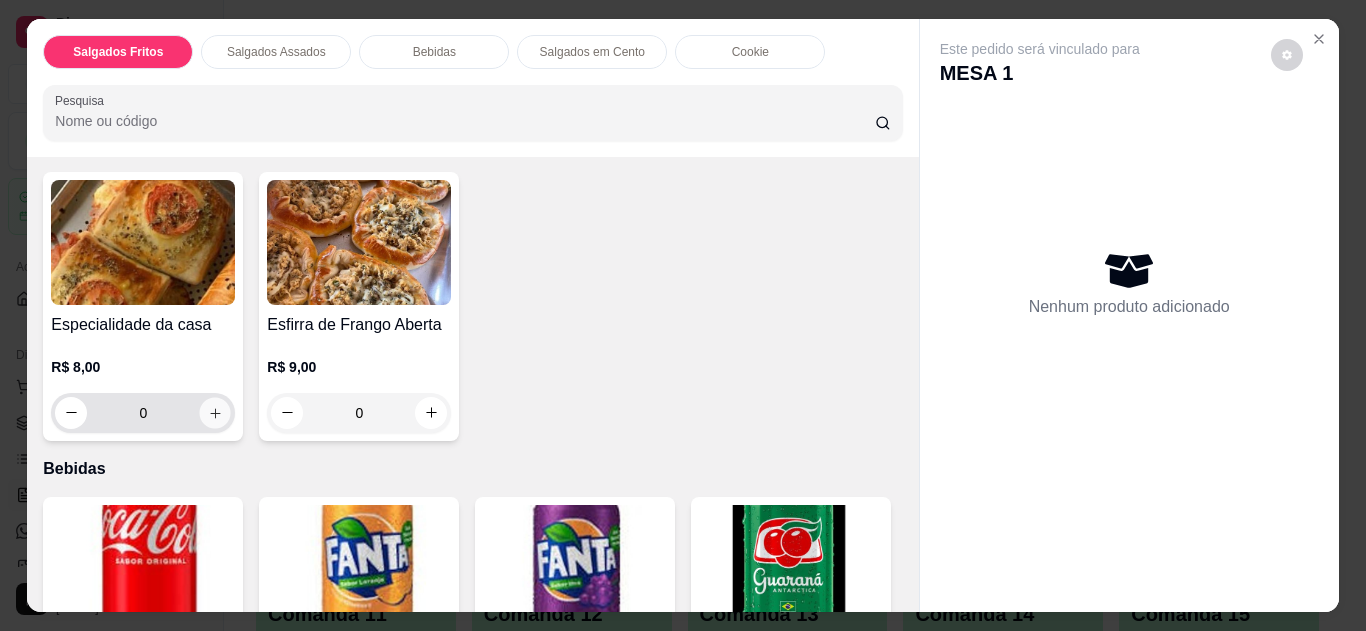 click at bounding box center (215, 412) 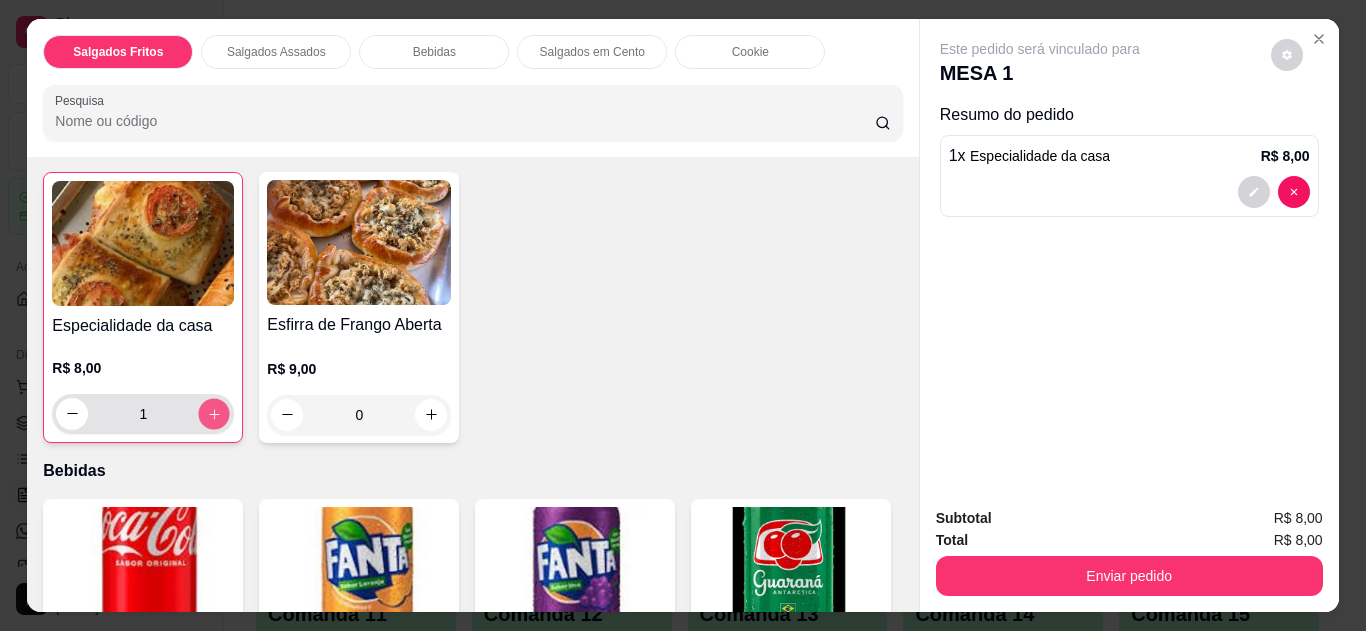 click at bounding box center [214, 413] 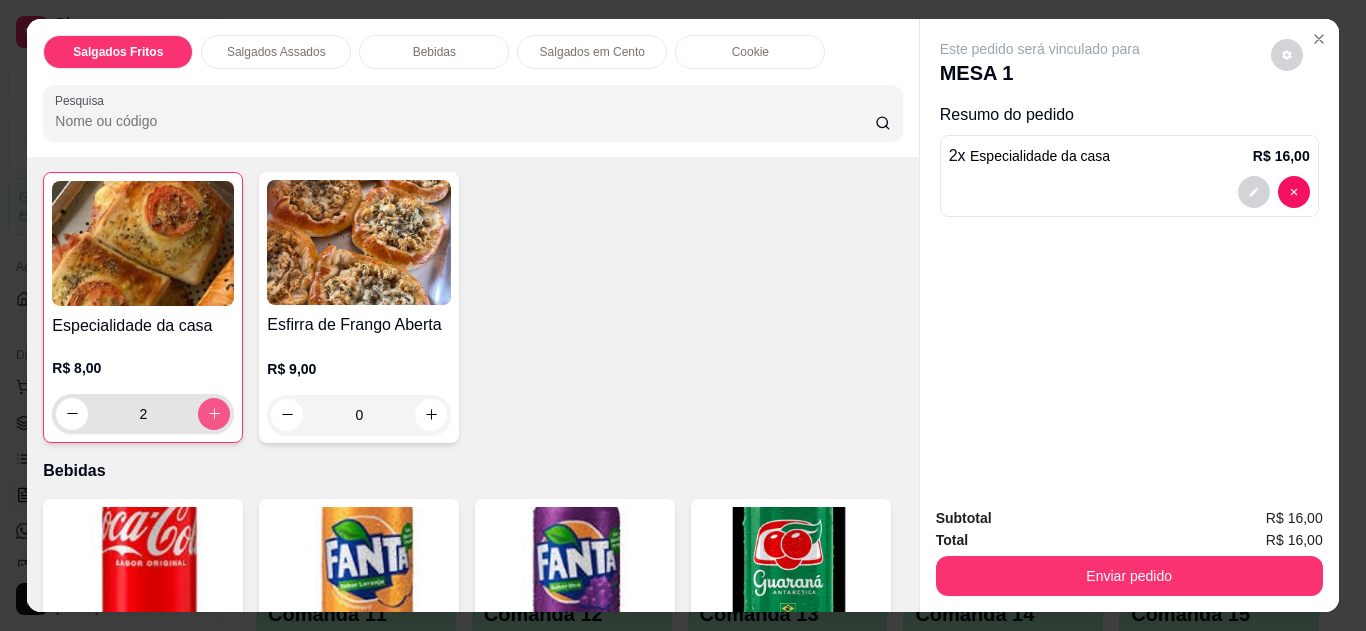 click at bounding box center (214, 414) 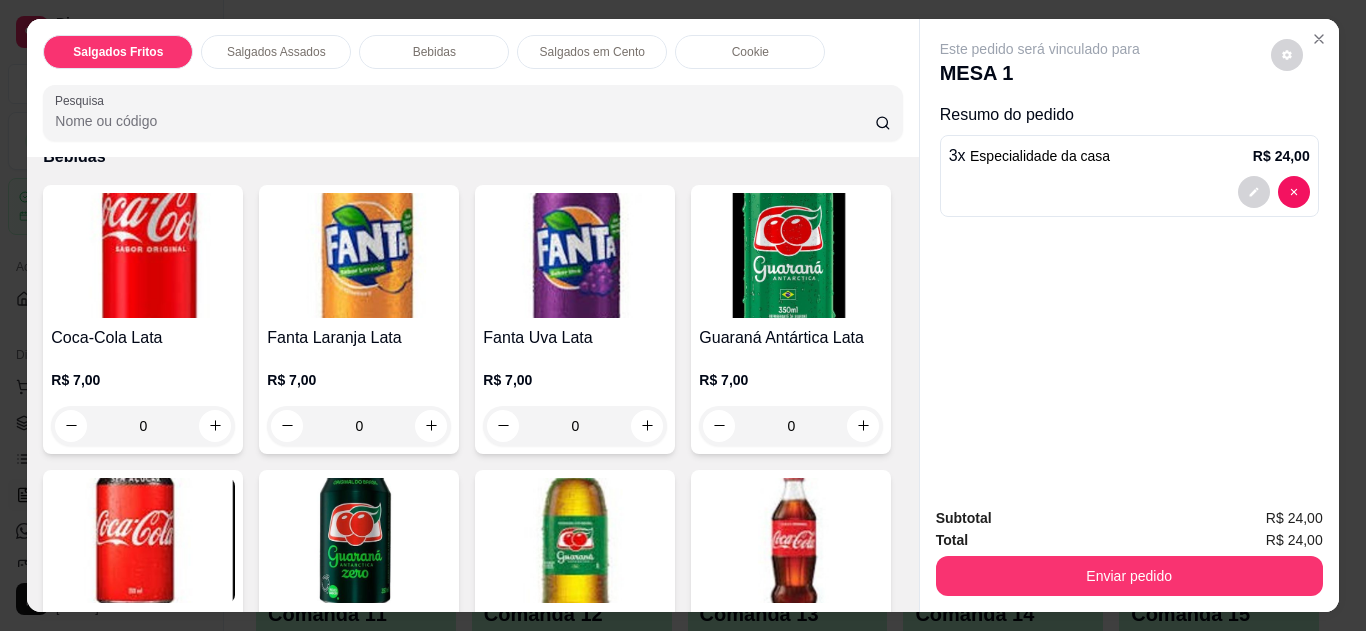 scroll, scrollTop: 760, scrollLeft: 0, axis: vertical 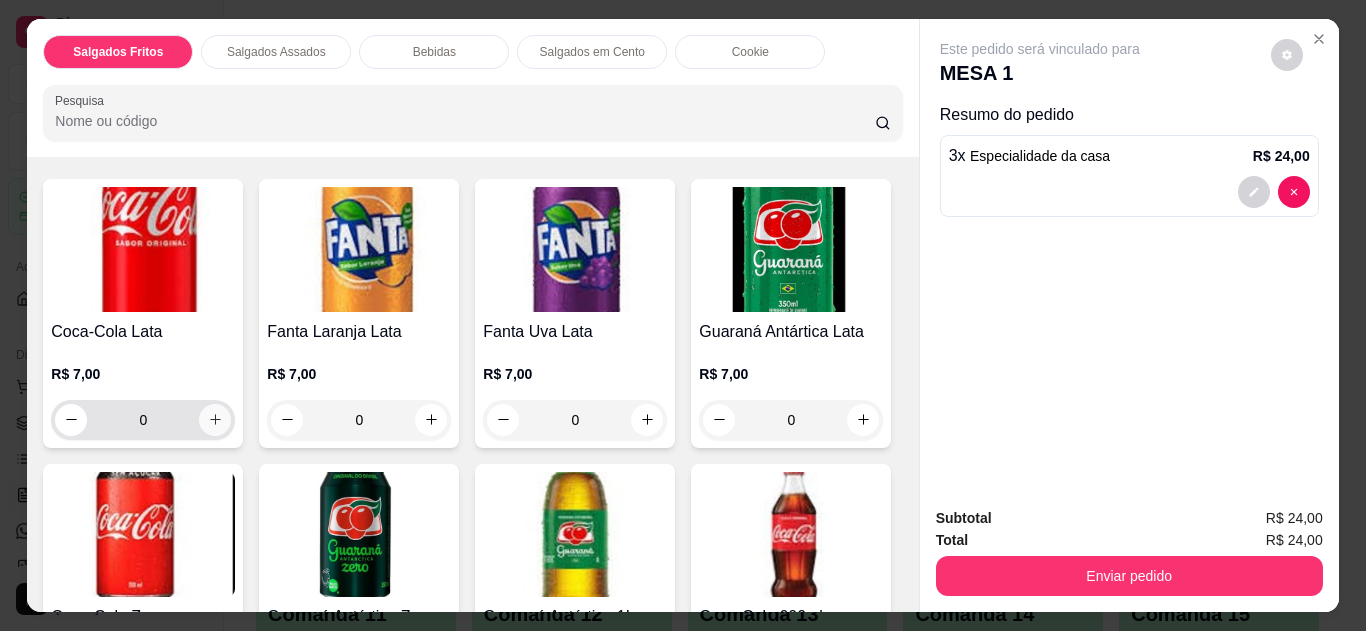 click 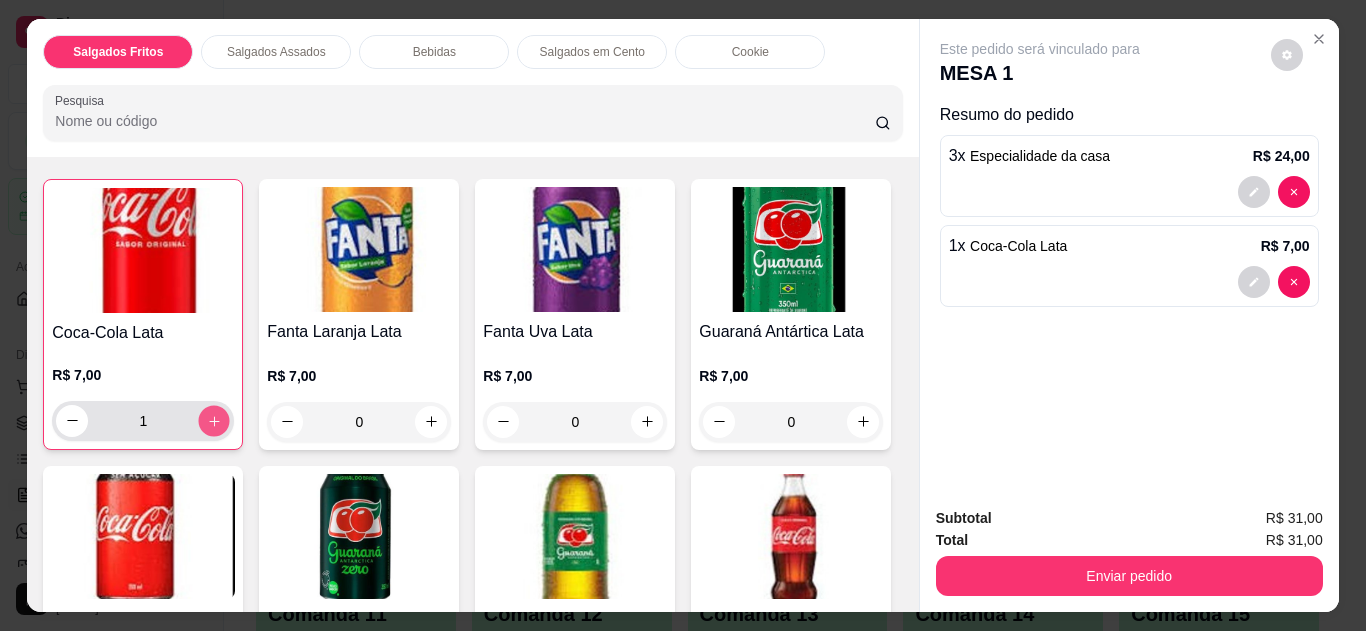 click 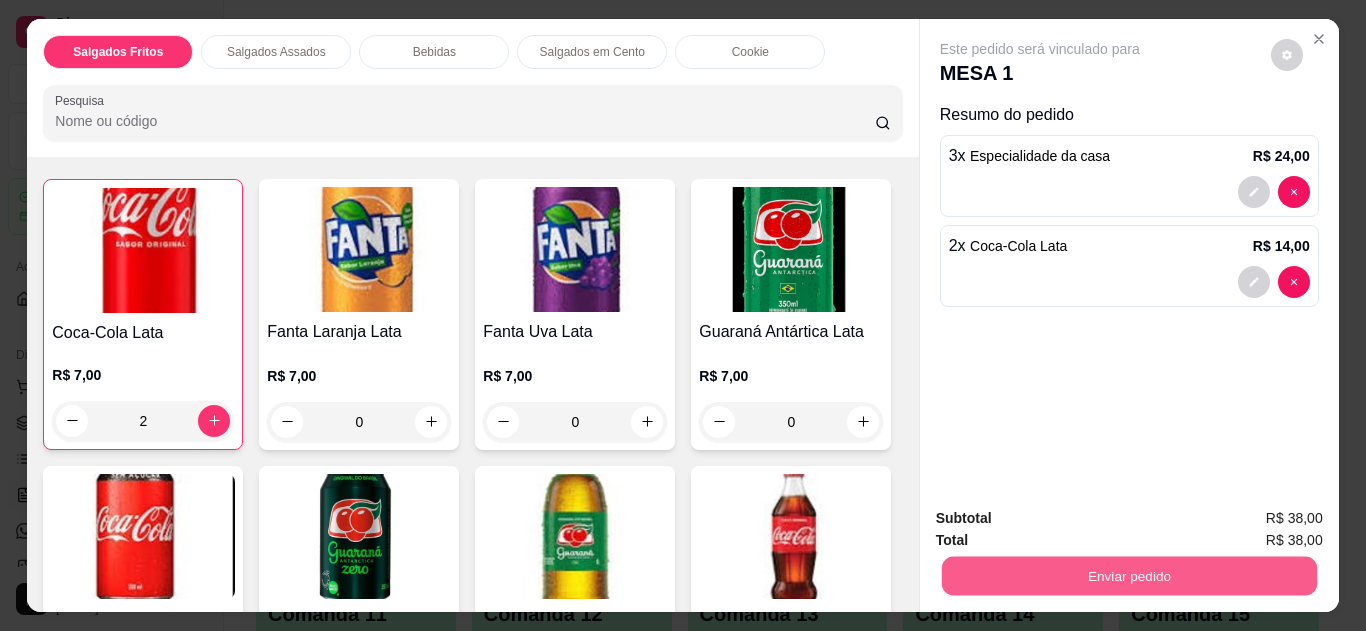click on "Enviar pedido" at bounding box center (1128, 576) 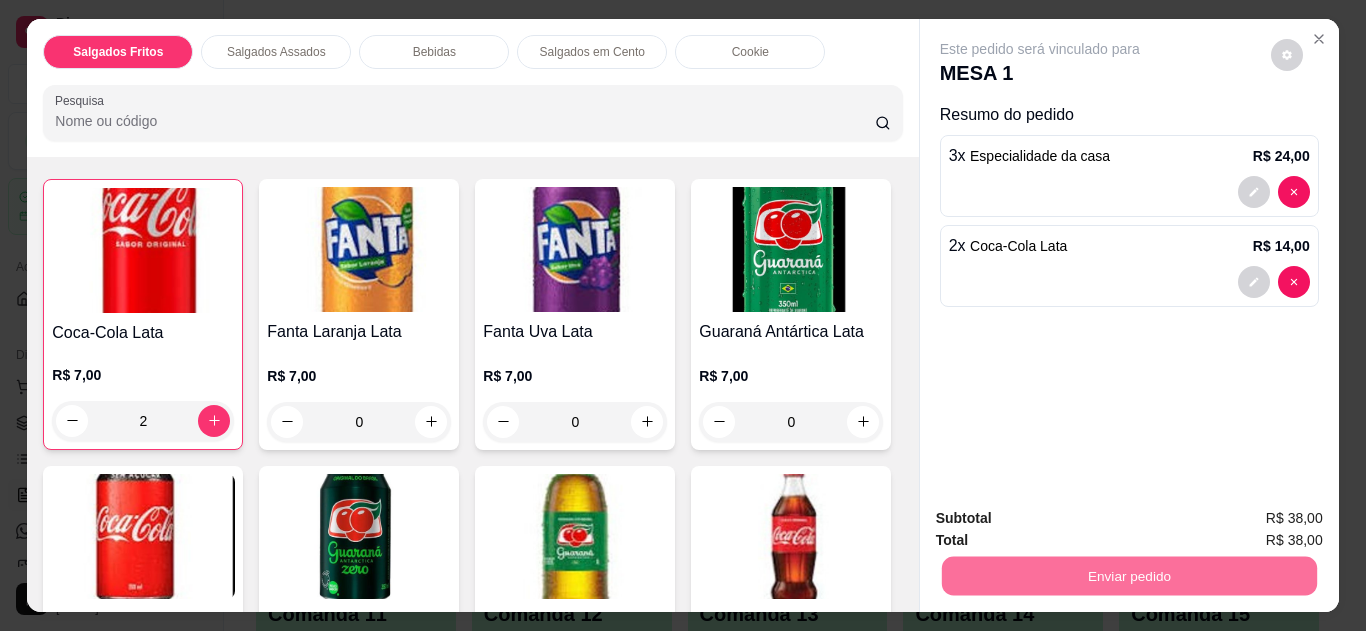 click on "Não registrar e enviar pedido" at bounding box center [1063, 519] 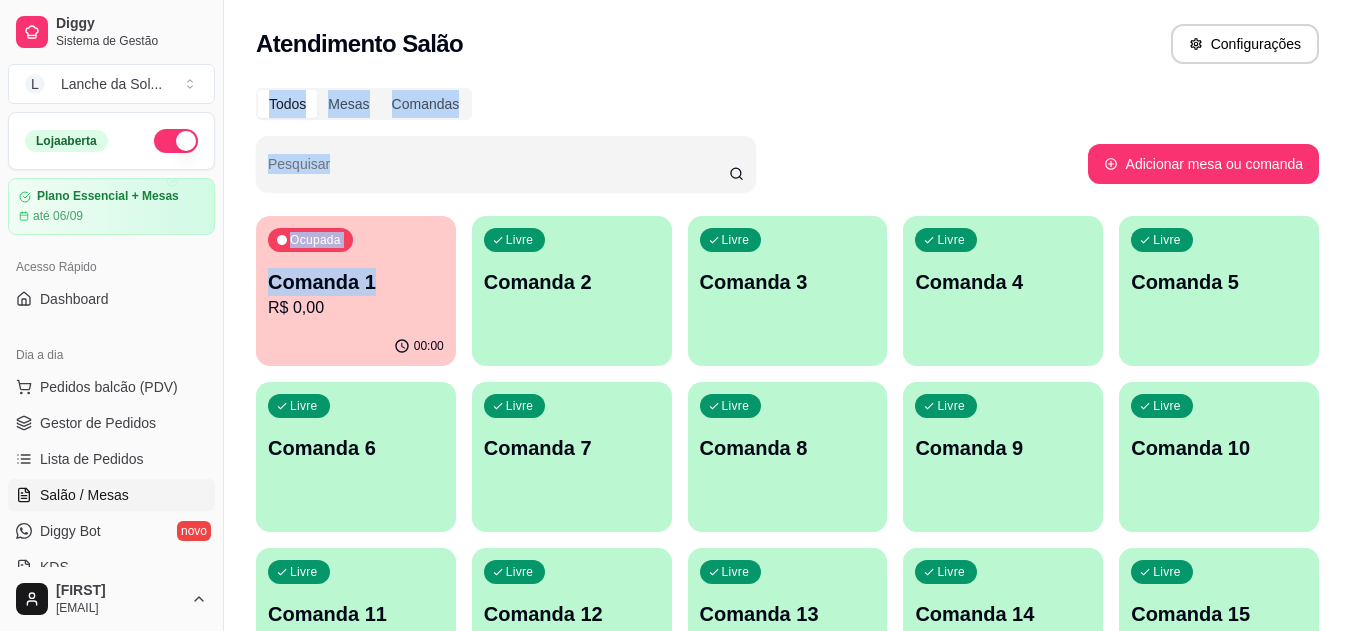 drag, startPoint x: 1047, startPoint y: 27, endPoint x: 416, endPoint y: 210, distance: 657.00073 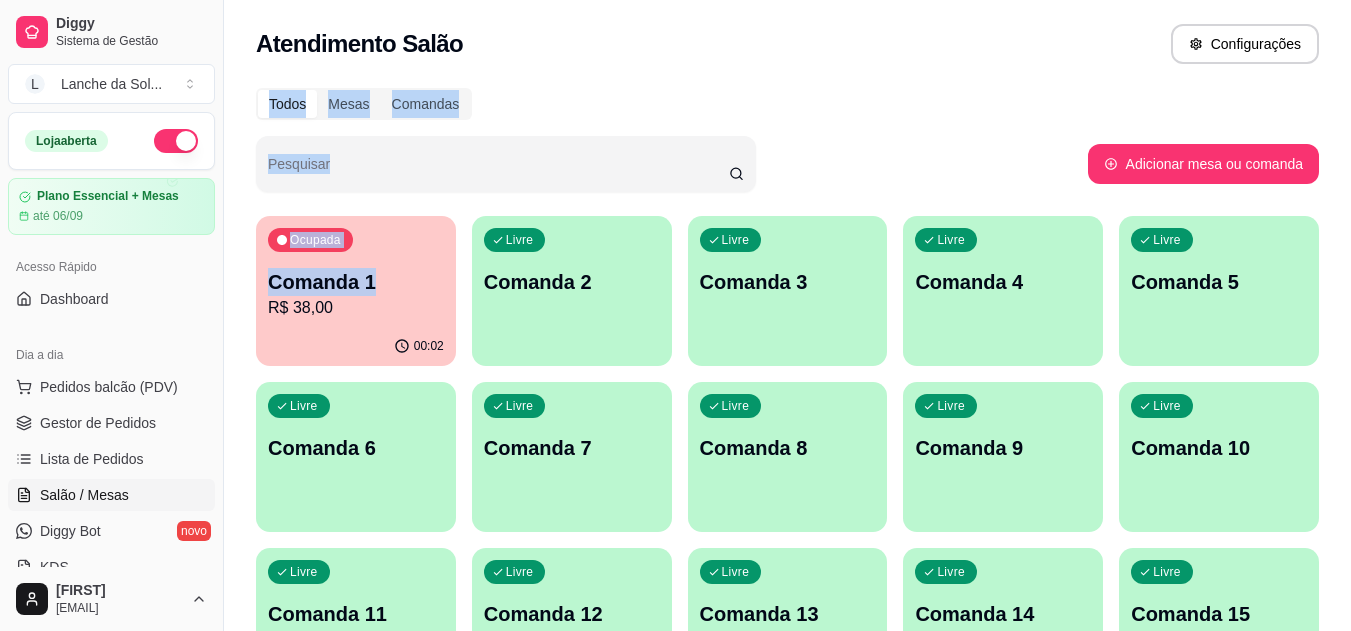 click on "Gestor de Pedidos" at bounding box center (98, 423) 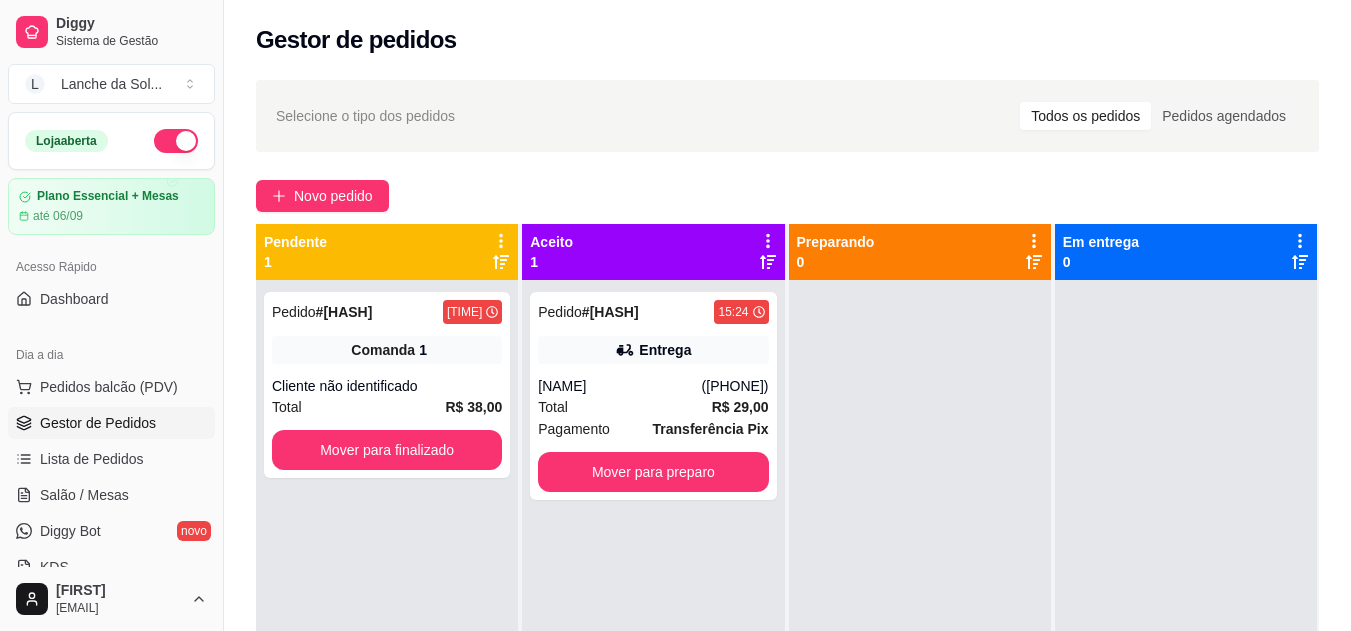 click on "Total R$ 29,00" at bounding box center (653, 407) 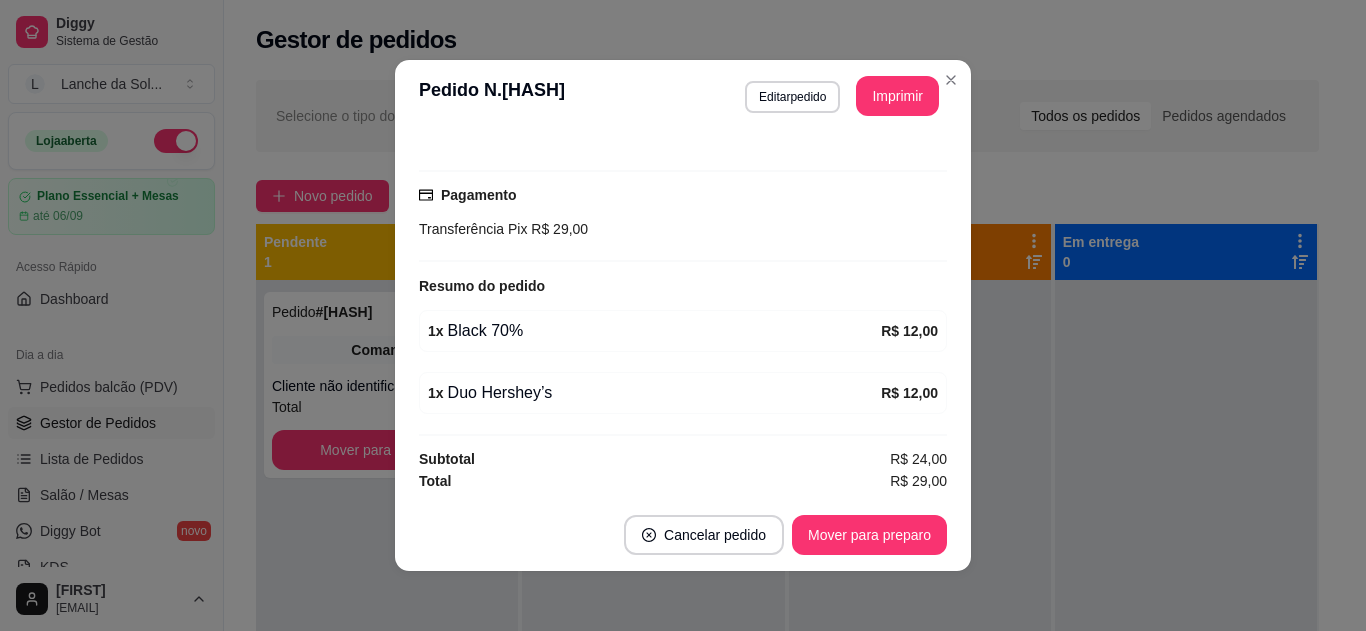 scroll, scrollTop: 488, scrollLeft: 0, axis: vertical 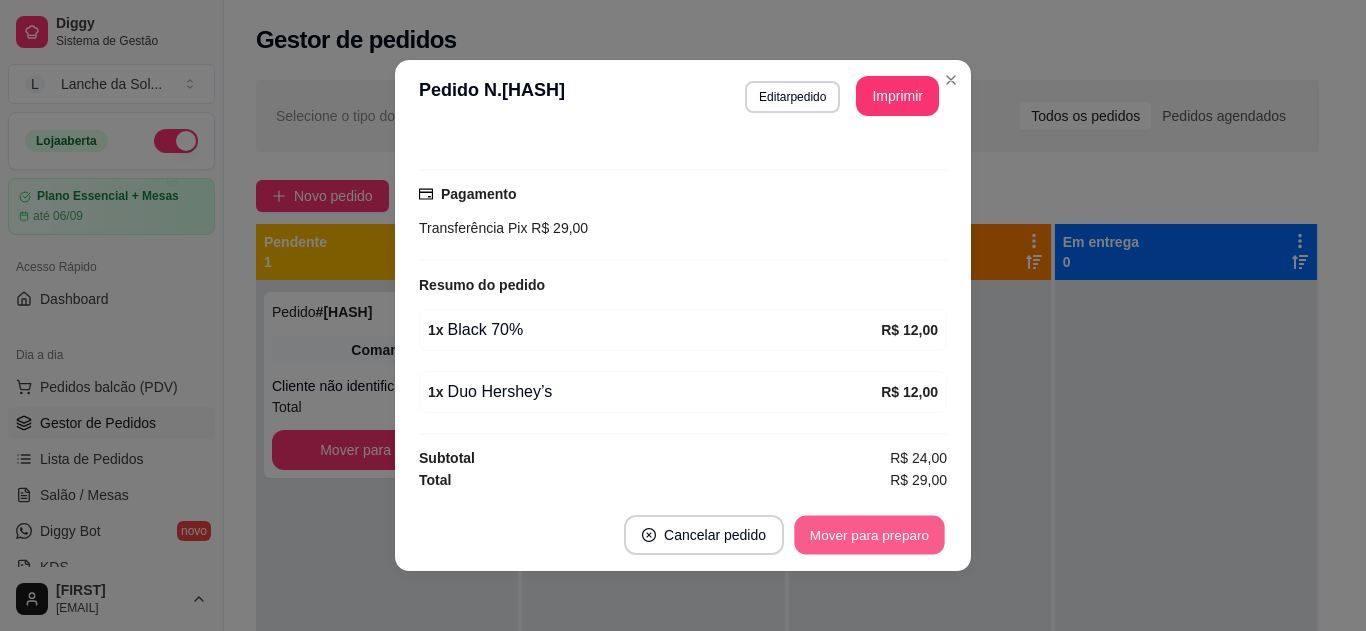 click on "Mover para preparo" at bounding box center [869, 535] 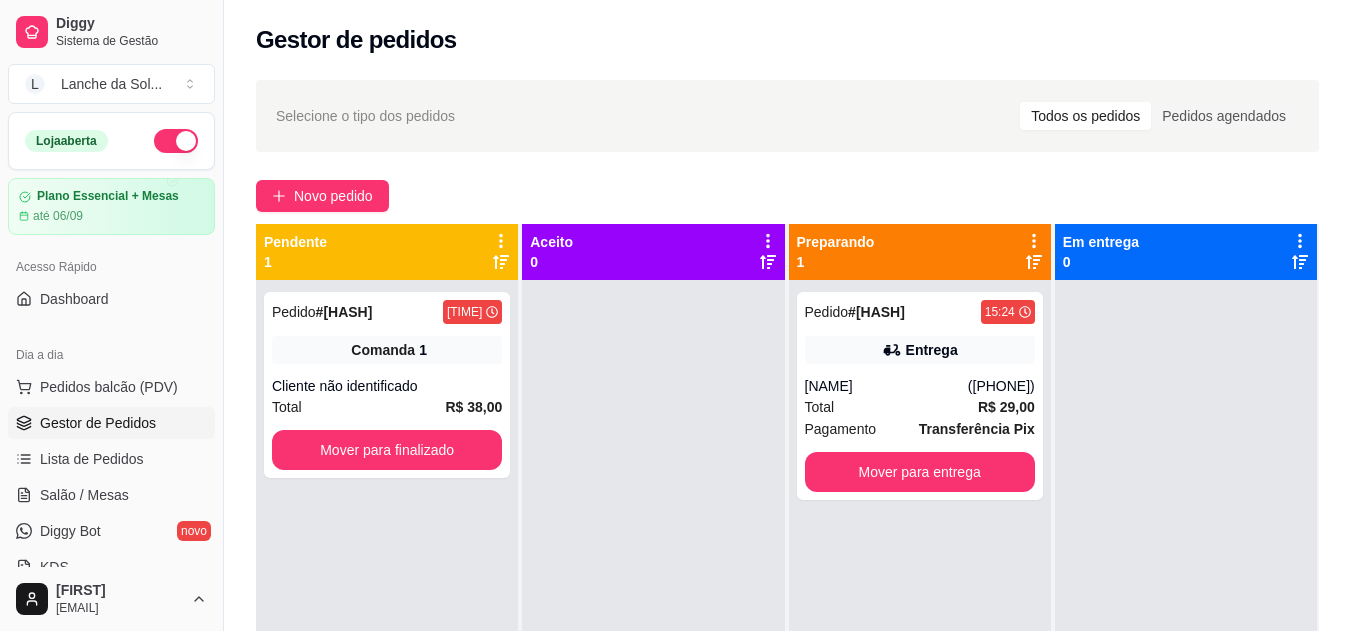 click at bounding box center (653, 595) 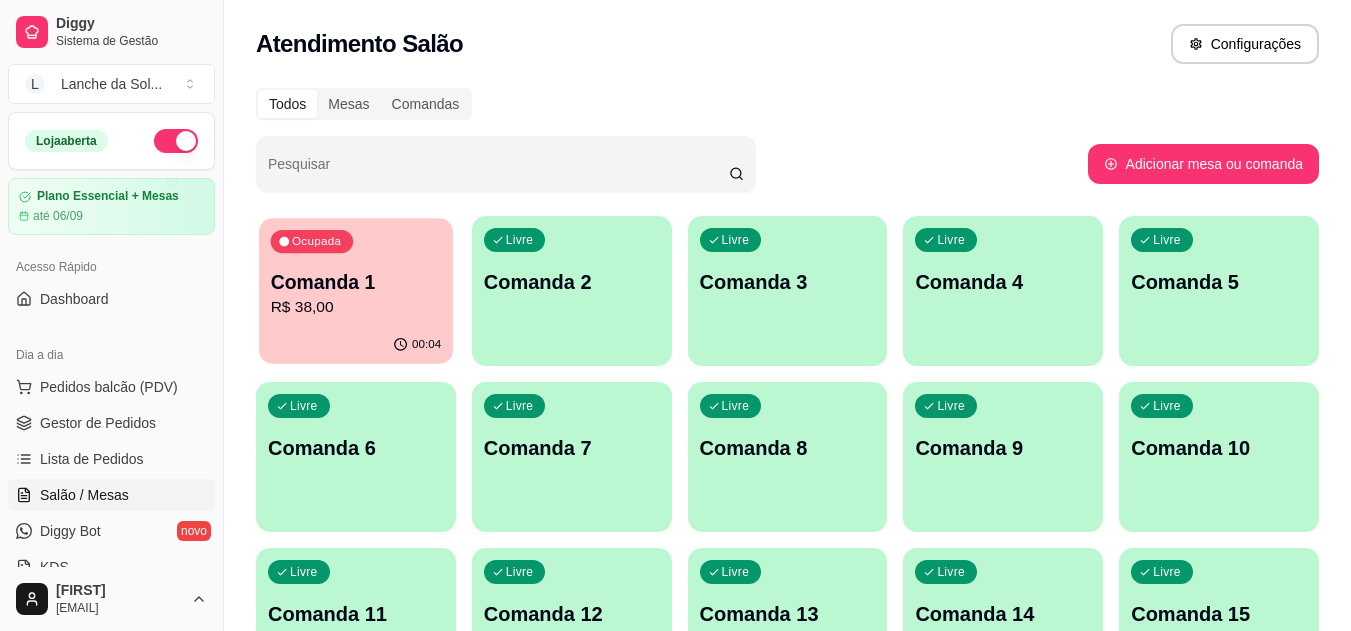 click on "00:04" at bounding box center (356, 345) 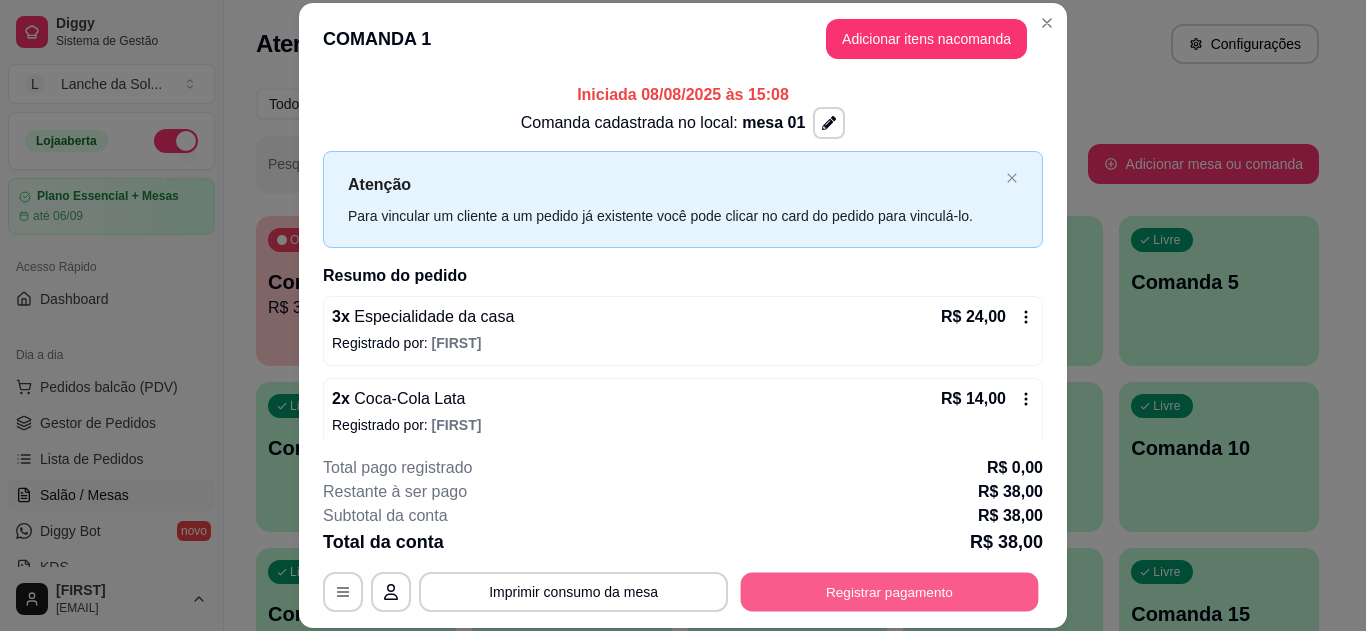 click on "Registrar pagamento" at bounding box center (890, 591) 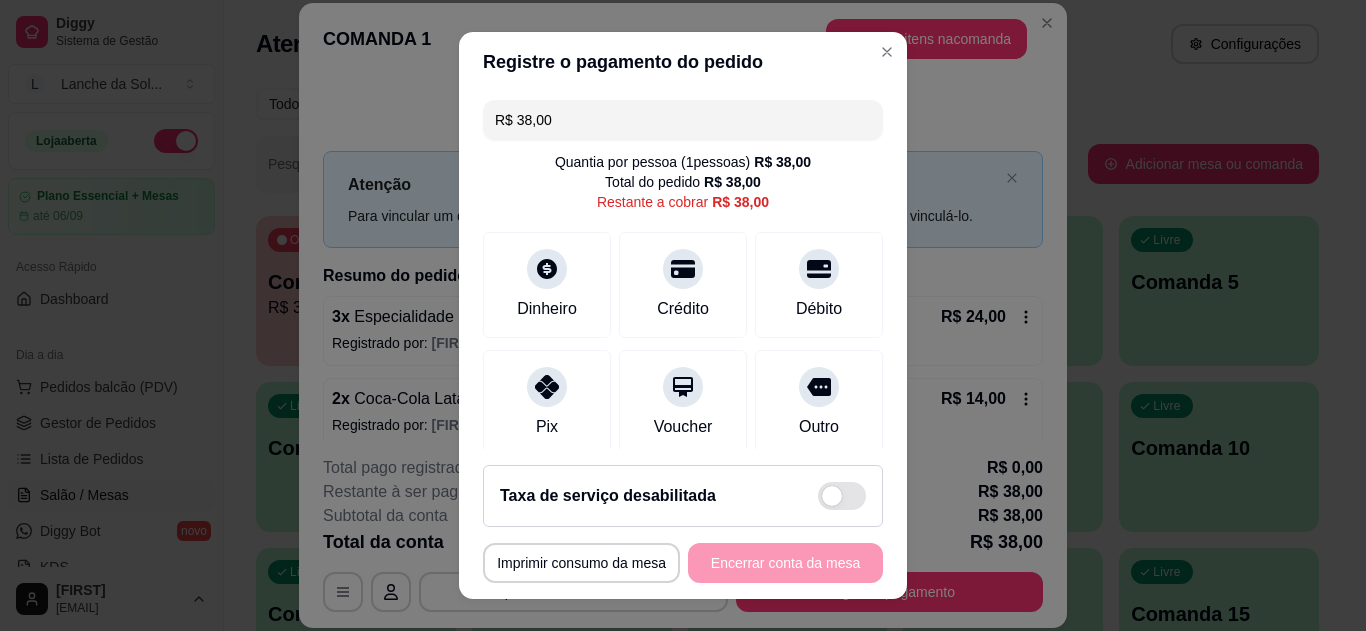 click on "Pix" at bounding box center [547, 403] 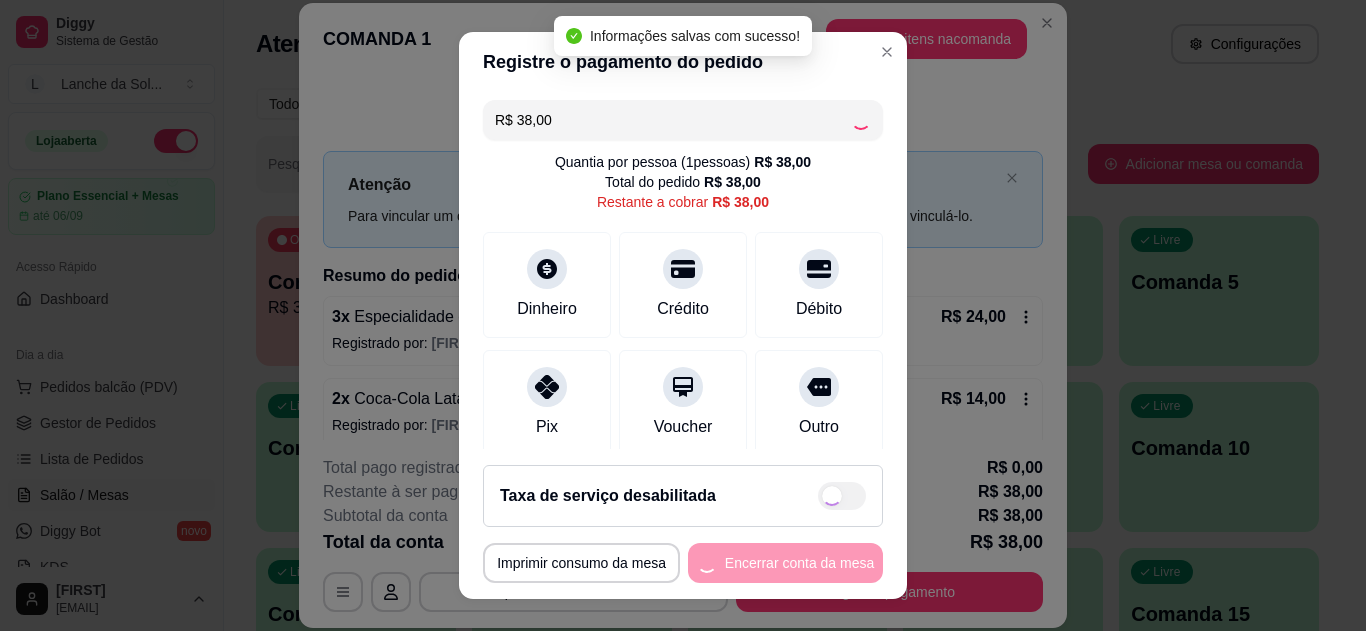 type on "R$ 0,00" 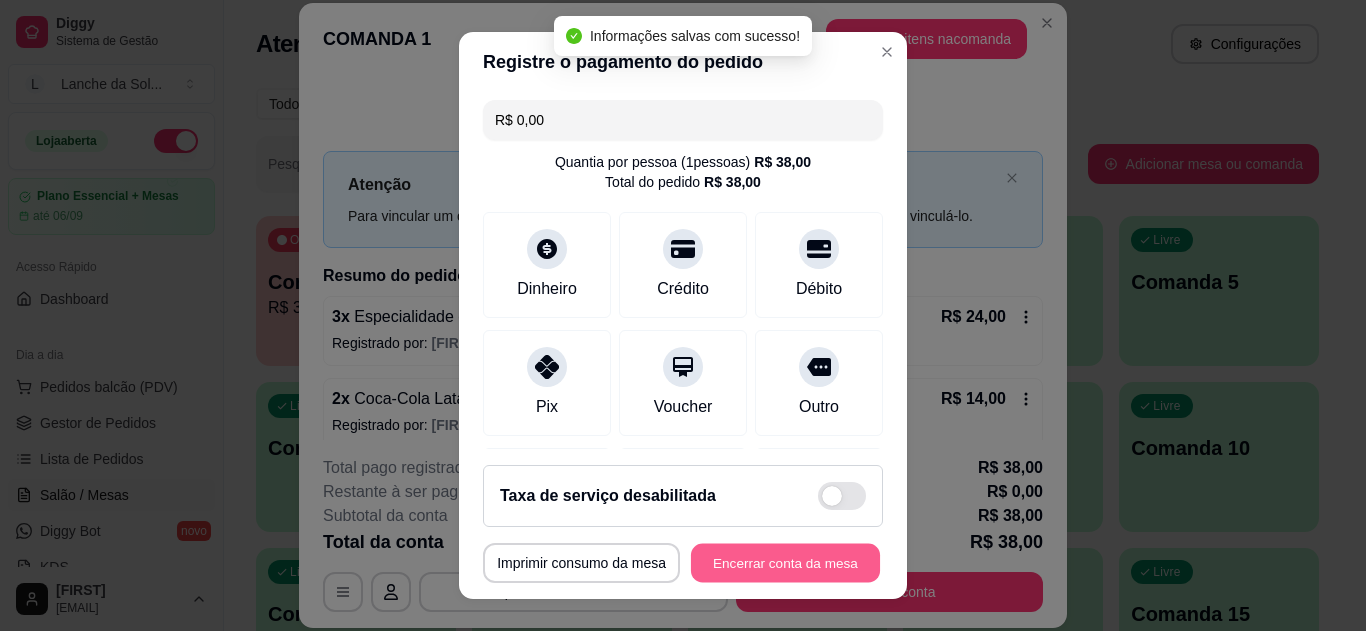 click on "Encerrar conta da mesa" at bounding box center (785, 563) 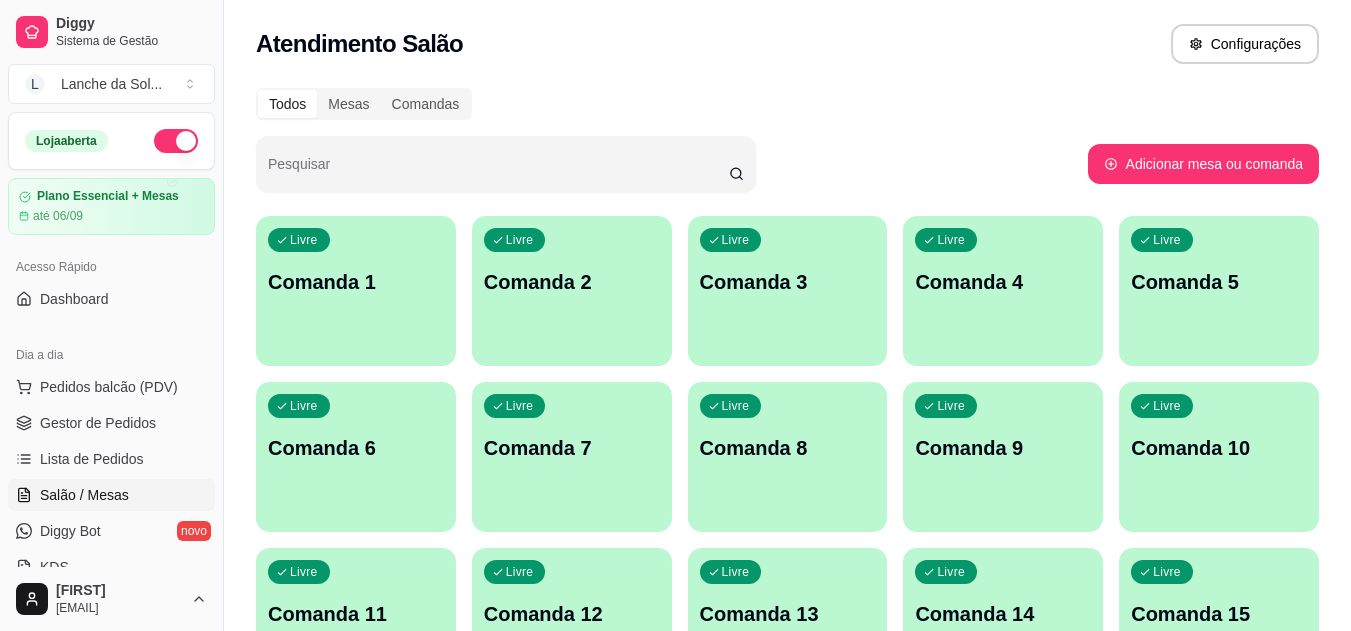 click on "Gestor de Pedidos" at bounding box center (98, 423) 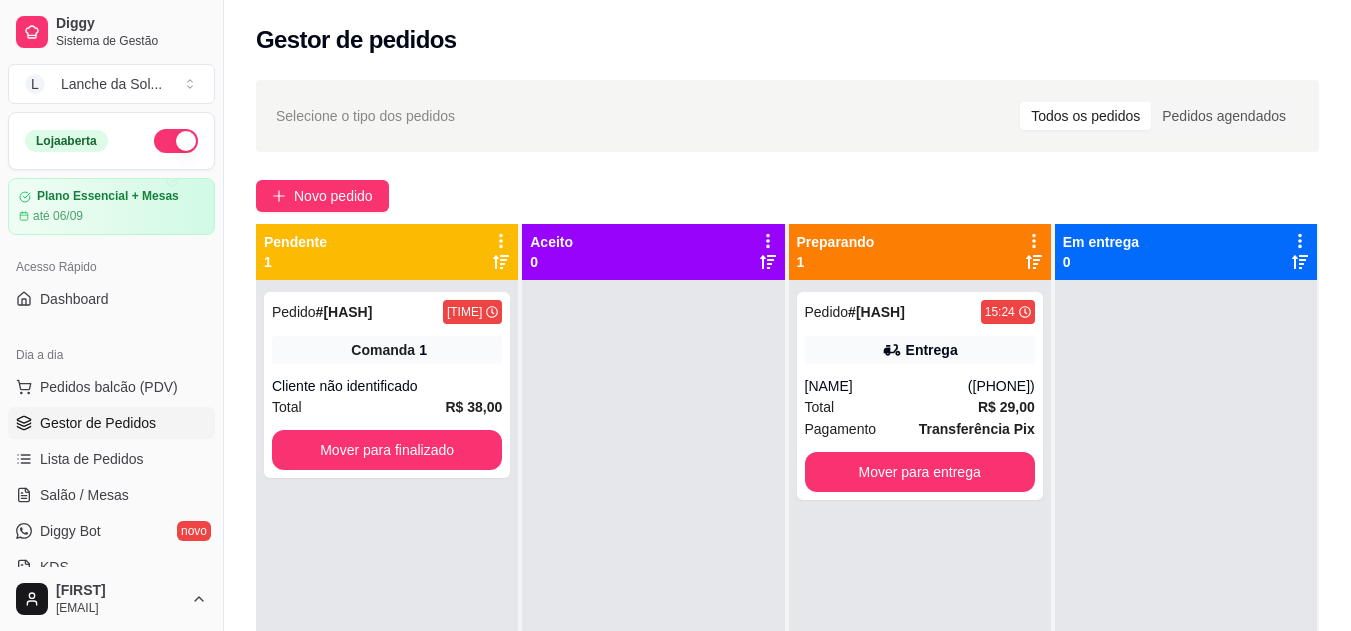 click on "[NAME]" at bounding box center [886, 386] 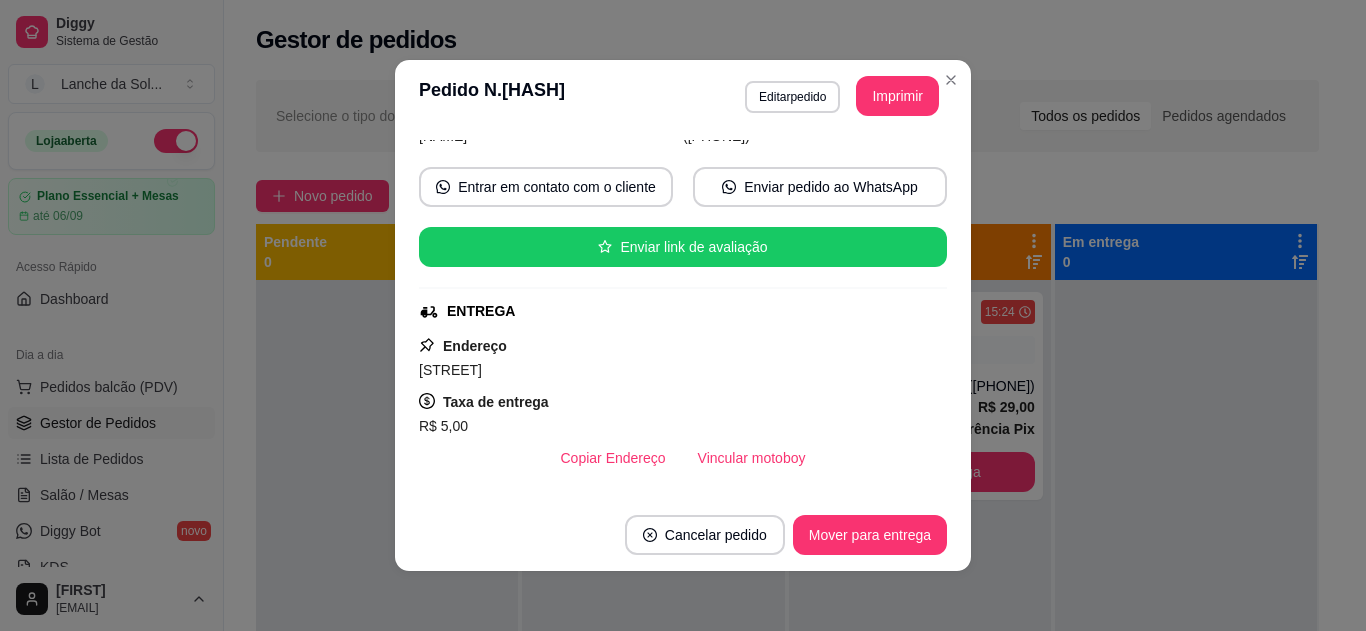 scroll, scrollTop: 160, scrollLeft: 0, axis: vertical 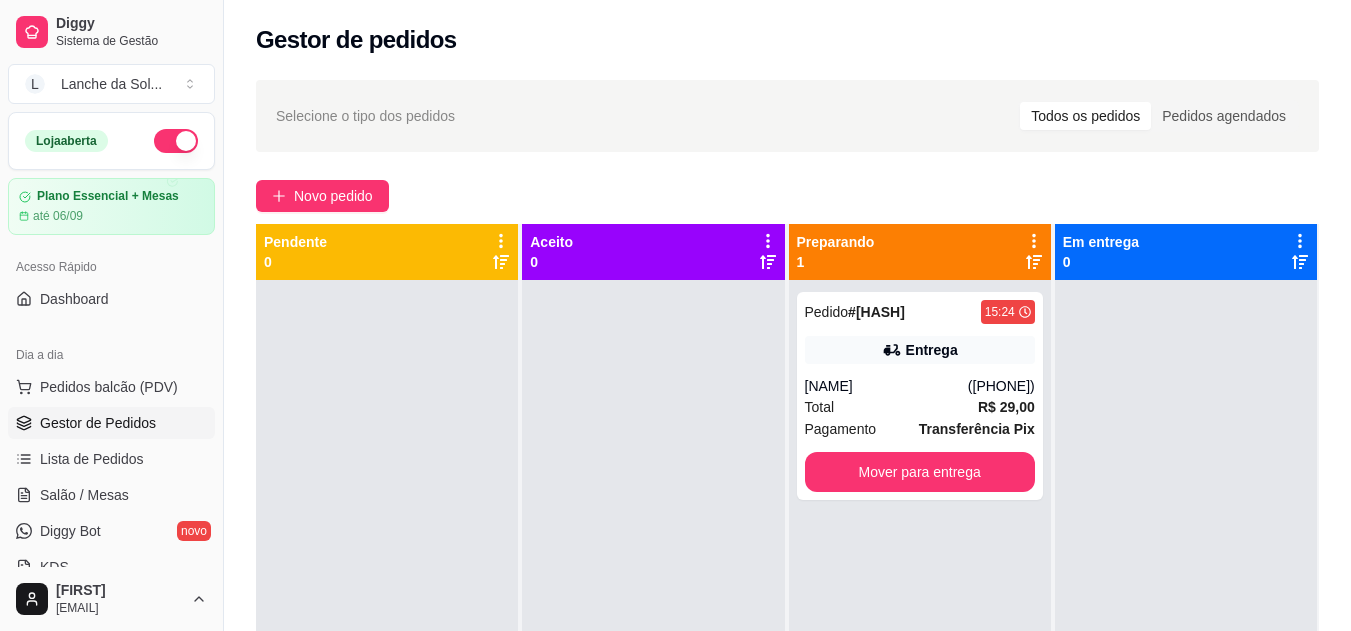 click on "Pedidos balcão (PDV)" at bounding box center (109, 387) 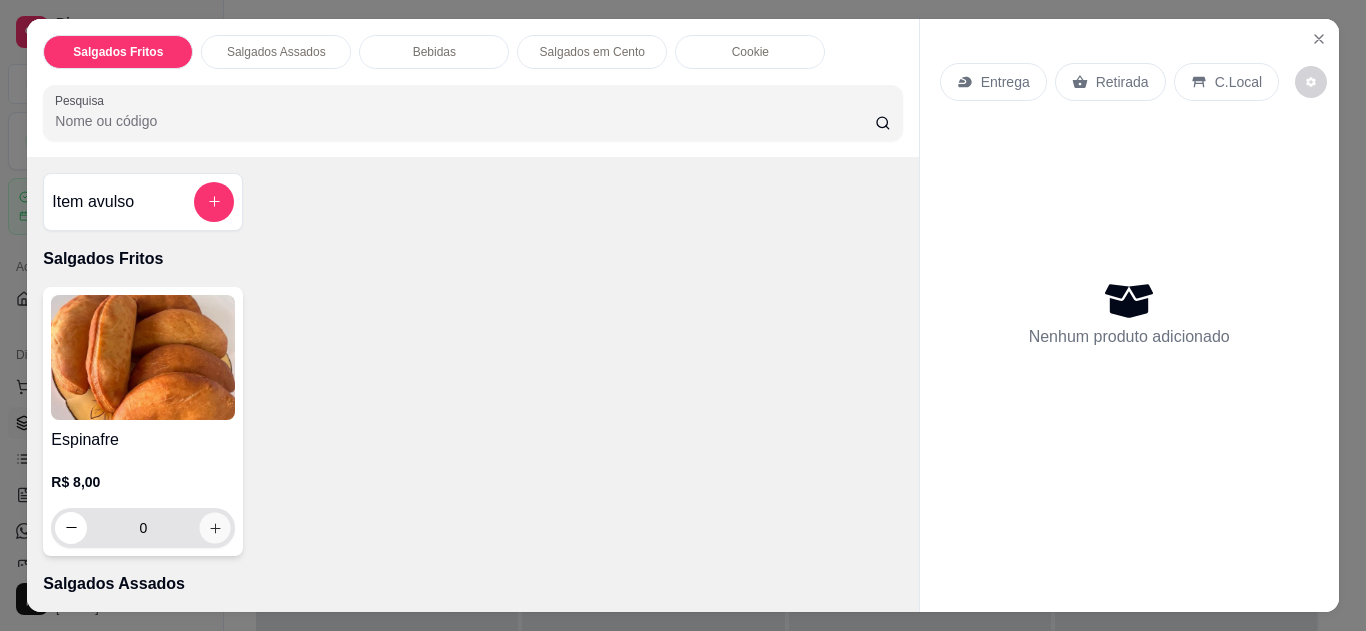 click 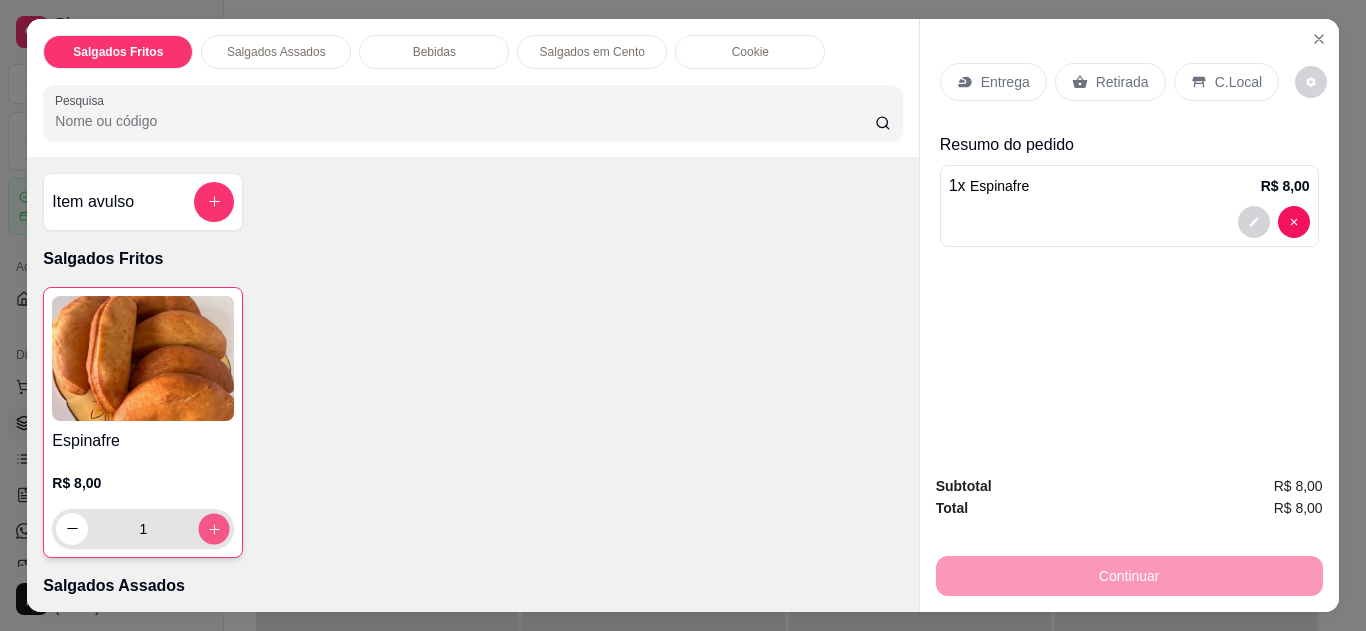 click at bounding box center (214, 528) 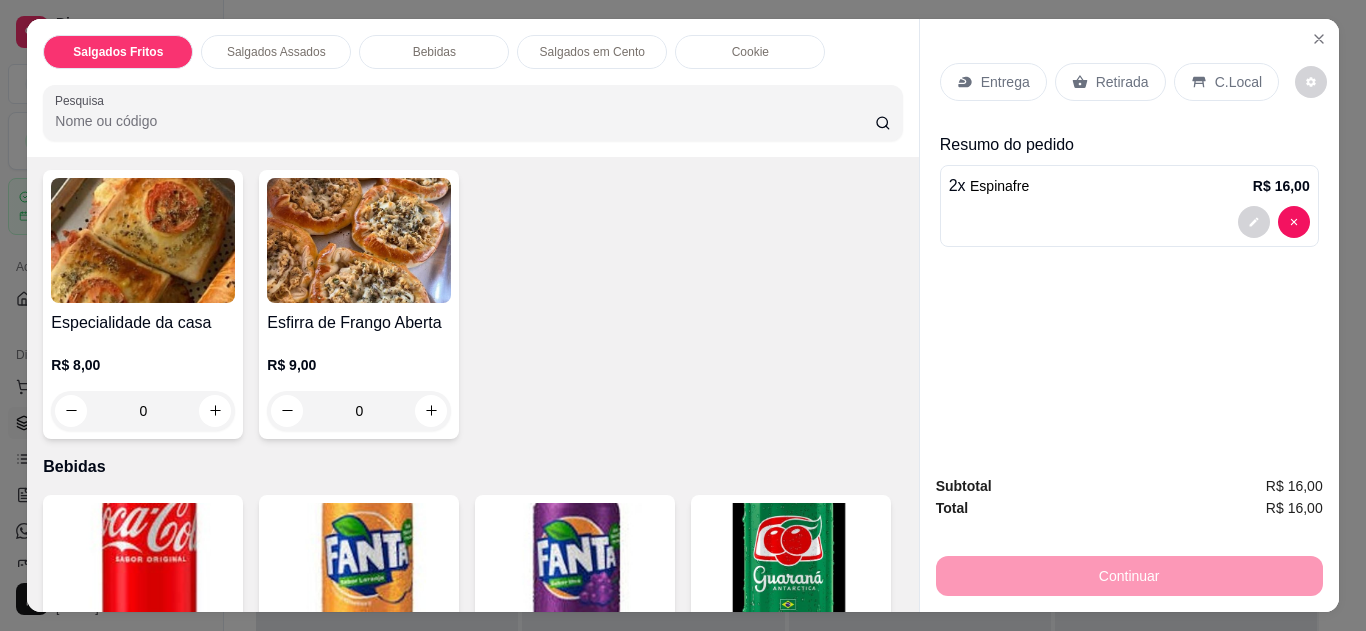 scroll, scrollTop: 480, scrollLeft: 0, axis: vertical 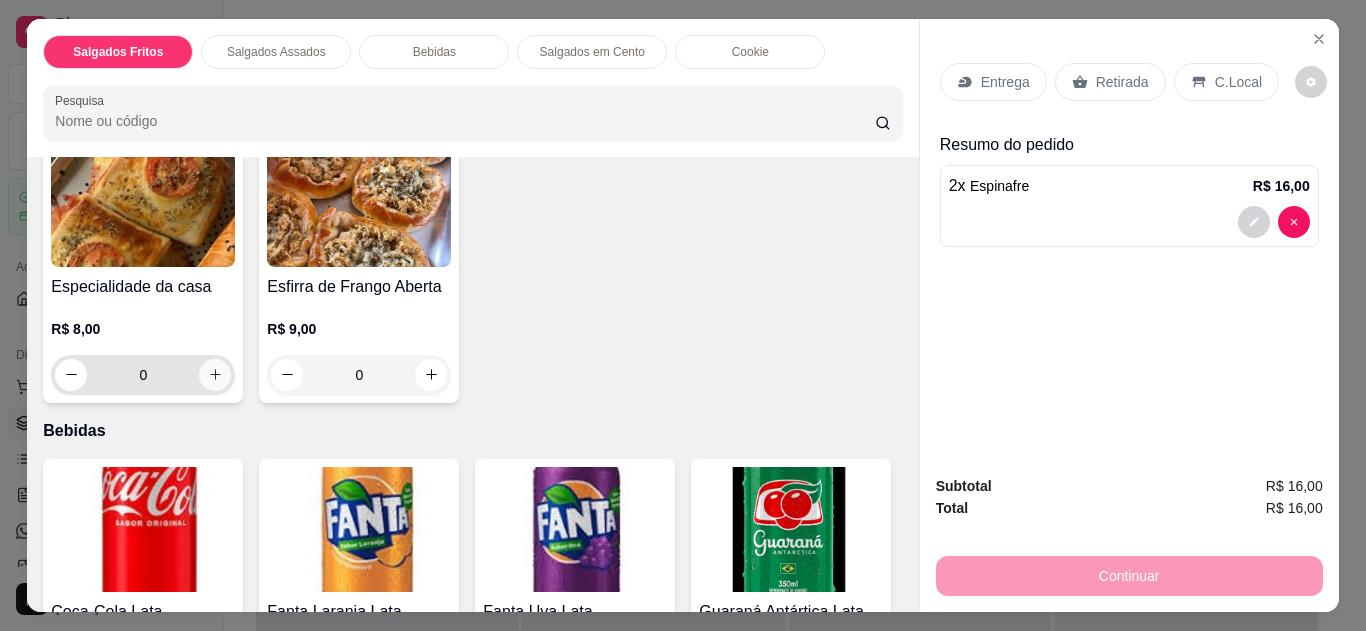 click 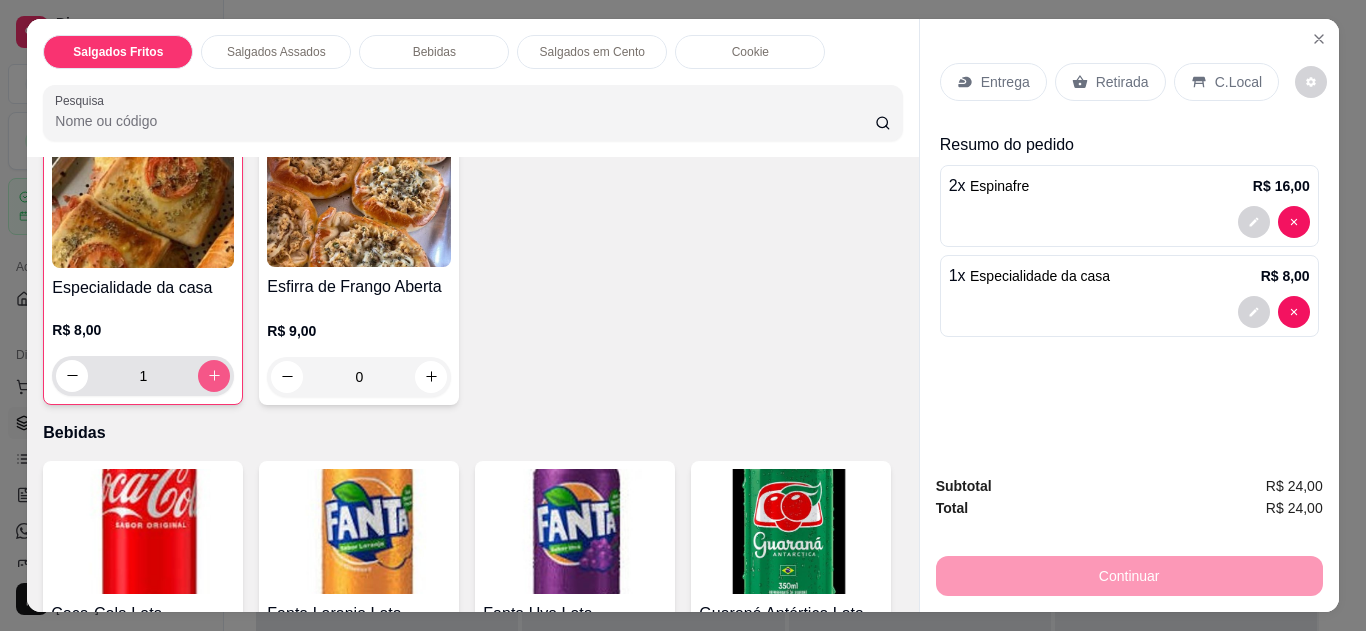 scroll, scrollTop: 481, scrollLeft: 0, axis: vertical 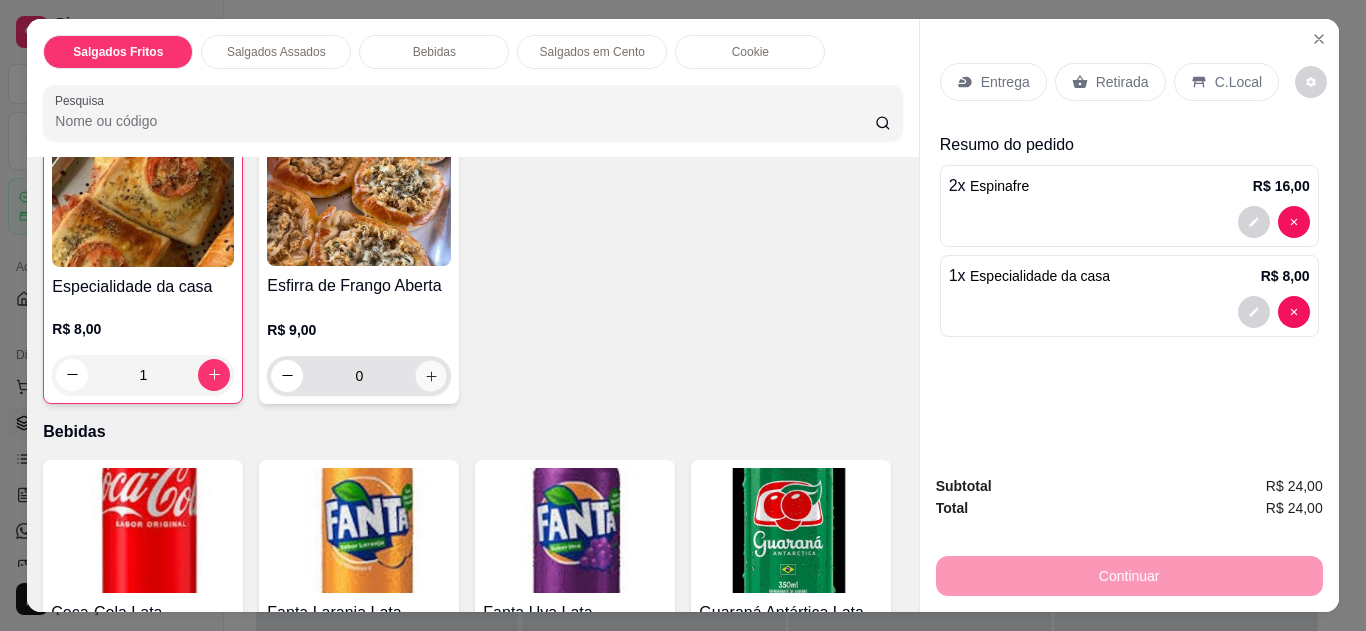 click 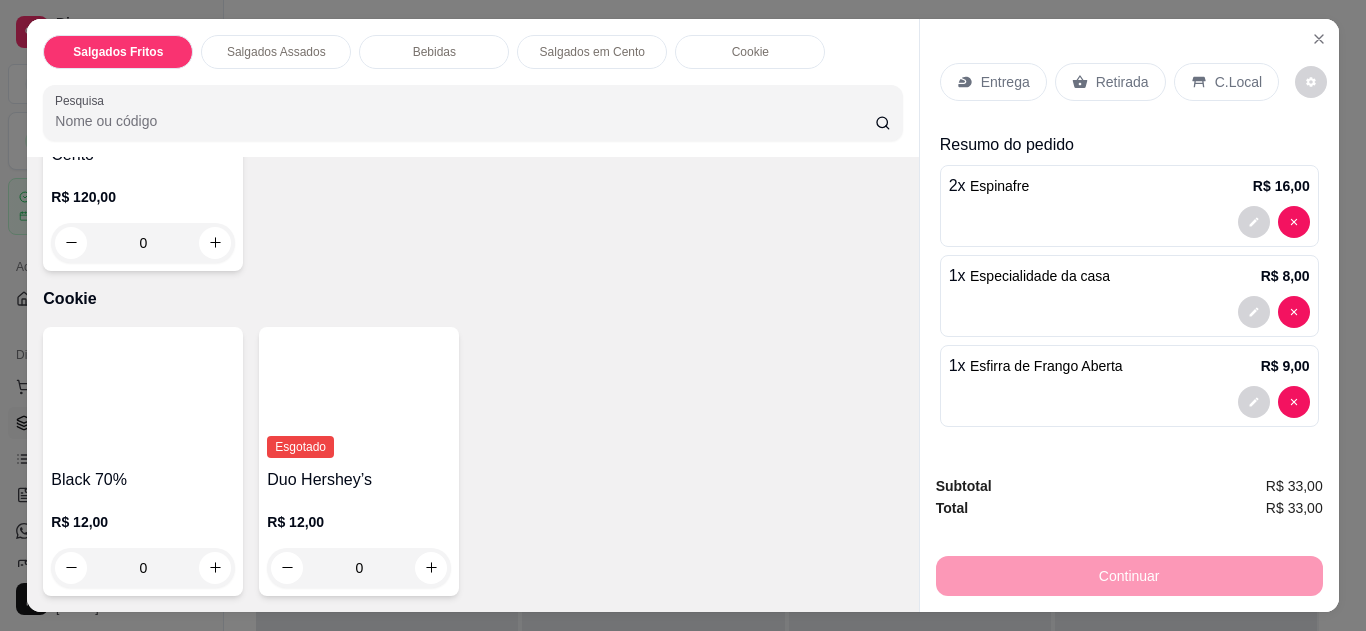 scroll, scrollTop: 2166, scrollLeft: 0, axis: vertical 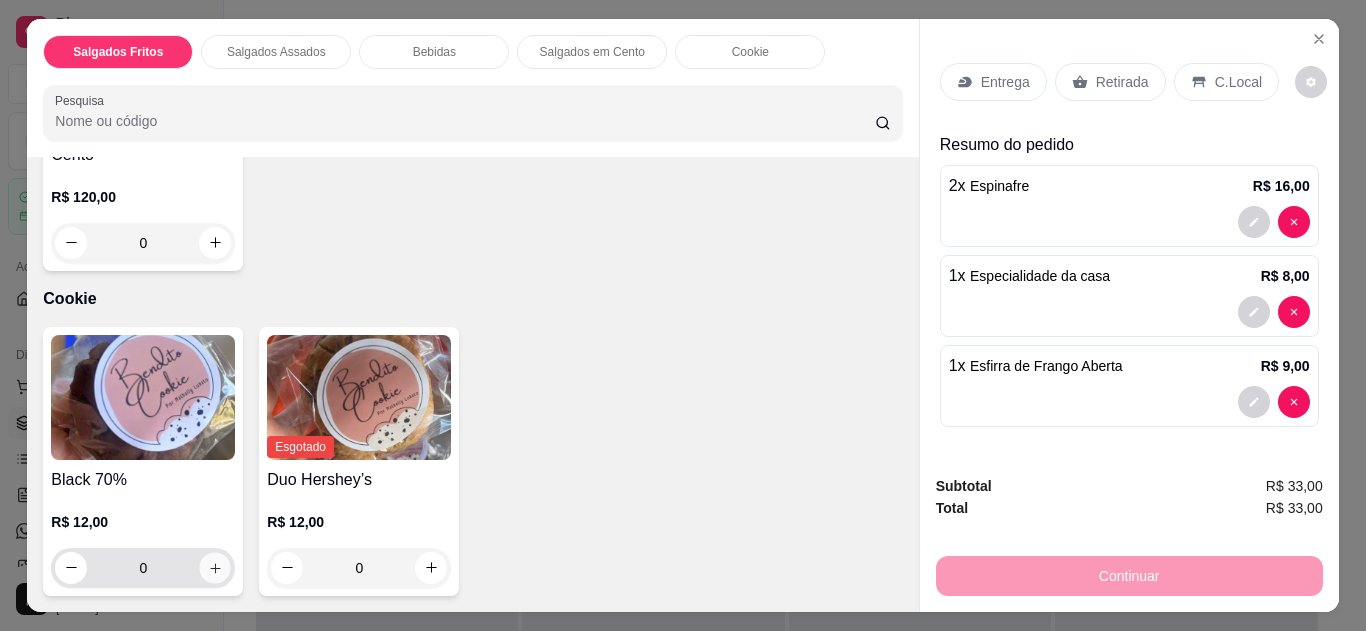 click 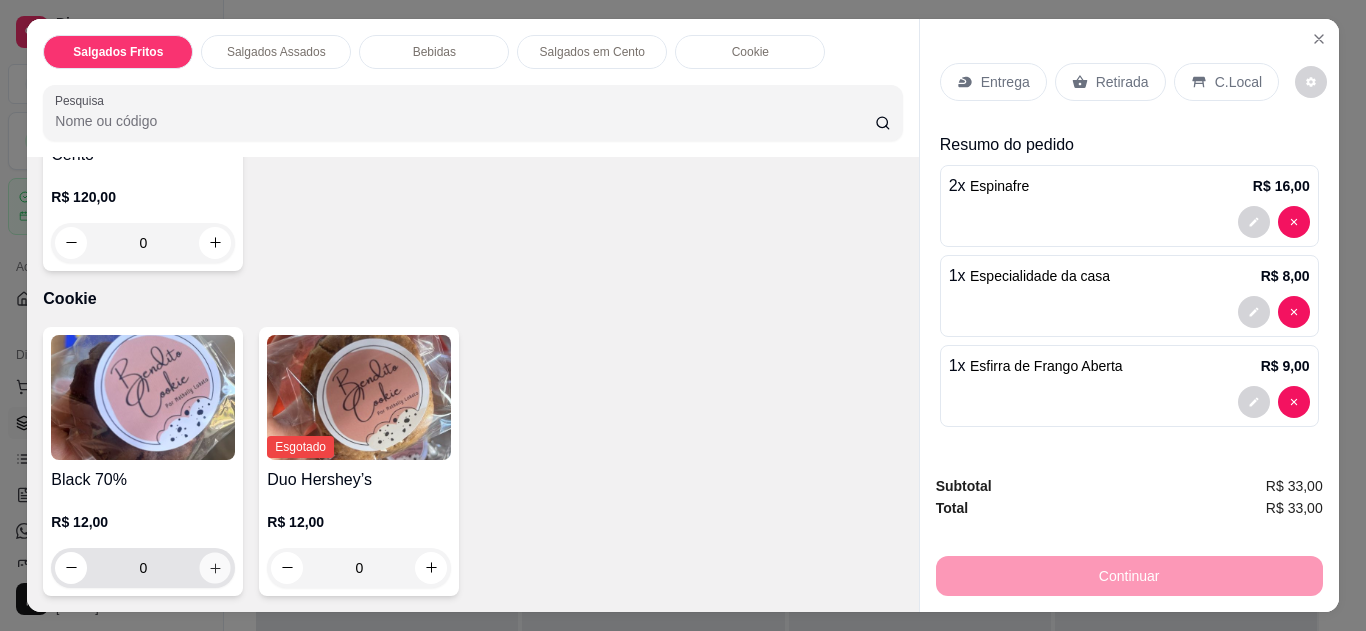 type on "1" 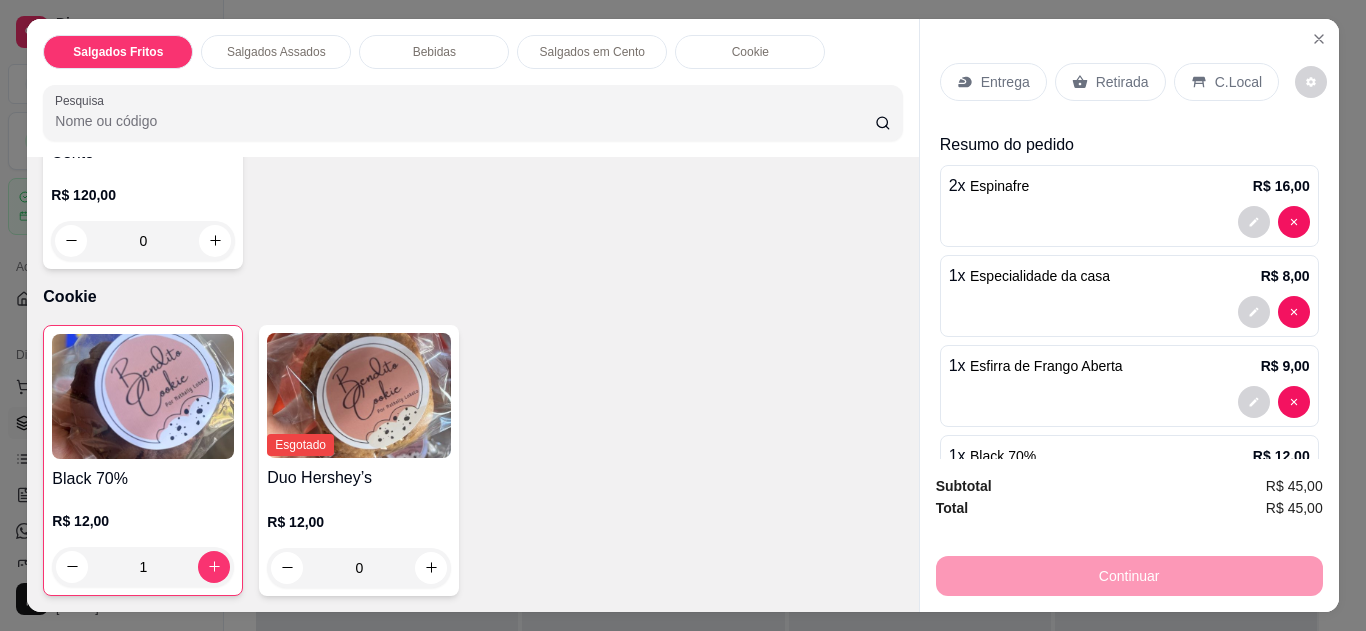 click on "C.Local" at bounding box center (1226, 82) 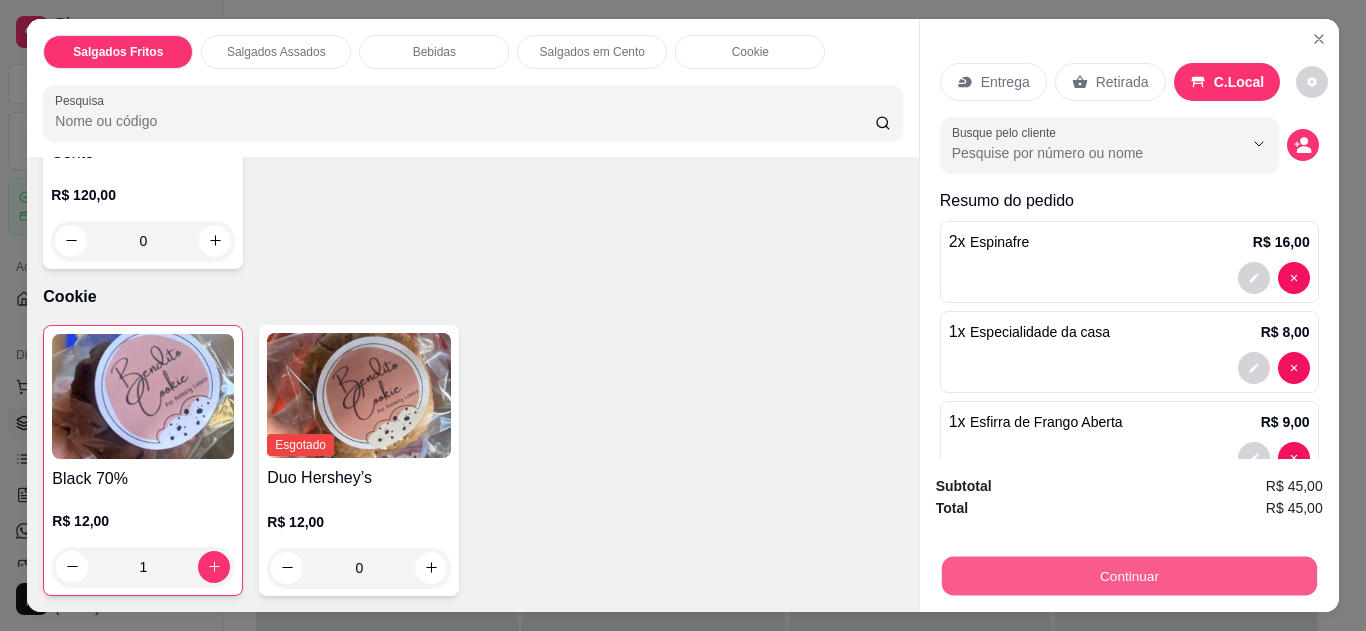 click on "Continuar" at bounding box center (1128, 576) 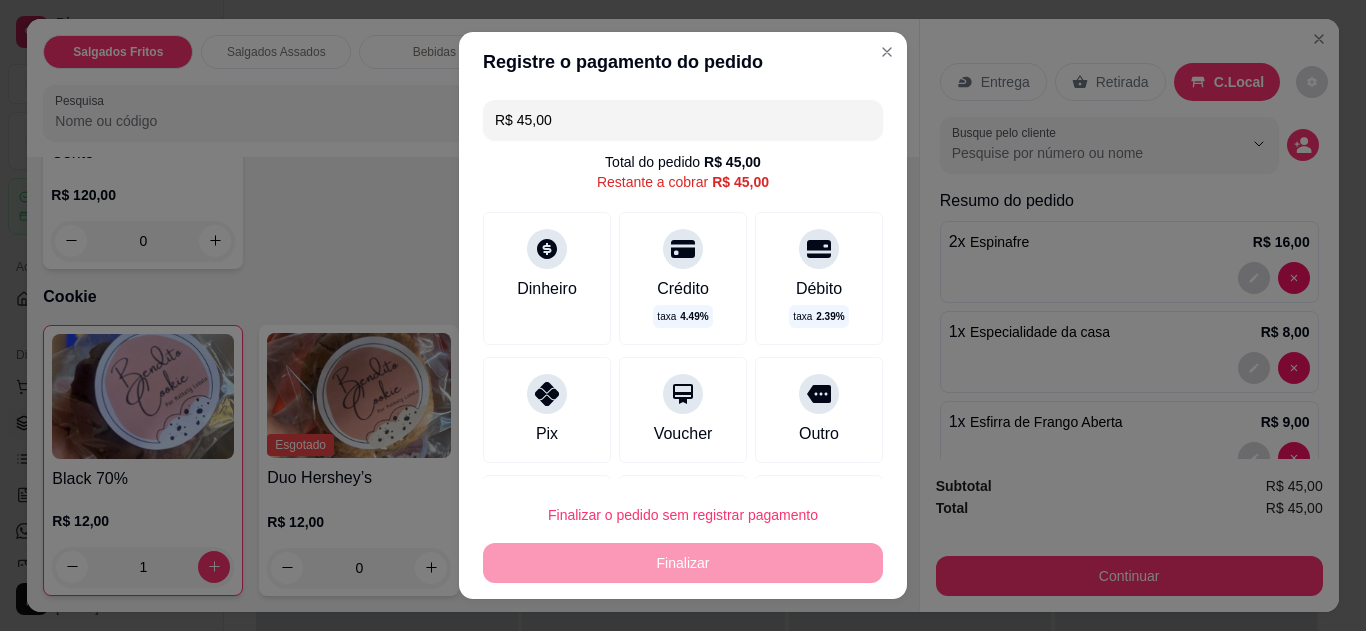 click on "Pix" at bounding box center (547, 410) 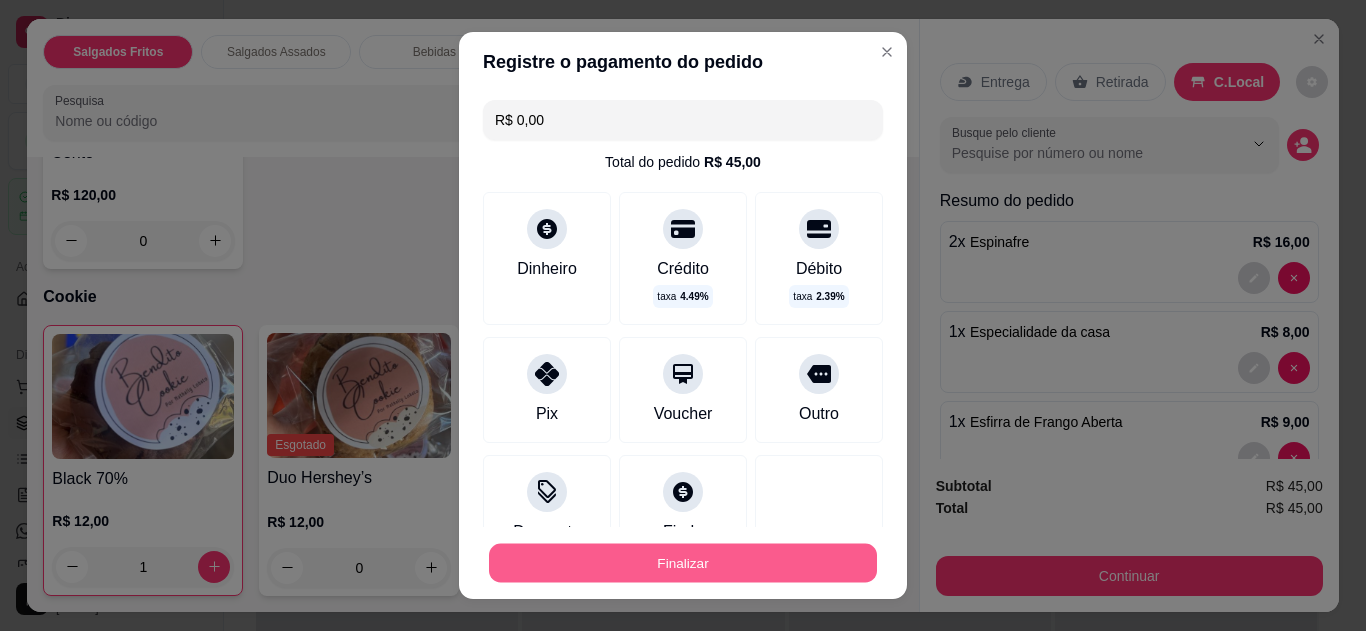 click on "Finalizar" at bounding box center (683, 563) 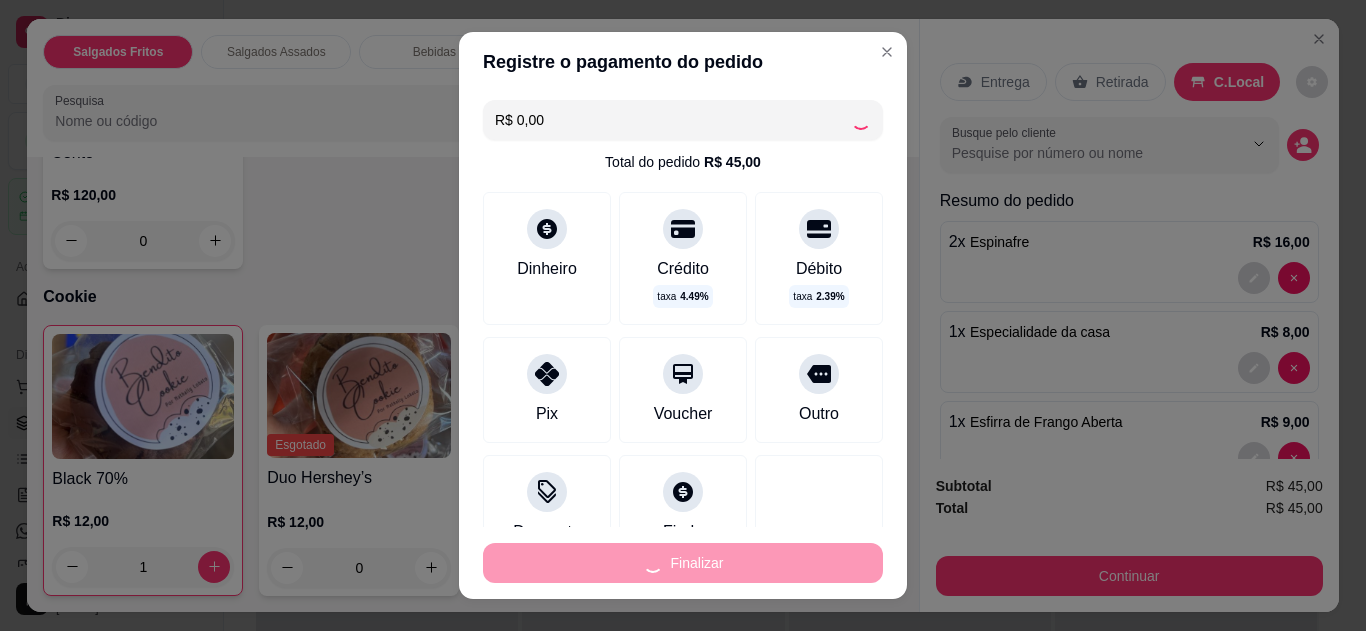 type on "0" 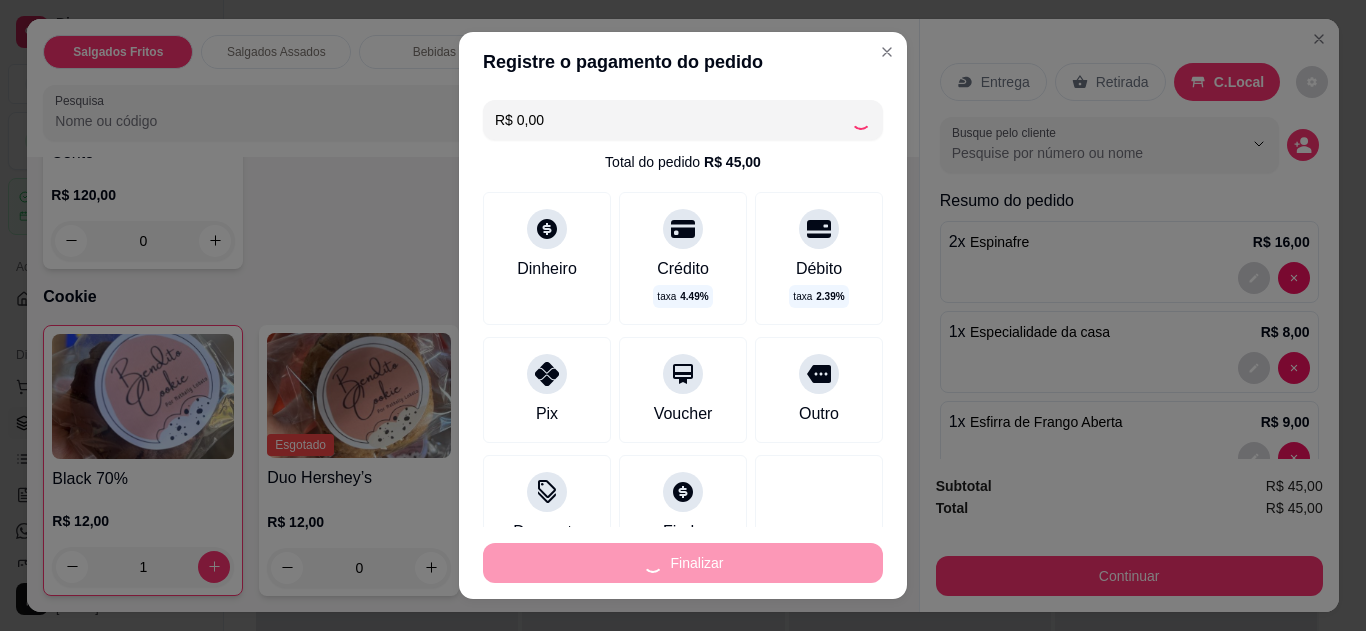 type on "0" 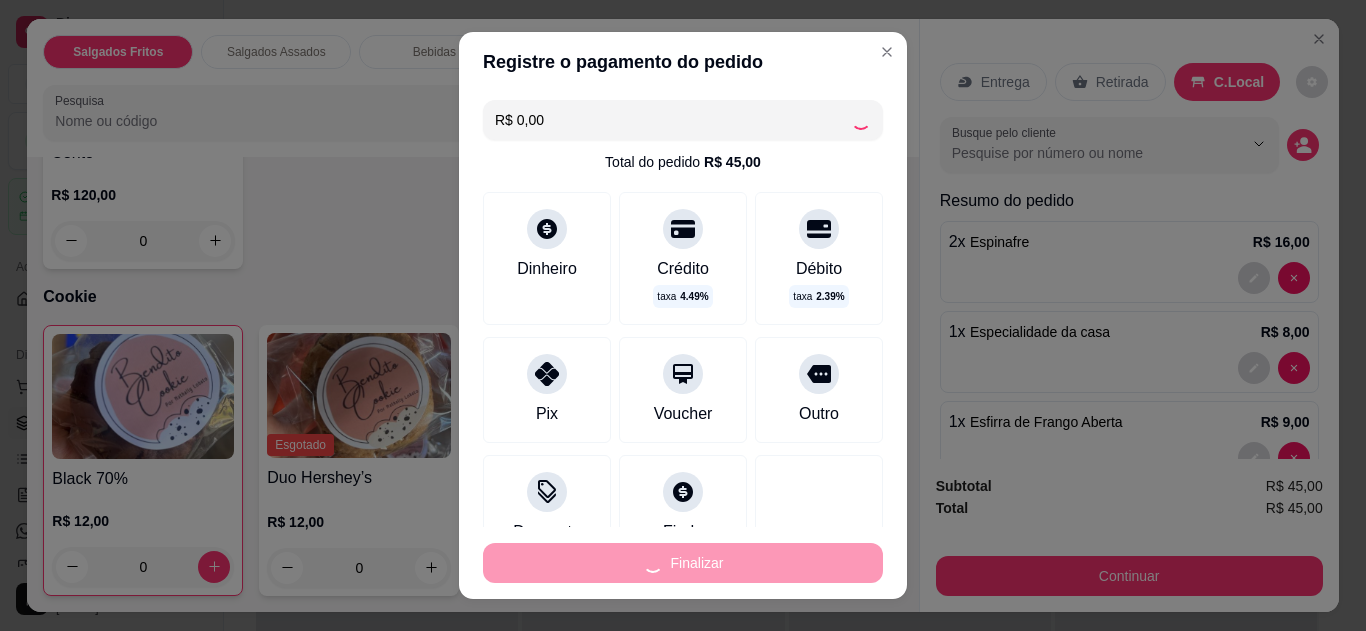 type on "-R$ 45,00" 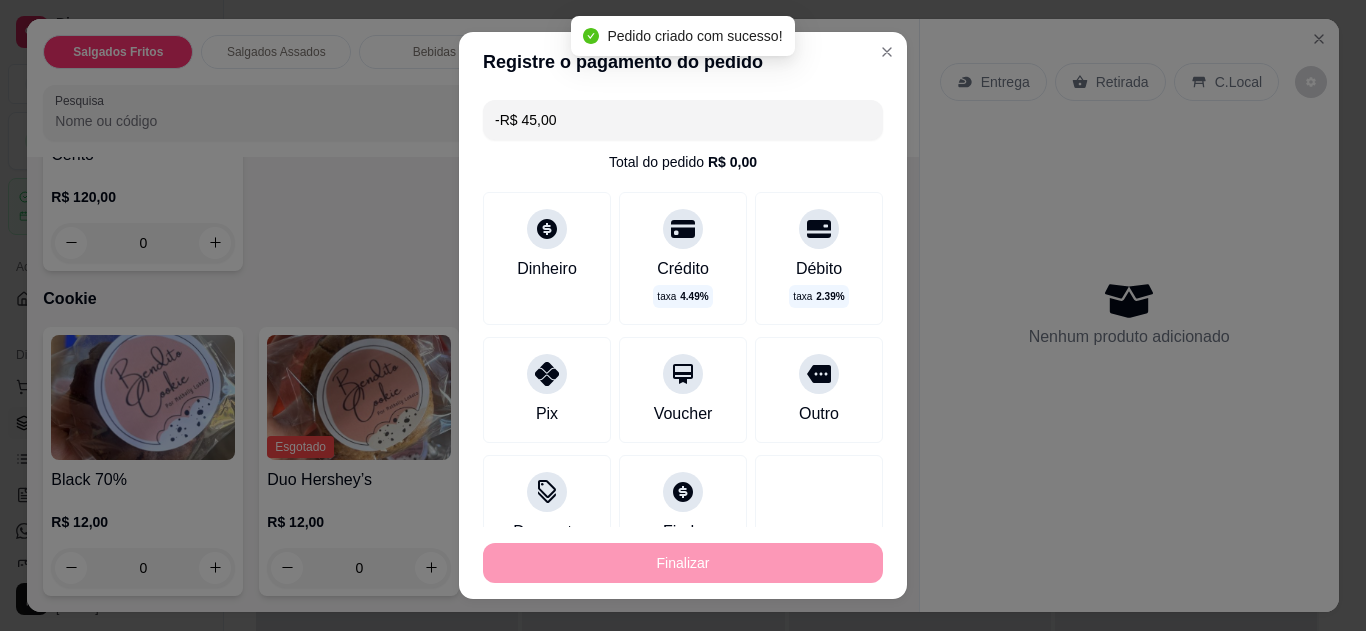 scroll, scrollTop: 2162, scrollLeft: 0, axis: vertical 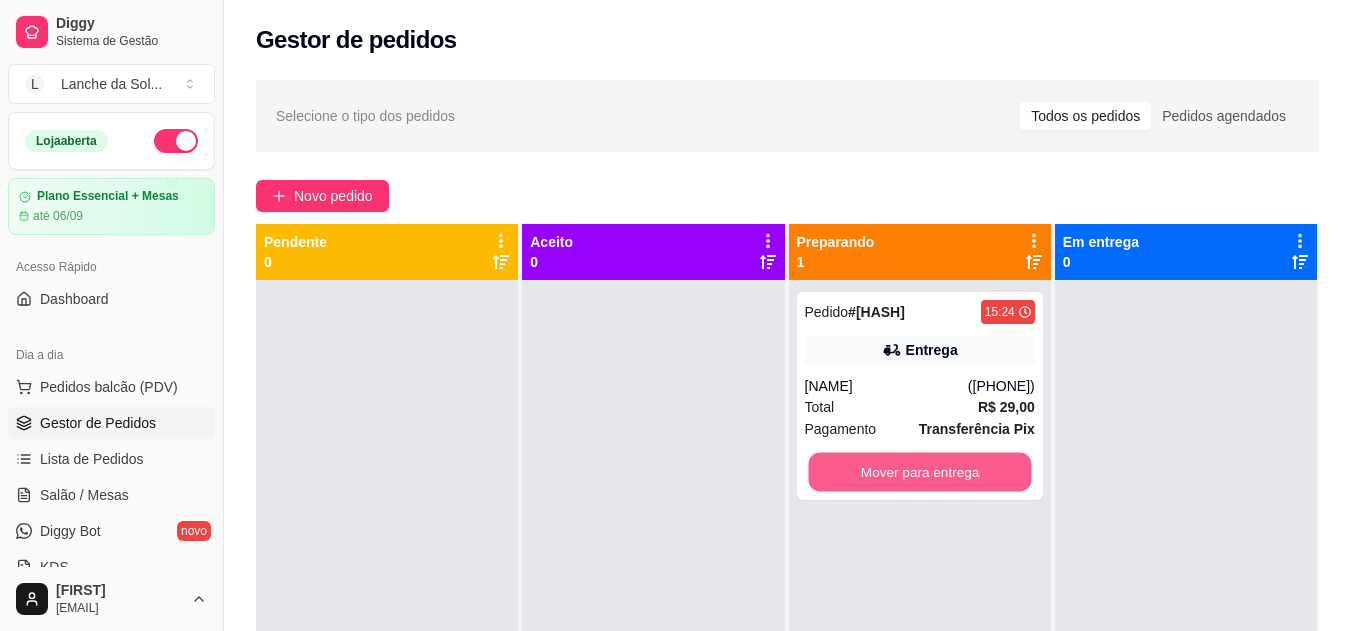 click on "Mover para entrega" at bounding box center (919, 472) 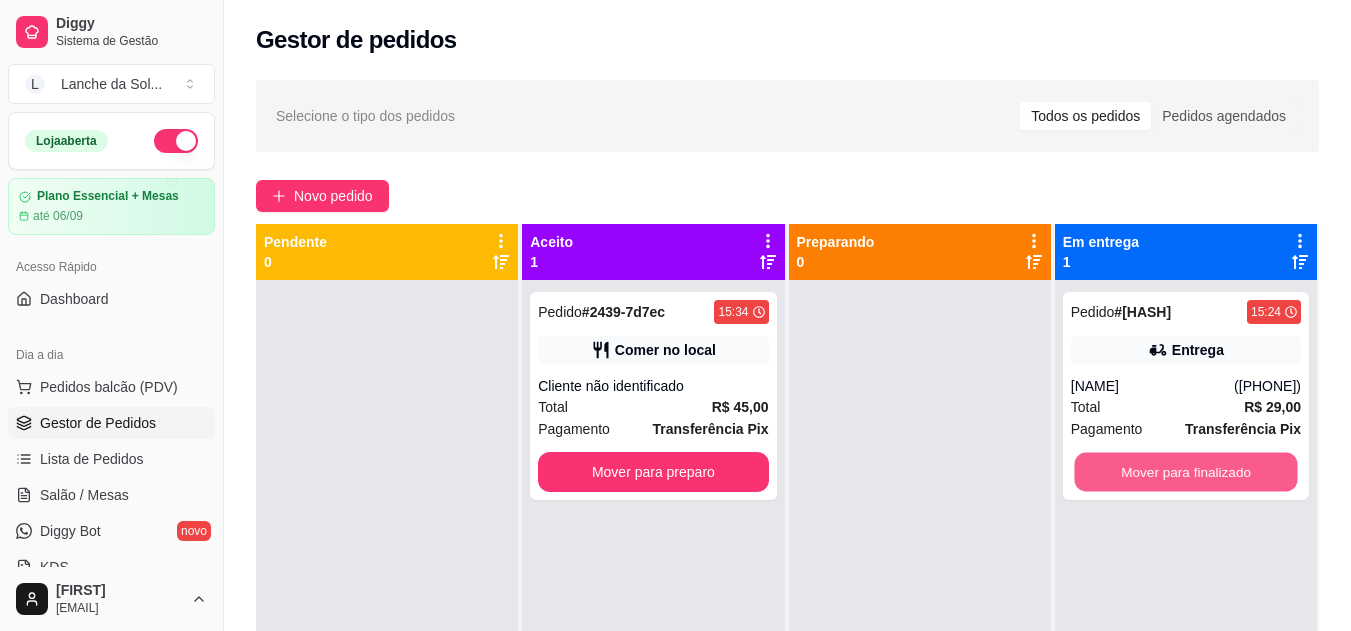 click on "Mover para finalizado" at bounding box center (1185, 472) 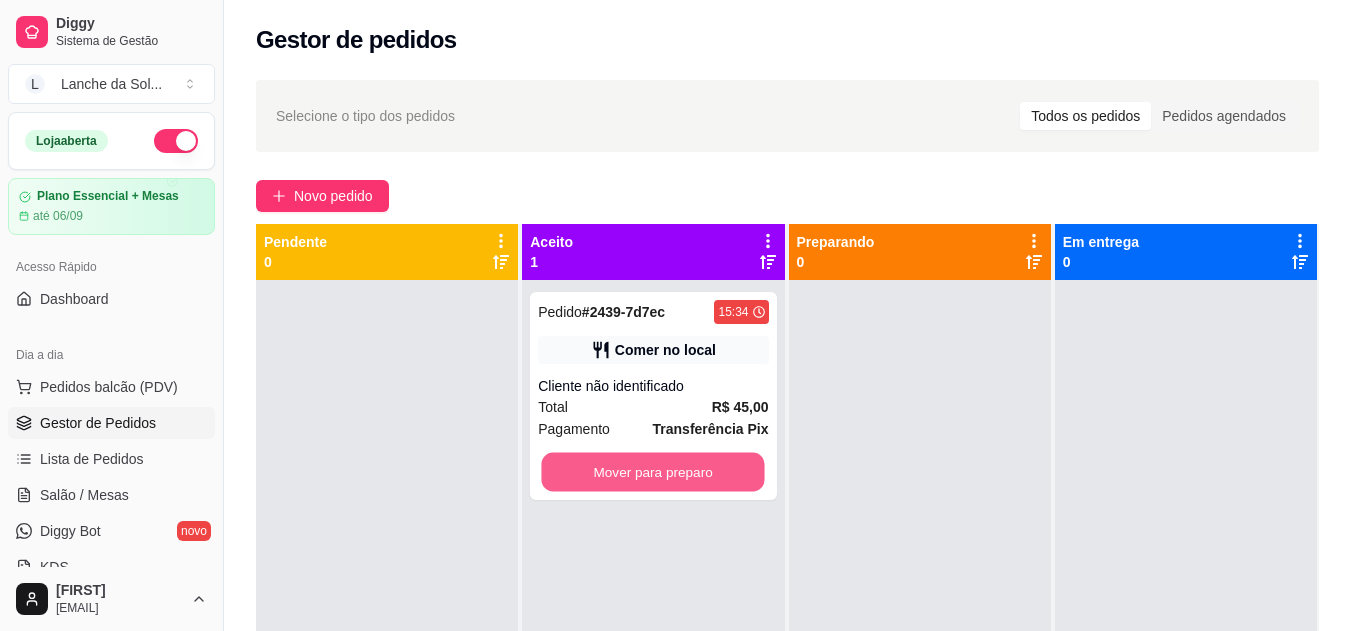 click on "Mover para preparo" at bounding box center [653, 472] 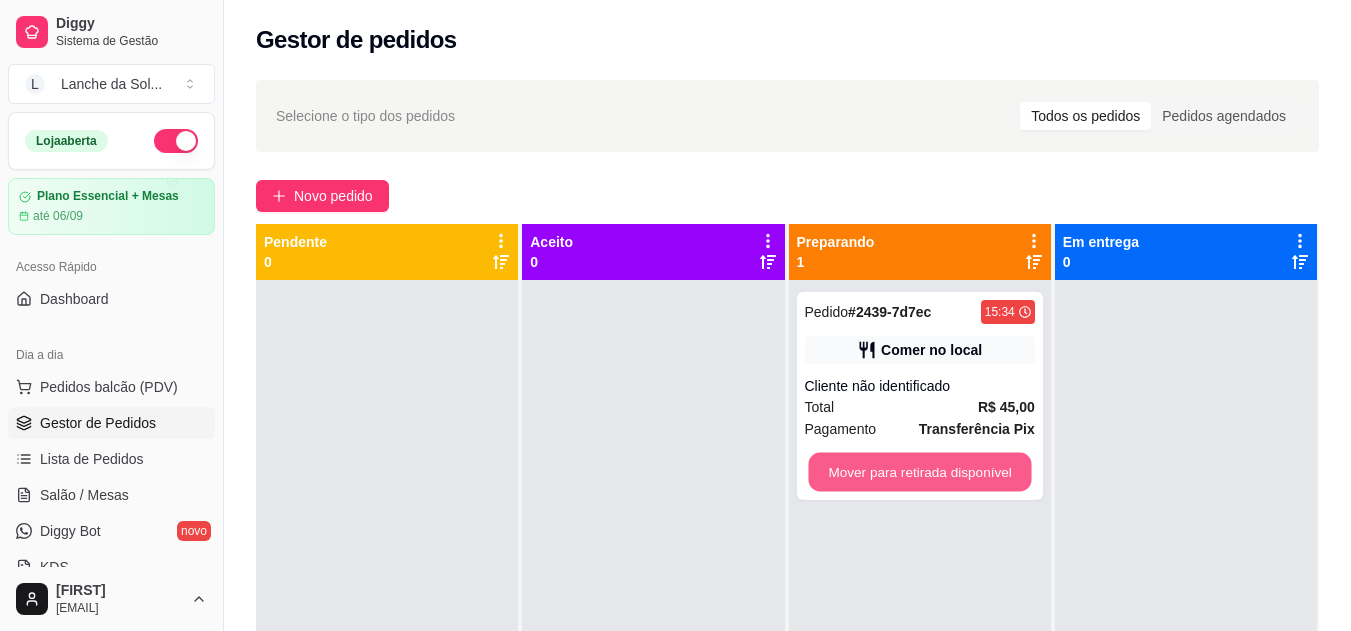 click on "Mover para retirada disponível" at bounding box center (919, 472) 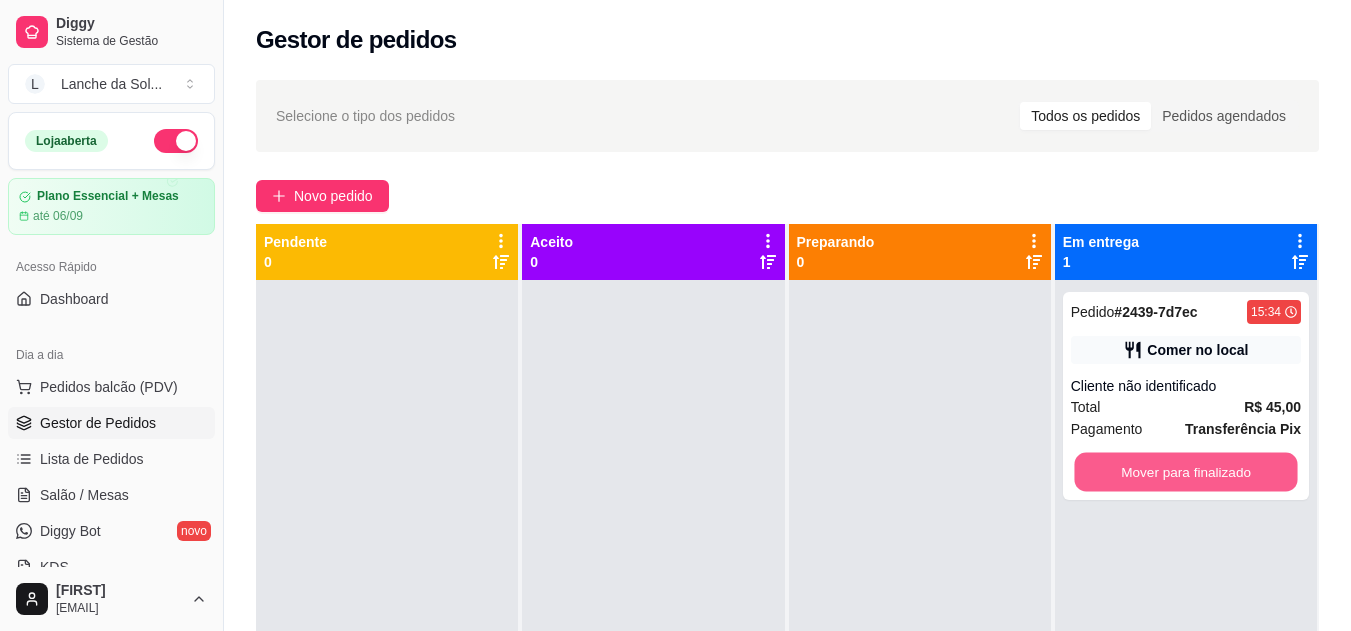 click on "Mover para finalizado" at bounding box center (1185, 472) 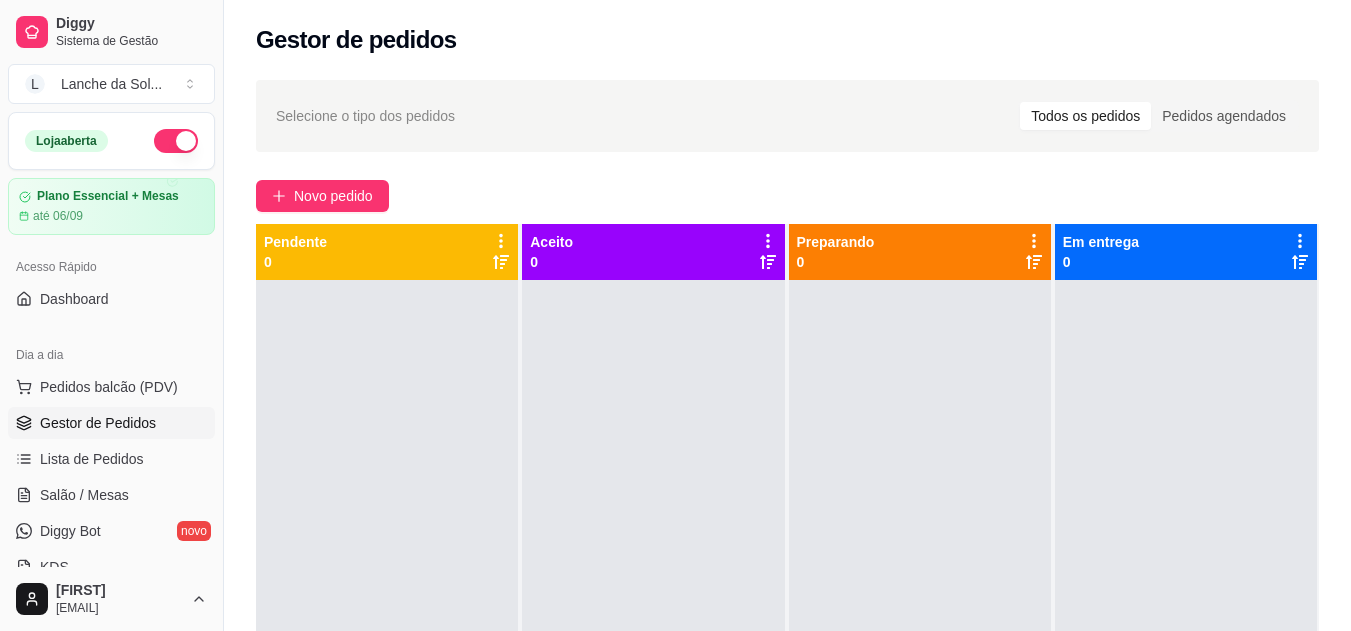 click on "Salão / Mesas" at bounding box center (111, 495) 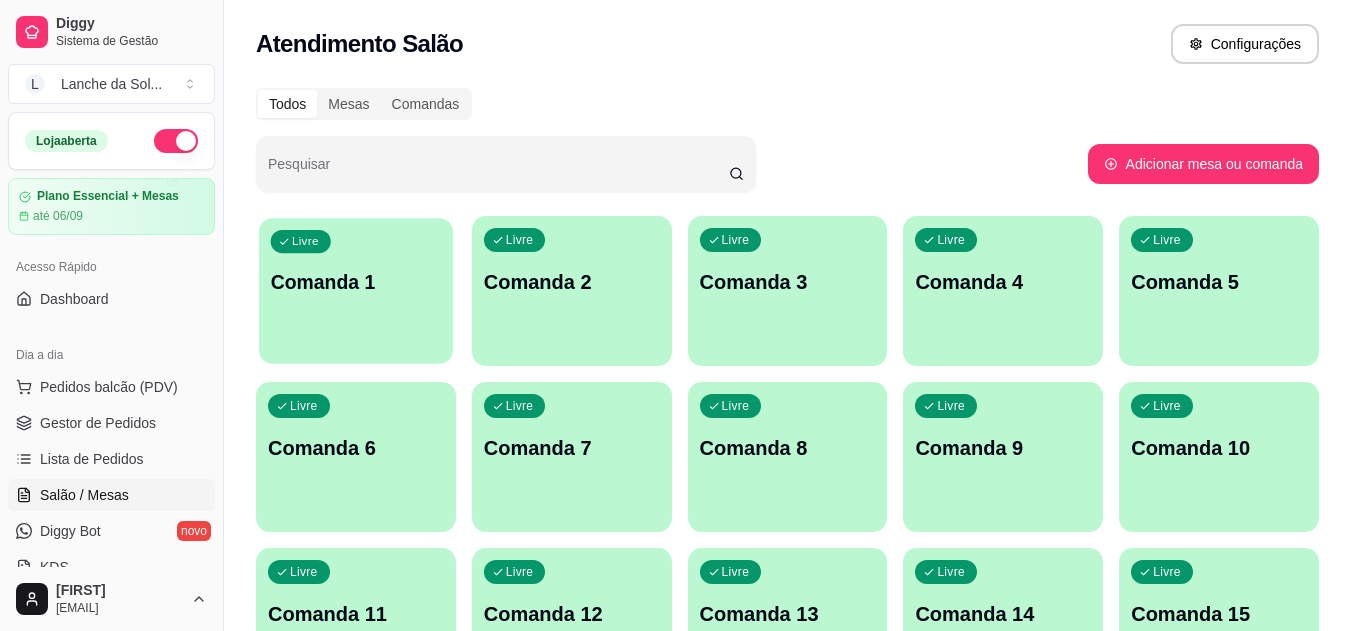 click at bounding box center [356, 351] 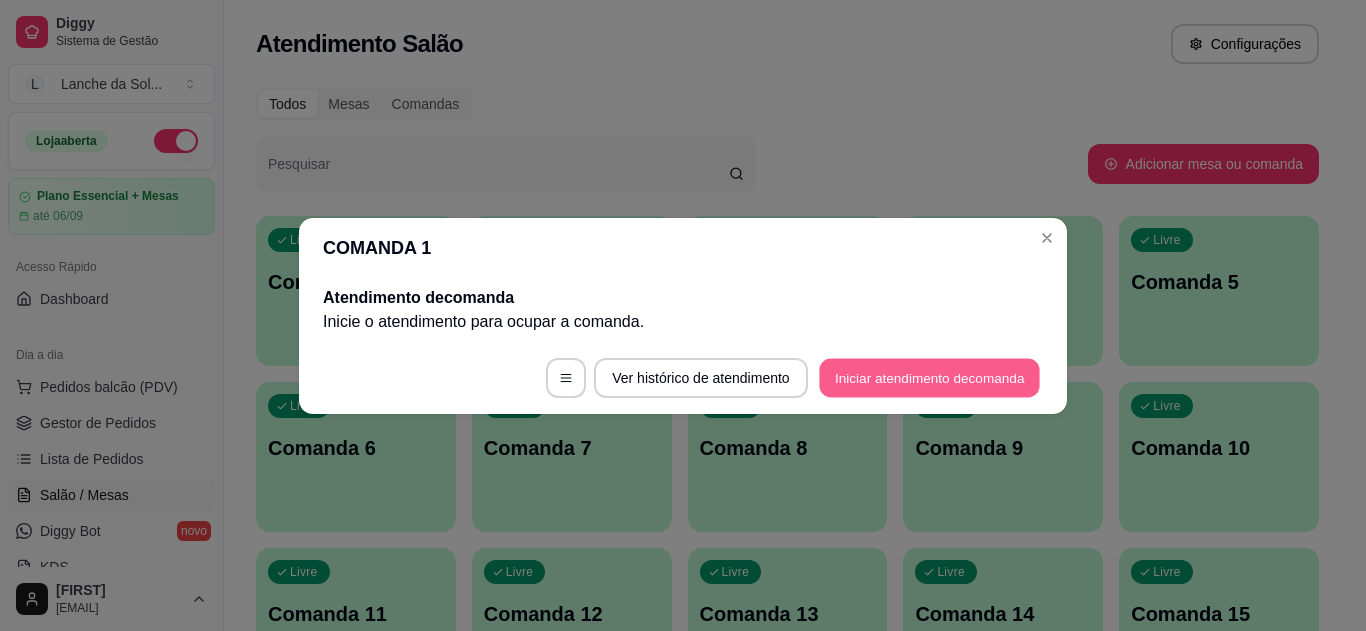 click on "Iniciar atendimento de  comanda" at bounding box center [929, 377] 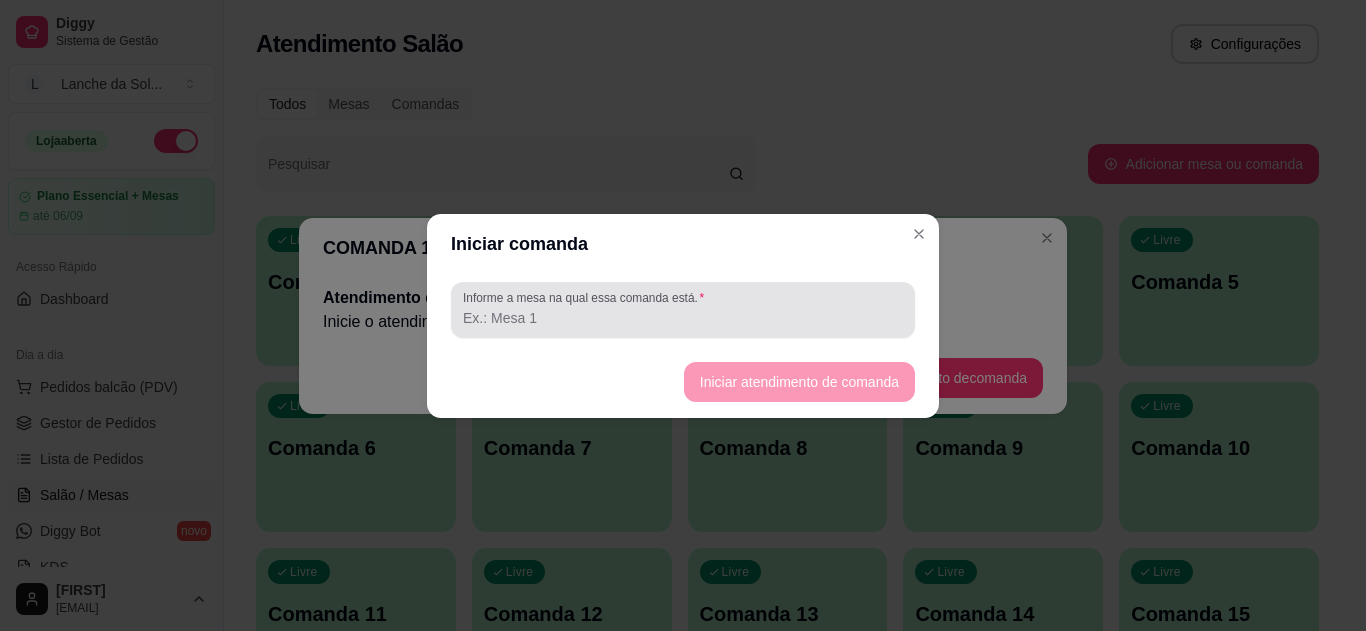 click on "Informe a mesa na qual essa comanda está." at bounding box center (683, 318) 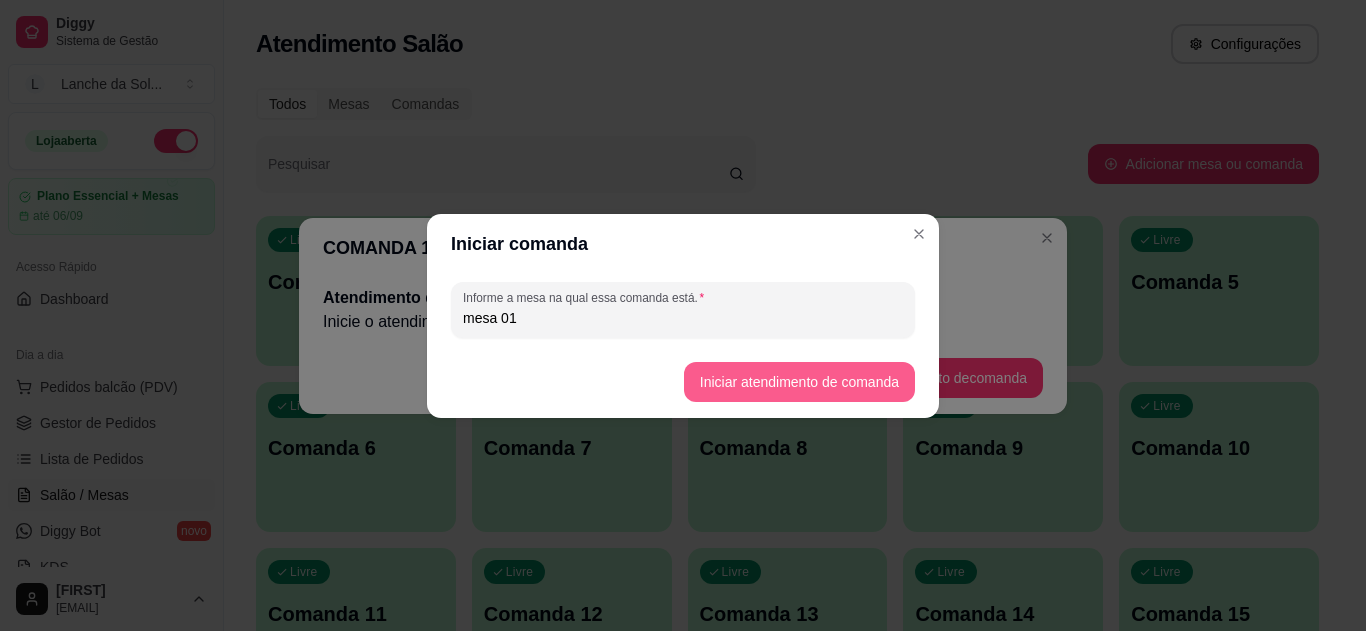 type on "mesa 01" 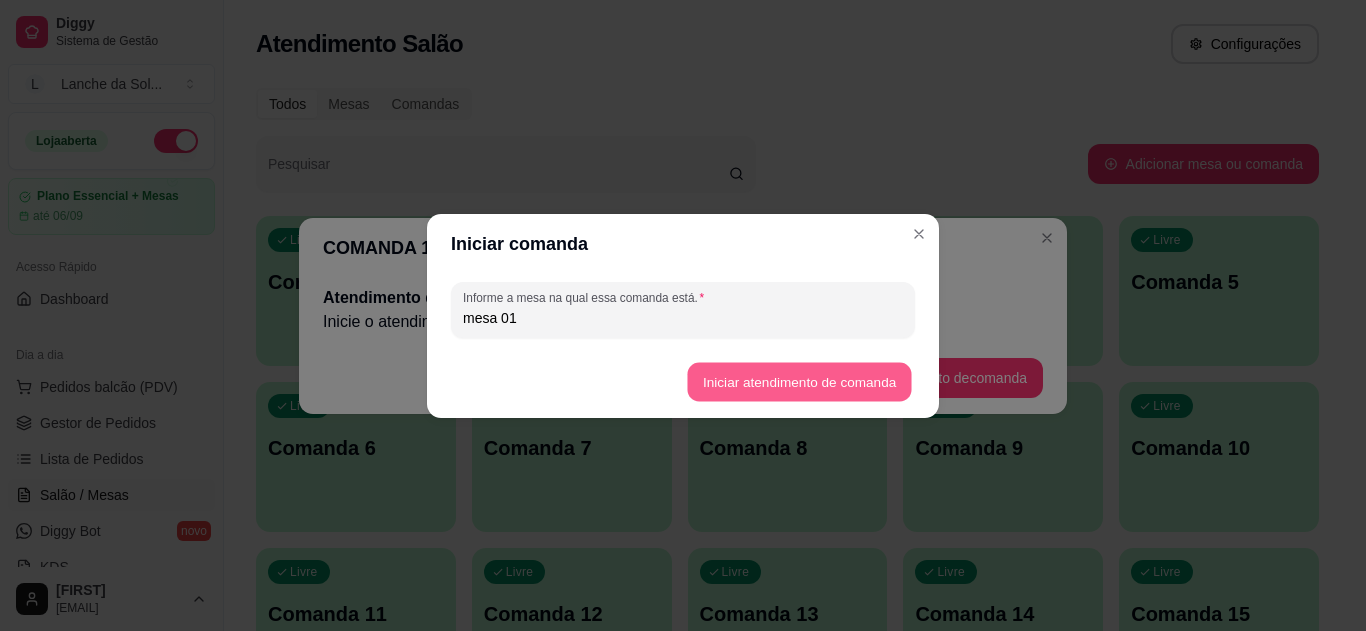 click on "Iniciar atendimento de comanda" at bounding box center (799, 381) 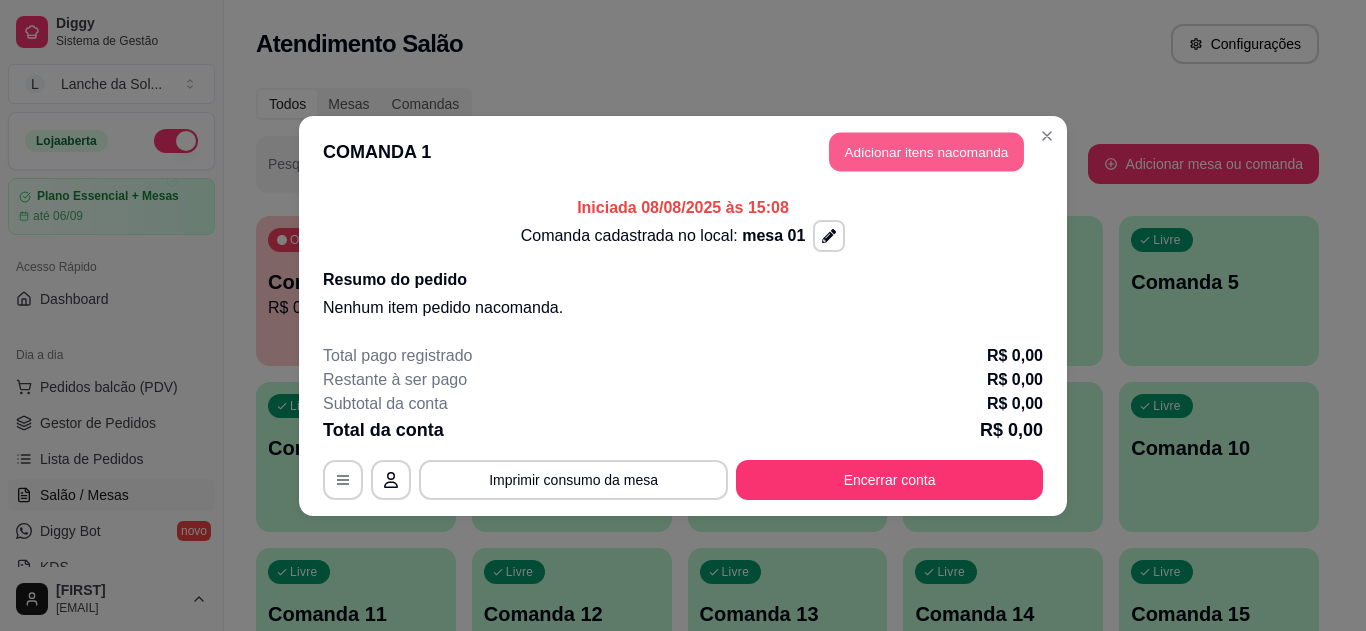 click on "Adicionar itens na  comanda" at bounding box center [926, 151] 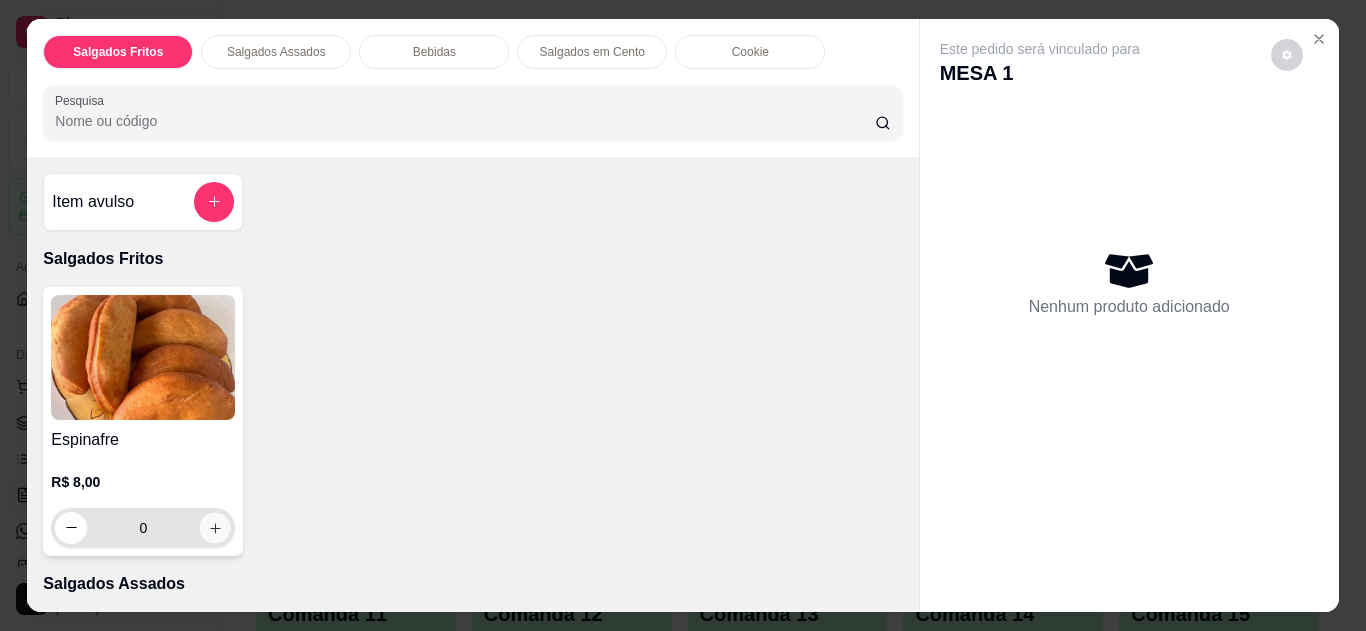 click at bounding box center (215, 527) 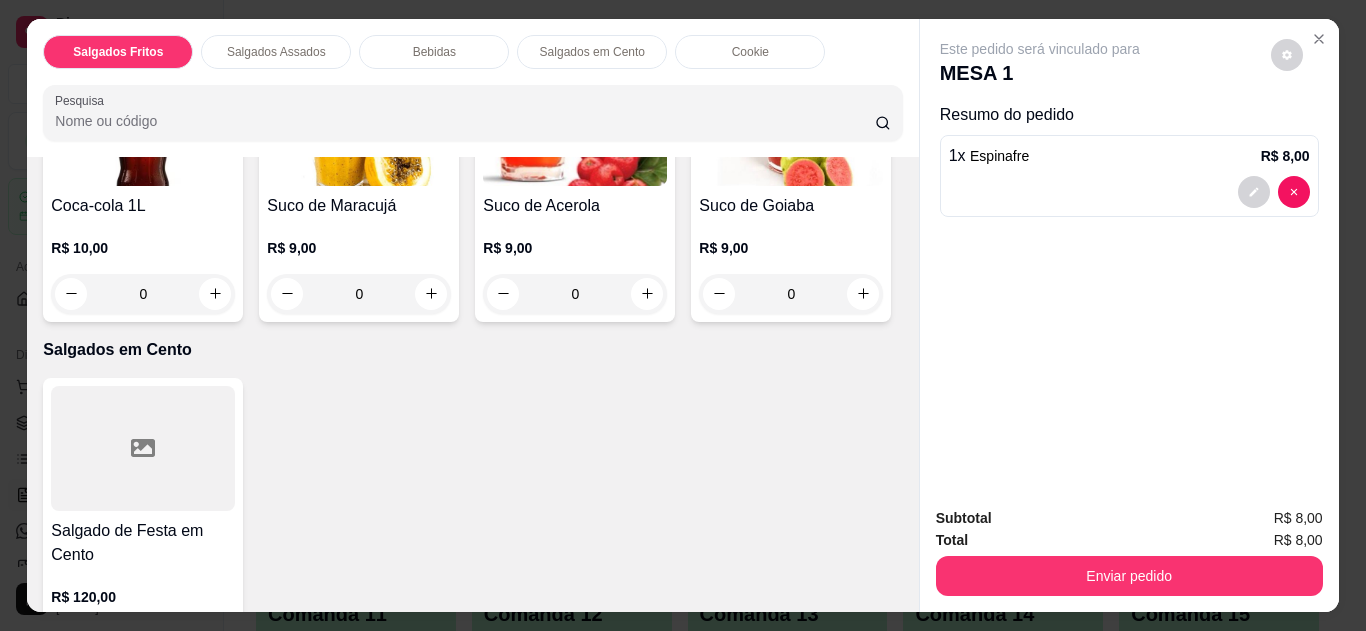 scroll, scrollTop: 1520, scrollLeft: 0, axis: vertical 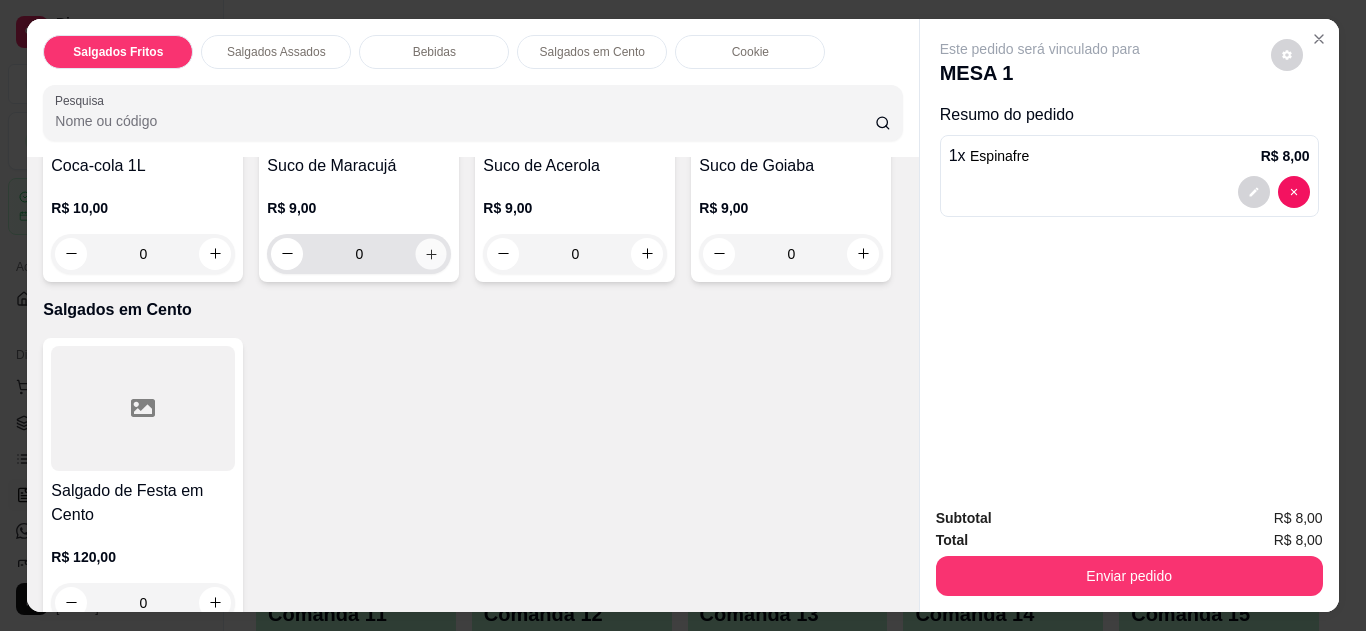 click 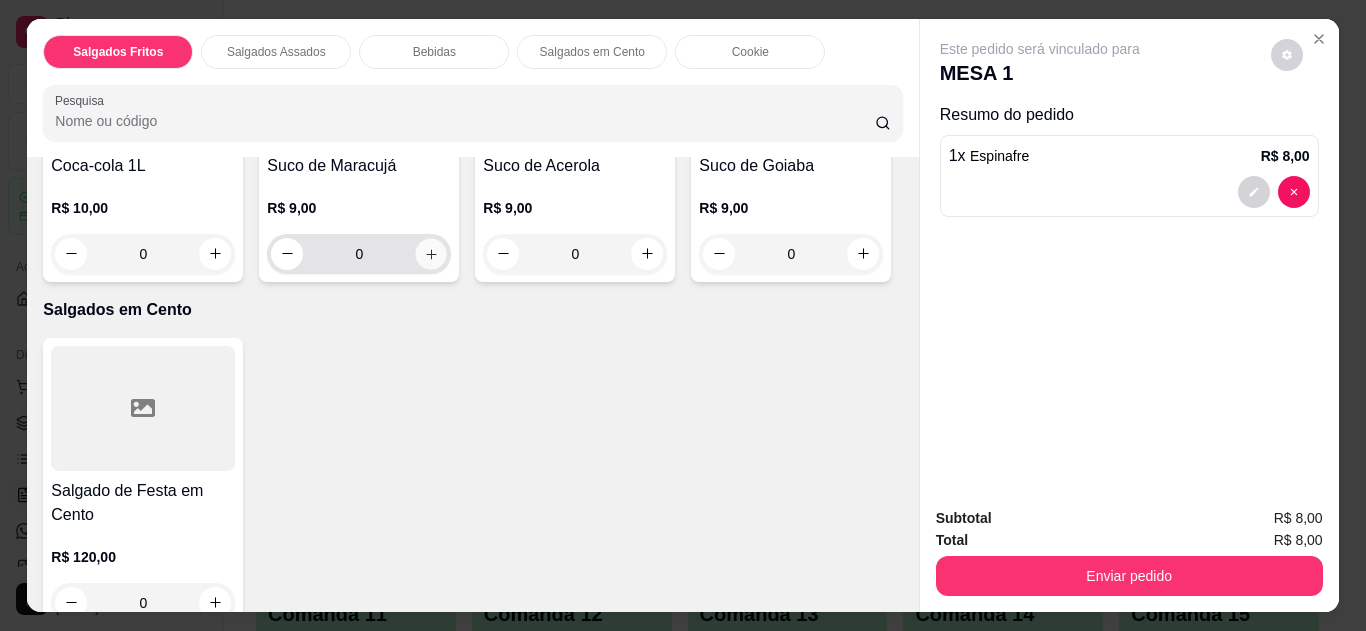 type on "1" 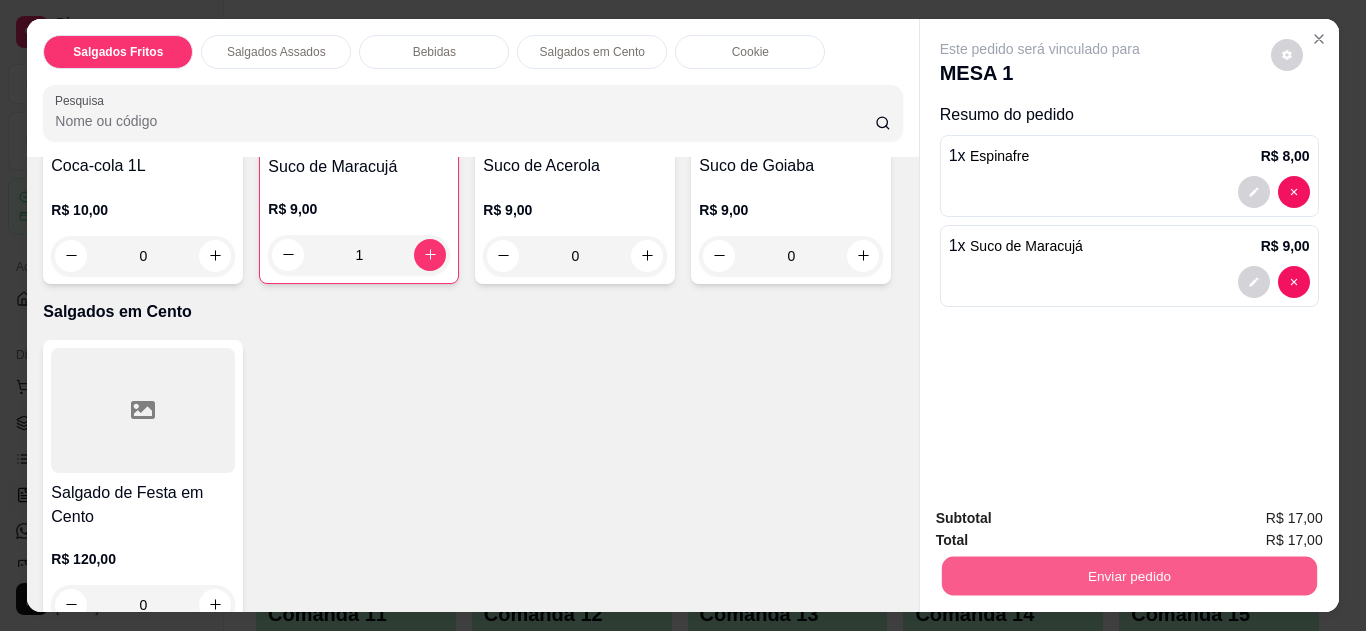 click on "Enviar pedido" at bounding box center (1128, 576) 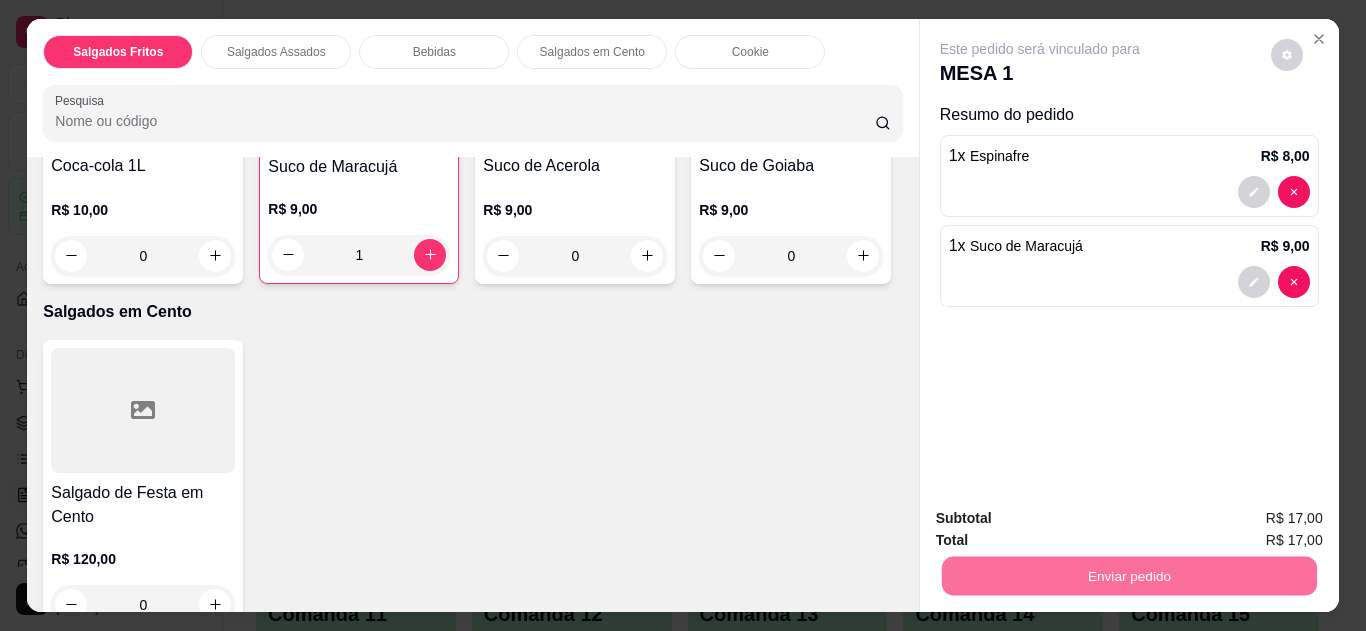 click on "Não registrar e enviar pedido" at bounding box center [1063, 519] 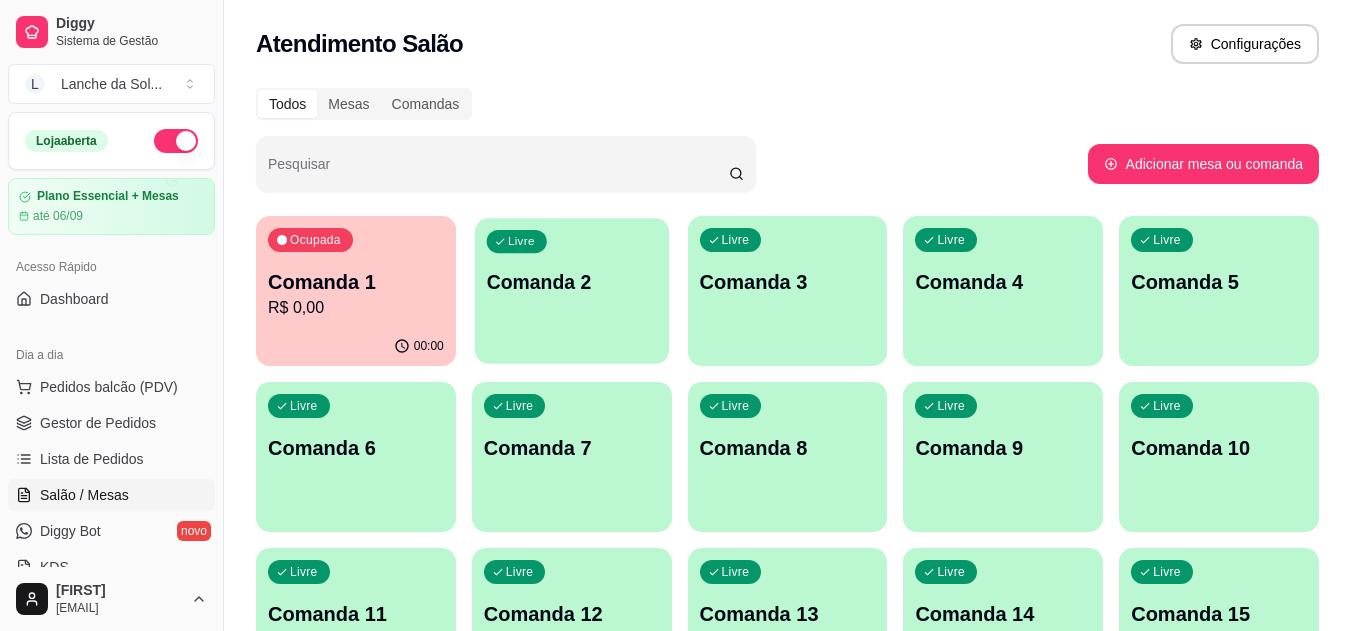 click on "Comanda 2" at bounding box center (571, 282) 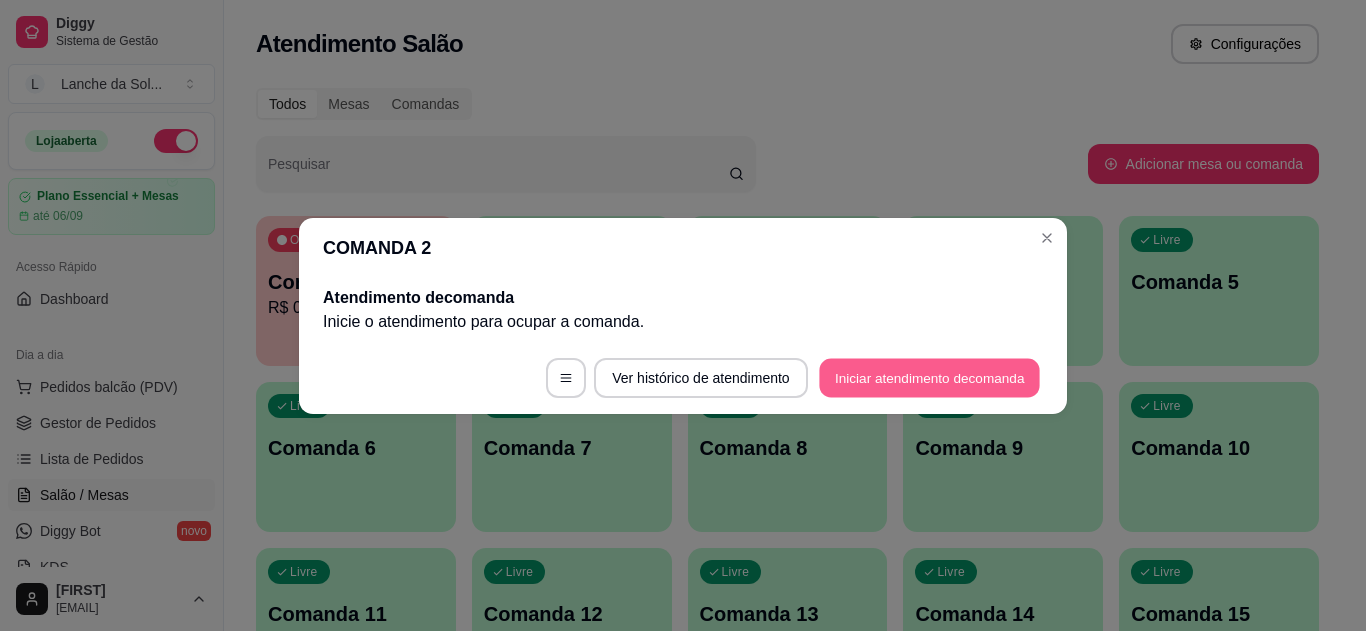 click on "Iniciar atendimento de  comanda" at bounding box center (929, 377) 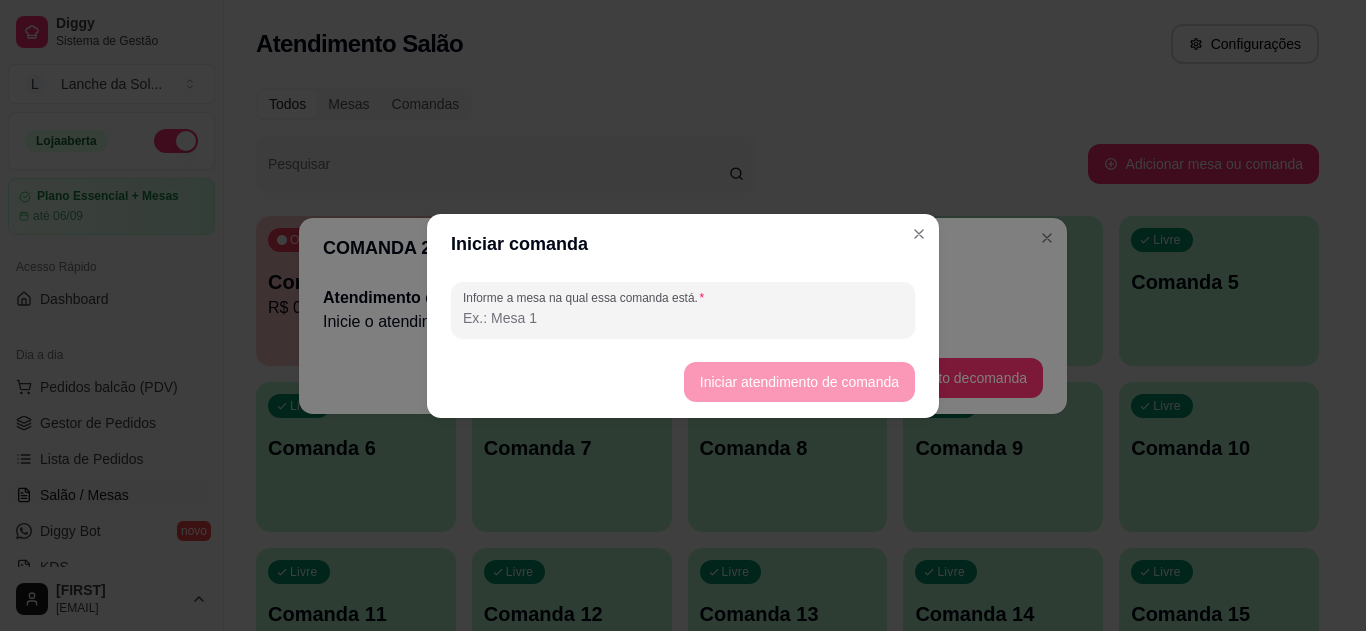 click on "Informe a mesa na qual essa comanda está." at bounding box center (683, 318) 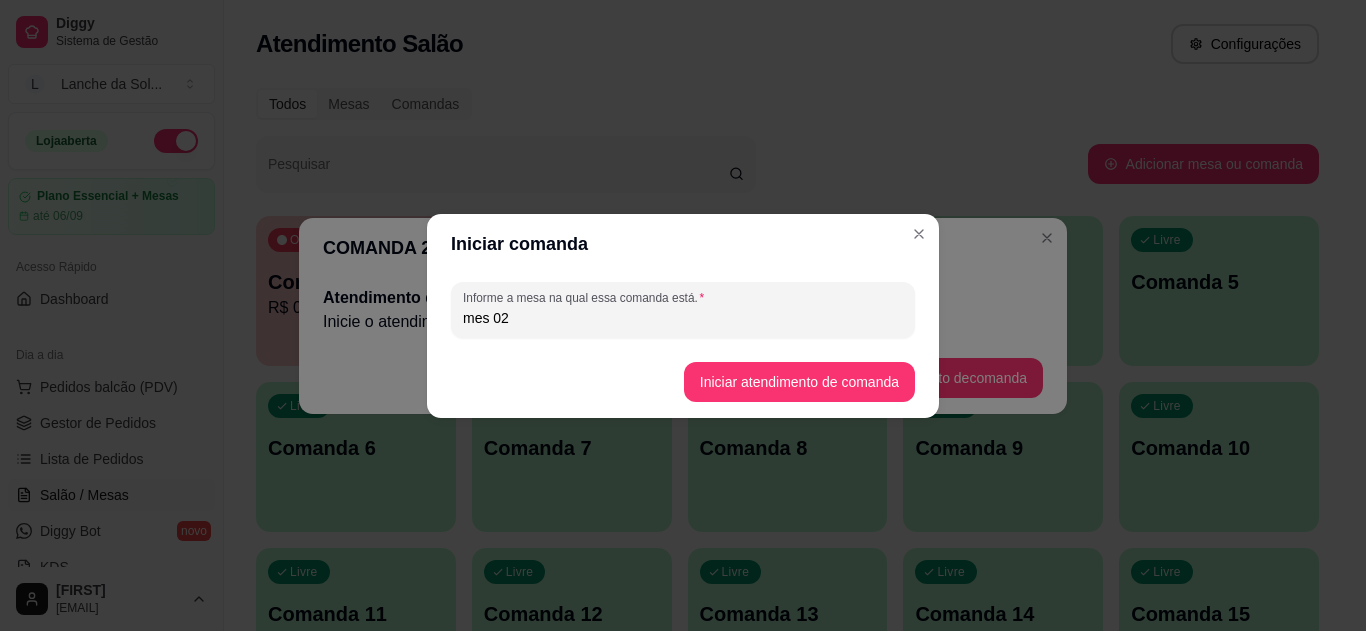 type on "mes 02" 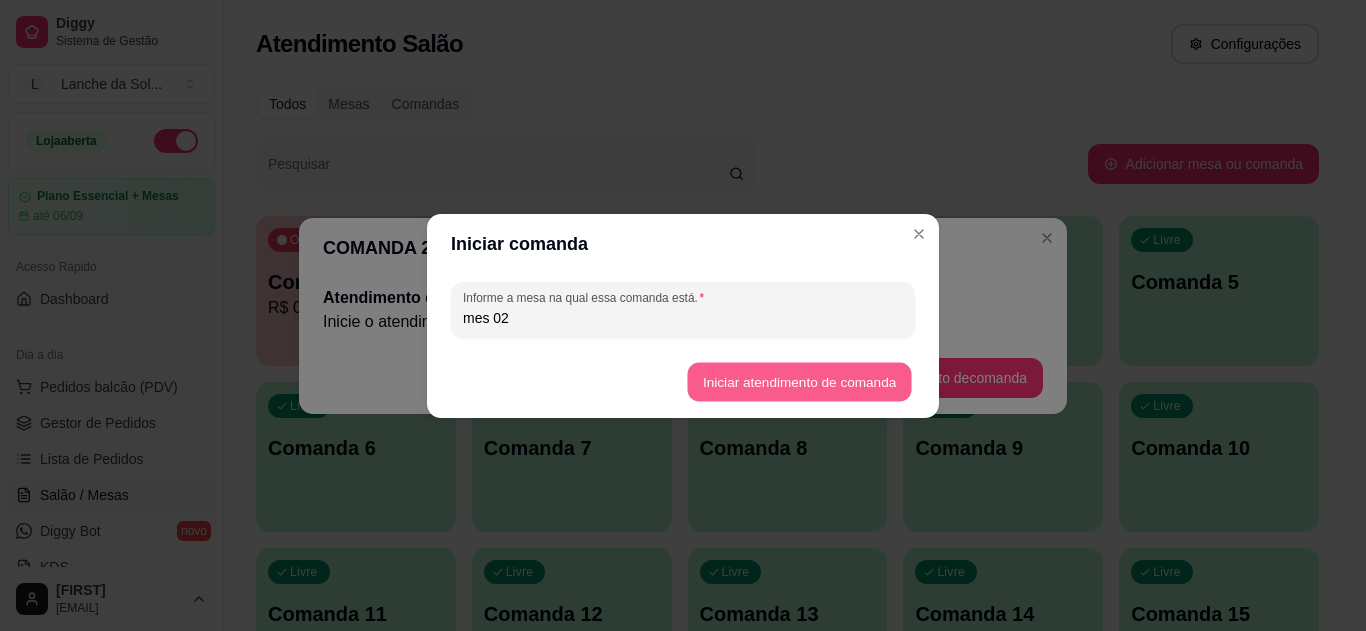 click on "Iniciar atendimento de comanda" at bounding box center (799, 381) 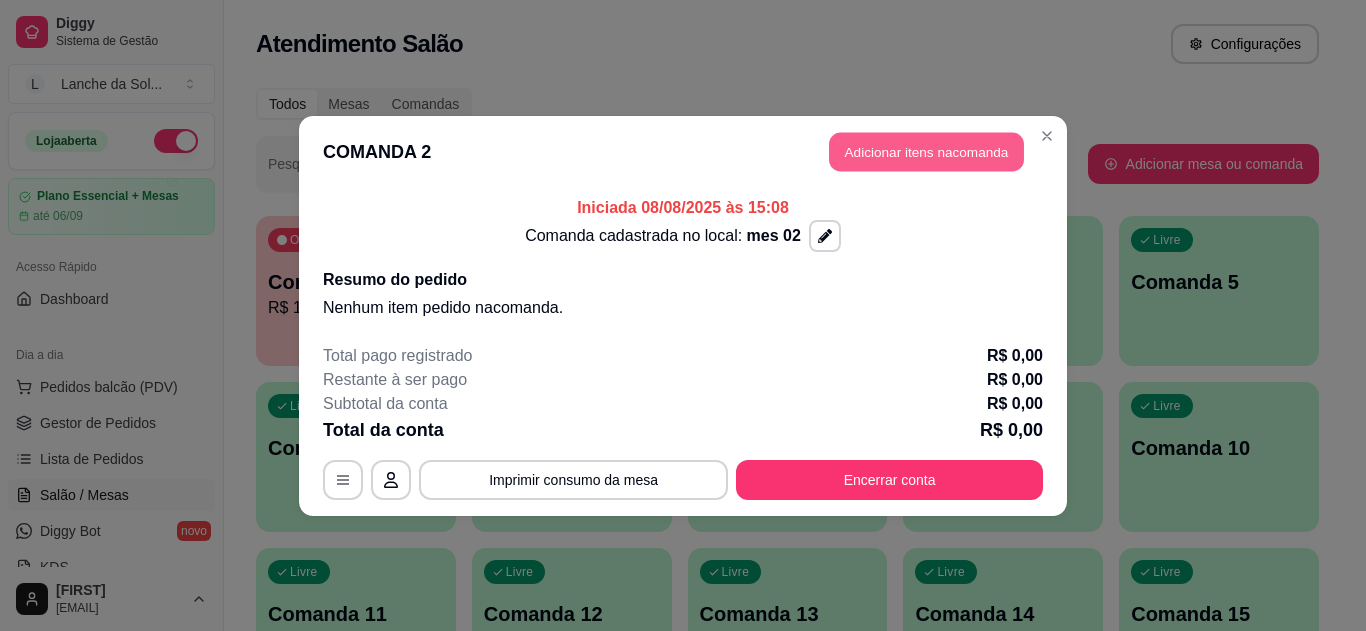 click on "Adicionar itens na  comanda" at bounding box center [926, 151] 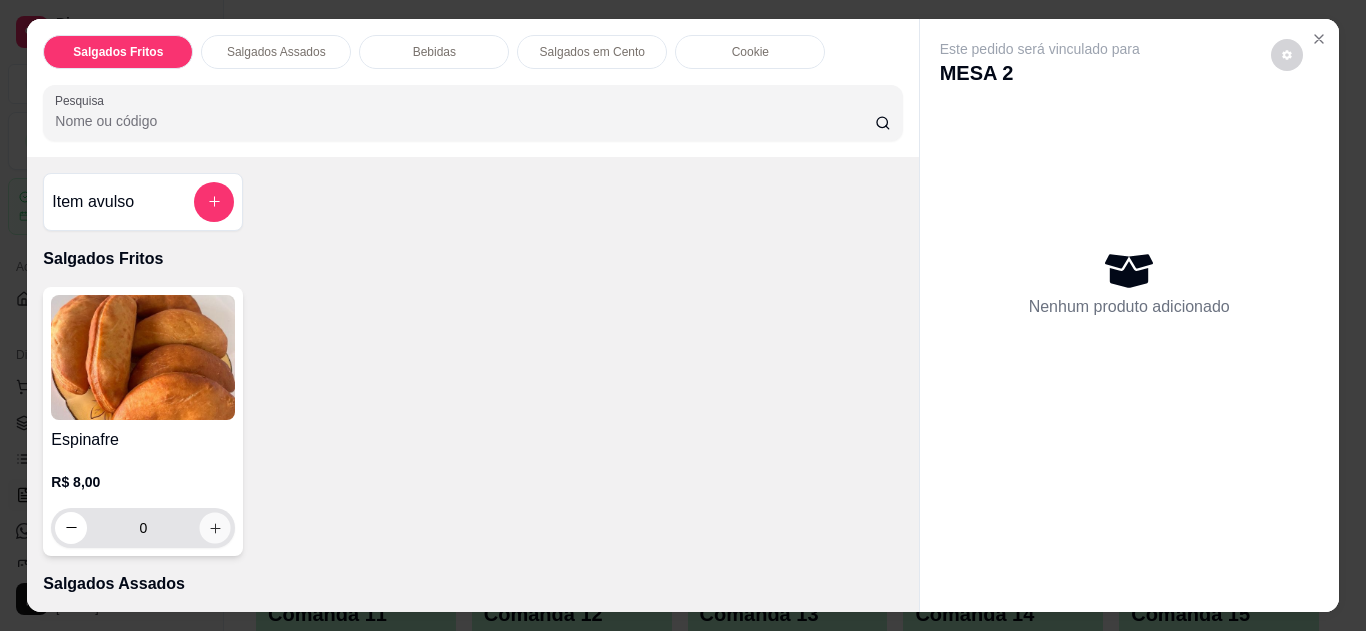 click 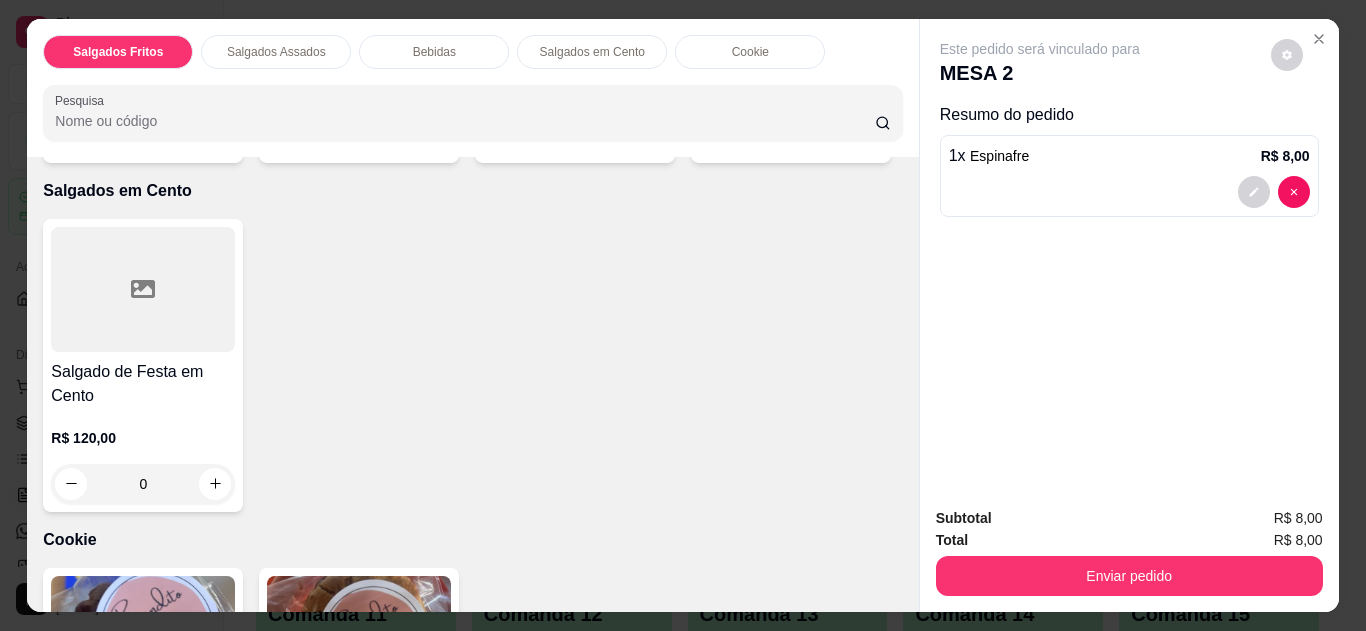 scroll, scrollTop: 1640, scrollLeft: 0, axis: vertical 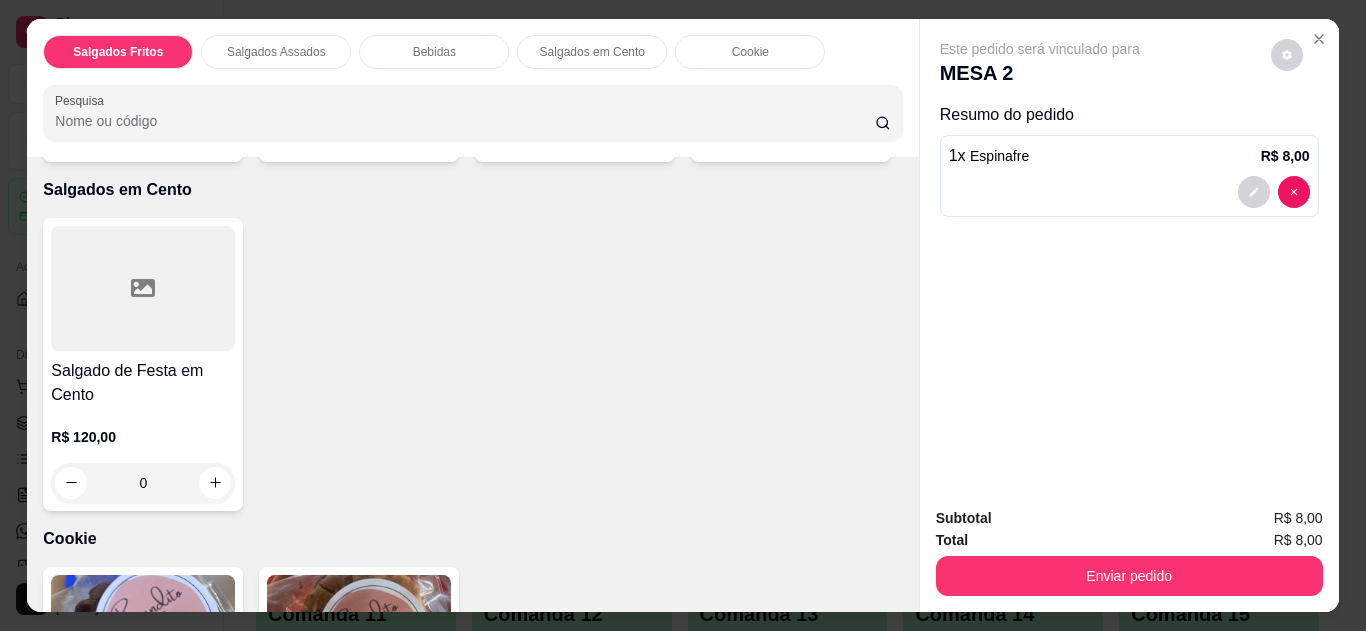 click 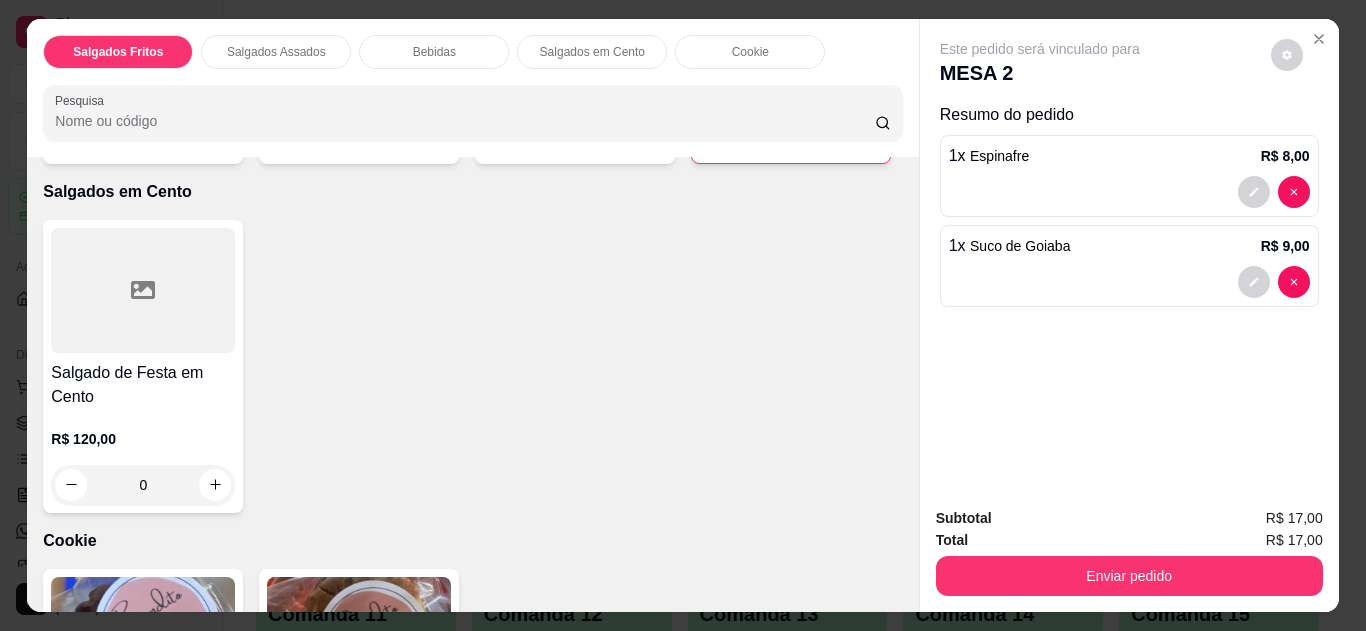 type on "1" 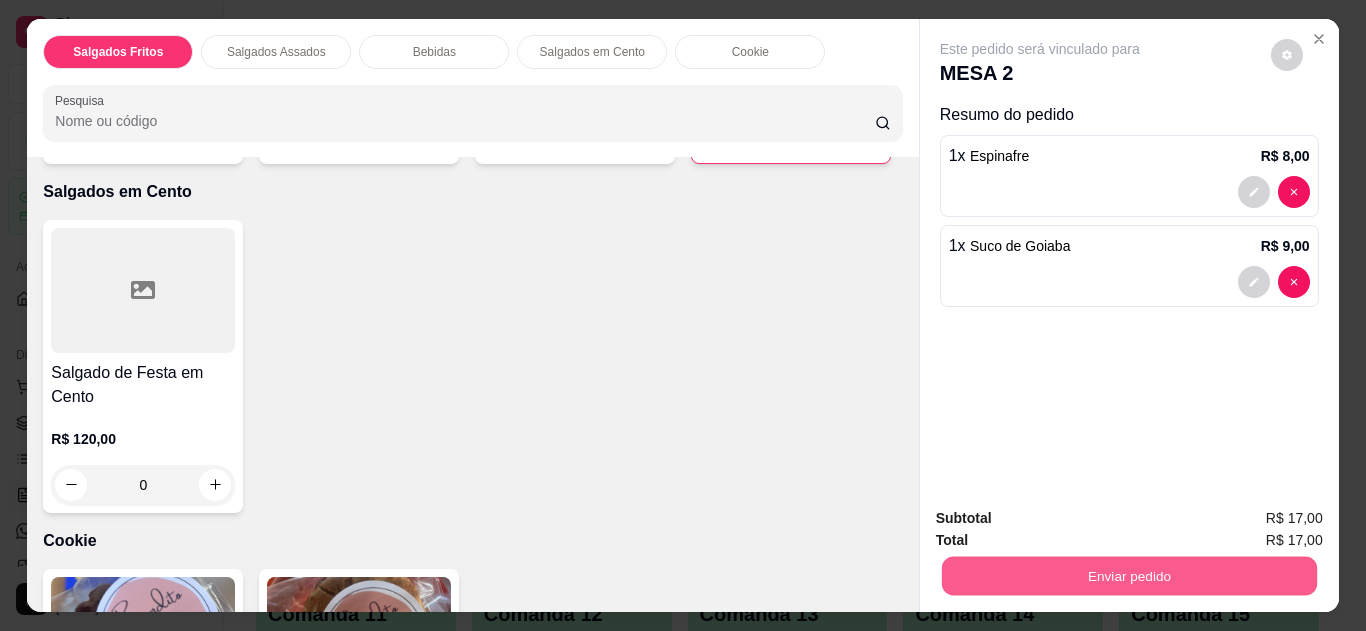 click on "Enviar pedido" at bounding box center (1128, 576) 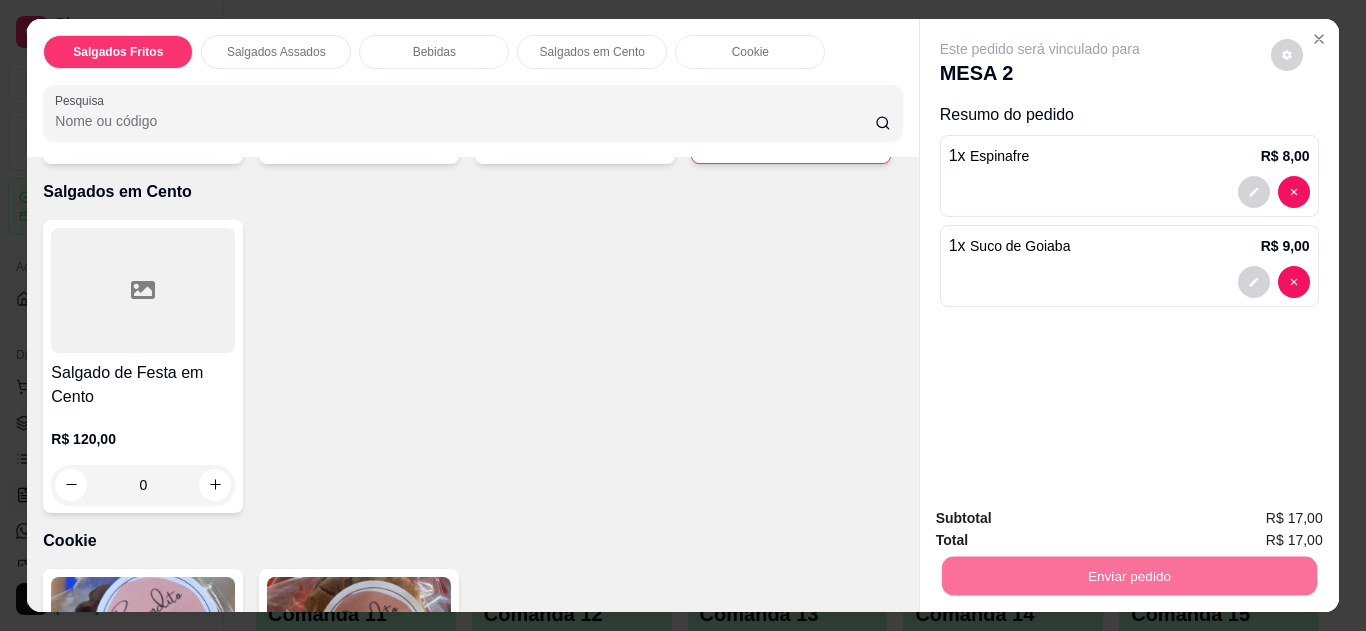 click on "Não registrar e enviar pedido" at bounding box center (1063, 519) 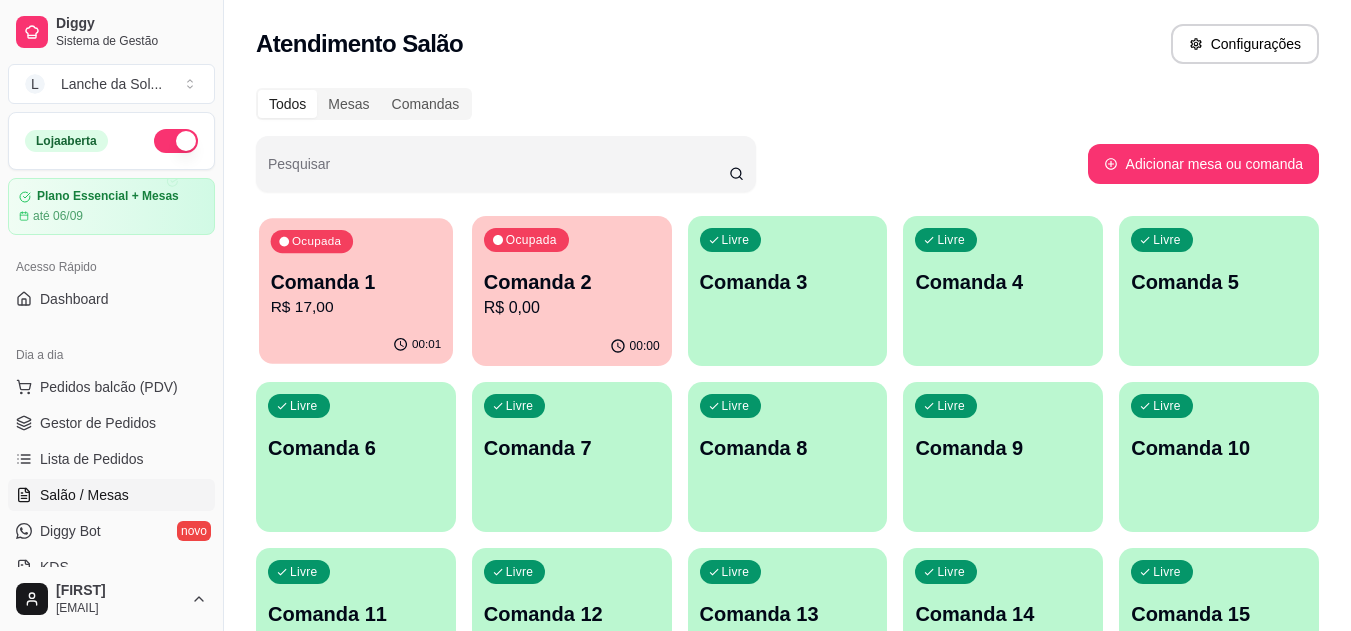 click on "R$ 17,00" at bounding box center (356, 307) 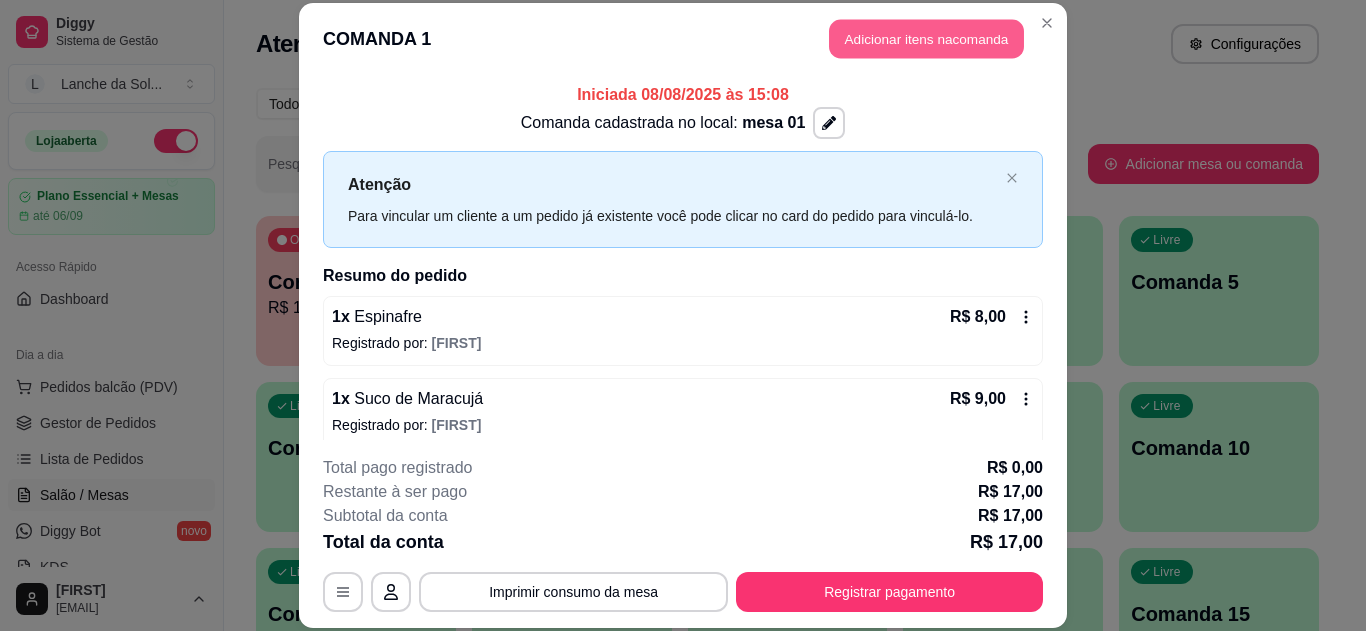 click on "Adicionar itens na  comanda" at bounding box center [926, 39] 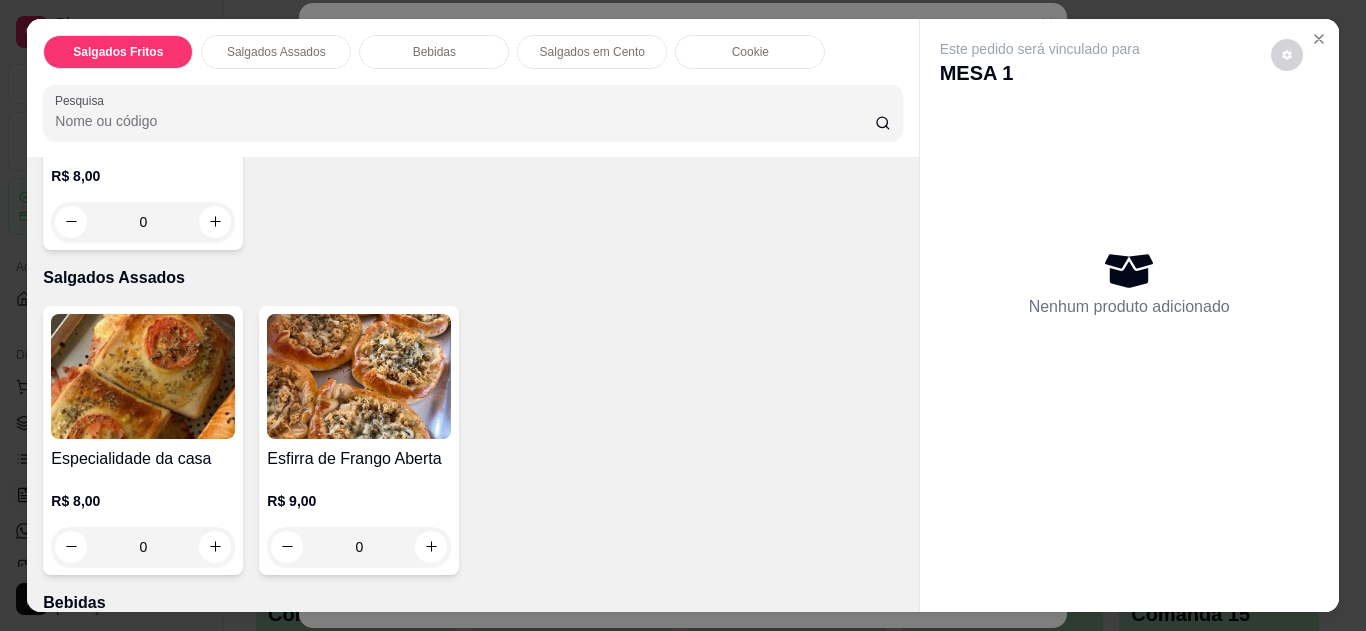 scroll, scrollTop: 360, scrollLeft: 0, axis: vertical 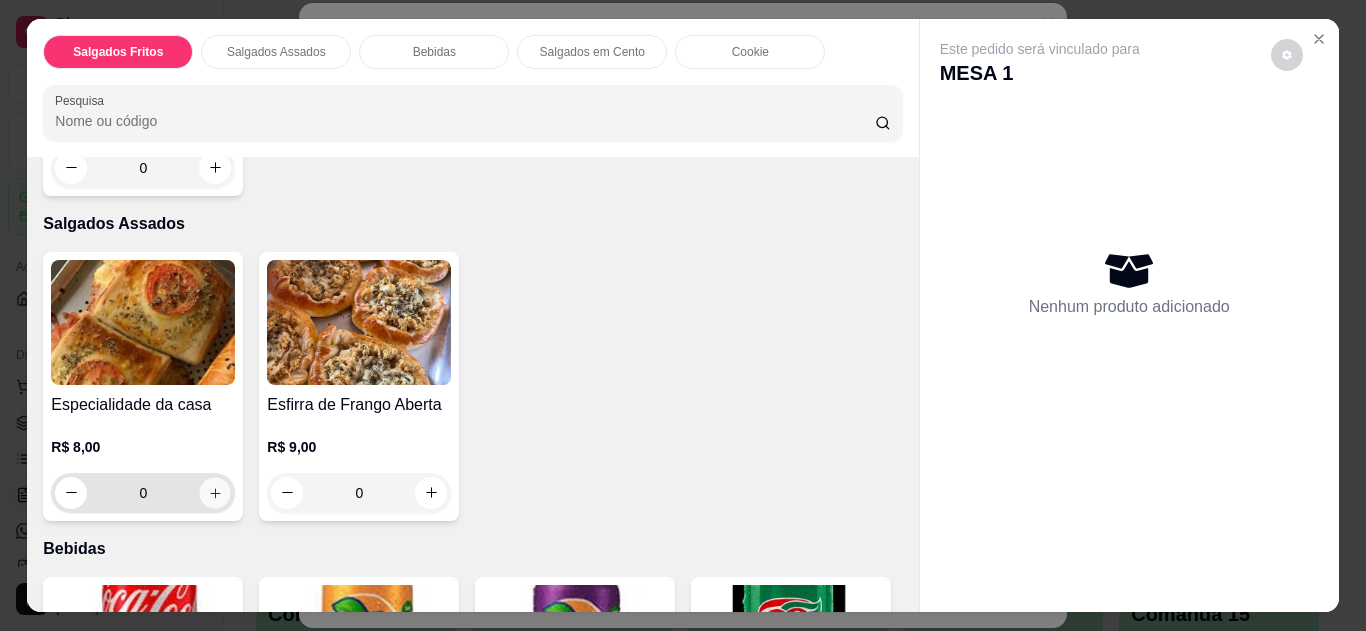 click 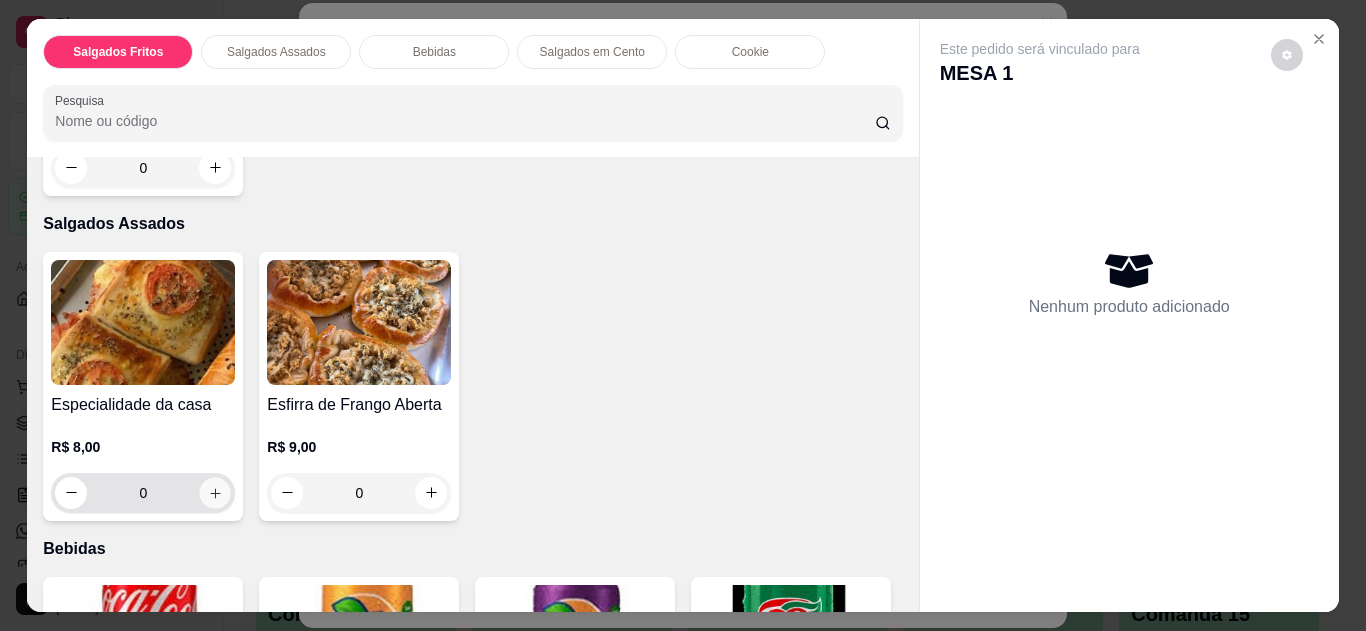 type on "1" 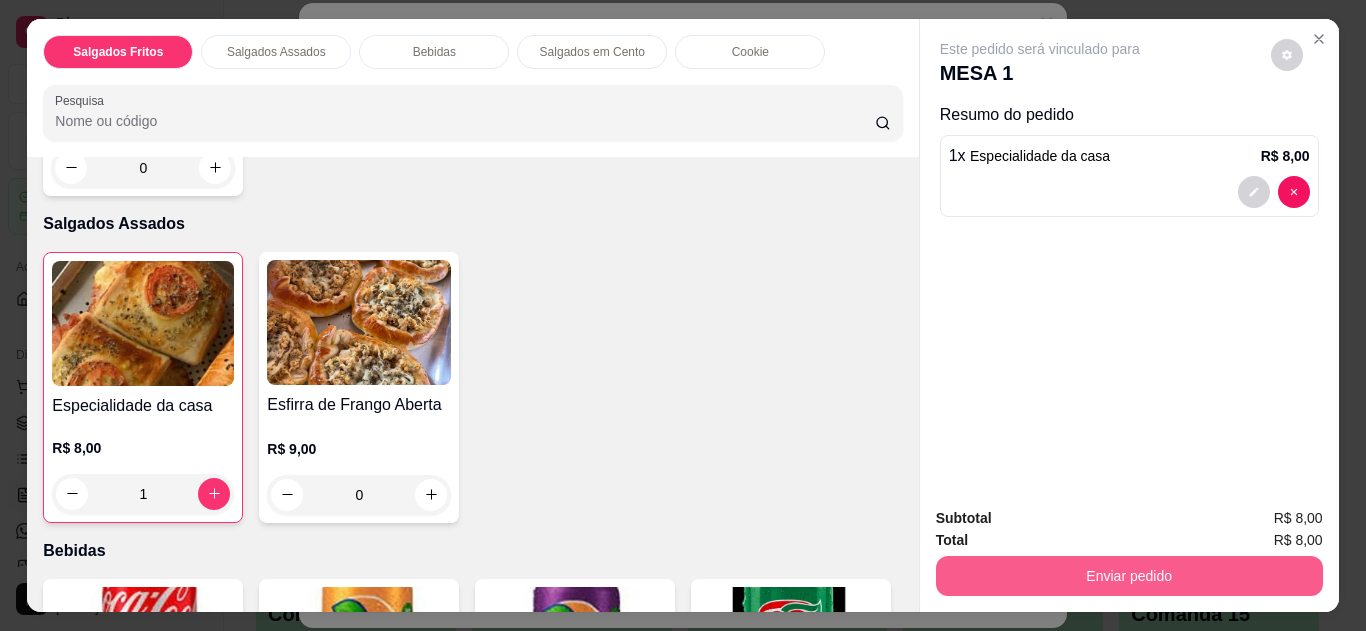 click on "Enviar pedido" at bounding box center [1129, 576] 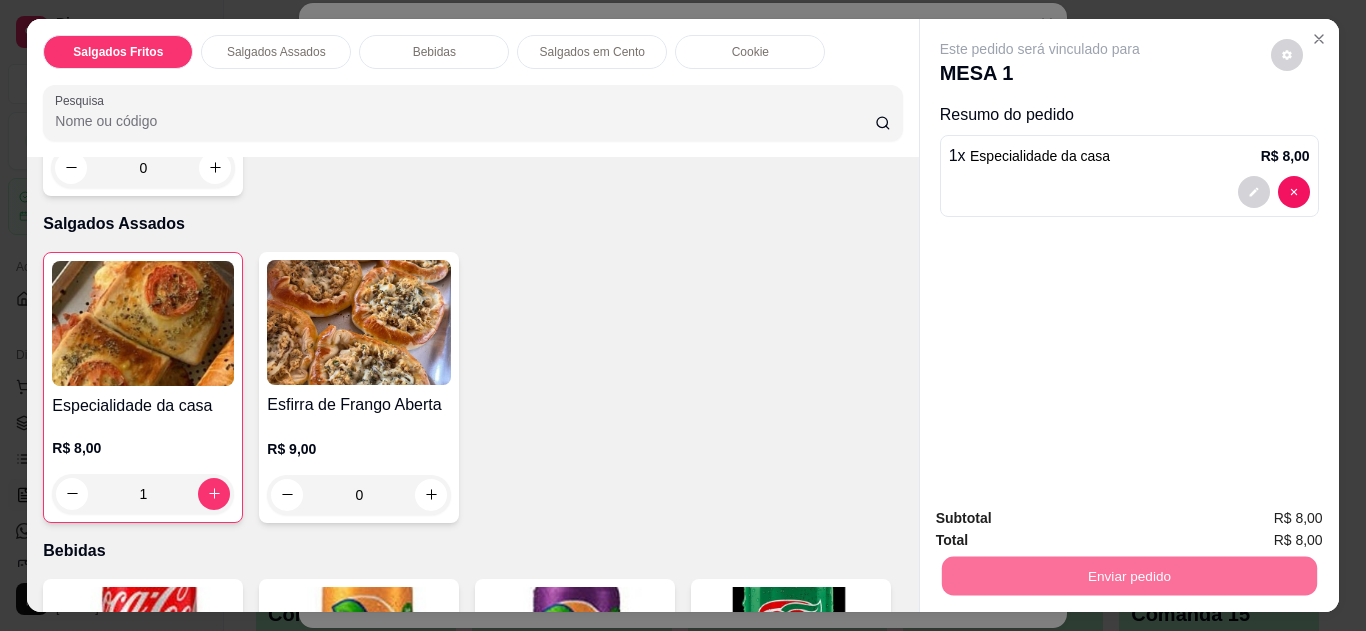 click on "Não registrar e enviar pedido" at bounding box center [1063, 519] 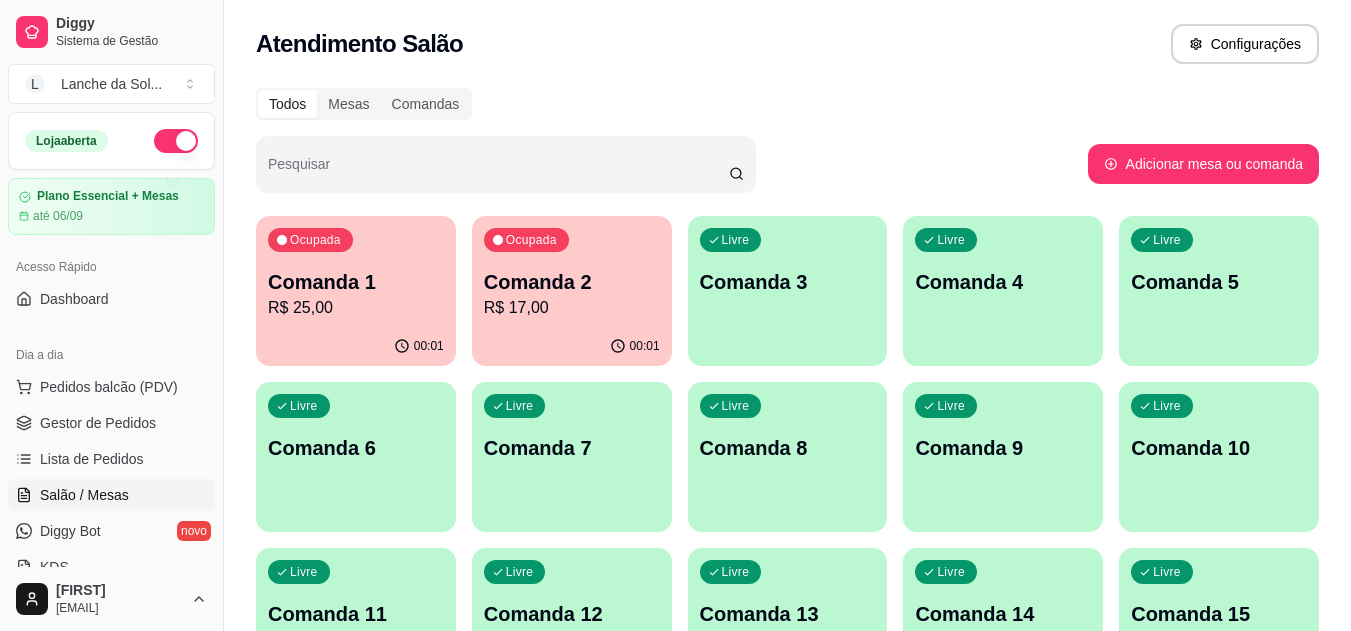 click on "Gestor de Pedidos" at bounding box center (98, 423) 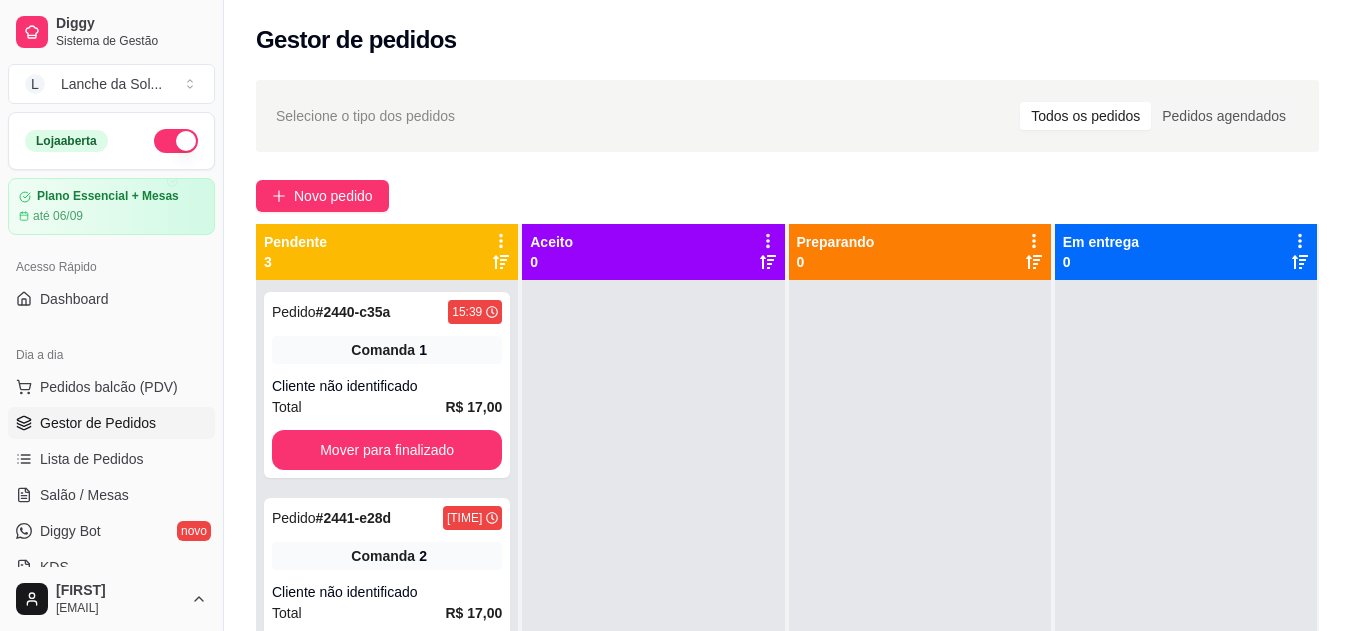 click on "Salão / Mesas" at bounding box center [111, 495] 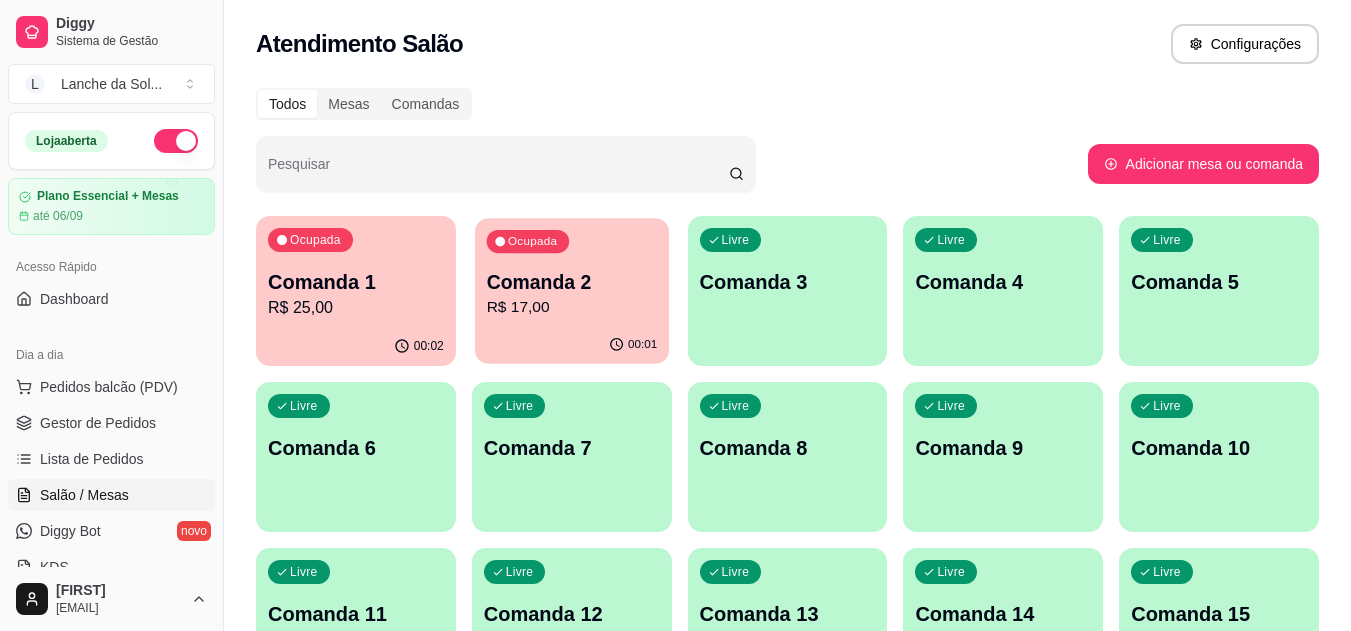 click on "Comanda 2" at bounding box center (571, 282) 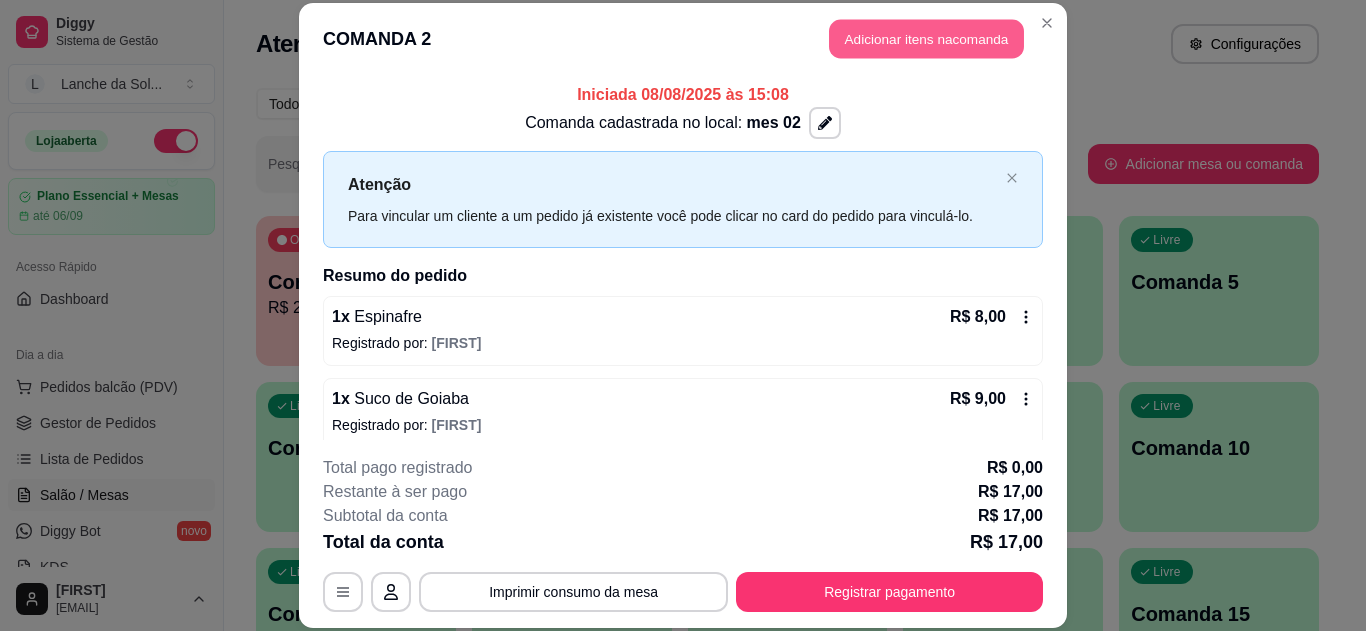 click on "Adicionar itens na  comanda" at bounding box center [926, 39] 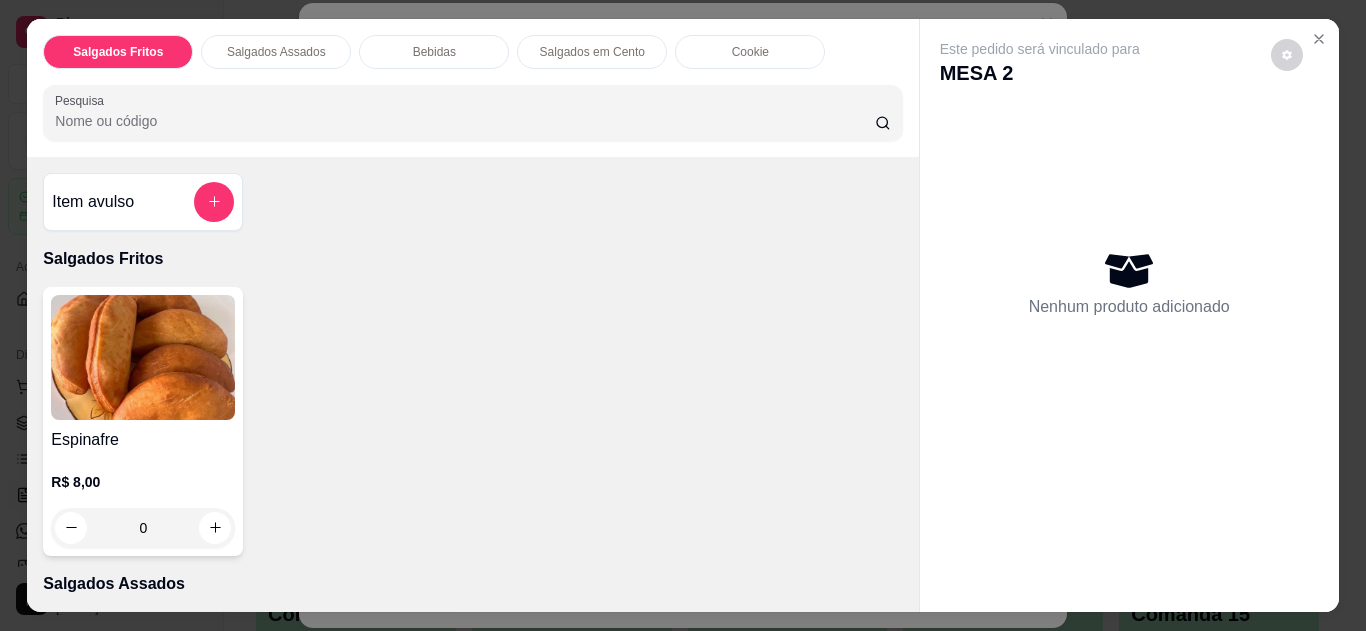click on "Item avulso Salgados Fritos Espinafre   R$ 8,00 0 Salgados Assados Especialidade da casa   R$ 8,00 0 Esfirra de Frango Aberta    R$ 9,00 0 Bebidas Coca-Cola Lata   R$ 7,00 0 Fanta Laranja Lata   R$ 7,00 0 Fanta Uva Lata   R$ 7,00 0 Guaraná Antártica Lata   R$ 7,00 0 Coca-Cola Zero    R$ 7,00 0 Guaraná Antártica Zero Lata   R$ 7,00 0 Guaraná Antártica 1L   R$ 10,00 0 Coca-Cola 600ml   R$ 9,00 0 Coca-cola 1L   R$ 10,00 0 Suco de Maracujá   R$ 9,00 0 Suco de Acerola   R$ 9,00 0 Suco de Goiaba   R$ 9,00 0 Salgados em Cento Salgado de Festa em Cento   R$ 120,00 0 Cookie Black 70%   R$ 12,00 0 Esgotado Duo Hershey’s   R$ 12,00 0" at bounding box center (472, 384) 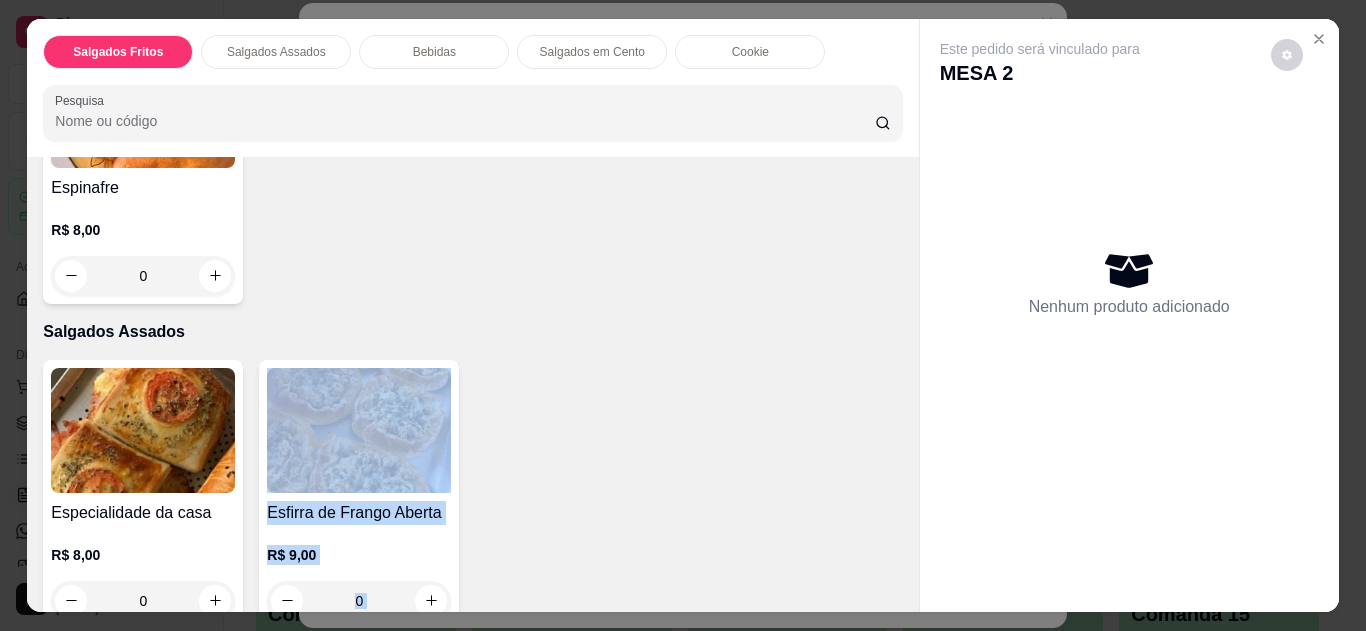click on "Item avulso Salgados Fritos Espinafre   R$ 8,00 0 Salgados Assados Especialidade da casa   R$ 8,00 0 Esfirra de Frango Aberta    R$ 9,00 0 Bebidas Coca-Cola Lata   R$ 7,00 0 Fanta Laranja Lata   R$ 7,00 0 Fanta Uva Lata   R$ 7,00 0 Guaraná Antártica Lata   R$ 7,00 0 Coca-Cola Zero    R$ 7,00 0 Guaraná Antártica Zero Lata   R$ 7,00 0 Guaraná Antártica 1L   R$ 10,00 0 Coca-Cola 600ml   R$ 9,00 0 Coca-cola 1L   R$ 10,00 0 Suco de Maracujá   R$ 9,00 0 Suco de Acerola   R$ 9,00 0 Suco de Goiaba   R$ 9,00 0 Salgados em Cento Salgado de Festa em Cento   R$ 120,00 0 Cookie Black 70%   R$ 12,00 0 Esgotado Duo Hershey’s   R$ 12,00 0" at bounding box center (472, 384) 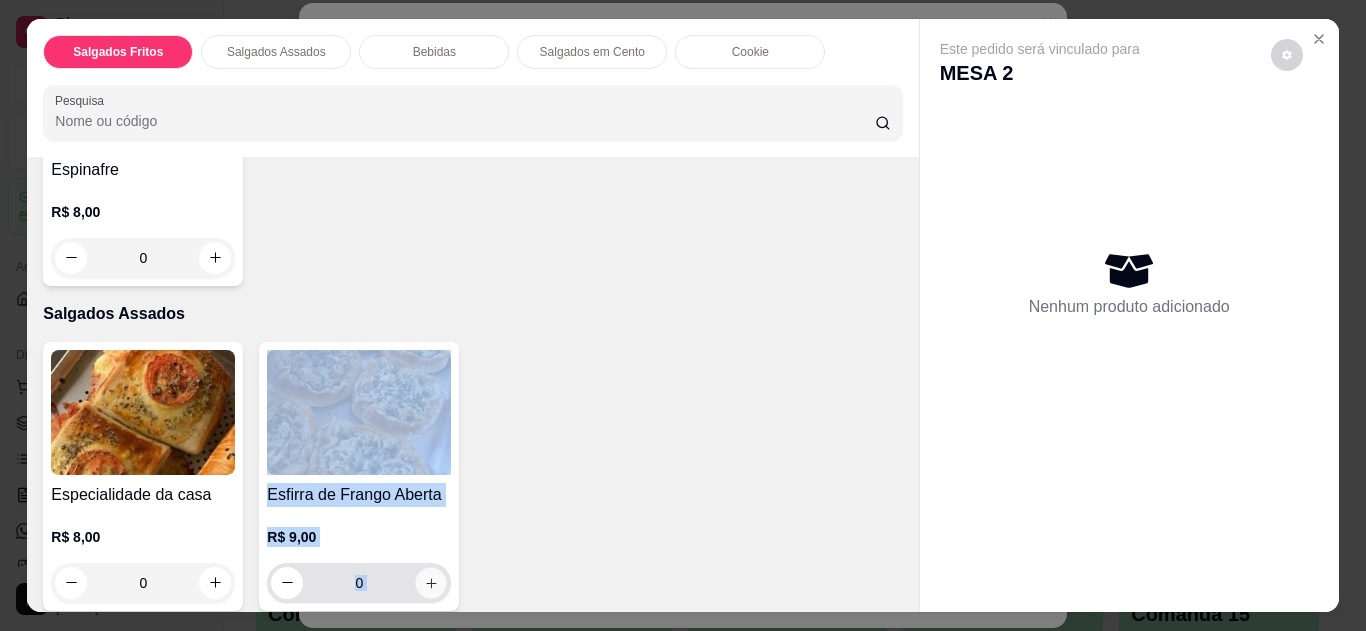 click at bounding box center (431, 582) 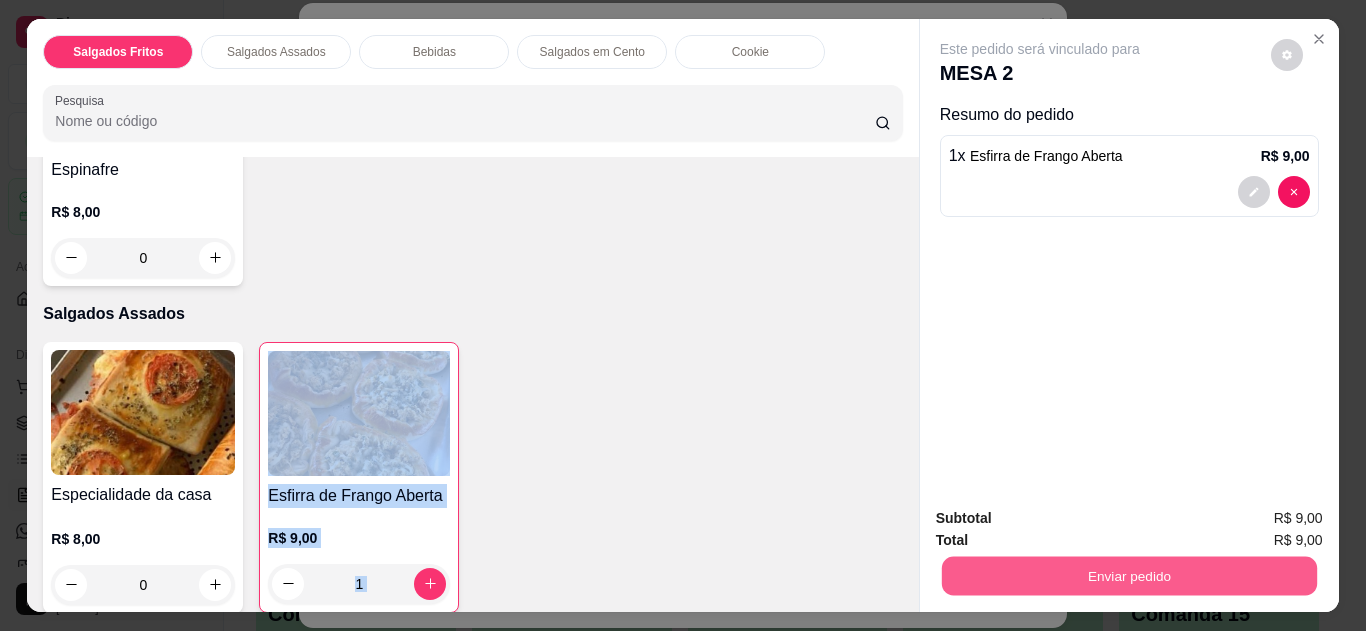 click on "Enviar pedido" at bounding box center (1128, 576) 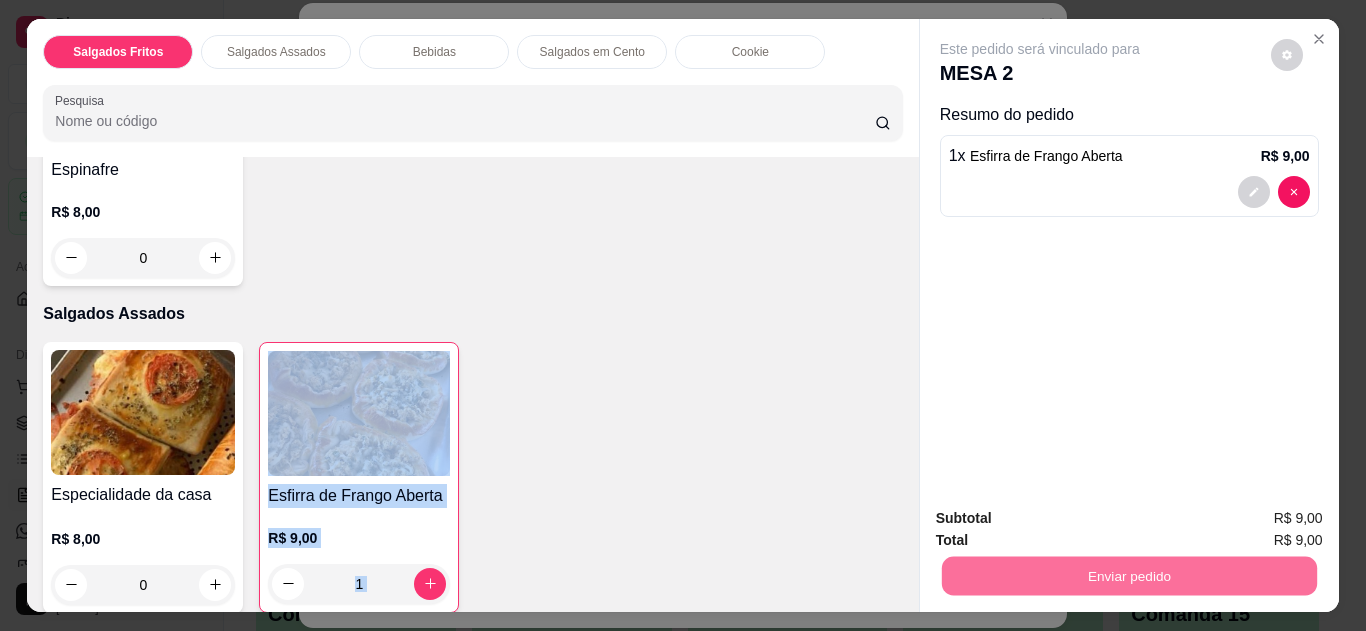 click on "Não registrar e enviar pedido" at bounding box center (1063, 519) 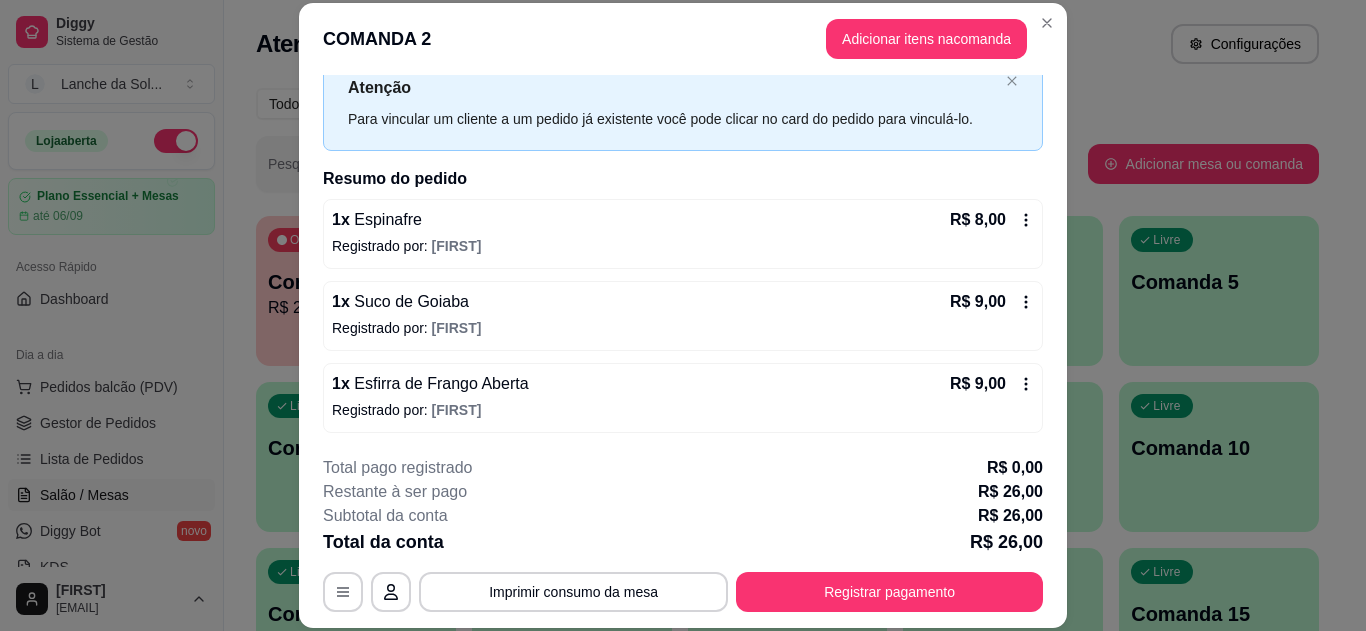 scroll, scrollTop: 98, scrollLeft: 0, axis: vertical 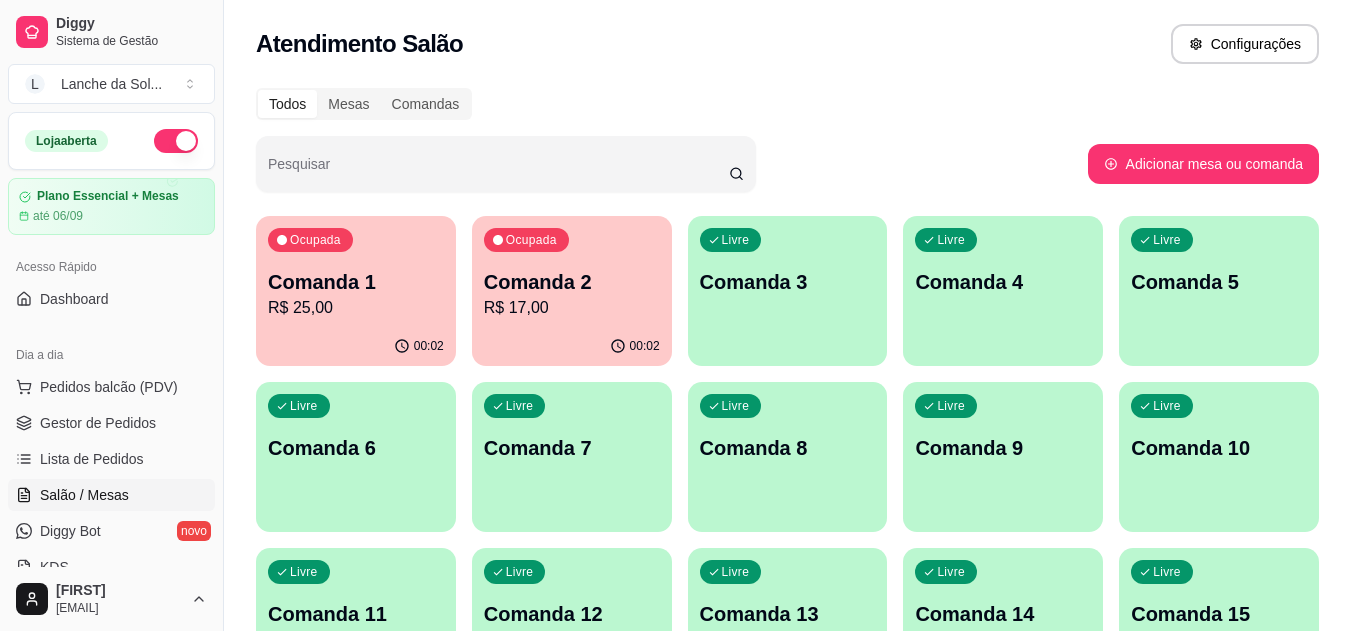 click on "Gestor de Pedidos" at bounding box center (111, 423) 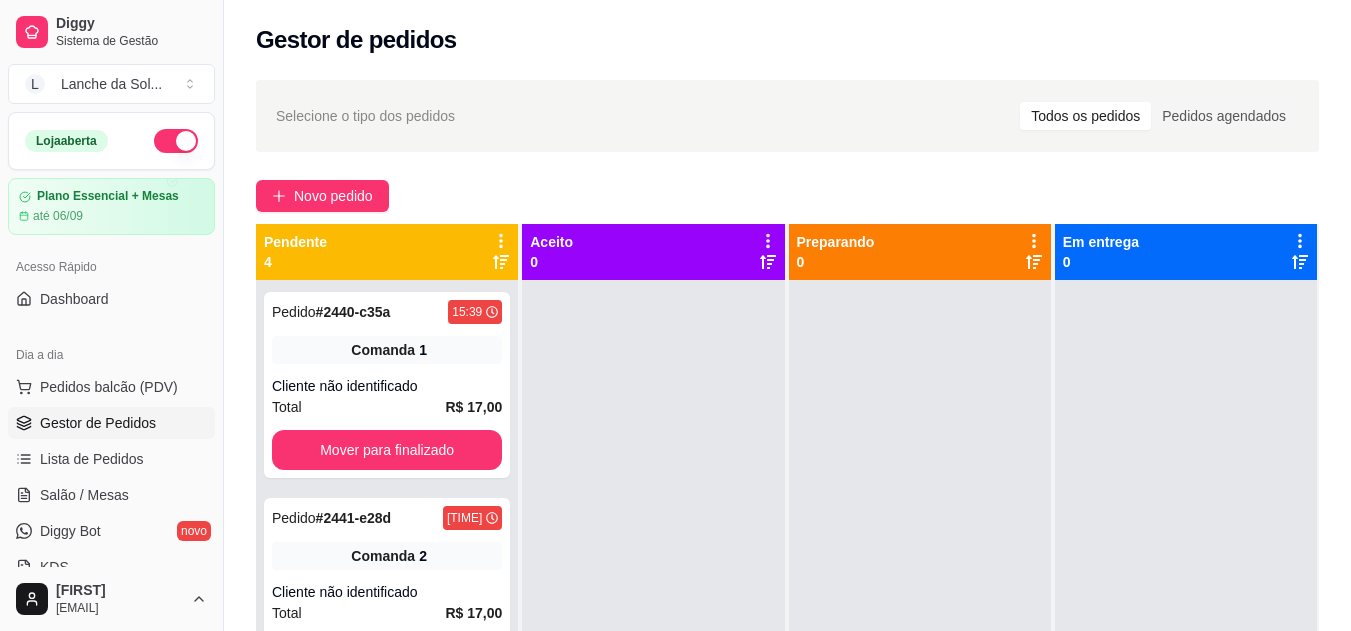 click on "Salão / Mesas" at bounding box center [84, 495] 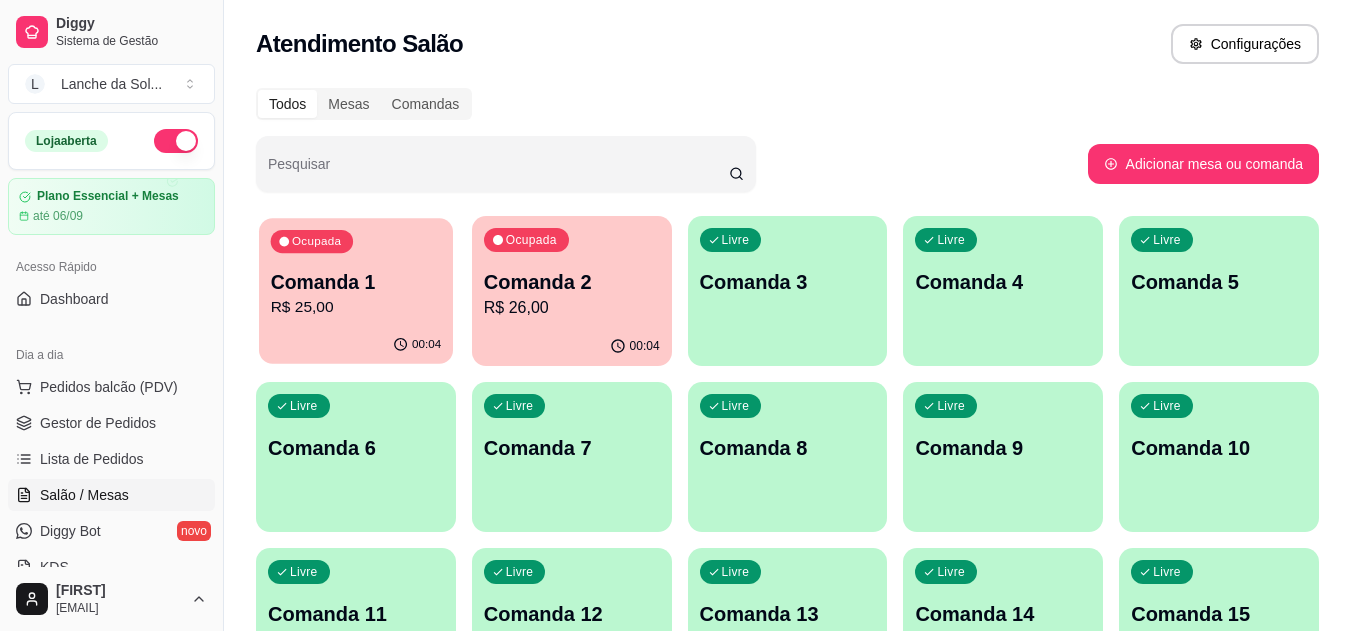 click on "R$ 25,00" at bounding box center (356, 307) 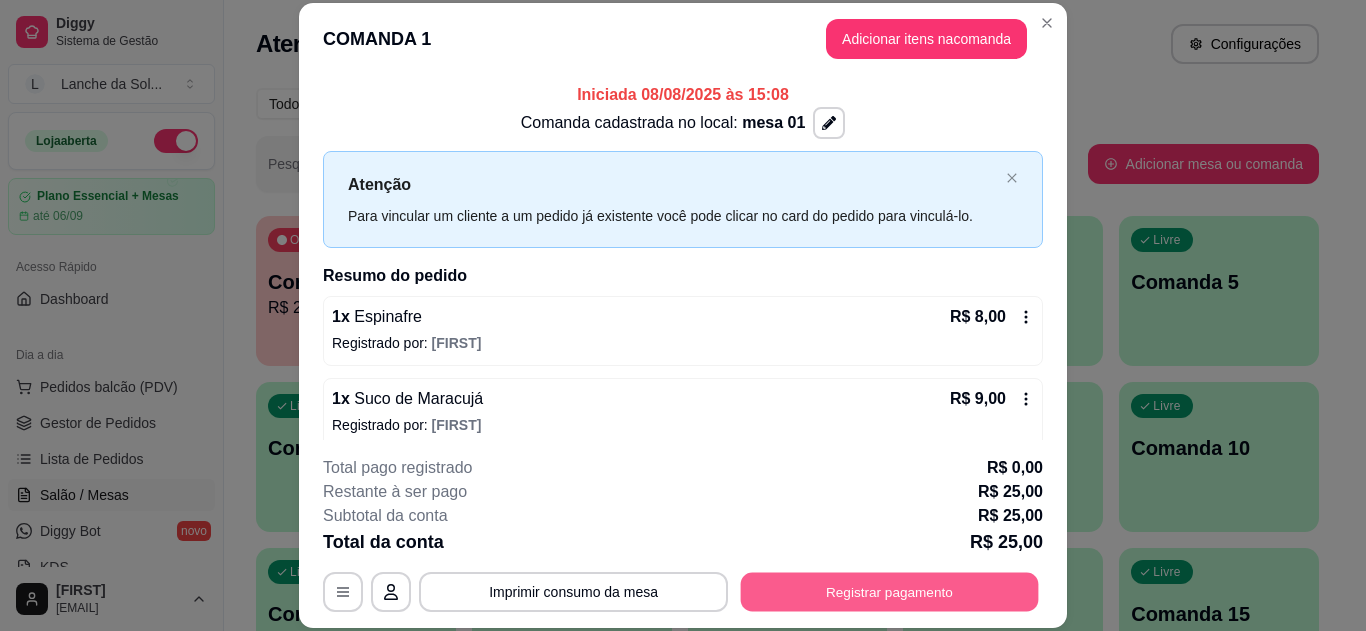 click on "Registrar pagamento" at bounding box center [890, 591] 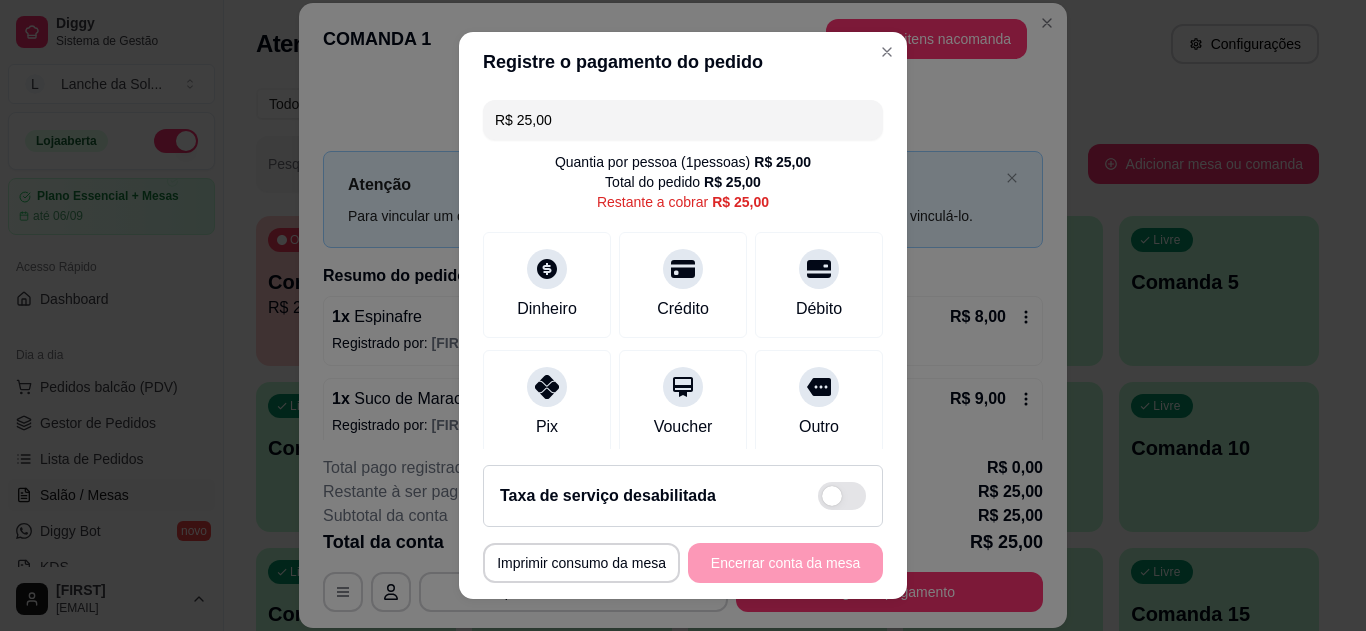 click 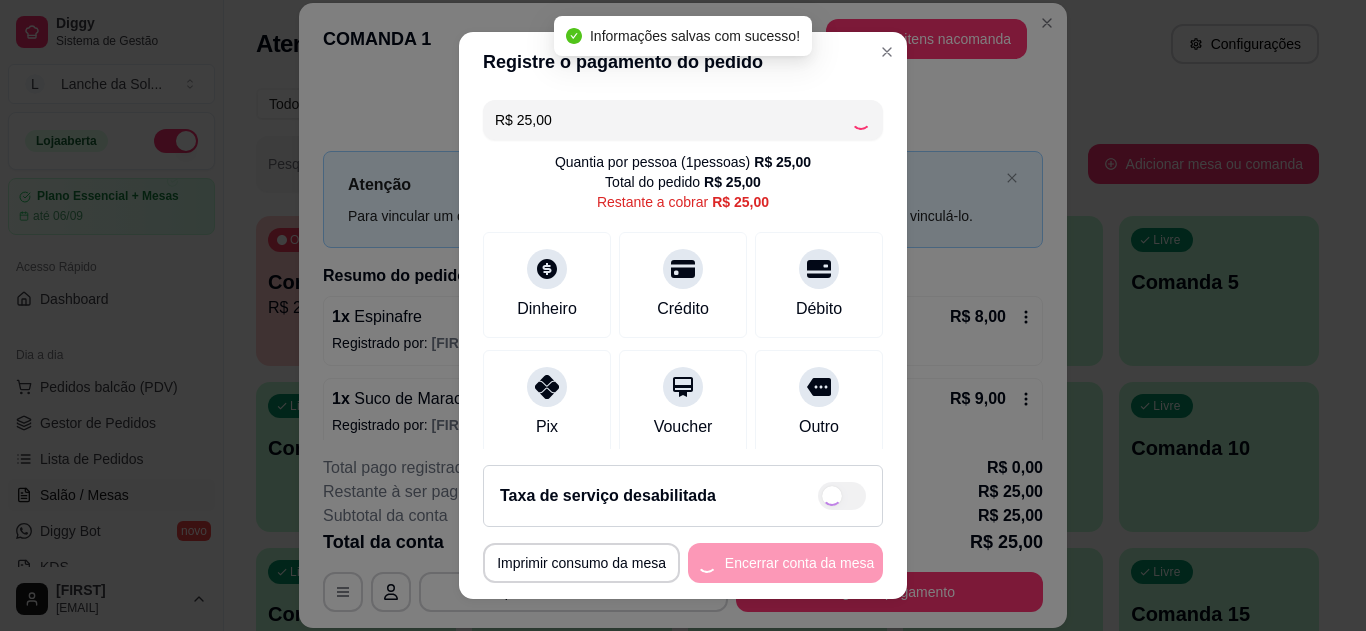 type on "R$ 0,00" 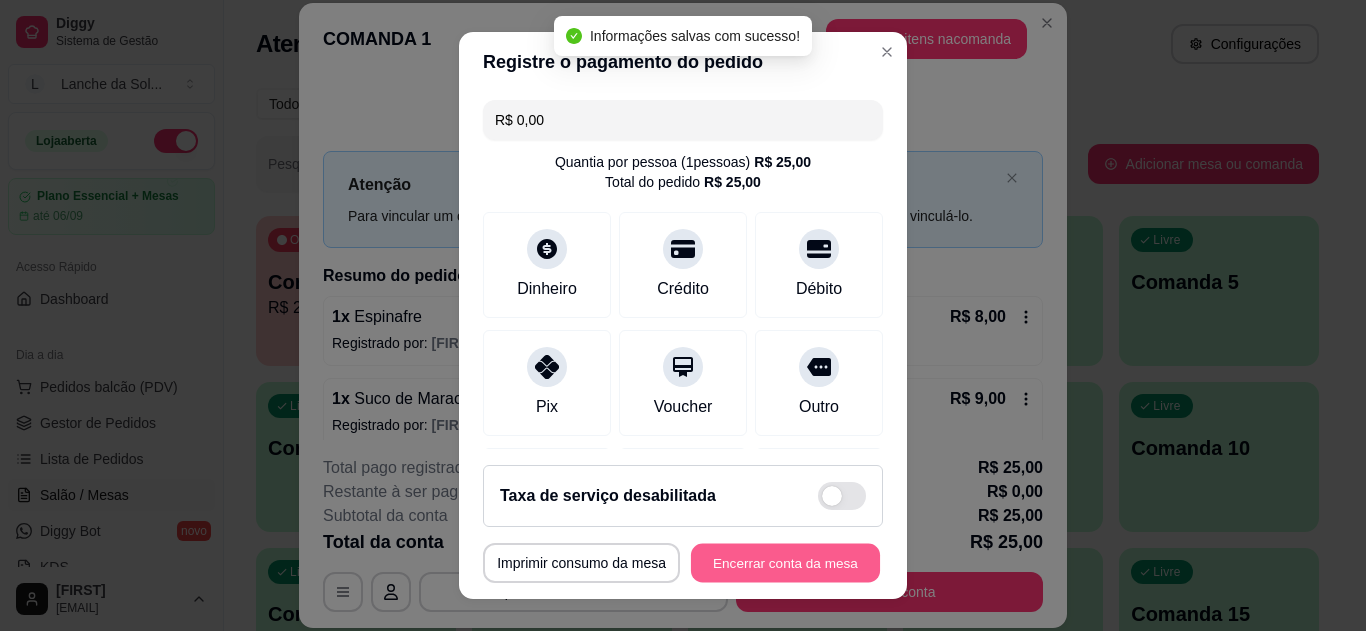 click on "Encerrar conta da mesa" at bounding box center [785, 563] 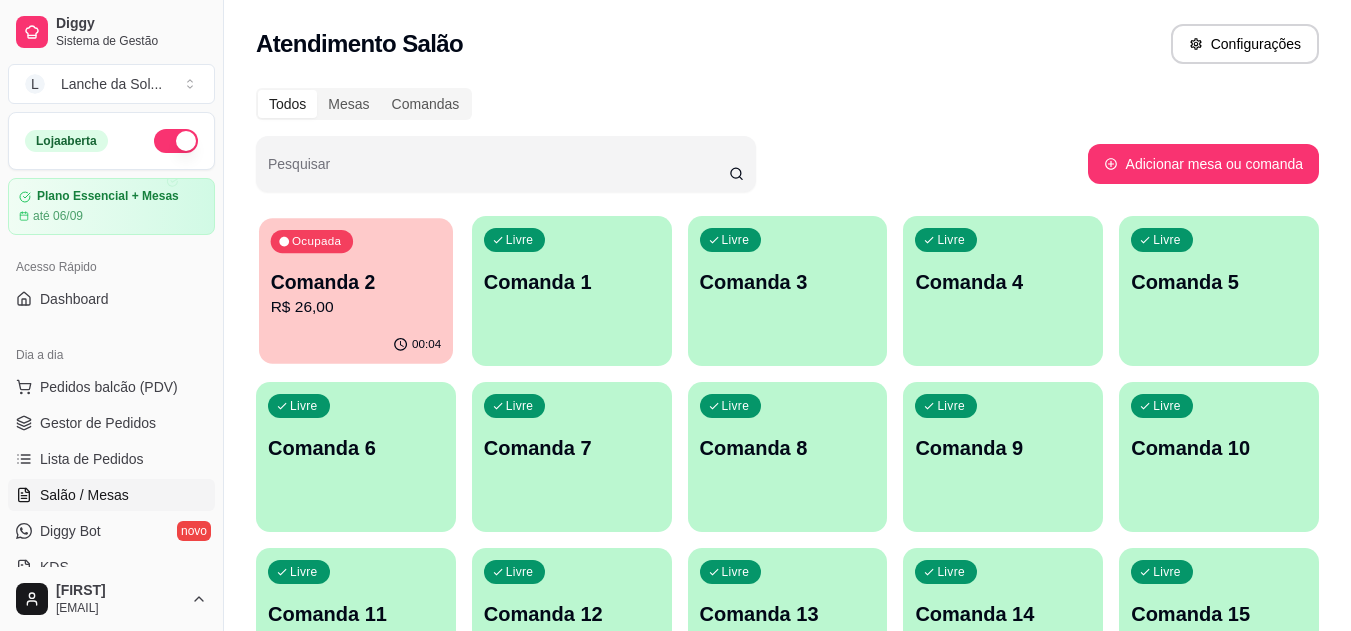 click on "R$ 26,00" at bounding box center (356, 307) 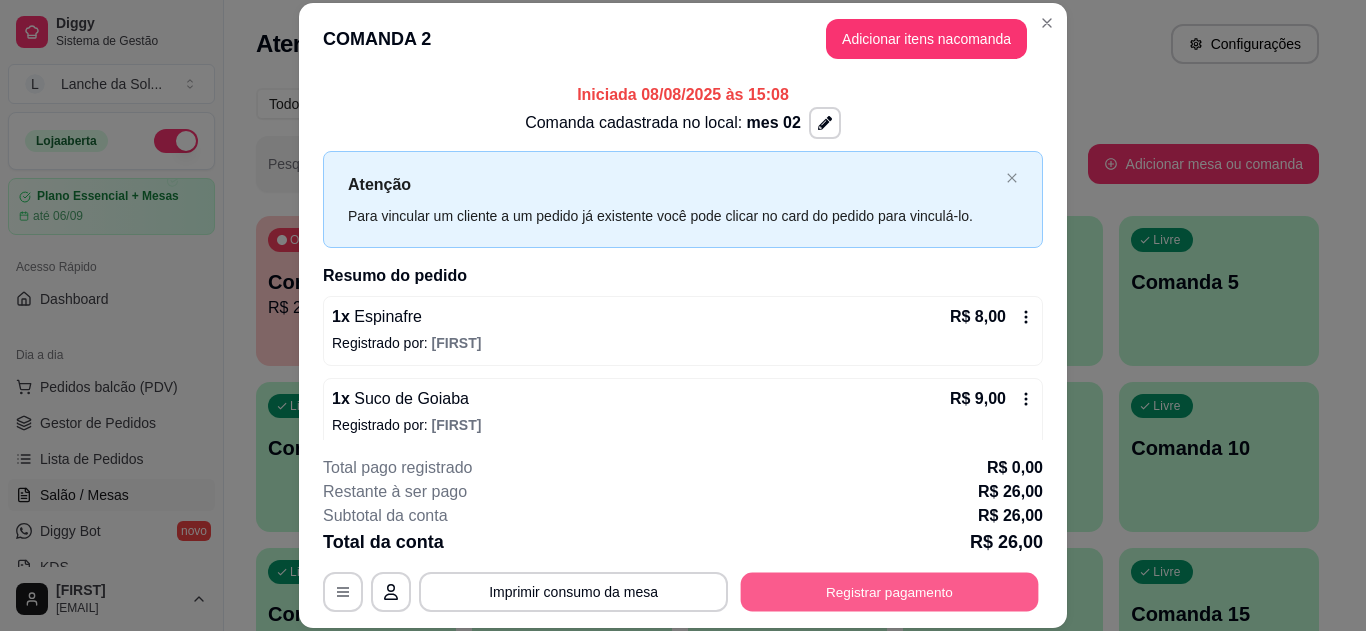 click on "Registrar pagamento" at bounding box center [890, 591] 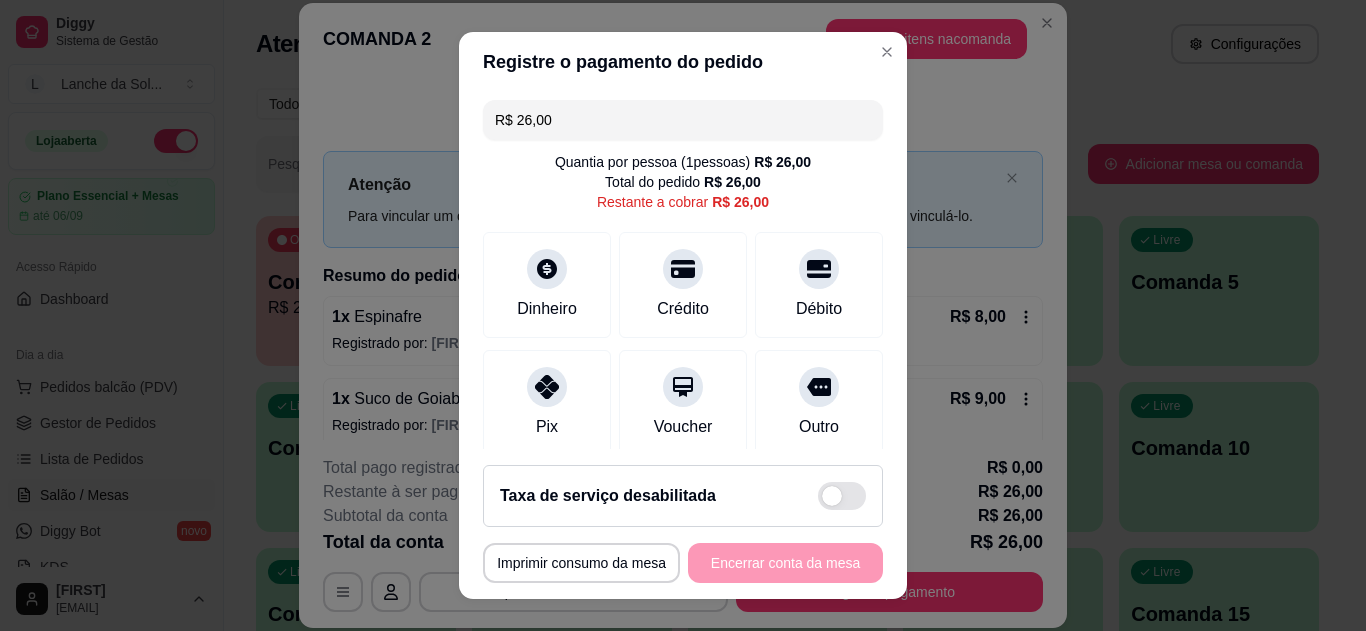 click on "Pix" at bounding box center [547, 403] 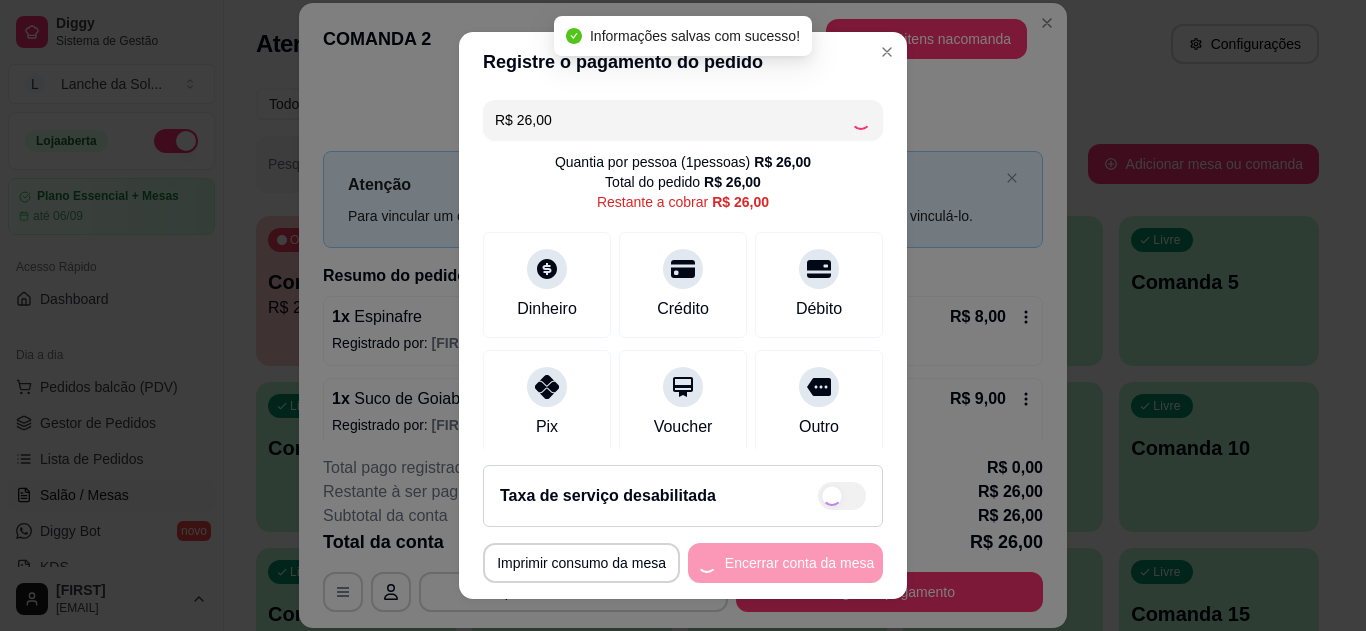 type on "R$ 0,00" 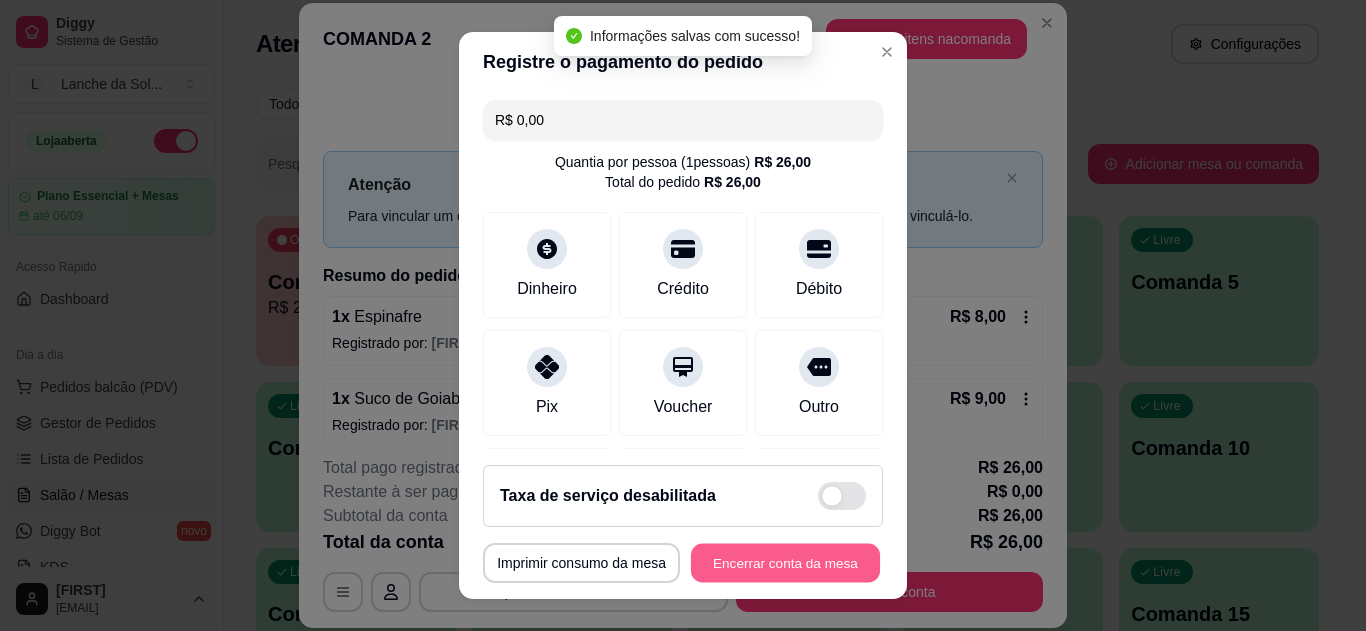 click on "Encerrar conta da mesa" at bounding box center (785, 563) 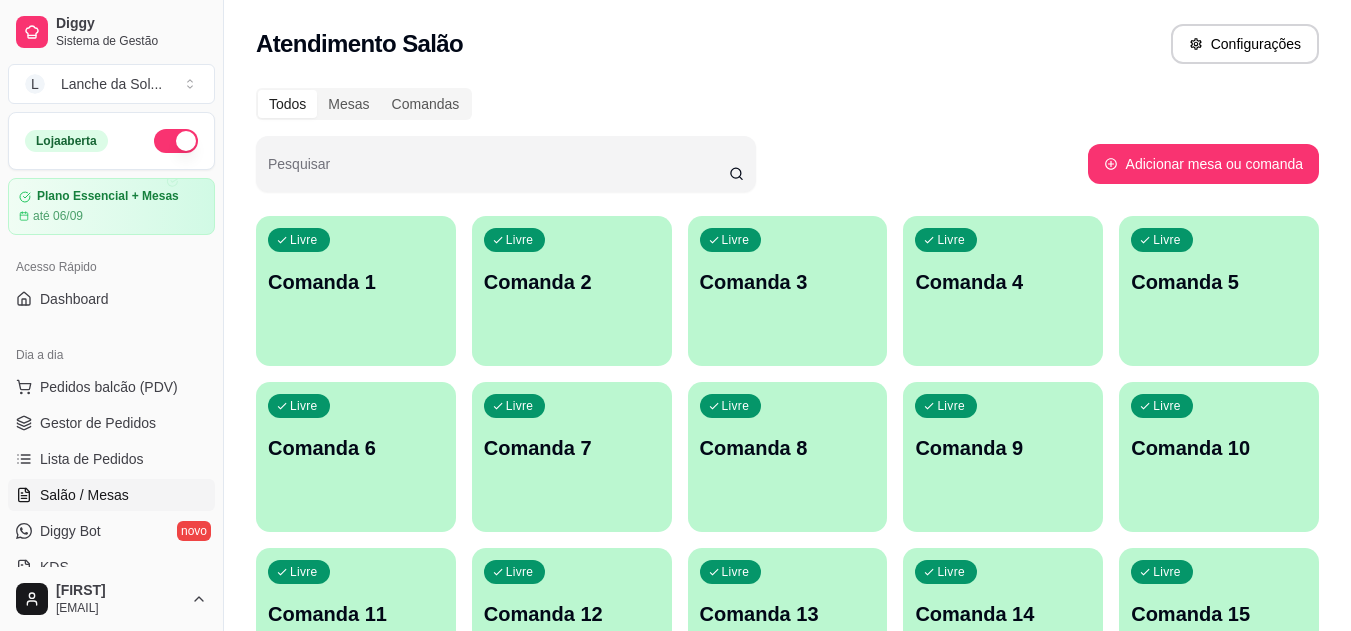 click on "Gestor de Pedidos" at bounding box center (98, 423) 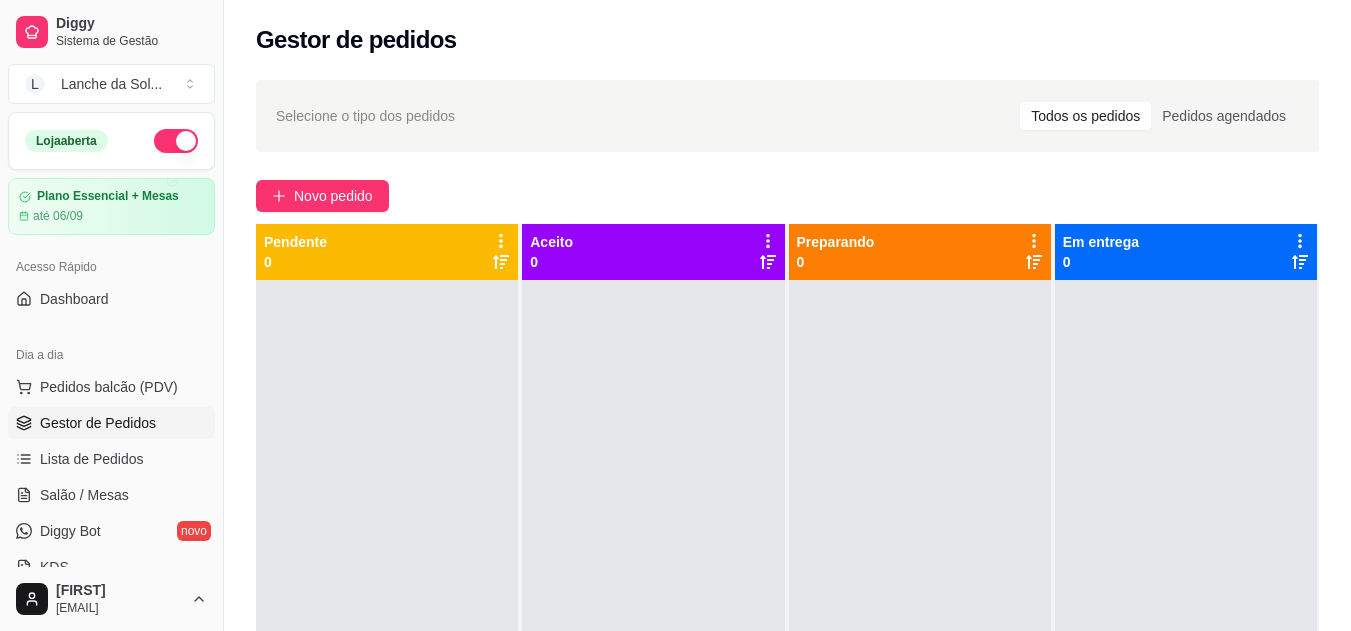click on "Salão / Mesas" at bounding box center [84, 495] 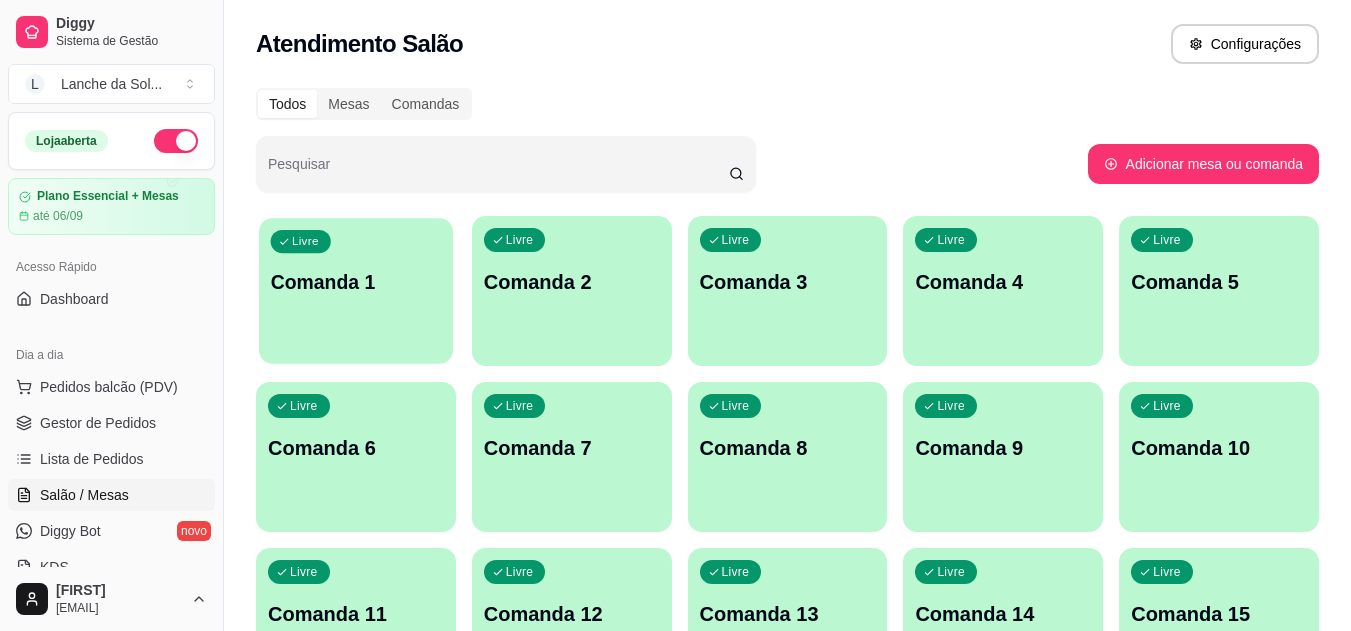 click on "Livre Comanda 1" at bounding box center [356, 279] 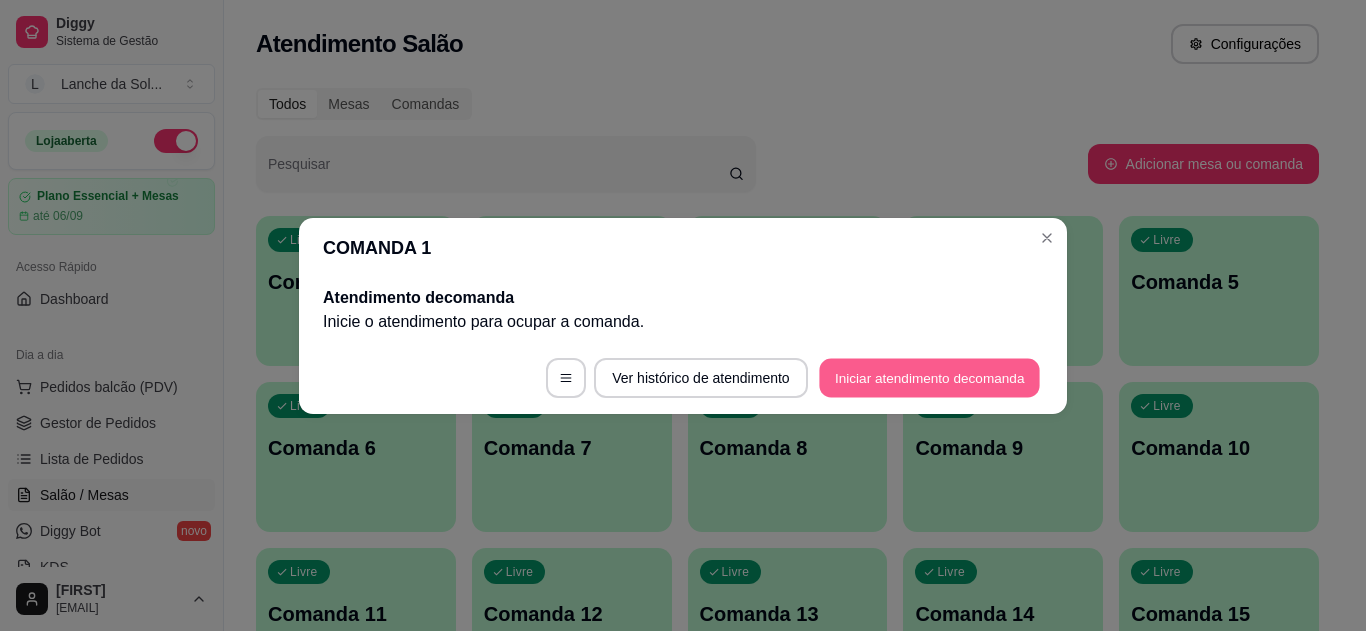 click on "Iniciar atendimento de  comanda" at bounding box center (929, 377) 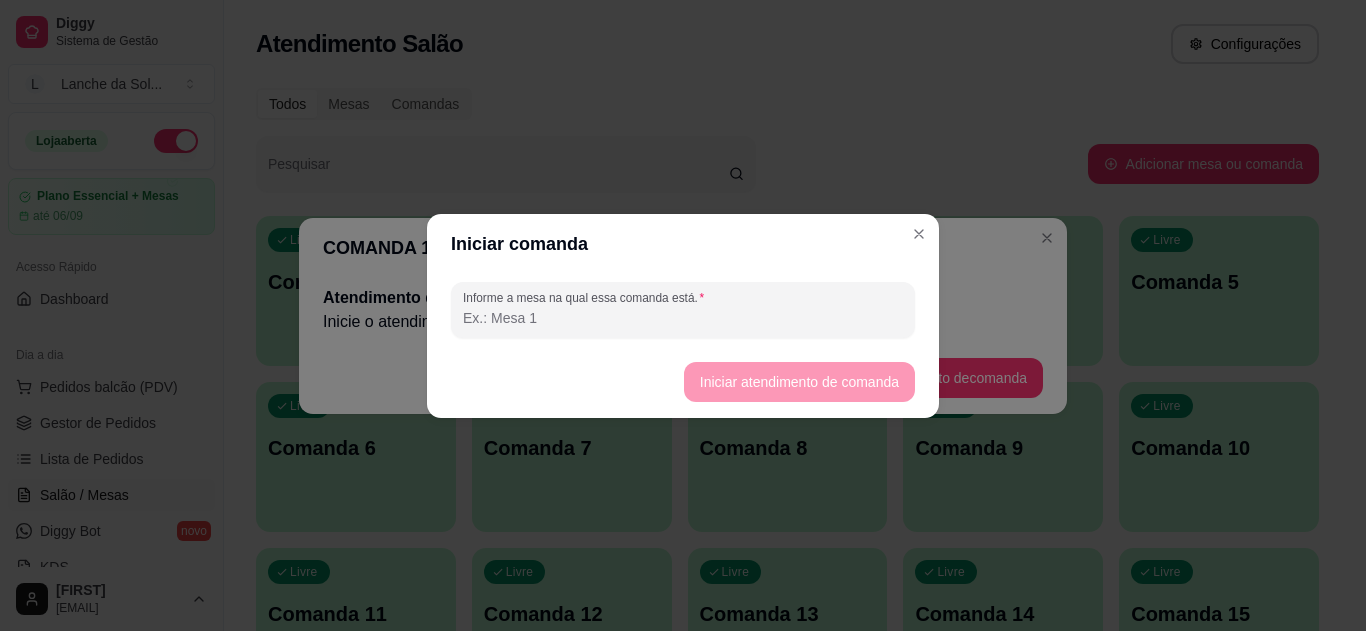 click on "Informe a mesa na qual essa comanda está." at bounding box center [683, 318] 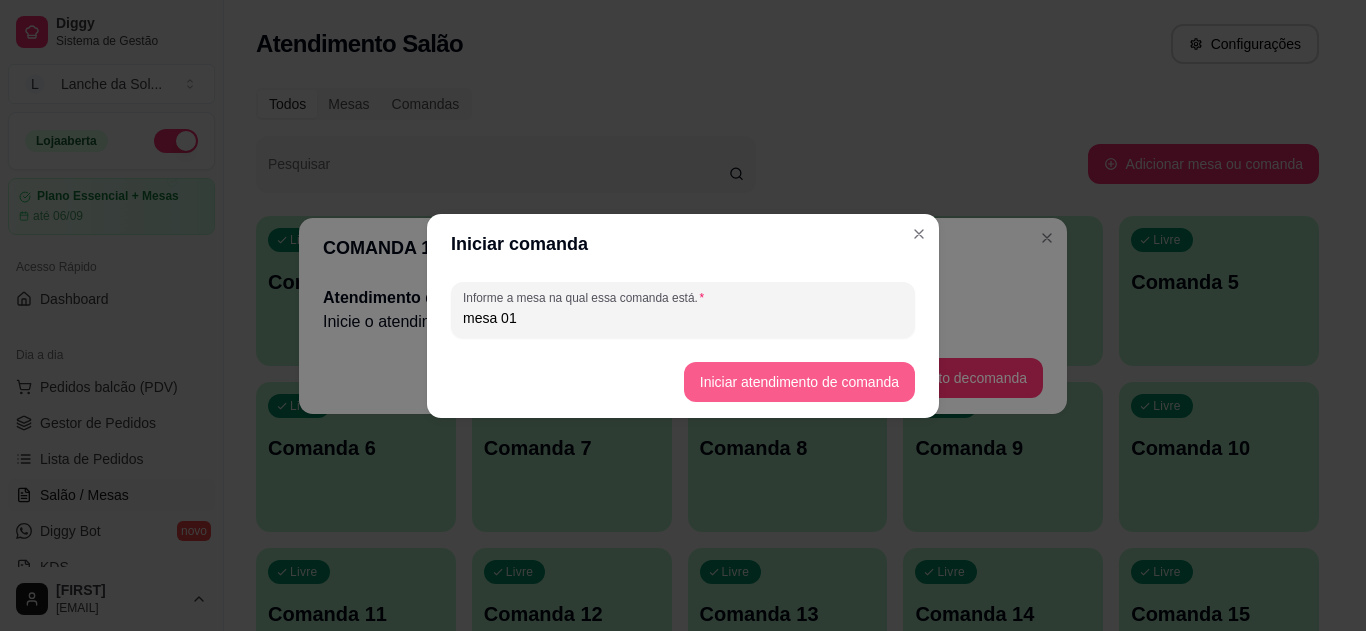 type on "mesa 01" 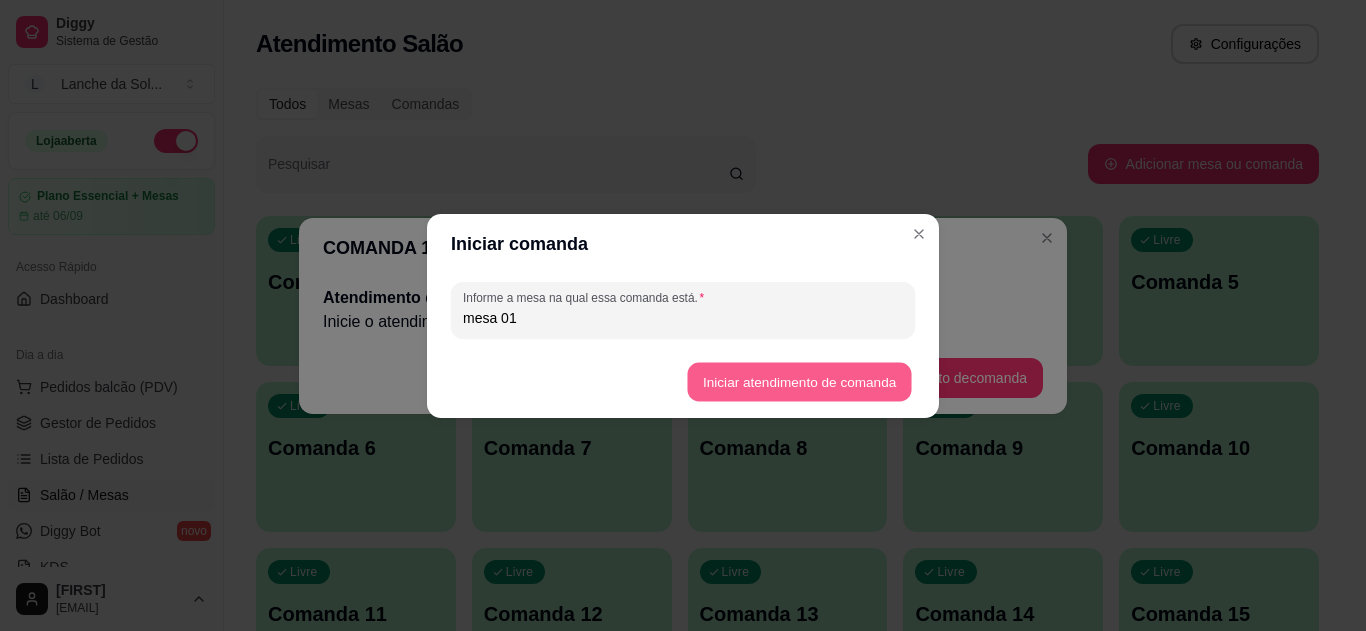 click on "Iniciar atendimento de comanda" at bounding box center [799, 381] 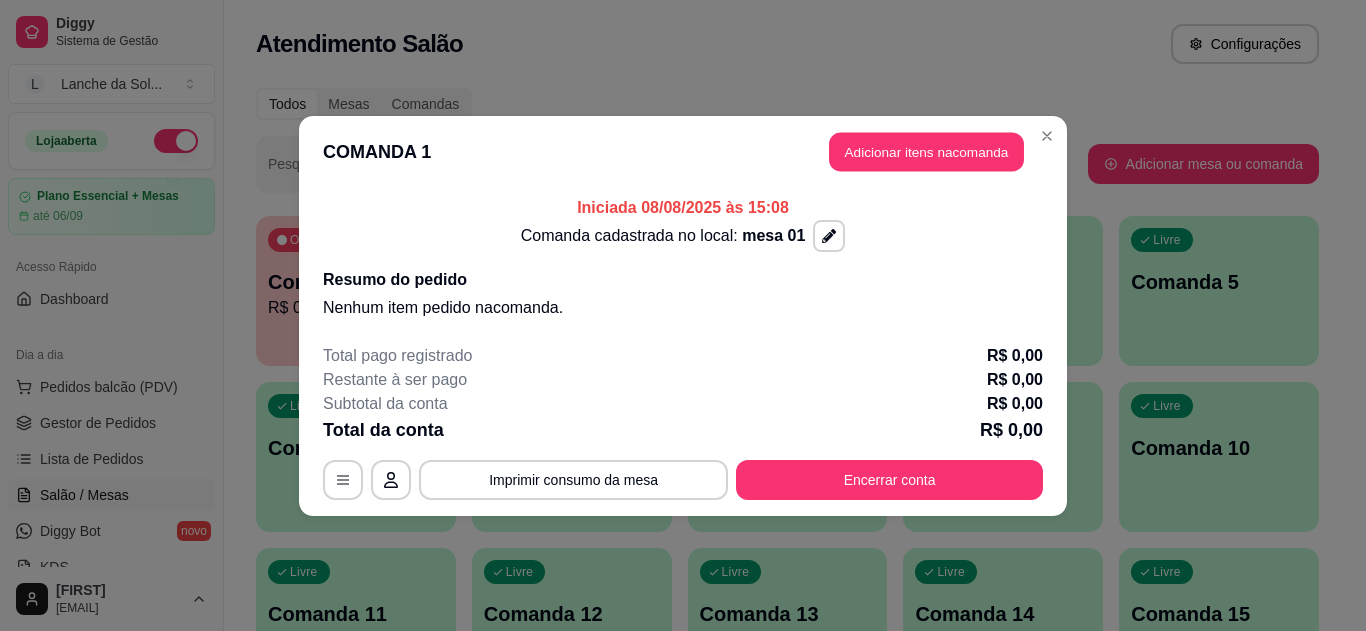 click on "Adicionar itens na  comanda" at bounding box center (926, 151) 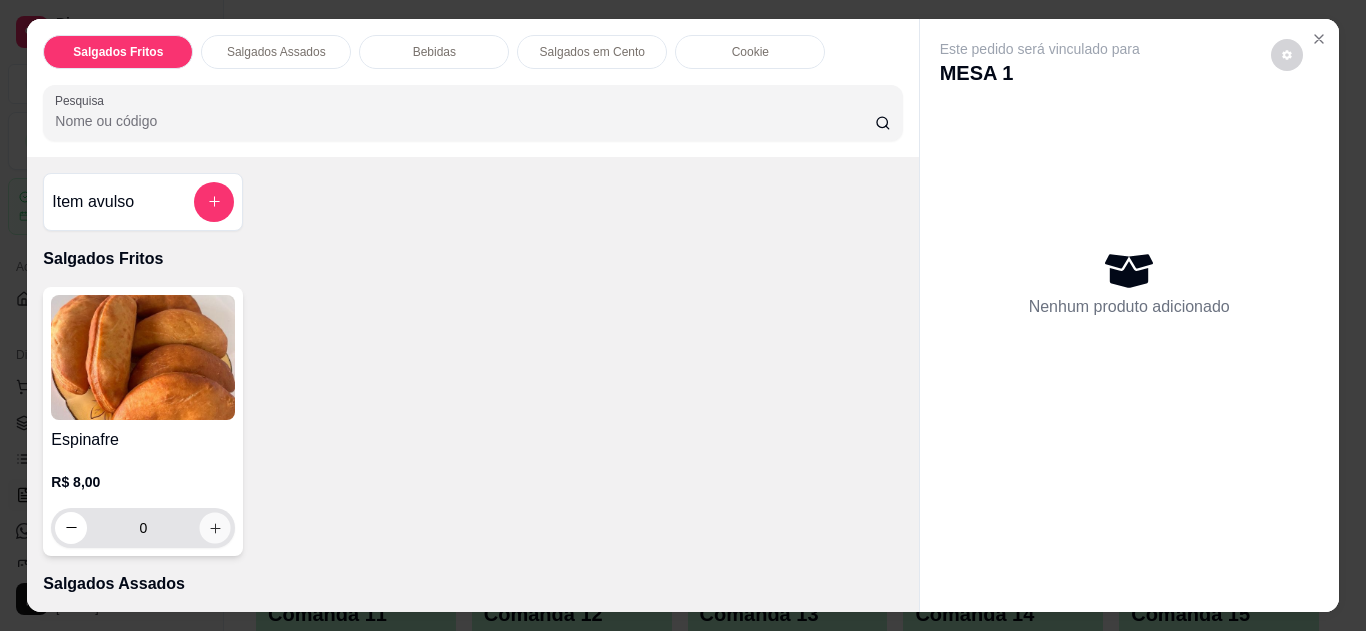 click 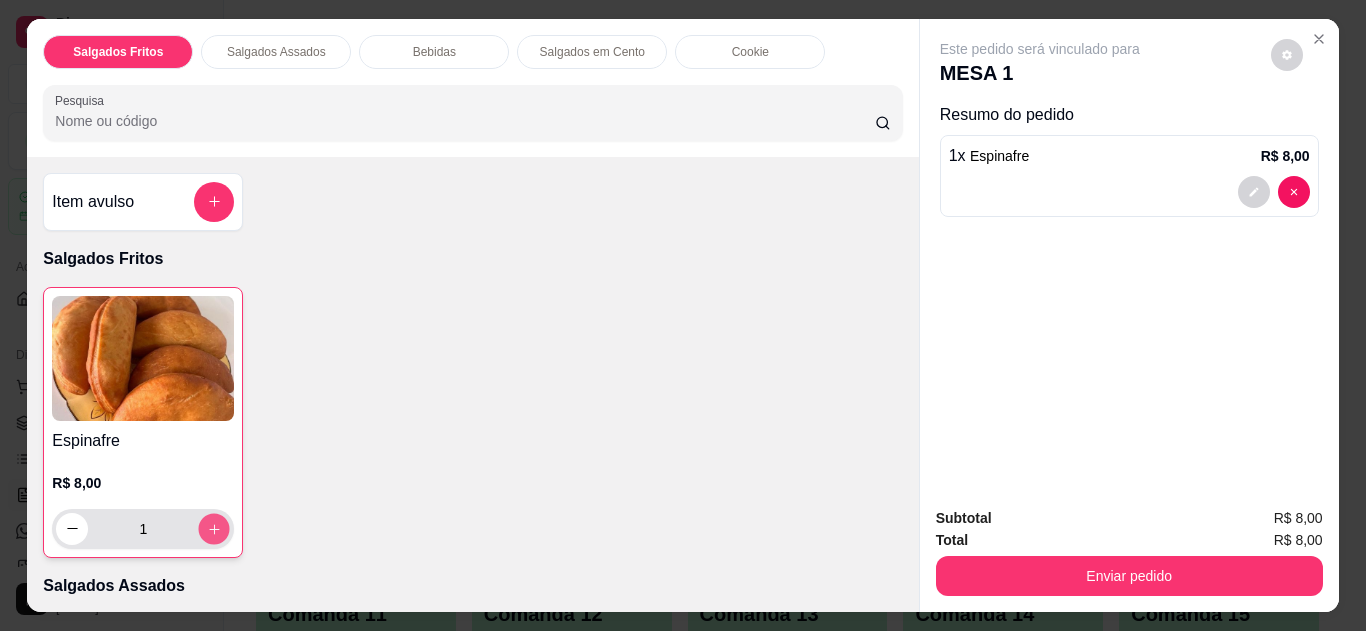 click 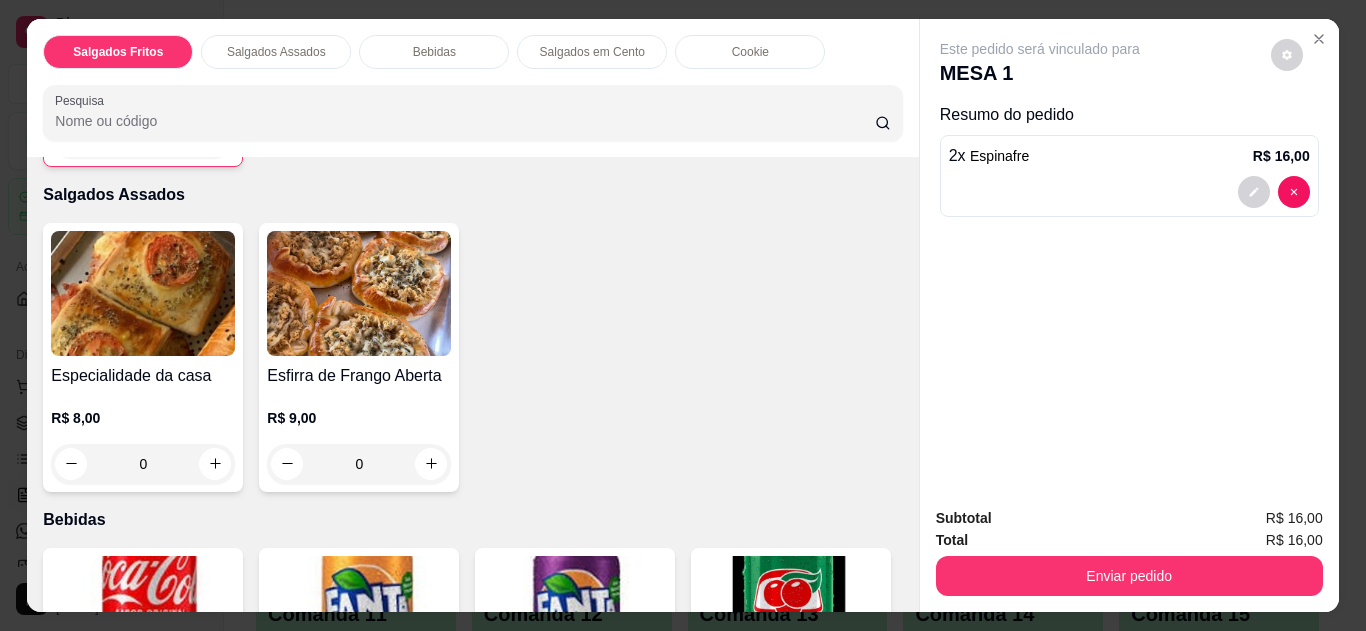 scroll, scrollTop: 400, scrollLeft: 0, axis: vertical 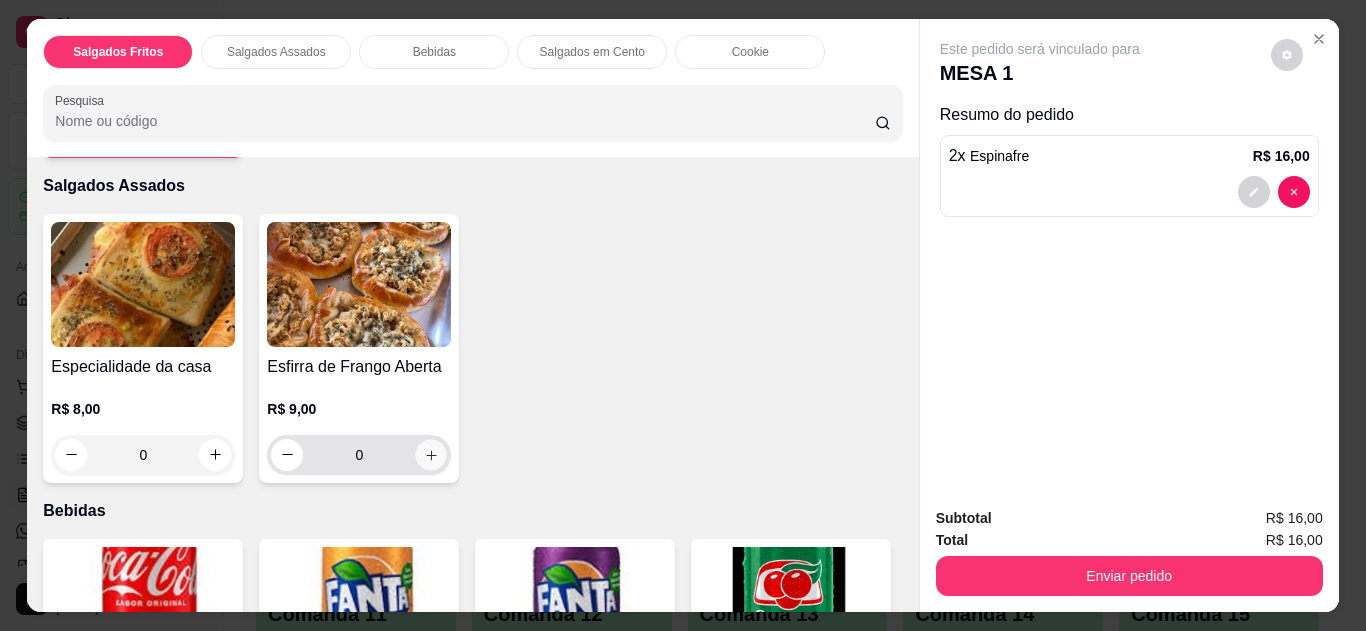 click at bounding box center (431, 454) 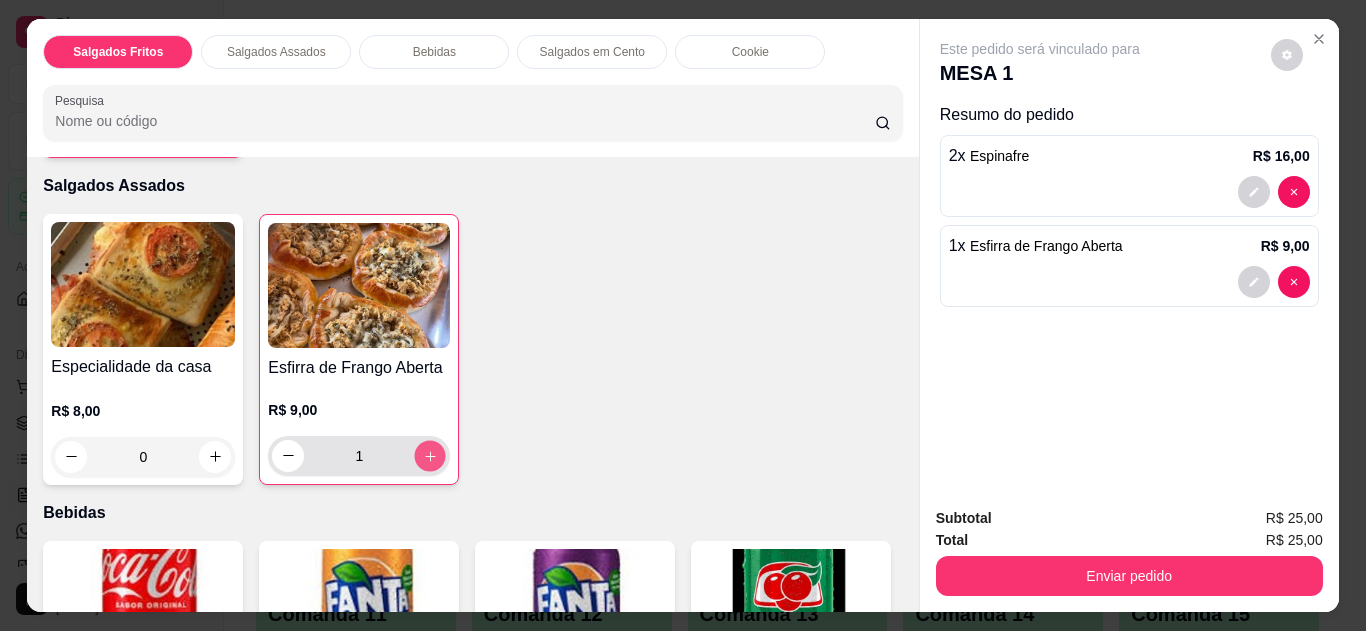 click at bounding box center [430, 455] 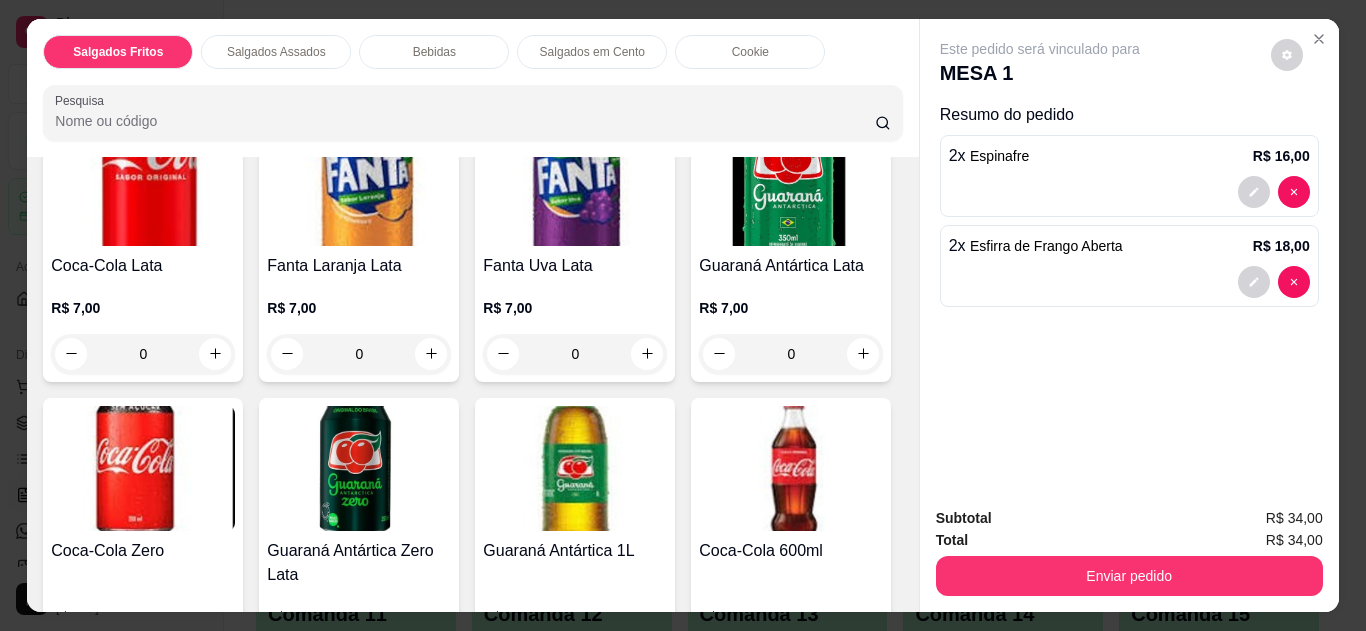 scroll, scrollTop: 840, scrollLeft: 0, axis: vertical 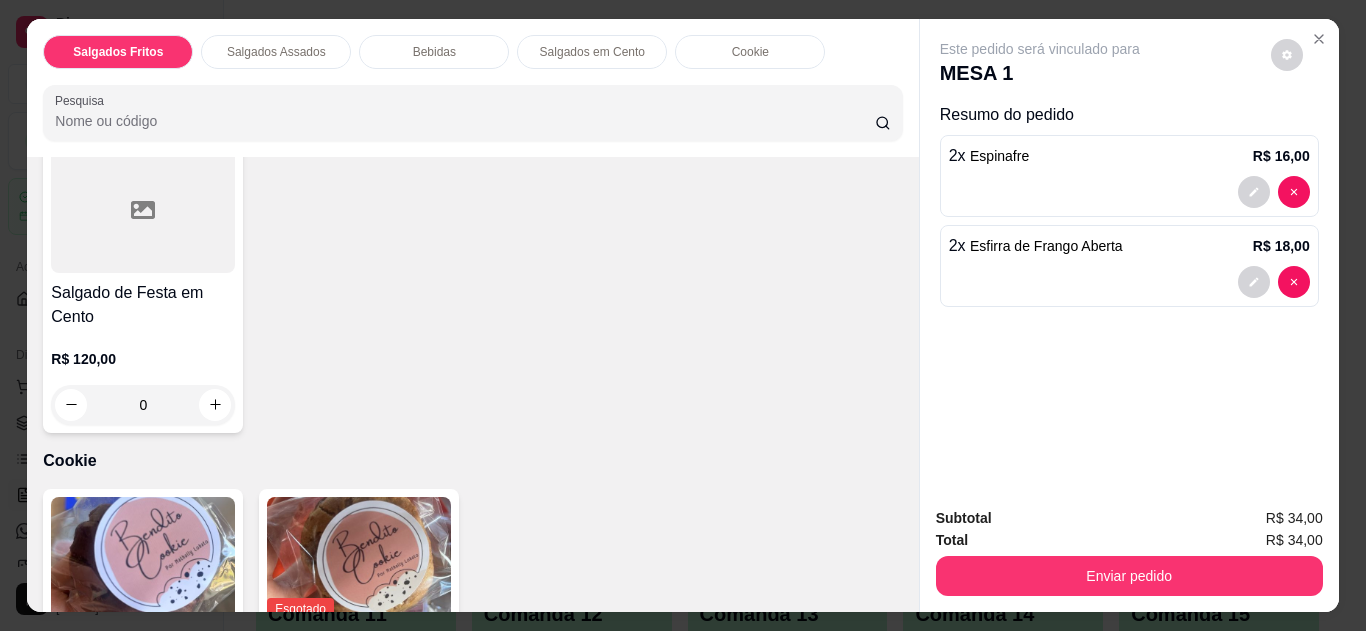 click 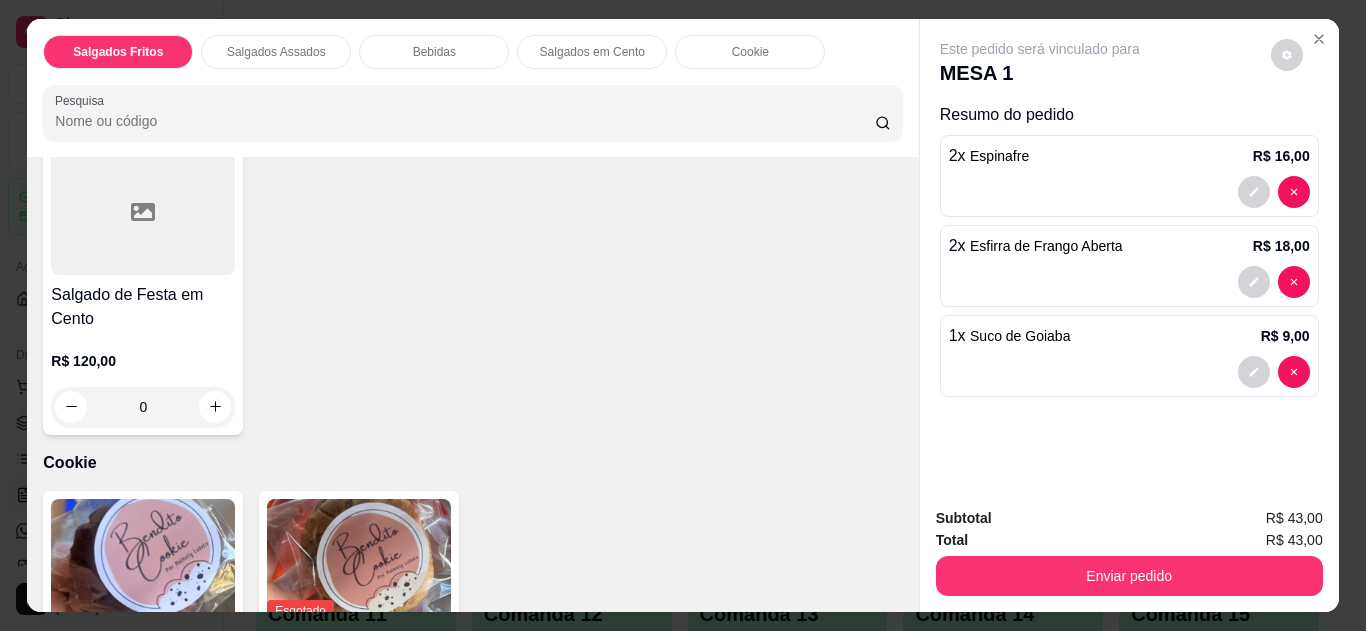 click 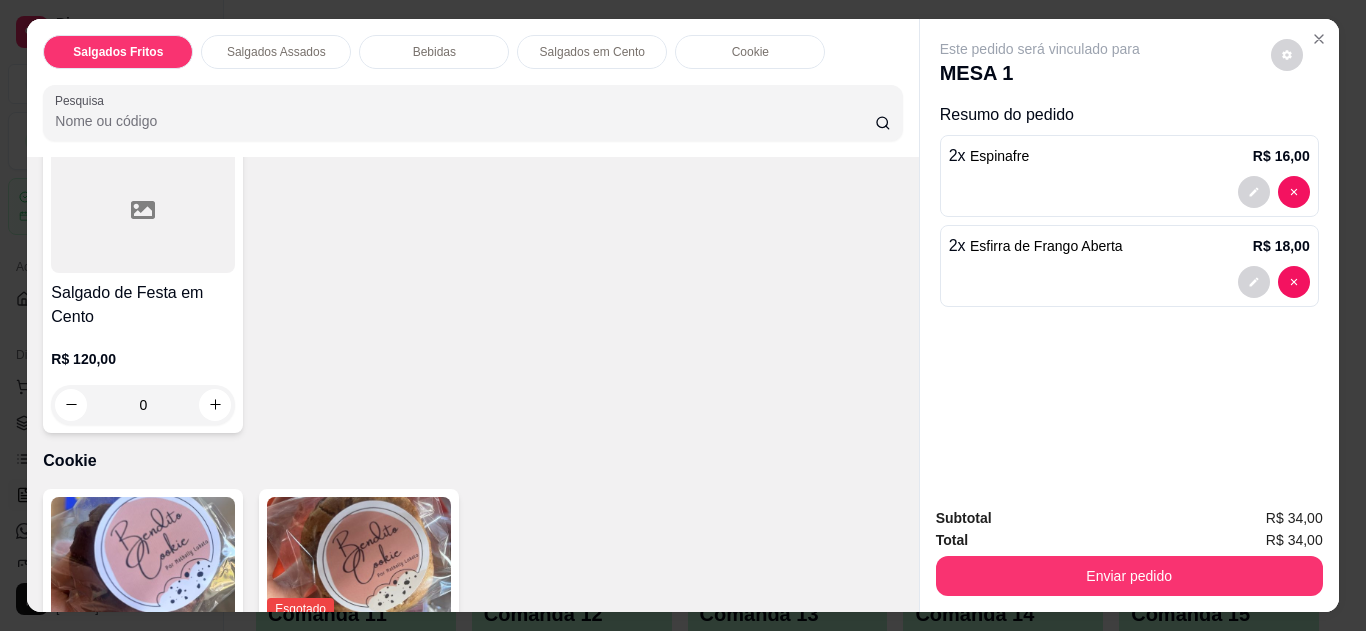 click 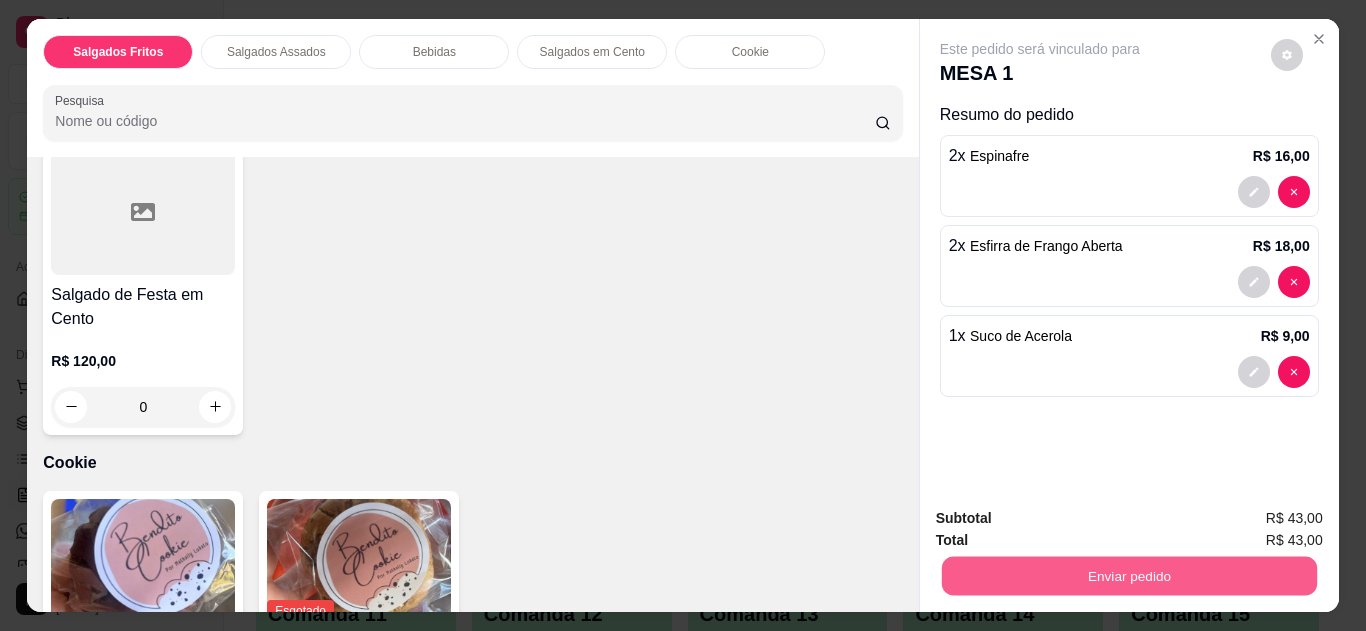 click on "Enviar pedido" at bounding box center (1128, 576) 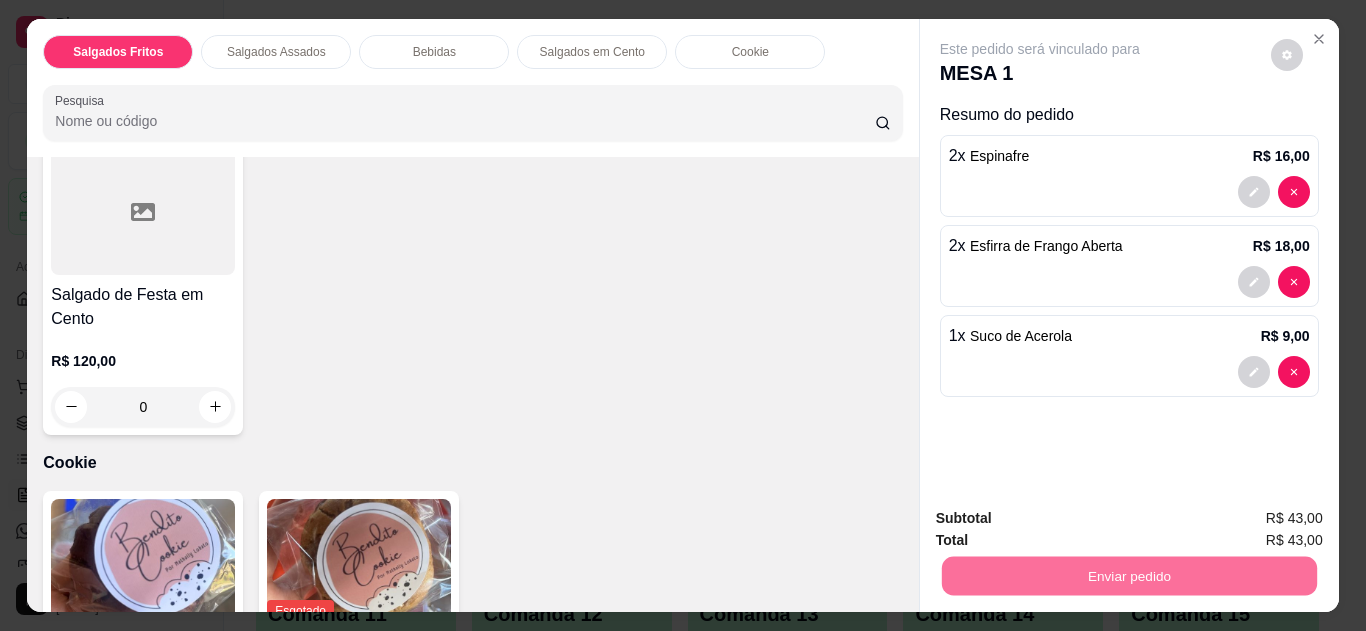 click on "Não registrar e enviar pedido" at bounding box center (1063, 519) 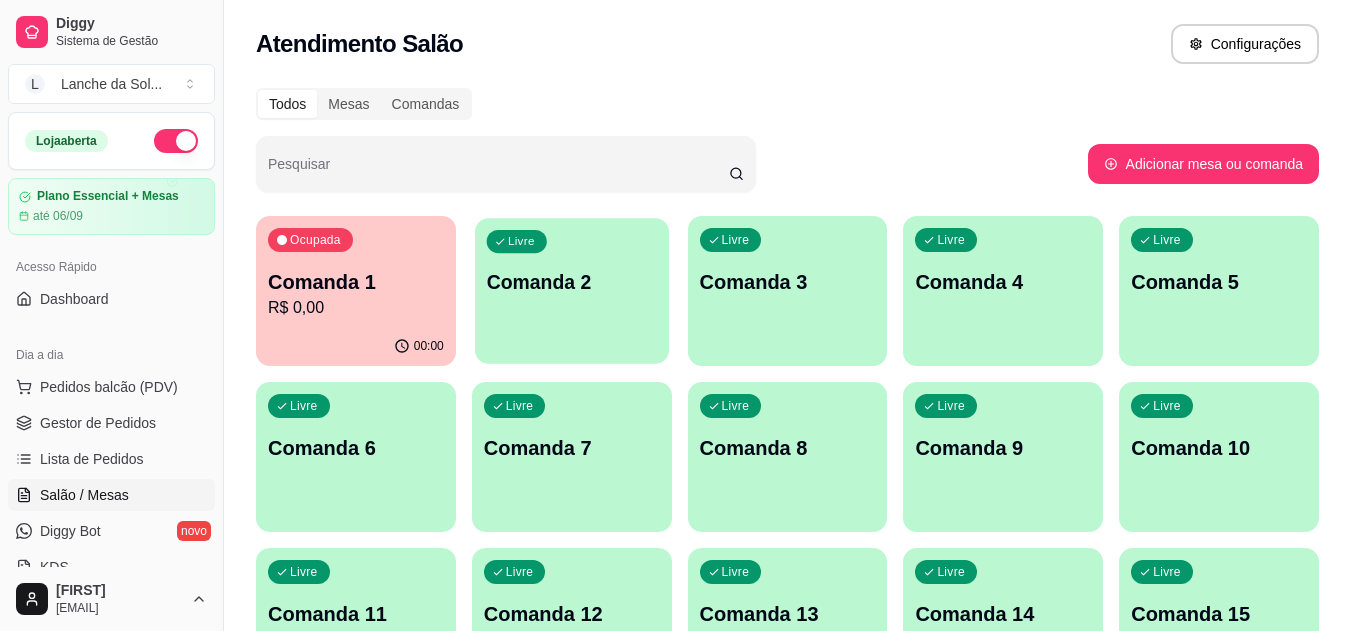 click on "Livre Comanda 2" at bounding box center (572, 279) 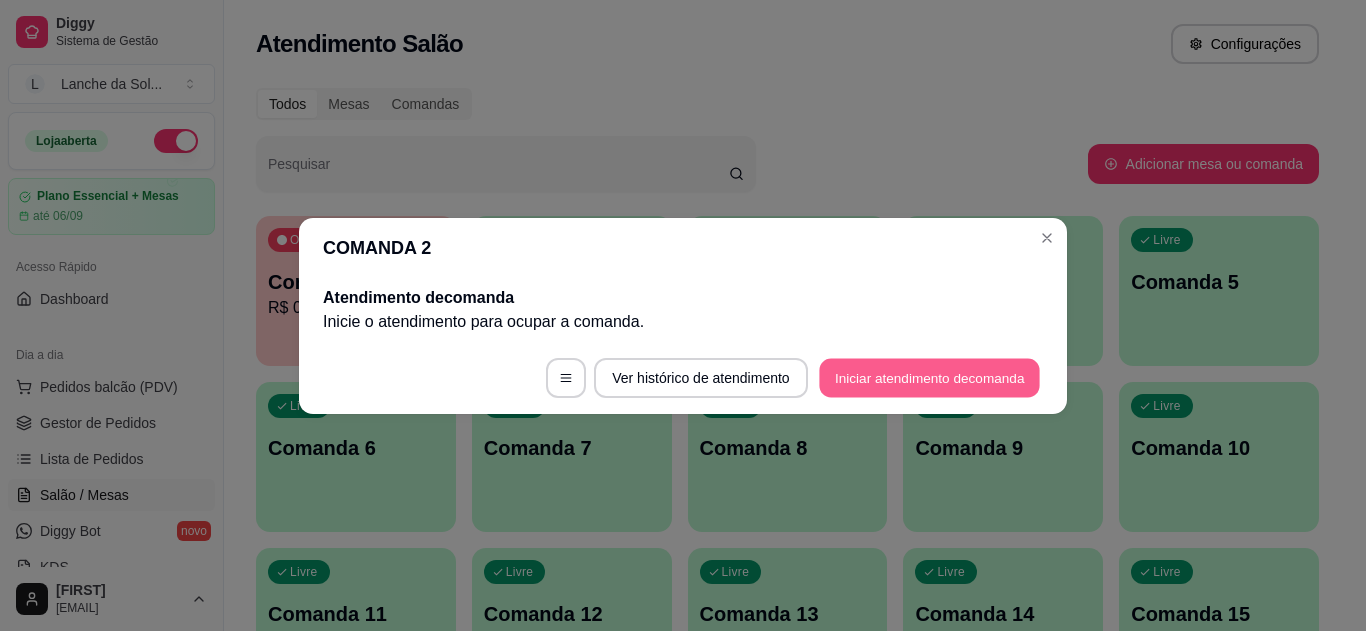 click on "Iniciar atendimento de  comanda" at bounding box center [929, 377] 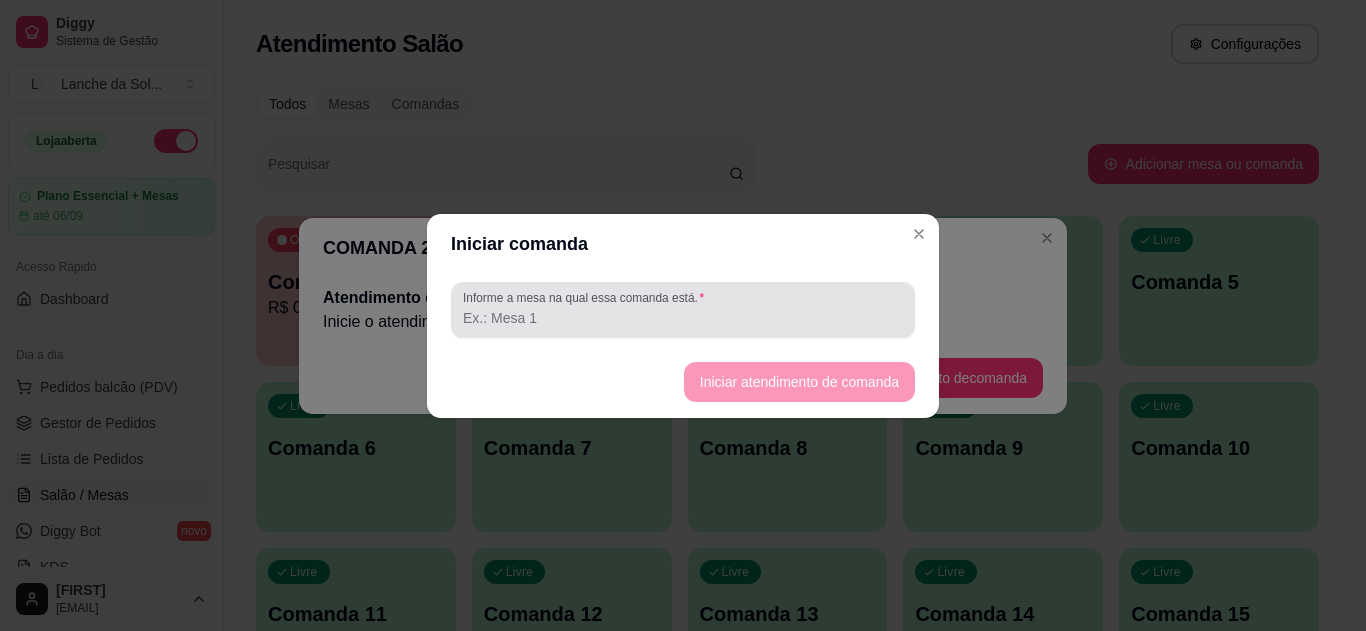 click at bounding box center (683, 310) 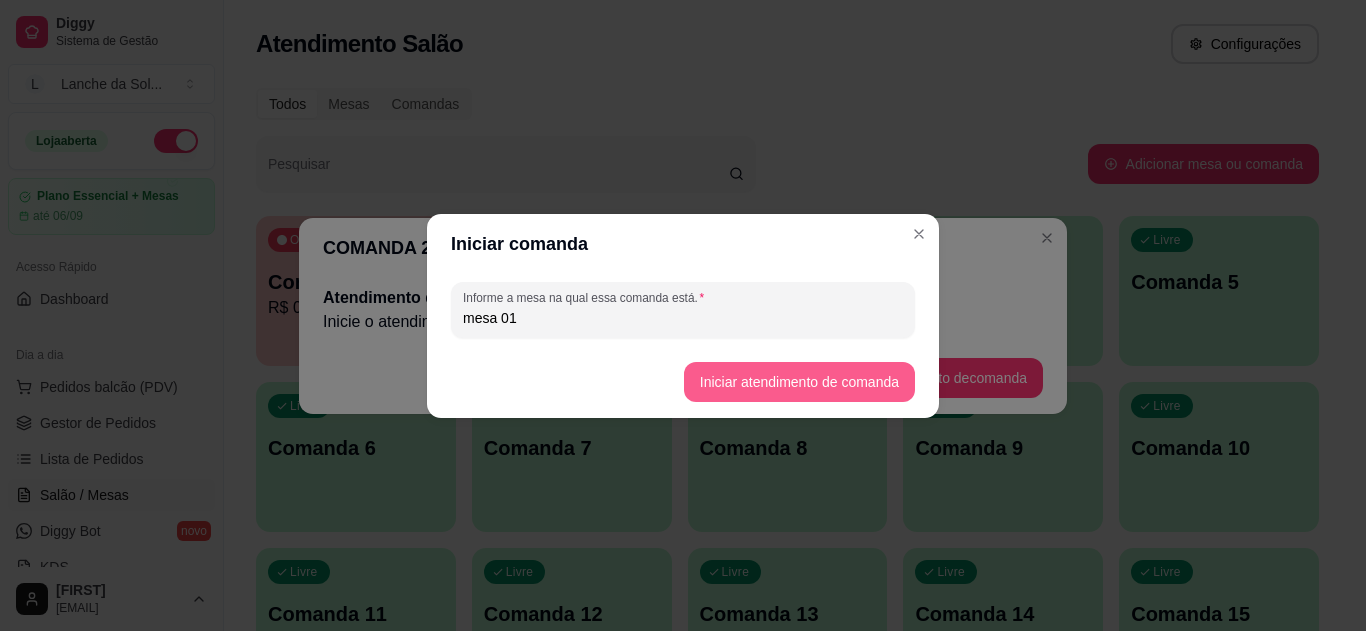 type on "mesa 01" 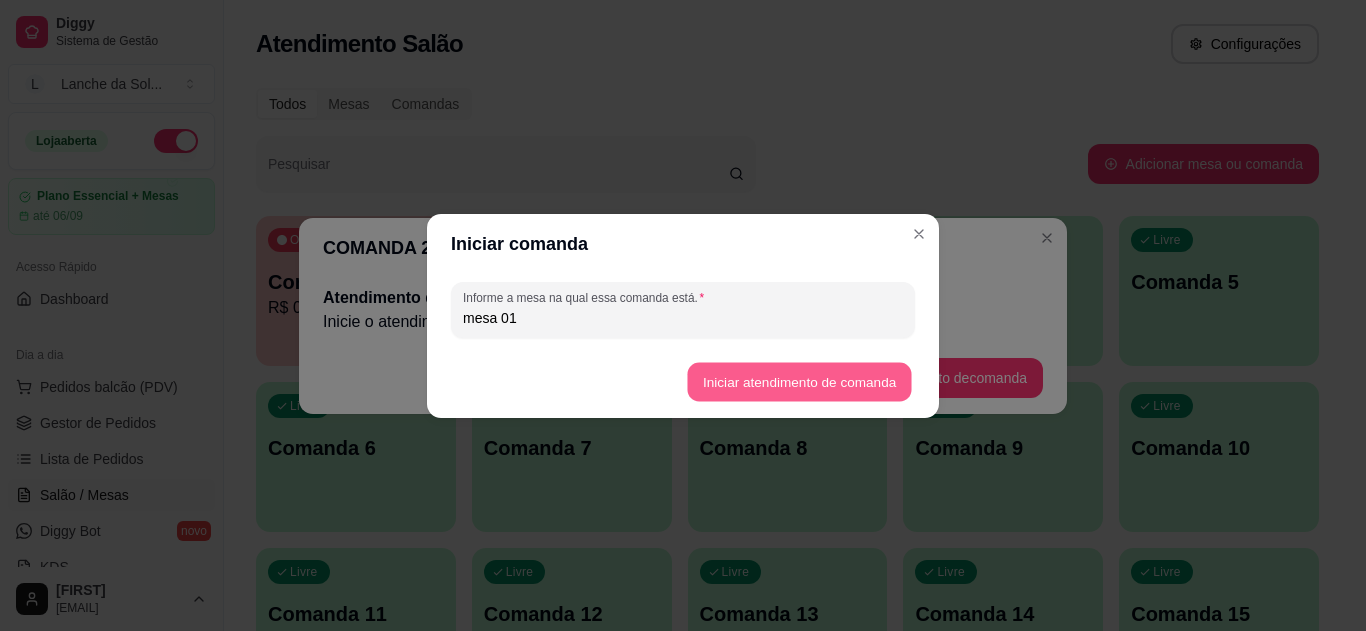 click on "Iniciar atendimento de comanda" at bounding box center (799, 381) 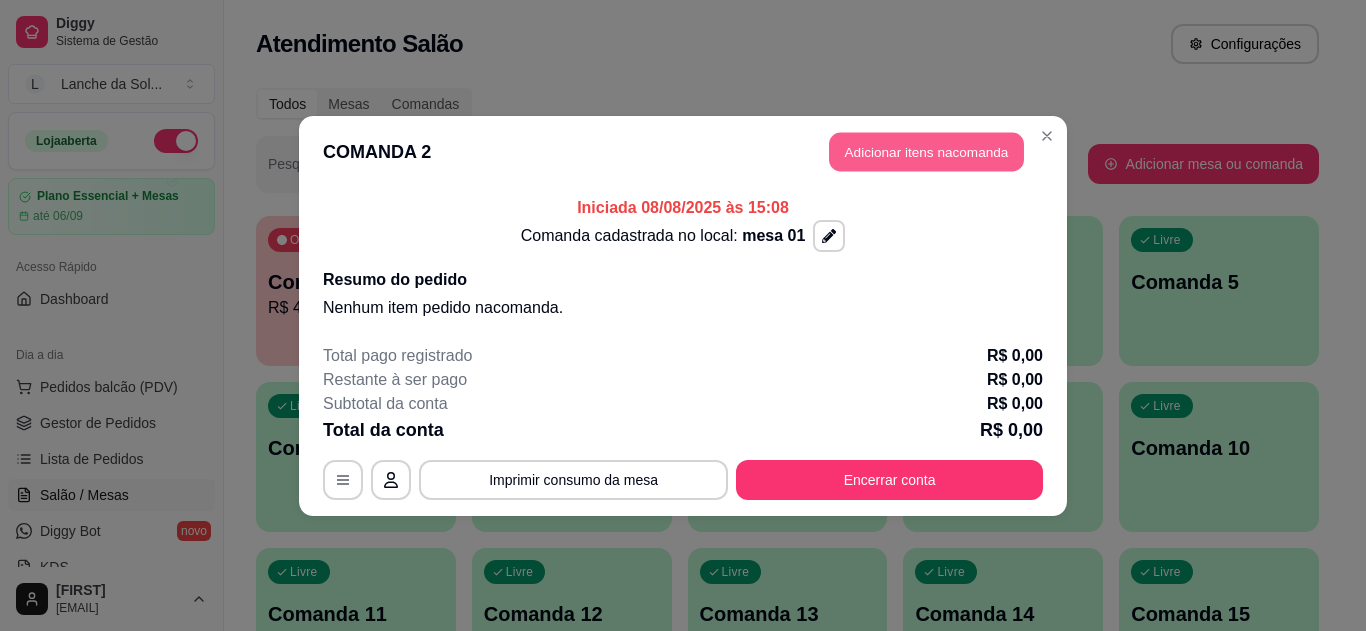 click on "Adicionar itens na  comanda" at bounding box center (926, 151) 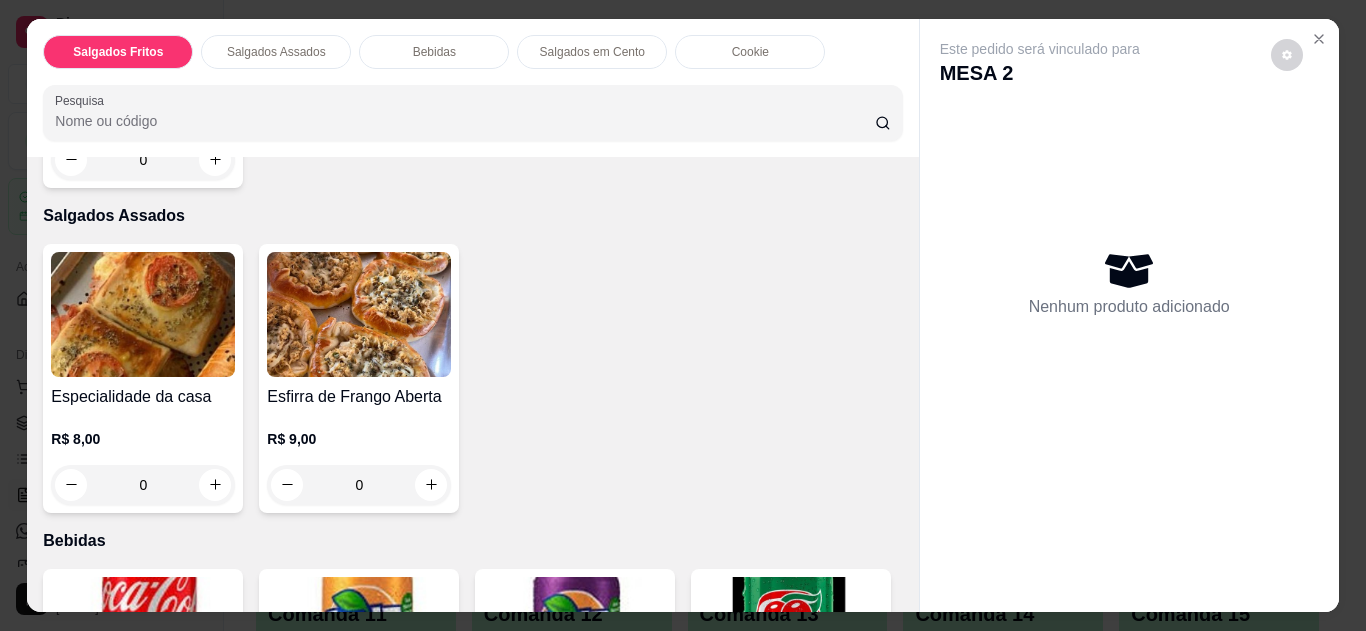 scroll, scrollTop: 400, scrollLeft: 0, axis: vertical 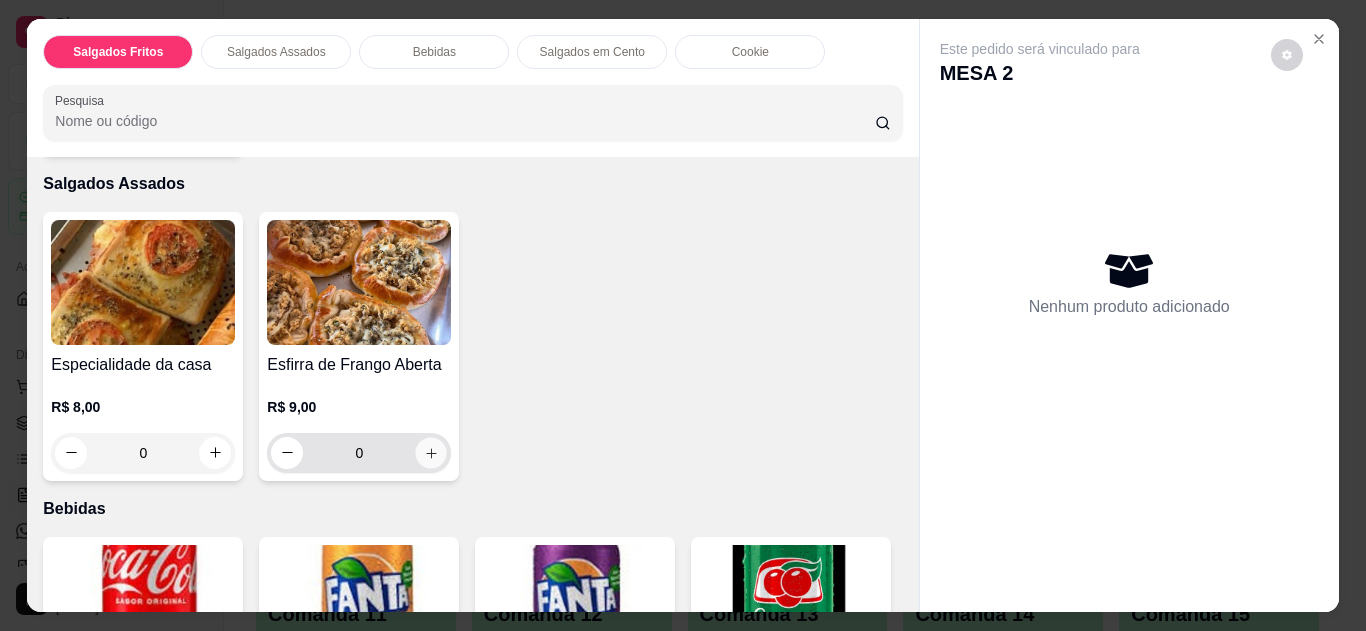 click at bounding box center (431, 452) 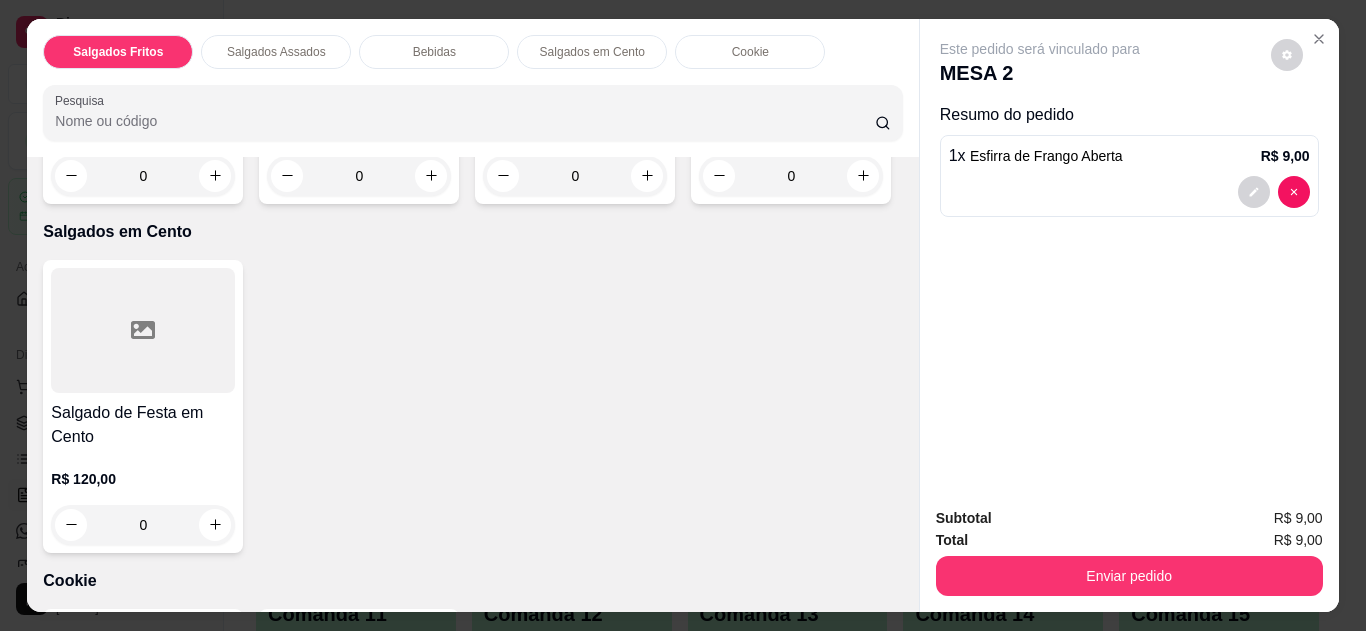 scroll, scrollTop: 1600, scrollLeft: 0, axis: vertical 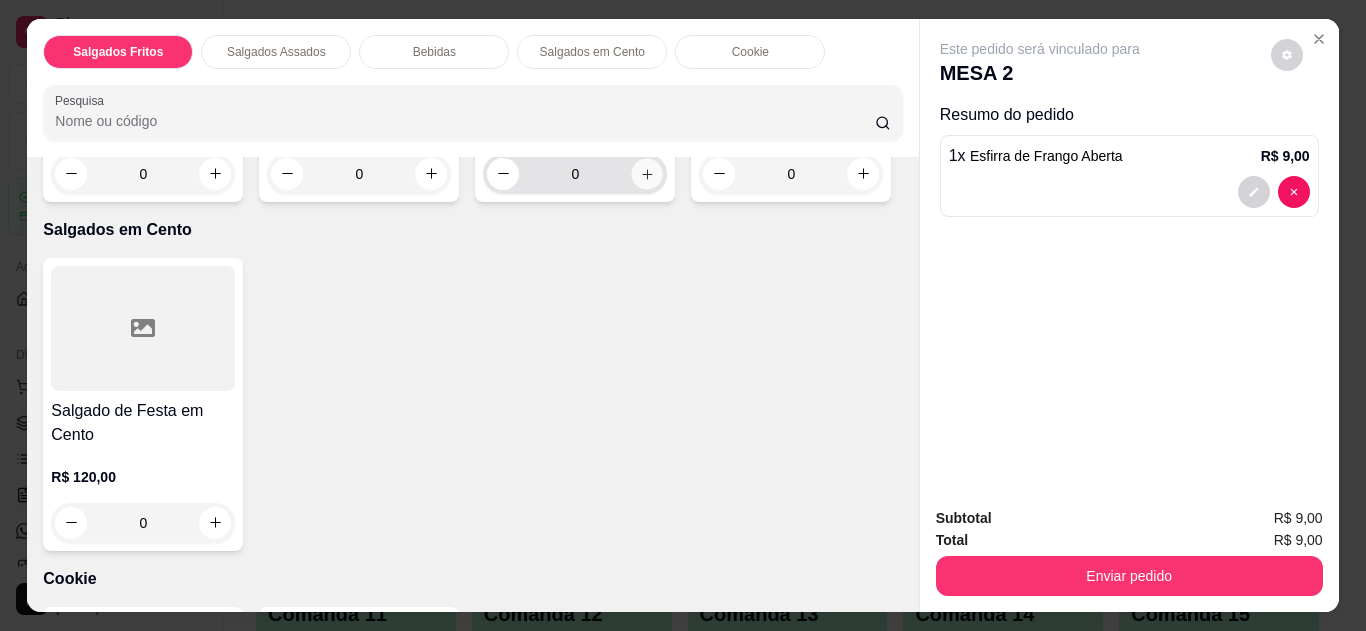 click 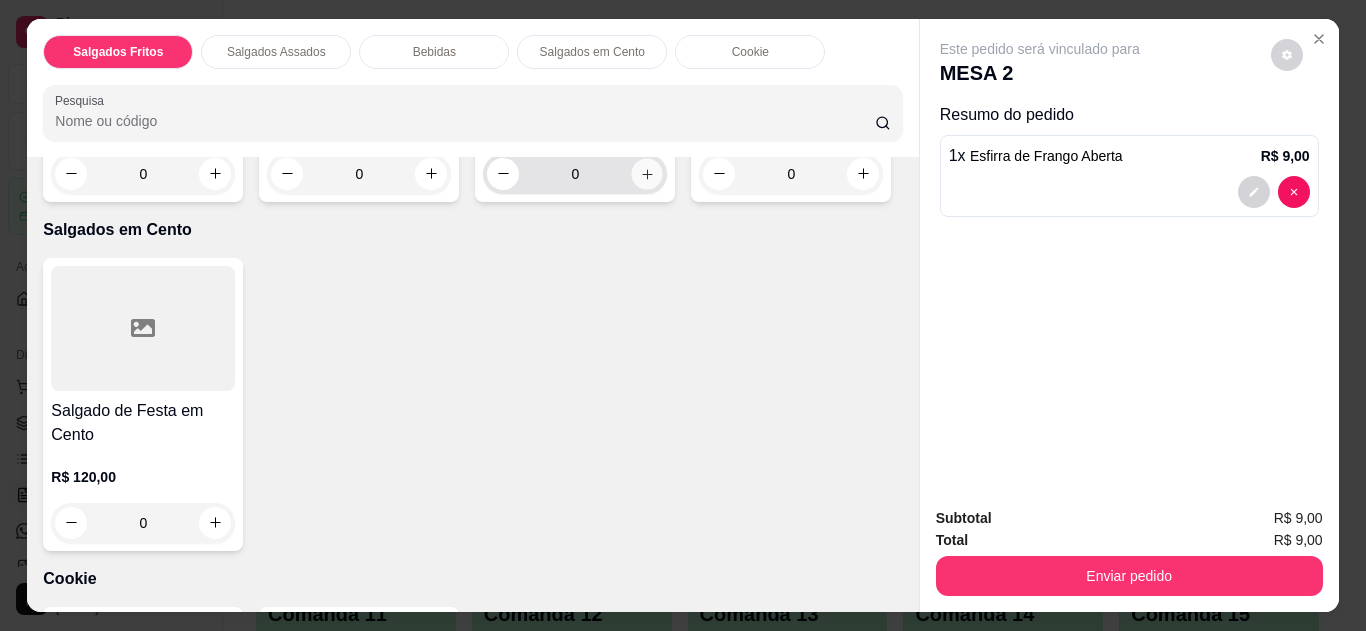 type on "1" 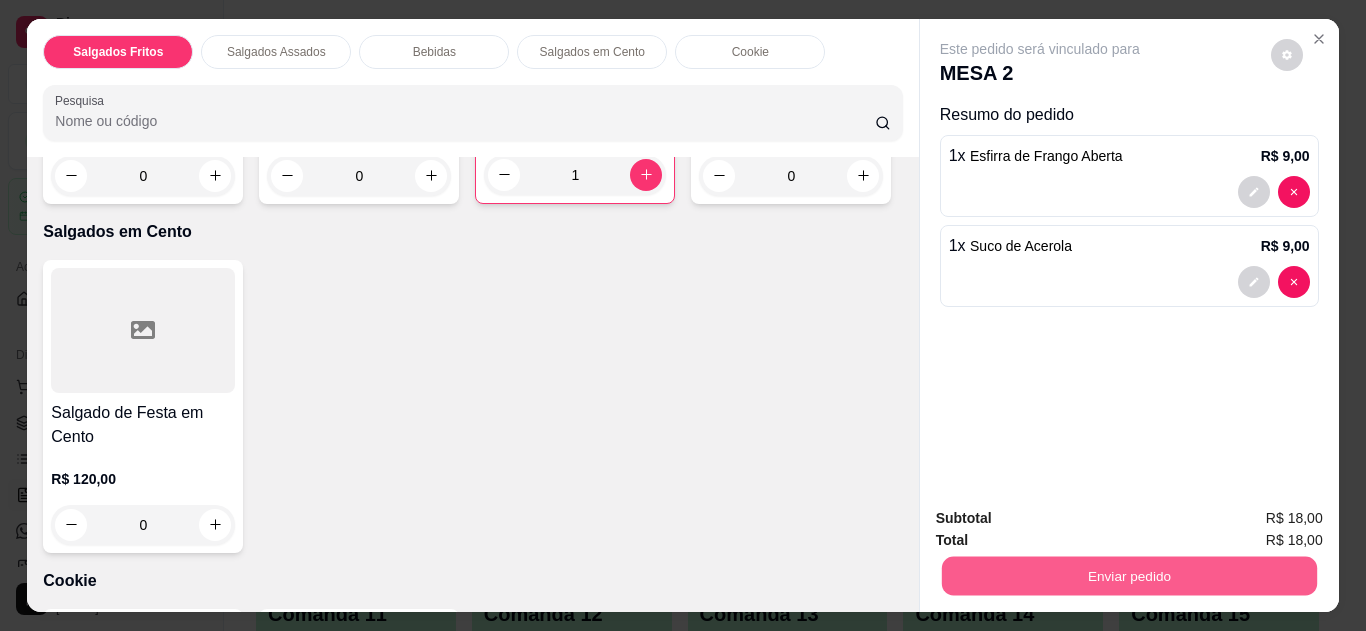 click on "Enviar pedido" at bounding box center [1128, 576] 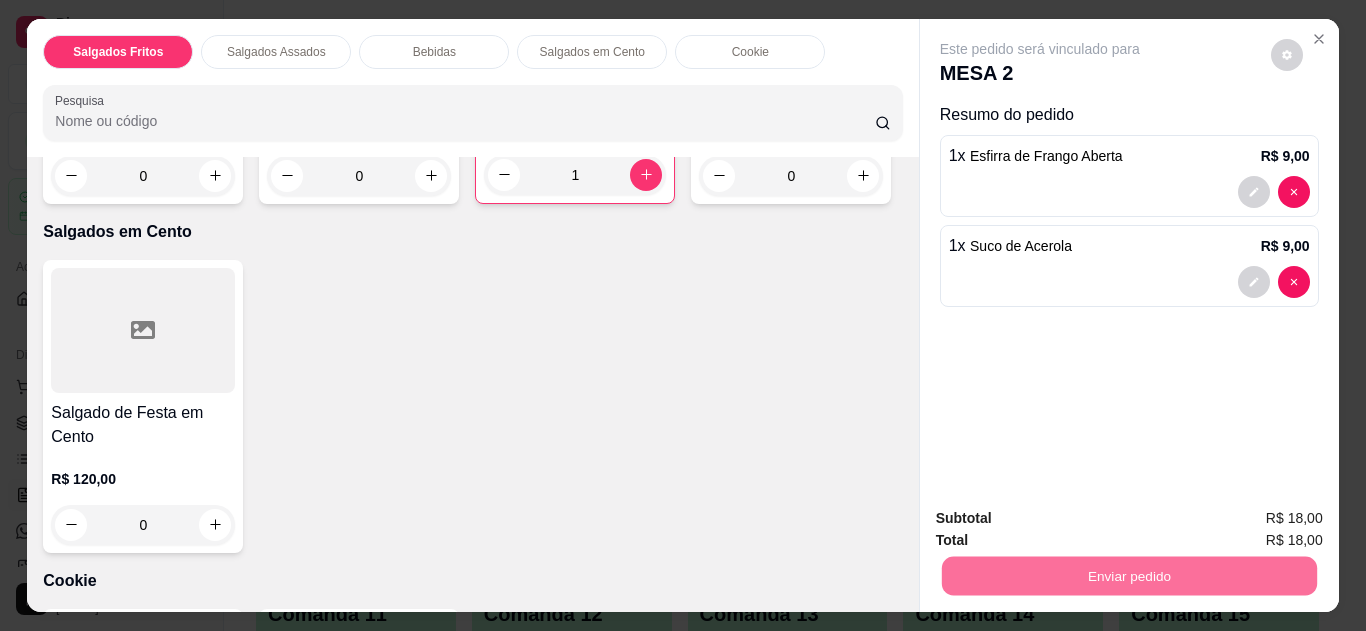 click on "Não registrar e enviar pedido" at bounding box center (1063, 519) 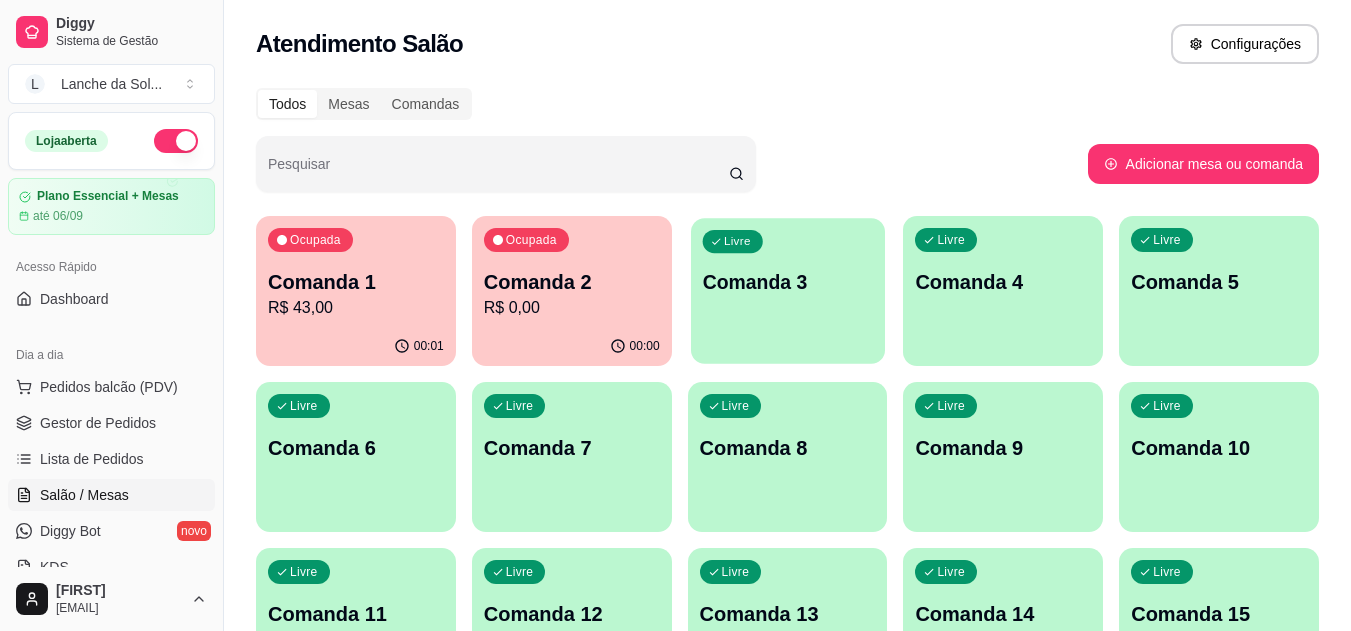 click on "Livre Comanda 3" at bounding box center (788, 279) 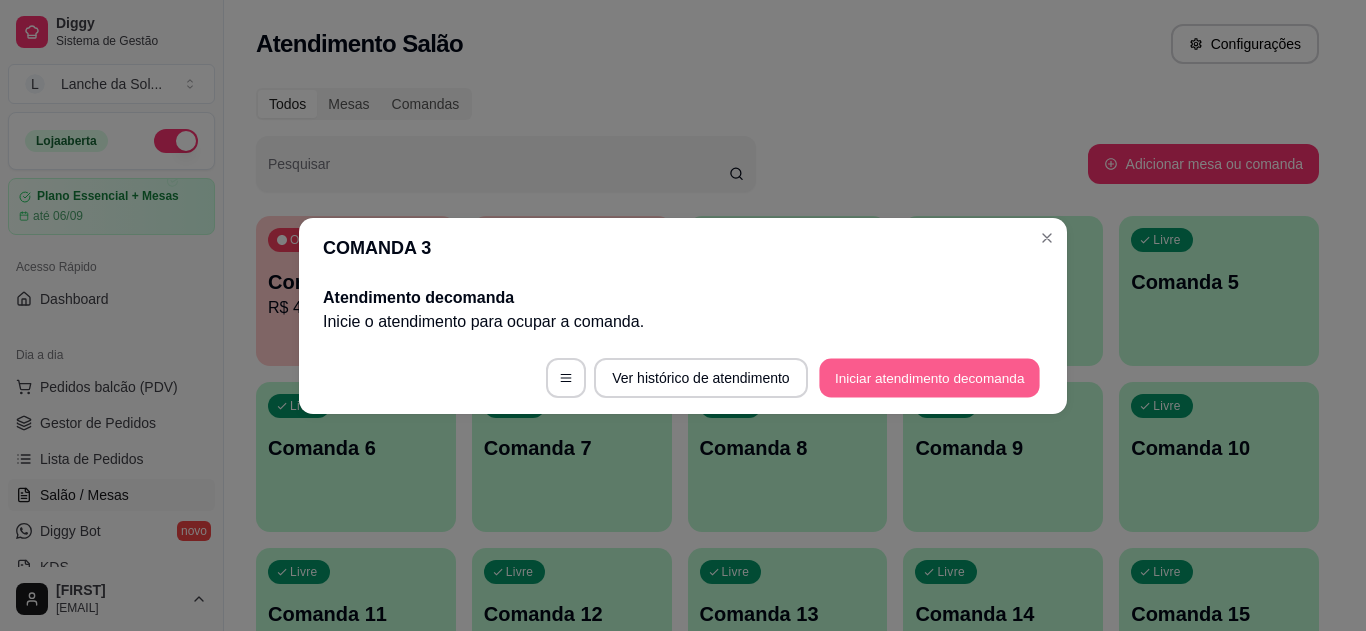 click on "Iniciar atendimento de  comanda" at bounding box center (929, 377) 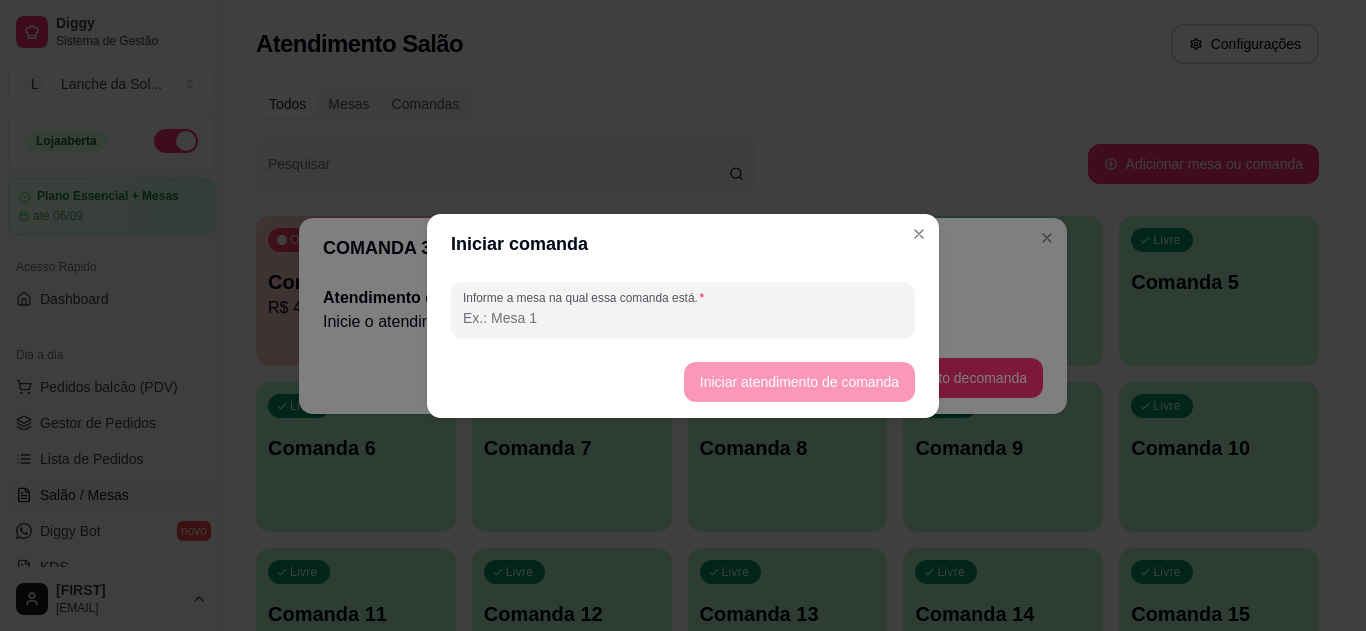 click on "Informe a mesa na qual essa comanda está." at bounding box center (683, 318) 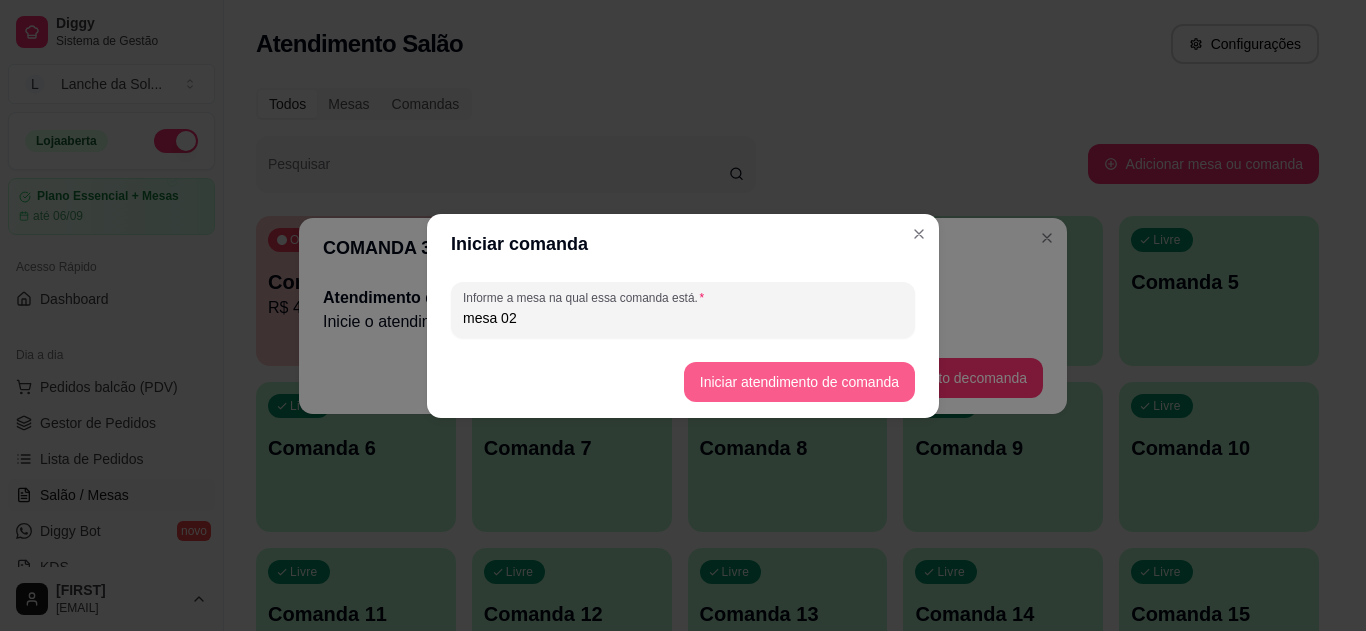 type on "mesa 02" 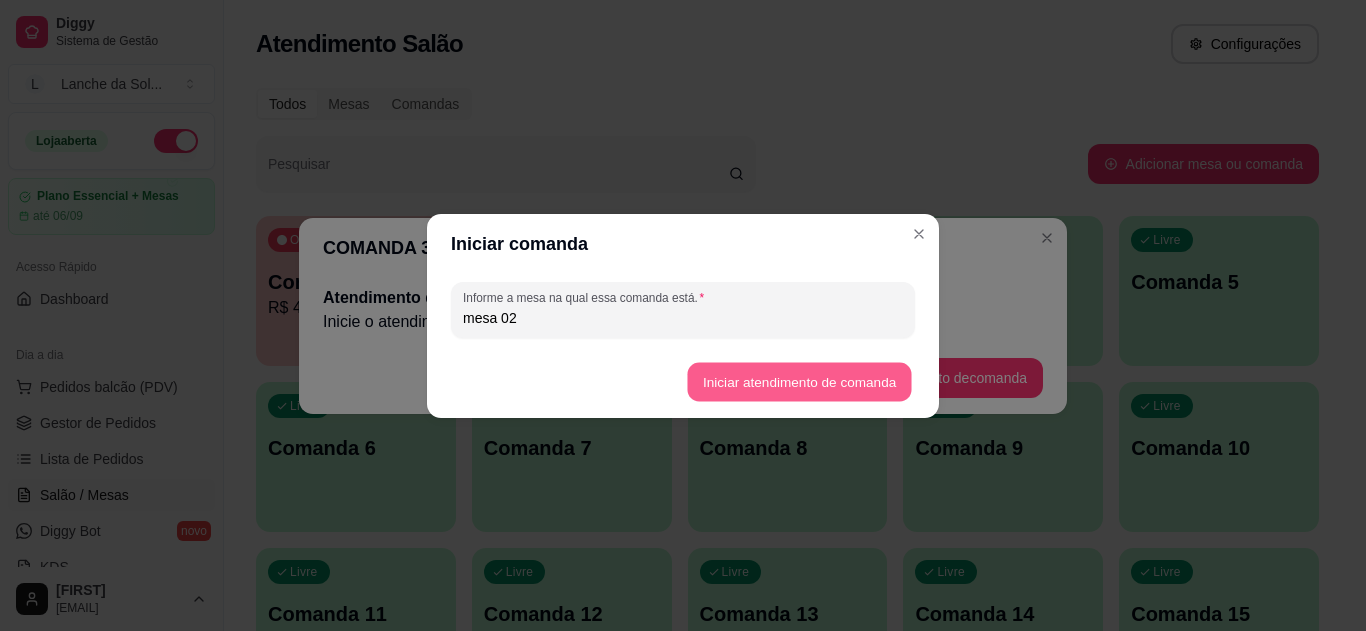 click on "Iniciar atendimento de comanda" at bounding box center (799, 381) 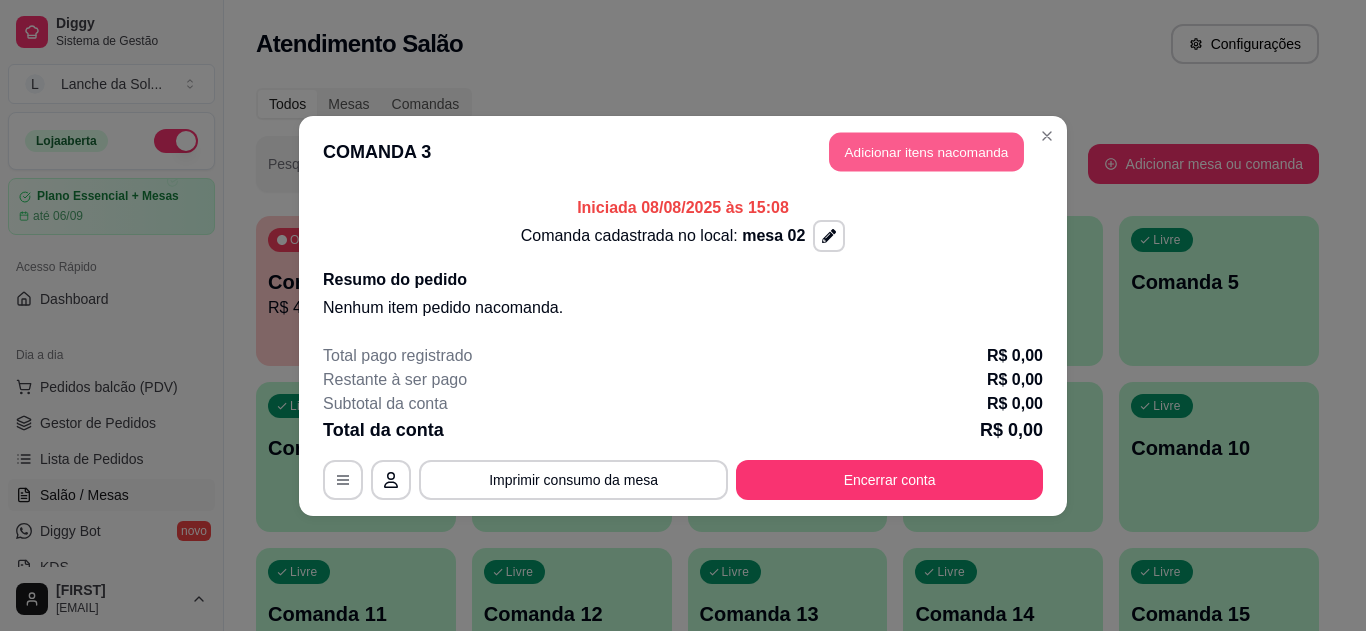 click on "Adicionar itens na  comanda" at bounding box center [926, 151] 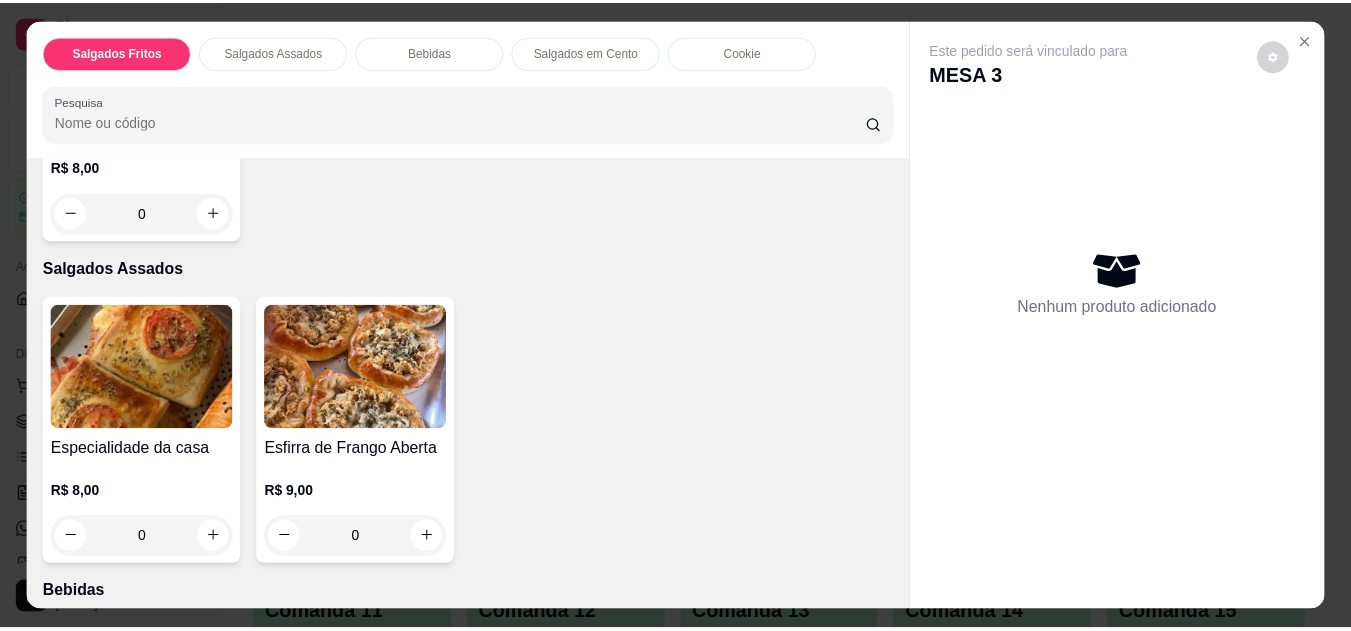 scroll, scrollTop: 320, scrollLeft: 0, axis: vertical 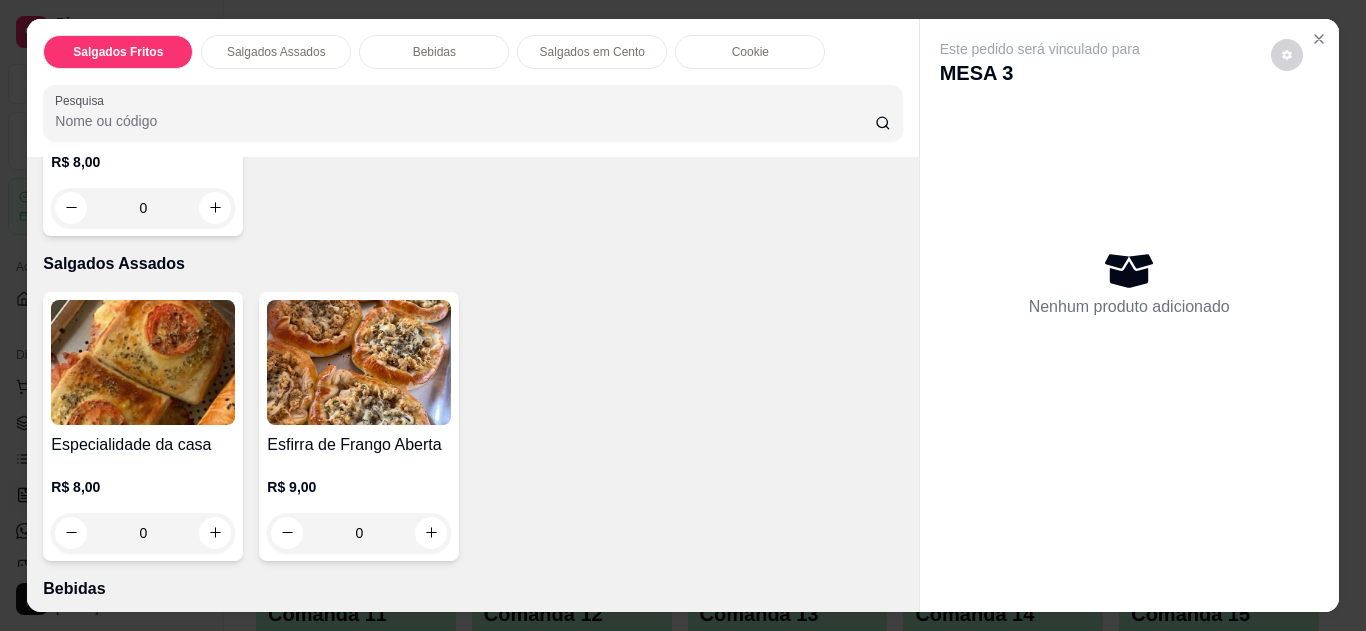 click 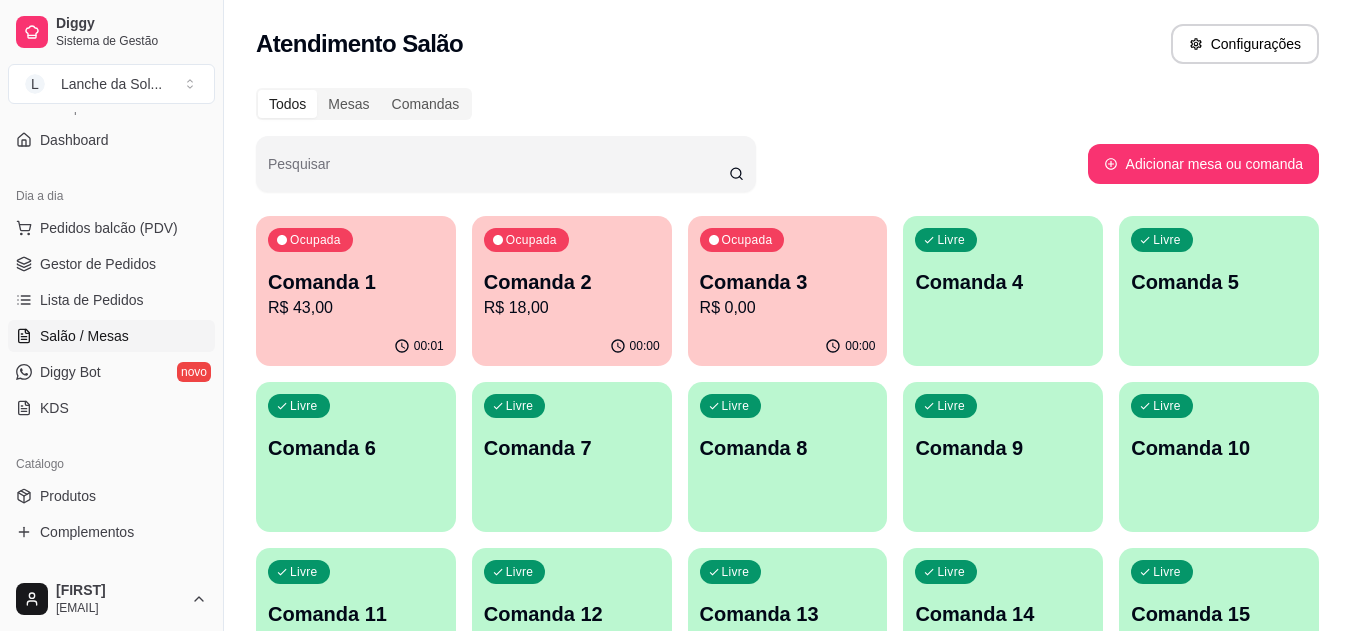 scroll, scrollTop: 173, scrollLeft: 0, axis: vertical 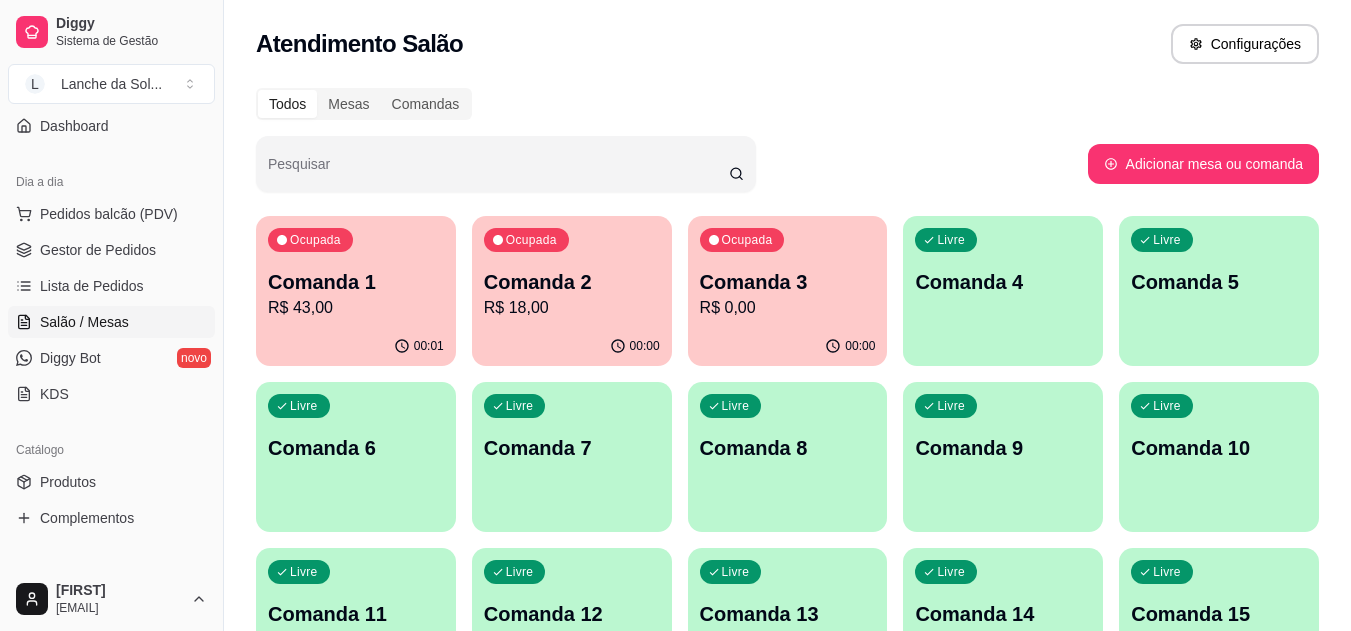 click on "Produtos" at bounding box center (111, 482) 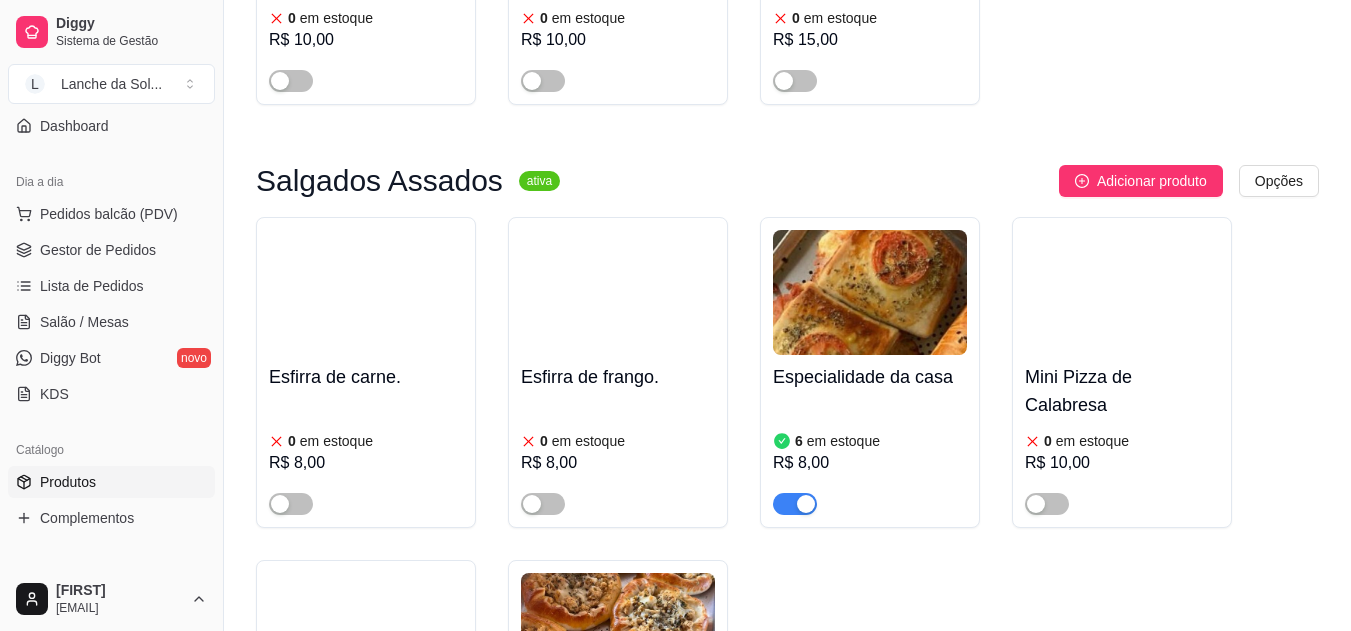 scroll, scrollTop: 840, scrollLeft: 0, axis: vertical 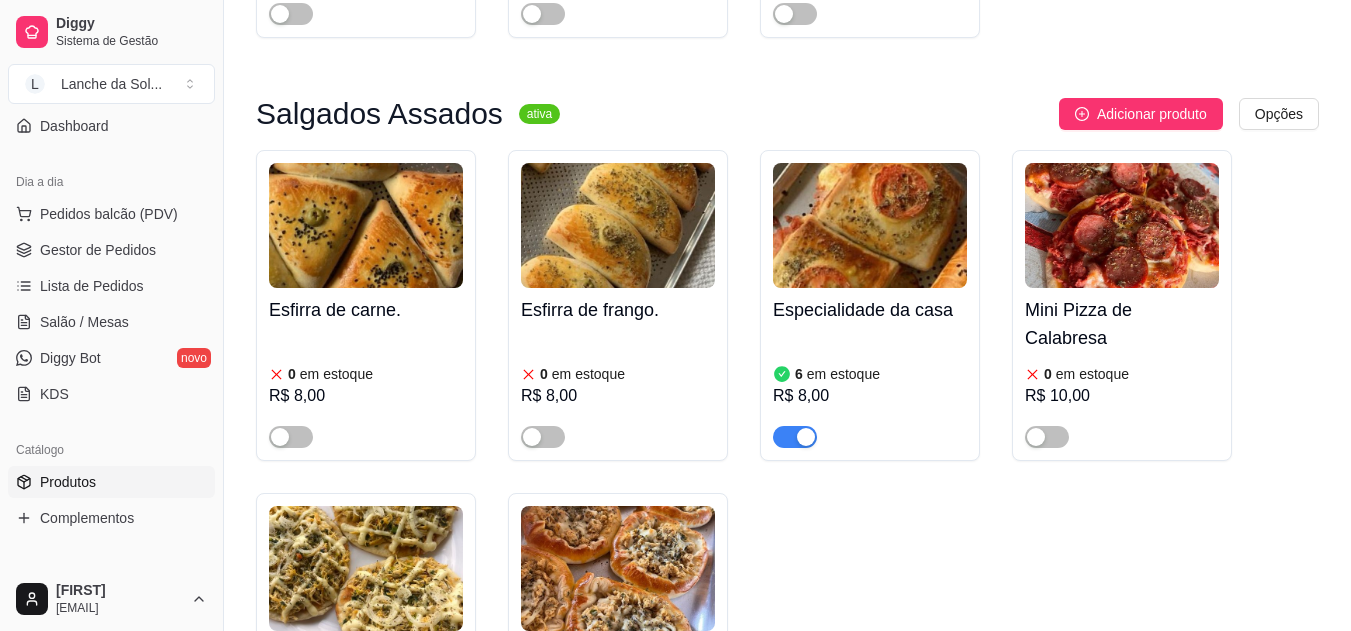 click at bounding box center (366, 225) 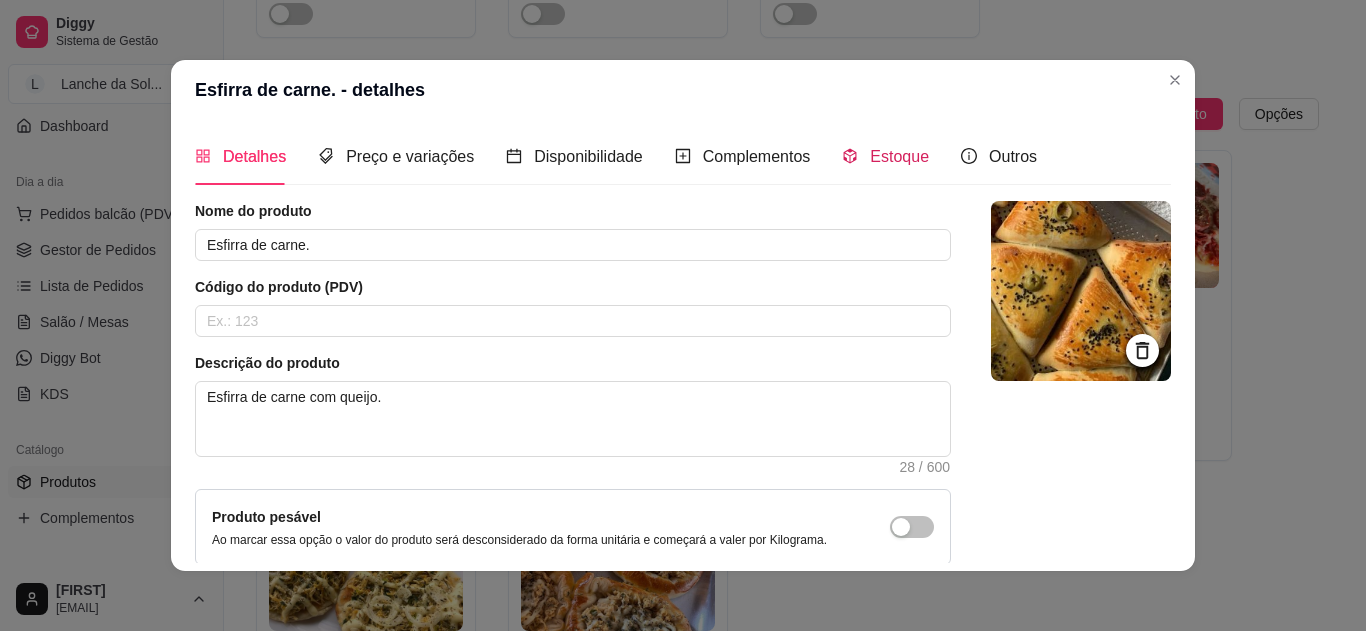 click on "Estoque" at bounding box center [899, 156] 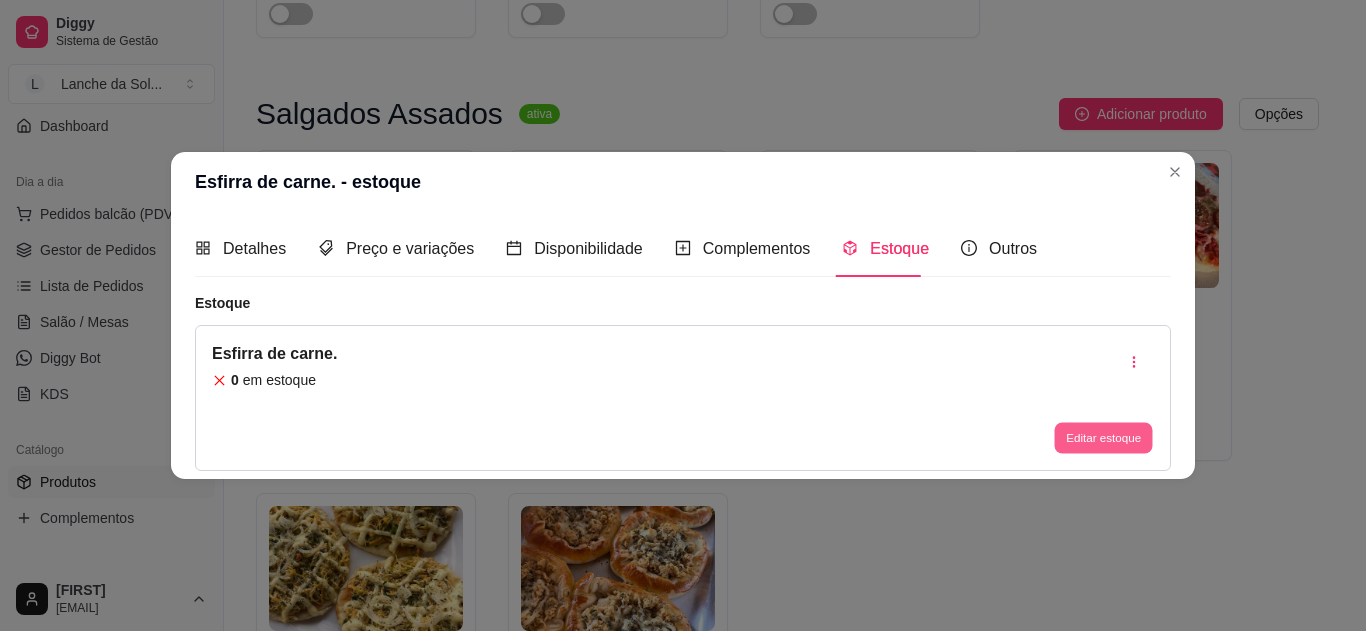 click on "Editar estoque" at bounding box center (1103, 438) 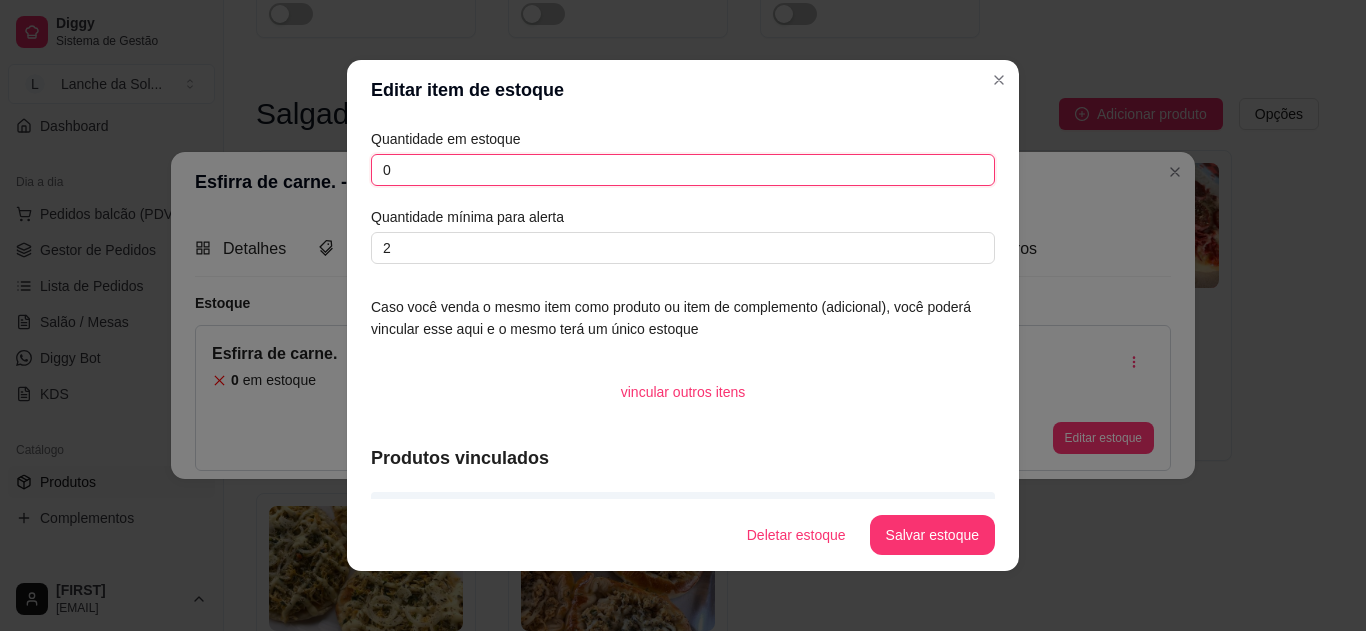 click on "0" at bounding box center [683, 170] 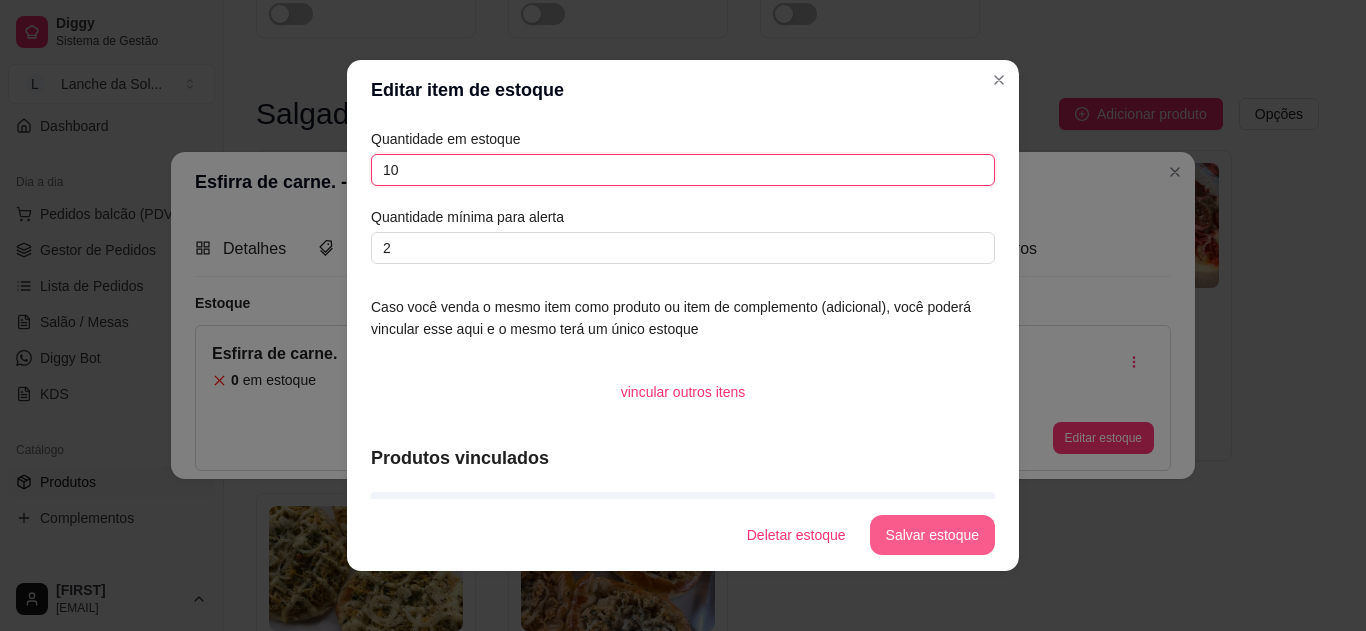 type on "10" 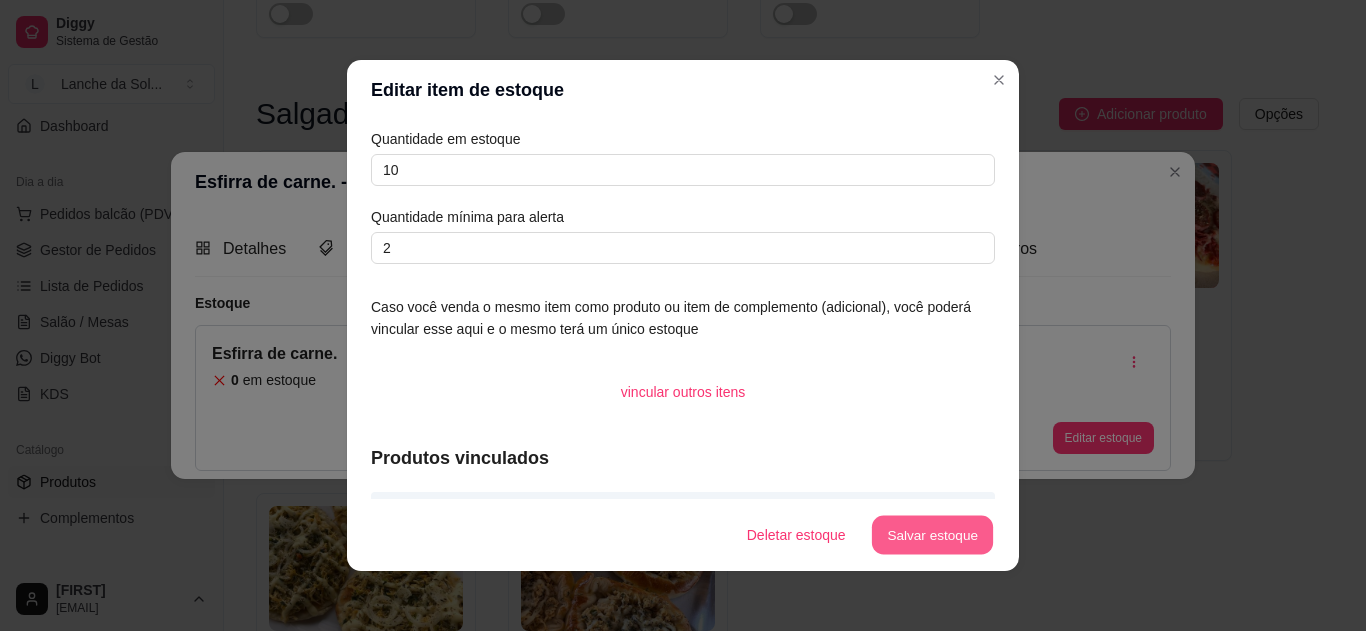 click on "Salvar estoque" at bounding box center (932, 535) 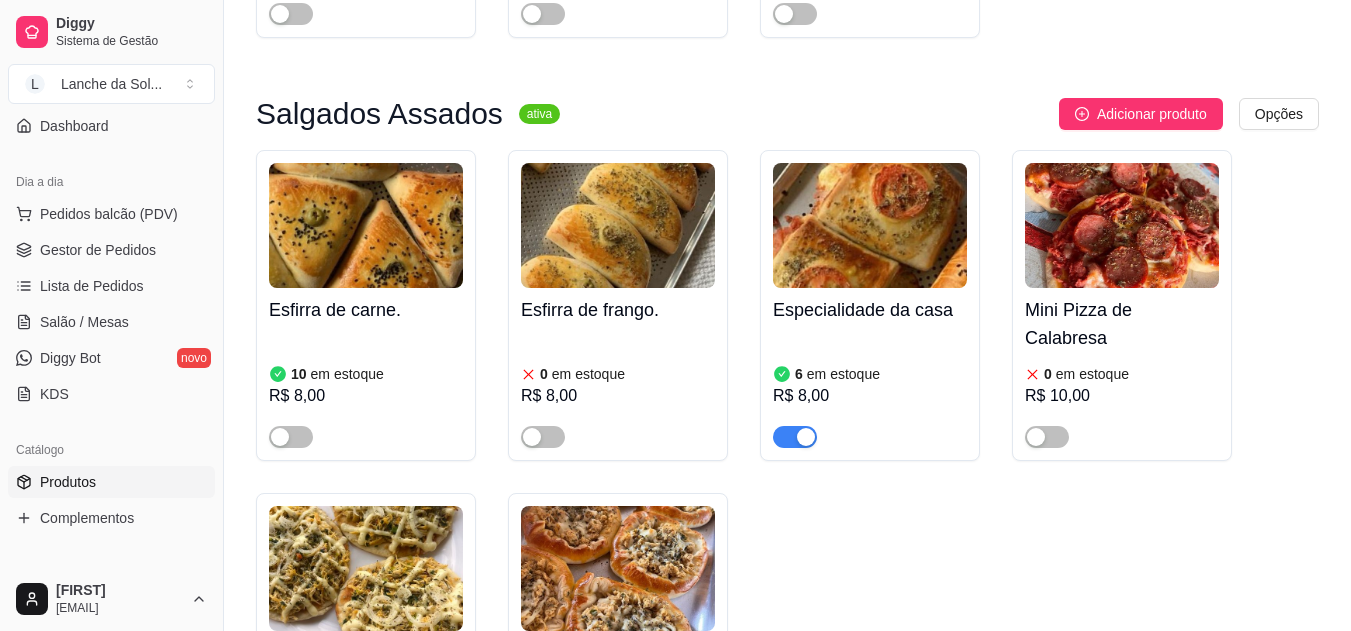 click at bounding box center [280, 437] 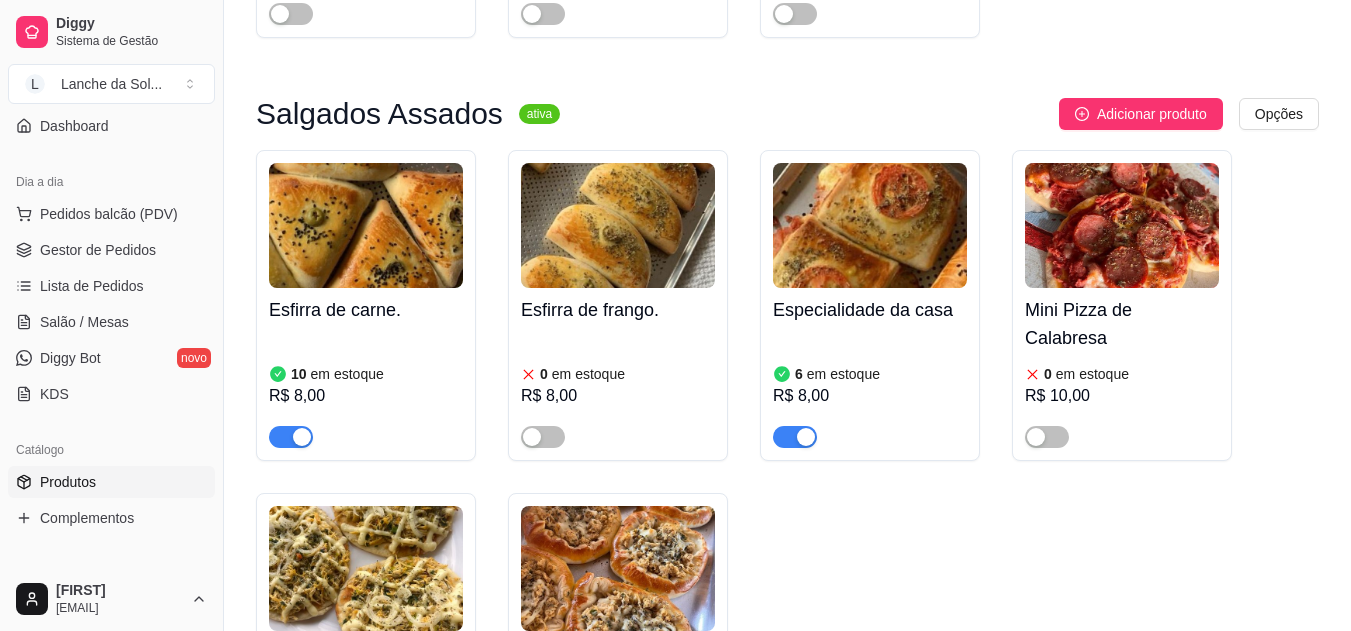 click on "Salão / Mesas" at bounding box center [84, 322] 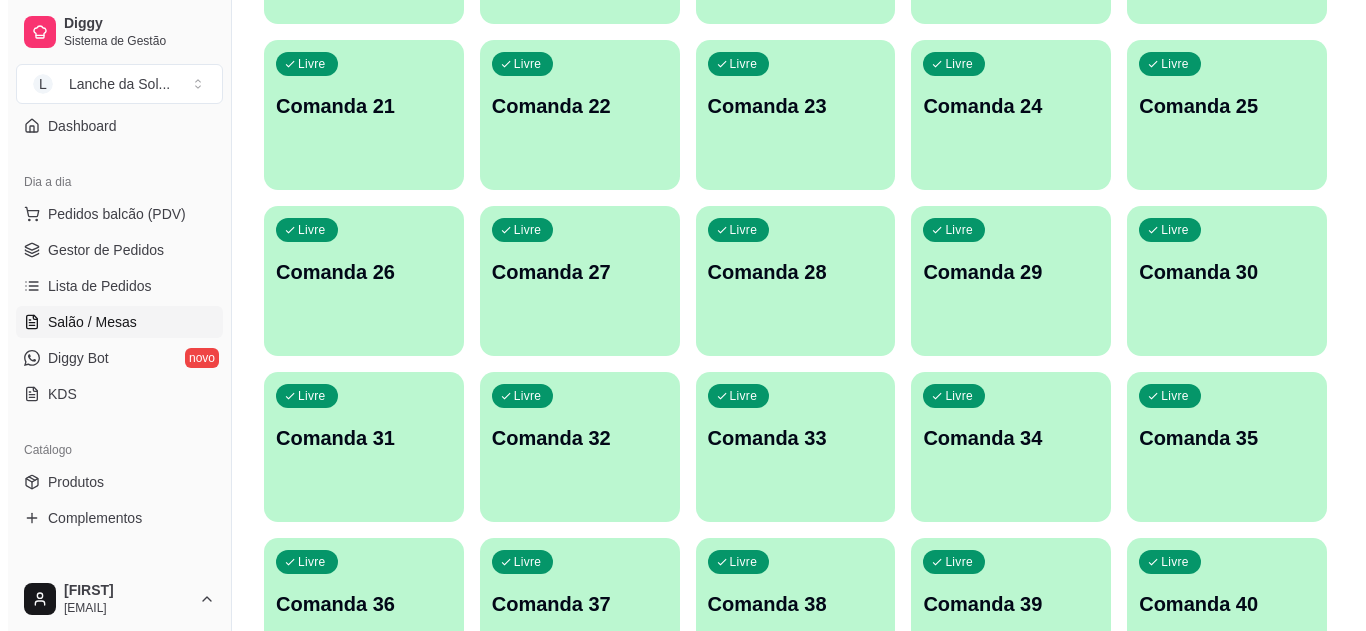 scroll, scrollTop: 0, scrollLeft: 0, axis: both 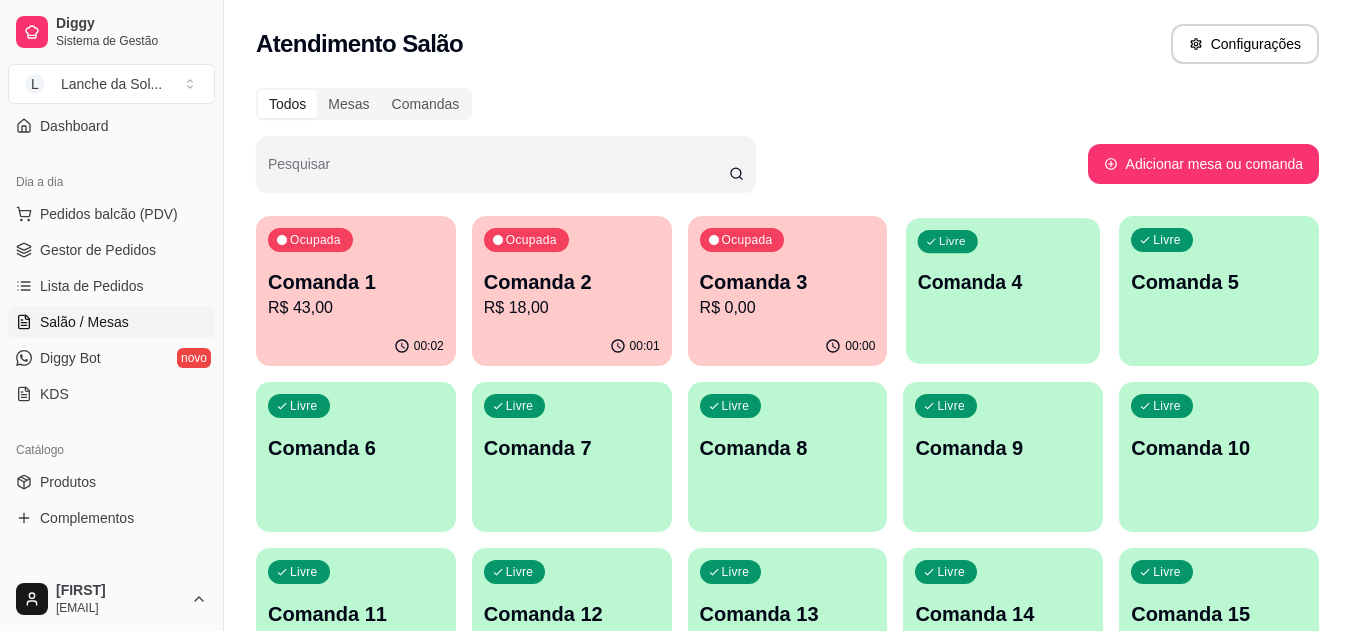 click on "Comanda 4" at bounding box center [1003, 282] 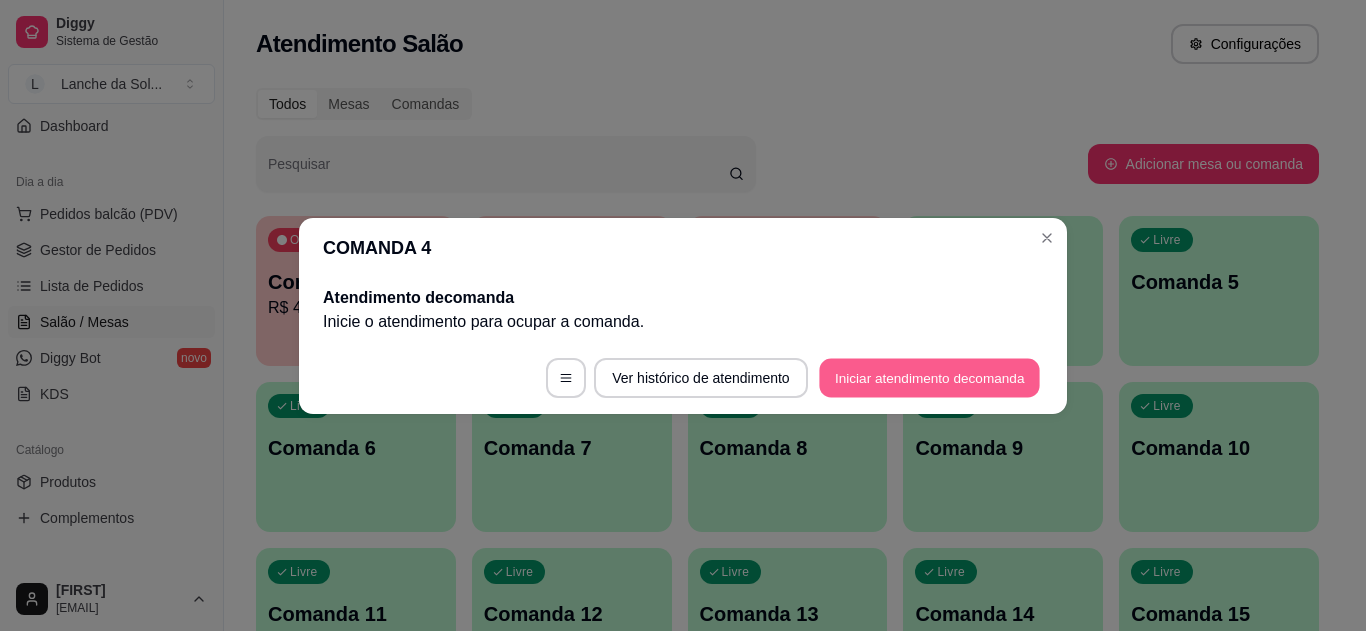 click on "Iniciar atendimento de  comanda" at bounding box center [929, 377] 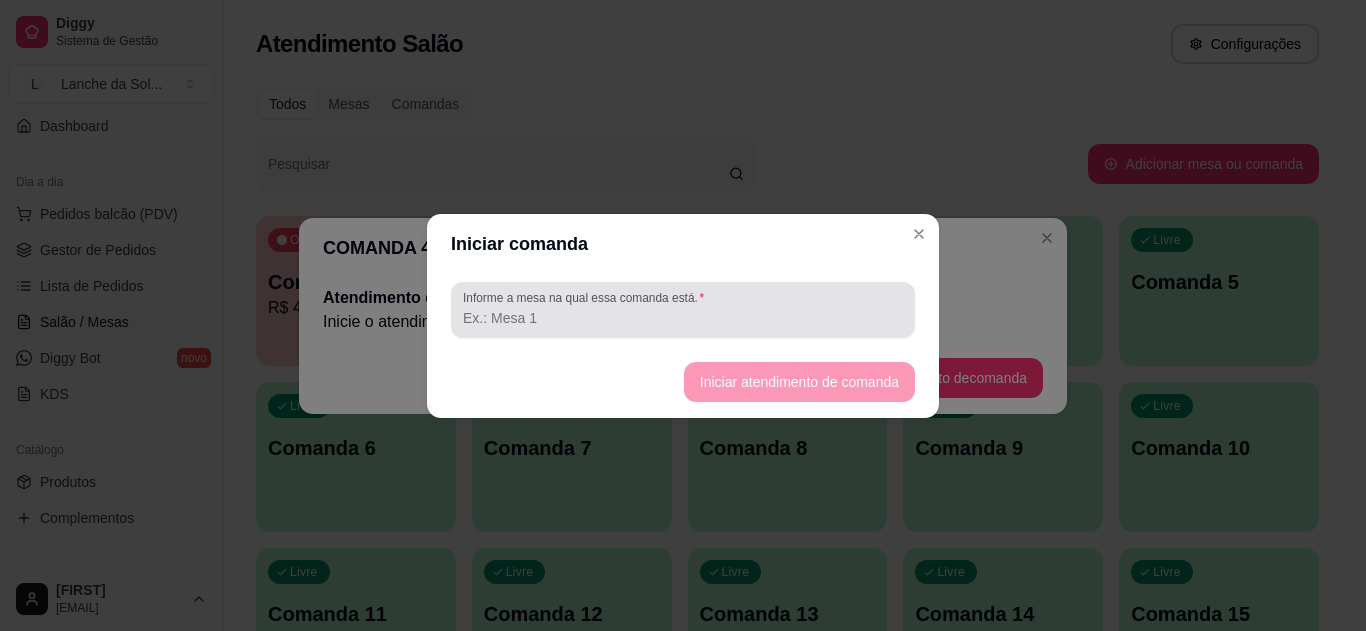 click on "Informe a mesa na qual essa comanda está." at bounding box center [683, 318] 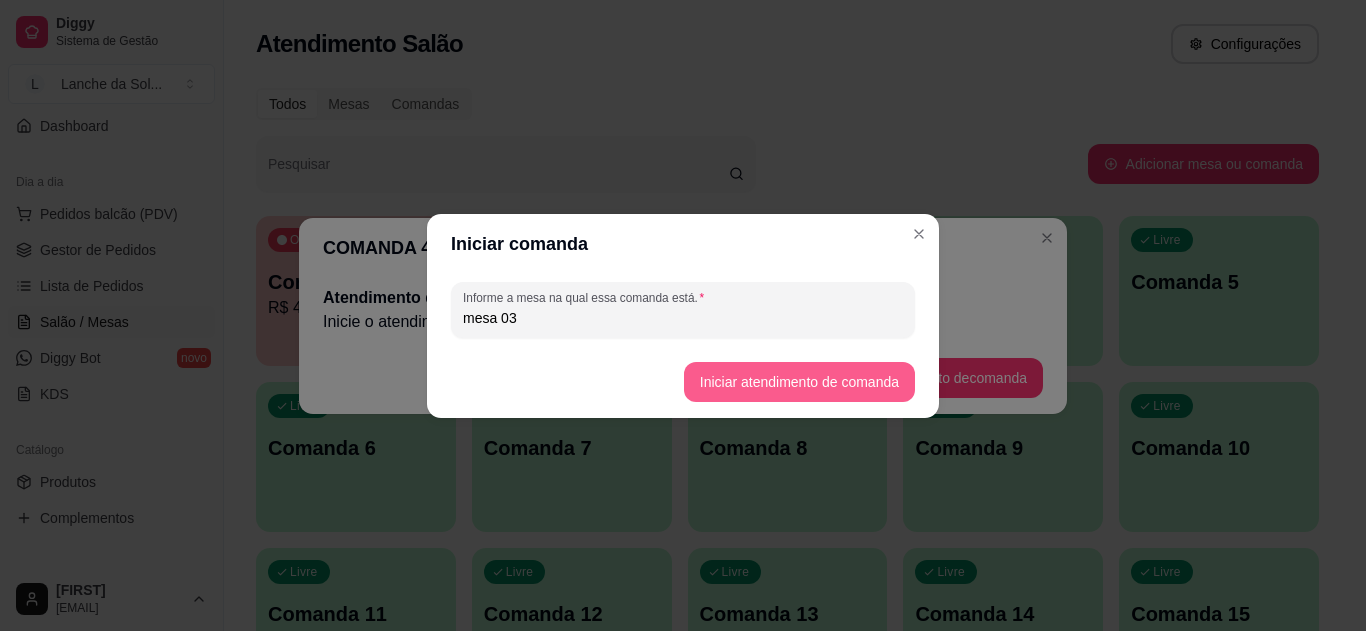type on "mesa 03" 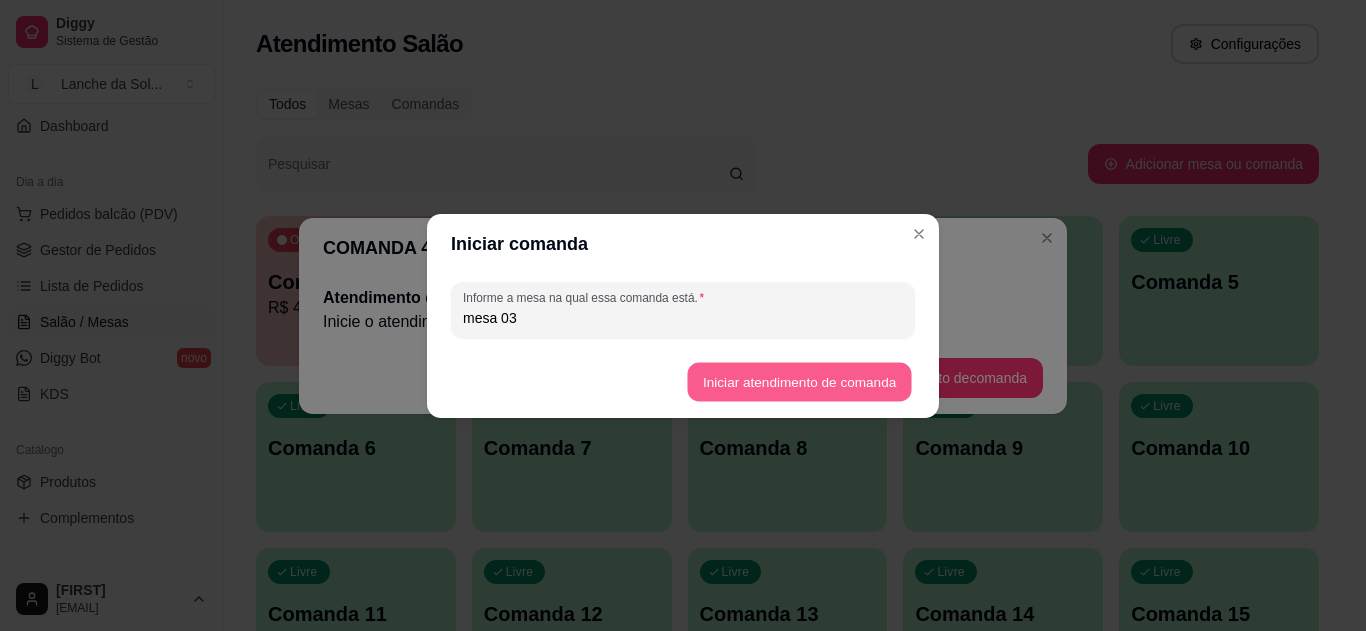 click on "Iniciar atendimento de comanda" at bounding box center (799, 381) 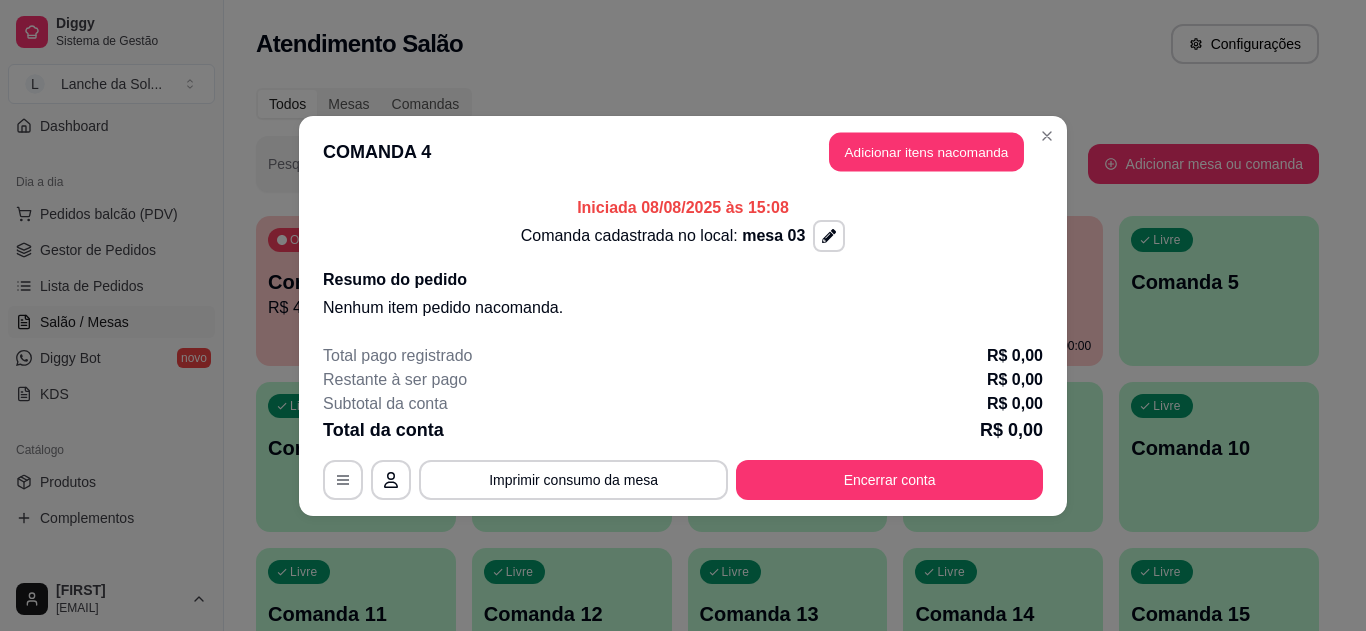 click on "Adicionar itens na  comanda" at bounding box center (926, 151) 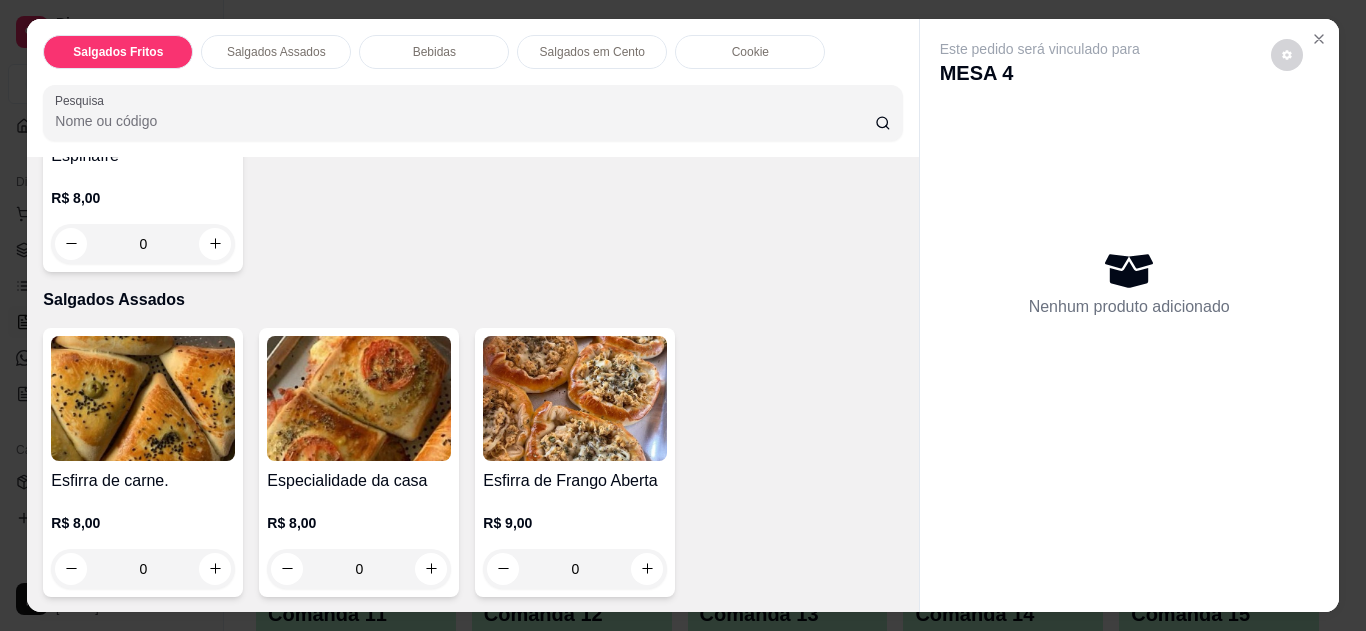 scroll, scrollTop: 360, scrollLeft: 0, axis: vertical 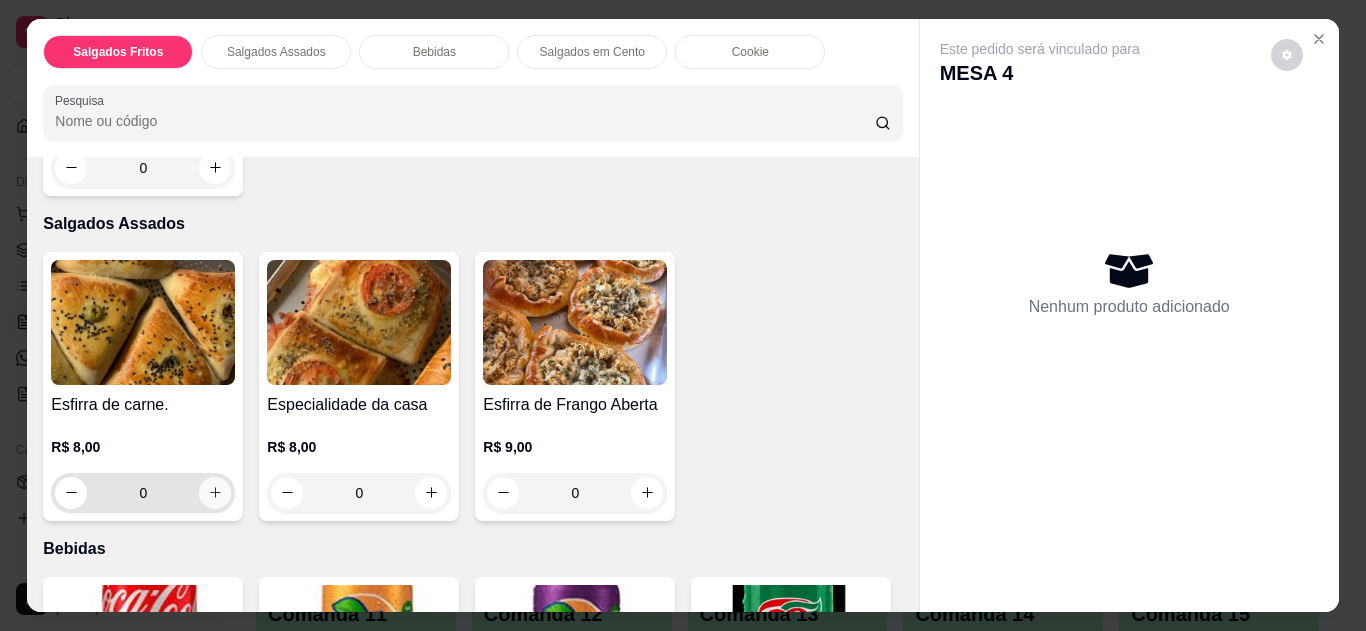 click 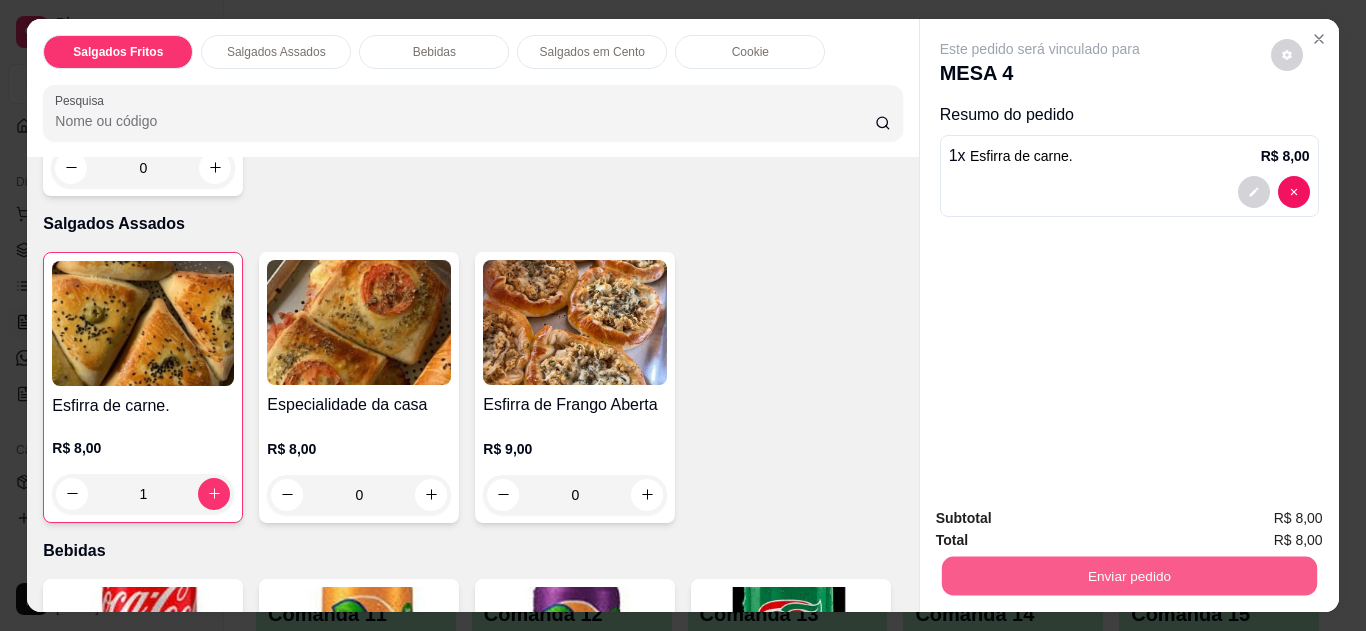 click on "Enviar pedido" at bounding box center (1128, 576) 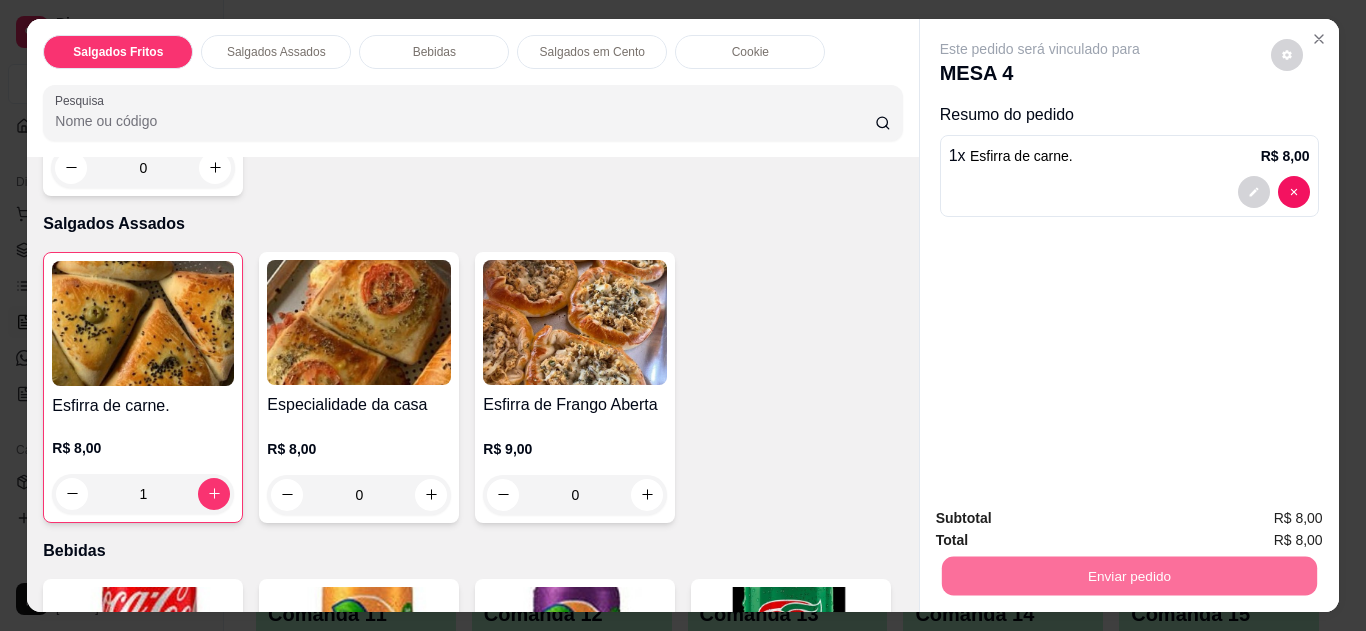 click on "Não registrar e enviar pedido" at bounding box center [1063, 519] 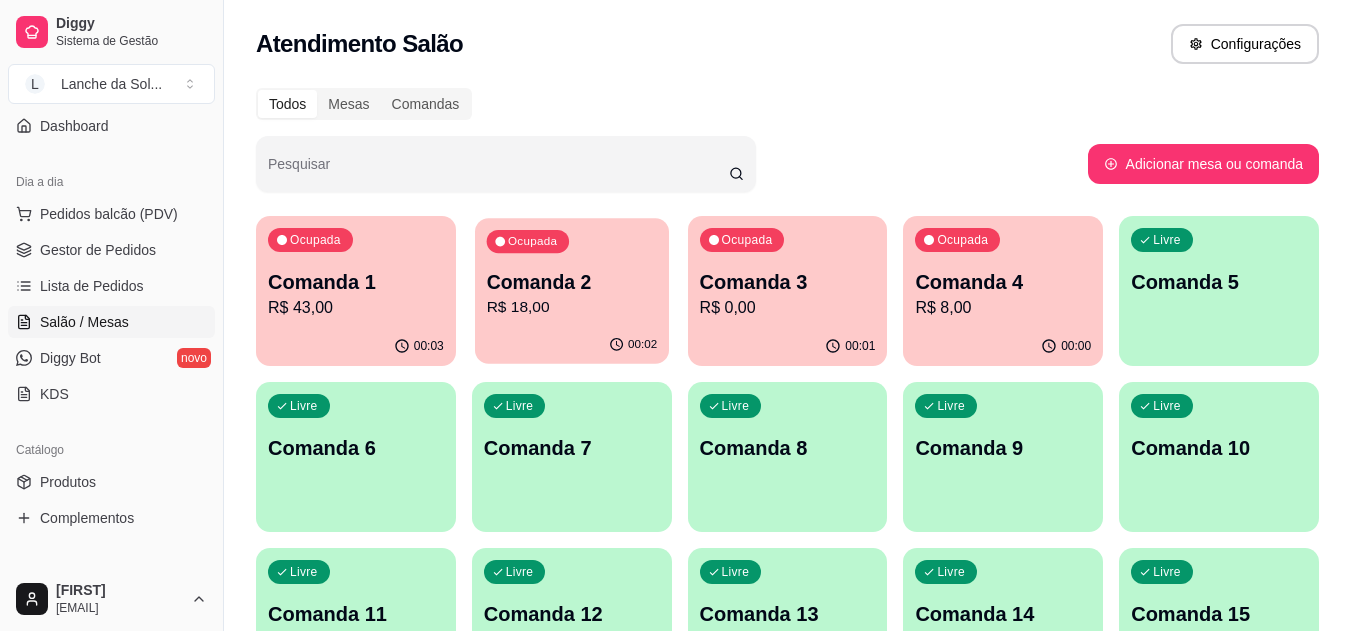 click on "Ocupada Comanda 2 R$ 18,00" at bounding box center [572, 272] 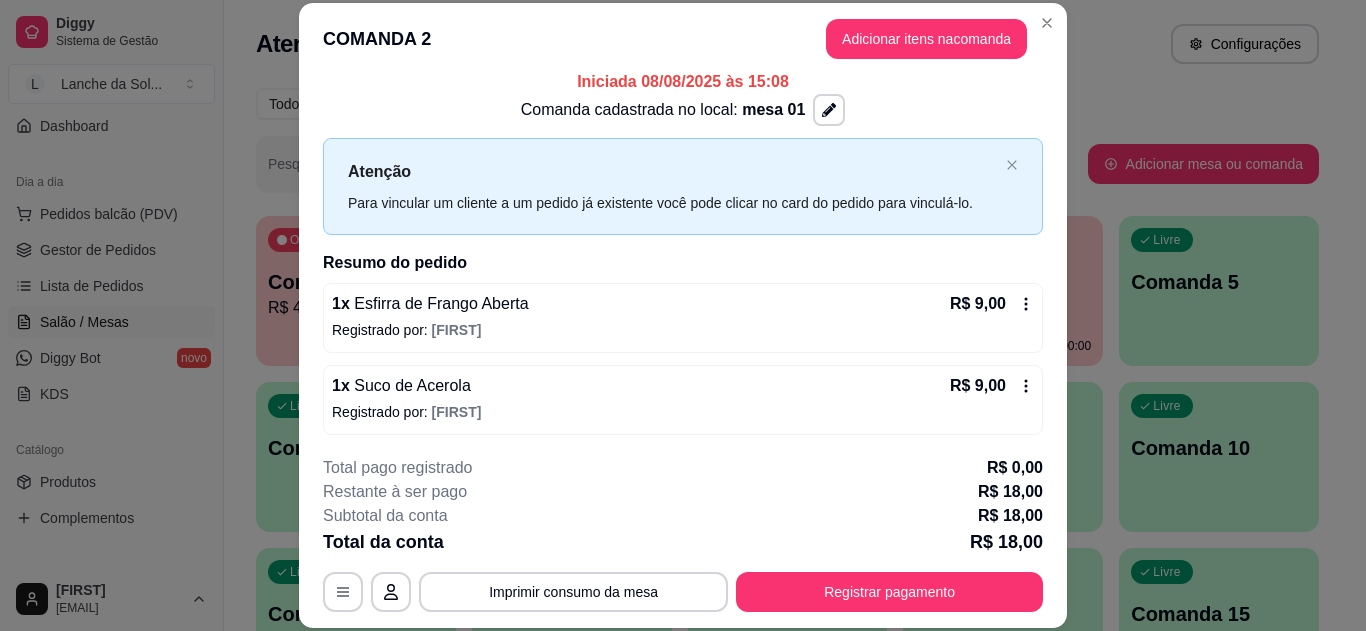 scroll, scrollTop: 16, scrollLeft: 0, axis: vertical 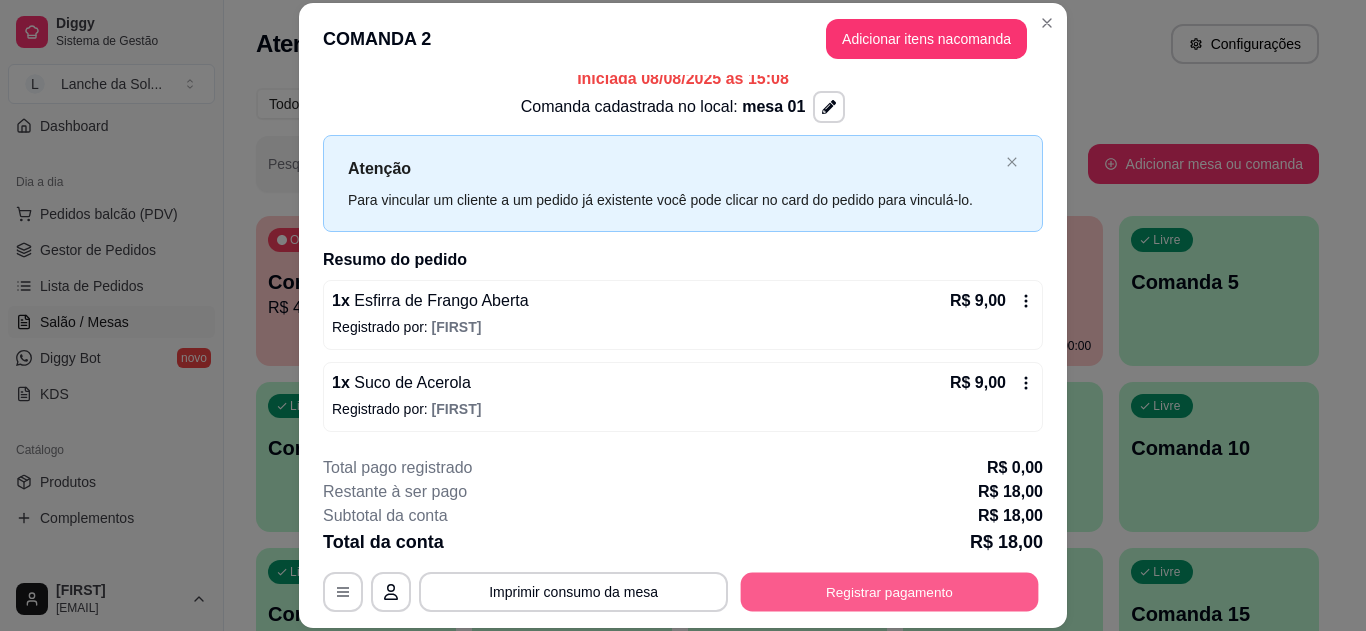 click on "Registrar pagamento" at bounding box center (890, 591) 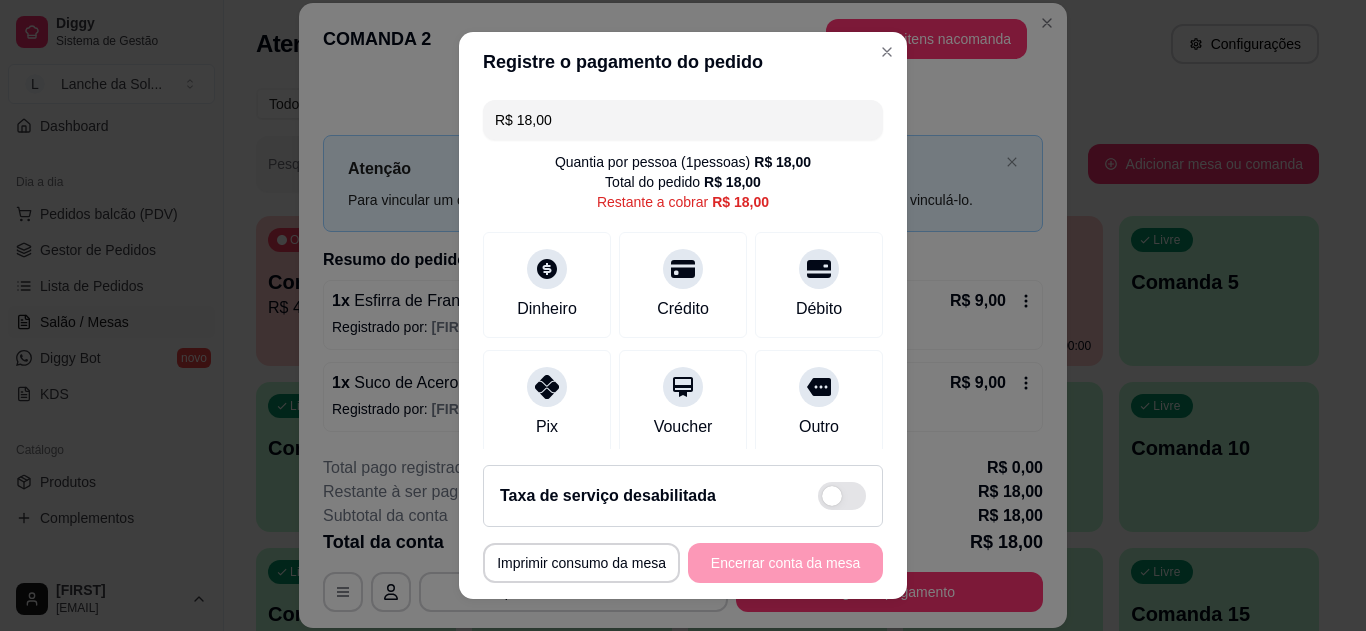 click 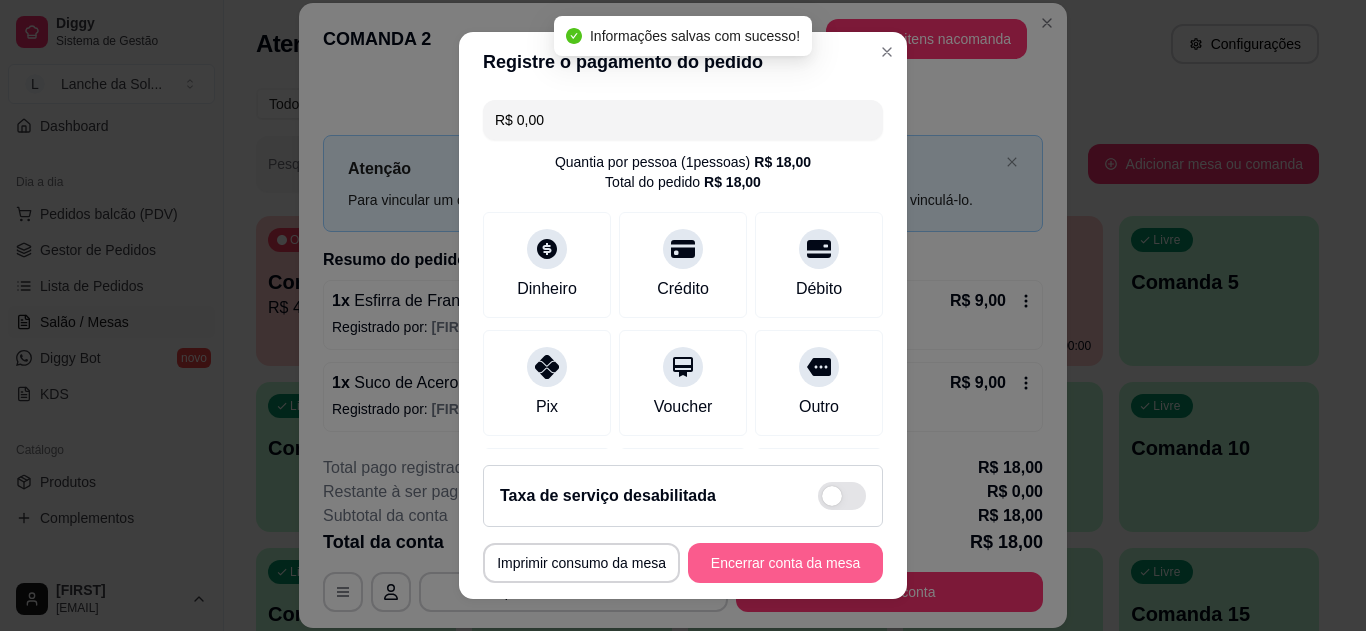 type on "R$ 0,00" 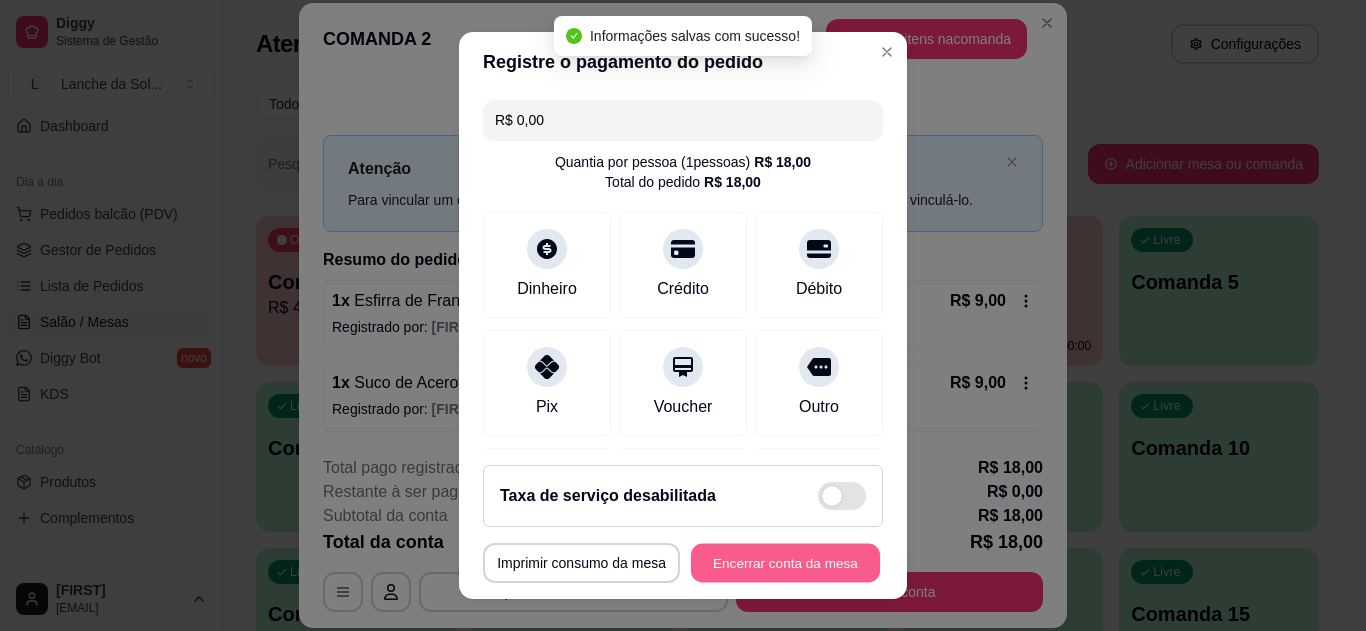 click on "Encerrar conta da mesa" at bounding box center [785, 563] 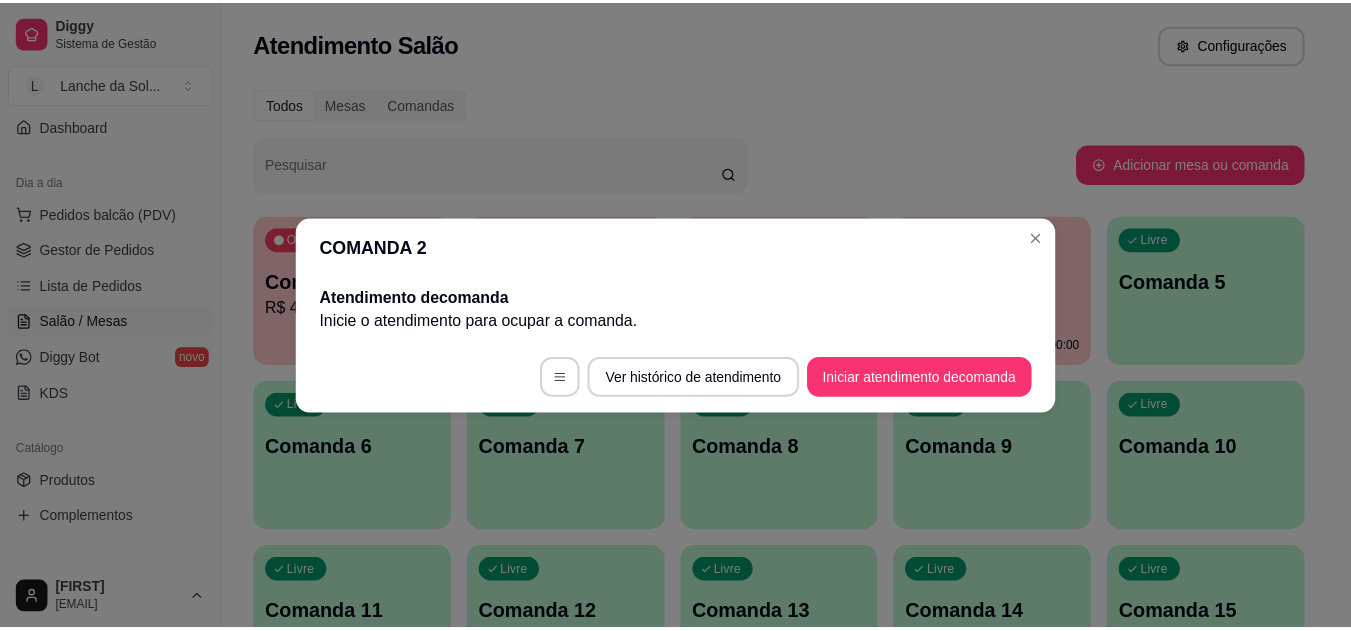 scroll, scrollTop: 0, scrollLeft: 0, axis: both 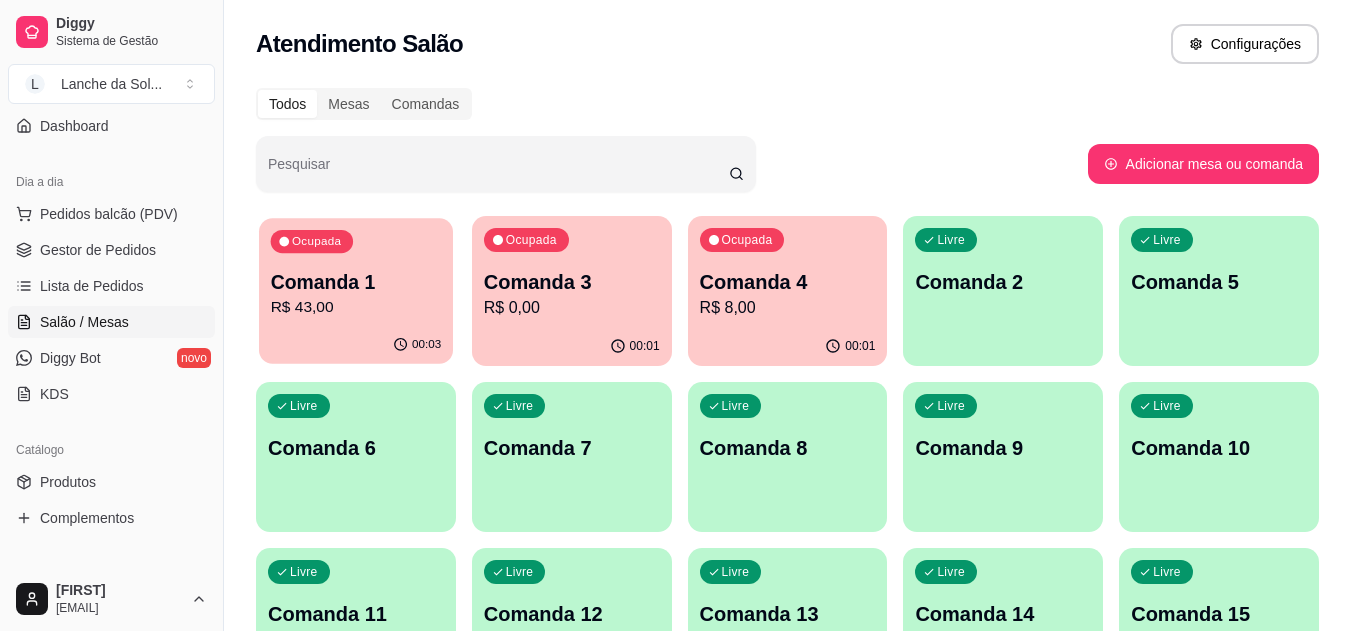 click on "R$ 43,00" at bounding box center [356, 307] 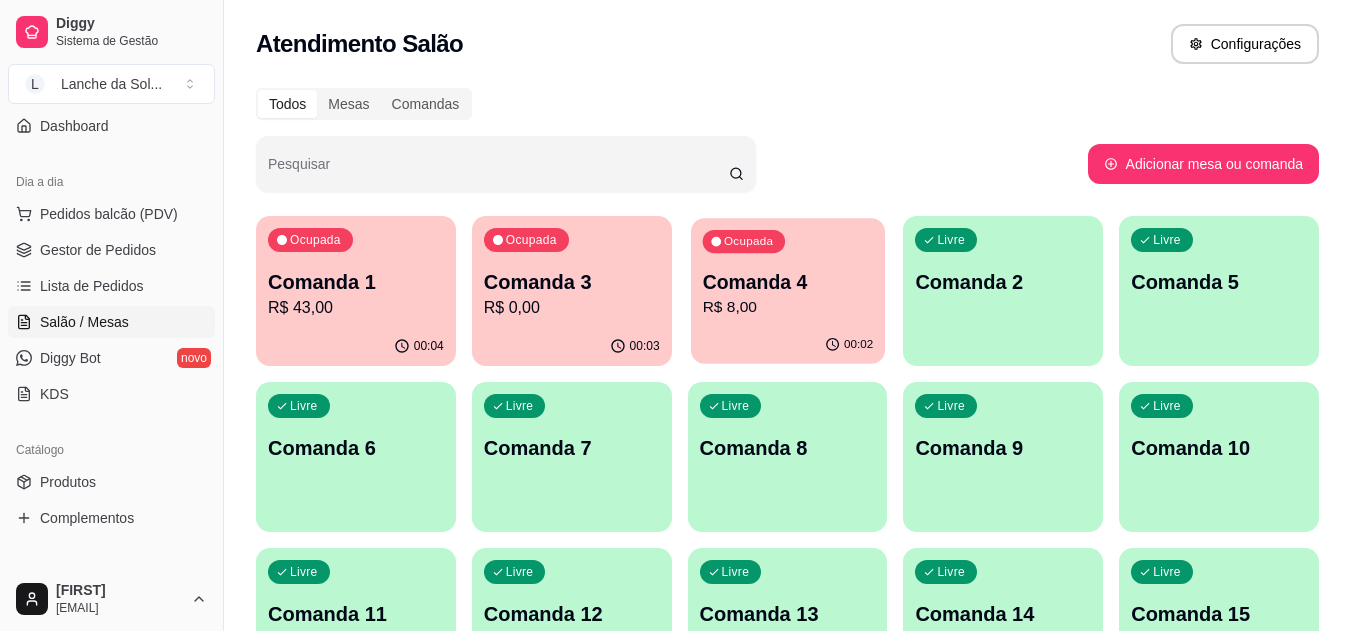 click on "Comanda 4" at bounding box center (787, 282) 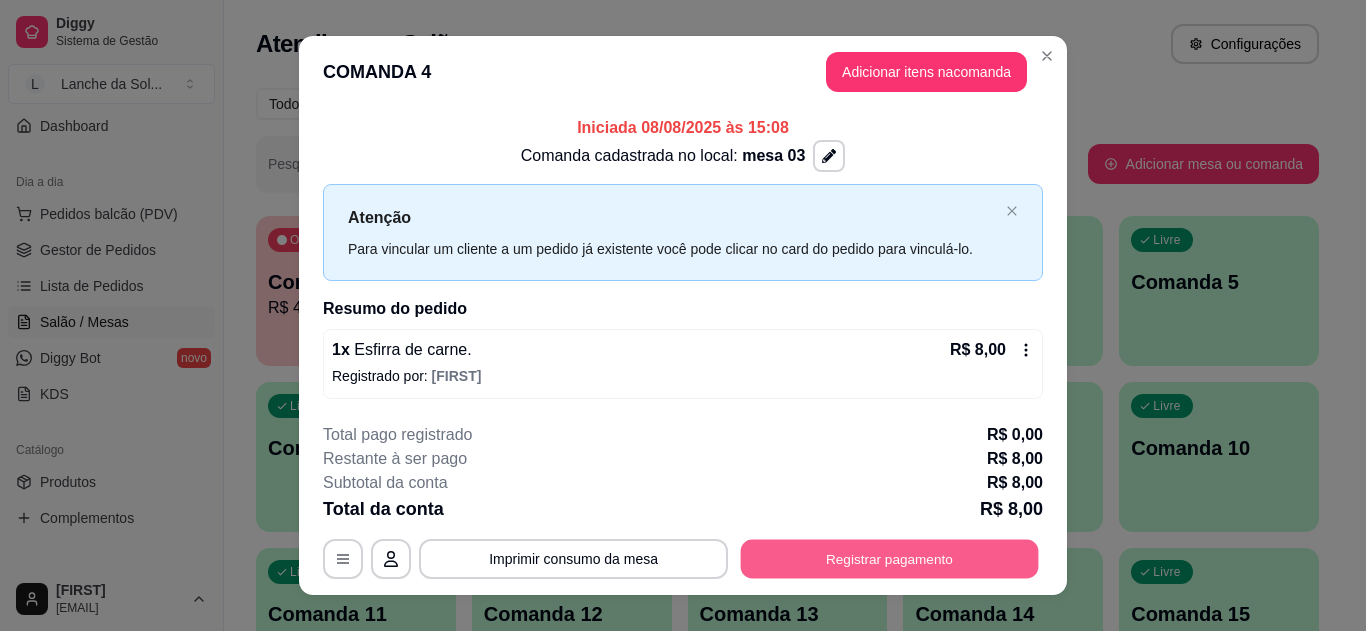 click on "Registrar pagamento" at bounding box center (890, 559) 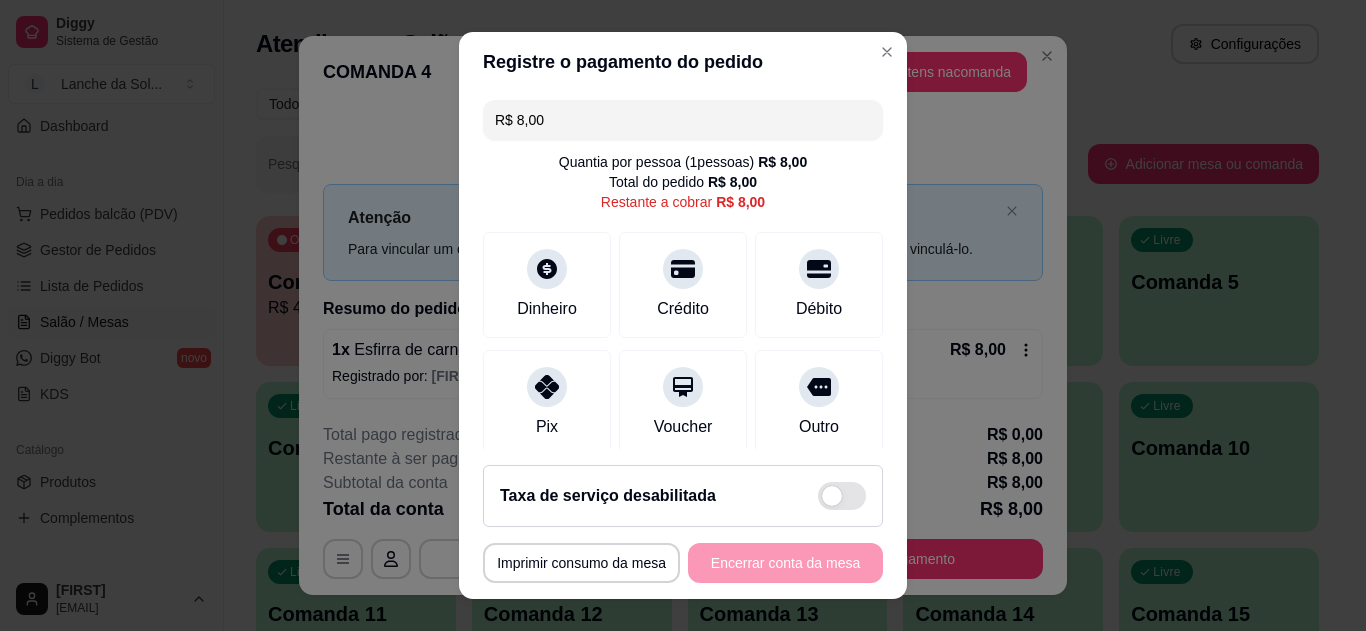 click at bounding box center (547, 387) 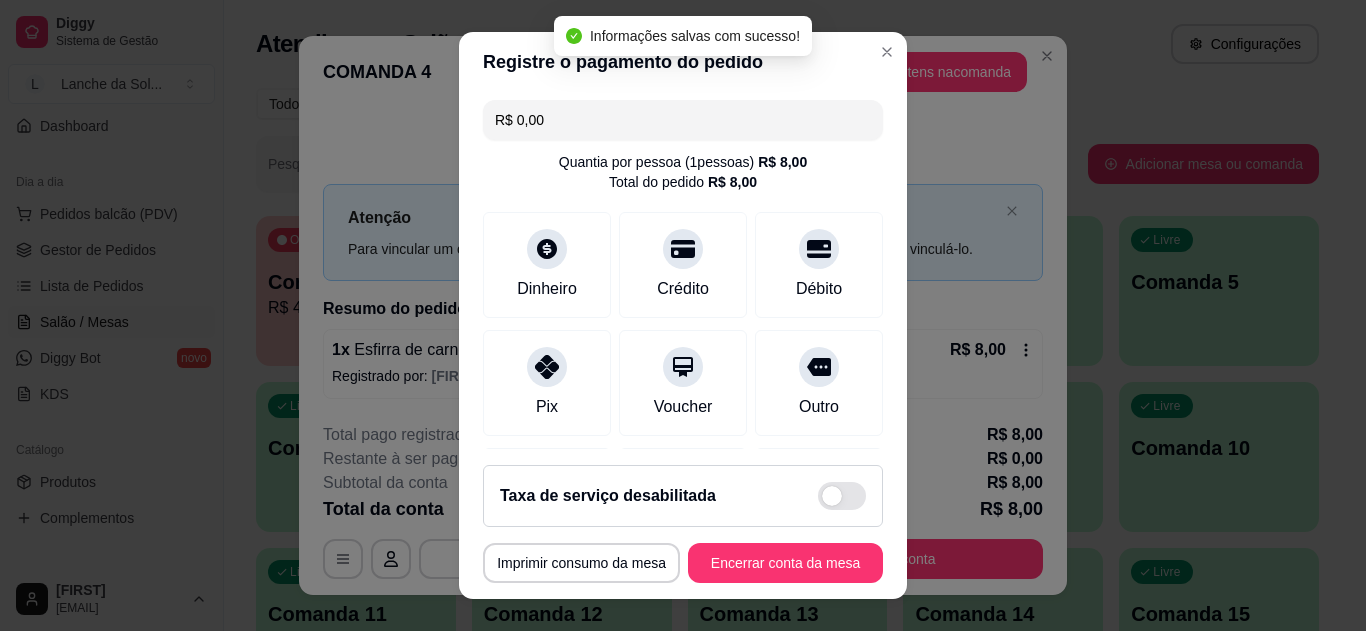 type on "R$ 0,00" 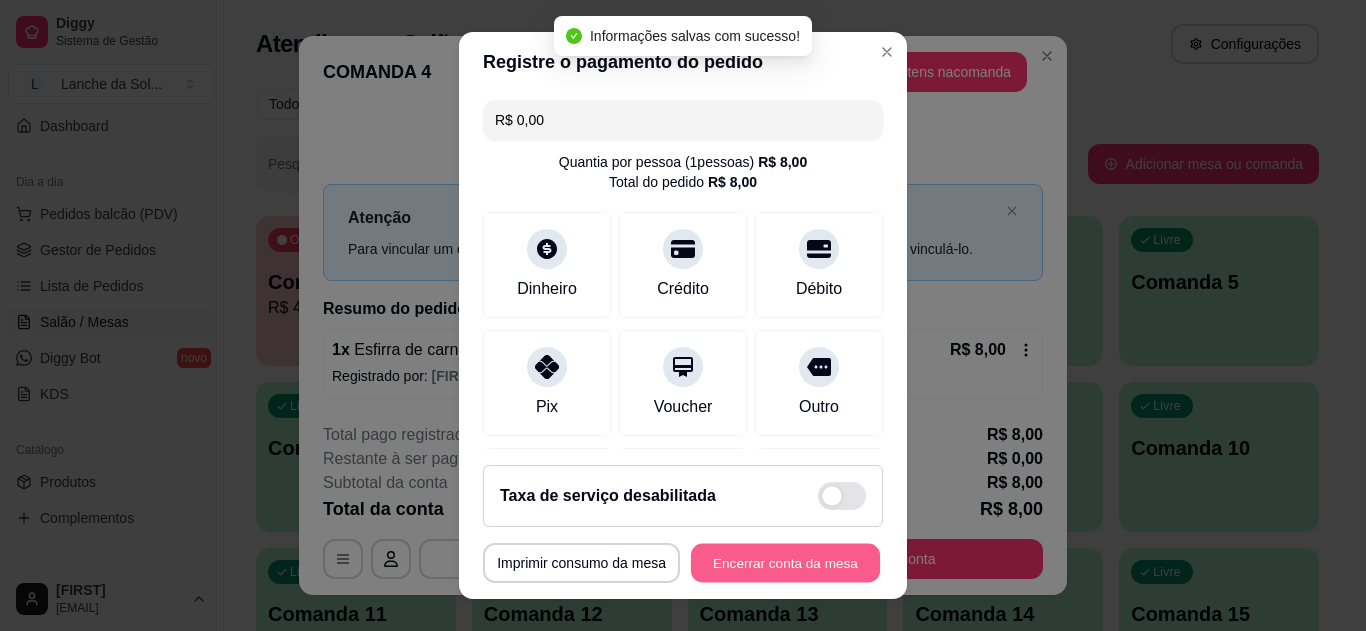 click on "Encerrar conta da mesa" at bounding box center (785, 563) 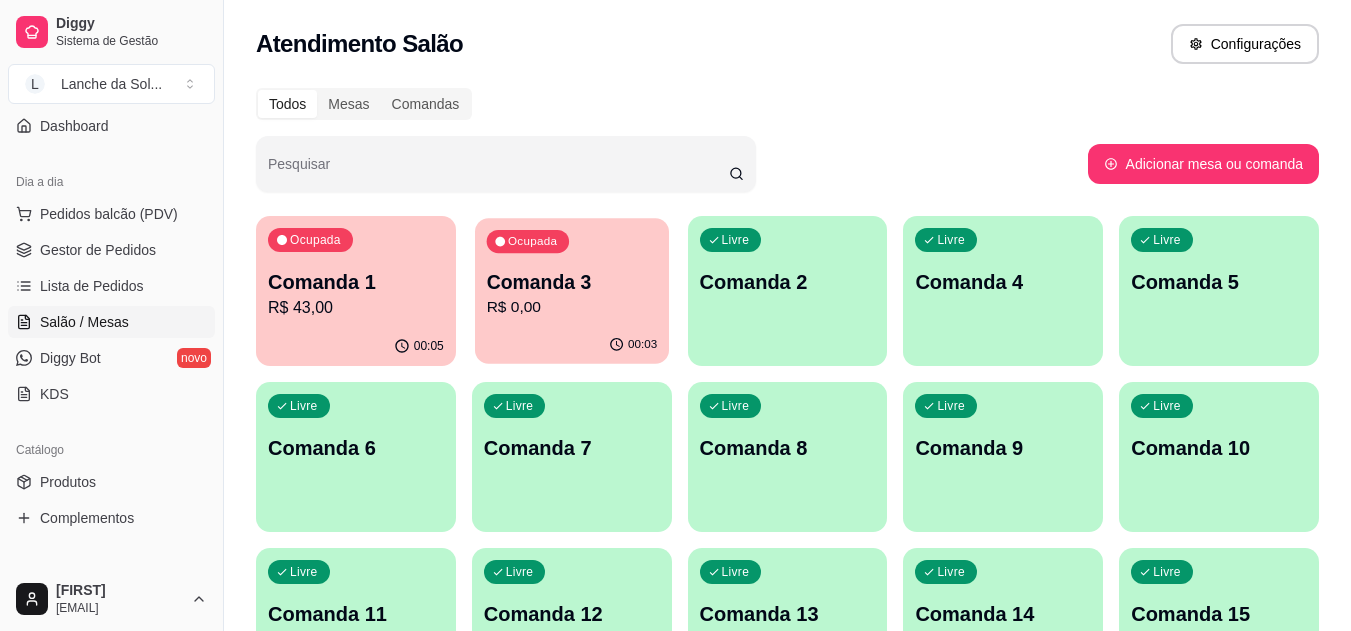 click on "R$ 0,00" at bounding box center [571, 307] 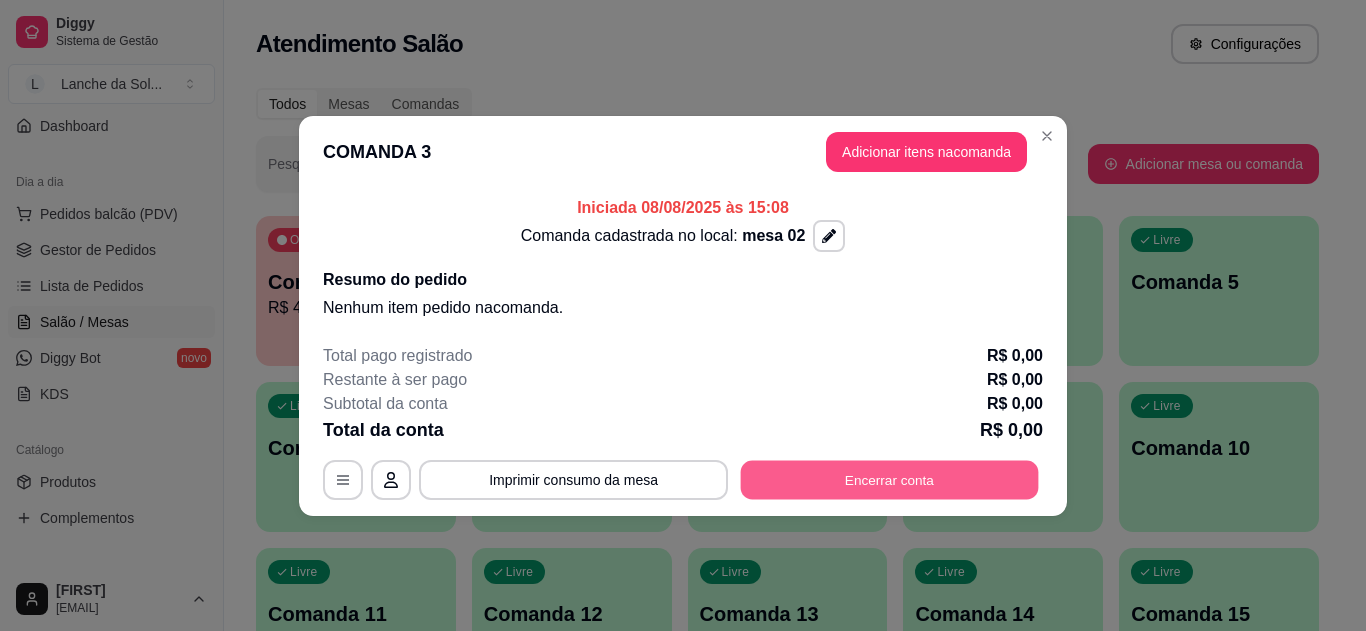 click on "Encerrar conta" at bounding box center [890, 479] 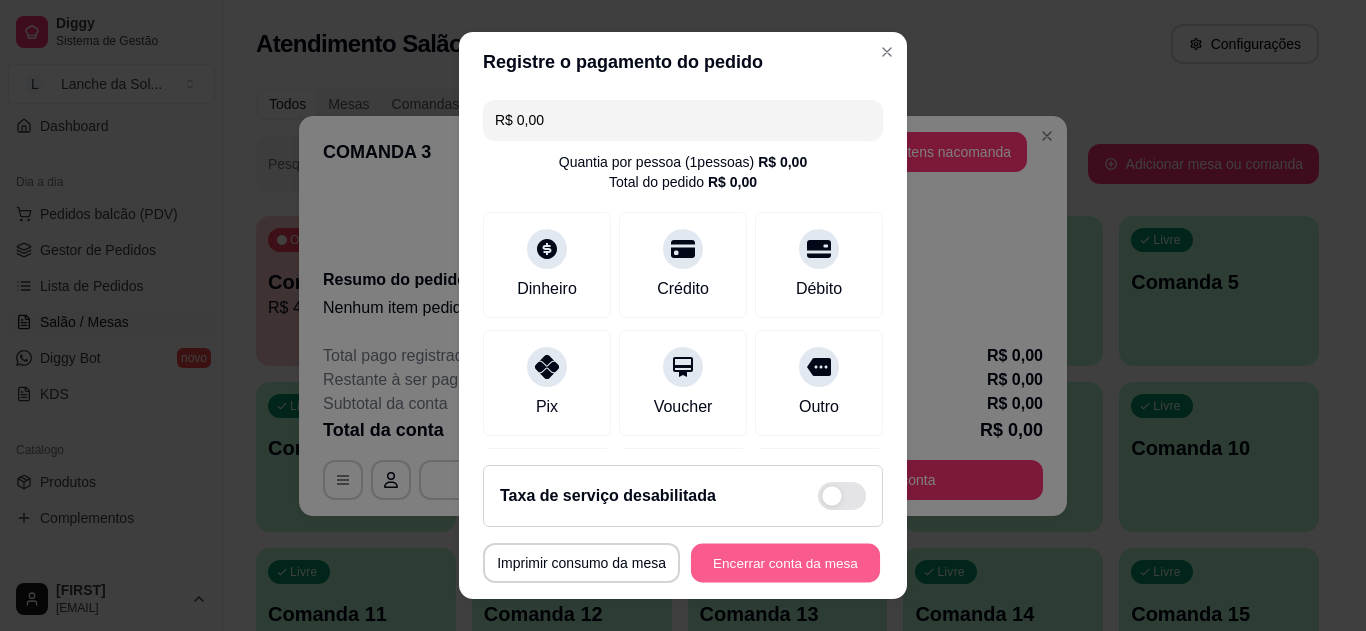 click on "Encerrar conta da mesa" at bounding box center [785, 563] 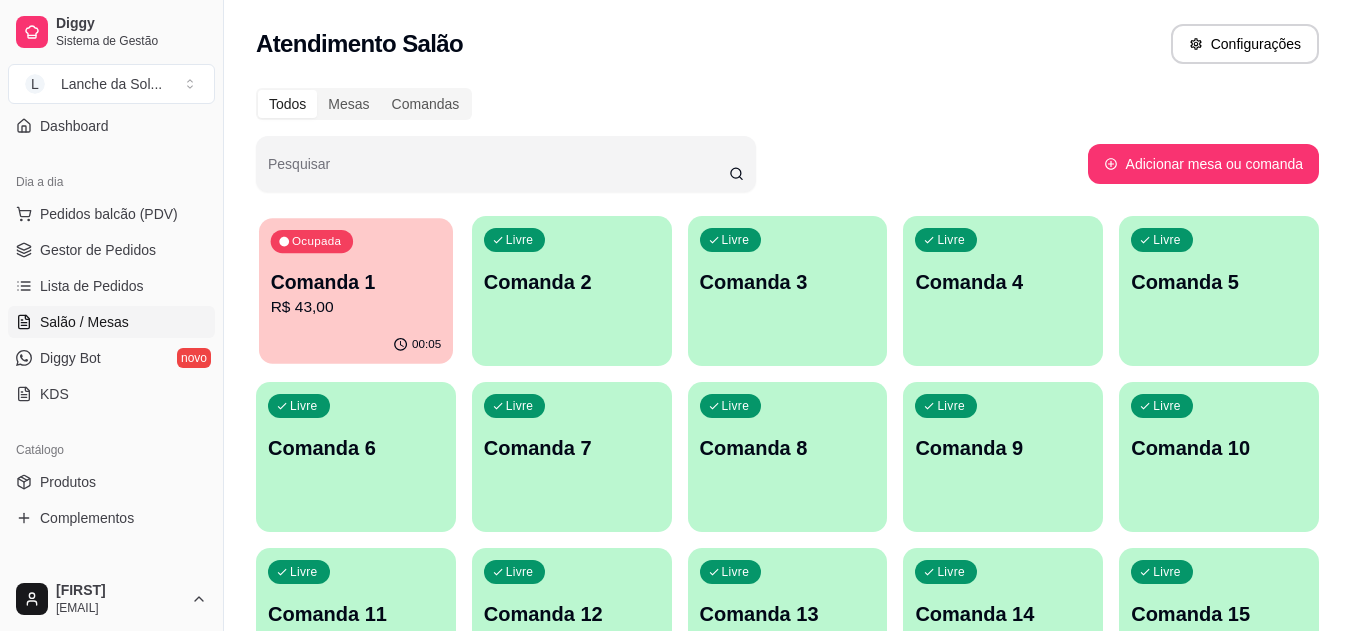 click on "Comanda 1" at bounding box center [356, 282] 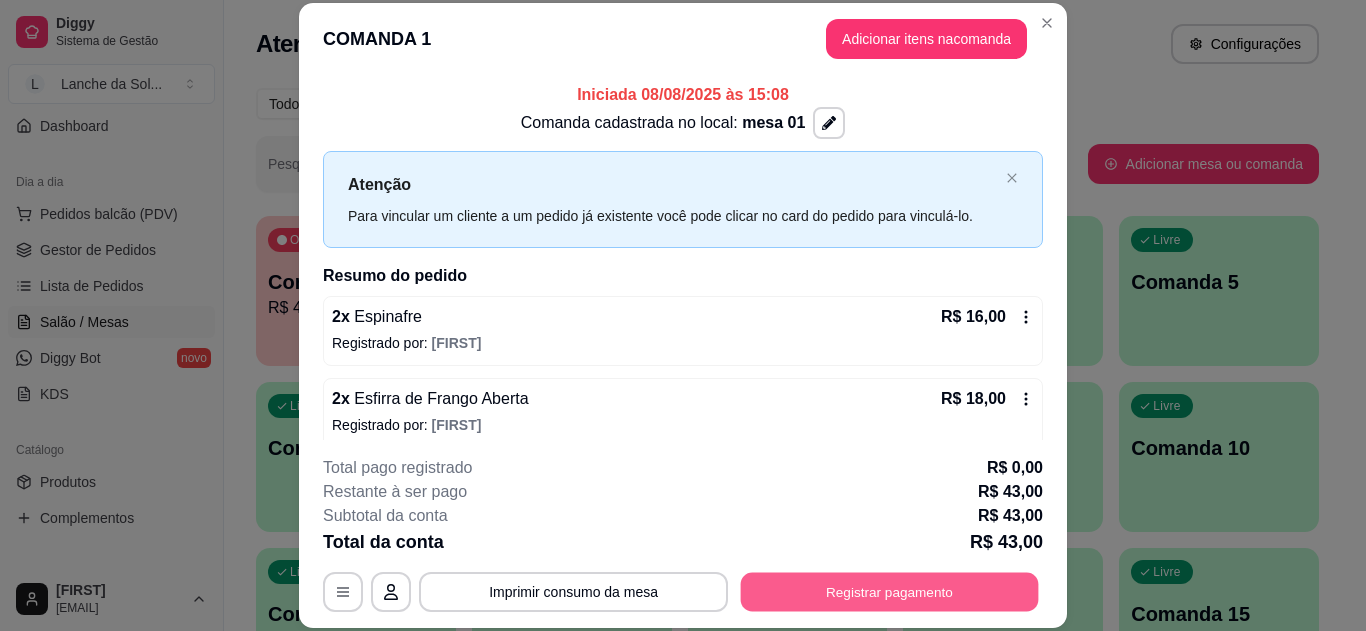 click on "Registrar pagamento" at bounding box center [890, 591] 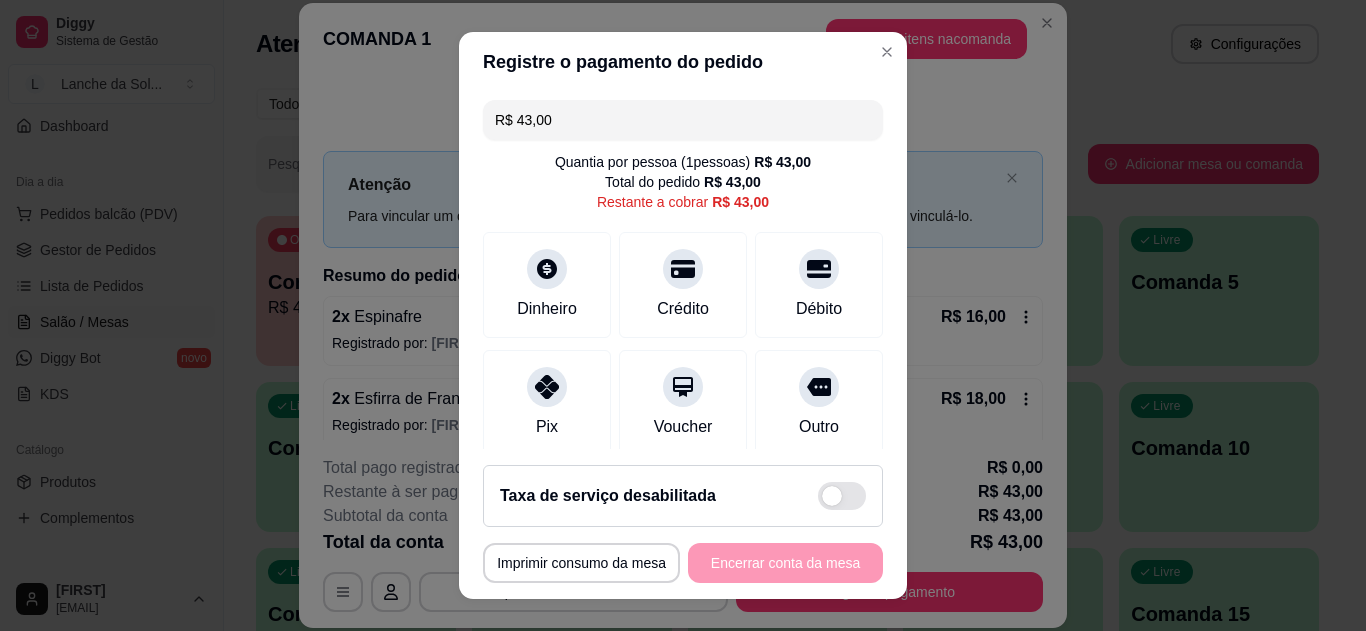 click on "Pix" at bounding box center [547, 403] 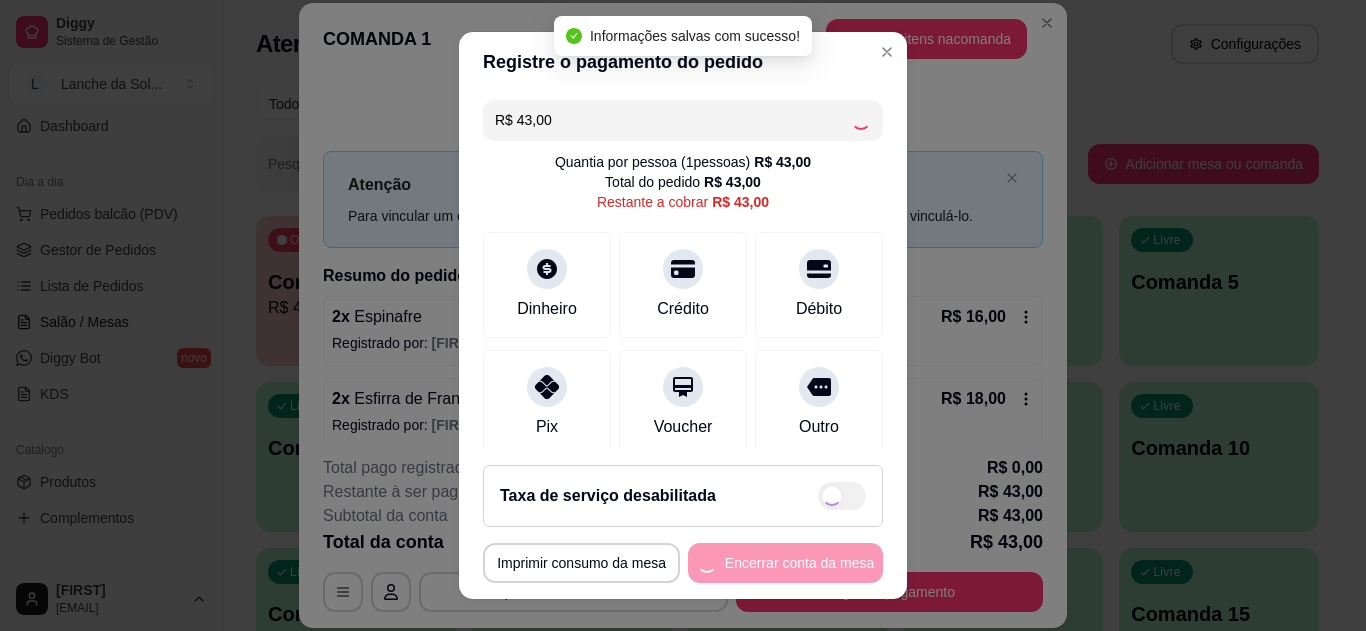 type on "R$ 0,00" 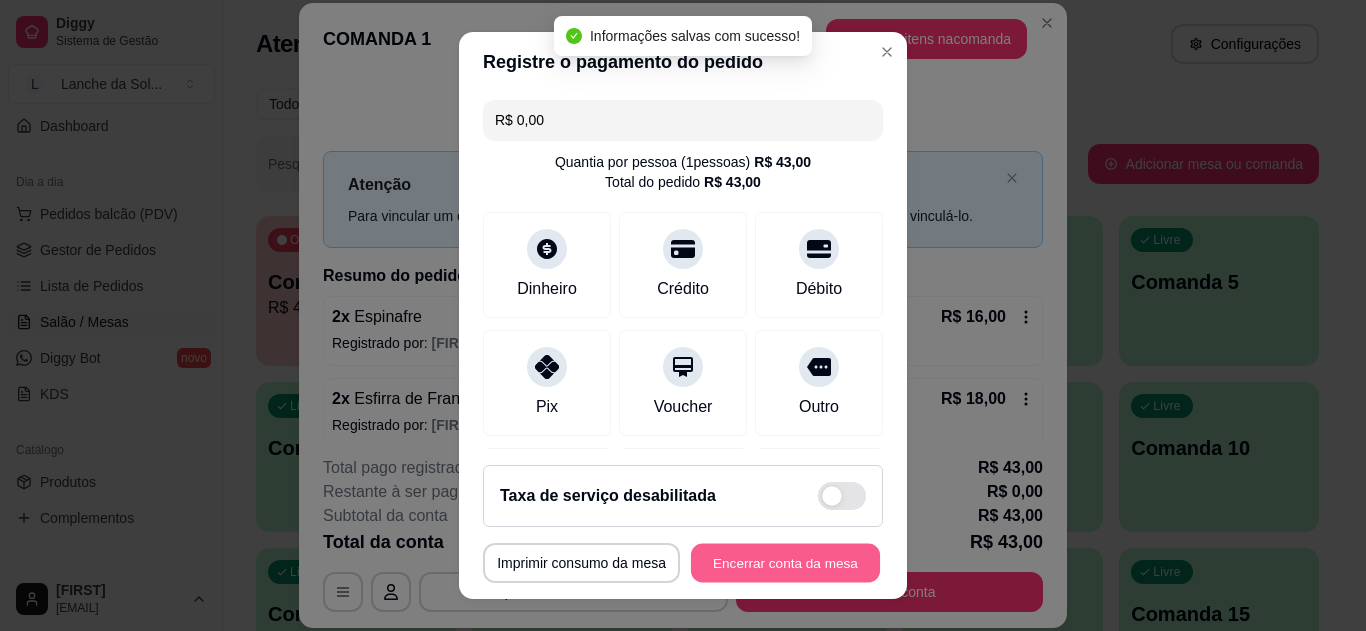 click on "Encerrar conta da mesa" at bounding box center (785, 563) 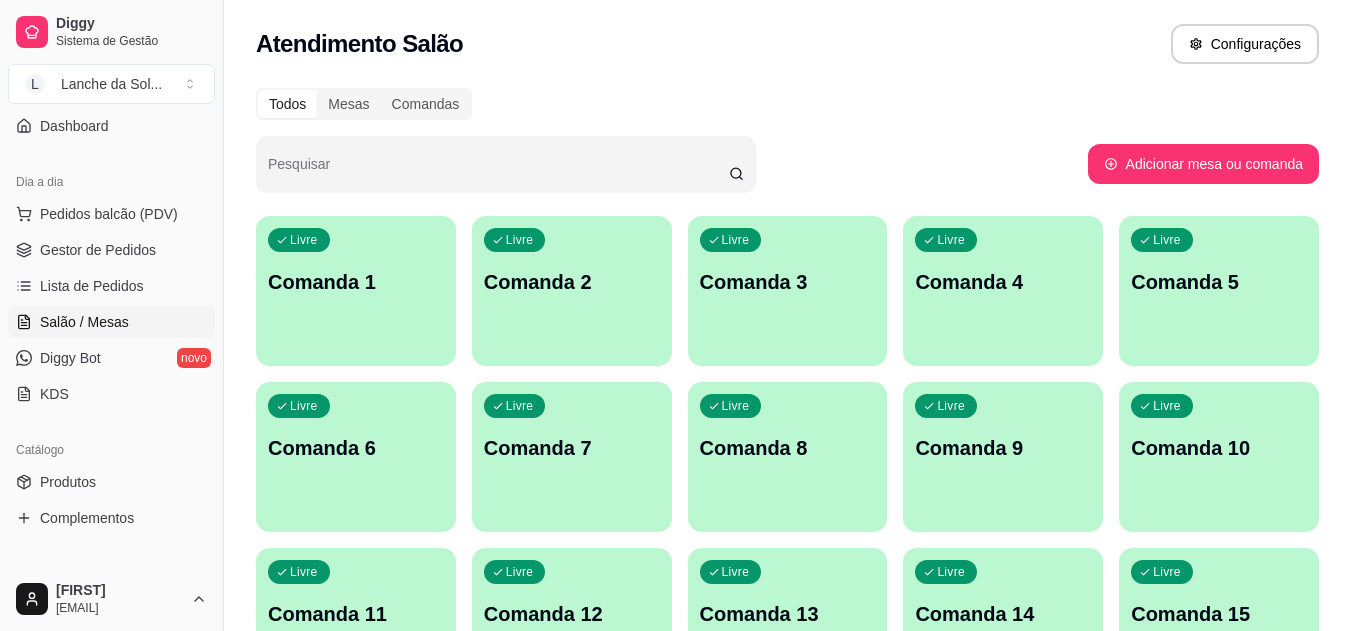 click on "Gestor de Pedidos" at bounding box center (98, 250) 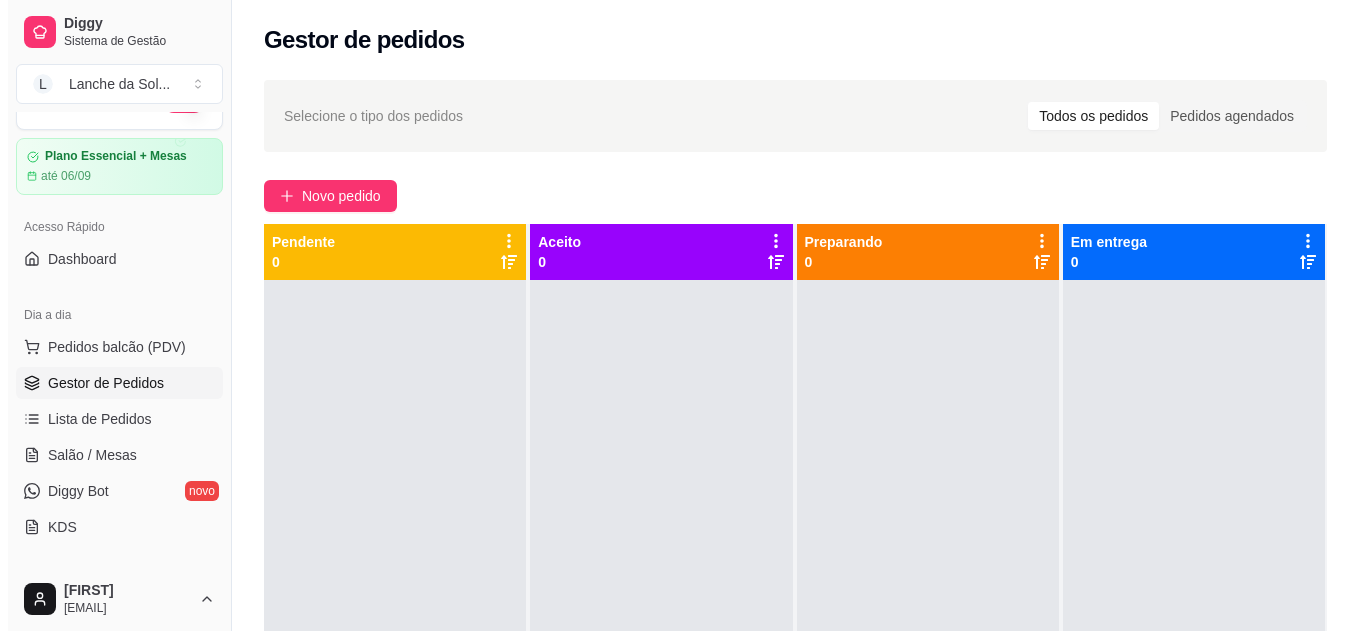 scroll, scrollTop: 0, scrollLeft: 0, axis: both 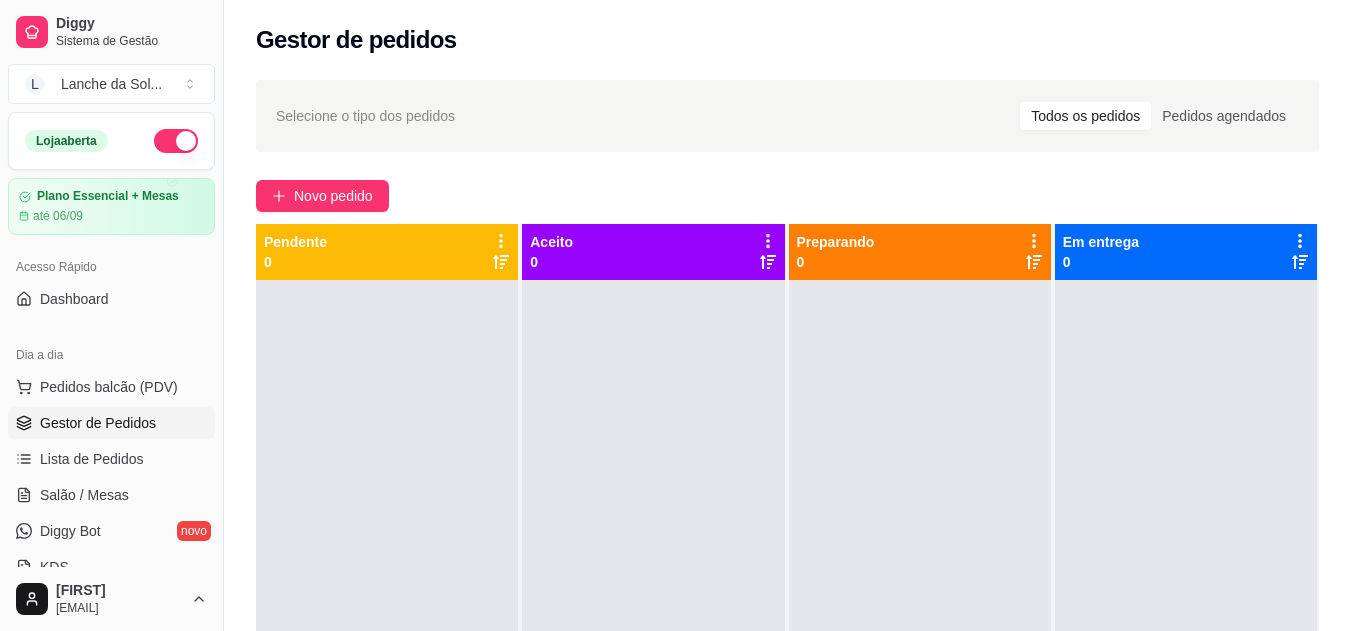 click on "Pedidos balcão (PDV)" at bounding box center (109, 387) 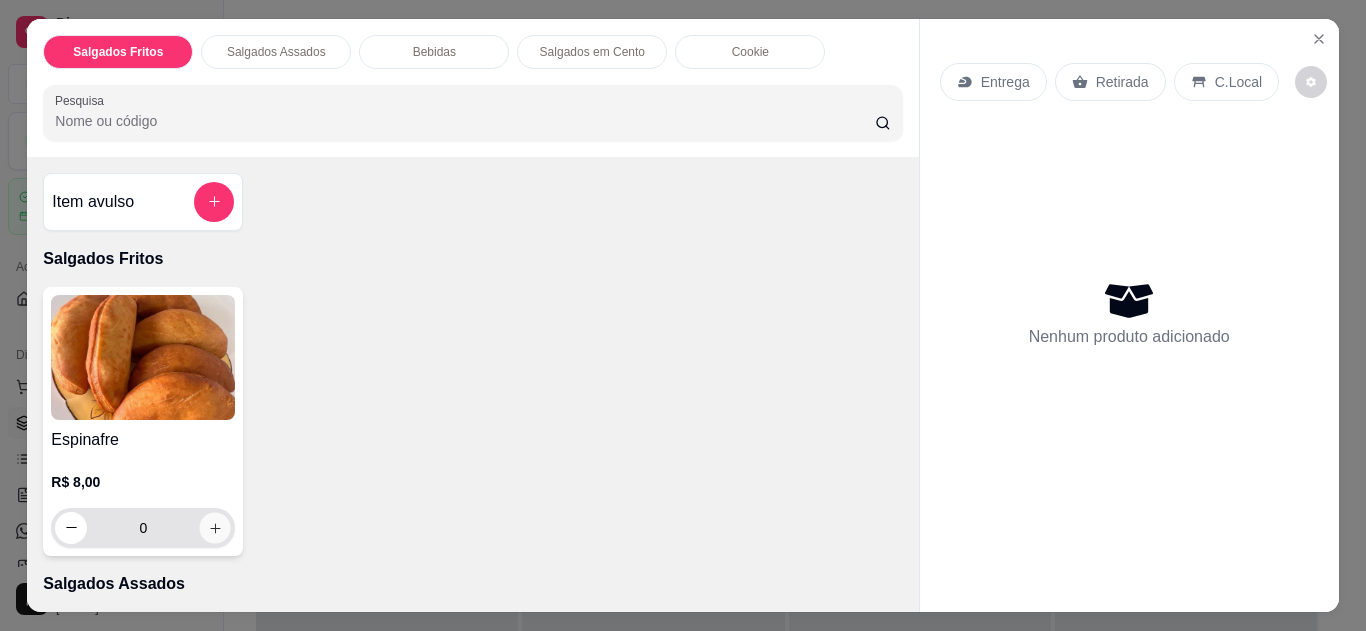 click 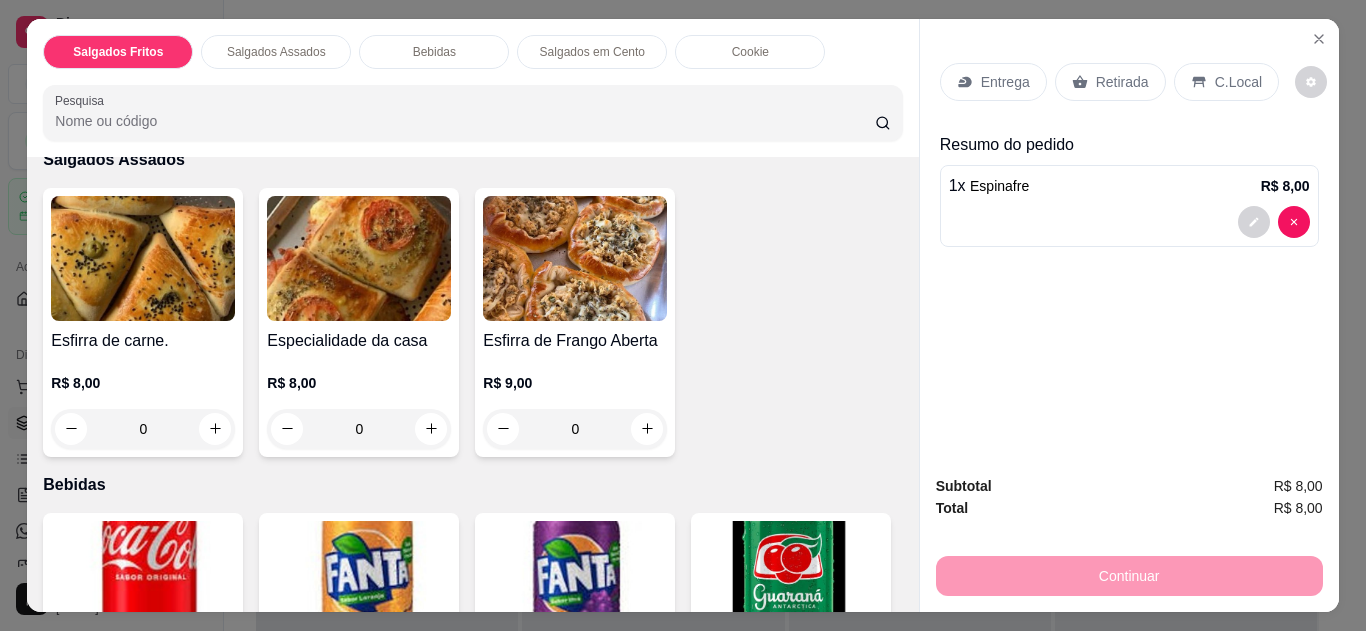 scroll, scrollTop: 440, scrollLeft: 0, axis: vertical 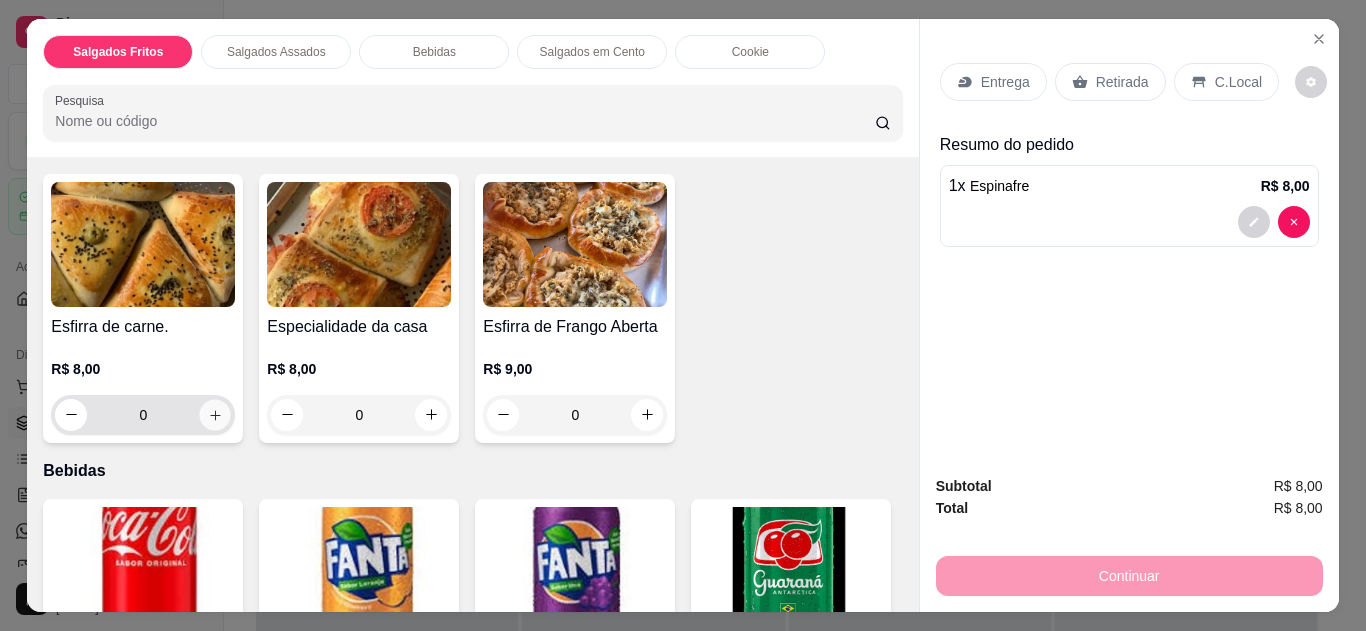 click at bounding box center [215, 414] 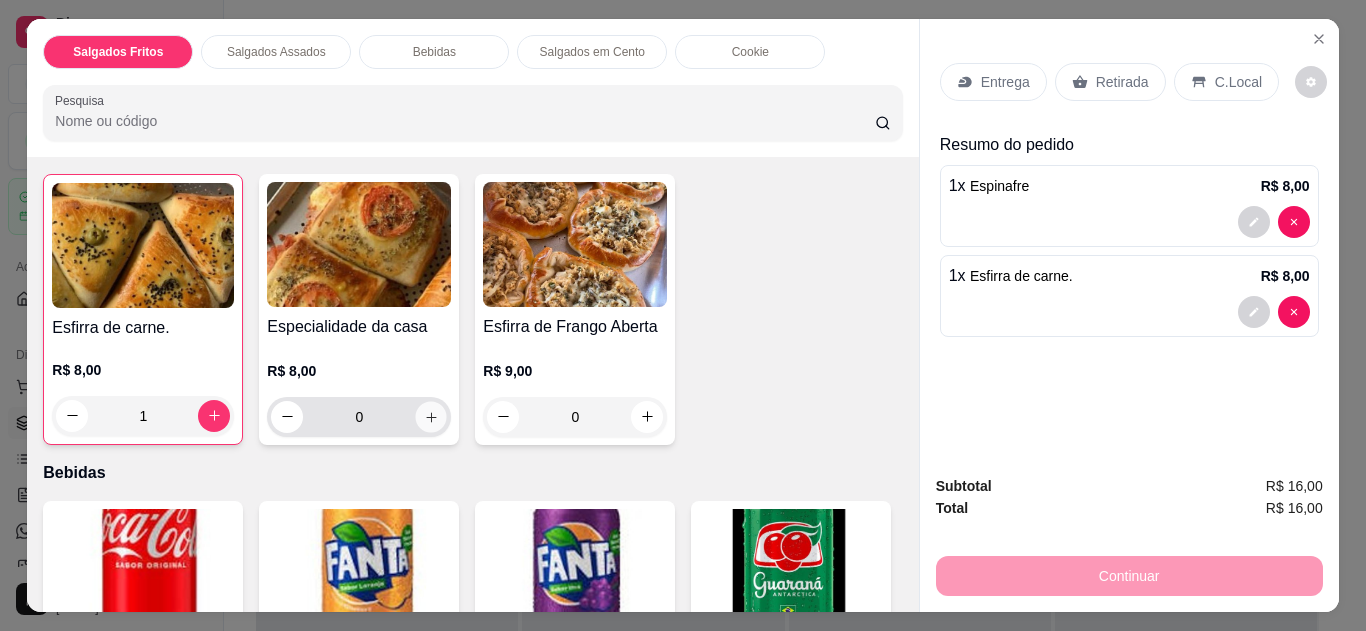 click 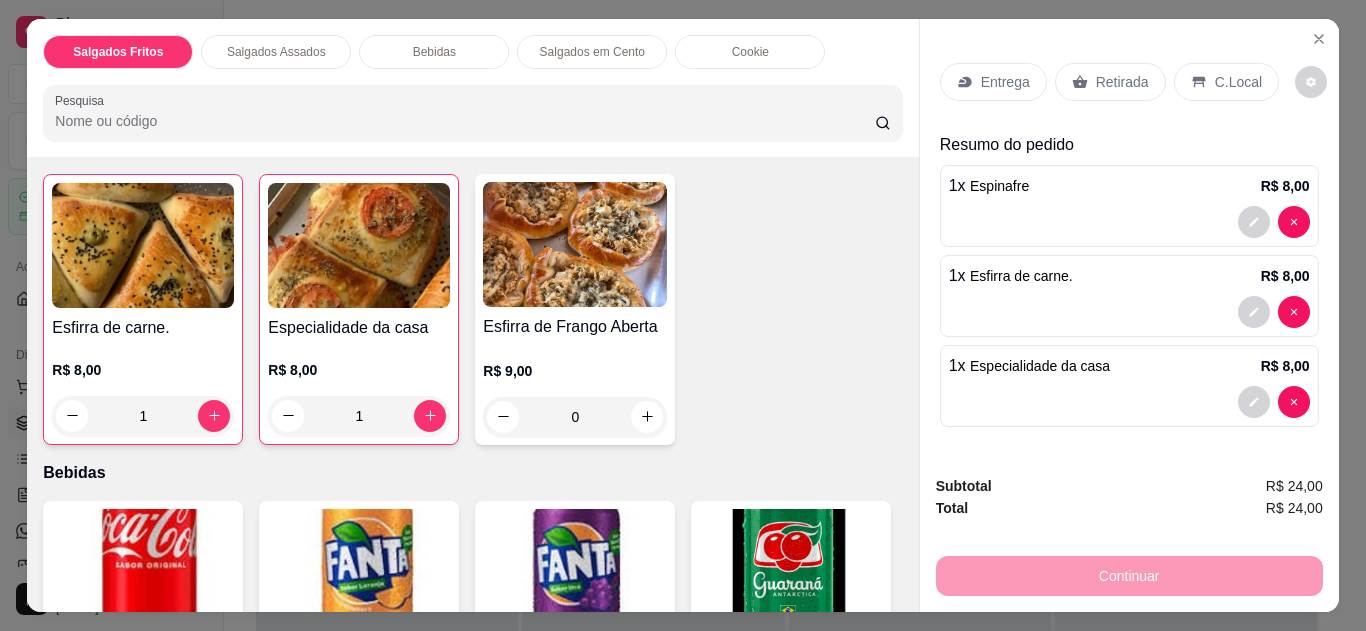 click on "C.Local" at bounding box center (1238, 82) 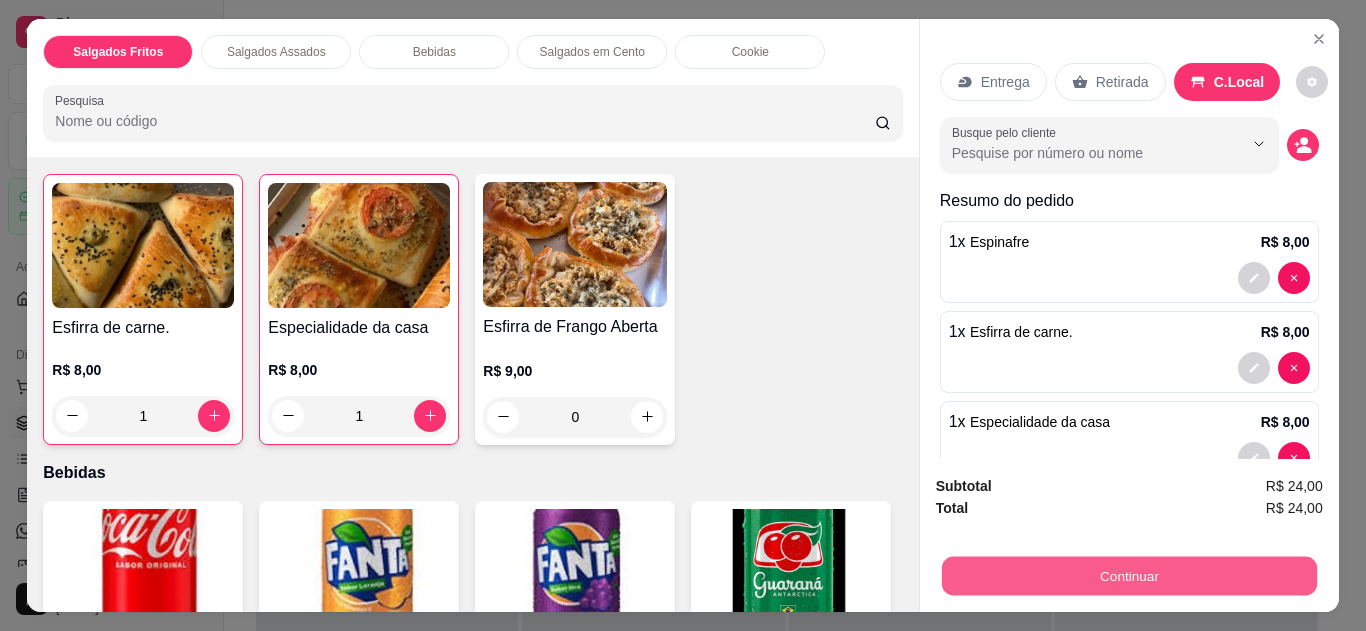 click on "Continuar" at bounding box center (1128, 576) 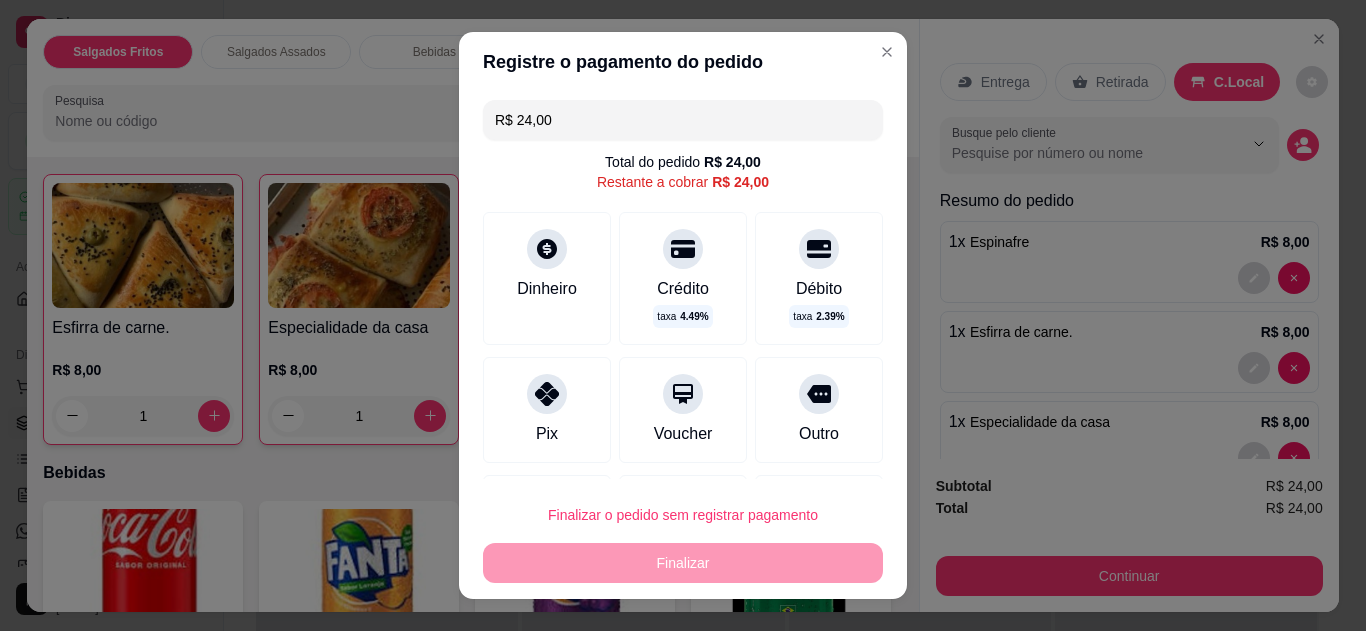 click on "Dinheiro" at bounding box center [547, 278] 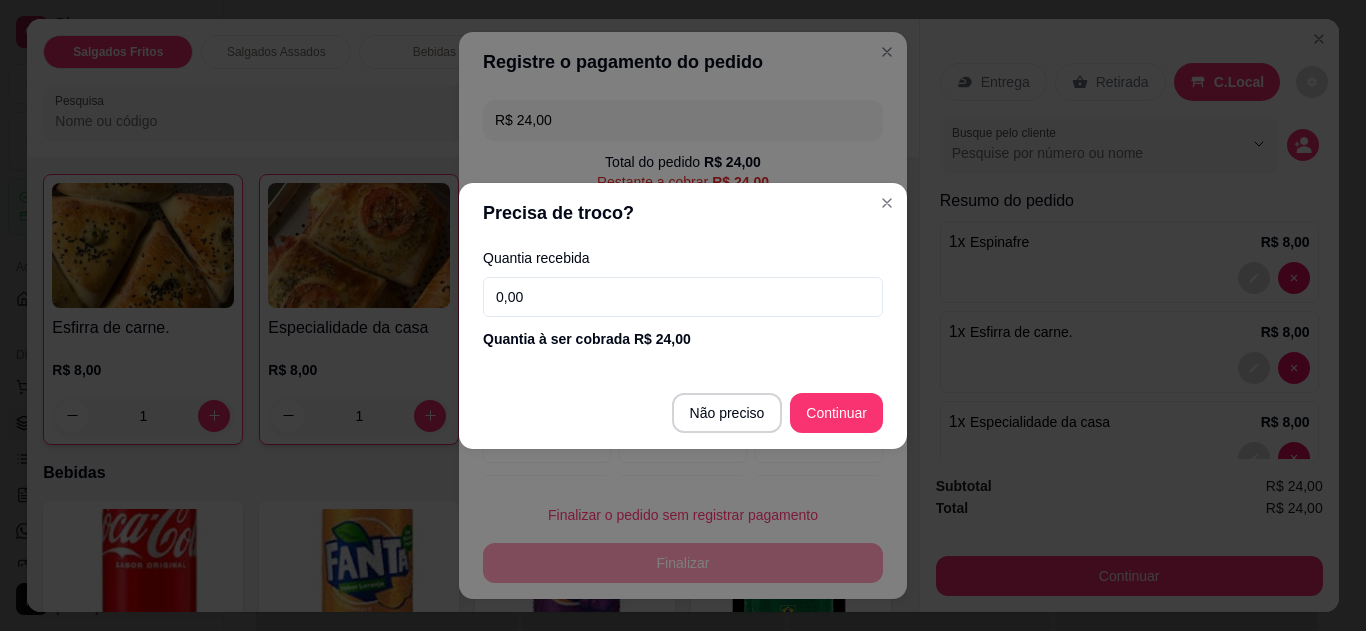 click on "0,00" at bounding box center [683, 297] 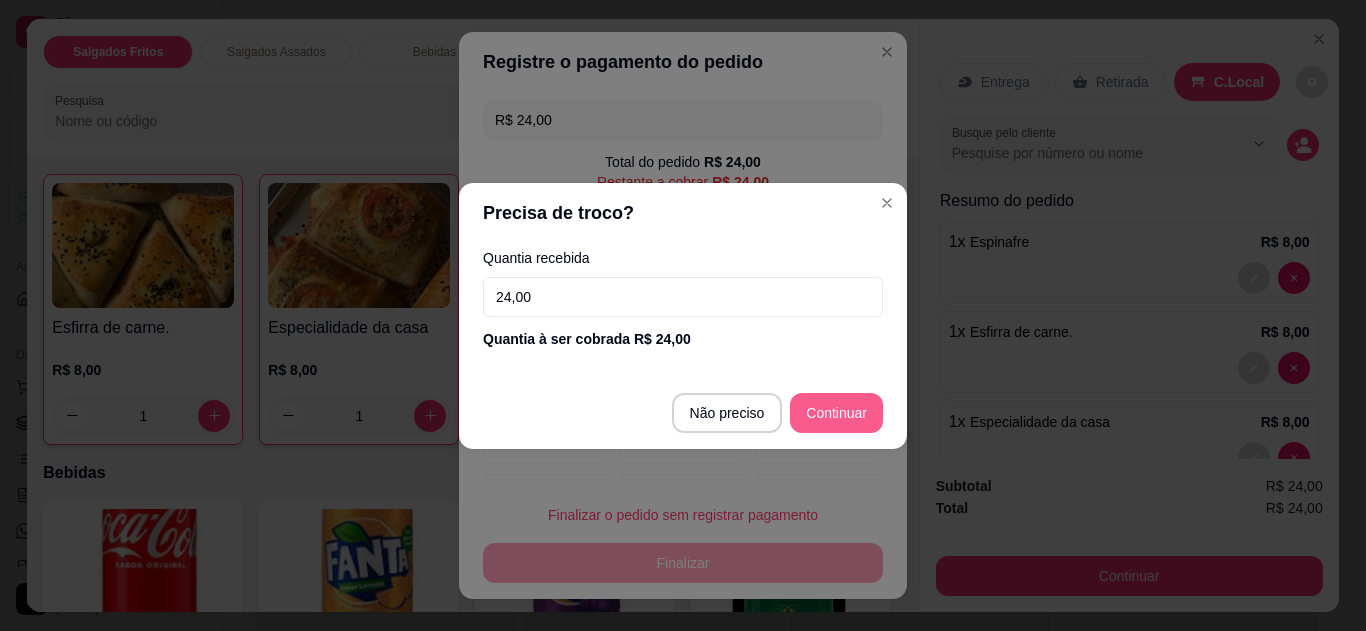 type on "24,00" 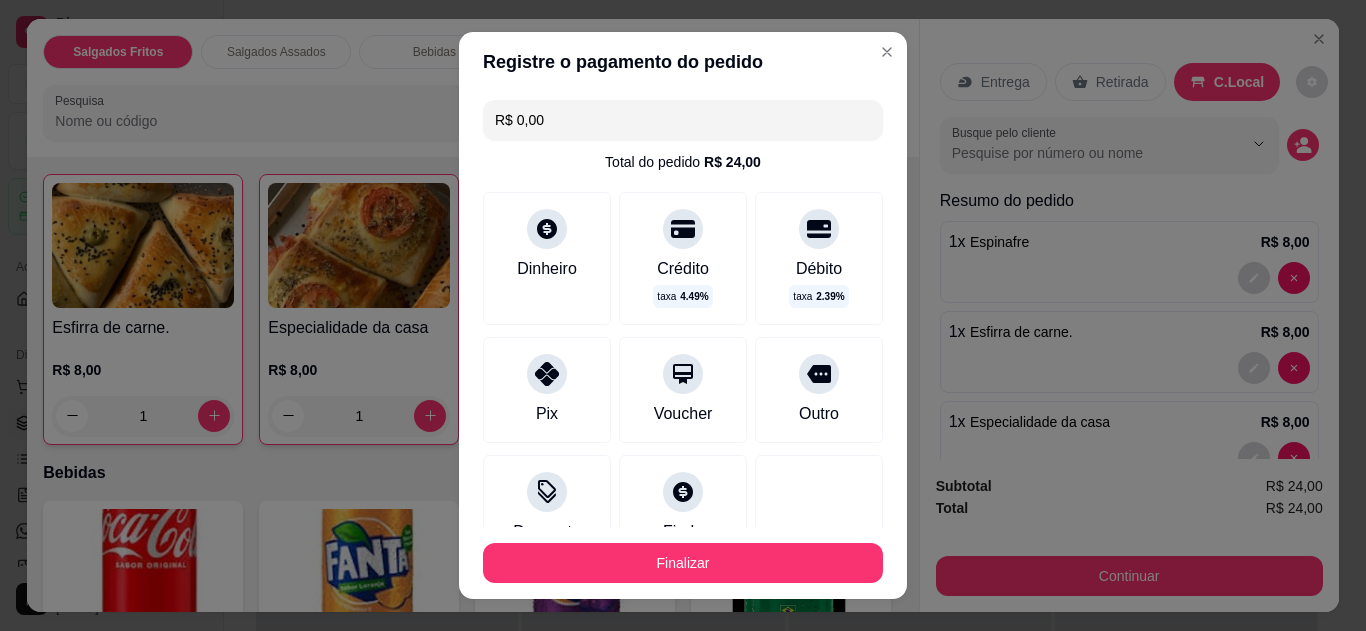 type on "R$ 0,00" 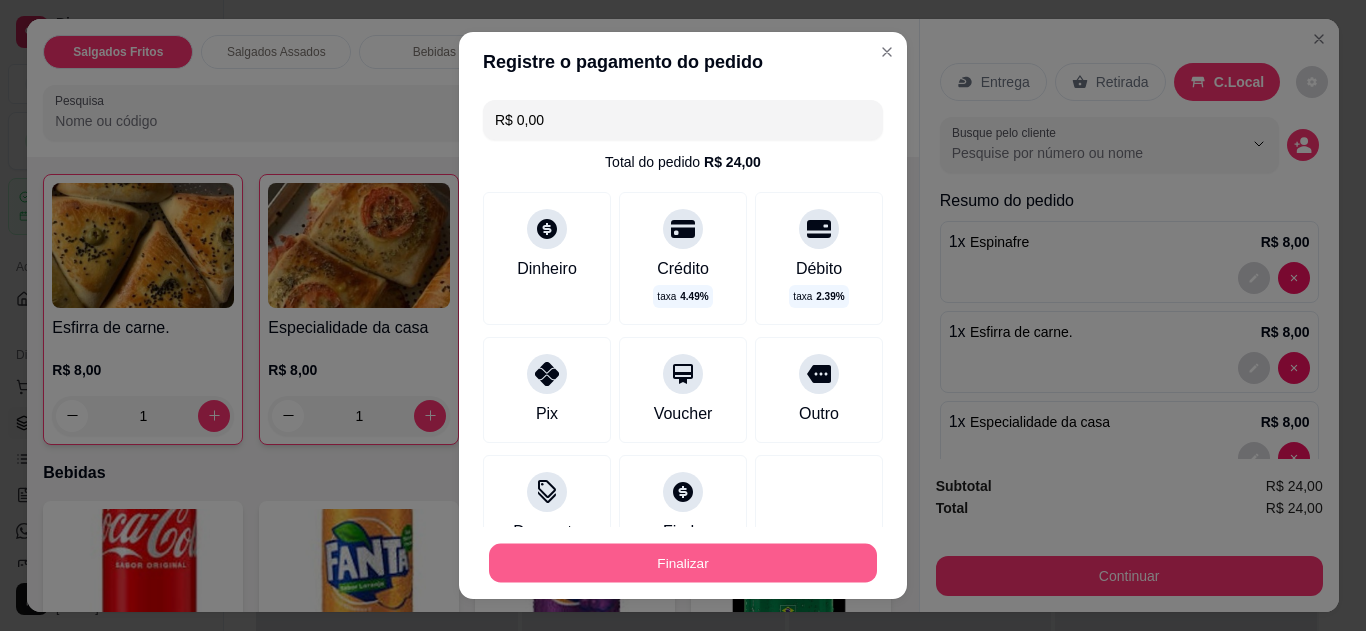 click on "Finalizar" at bounding box center [683, 563] 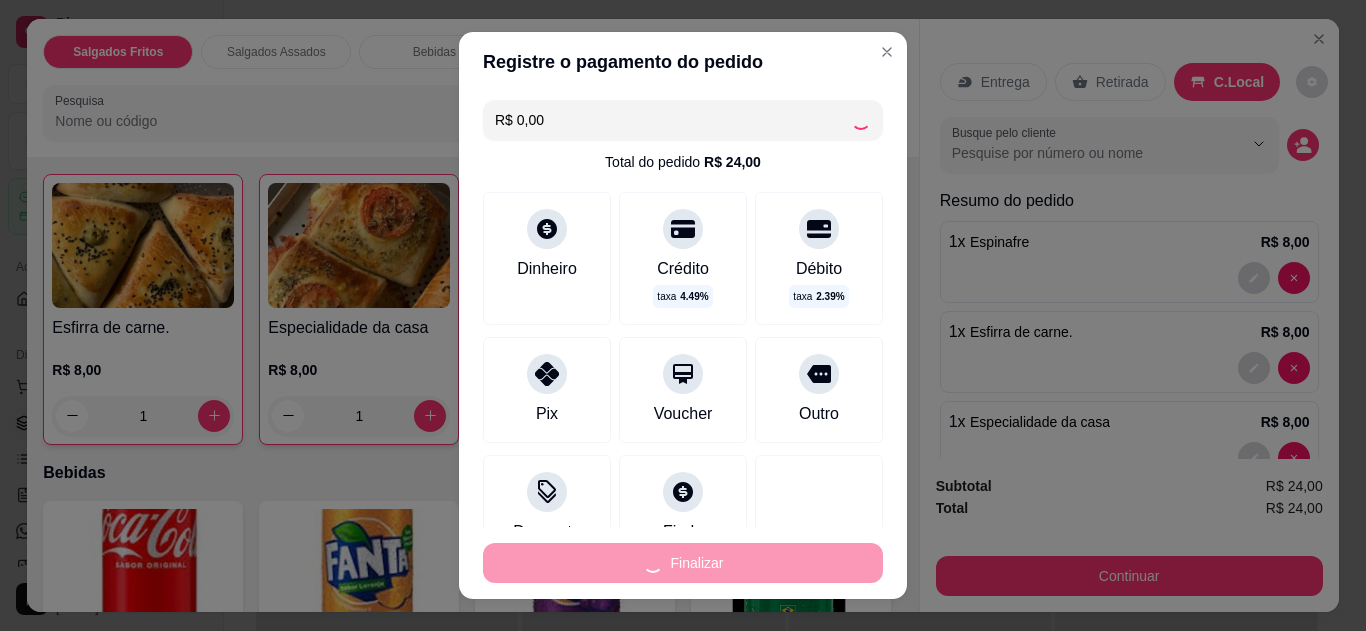 type on "0" 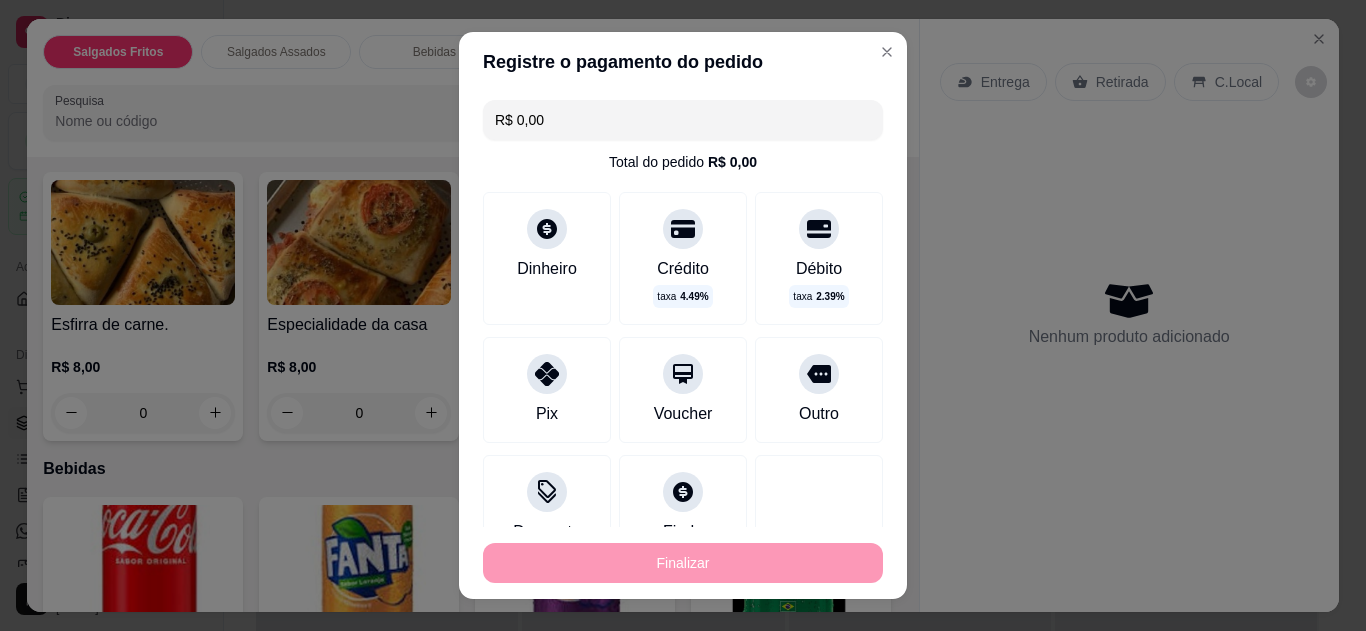 type on "-R$ 24,00" 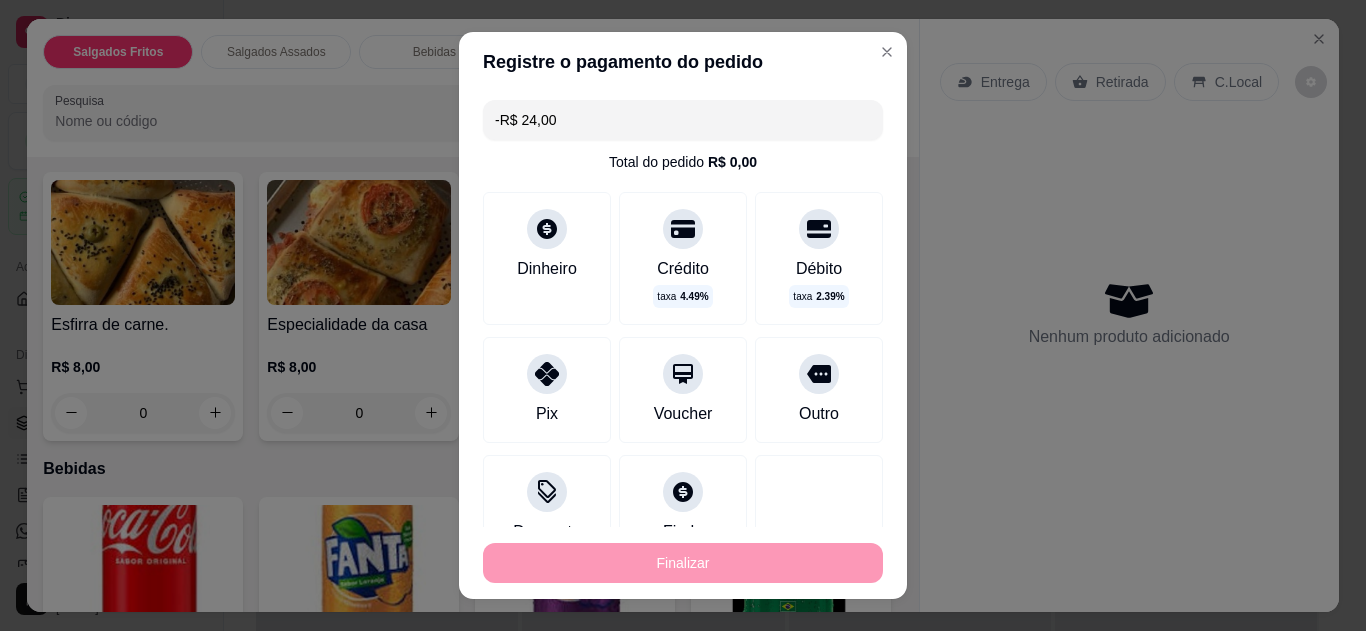 scroll, scrollTop: 438, scrollLeft: 0, axis: vertical 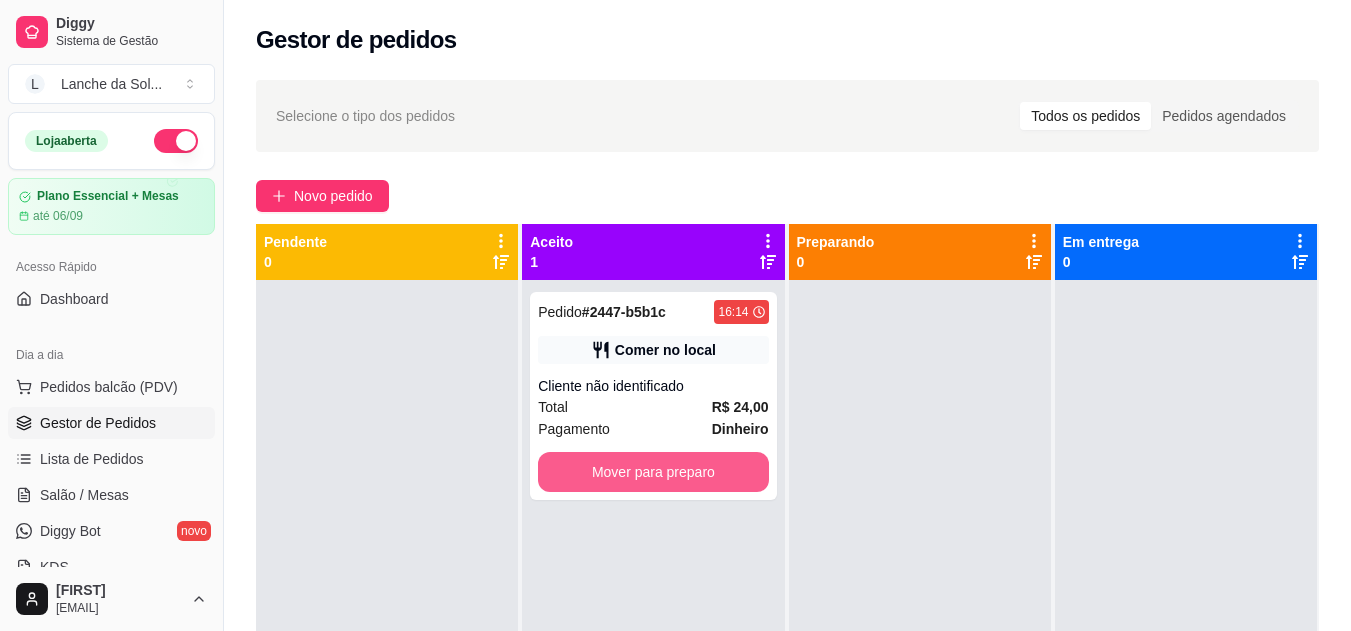 click on "Mover para preparo" at bounding box center (653, 472) 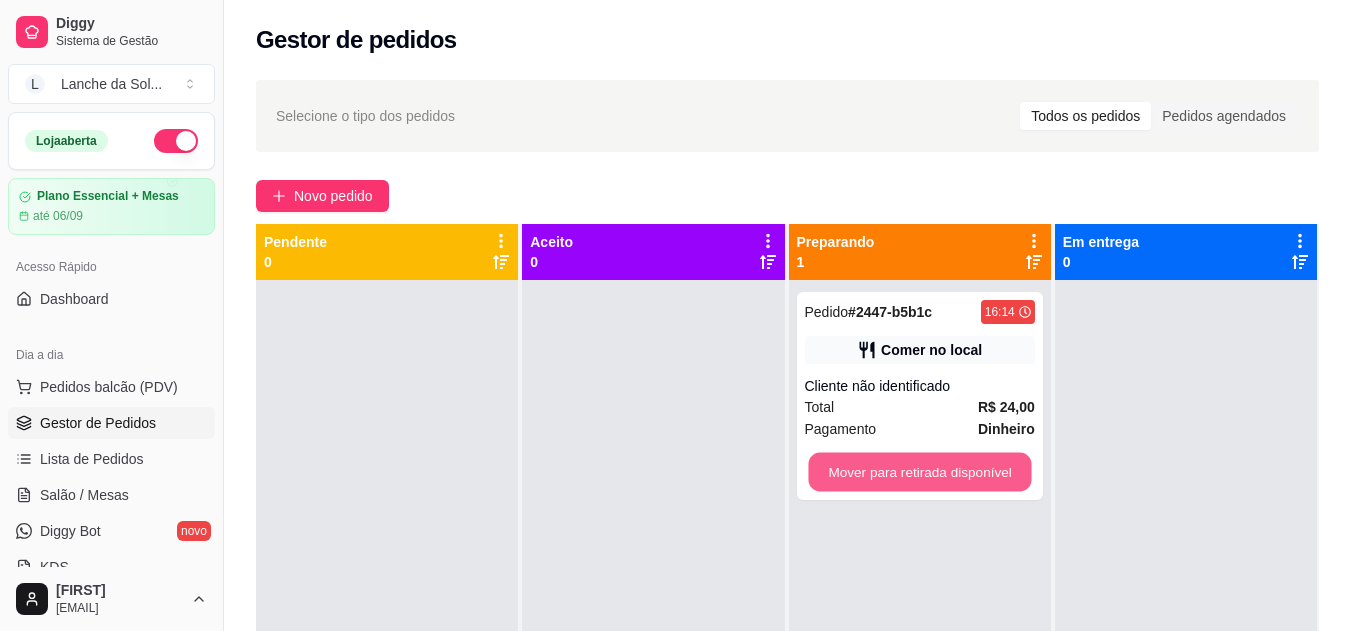 click on "Mover para retirada disponível" at bounding box center (919, 472) 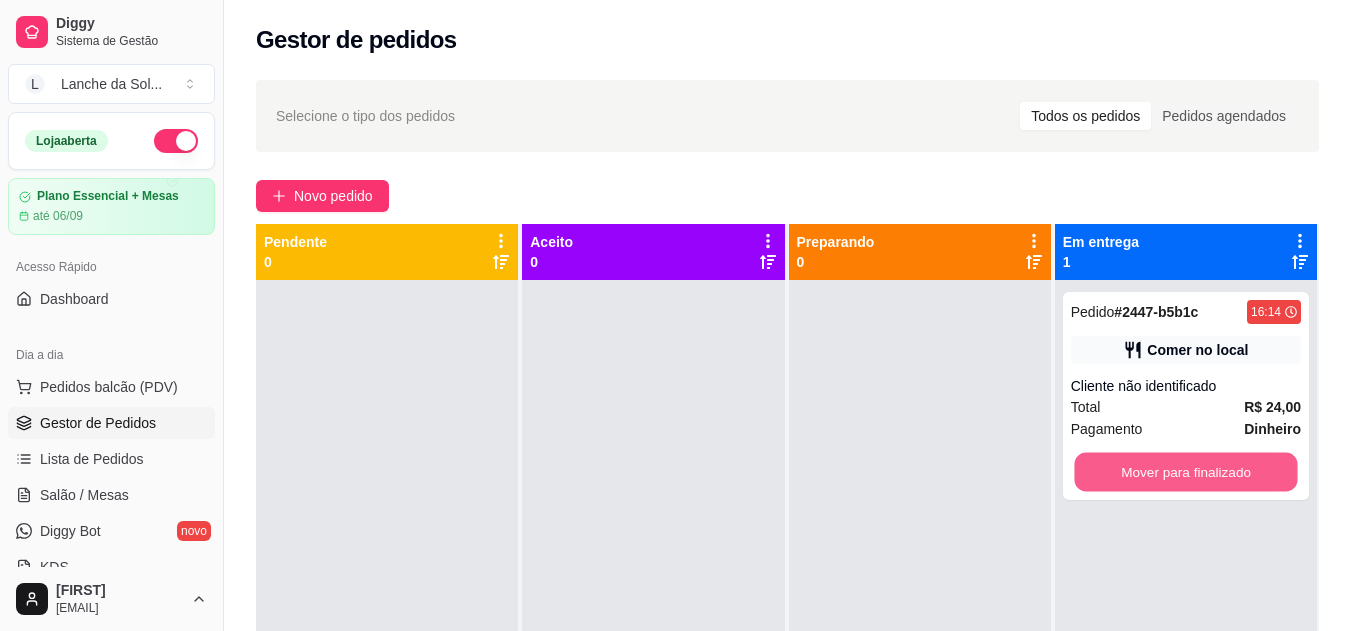 click on "Mover para finalizado" at bounding box center [1185, 472] 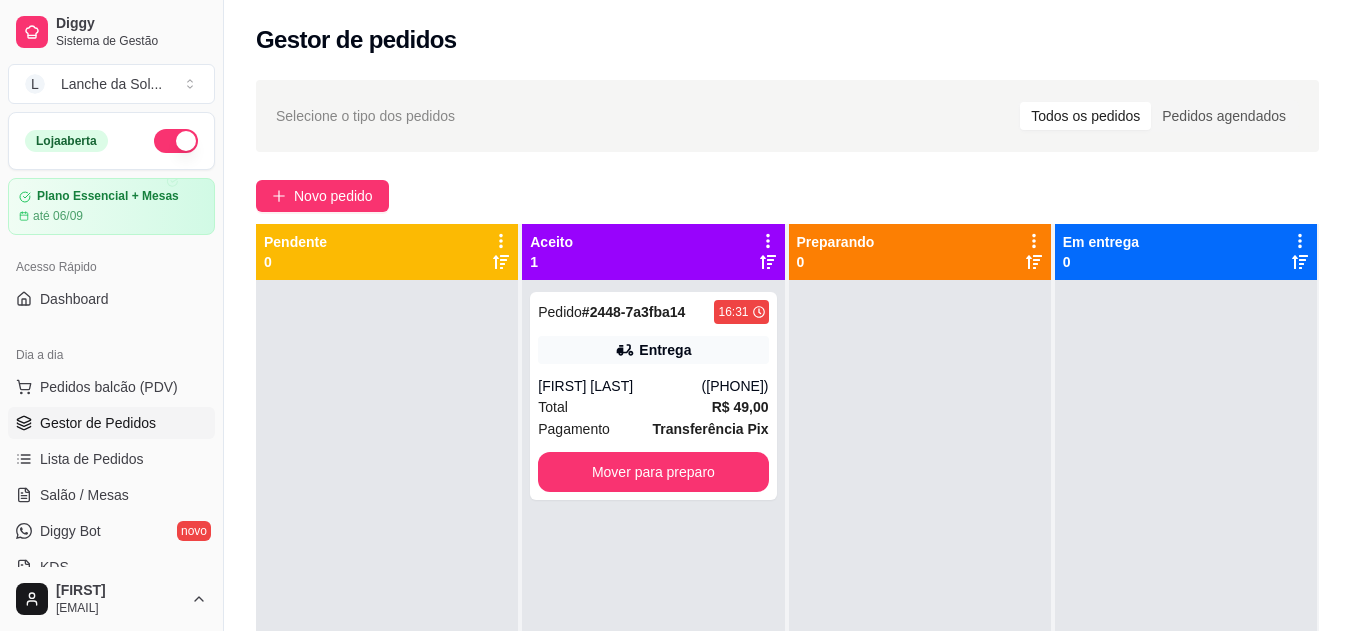 click on "R$ 49,00" at bounding box center [740, 407] 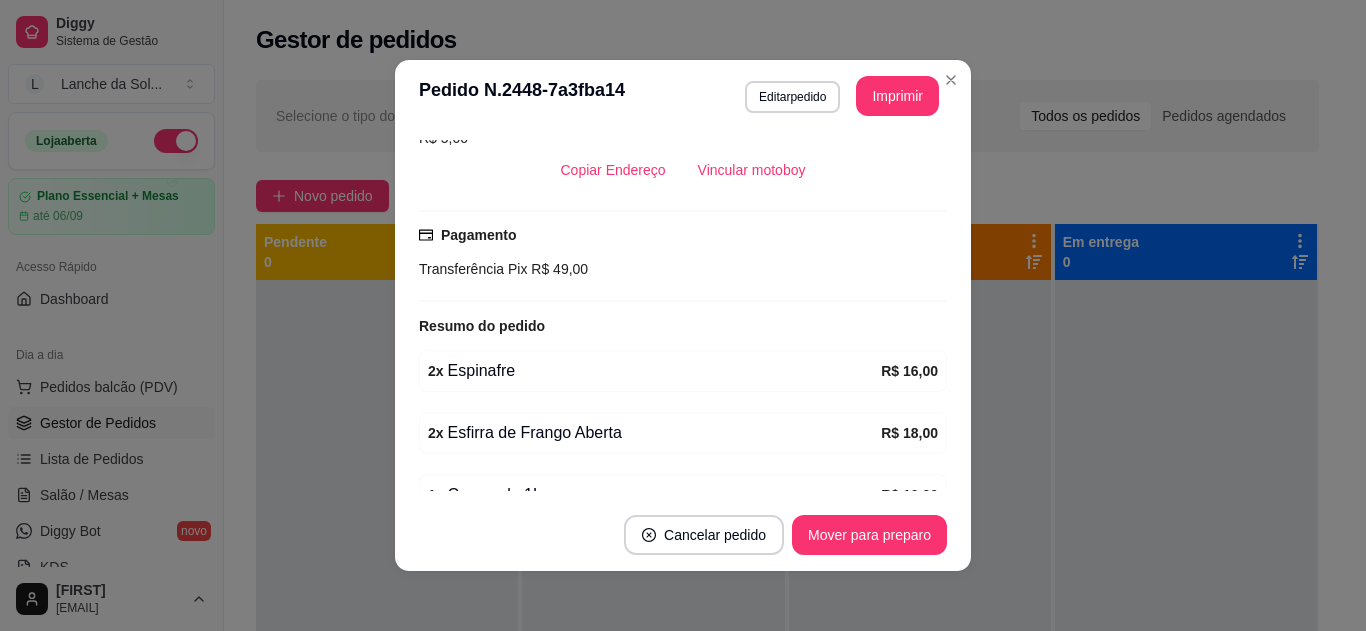 scroll, scrollTop: 480, scrollLeft: 0, axis: vertical 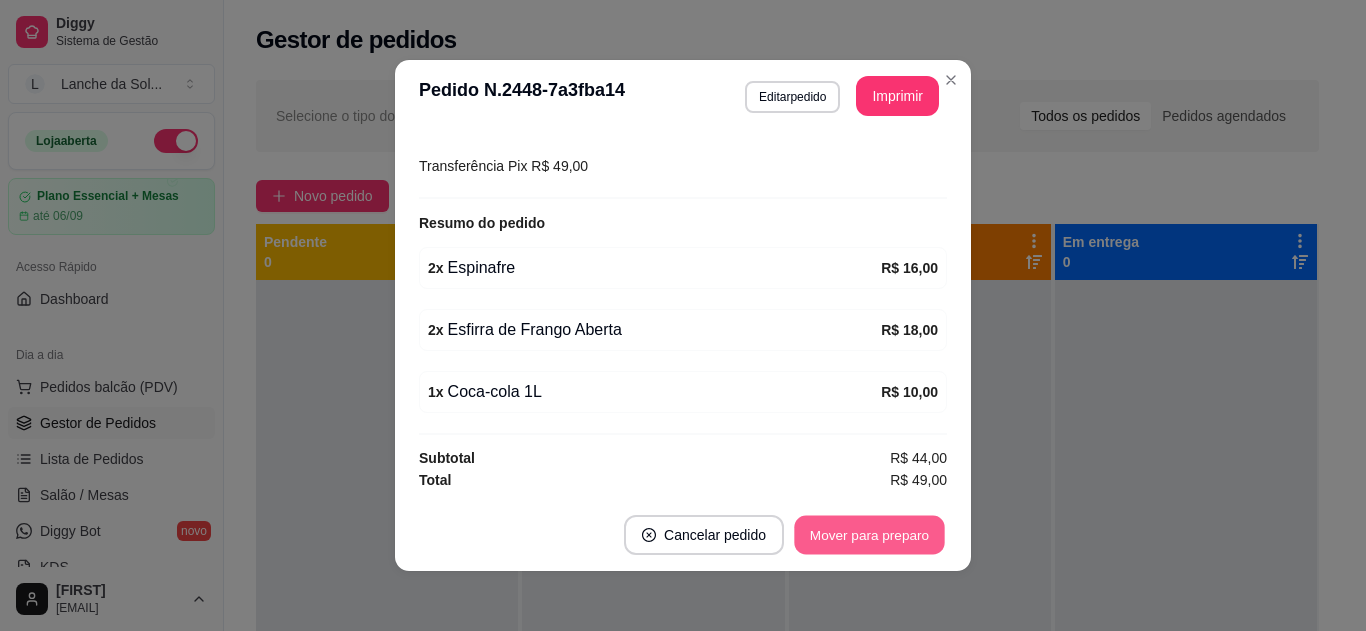 click on "Mover para preparo" at bounding box center [869, 535] 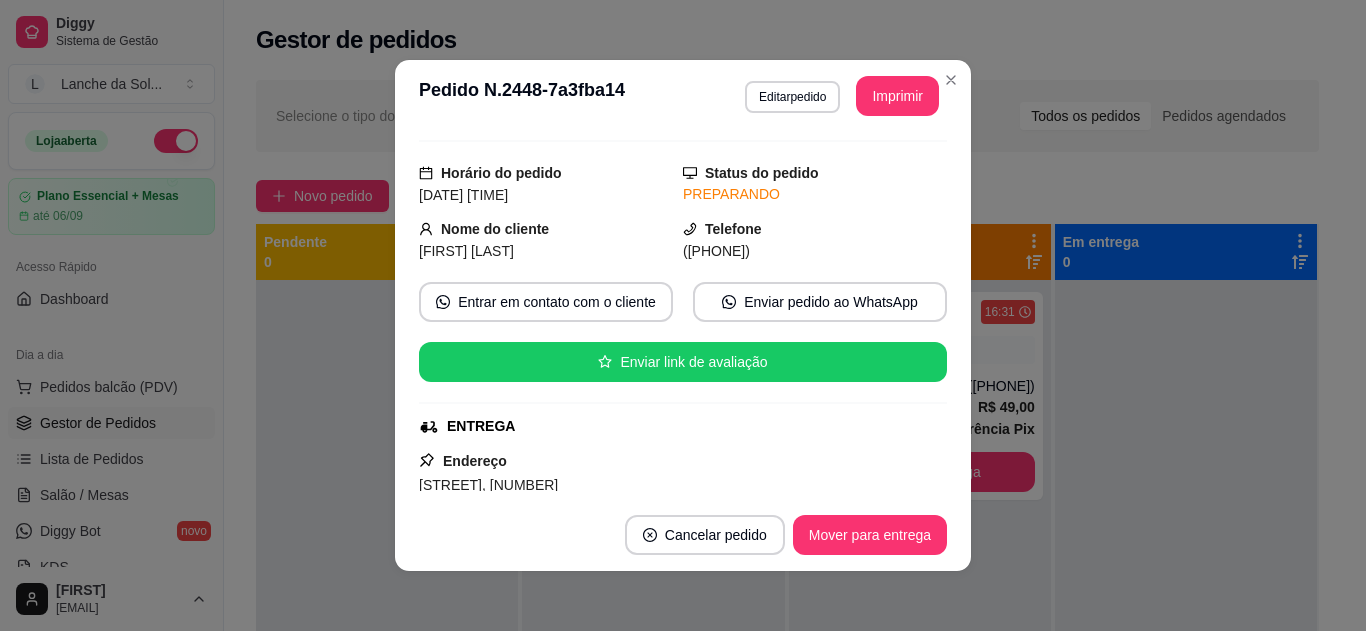 scroll, scrollTop: 0, scrollLeft: 0, axis: both 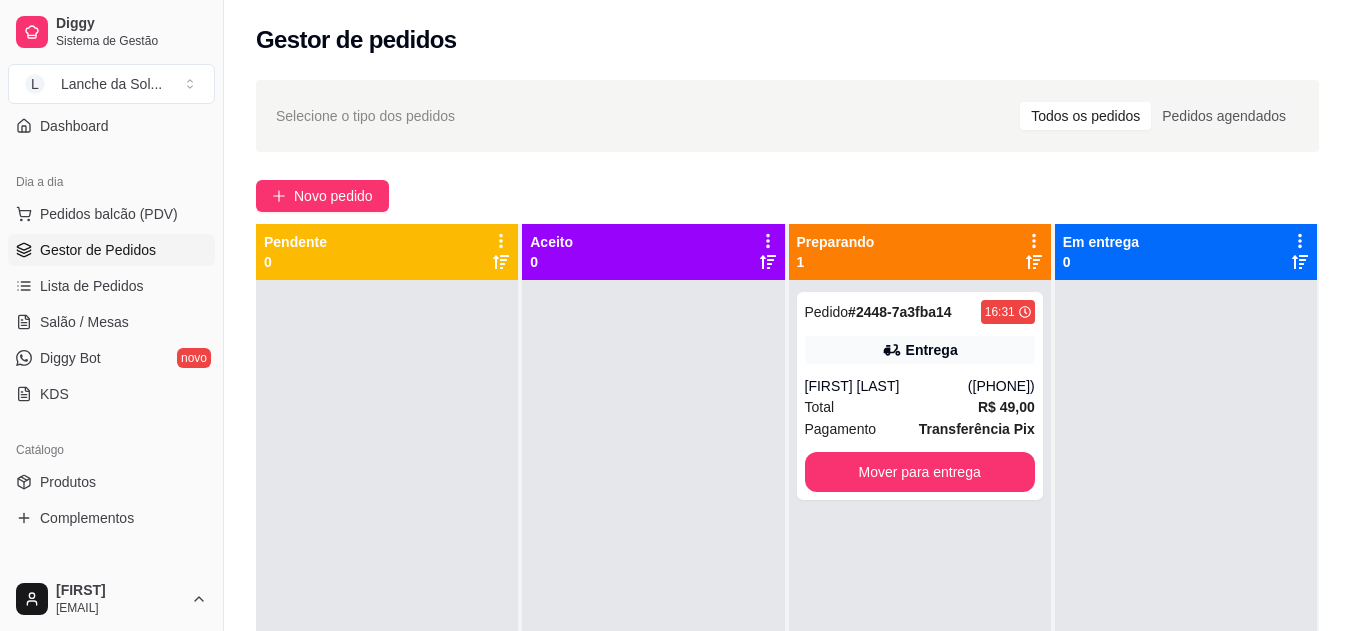 click on "Produtos" at bounding box center (68, 482) 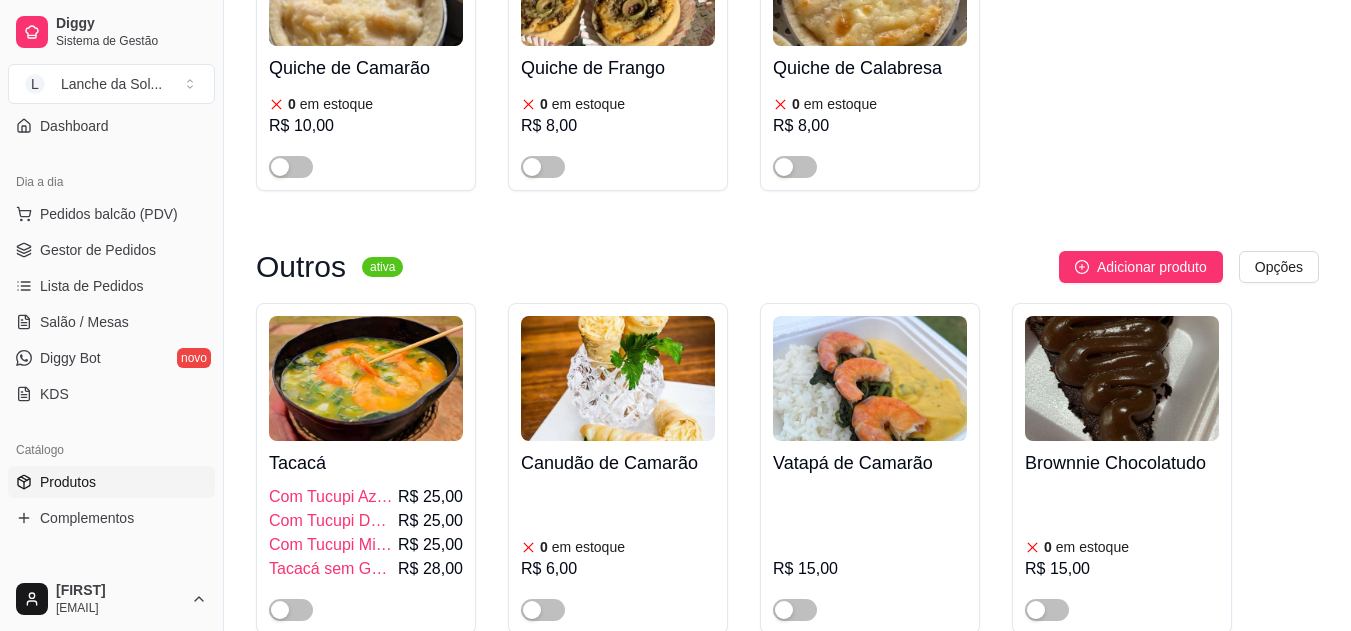 scroll, scrollTop: 2626, scrollLeft: 0, axis: vertical 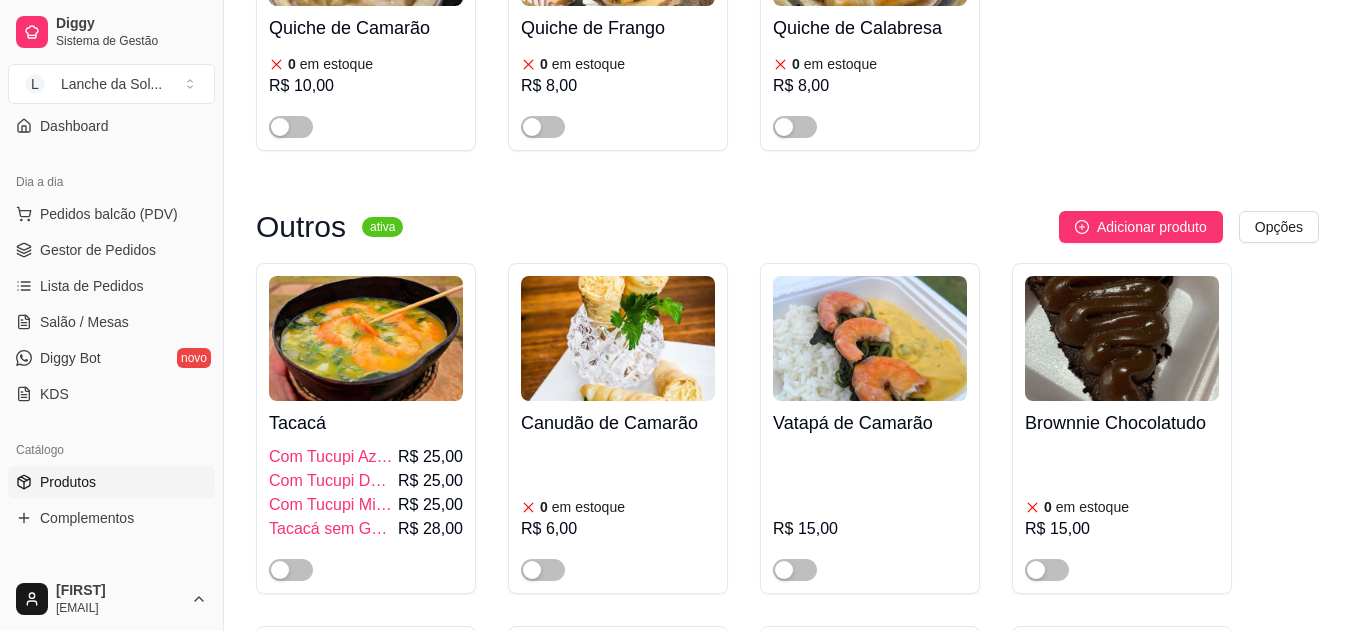 click at bounding box center [291, 570] 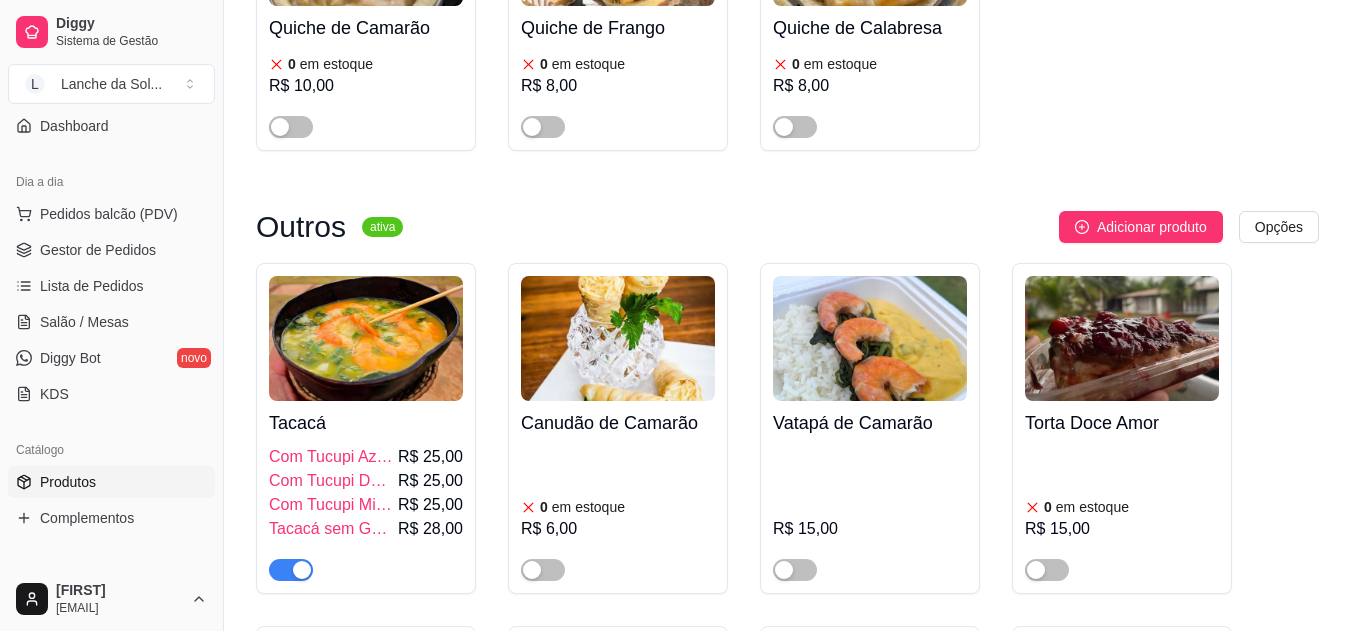 click on "Gestor de Pedidos" at bounding box center [98, 250] 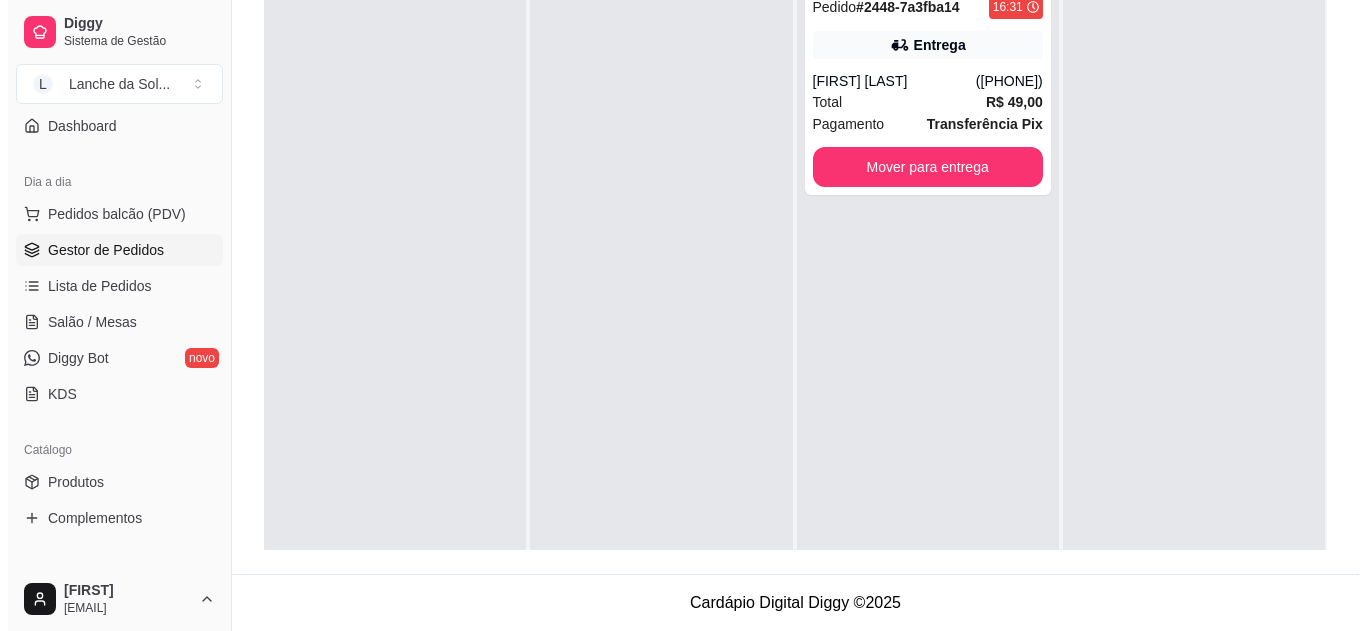 scroll, scrollTop: 0, scrollLeft: 0, axis: both 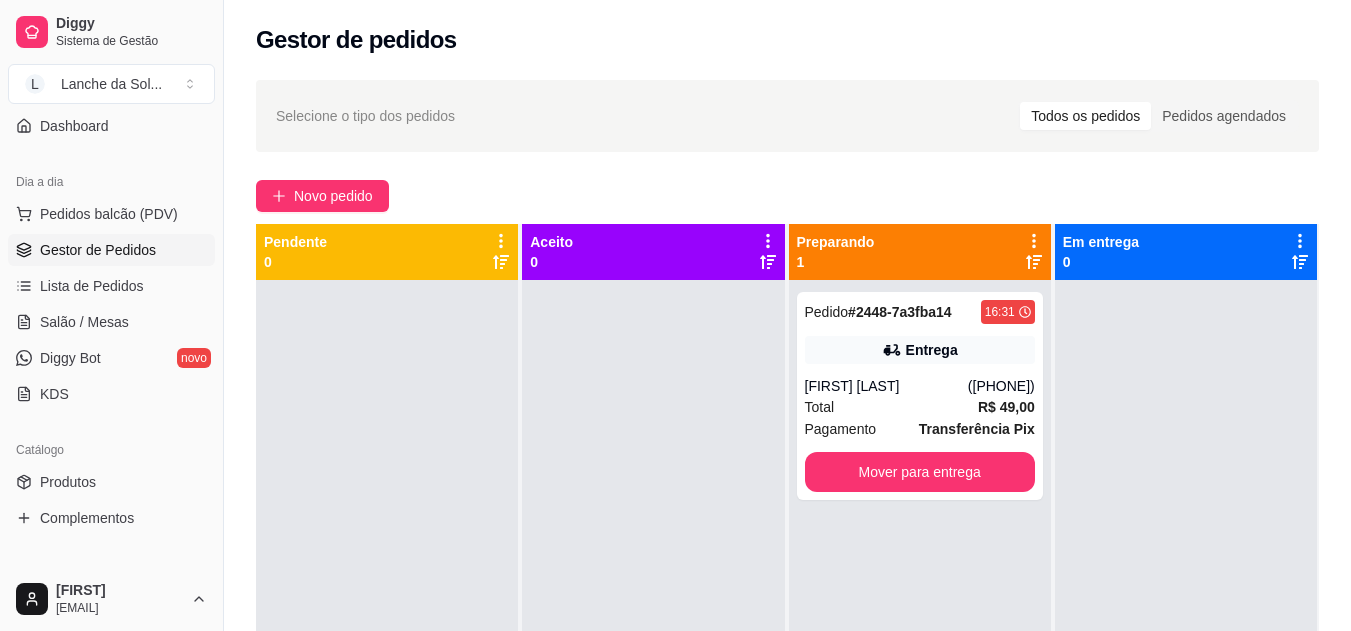 click on "Entrega" at bounding box center [920, 350] 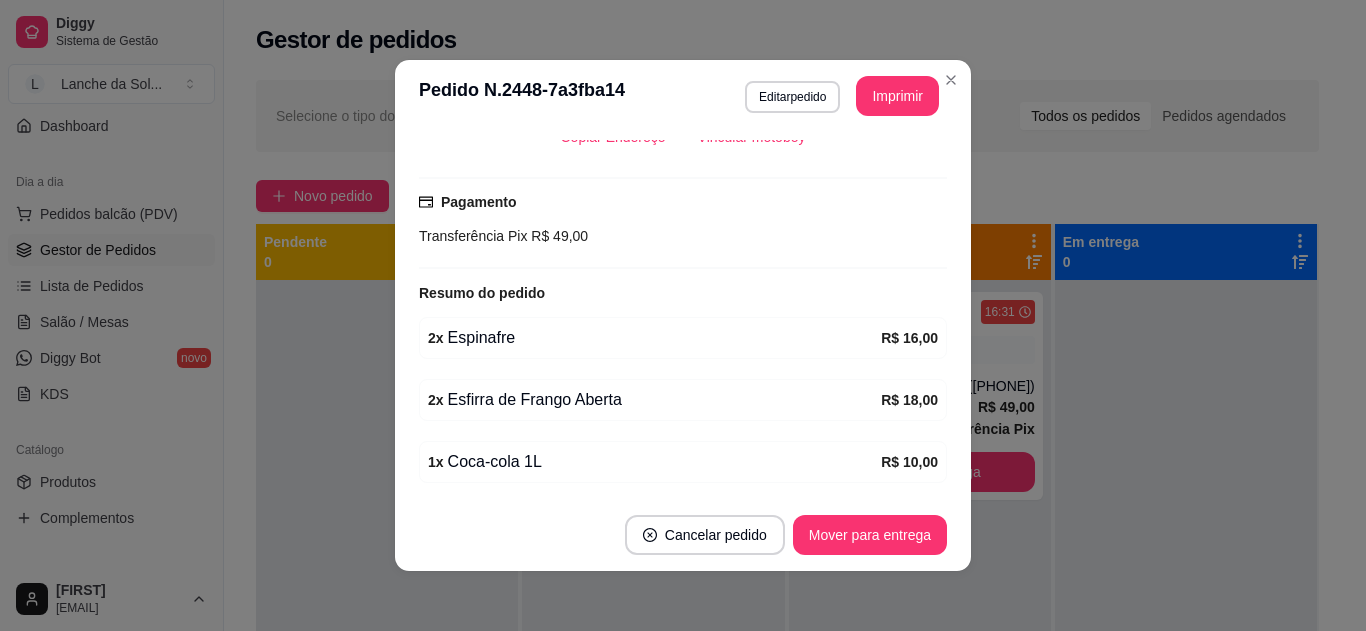scroll, scrollTop: 520, scrollLeft: 0, axis: vertical 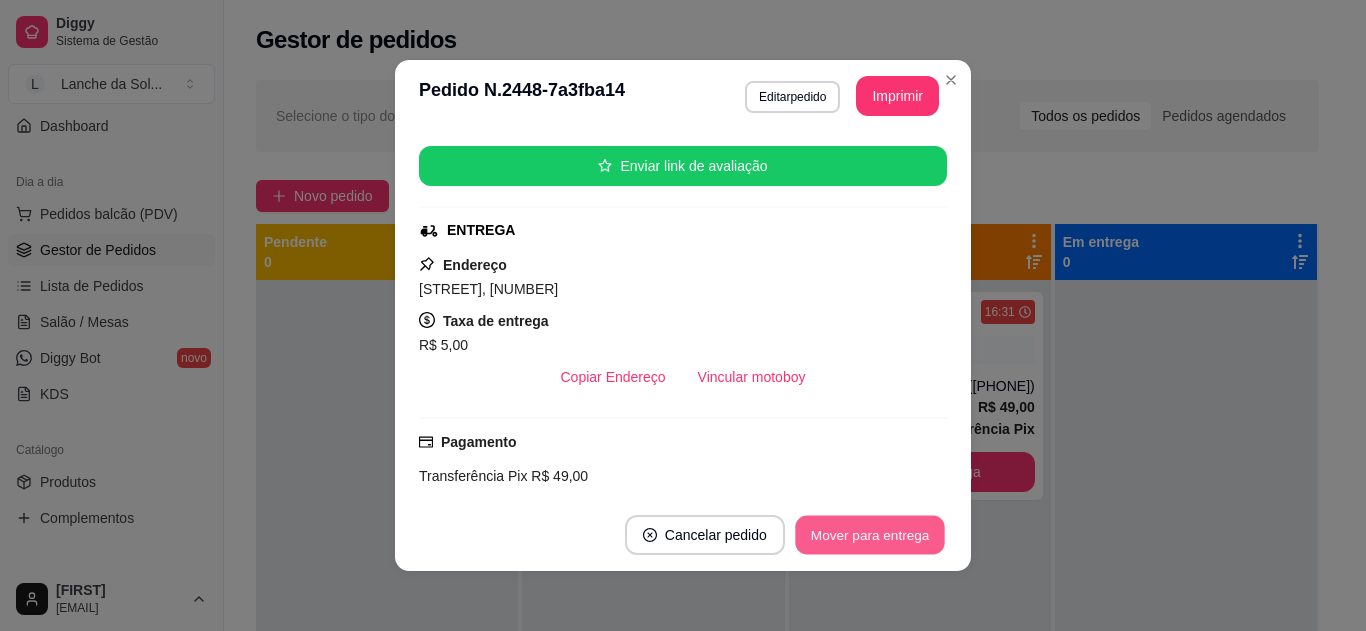 click on "Mover para entrega" at bounding box center [870, 535] 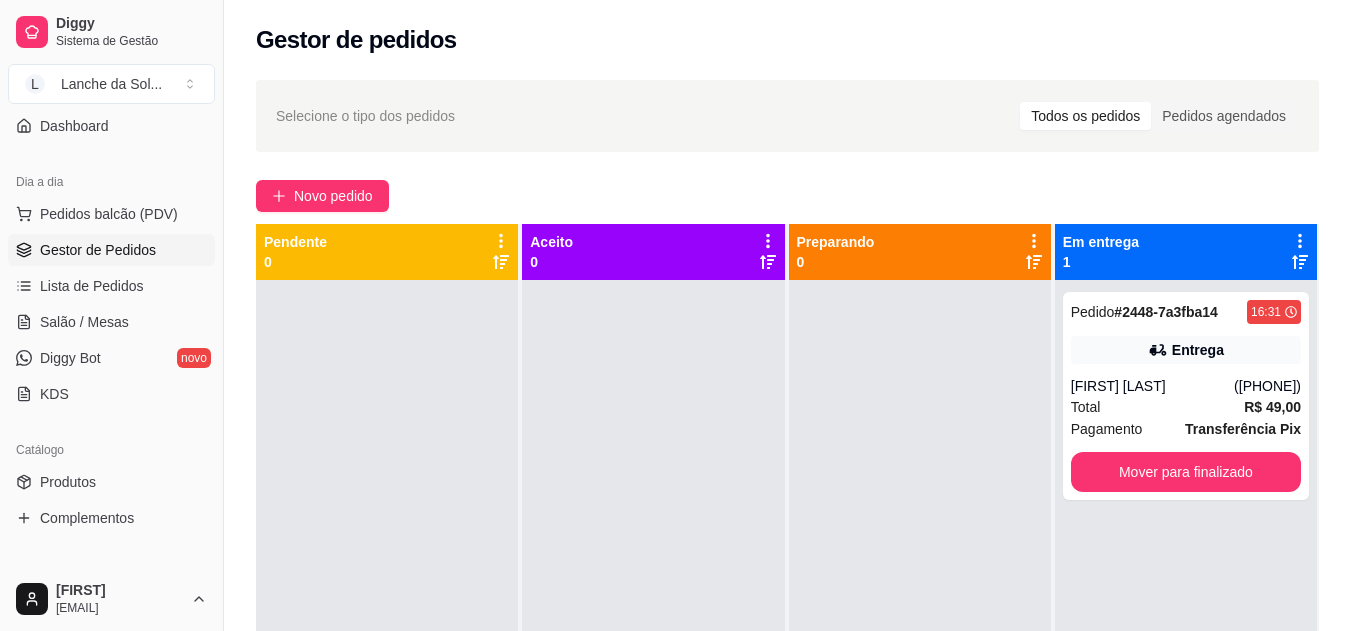 click on "Salão / Mesas" at bounding box center (84, 322) 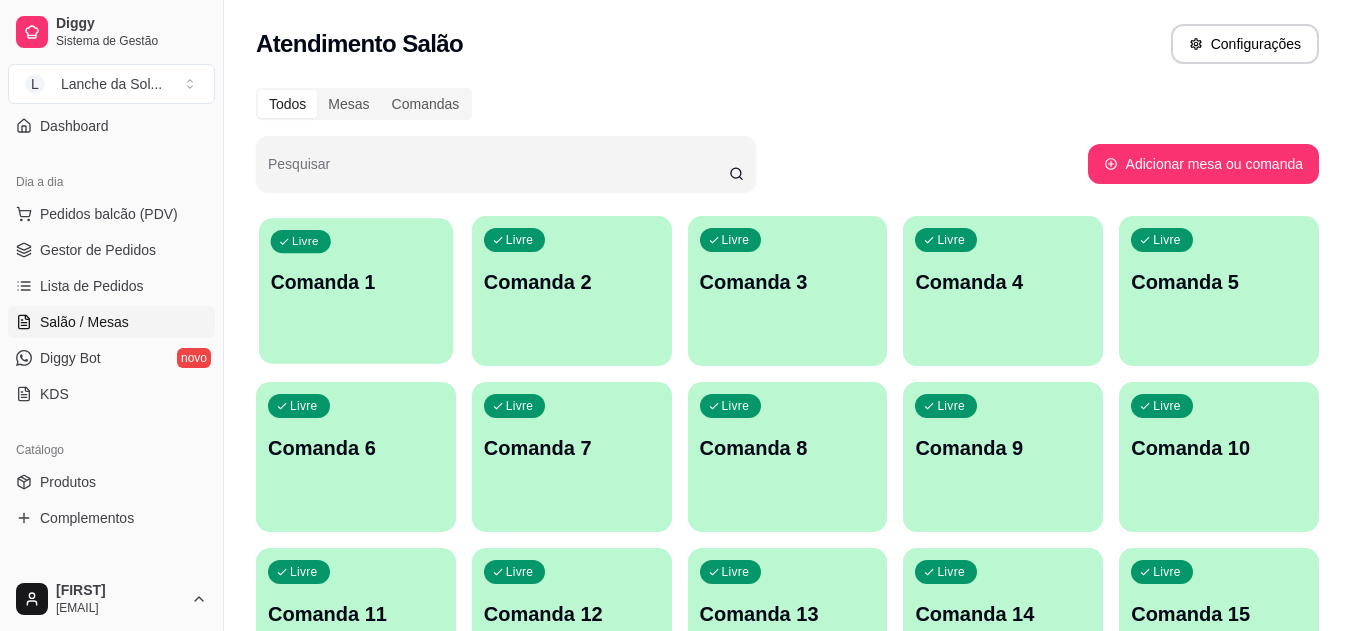click on "Livre Comanda 1" at bounding box center [356, 279] 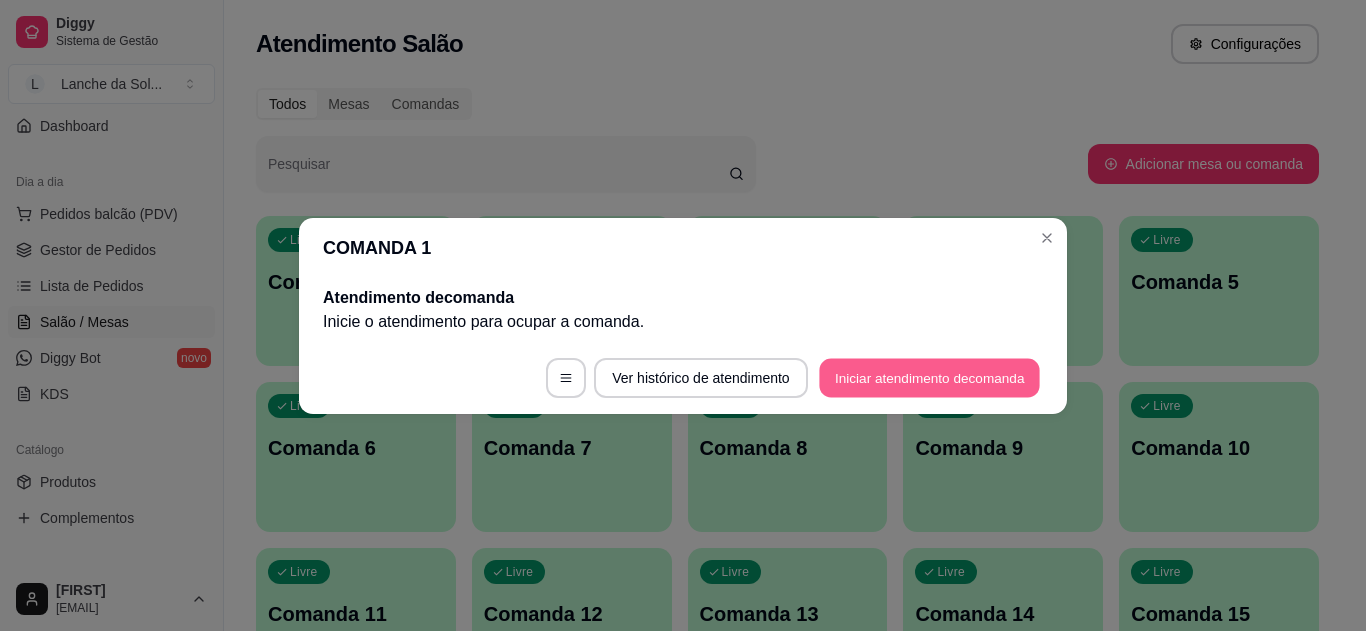 click on "Iniciar atendimento de  comanda" at bounding box center [929, 377] 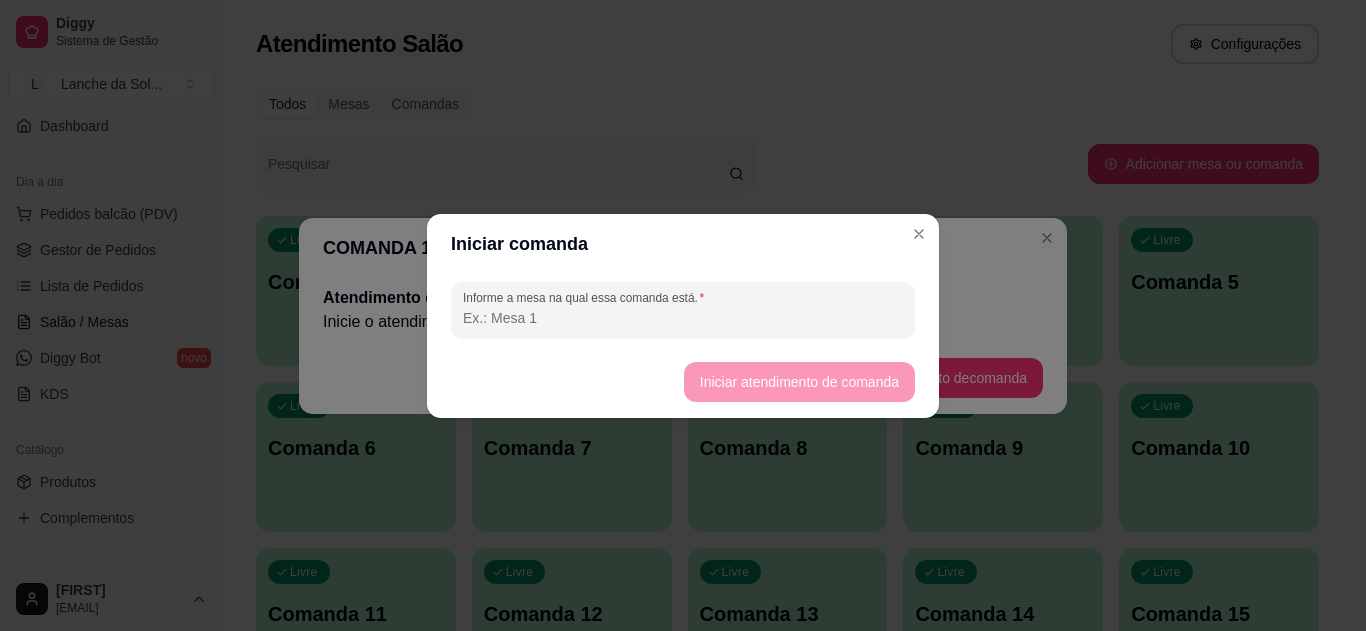 click on "Informe a mesa na qual essa comanda está." at bounding box center (683, 318) 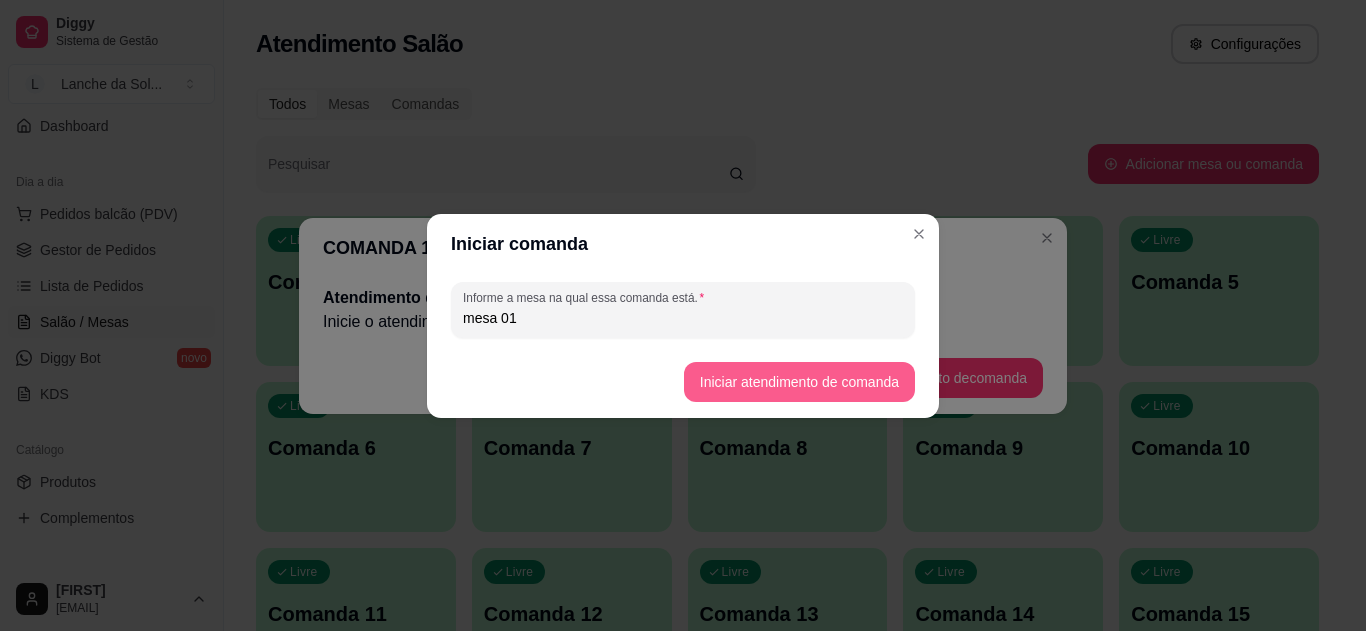 type on "mesa 01" 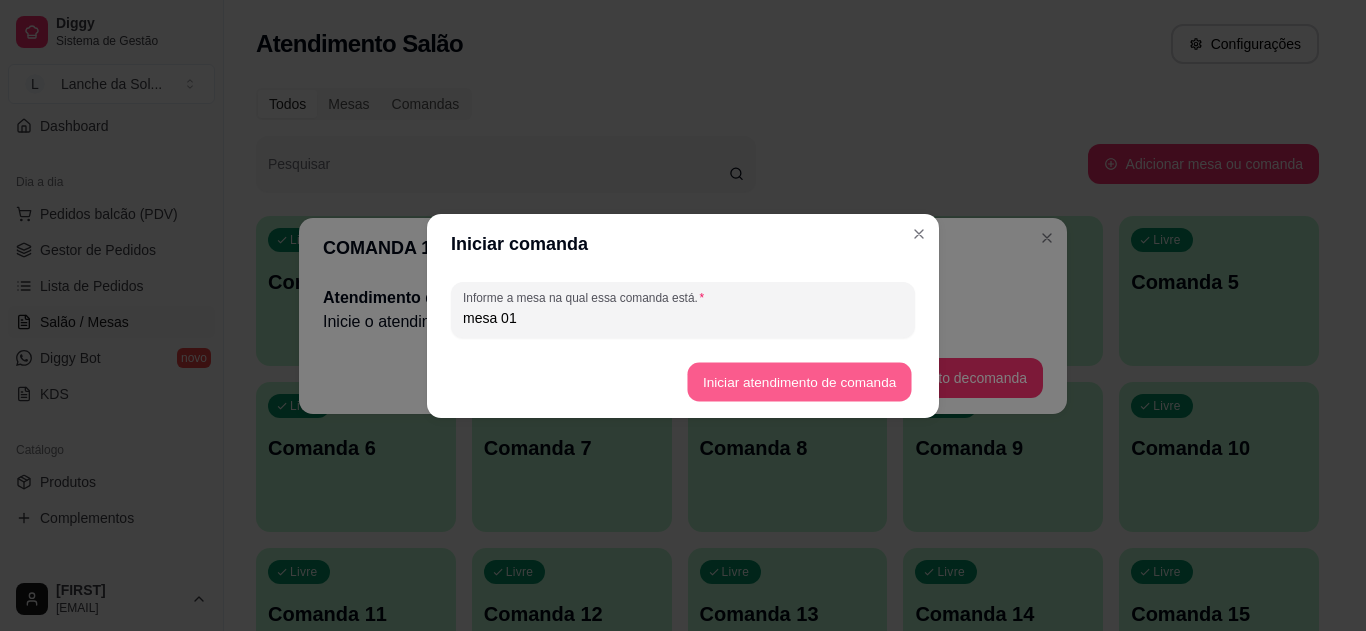 click on "Iniciar atendimento de comanda" at bounding box center [799, 381] 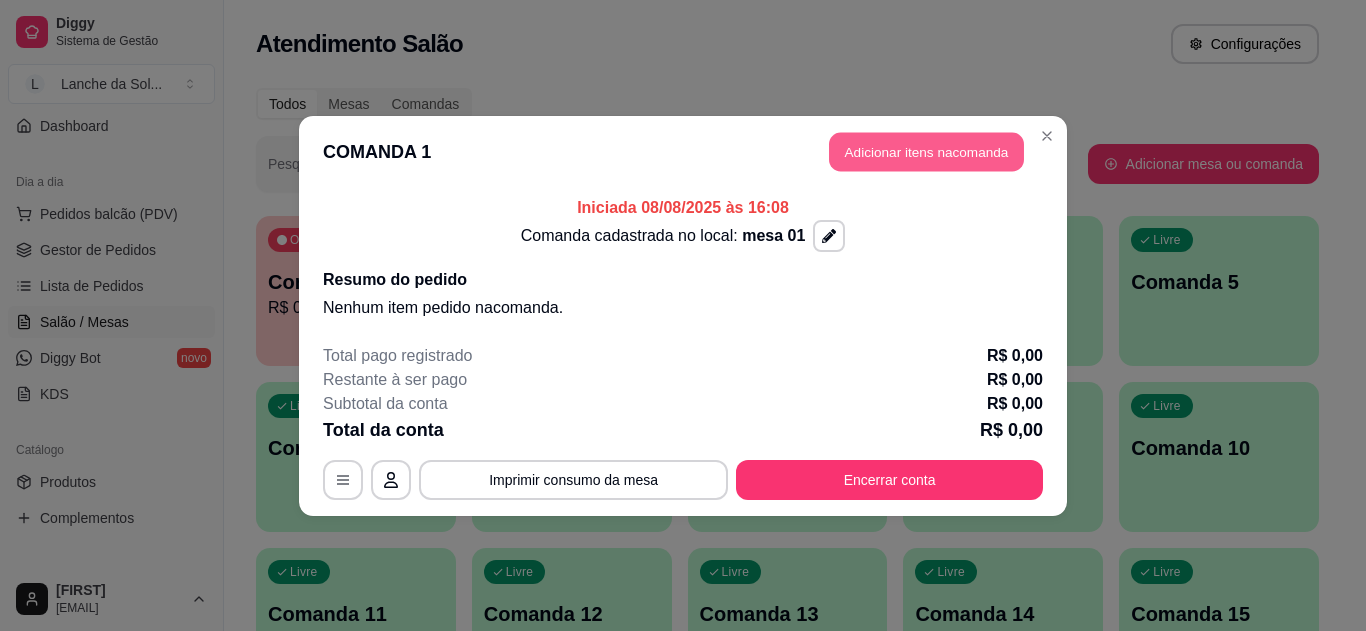 click on "Adicionar itens na  comanda" at bounding box center (926, 151) 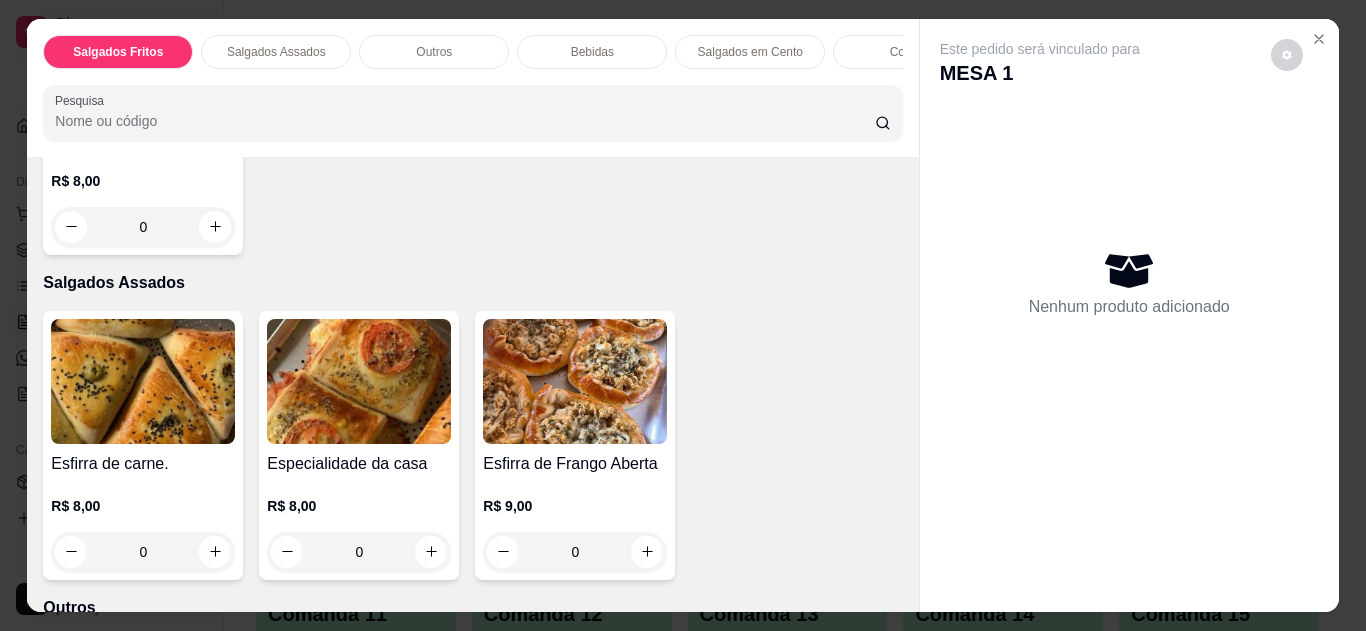 scroll, scrollTop: 440, scrollLeft: 0, axis: vertical 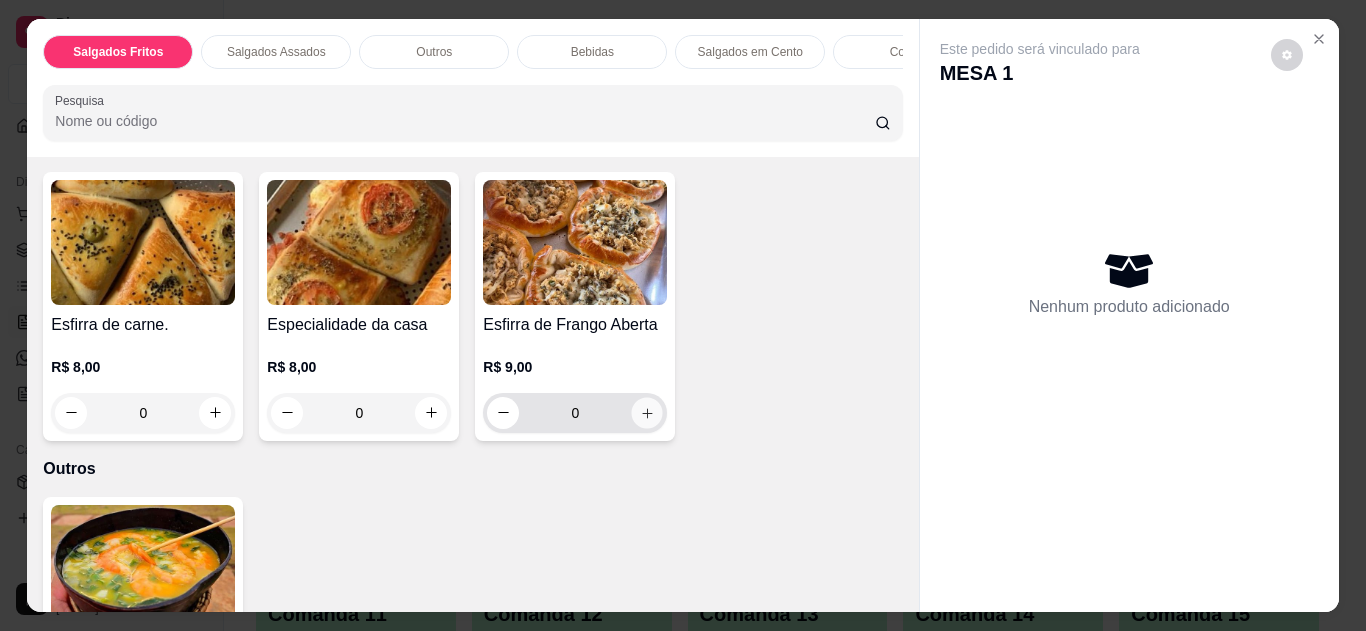 click 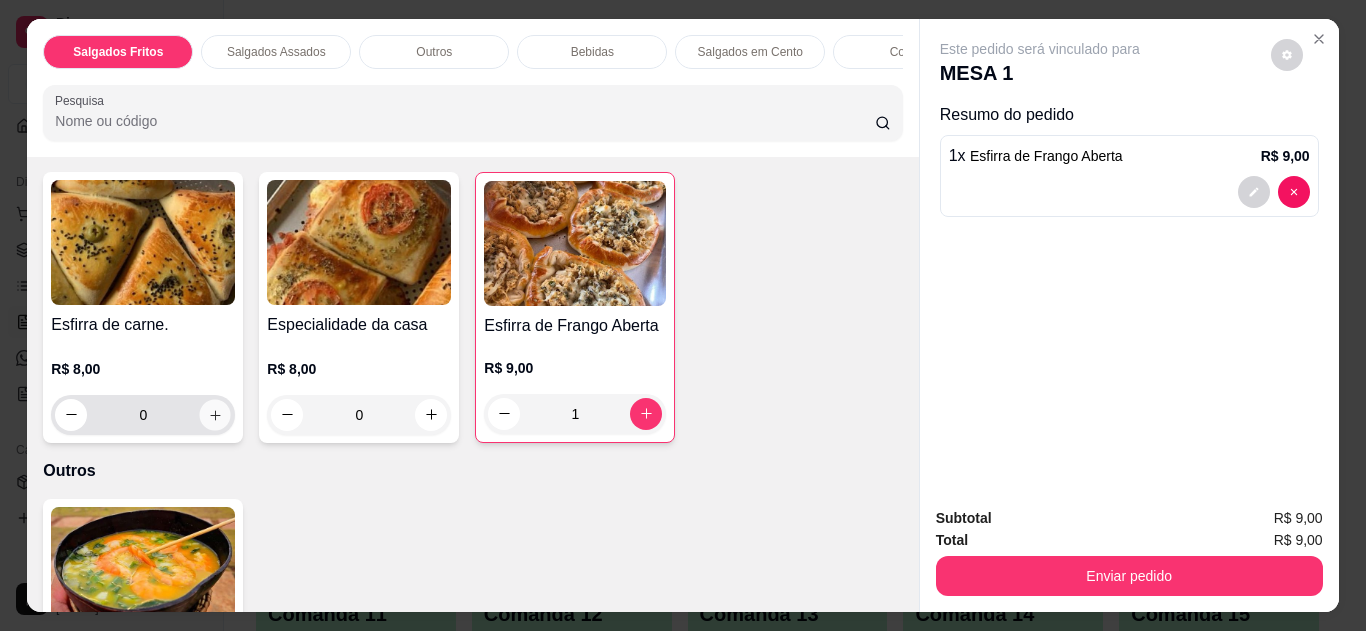 click at bounding box center (215, 414) 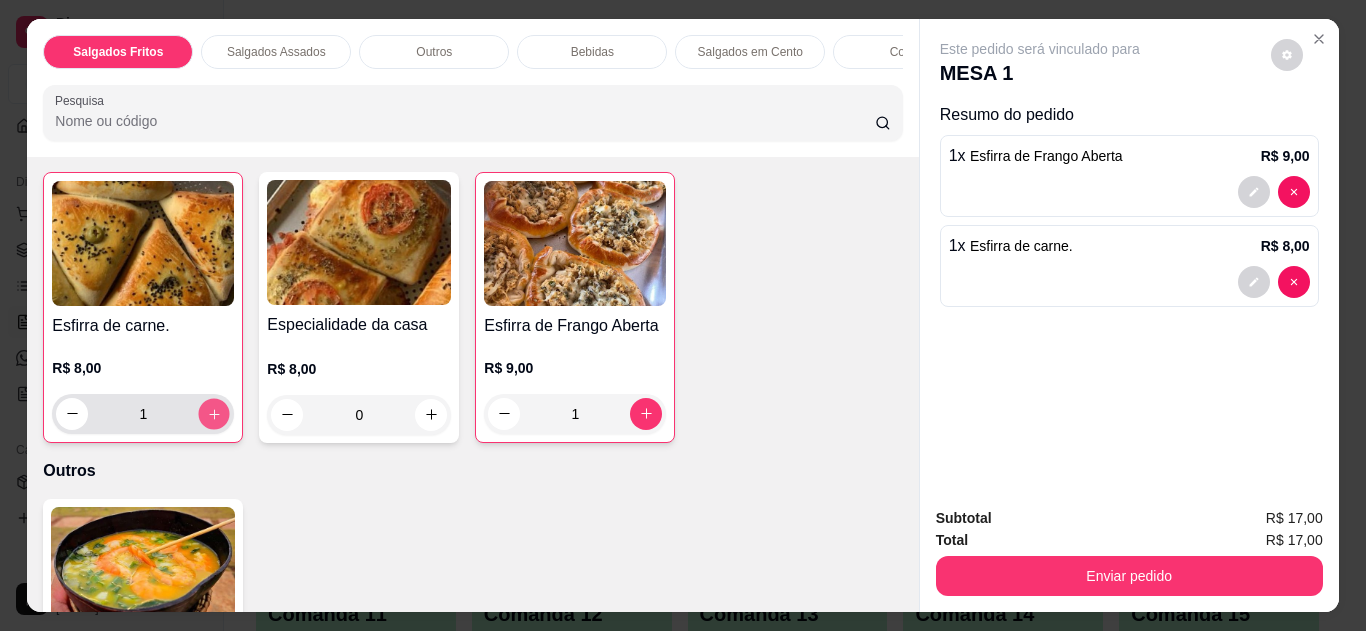 click 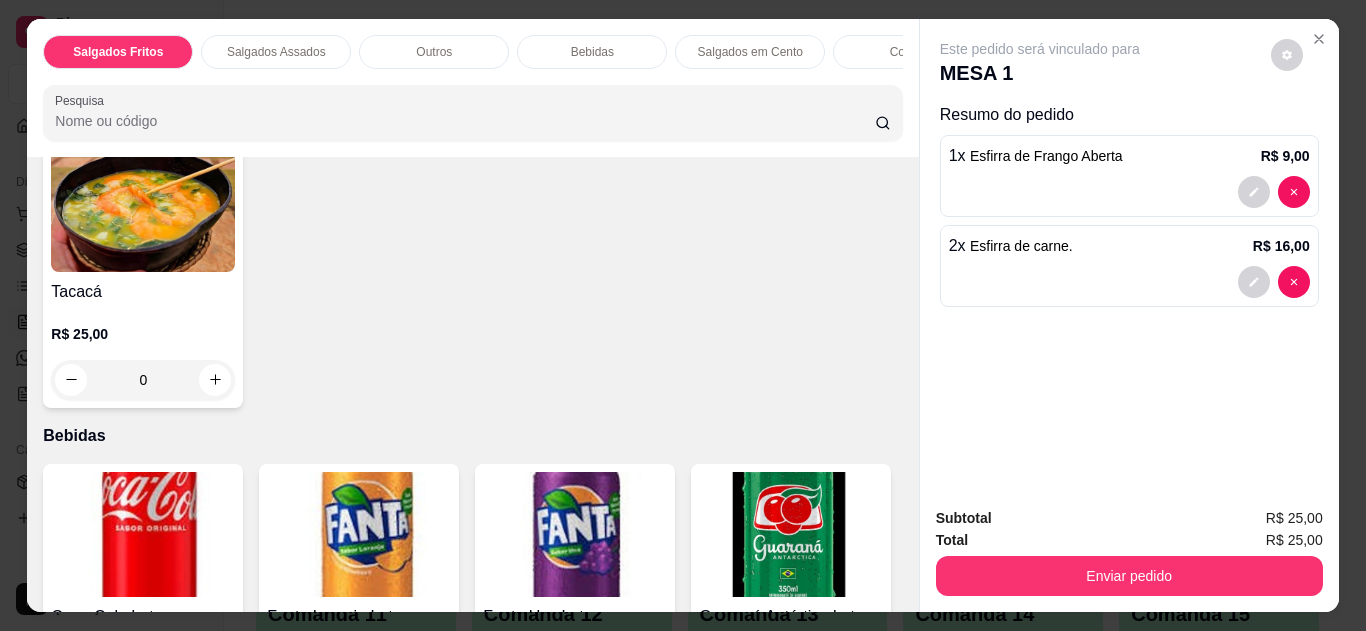 scroll, scrollTop: 840, scrollLeft: 0, axis: vertical 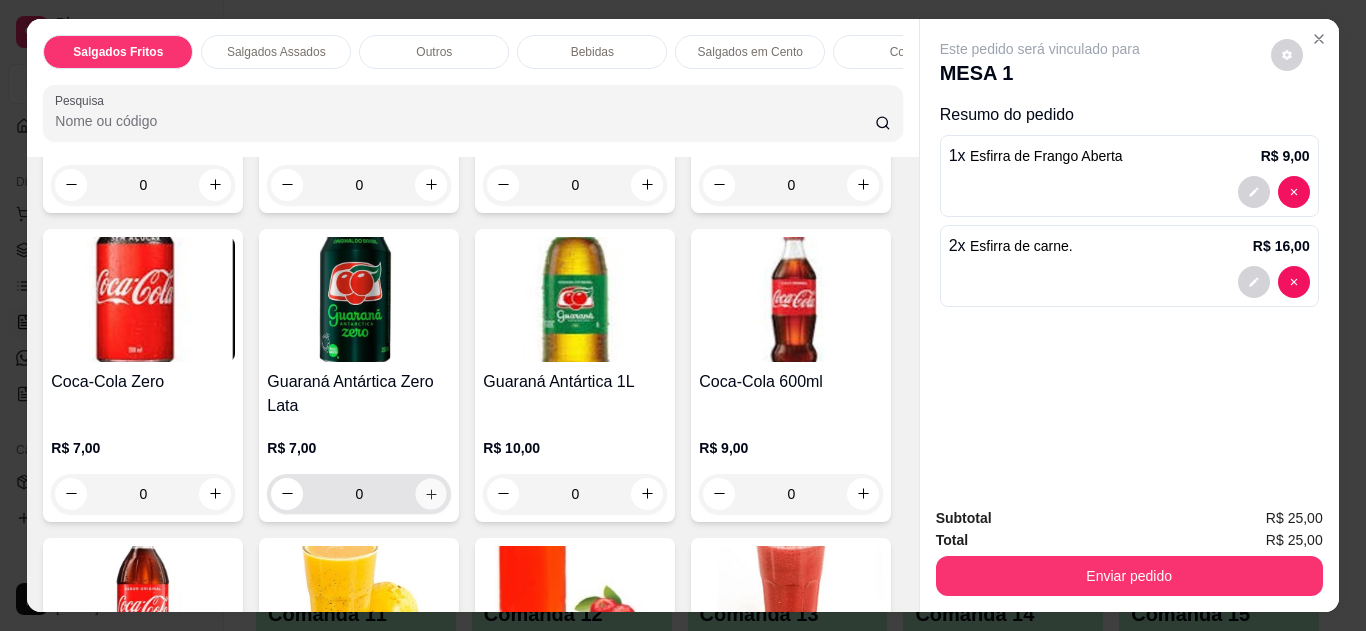 click 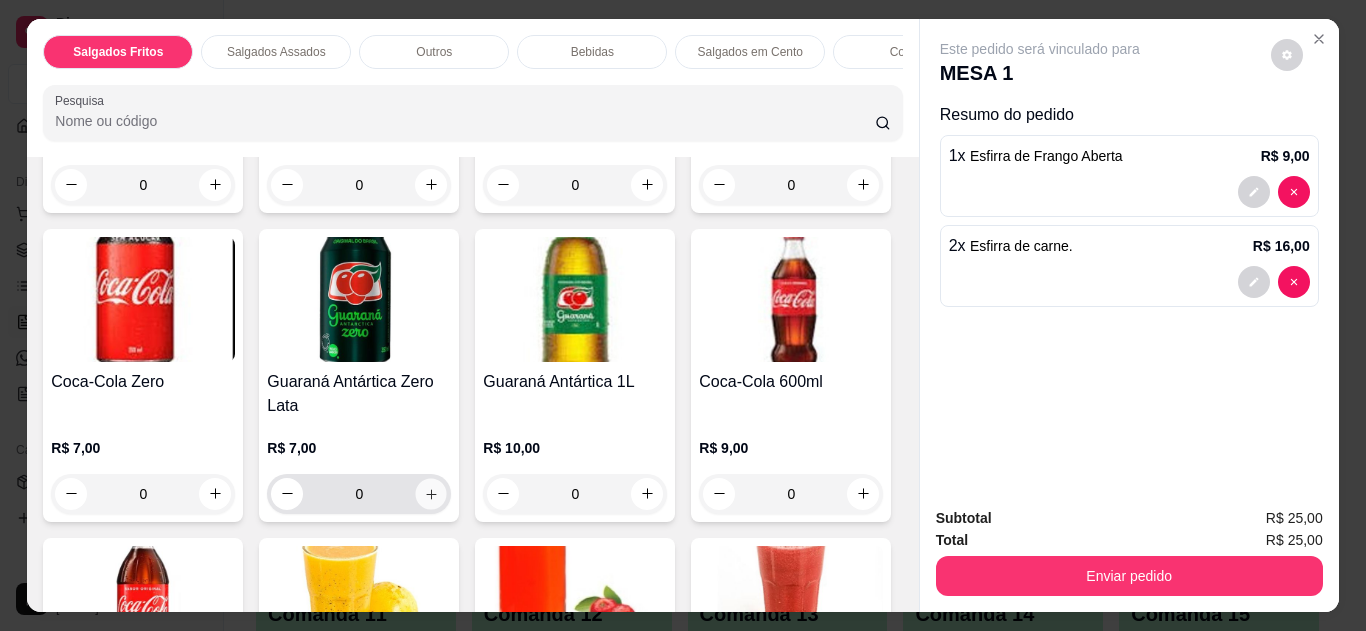 type on "1" 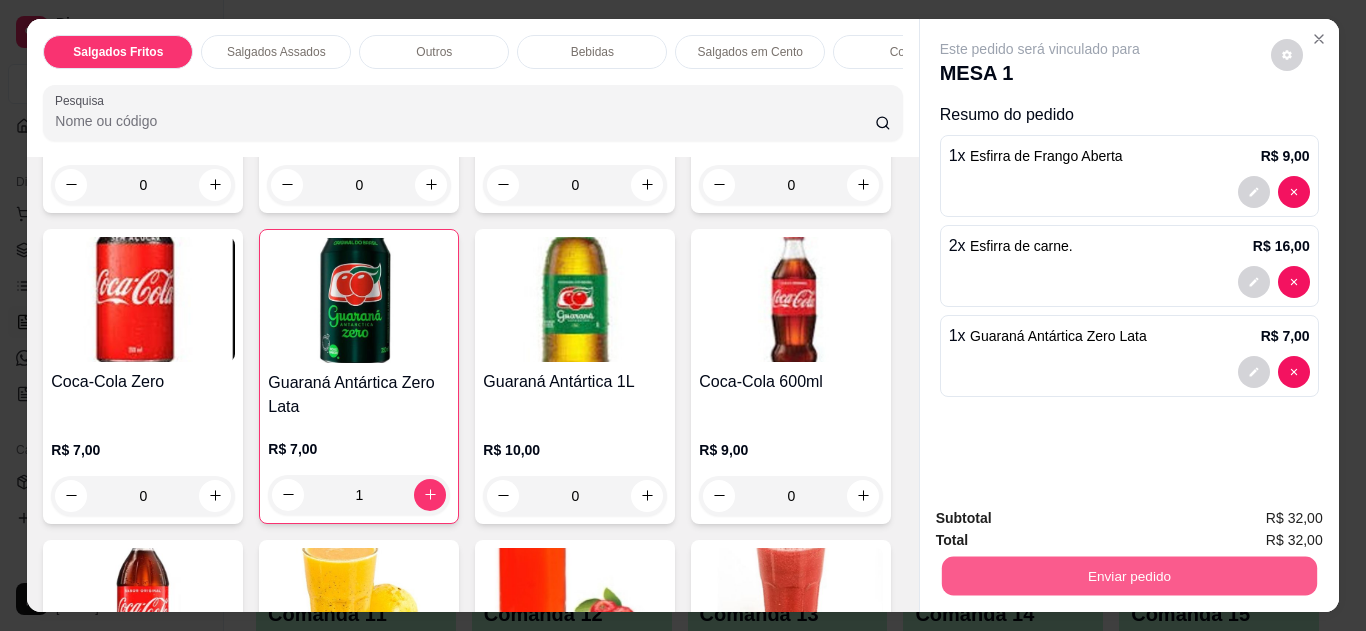 click on "Enviar pedido" at bounding box center (1128, 576) 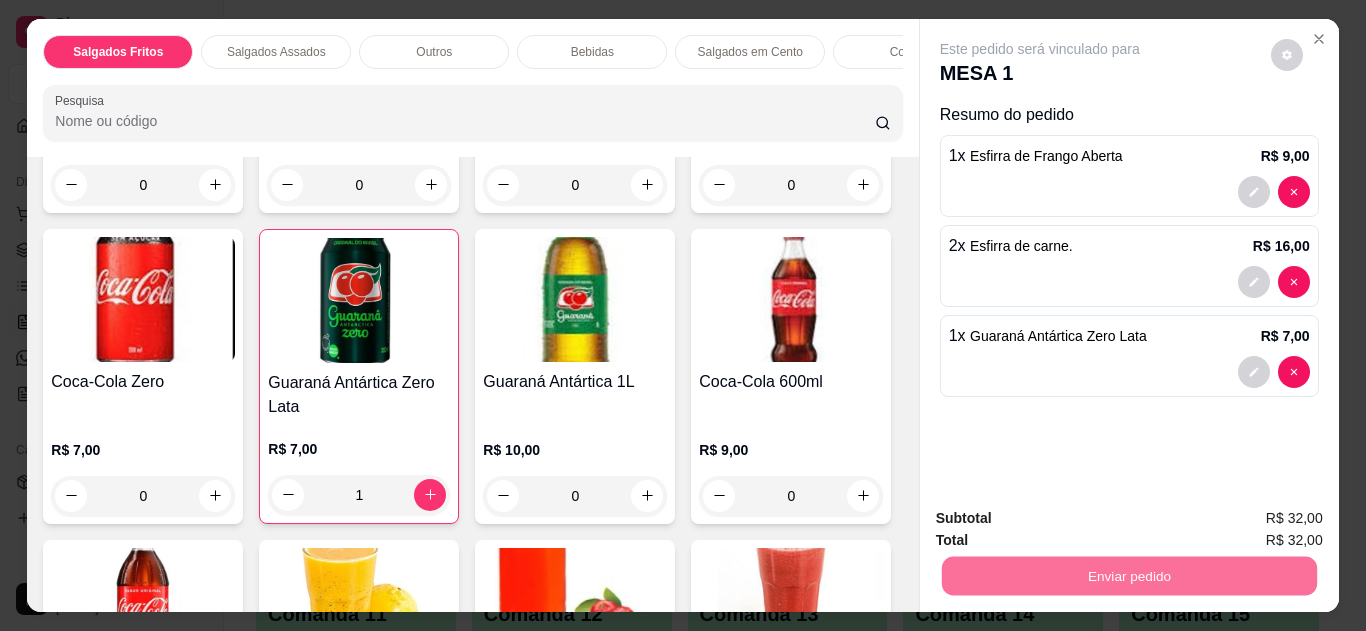 click on "Não registrar e enviar pedido" at bounding box center (1063, 519) 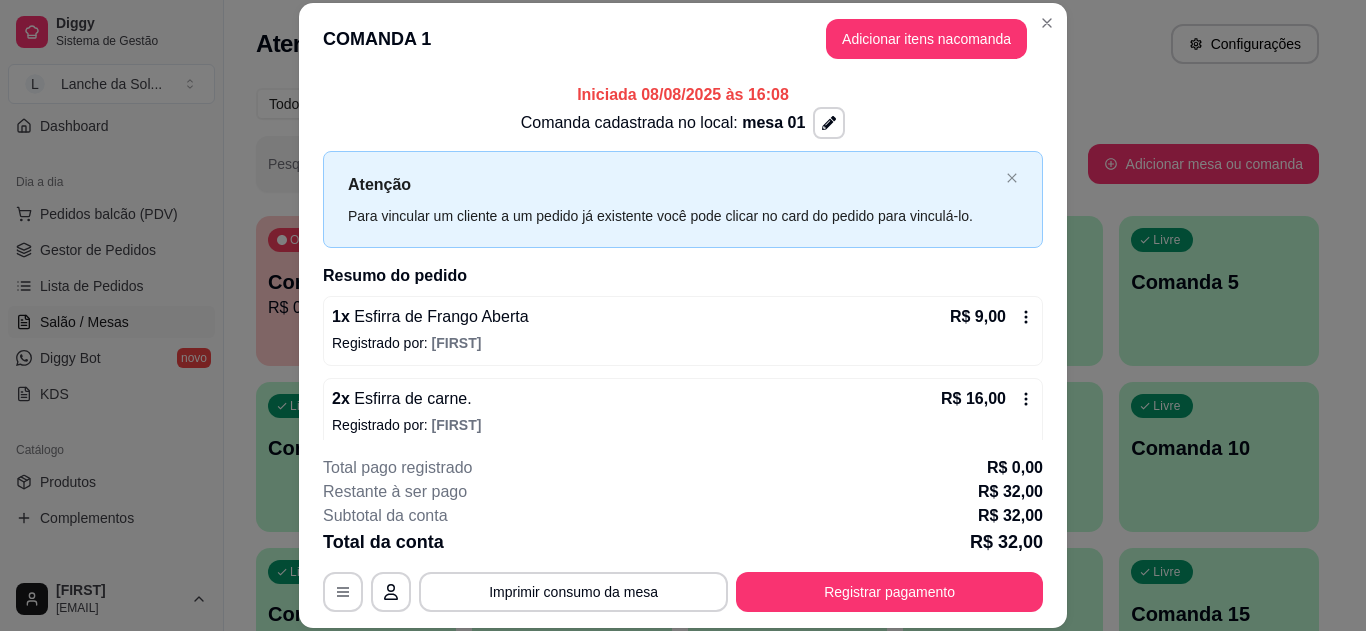 click on "COMANDA 1 Adicionar itens na  comanda" at bounding box center (683, 39) 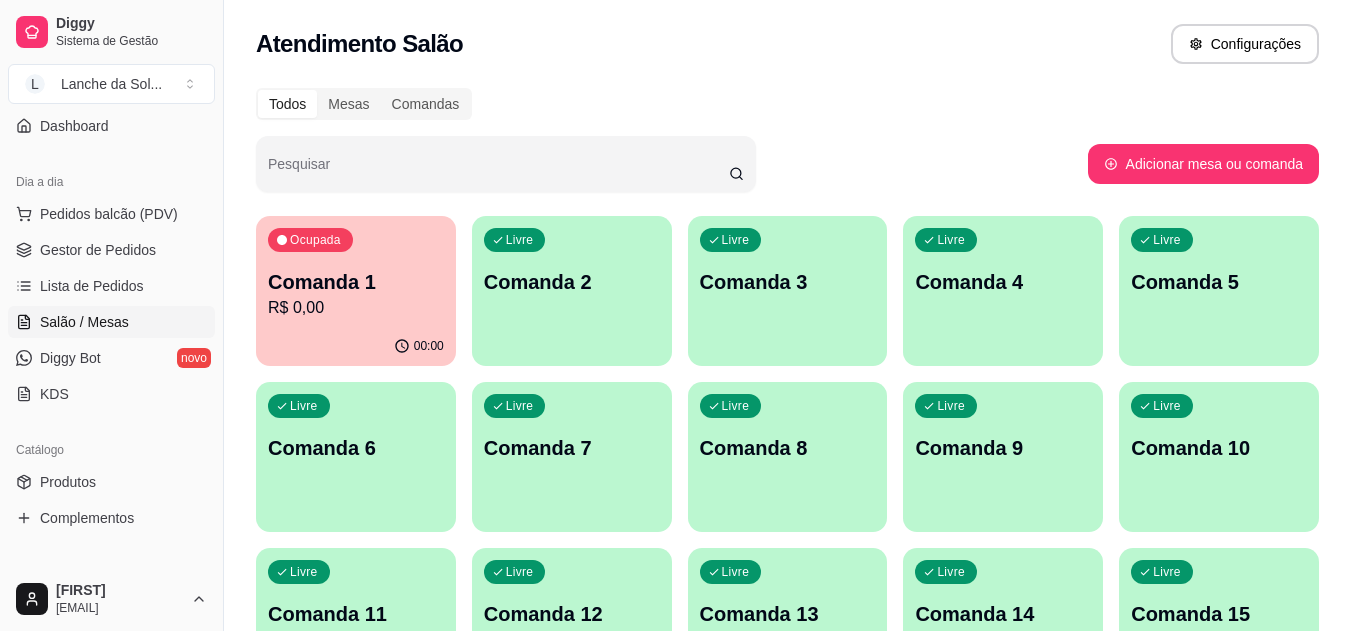 click on "Produtos" at bounding box center (111, 482) 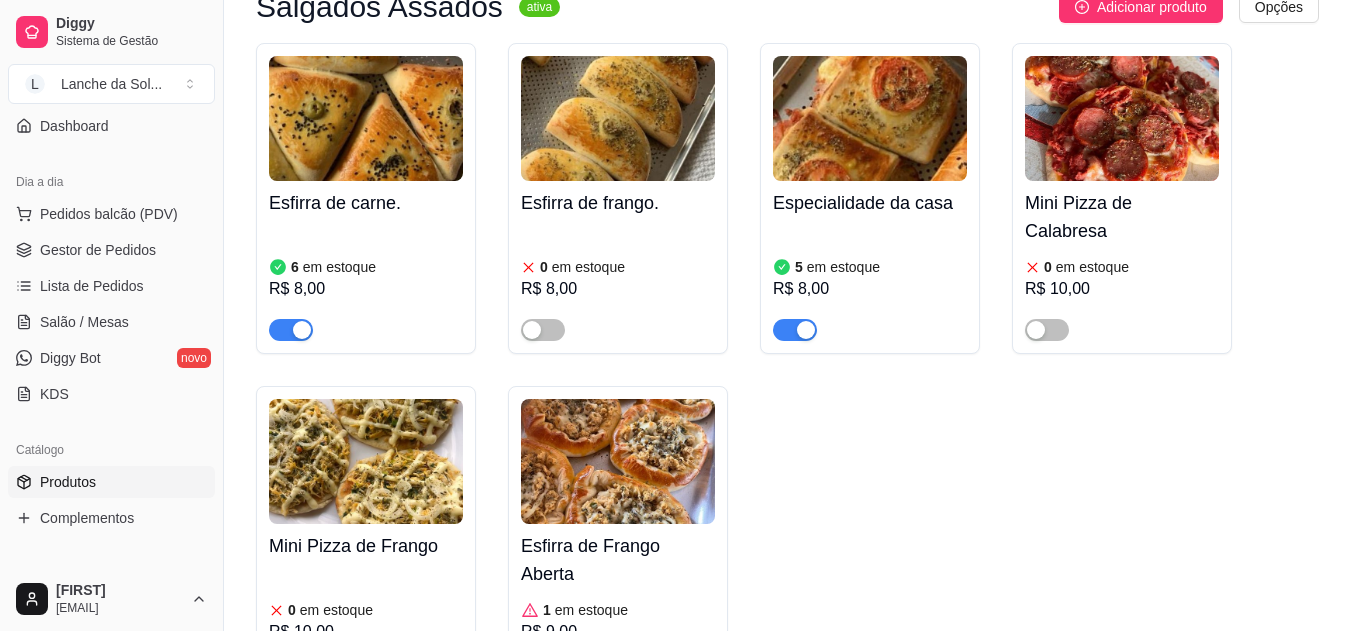 scroll, scrollTop: 1013, scrollLeft: 0, axis: vertical 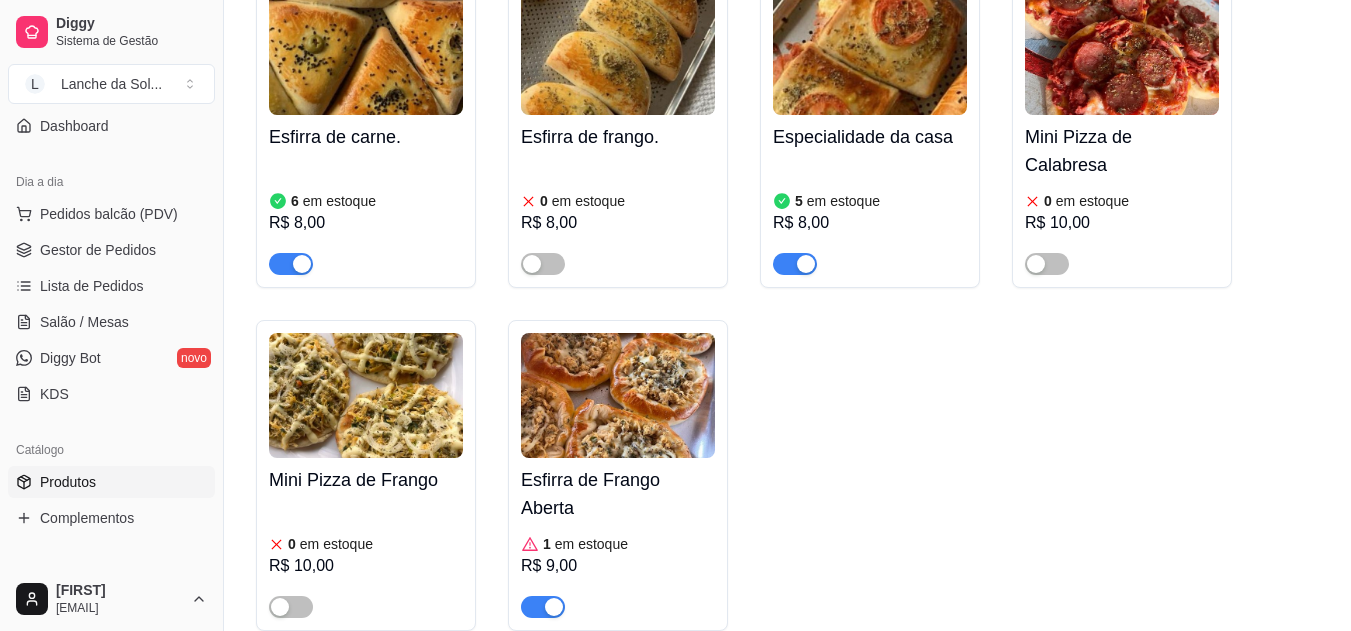 click at bounding box center (554, 607) 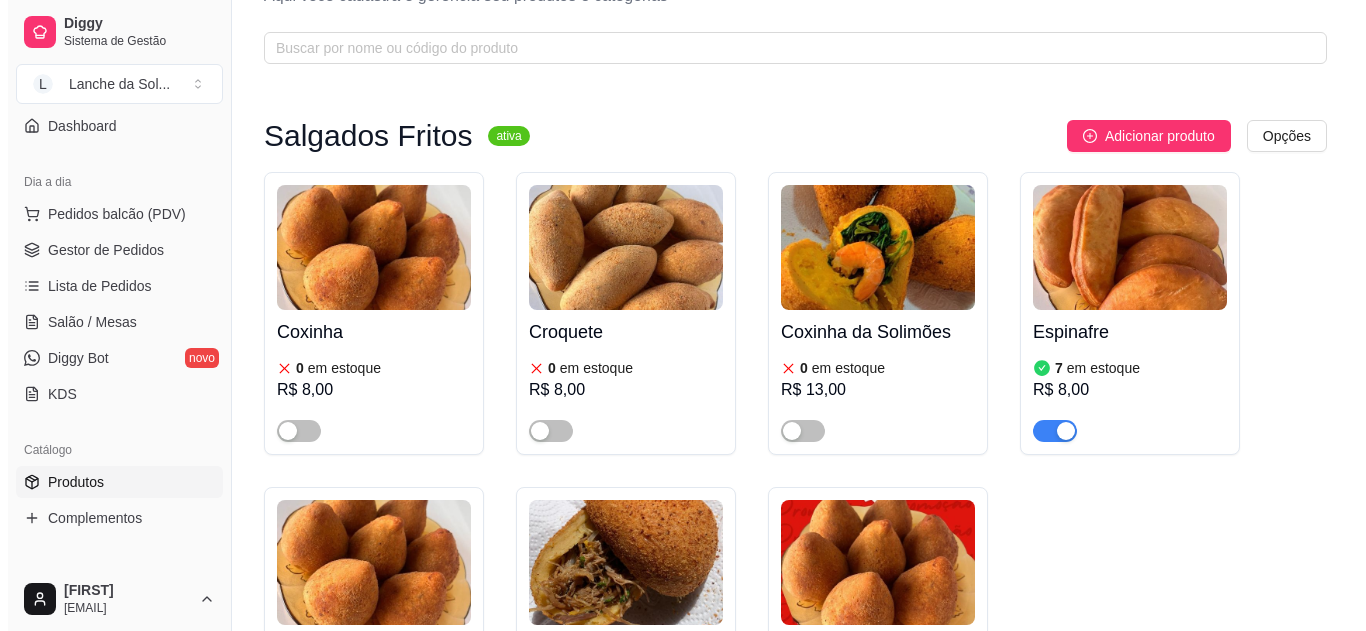 scroll, scrollTop: 0, scrollLeft: 0, axis: both 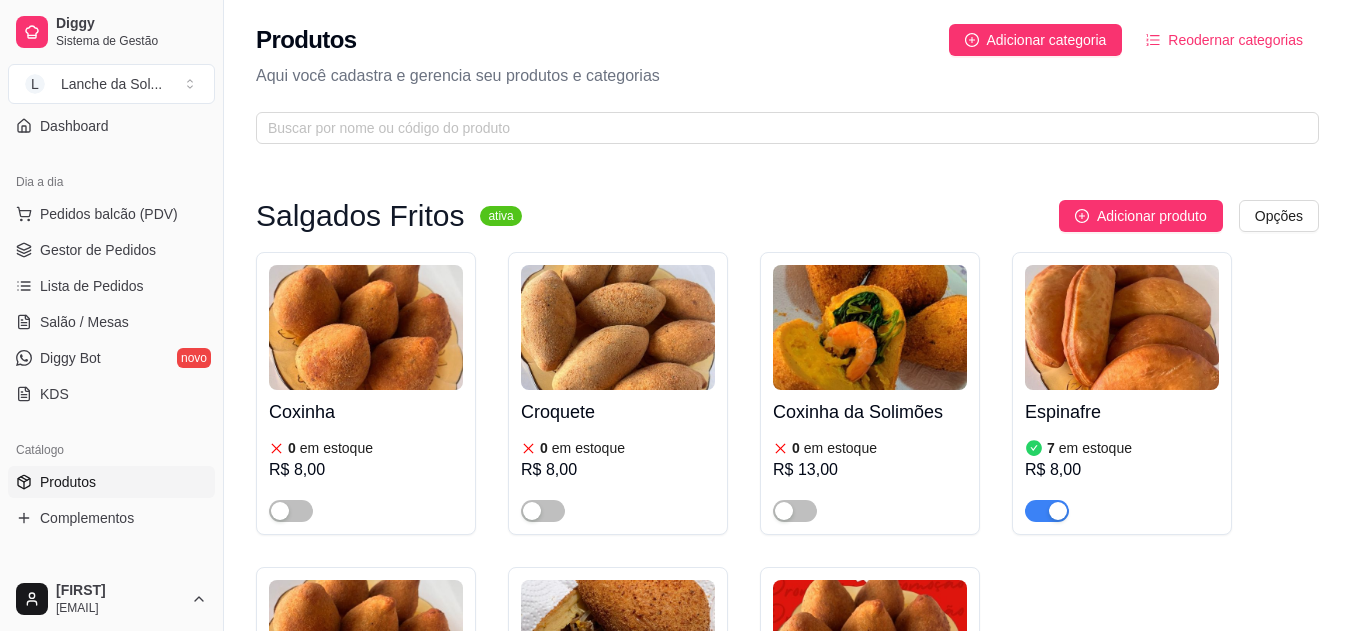 click on "Gestor de Pedidos" at bounding box center [98, 250] 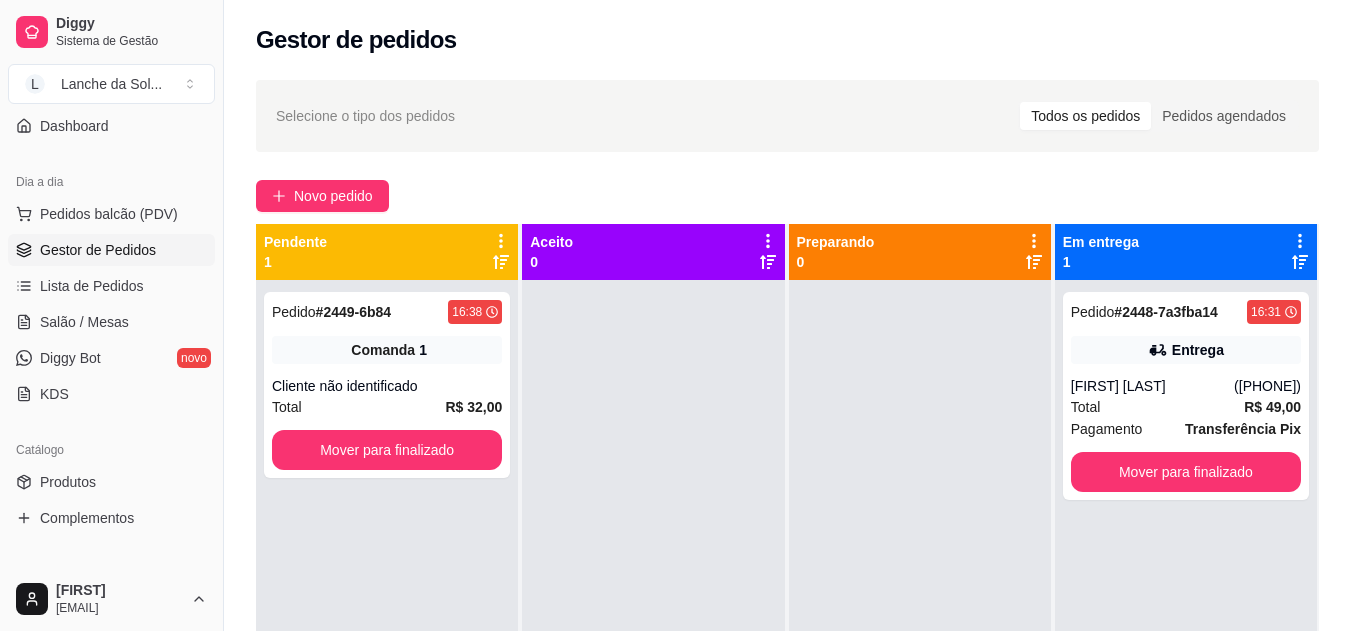 click on "Salão / Mesas" at bounding box center [111, 322] 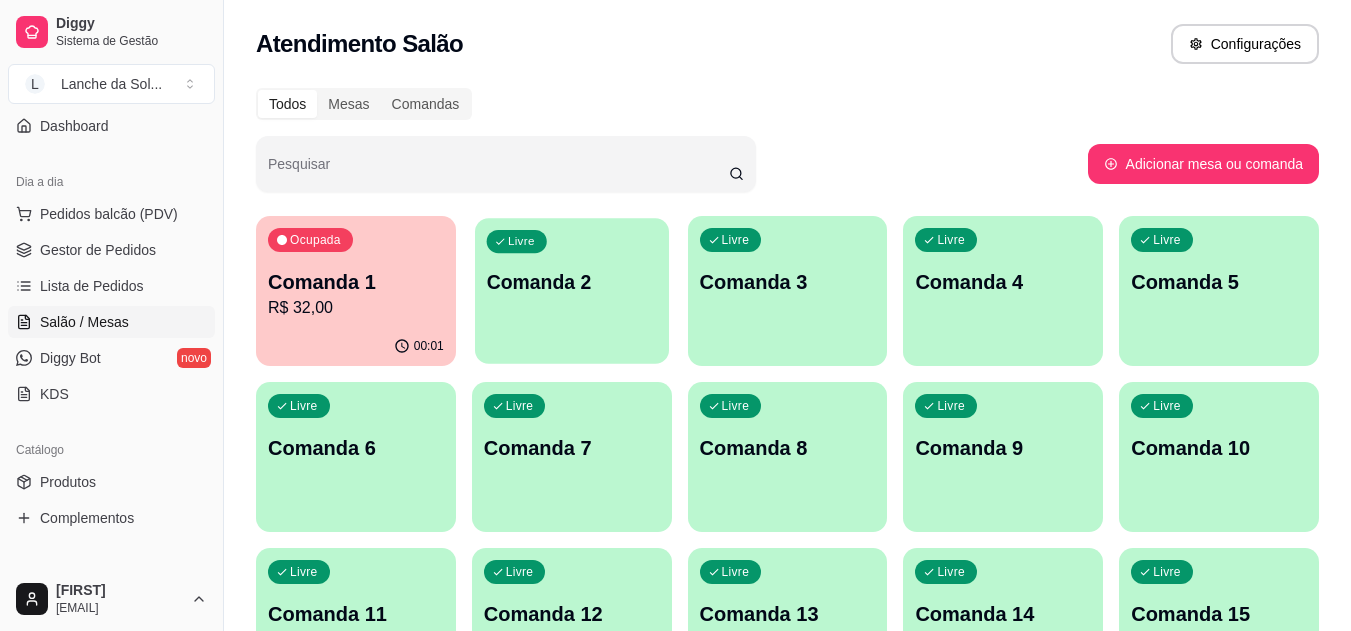 click at bounding box center (572, 351) 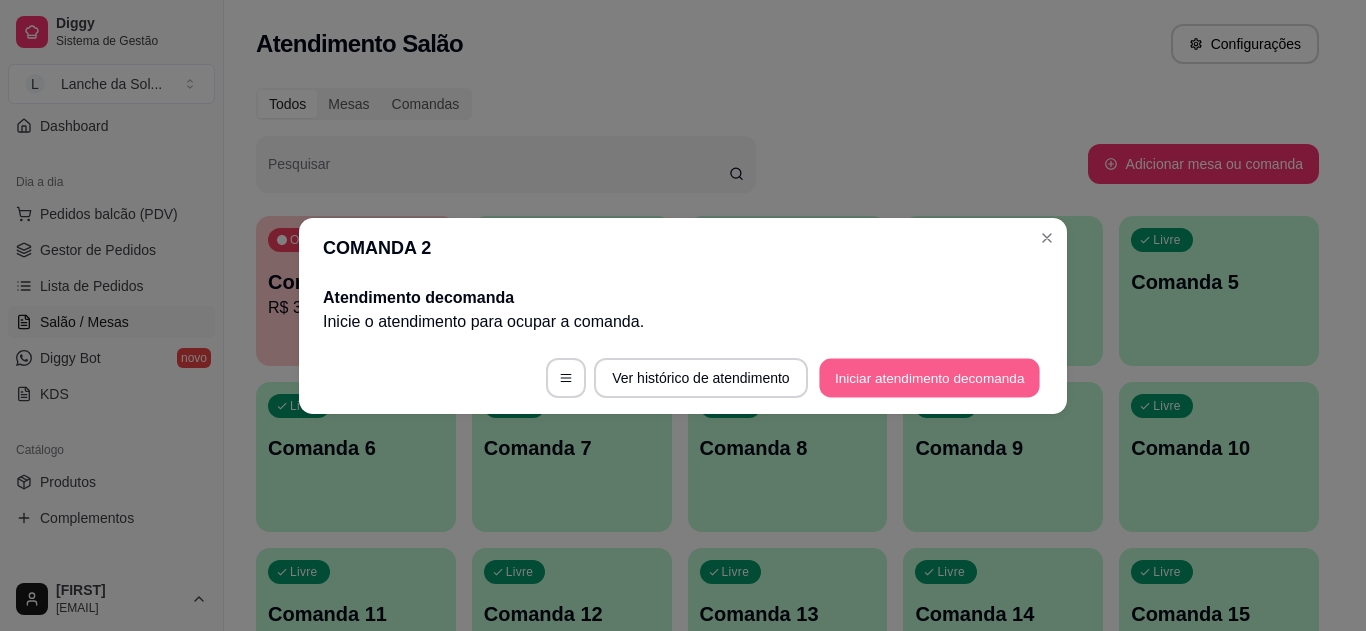 click on "Iniciar atendimento de  comanda" at bounding box center [929, 377] 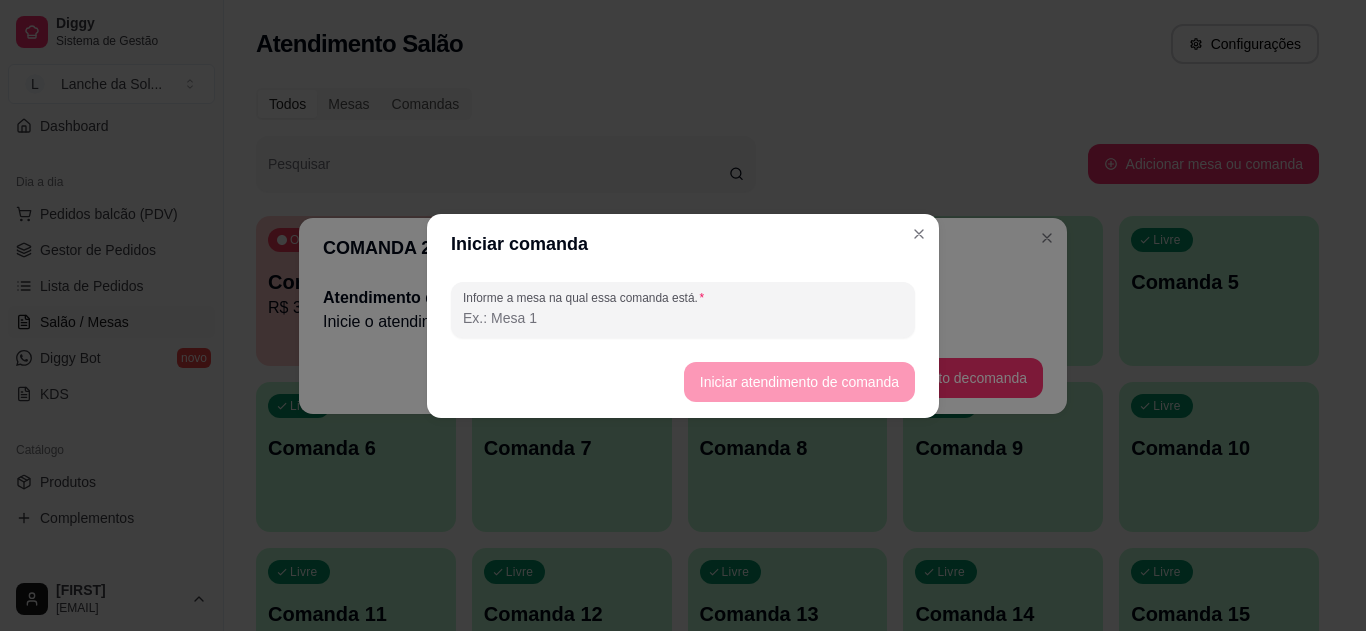 click on "Informe a mesa na qual essa comanda está." at bounding box center [683, 318] 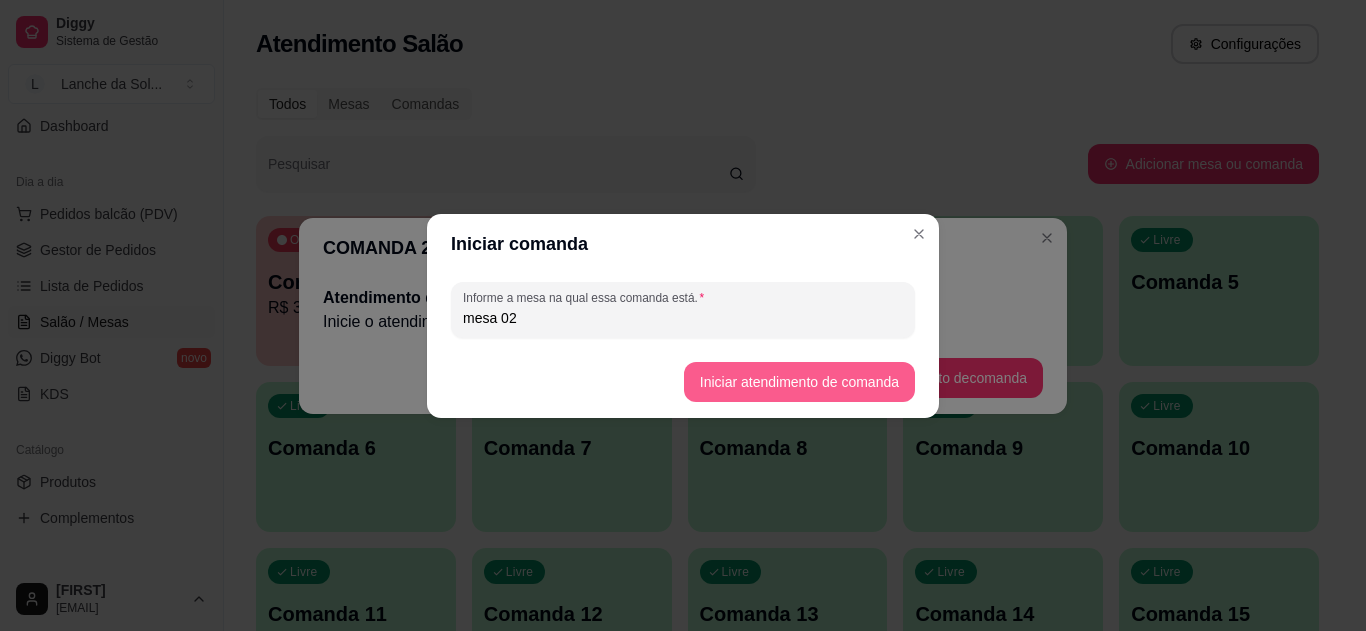 type on "mesa 02" 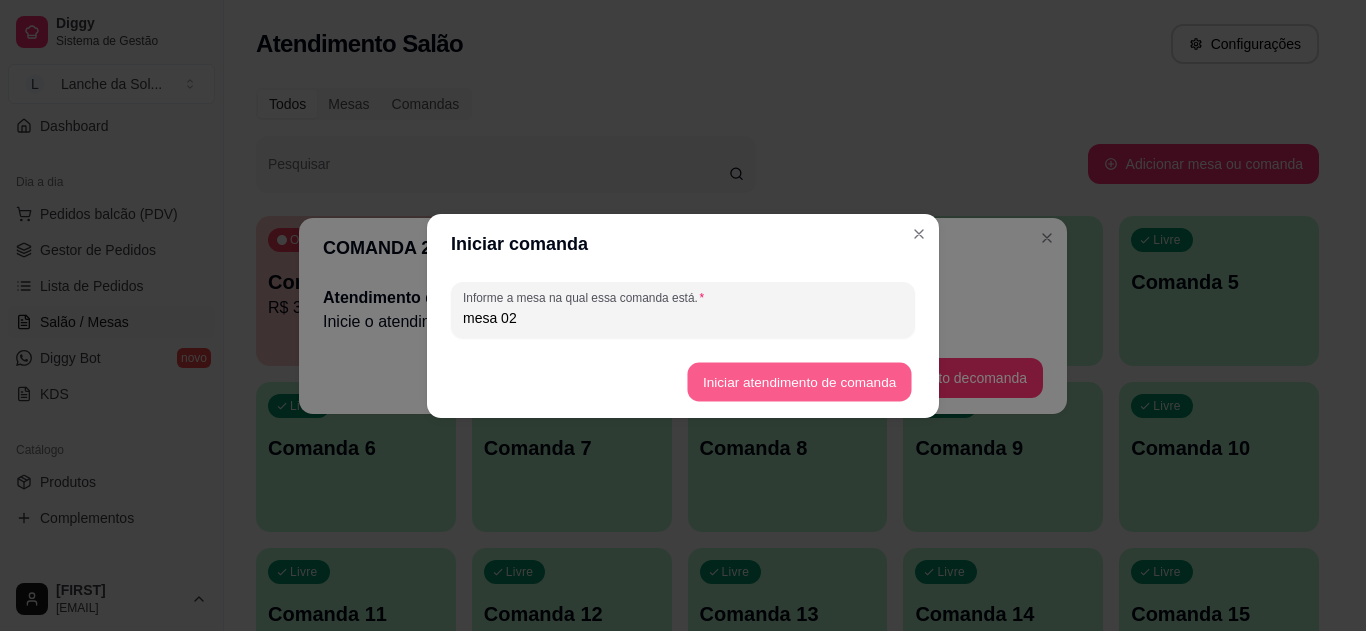 click on "Iniciar atendimento de comanda" at bounding box center (799, 381) 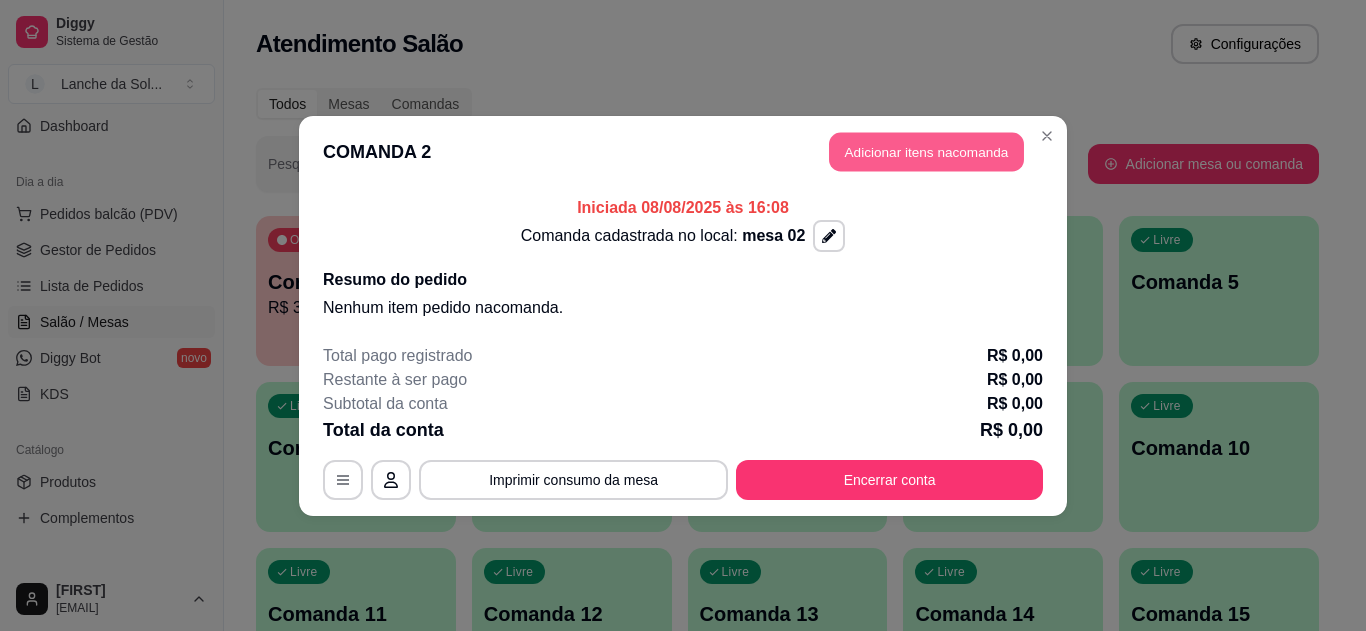 click on "Adicionar itens na  comanda" at bounding box center (926, 151) 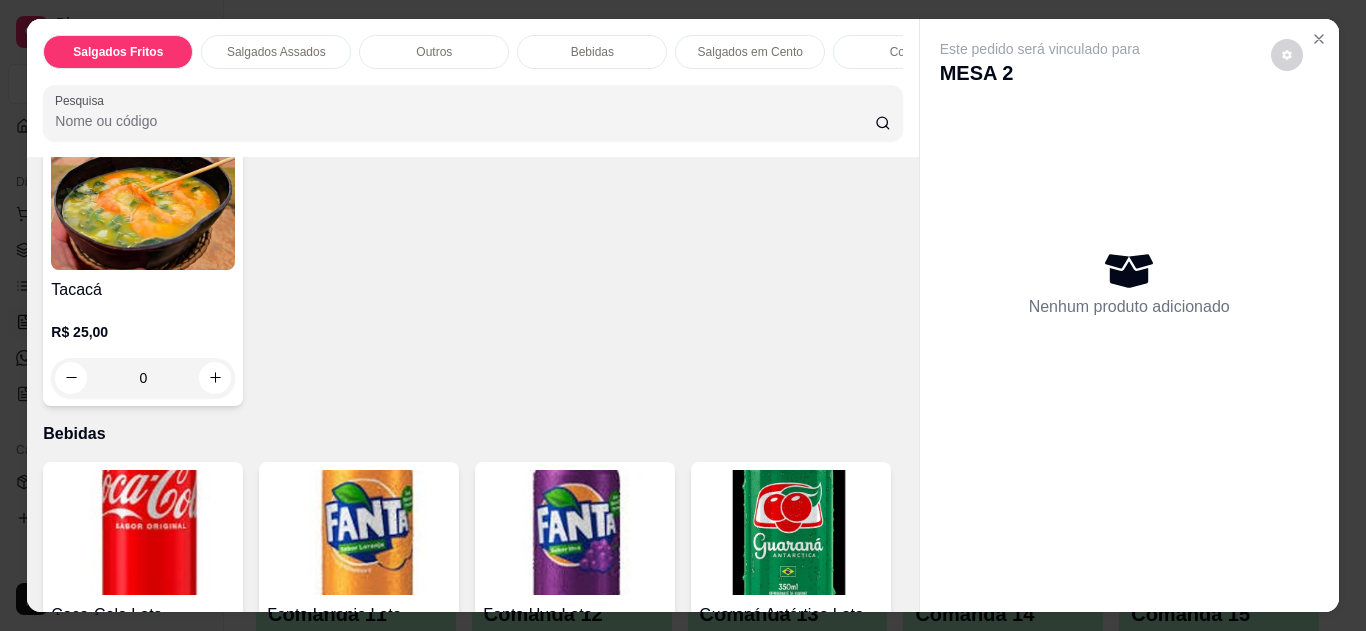 scroll, scrollTop: 840, scrollLeft: 0, axis: vertical 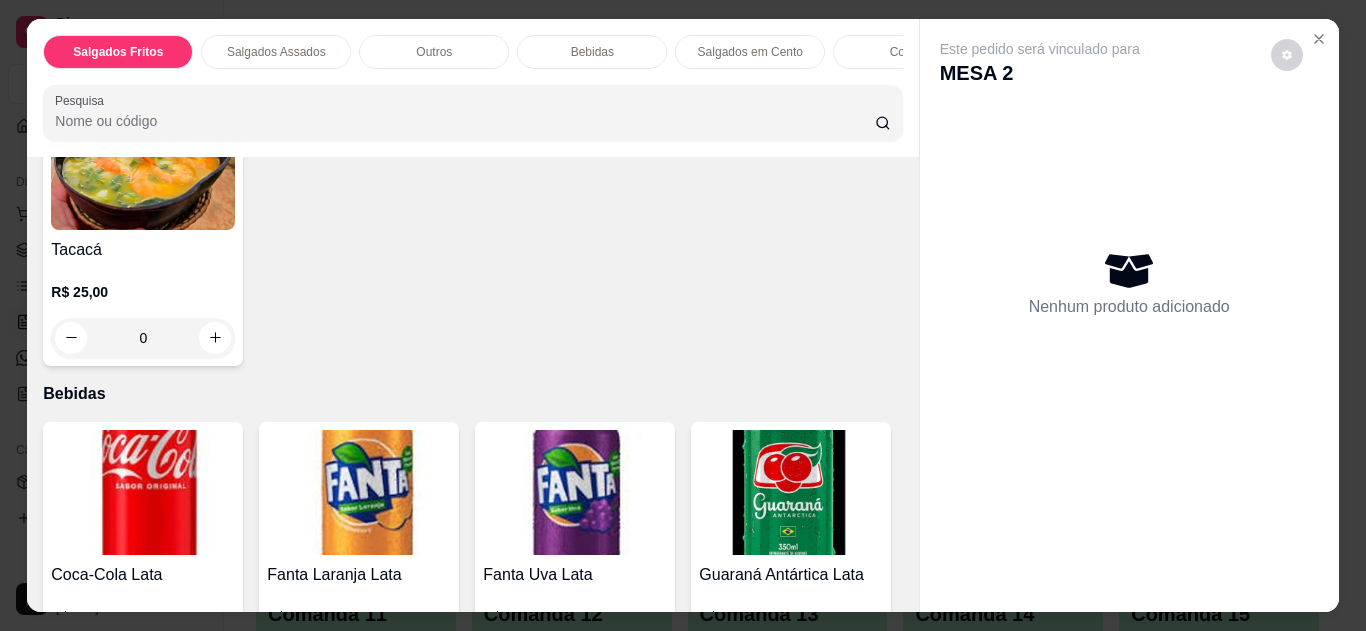click on "0" at bounding box center (143, 338) 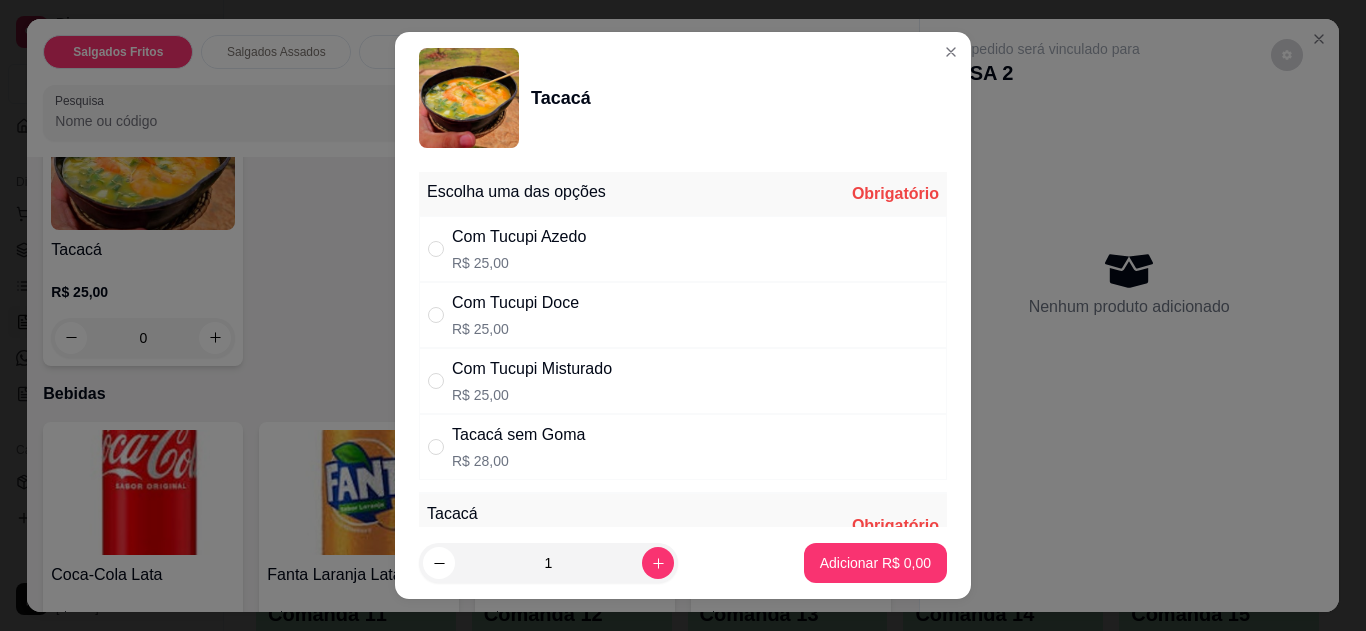 click on "Com Tucupi Doce R$ 25,00" at bounding box center [683, 315] 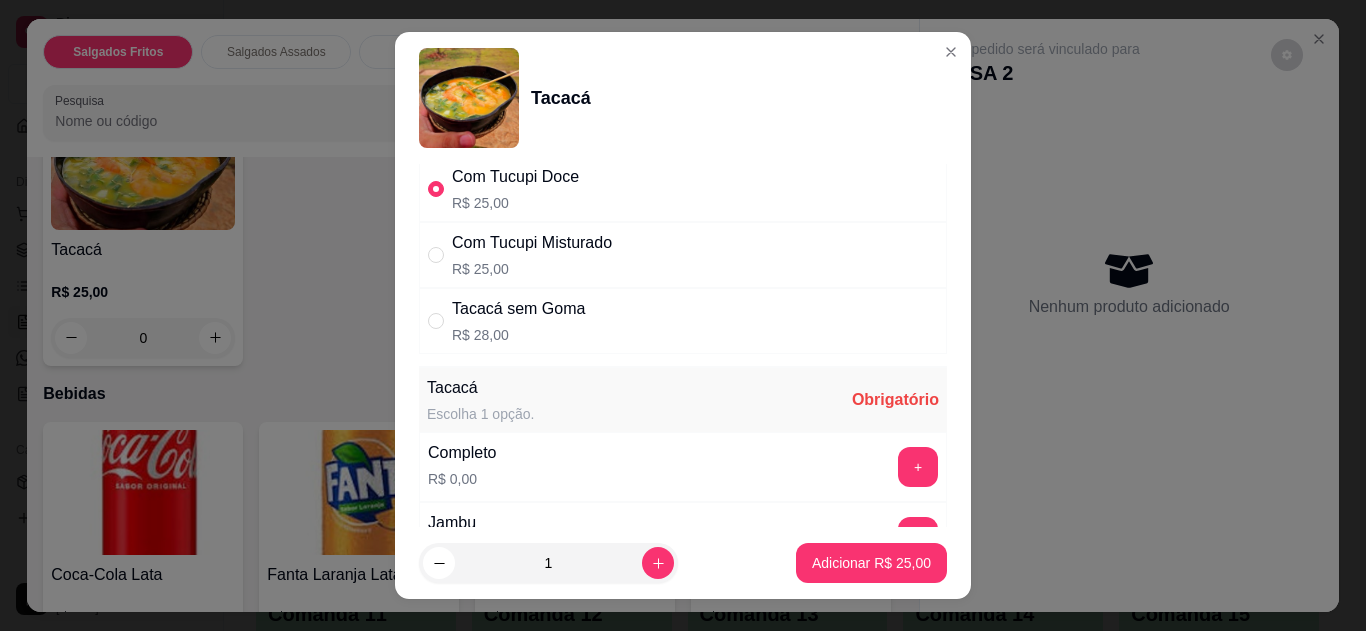 scroll, scrollTop: 160, scrollLeft: 0, axis: vertical 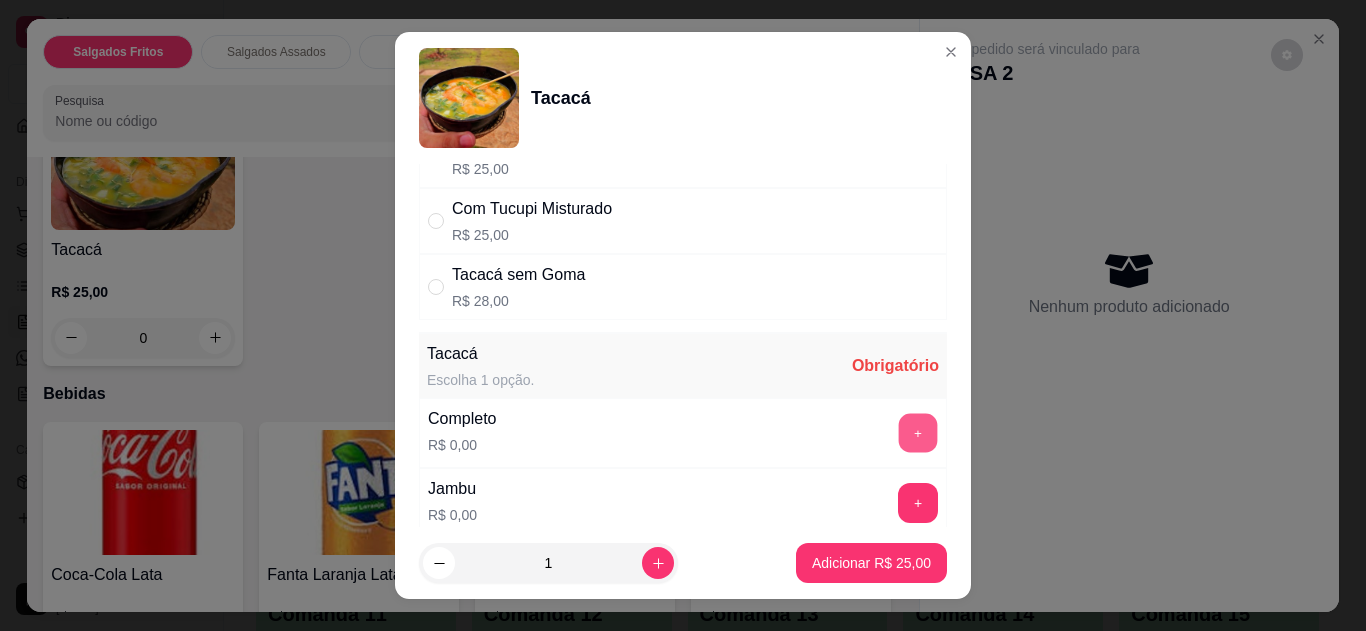 click on "+" at bounding box center [918, 432] 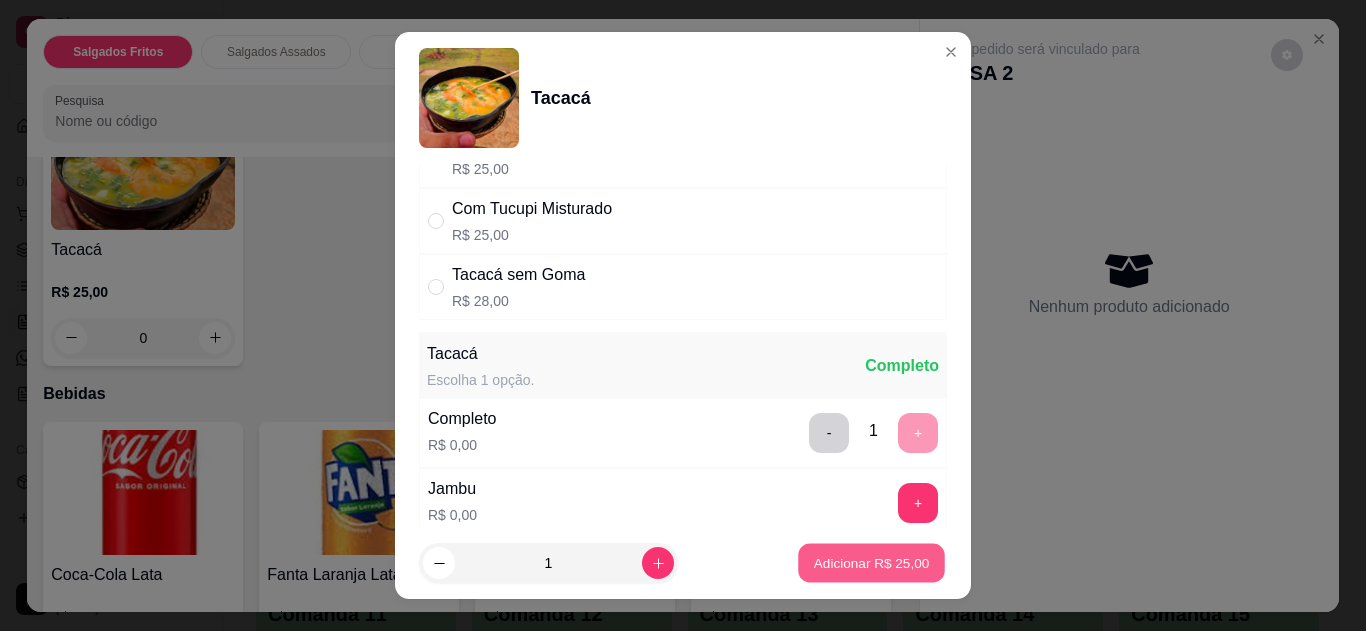 click on "Adicionar   R$ 25,00" at bounding box center [872, 563] 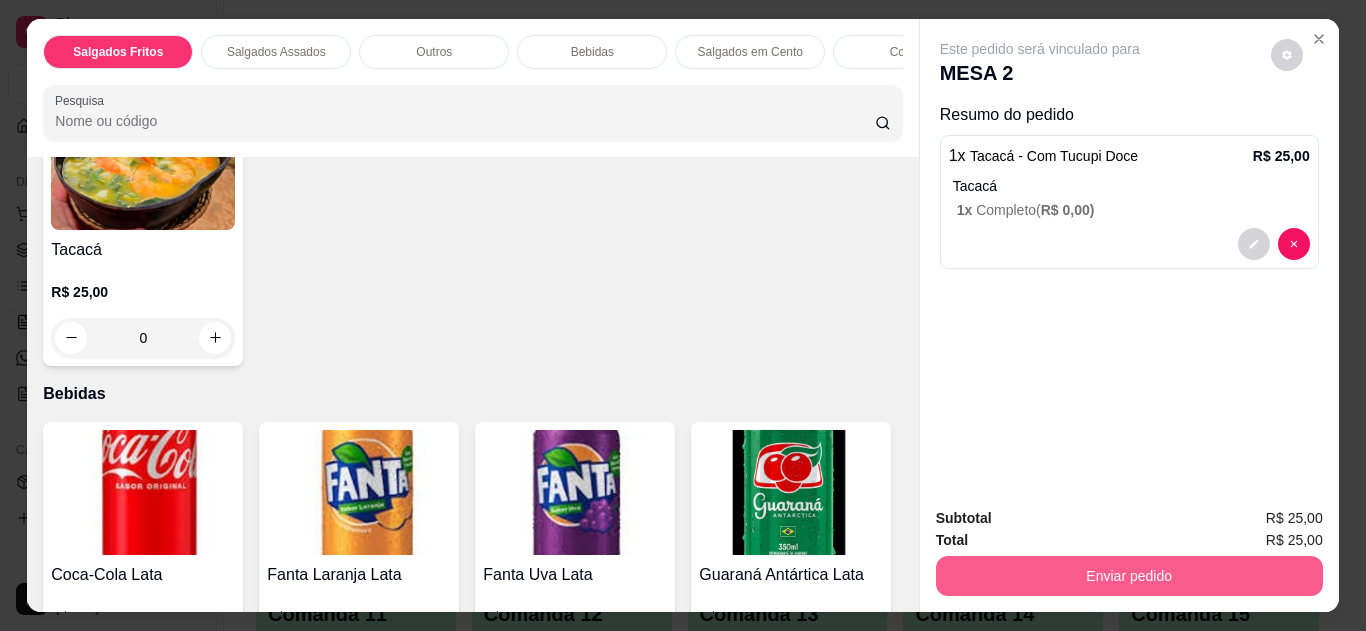 click on "Enviar pedido" at bounding box center (1129, 576) 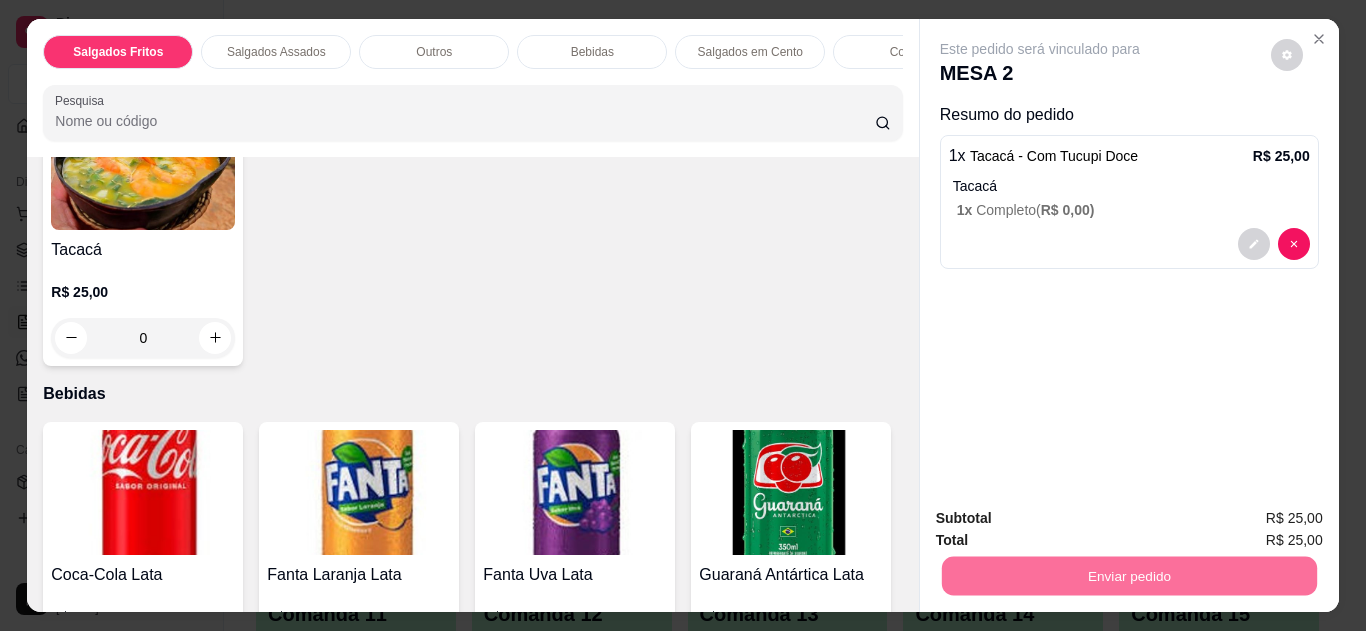 click on "Não registrar e enviar pedido" at bounding box center (1063, 519) 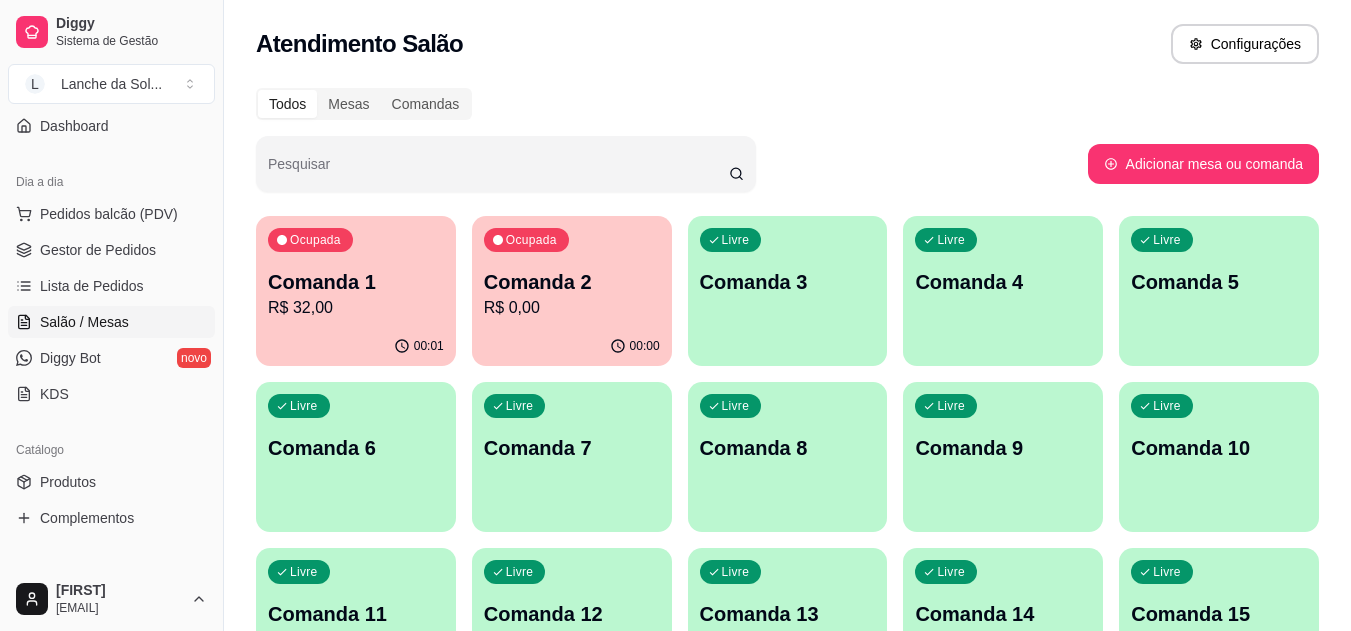 click on "Gestor de Pedidos" at bounding box center [98, 250] 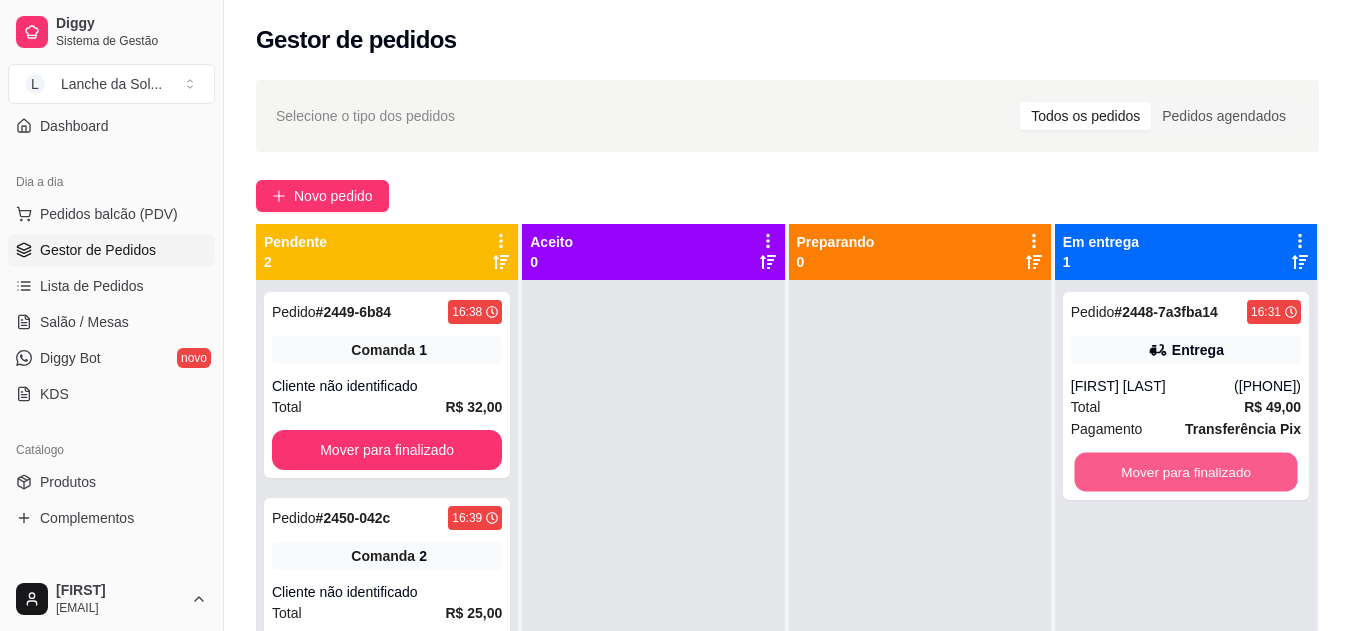 click on "Mover para finalizado" at bounding box center [1185, 472] 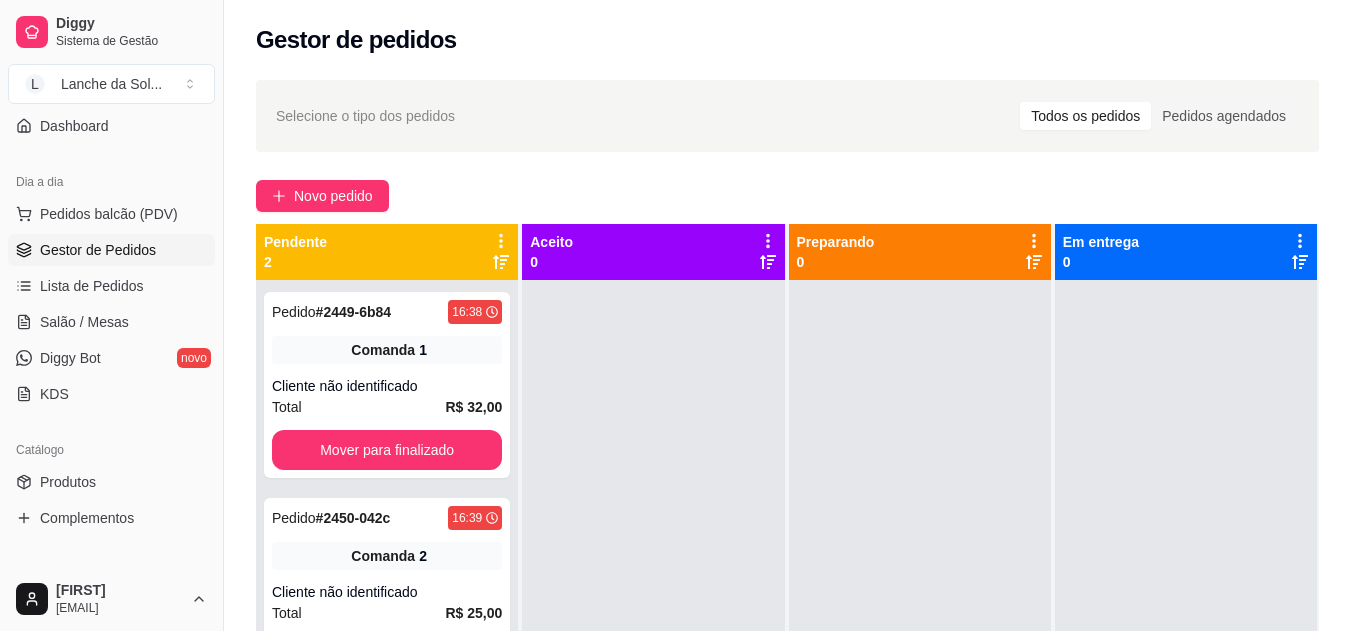 click on "Salão / Mesas" at bounding box center [111, 322] 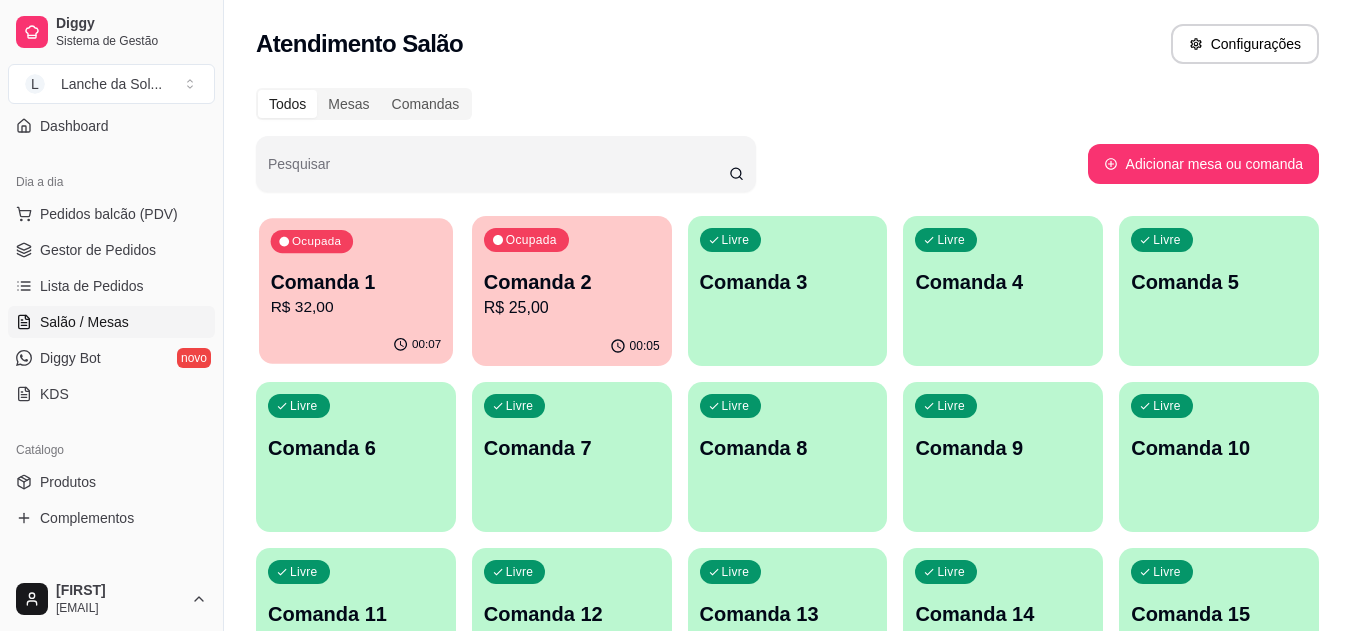 click on "Comanda 1" at bounding box center (356, 282) 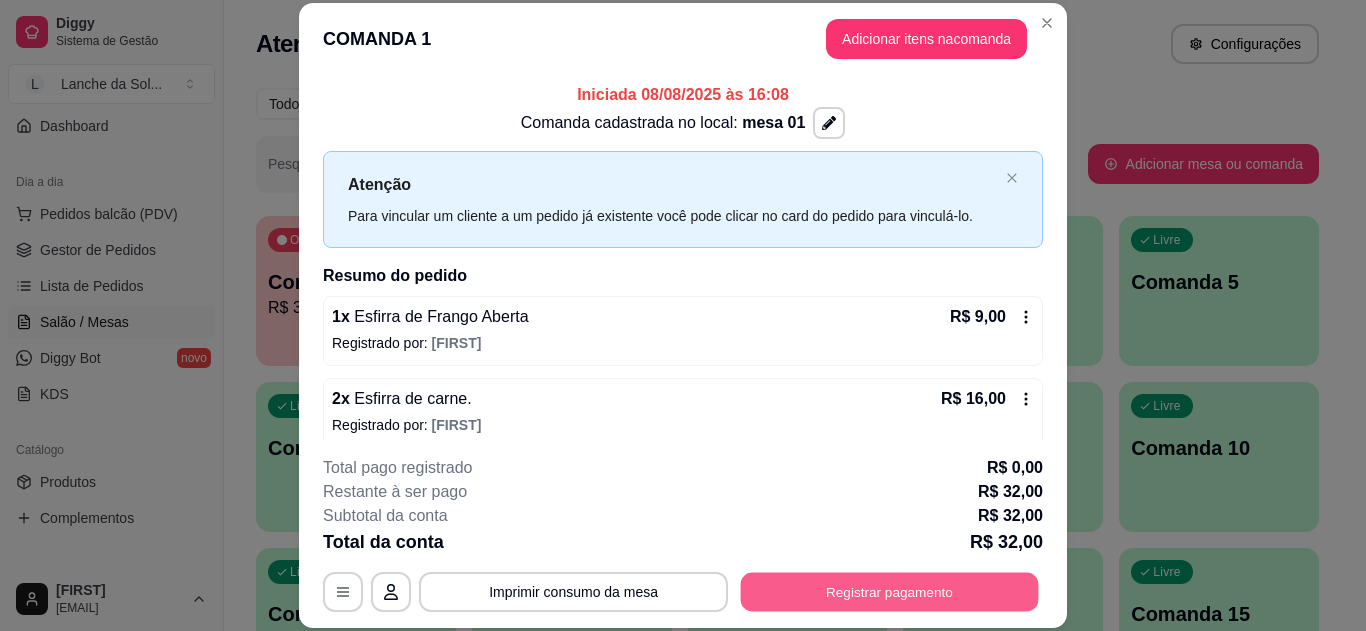 click on "Registrar pagamento" at bounding box center [890, 591] 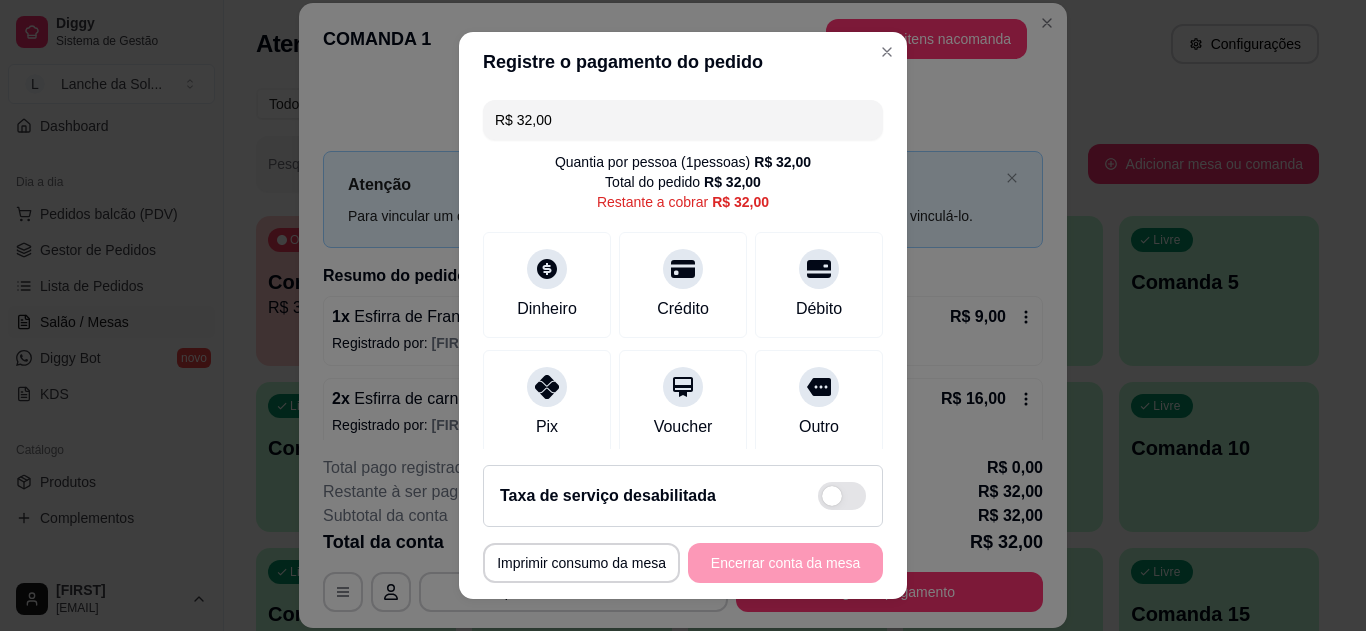 click on "Pix" at bounding box center [547, 403] 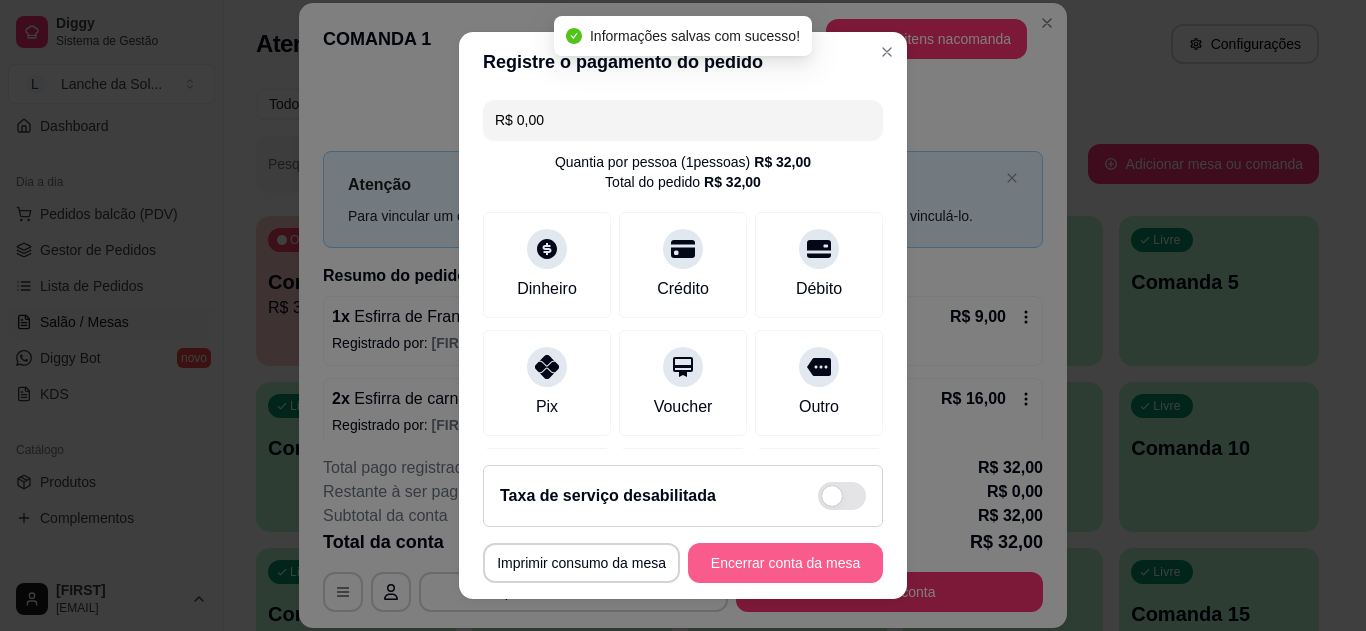 type on "R$ 0,00" 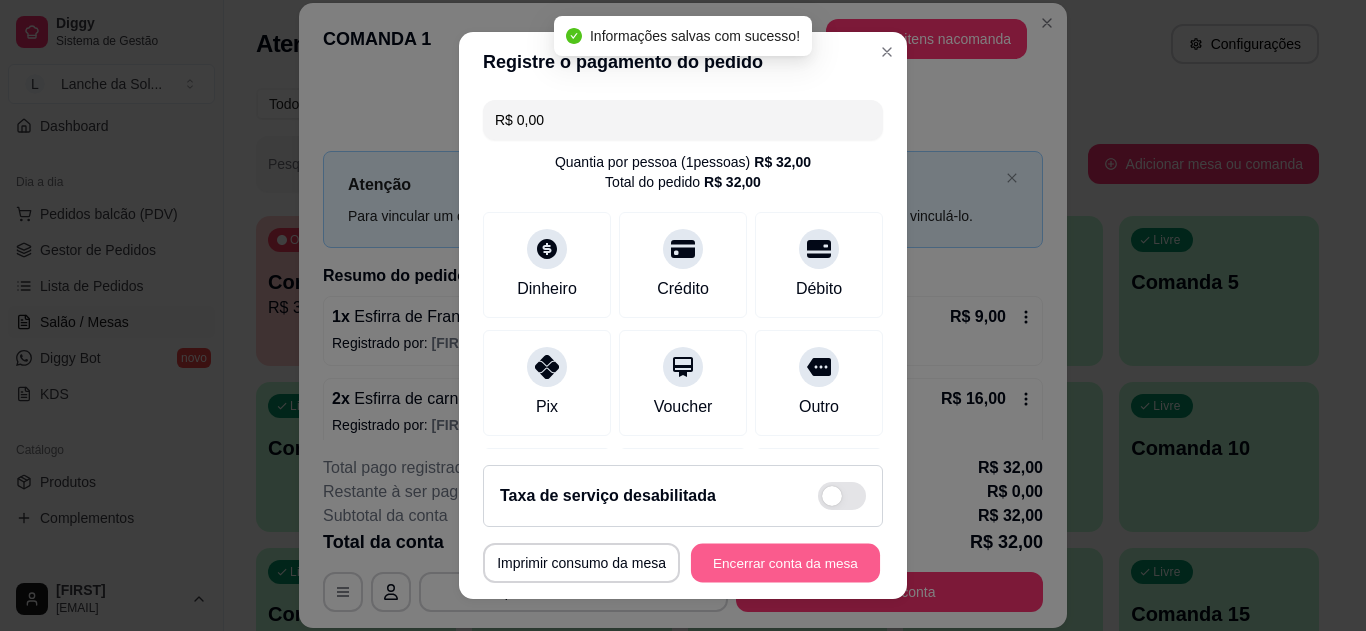 click on "Encerrar conta da mesa" at bounding box center [785, 563] 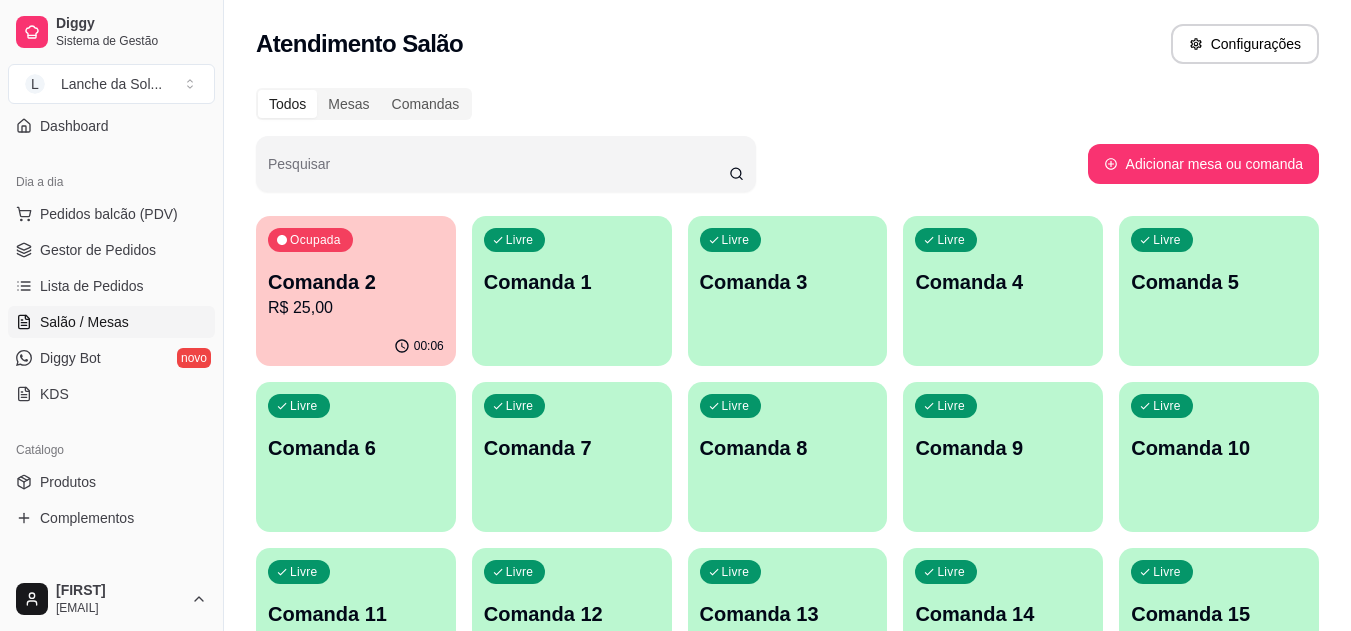 click on "Gestor de Pedidos" at bounding box center (98, 250) 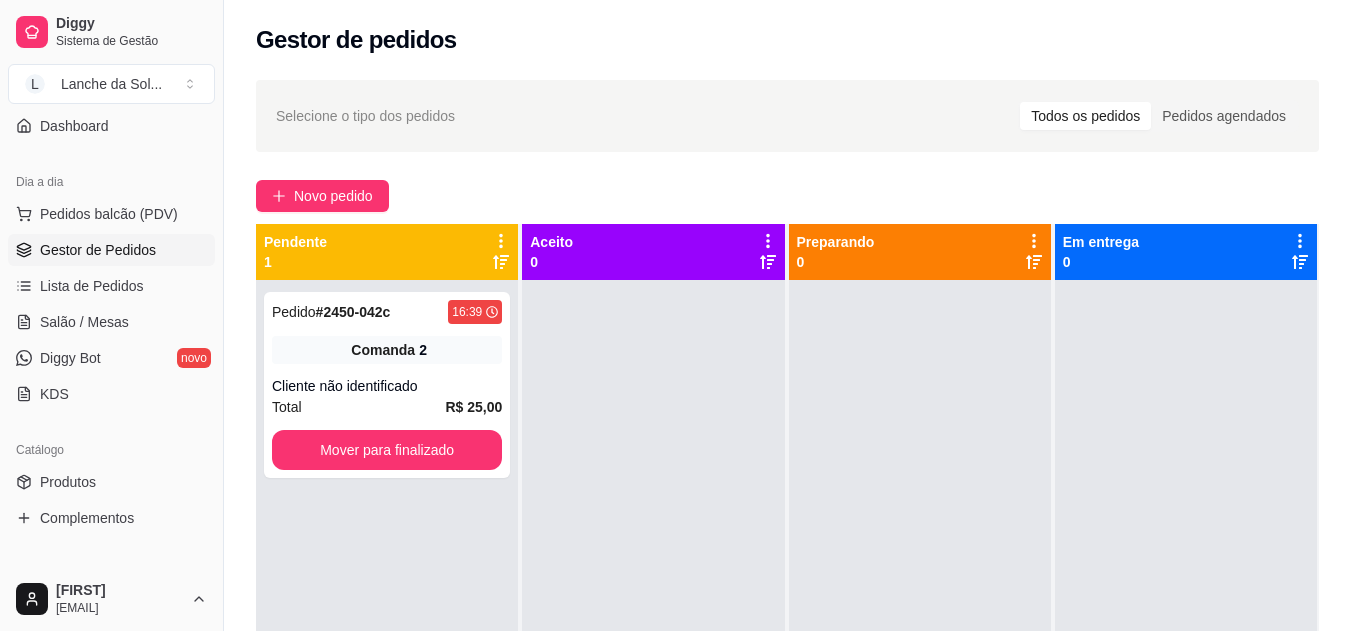 click on "Salão / Mesas" at bounding box center (84, 322) 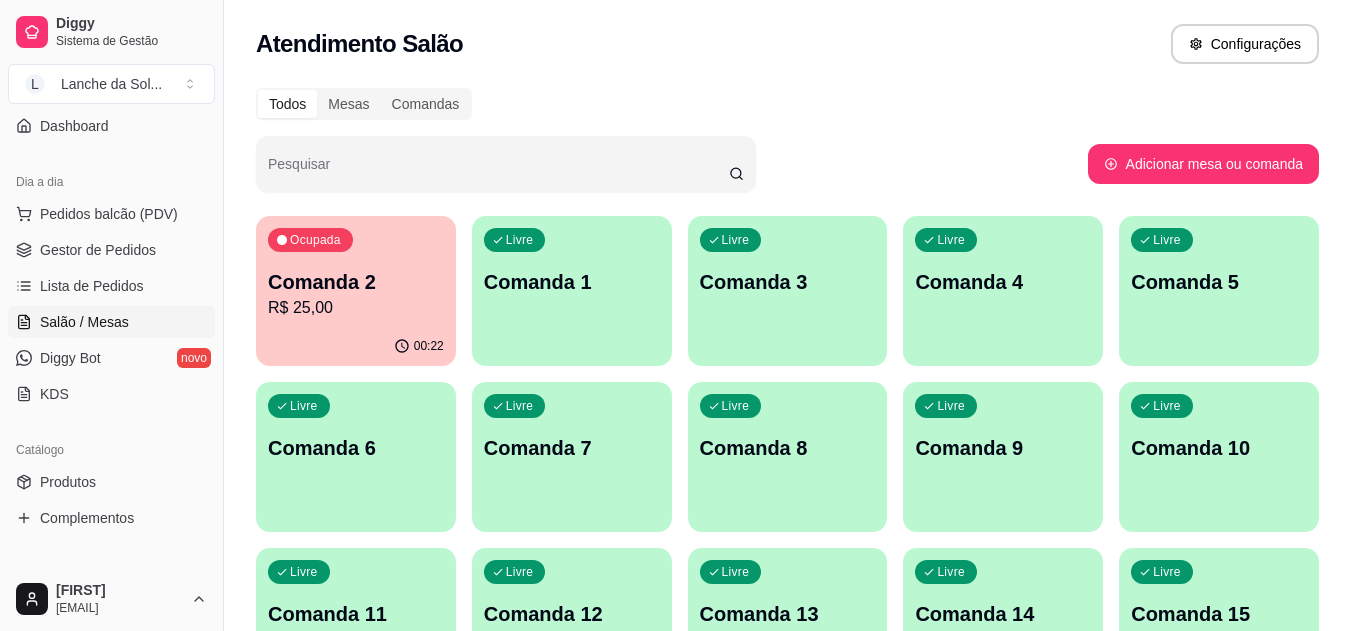 click 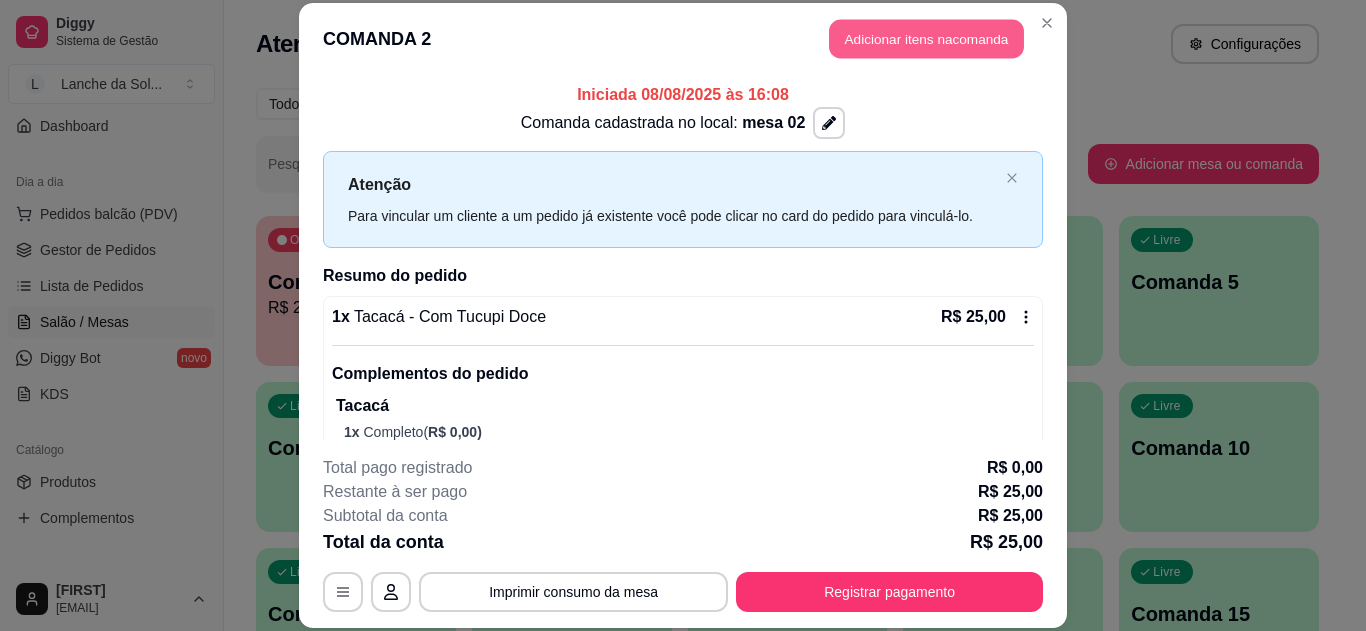 click on "Adicionar itens na  comanda" at bounding box center [926, 39] 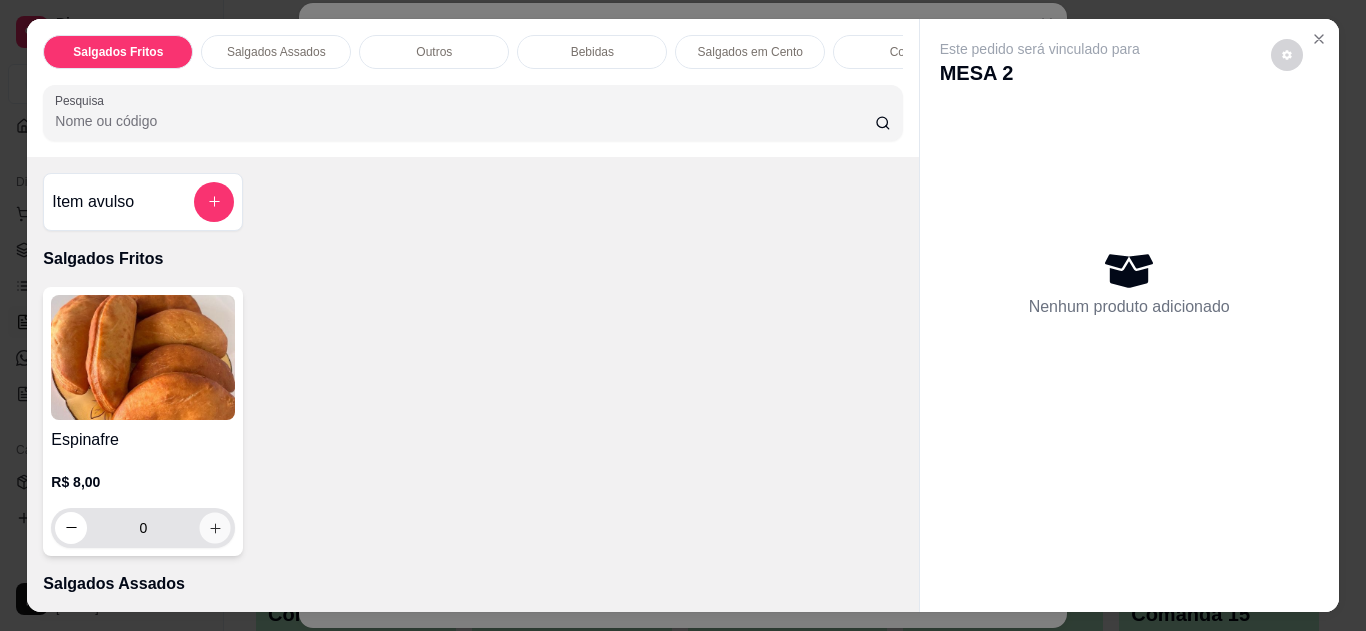 click at bounding box center [215, 527] 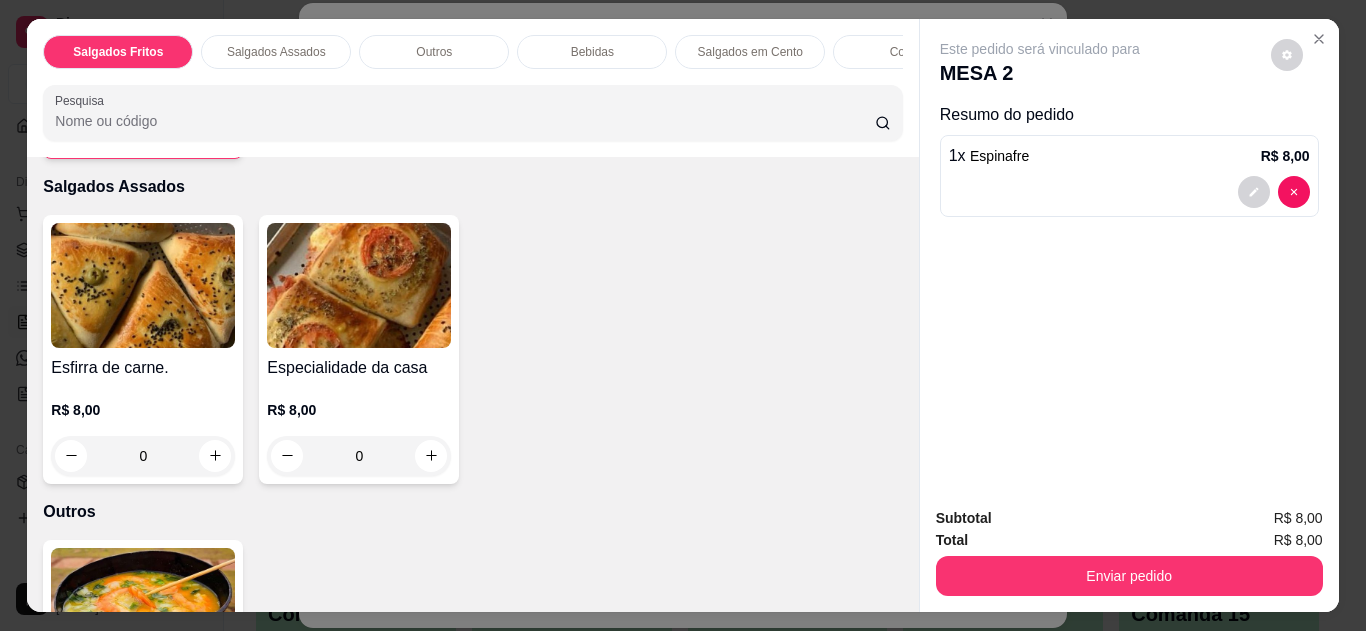 scroll, scrollTop: 400, scrollLeft: 0, axis: vertical 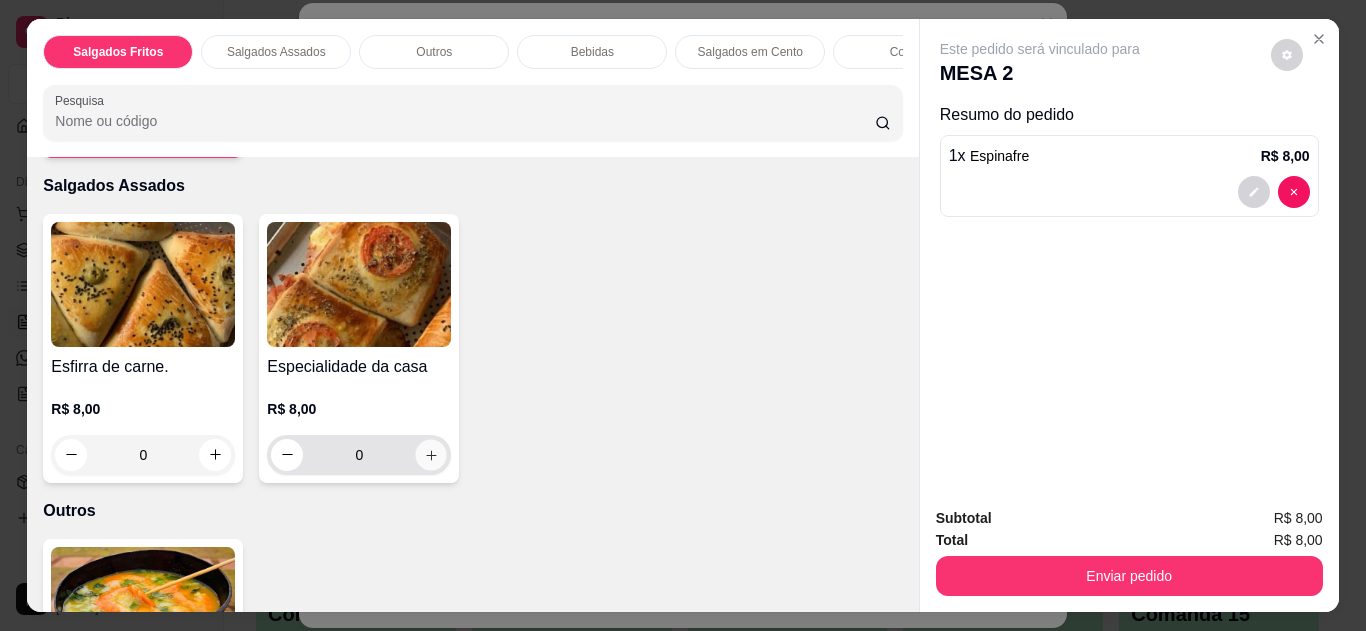 click 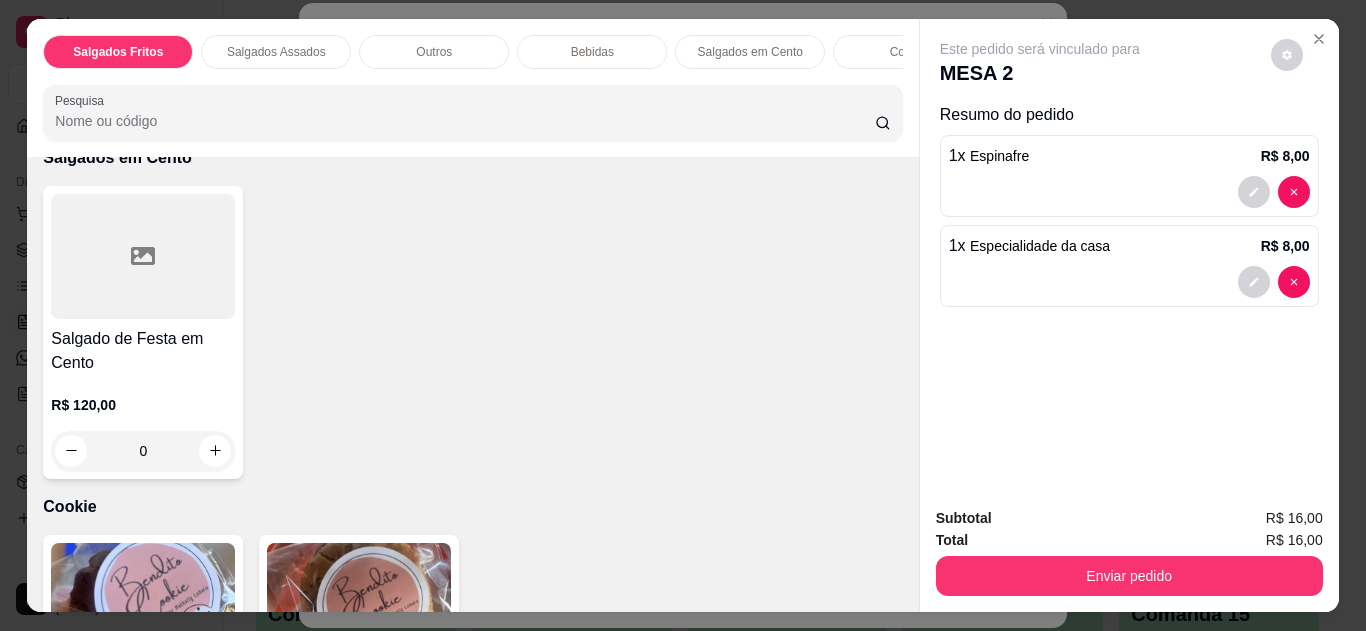 scroll, scrollTop: 2000, scrollLeft: 0, axis: vertical 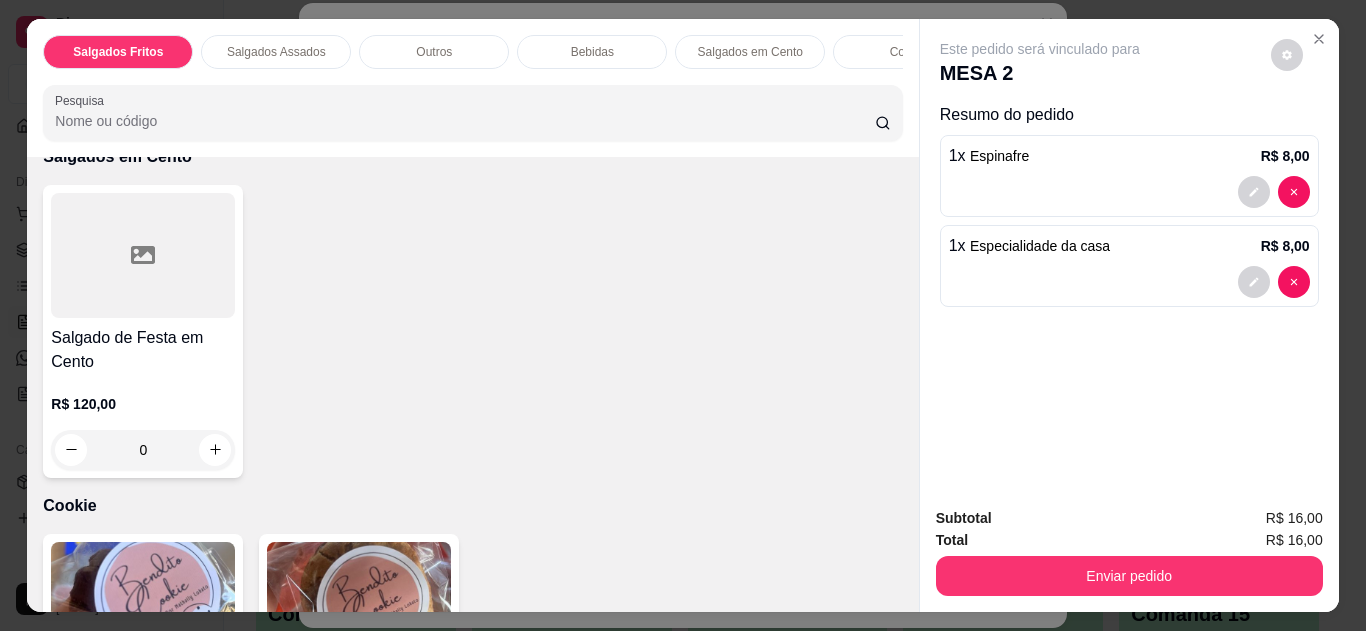 click 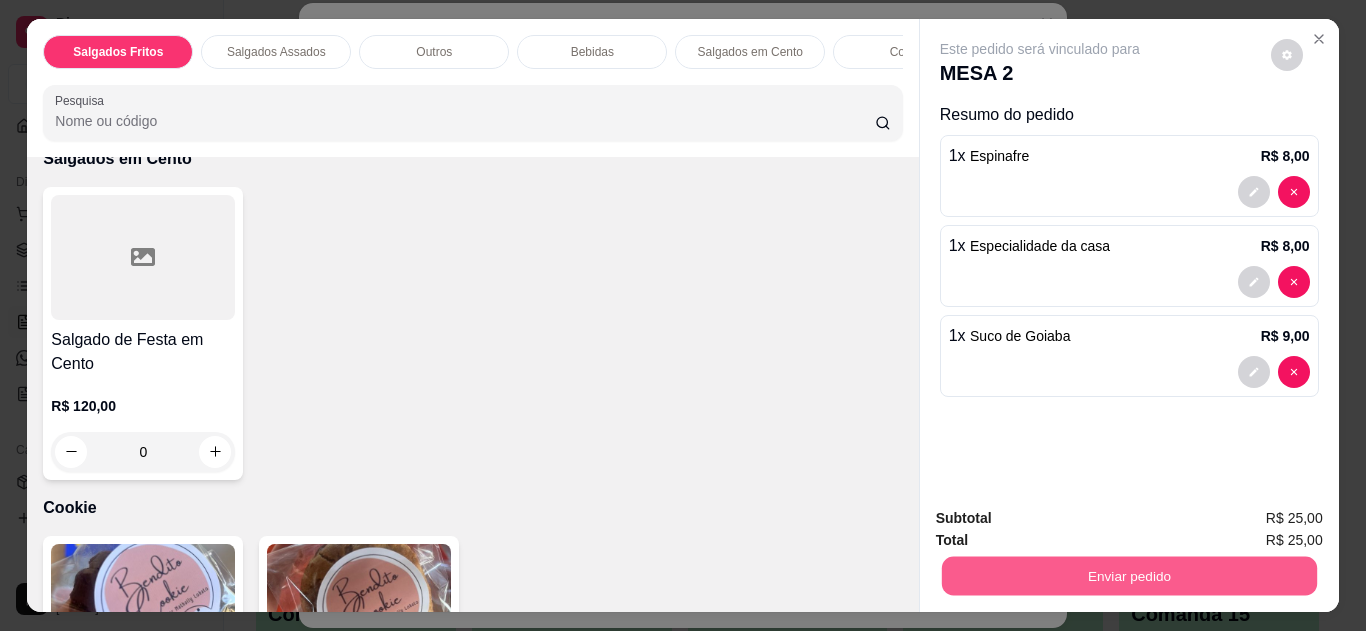 click on "Enviar pedido" at bounding box center [1128, 576] 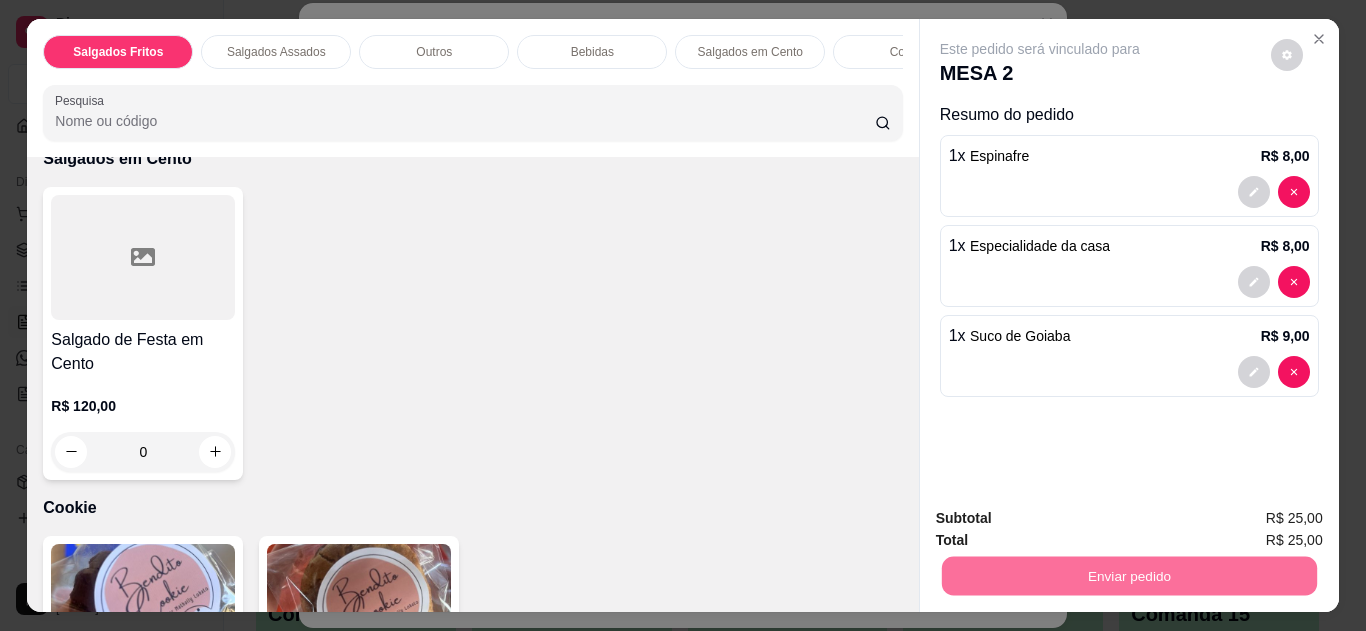 click on "Não registrar e enviar pedido" at bounding box center [1063, 520] 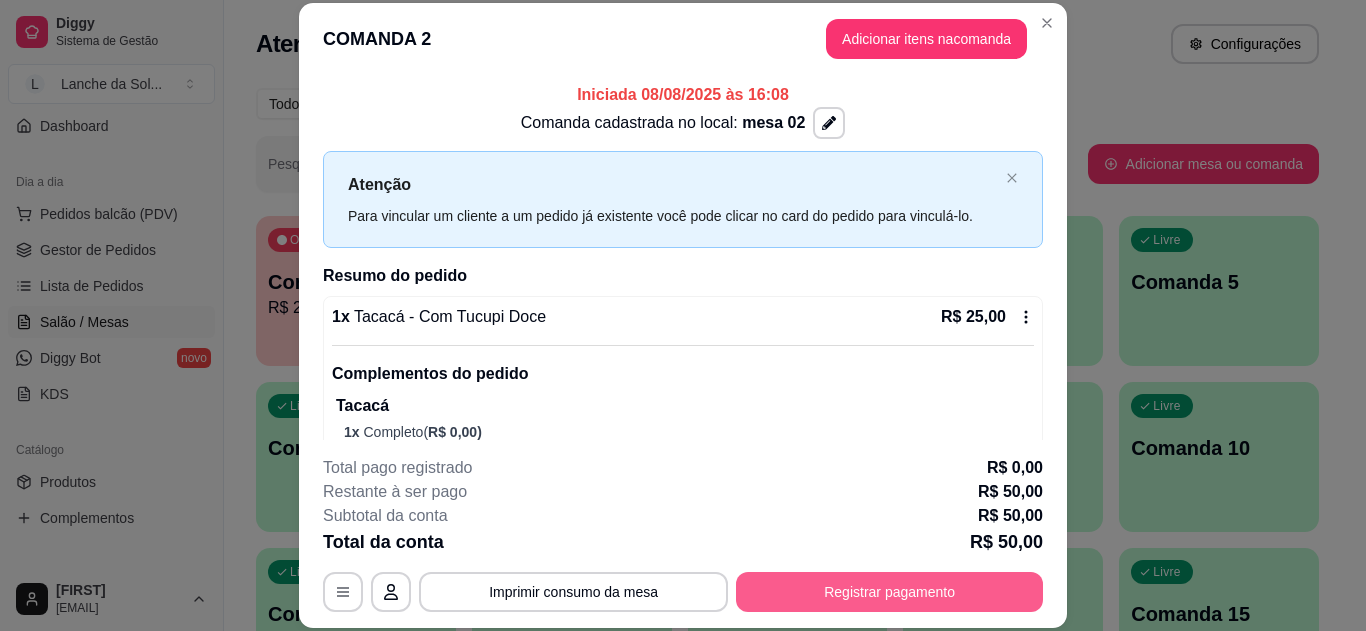 click on "Registrar pagamento" at bounding box center [889, 592] 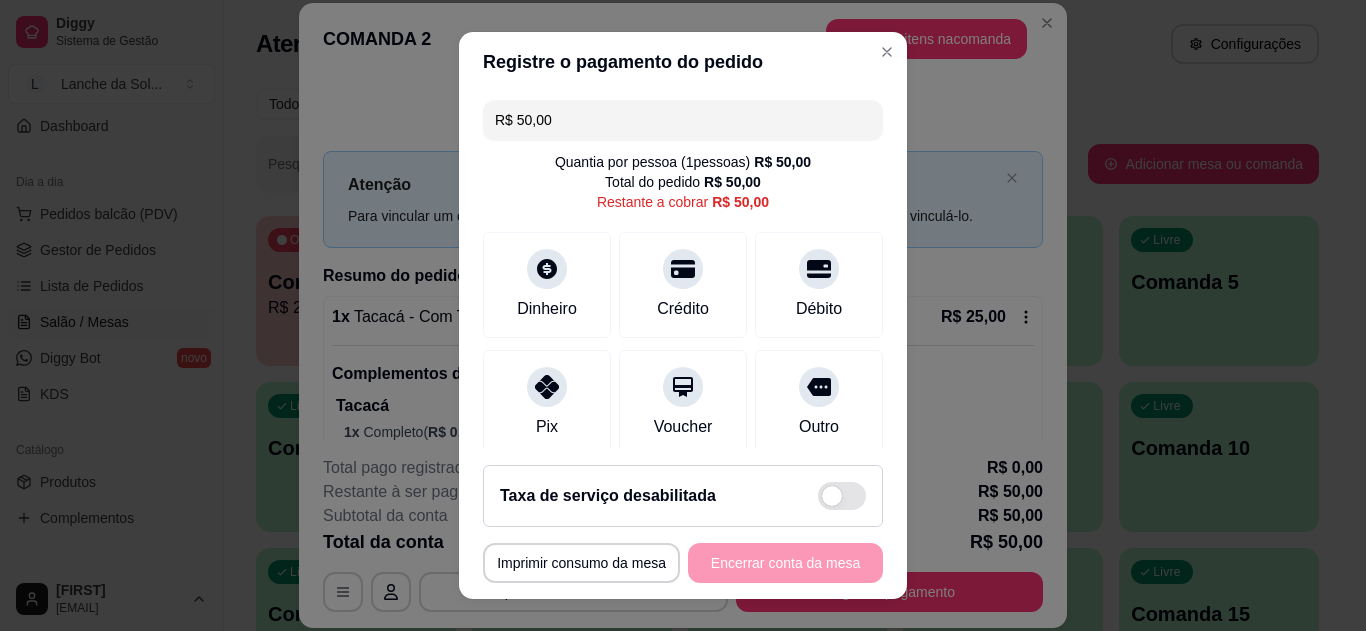 click at bounding box center (547, 387) 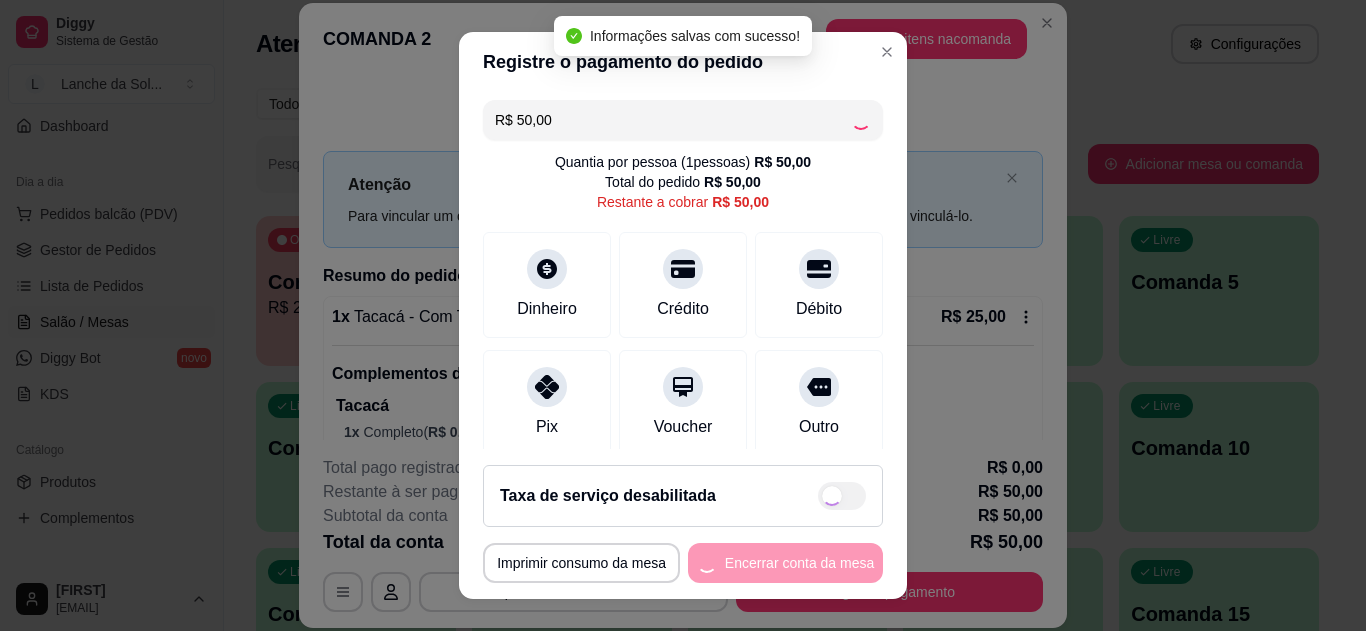 type on "R$ 0,00" 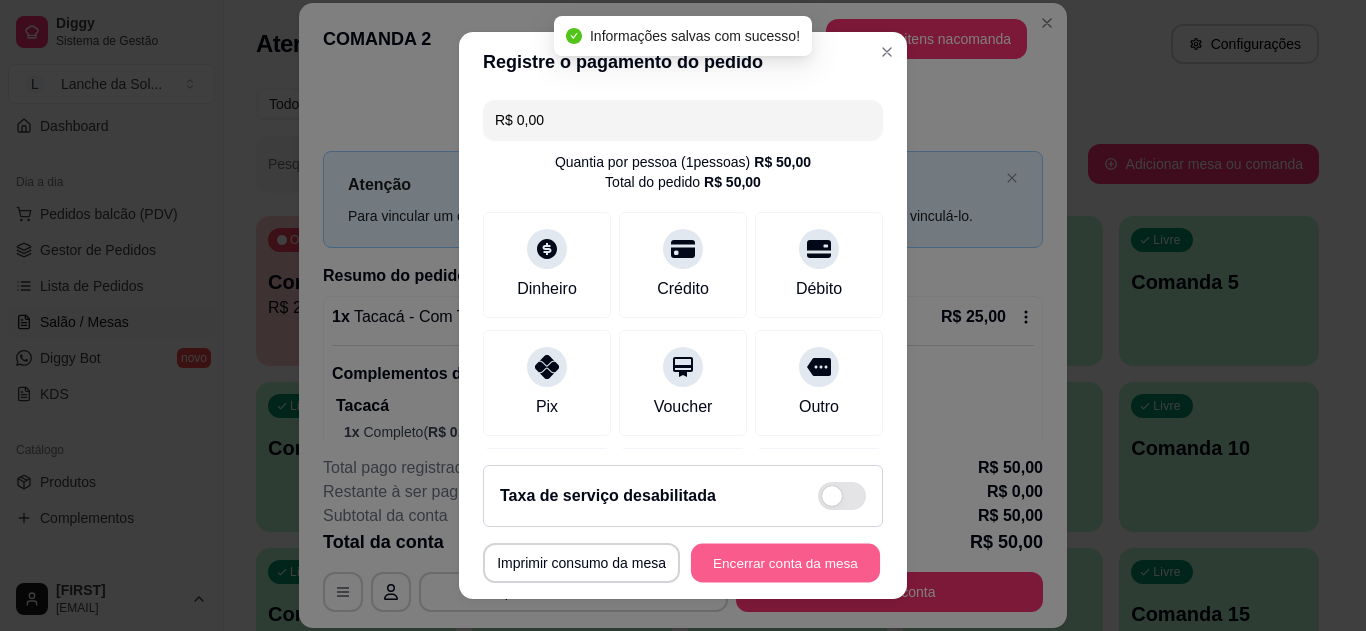 click on "Encerrar conta da mesa" at bounding box center (785, 563) 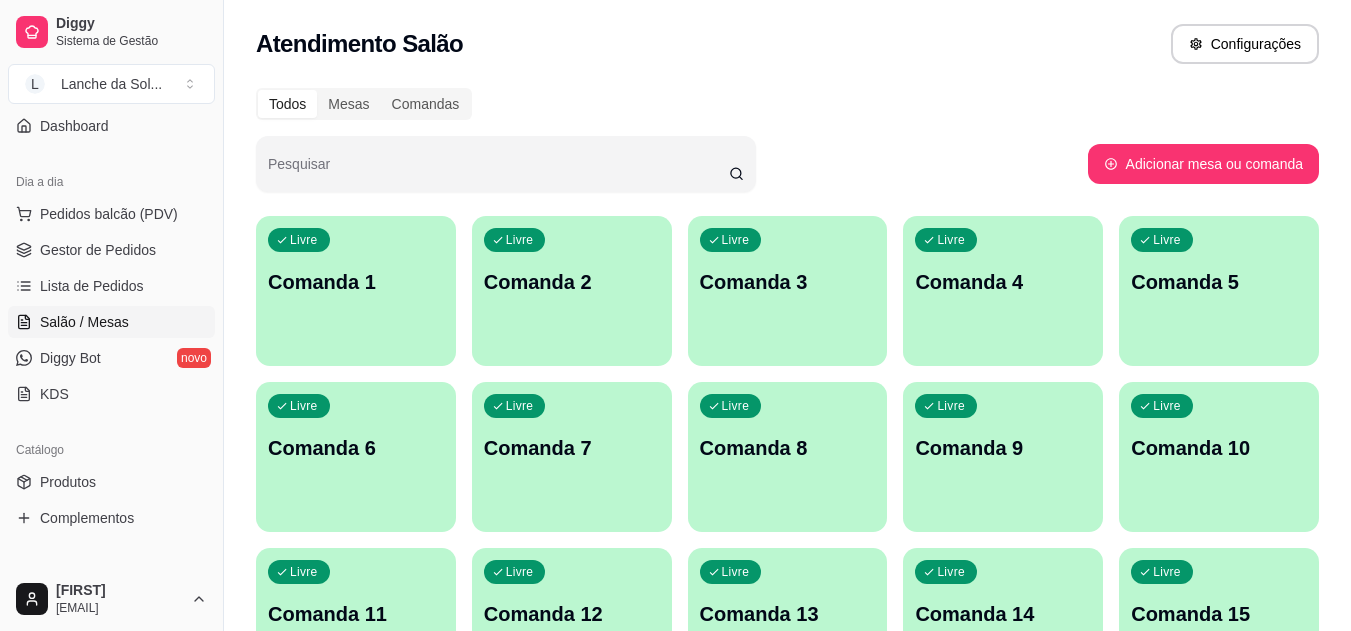 click on "Gestor de Pedidos" at bounding box center (98, 250) 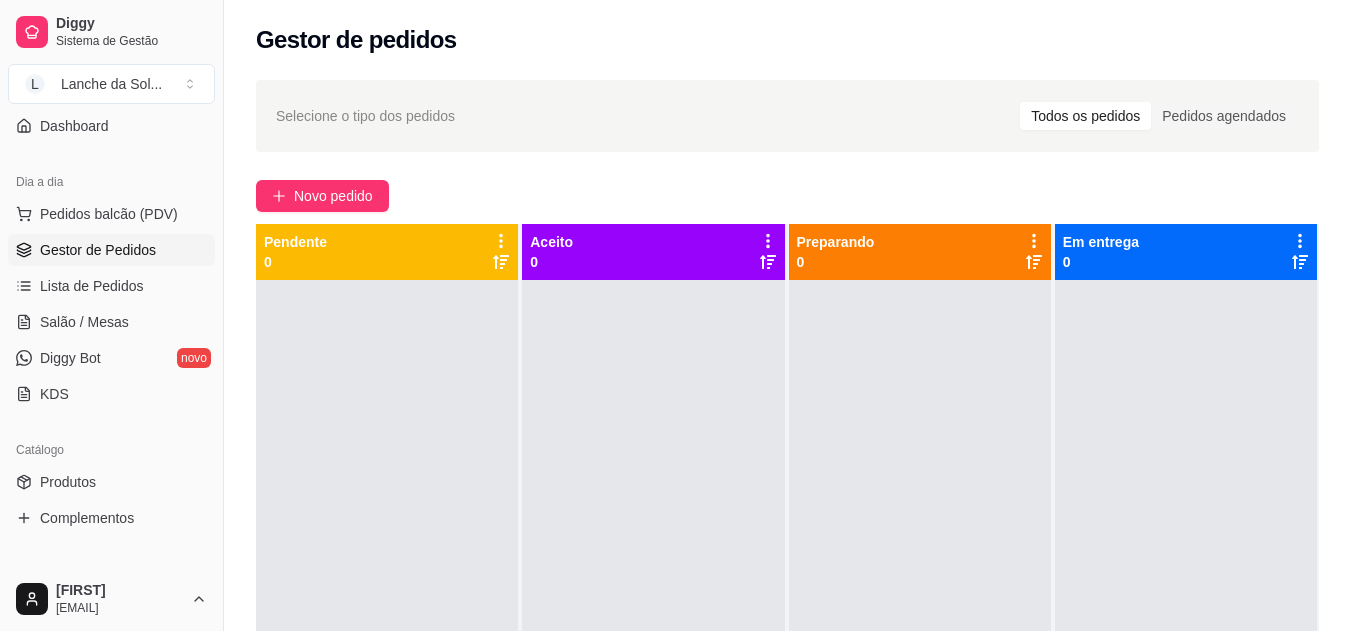 click on "Gestor de Pedidos" at bounding box center [98, 250] 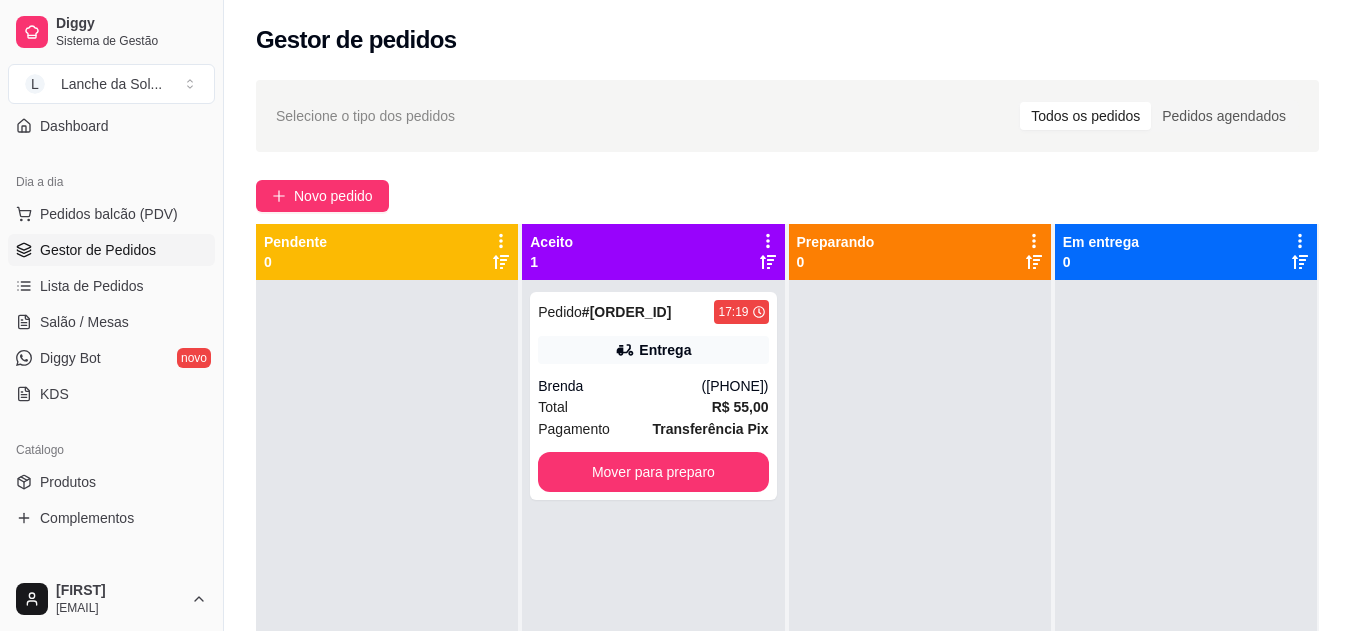 click on "Brenda" at bounding box center (619, 386) 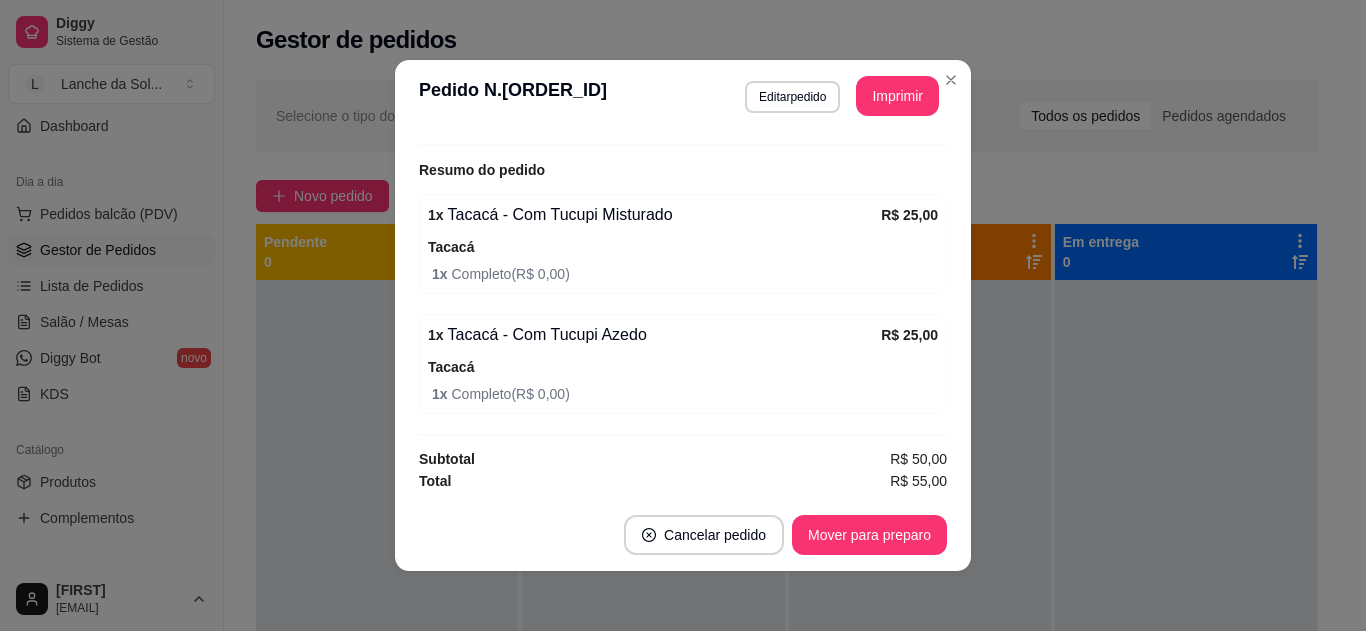 scroll, scrollTop: 604, scrollLeft: 0, axis: vertical 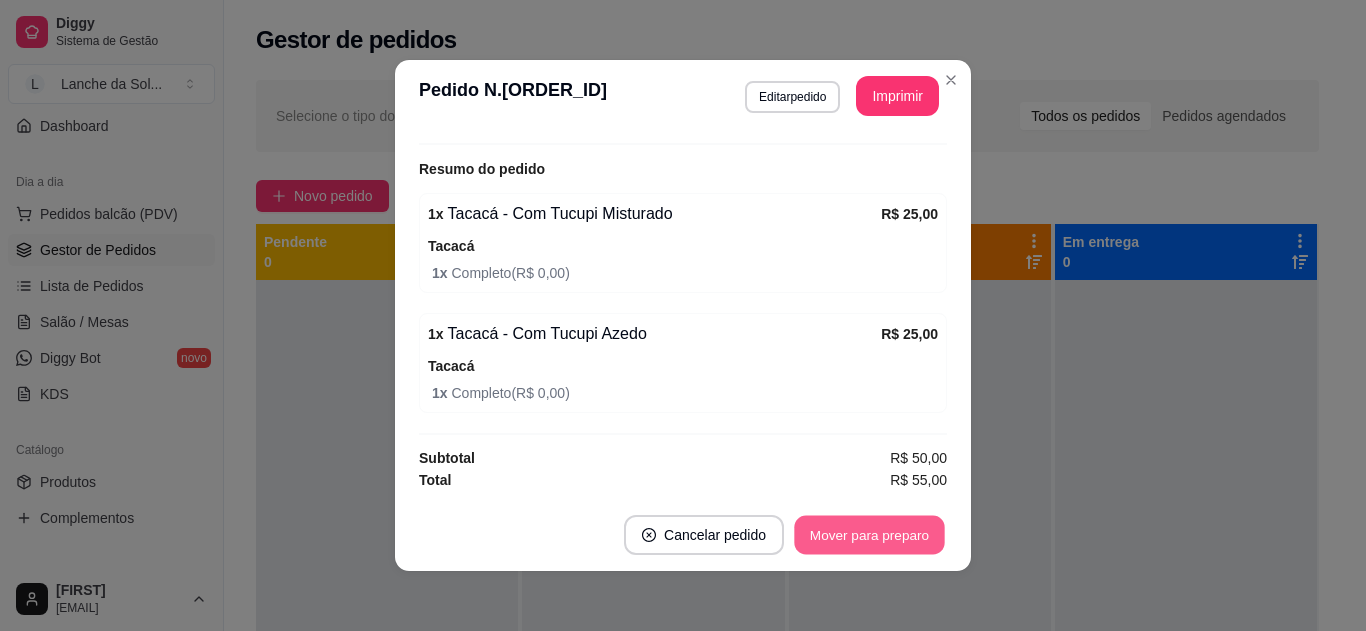 click on "Mover para preparo" at bounding box center (869, 535) 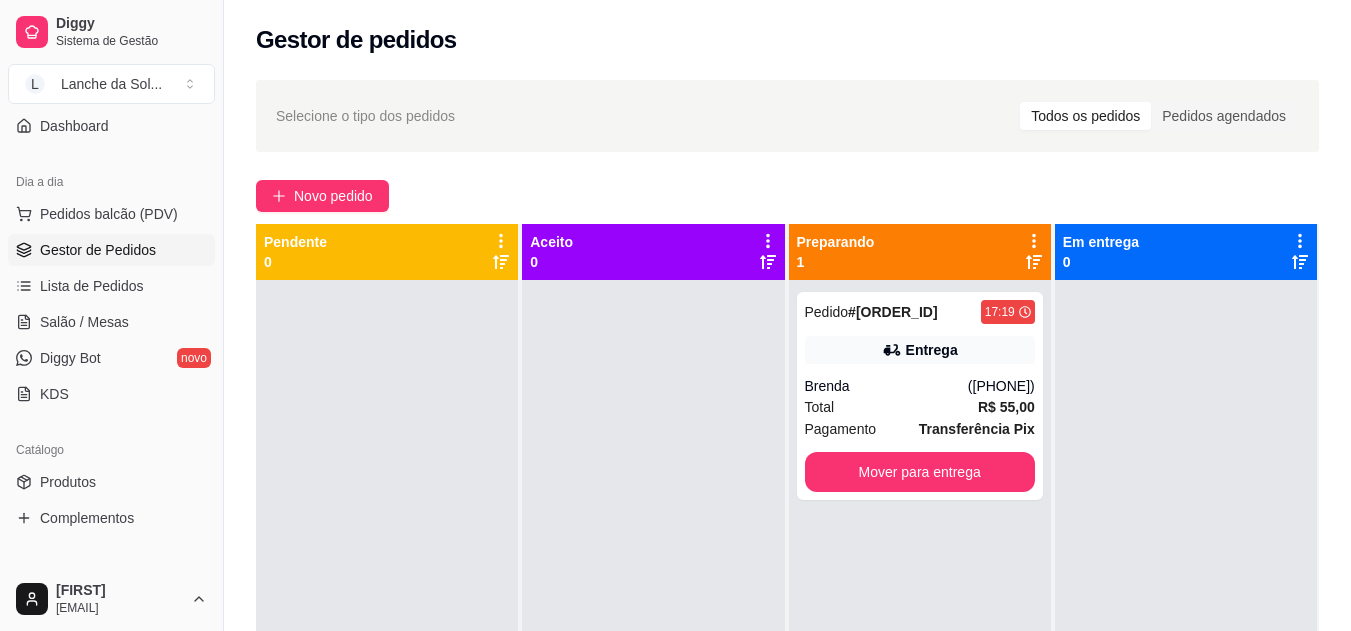 click at bounding box center [653, 595] 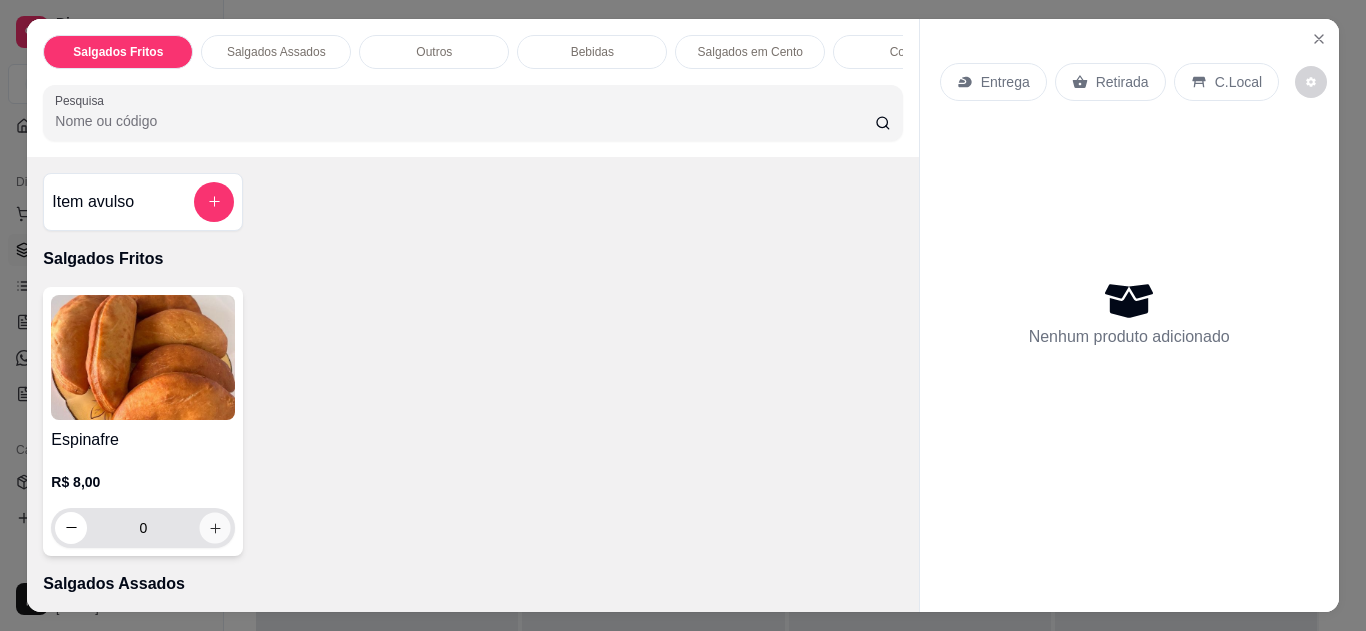 click at bounding box center [215, 527] 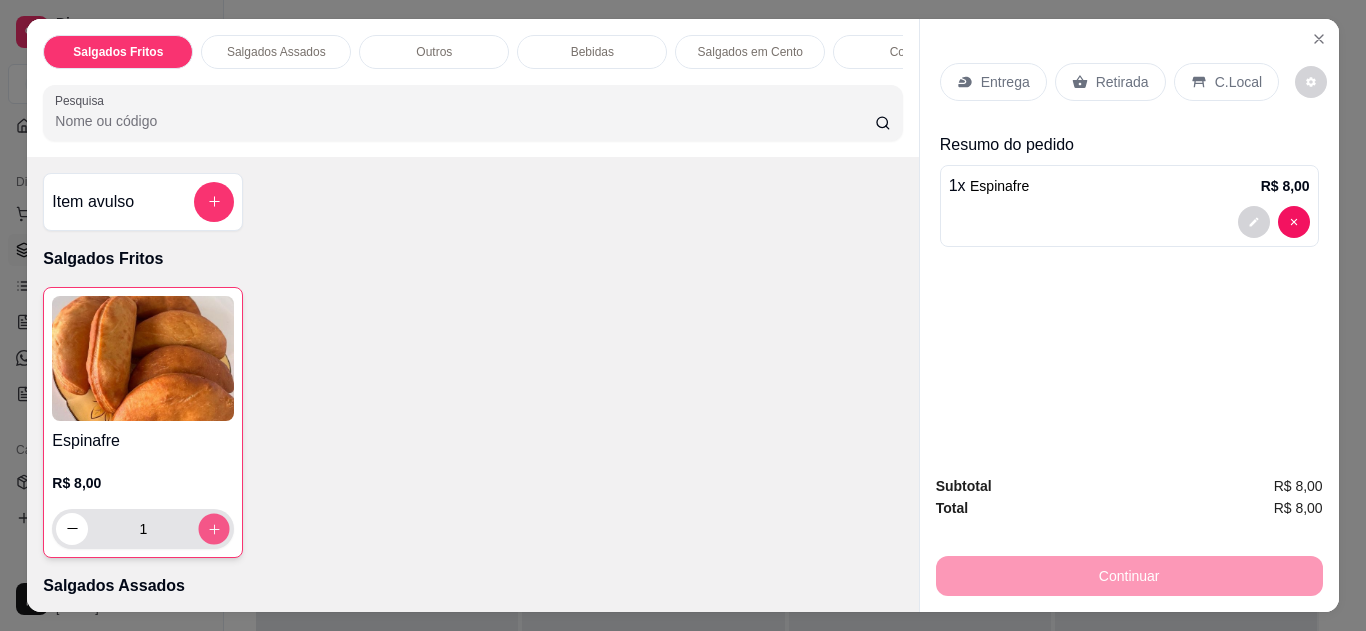 click at bounding box center (214, 528) 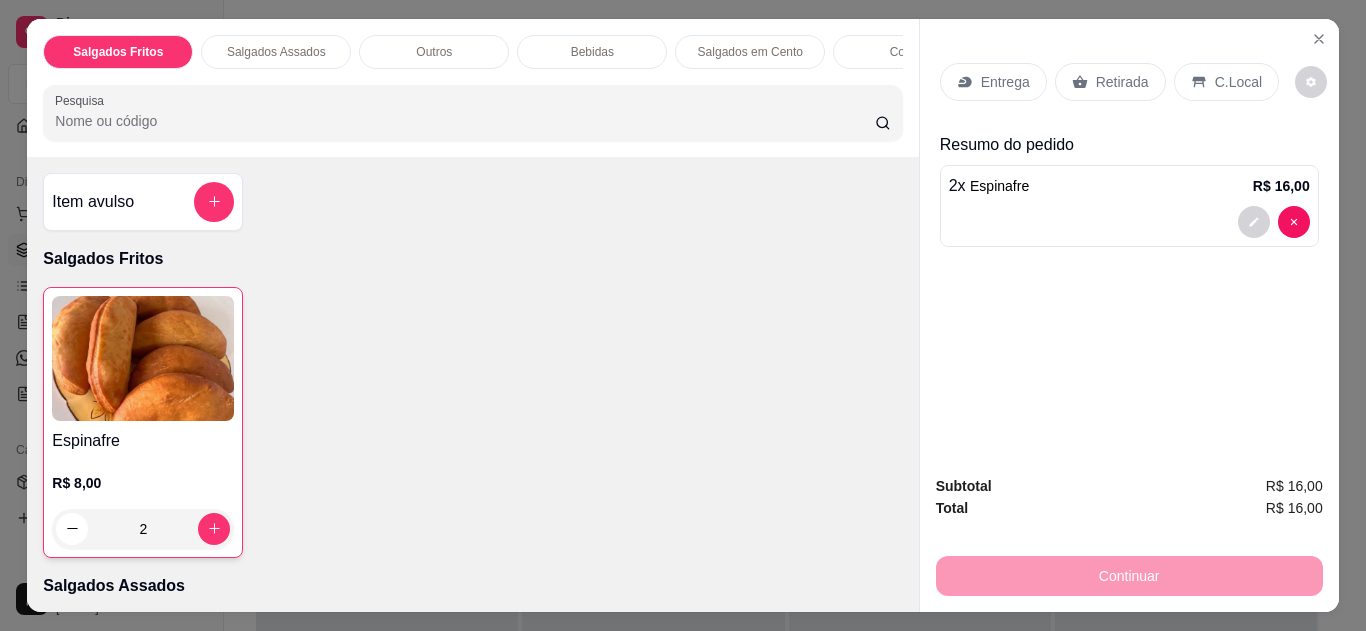 click on "C.Local" at bounding box center [1238, 82] 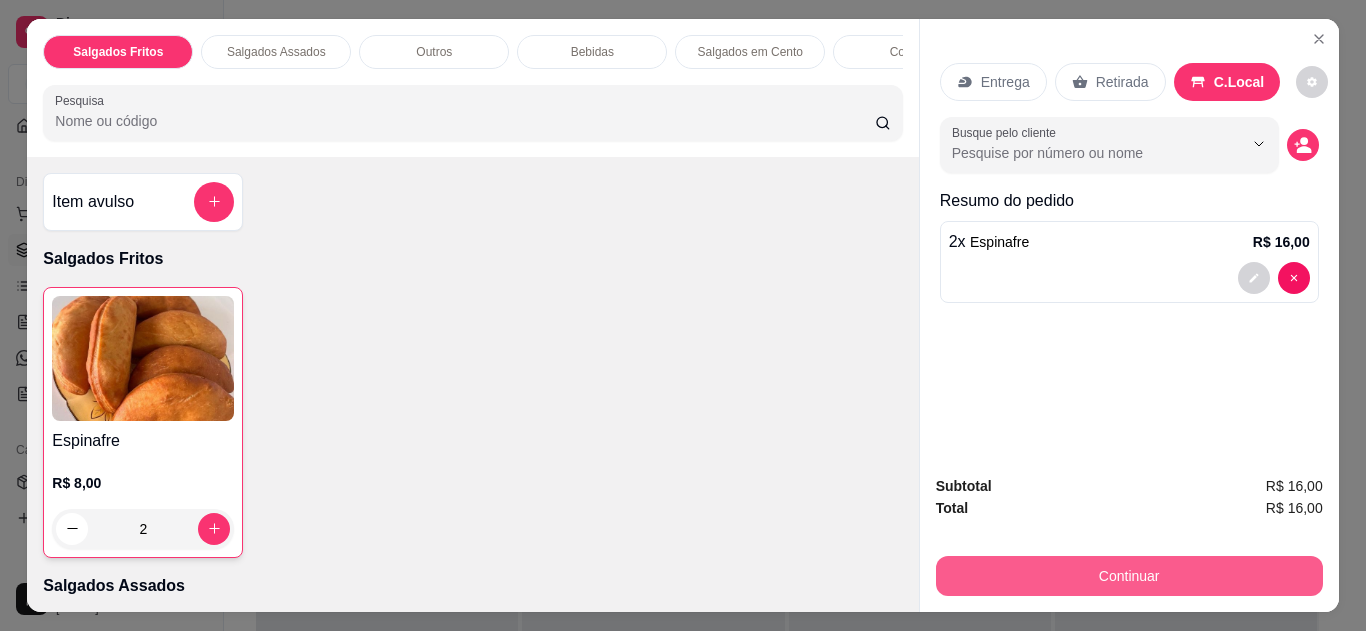 click on "Continuar" at bounding box center (1129, 576) 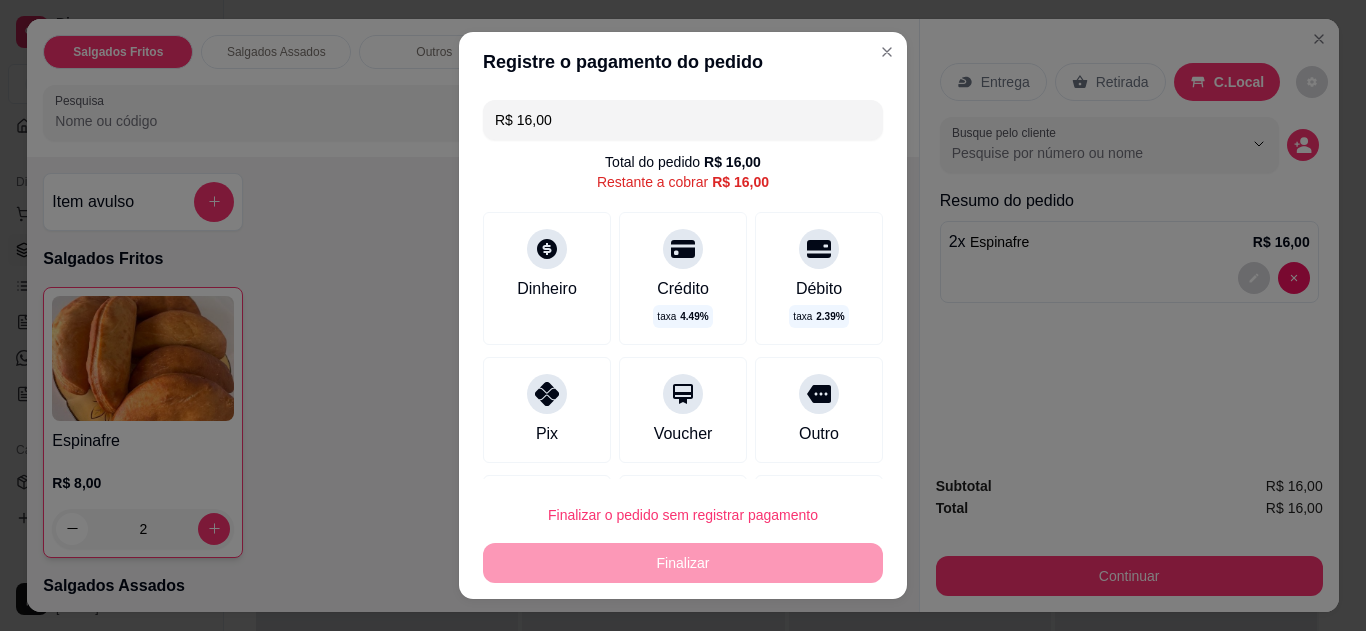 click at bounding box center (547, 394) 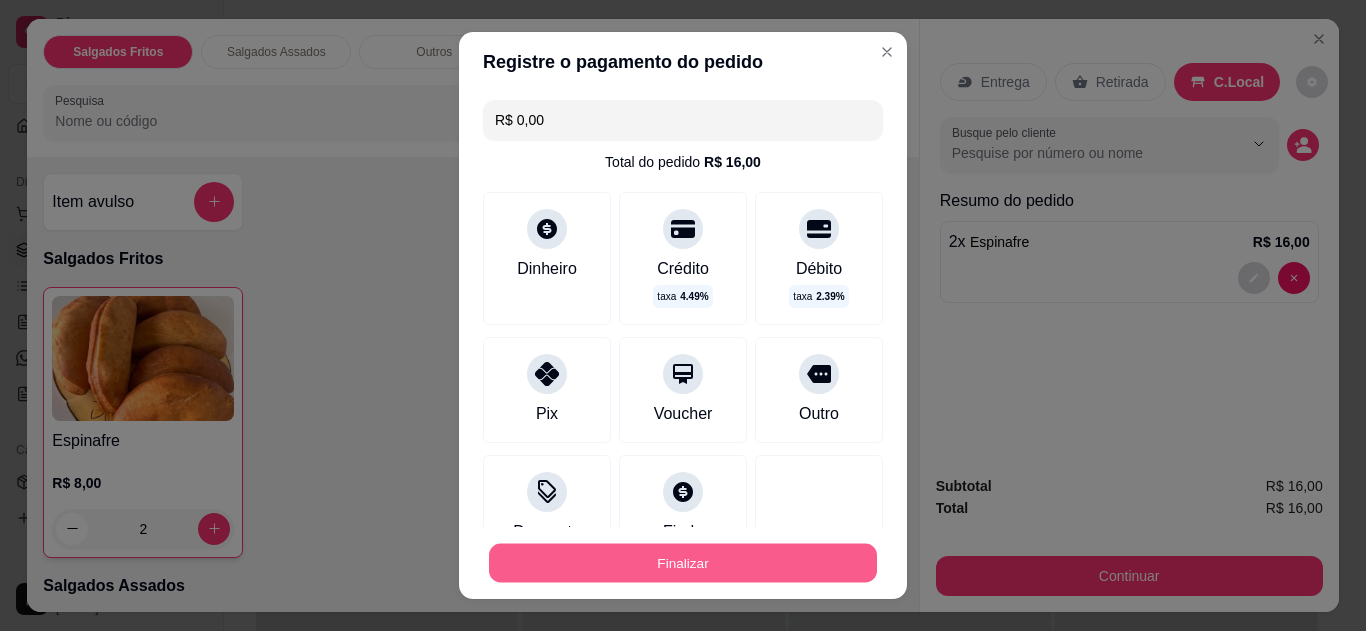 click on "Finalizar" at bounding box center (683, 563) 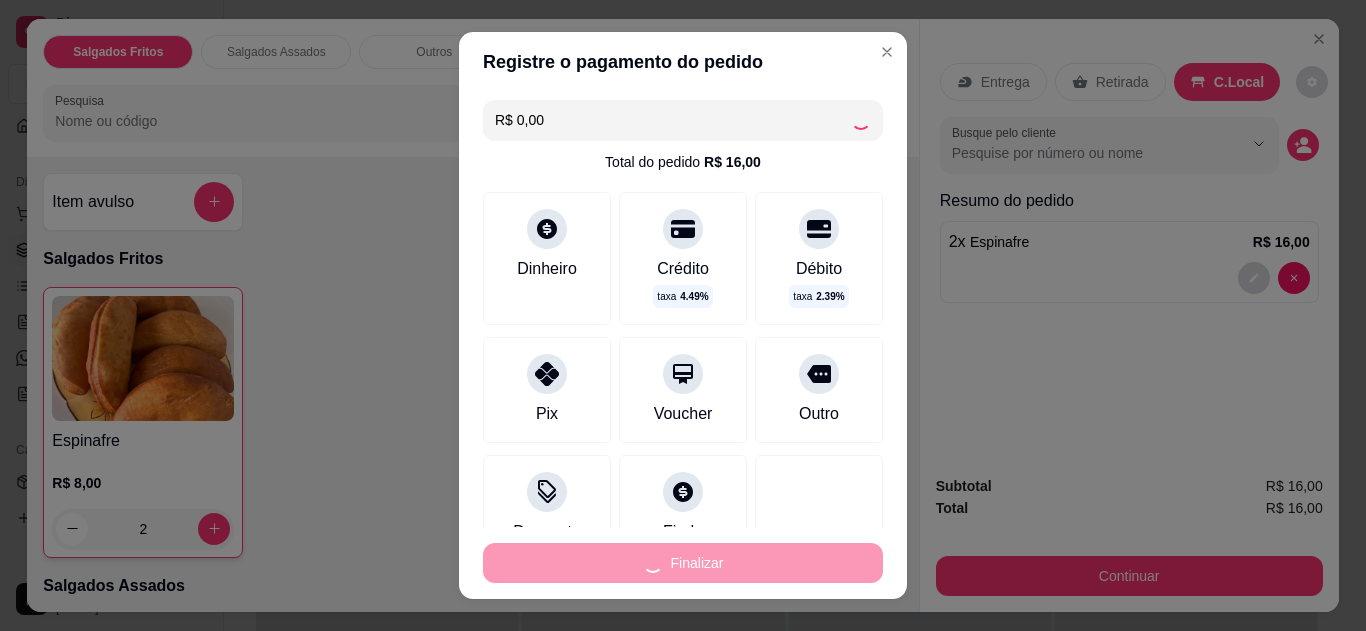 type on "0" 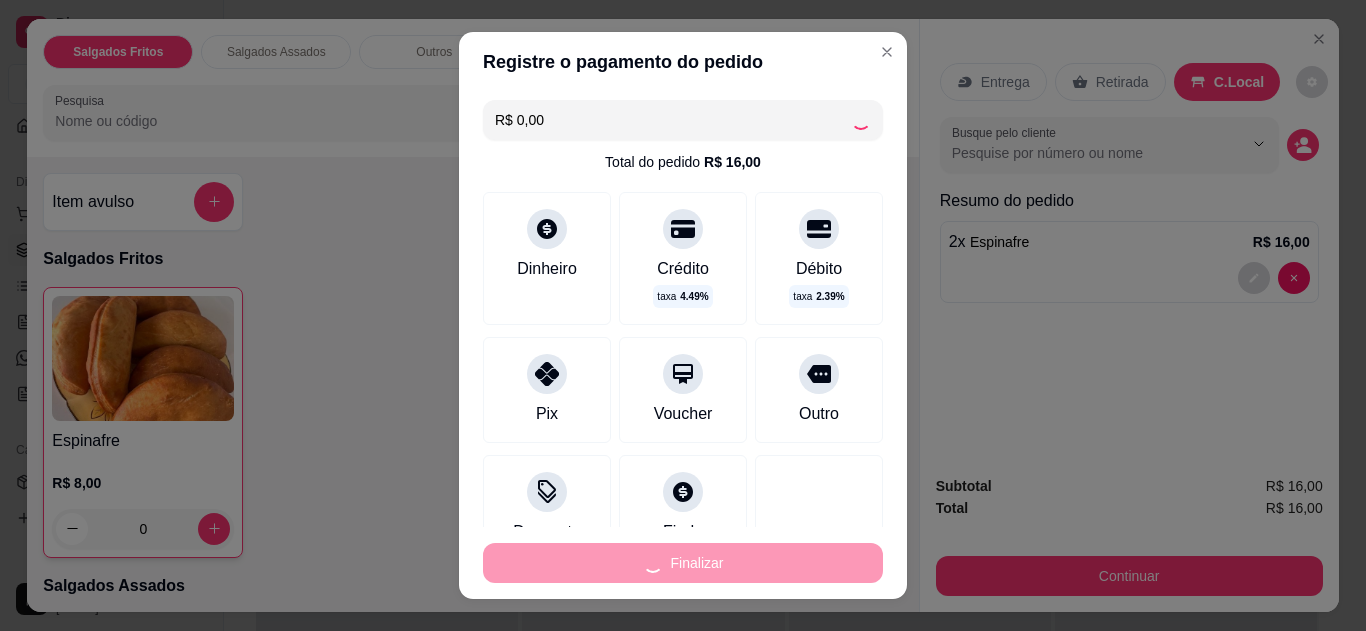 type on "-R$ 16,00" 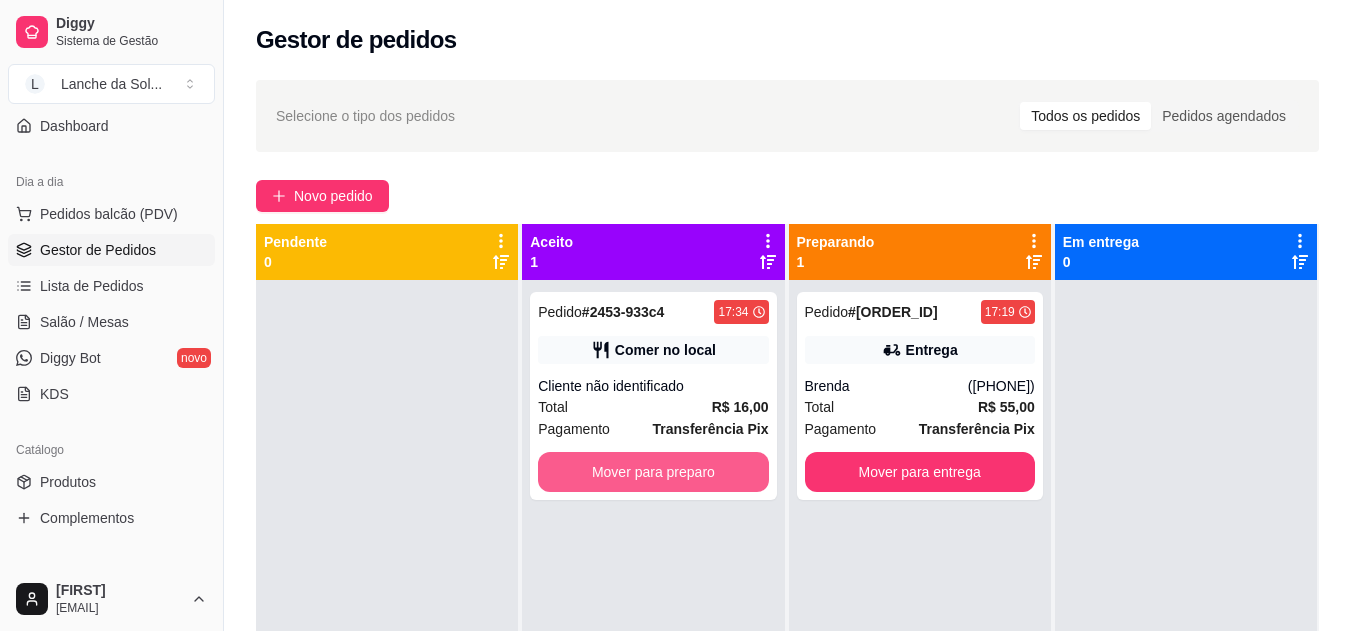 click on "Mover para preparo" at bounding box center [653, 472] 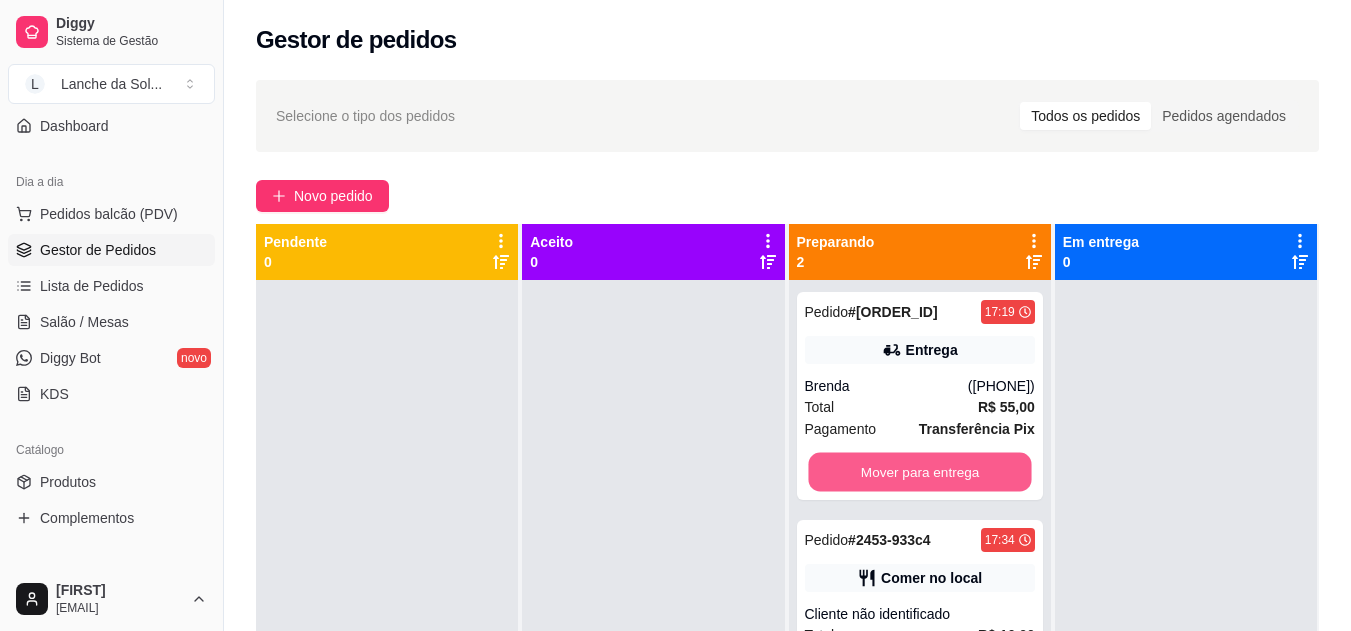 click on "Mover para entrega" at bounding box center [919, 472] 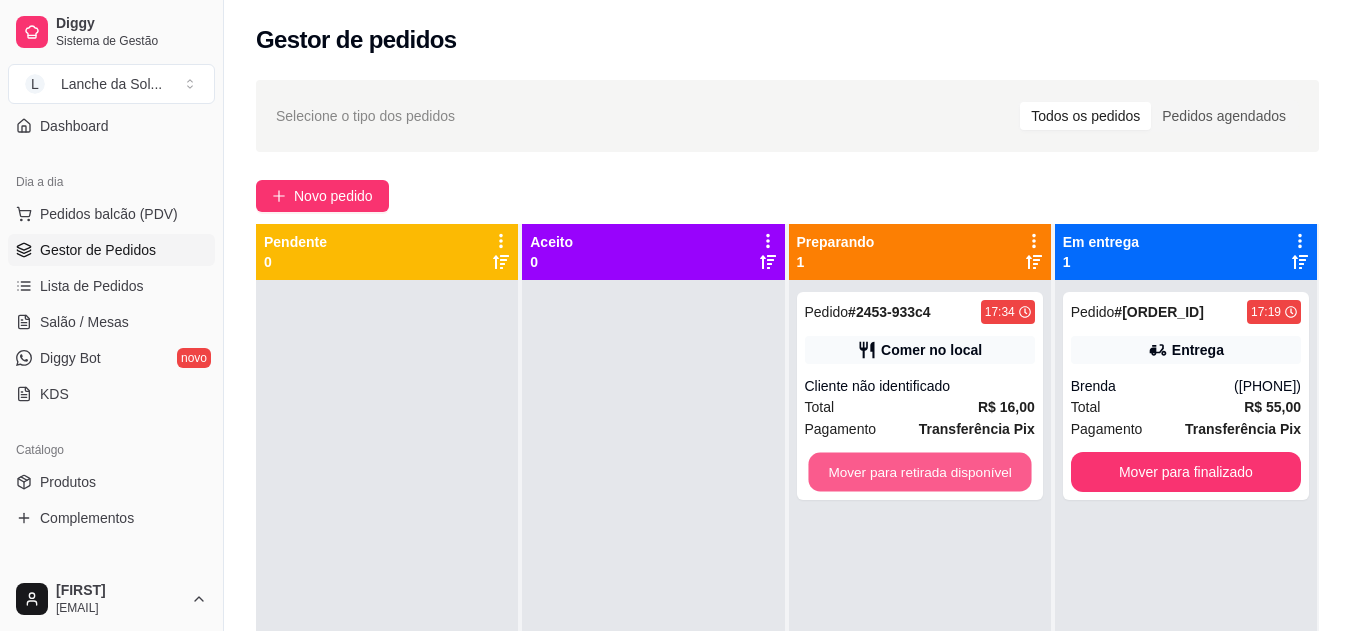 click on "Mover para retirada disponível" at bounding box center [919, 472] 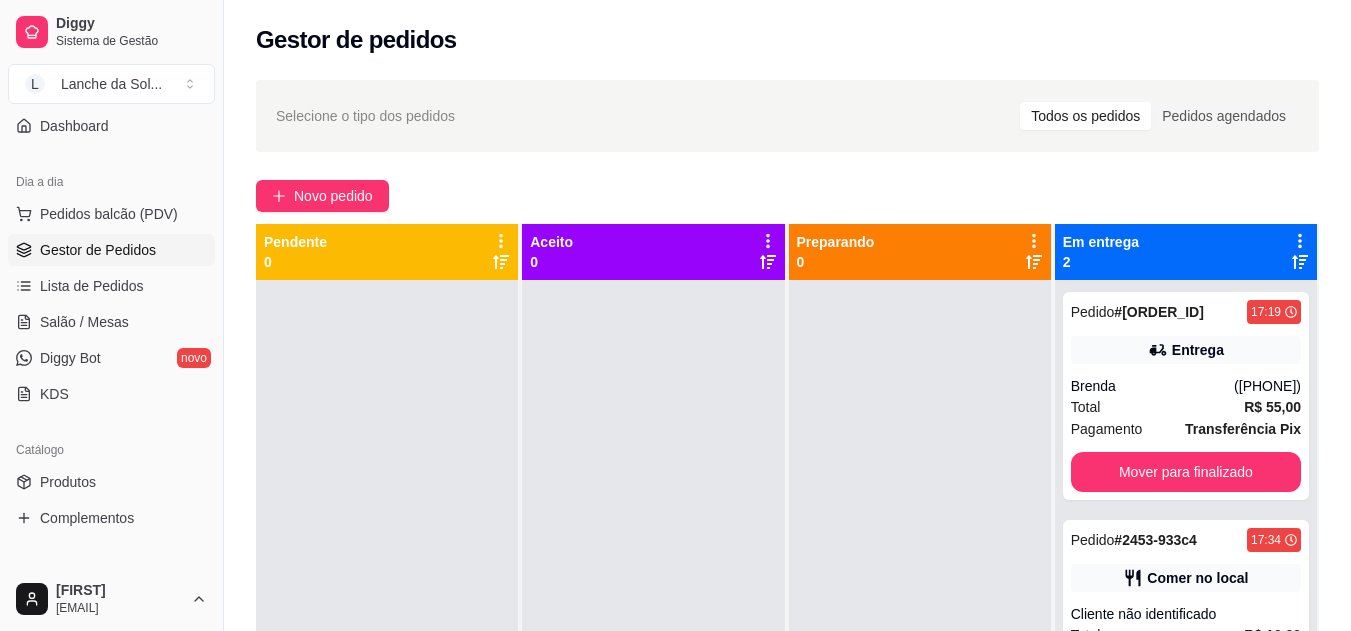 click on "Salão / Mesas" at bounding box center [84, 322] 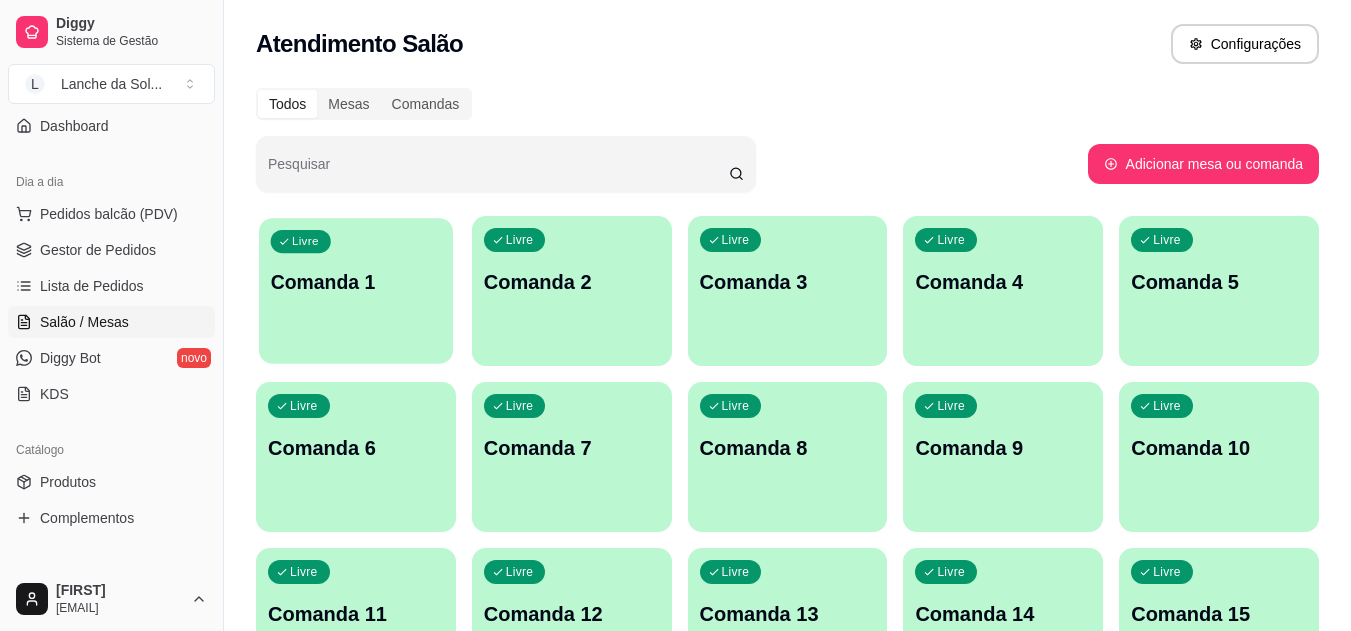 click at bounding box center [356, 351] 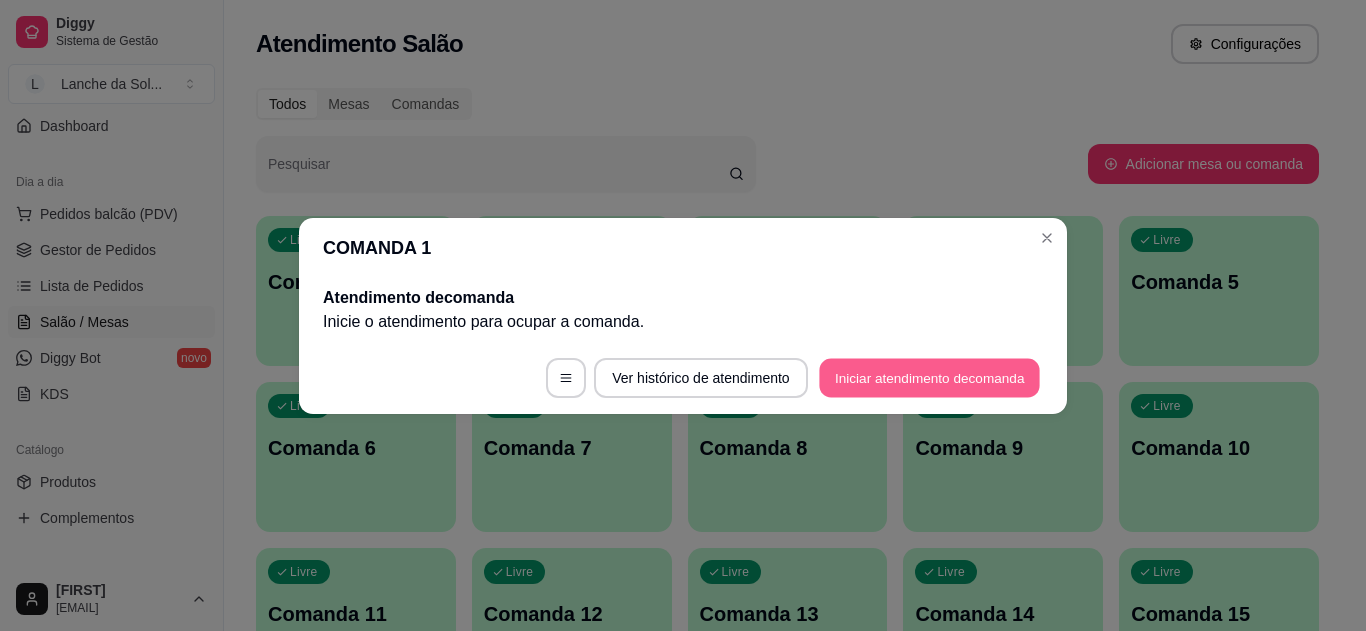 click on "Iniciar atendimento de  comanda" at bounding box center [929, 377] 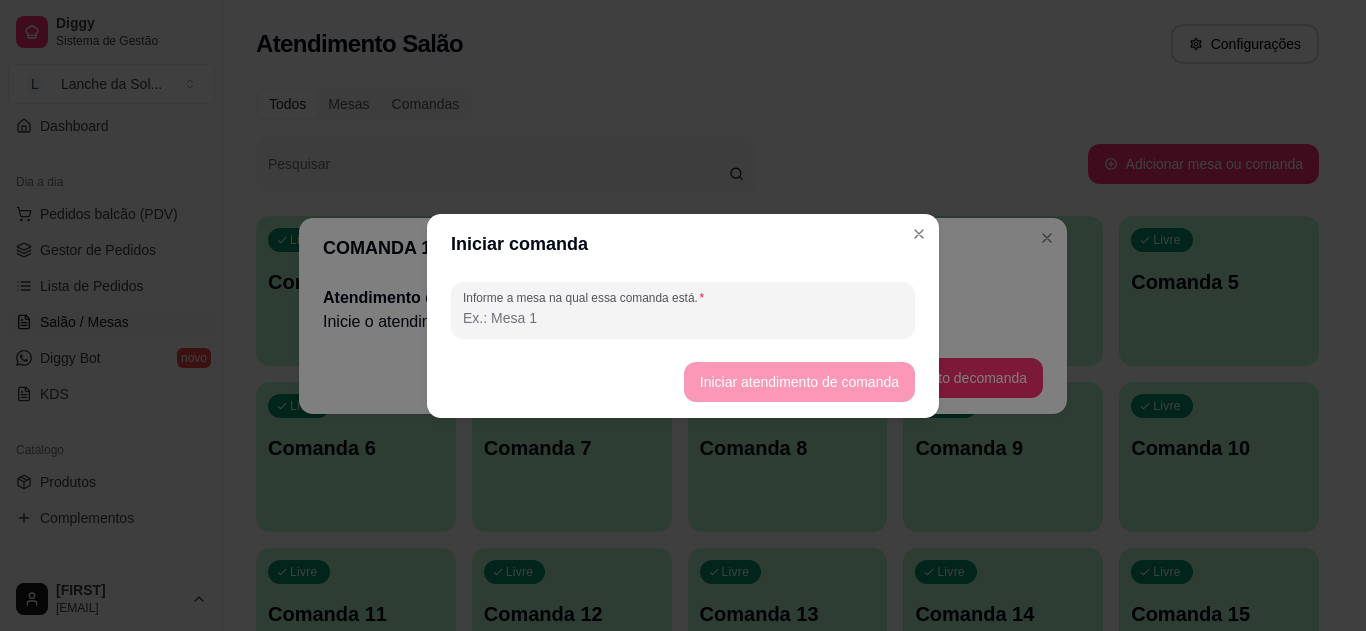 click on "Informe a mesa na qual essa comanda está." at bounding box center [683, 318] 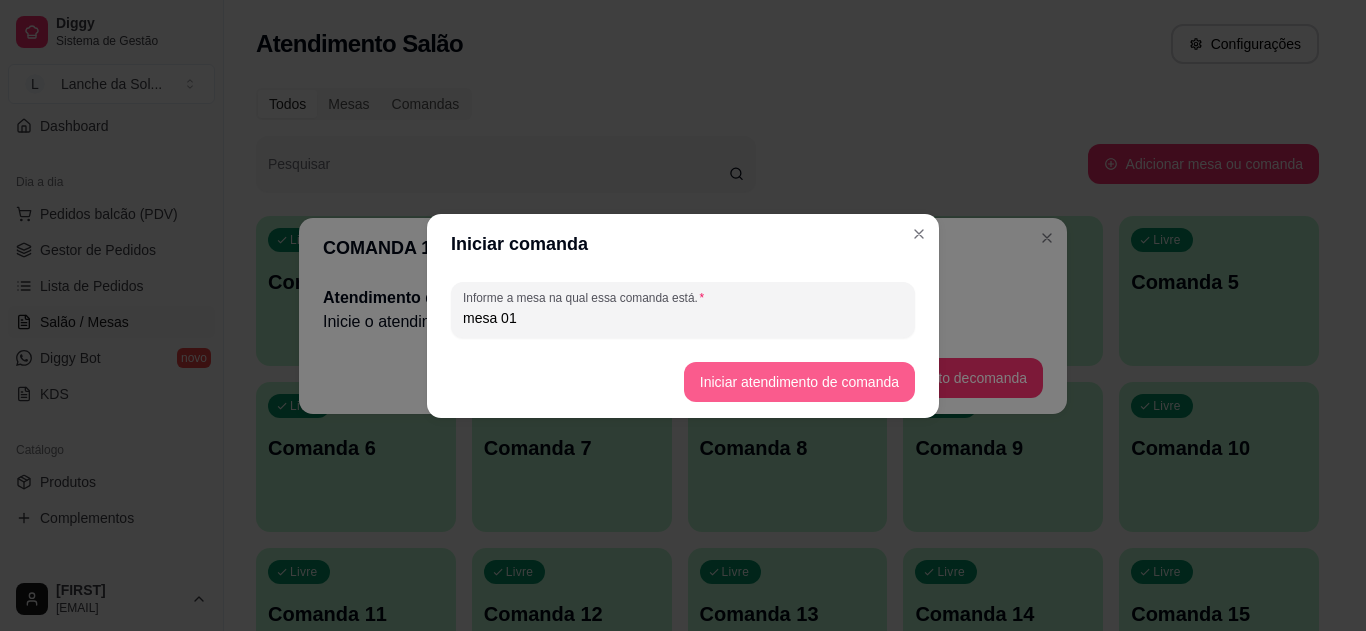 type on "mesa 01" 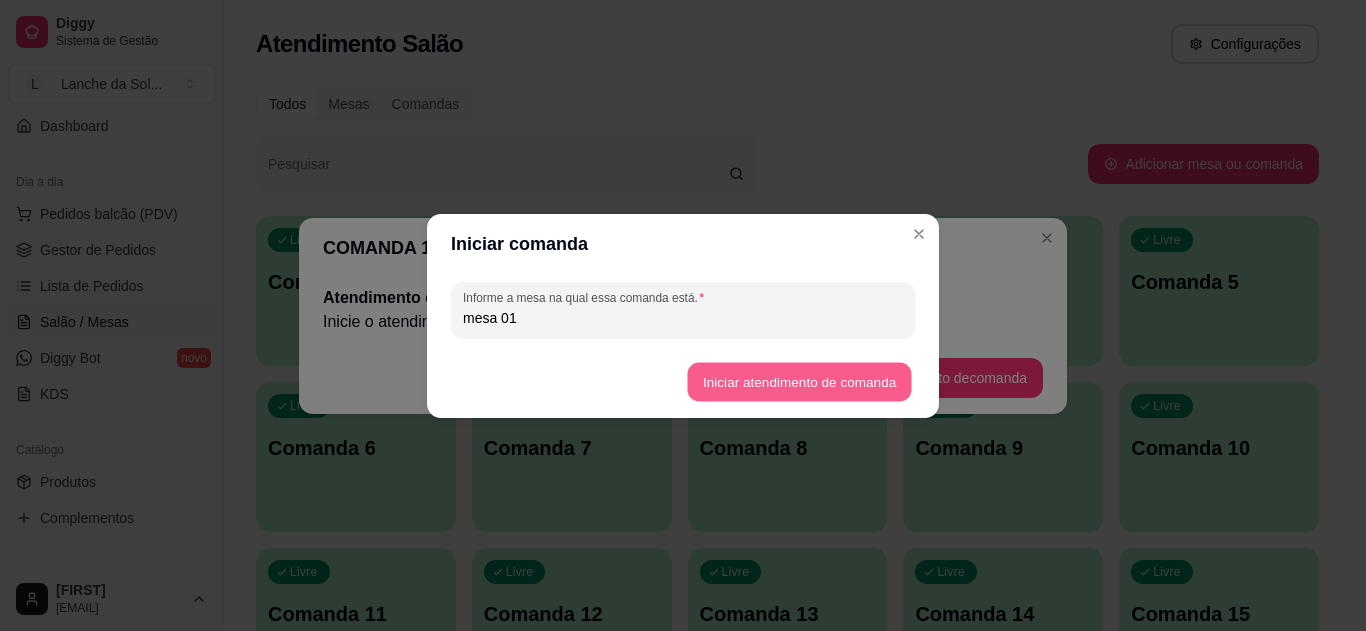 click on "Iniciar atendimento de comanda" at bounding box center [799, 381] 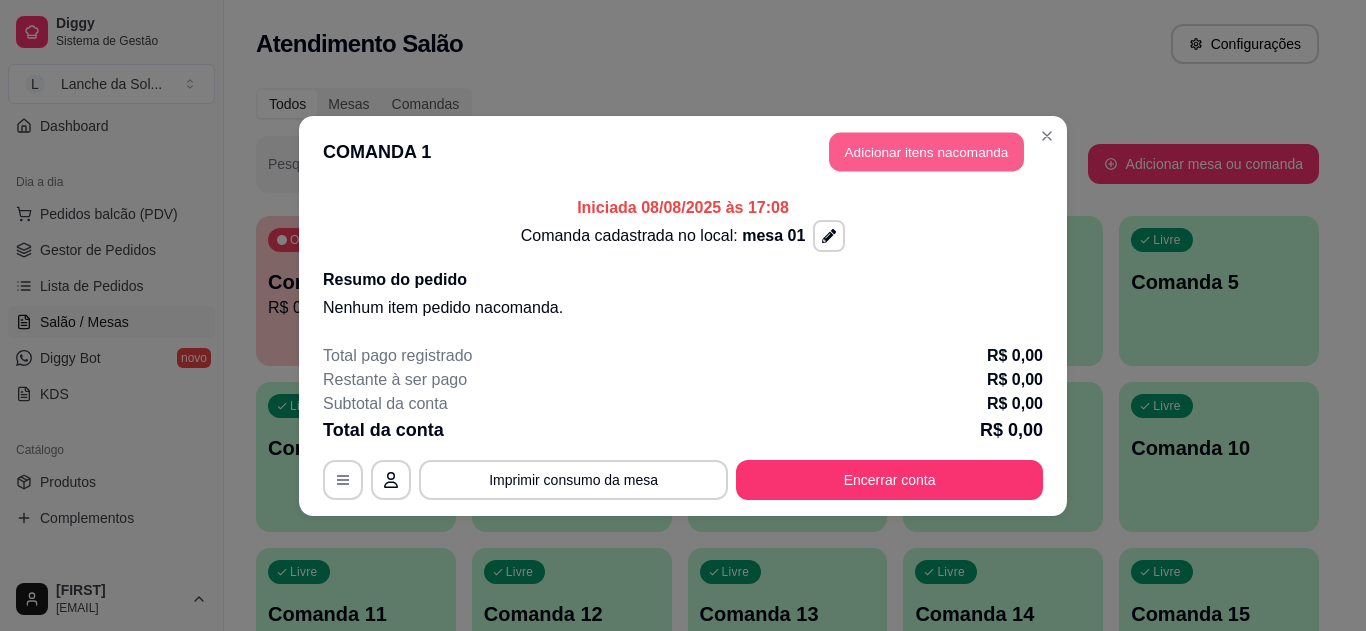 click on "Adicionar itens na  comanda" at bounding box center (926, 151) 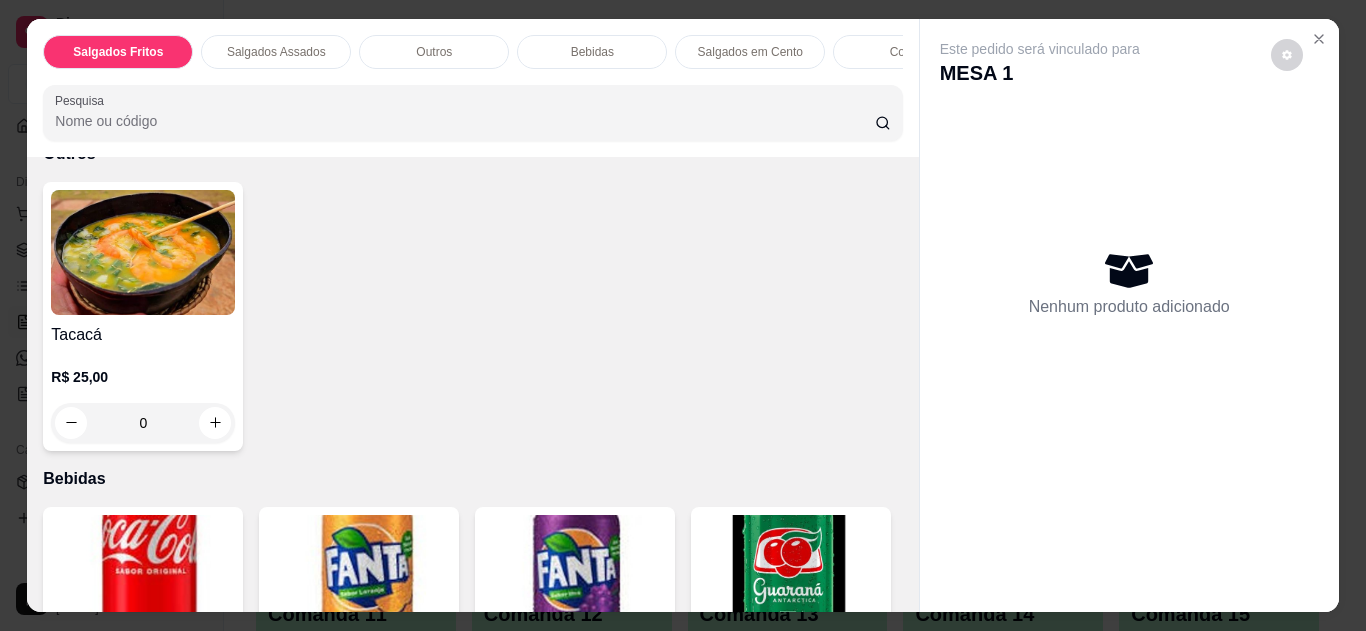 scroll, scrollTop: 760, scrollLeft: 0, axis: vertical 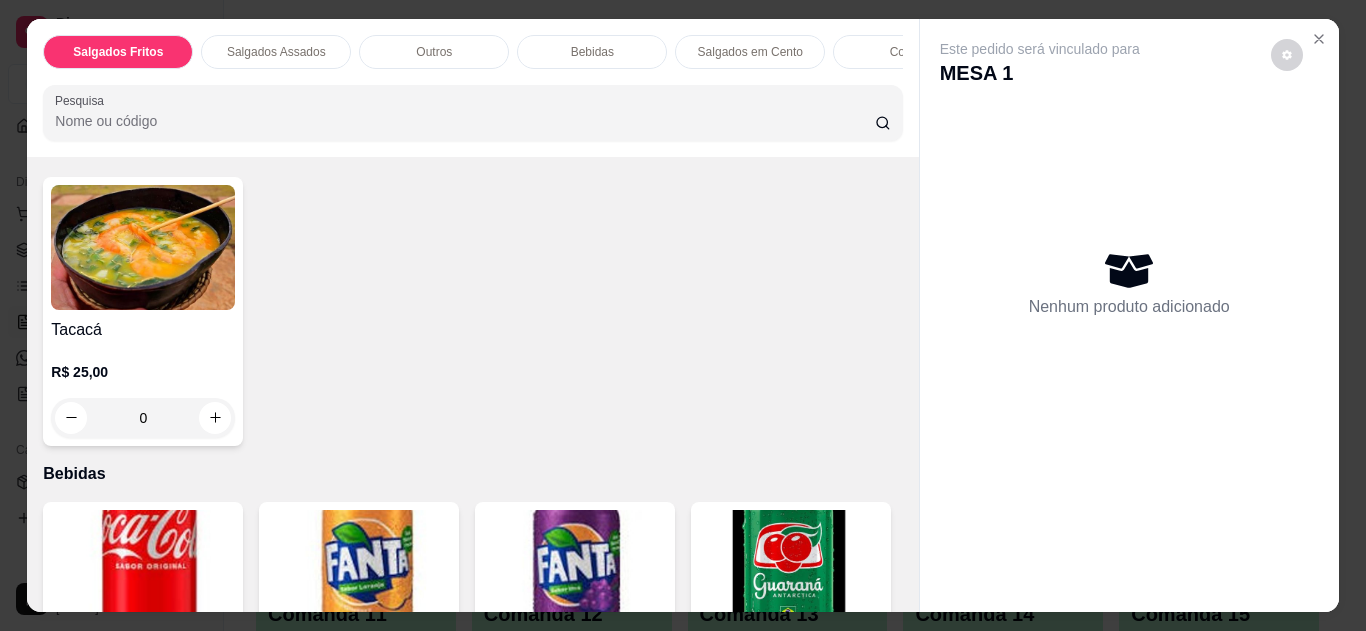 click on "0" at bounding box center (143, 418) 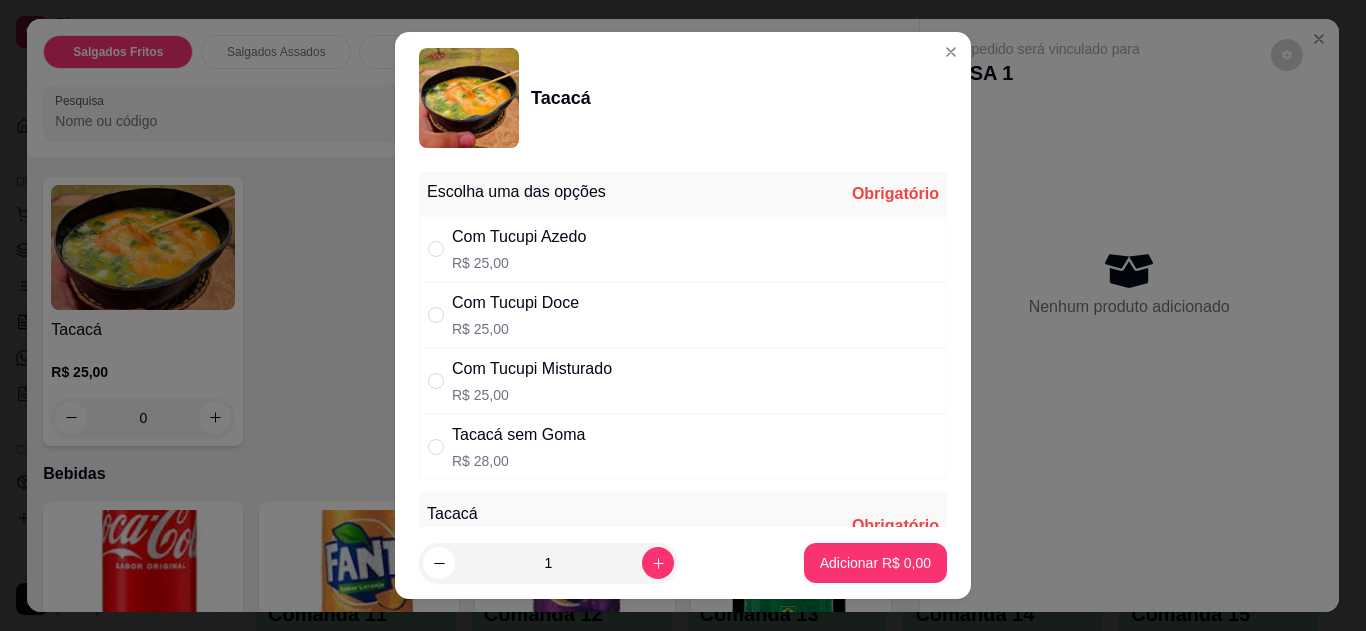 click on "Com Tucupi Misturado  R$ 25,00" at bounding box center [683, 381] 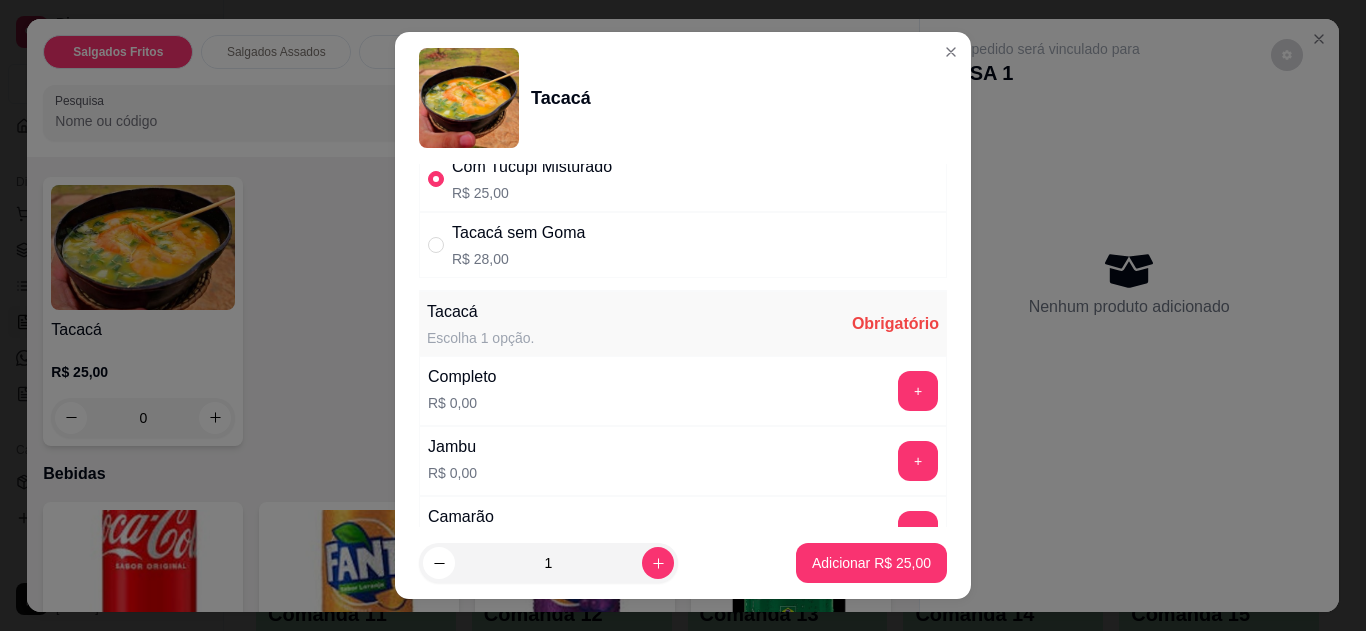 scroll, scrollTop: 240, scrollLeft: 0, axis: vertical 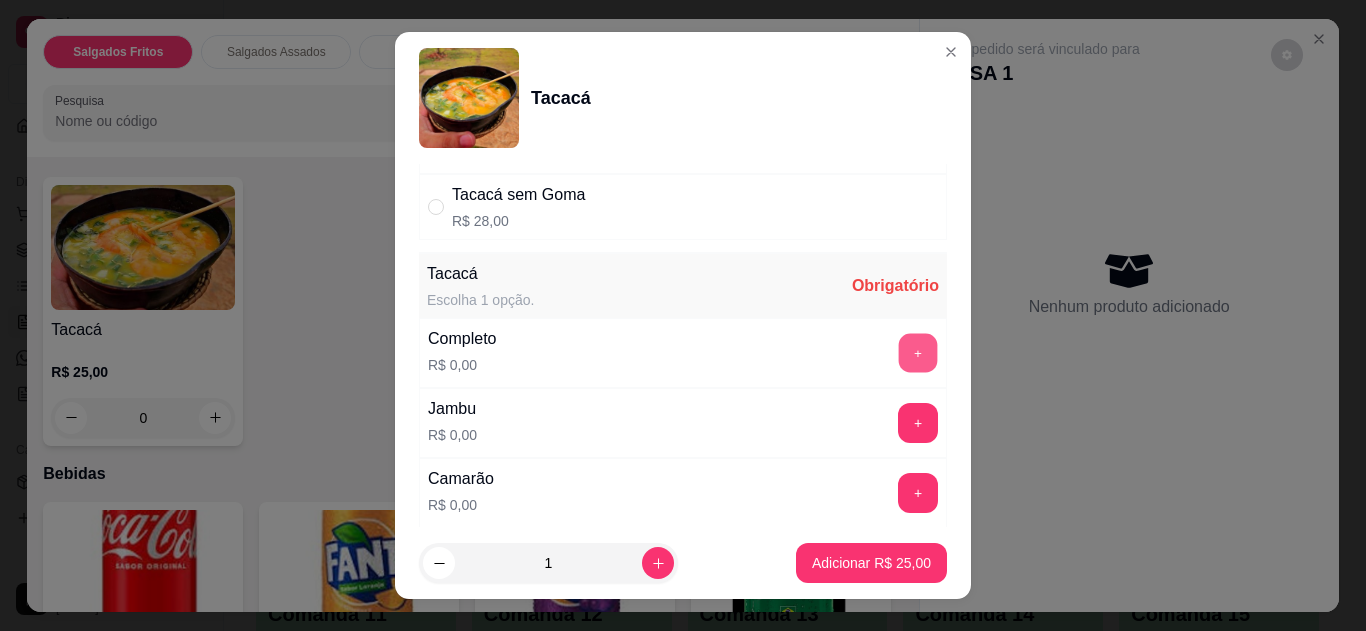 click on "+" at bounding box center (918, 352) 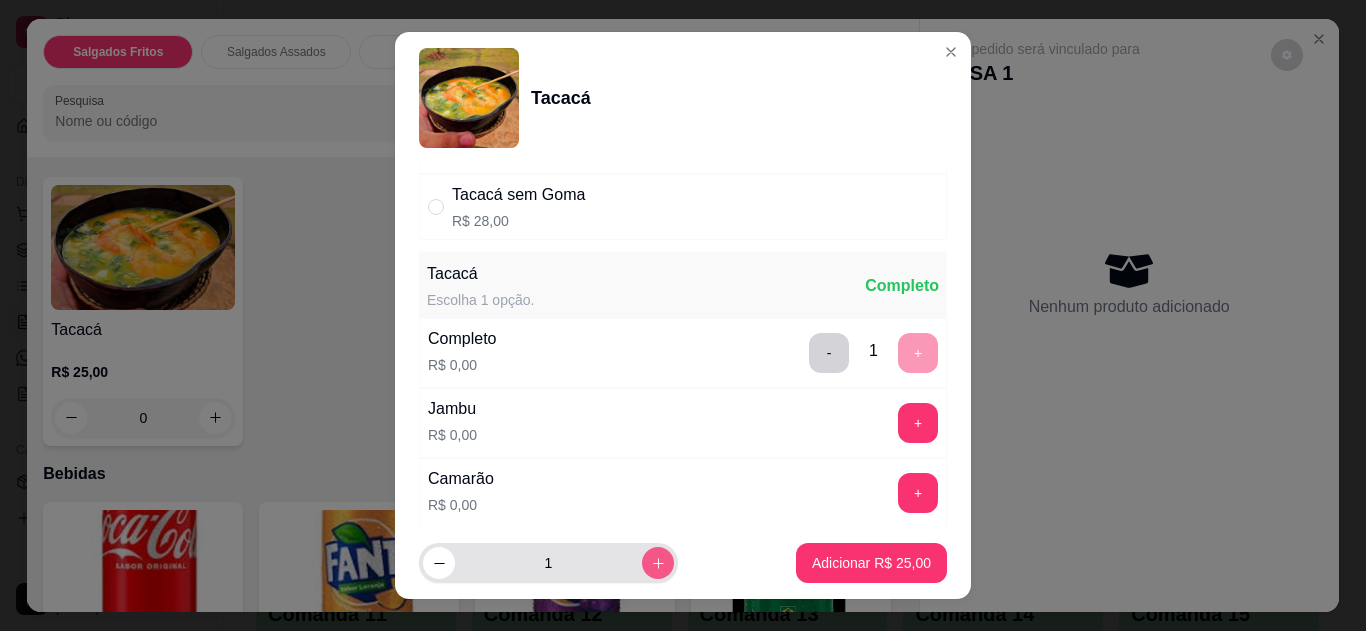 click at bounding box center [658, 563] 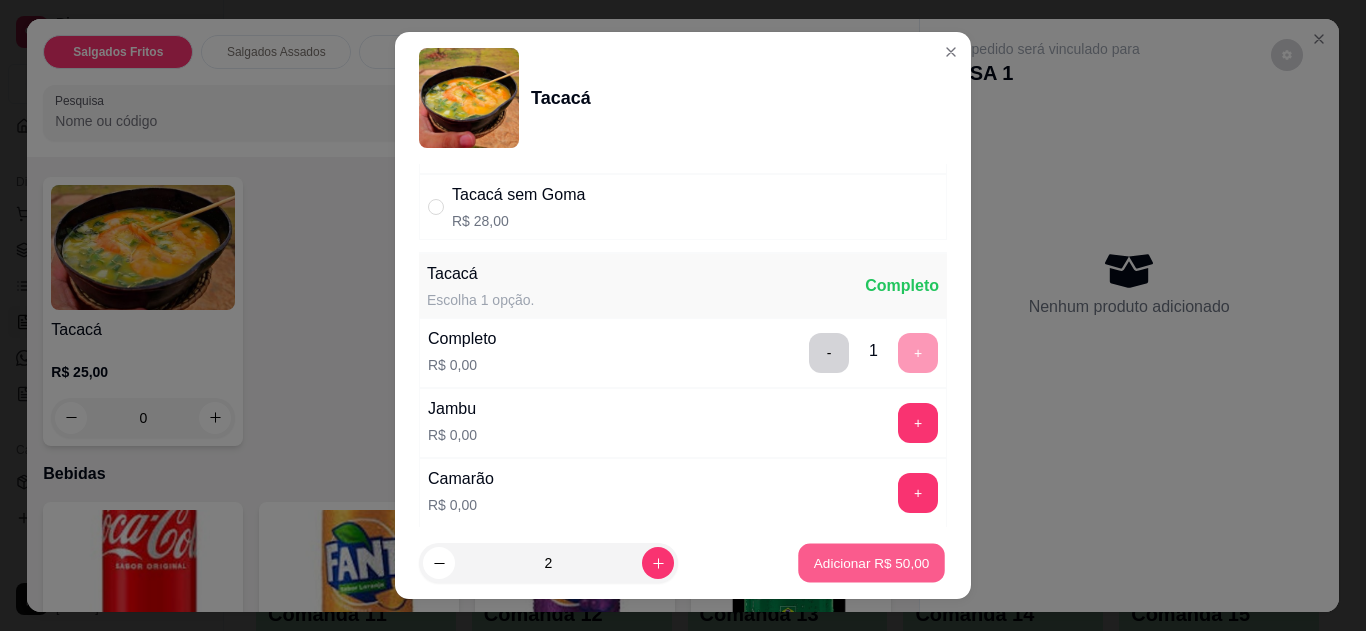 click on "Adicionar   R$ 50,00" at bounding box center (872, 563) 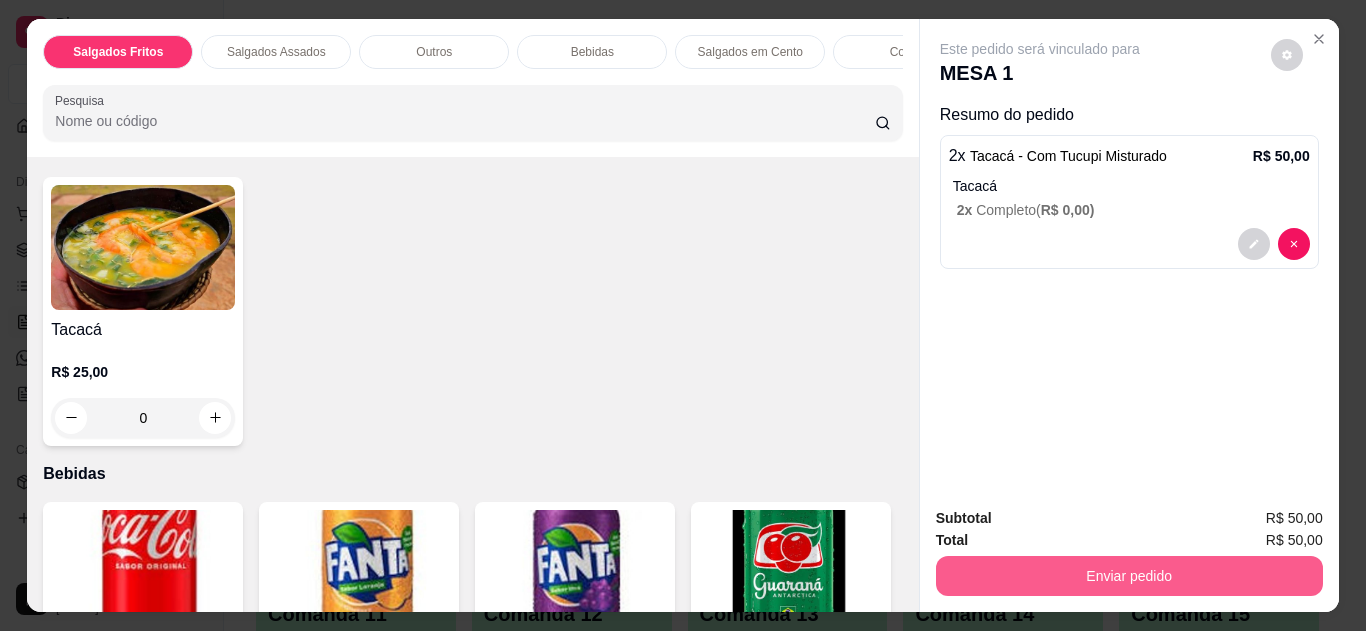 click on "Enviar pedido" at bounding box center [1129, 576] 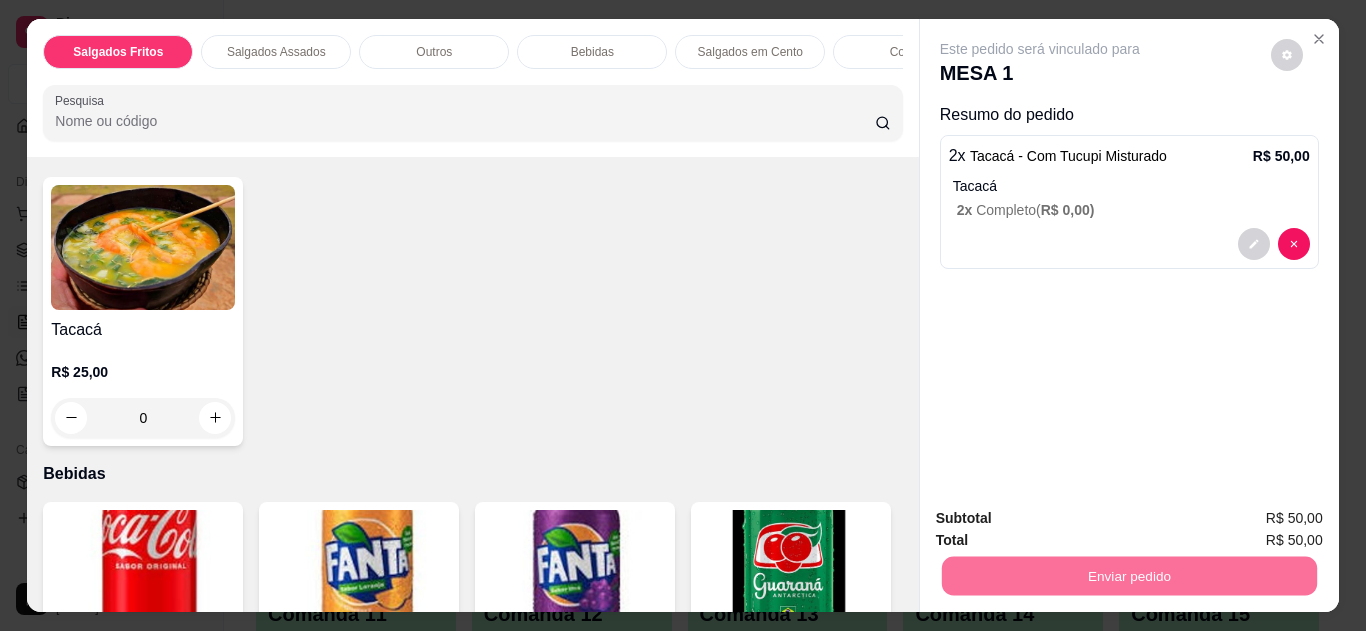 click on "Não registrar e enviar pedido" at bounding box center (1063, 519) 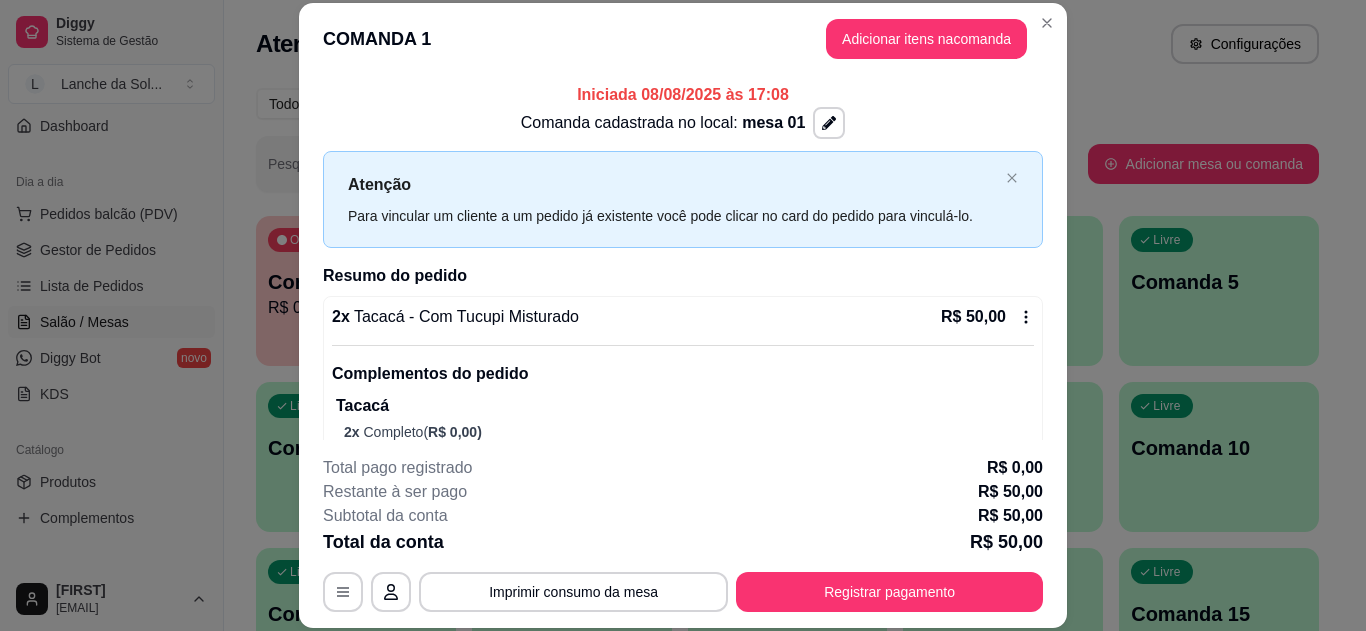 click on "Iniciada [DATE] às [TIME] Comanda cadastrada no local: mesa 01 Atenção Para vincular um cliente a um pedido já existente você pode clicar no card do pedido para vinculá-lo. Resumo do pedido 2 x Tacacá - Com Tucupi Misturado R$ 50,00 Complementos do pedido Tacacá 2 x Completo ( R$ 0,00 ) Registrado por: [NAME]" at bounding box center [683, 257] 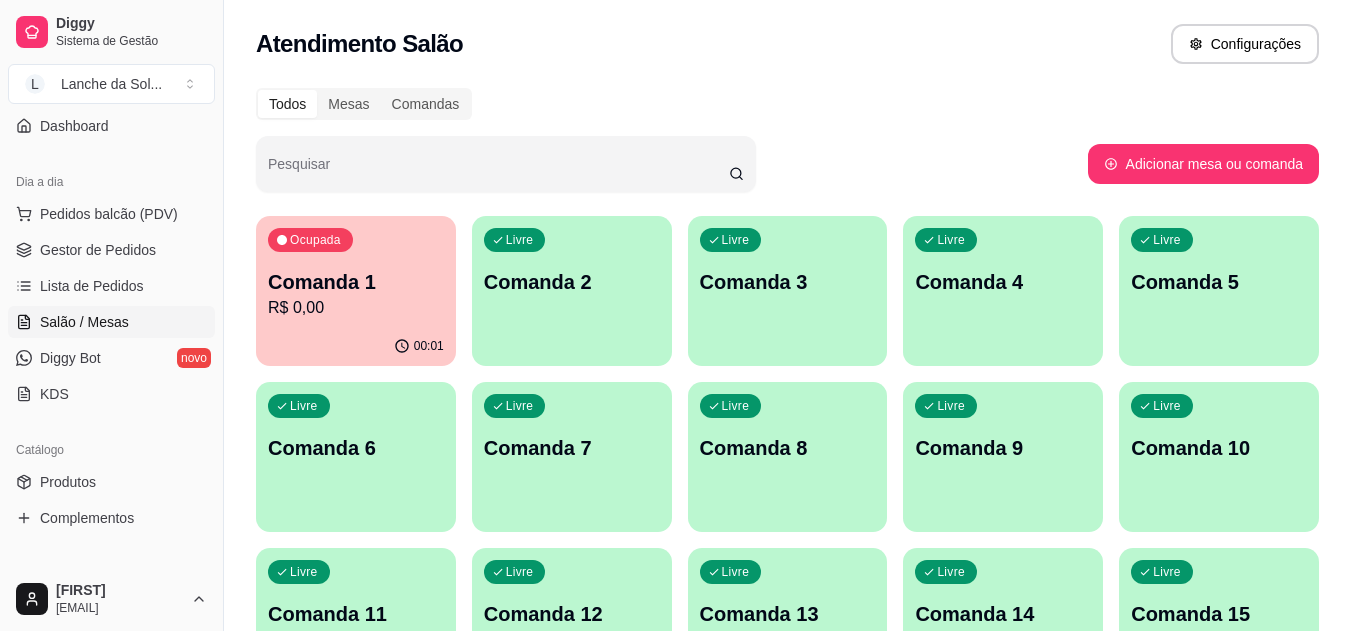 click on "Pedidos balcão (PDV)" at bounding box center [109, 214] 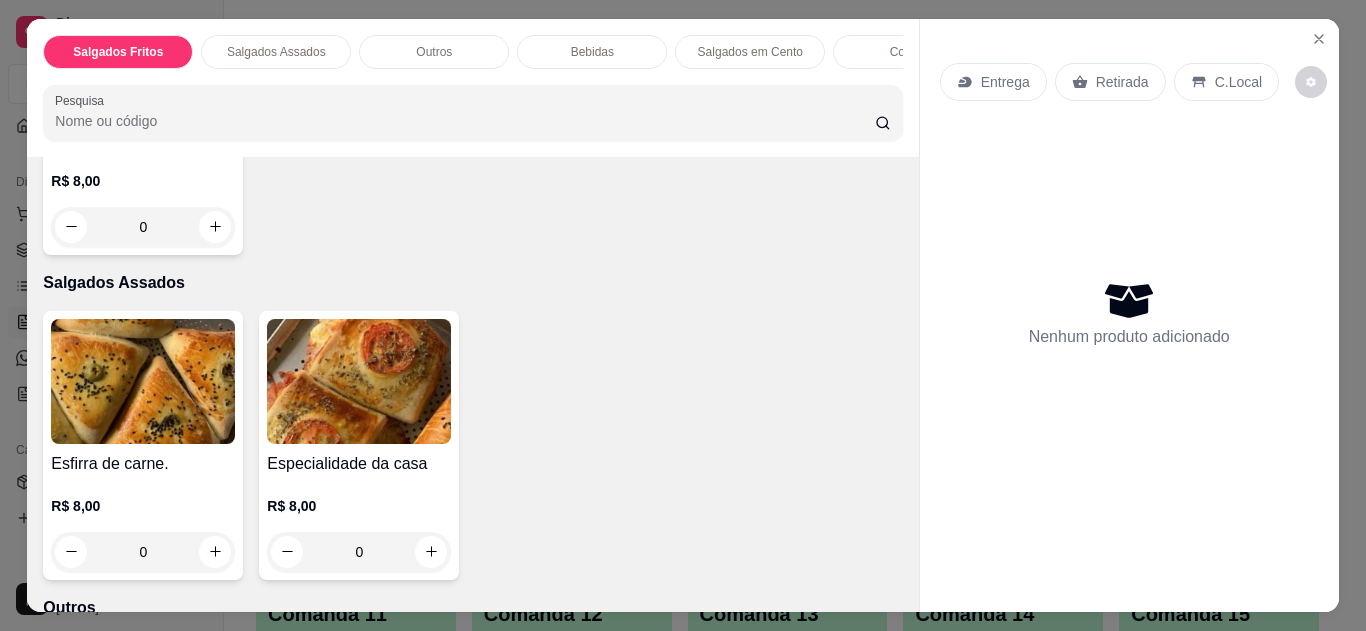 scroll, scrollTop: 320, scrollLeft: 0, axis: vertical 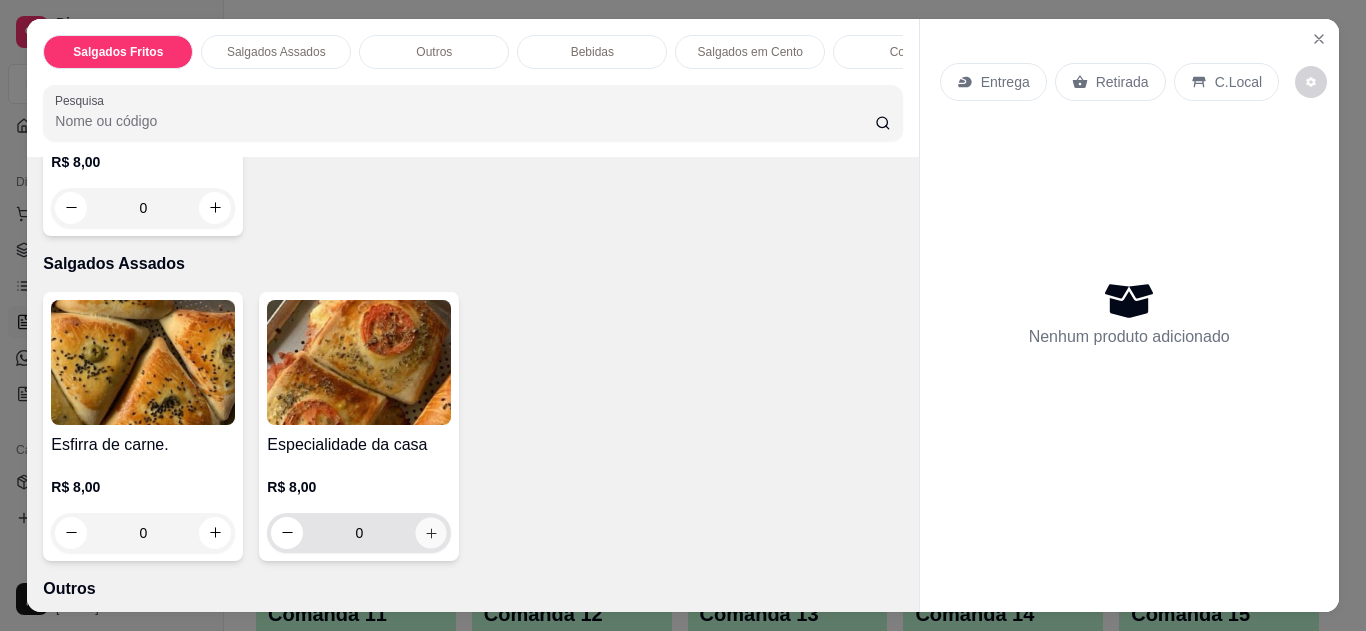 click 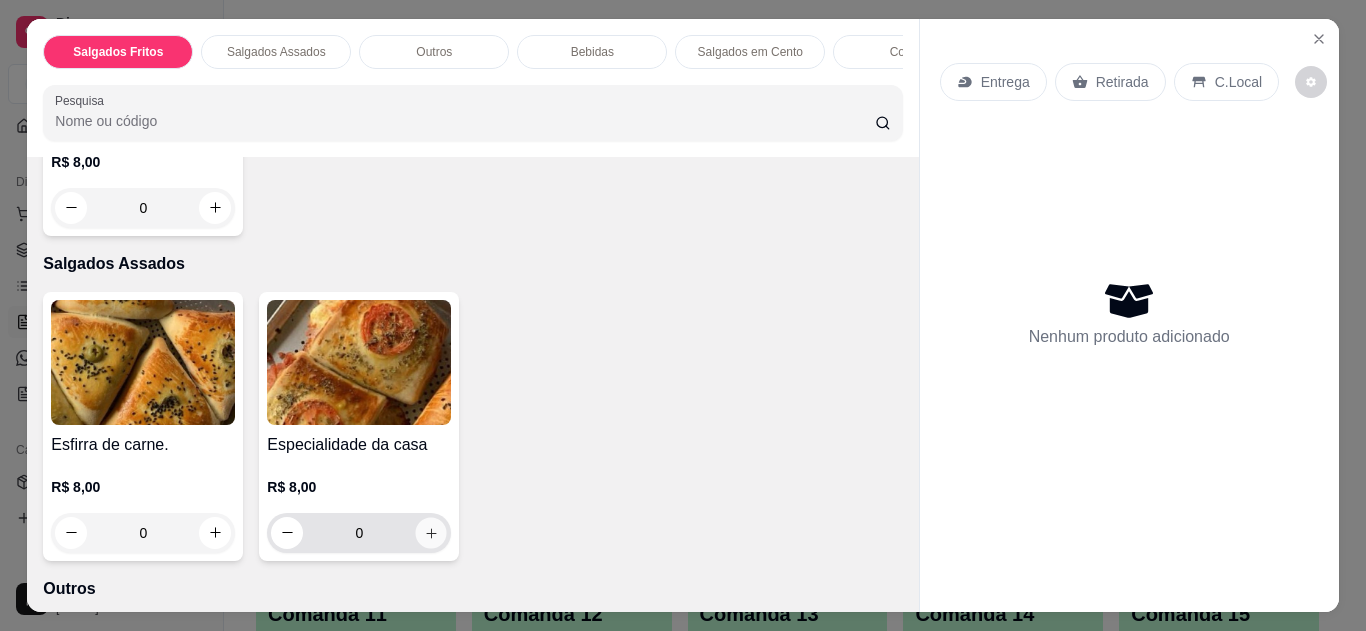 type on "1" 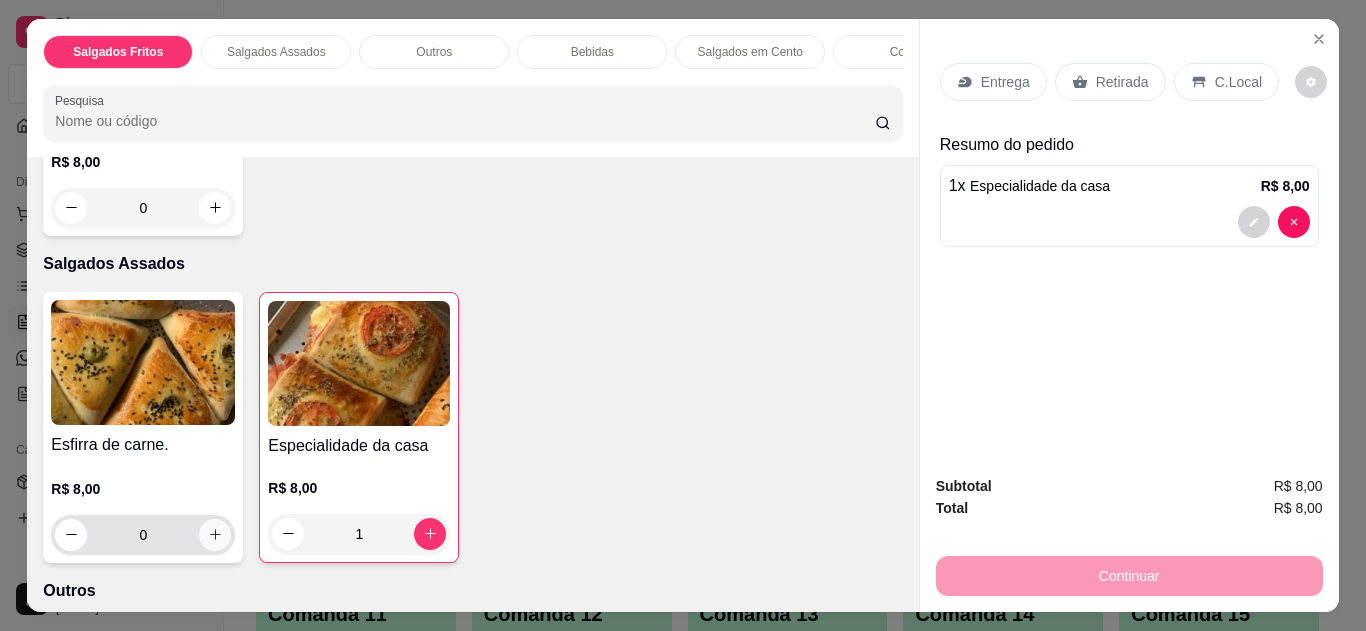 click 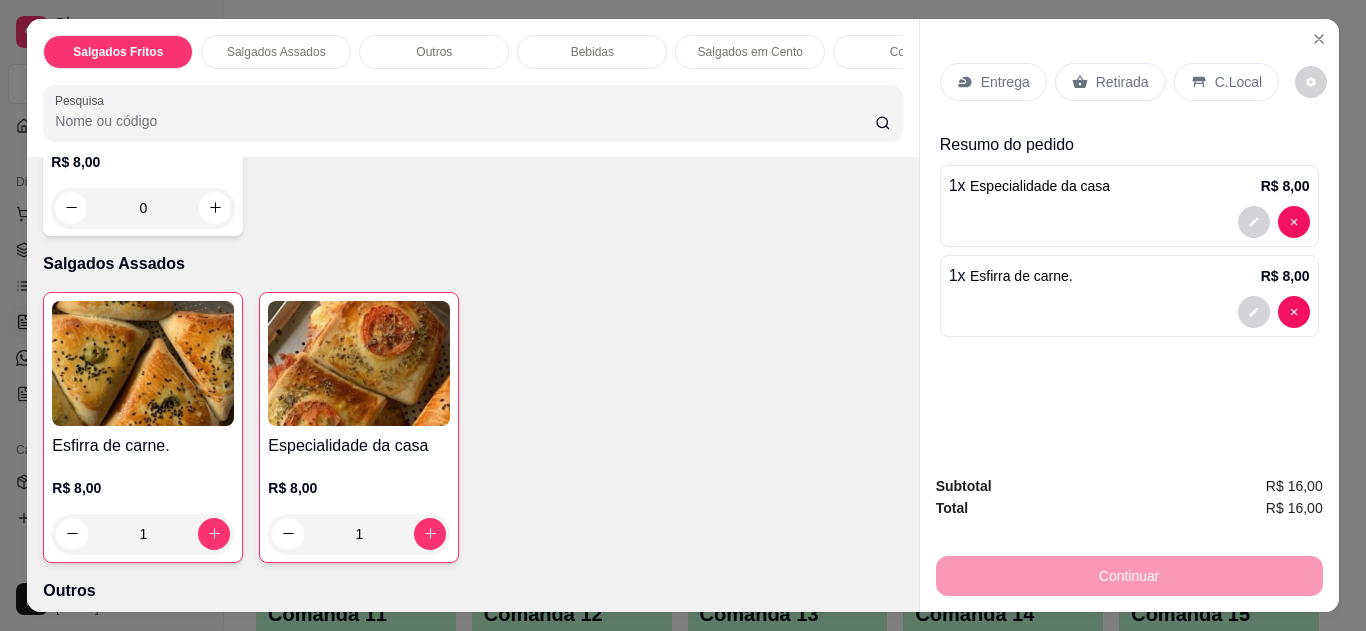 click on "C.Local" at bounding box center [1226, 82] 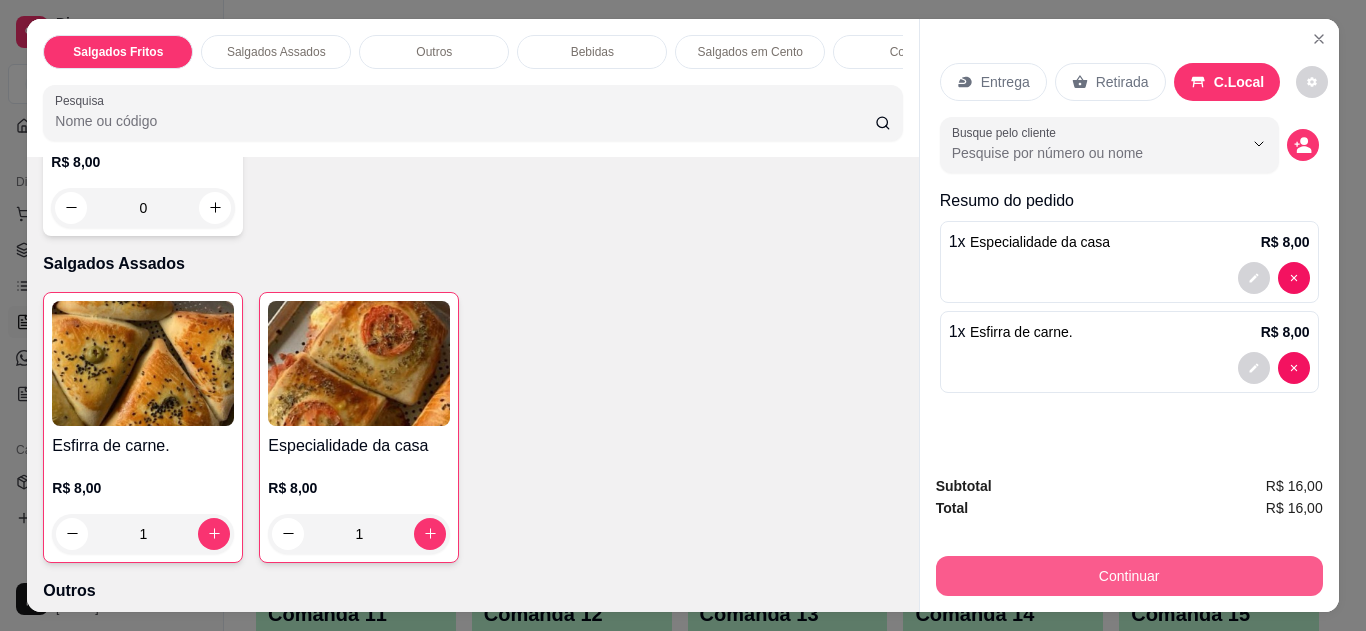 click on "Continuar" at bounding box center [1129, 576] 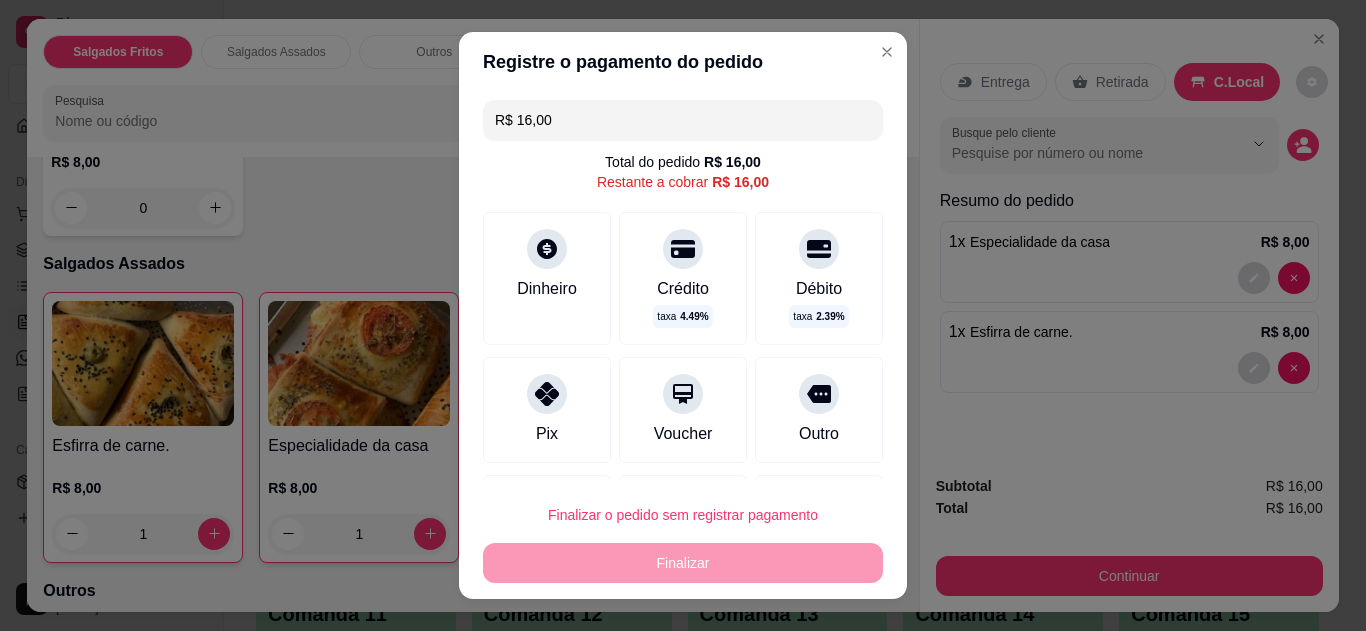 click on "Pix" at bounding box center [547, 410] 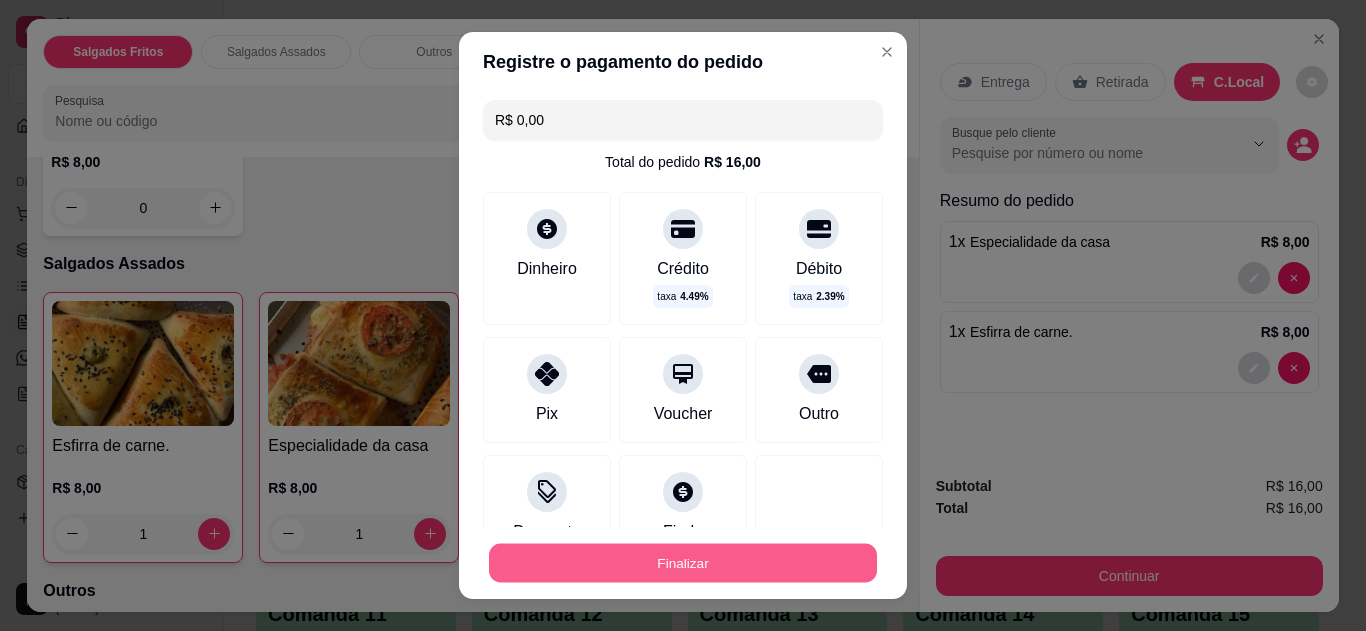click on "Finalizar" at bounding box center (683, 563) 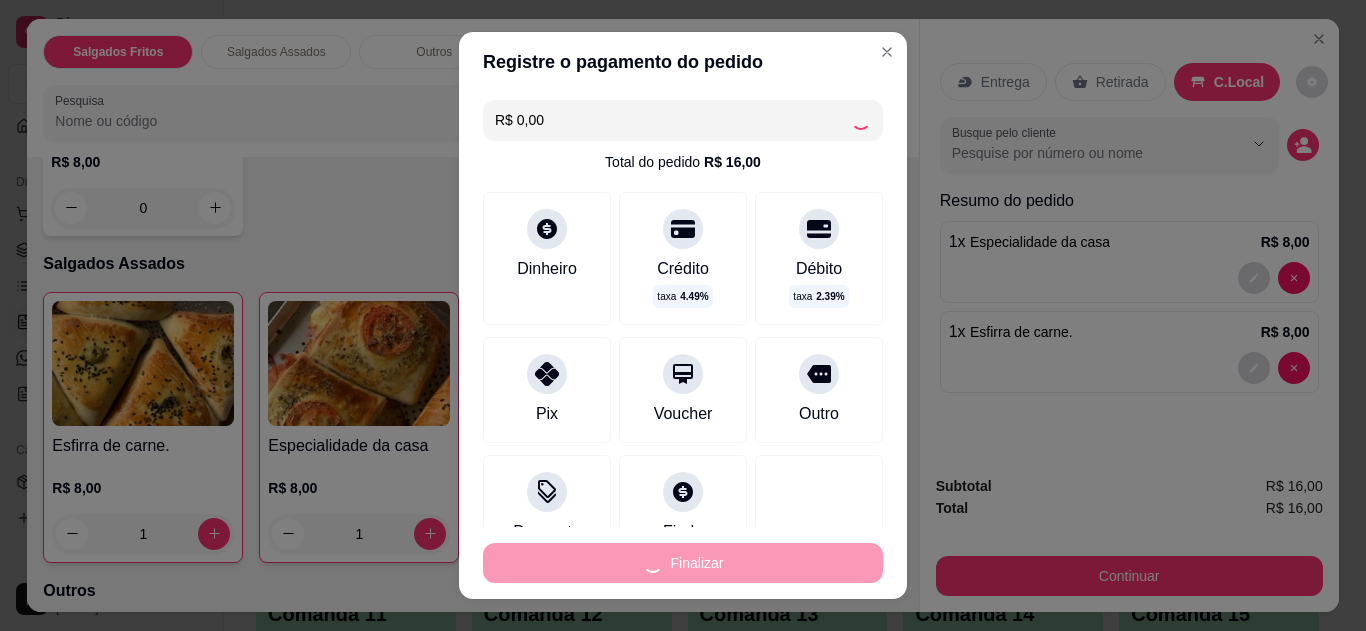 type on "0" 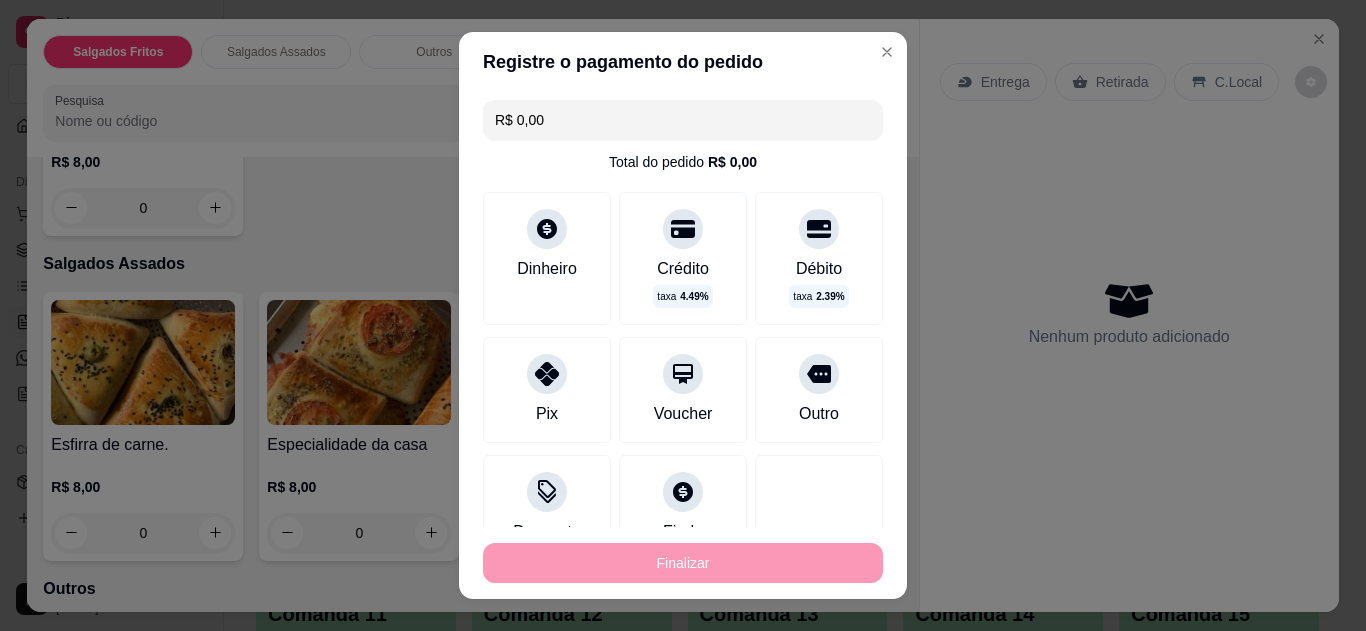 type on "-R$ 16,00" 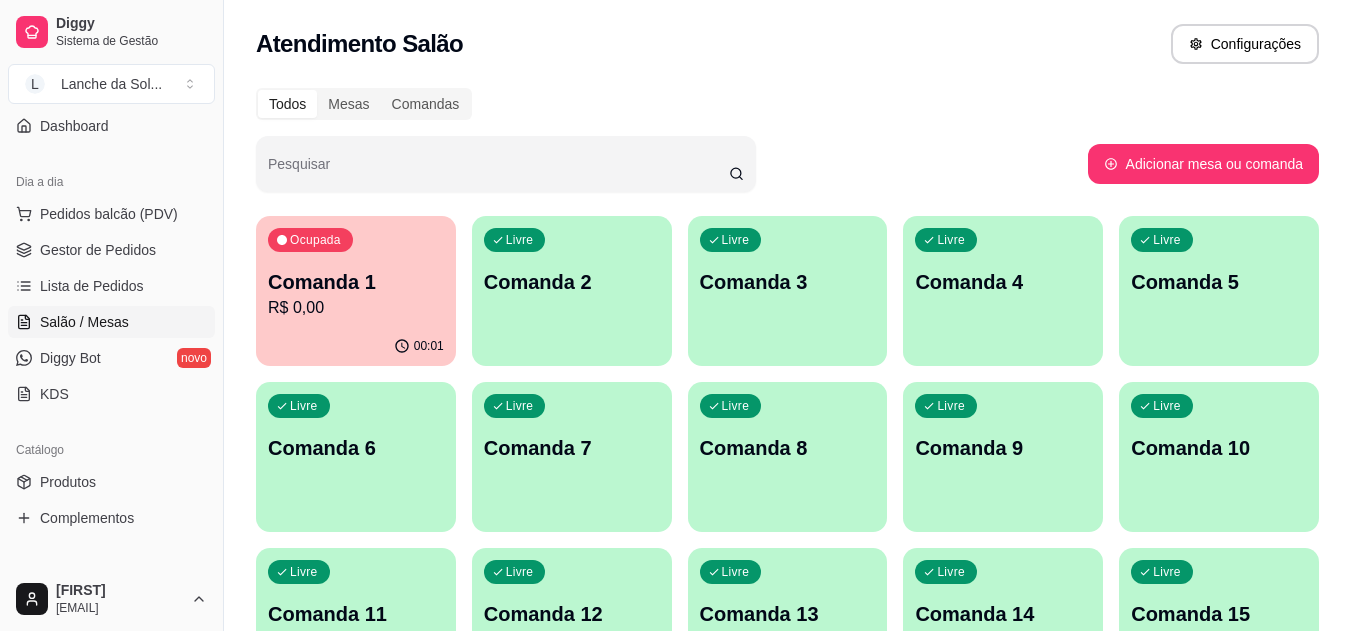 click on "Gestor de Pedidos" at bounding box center [98, 250] 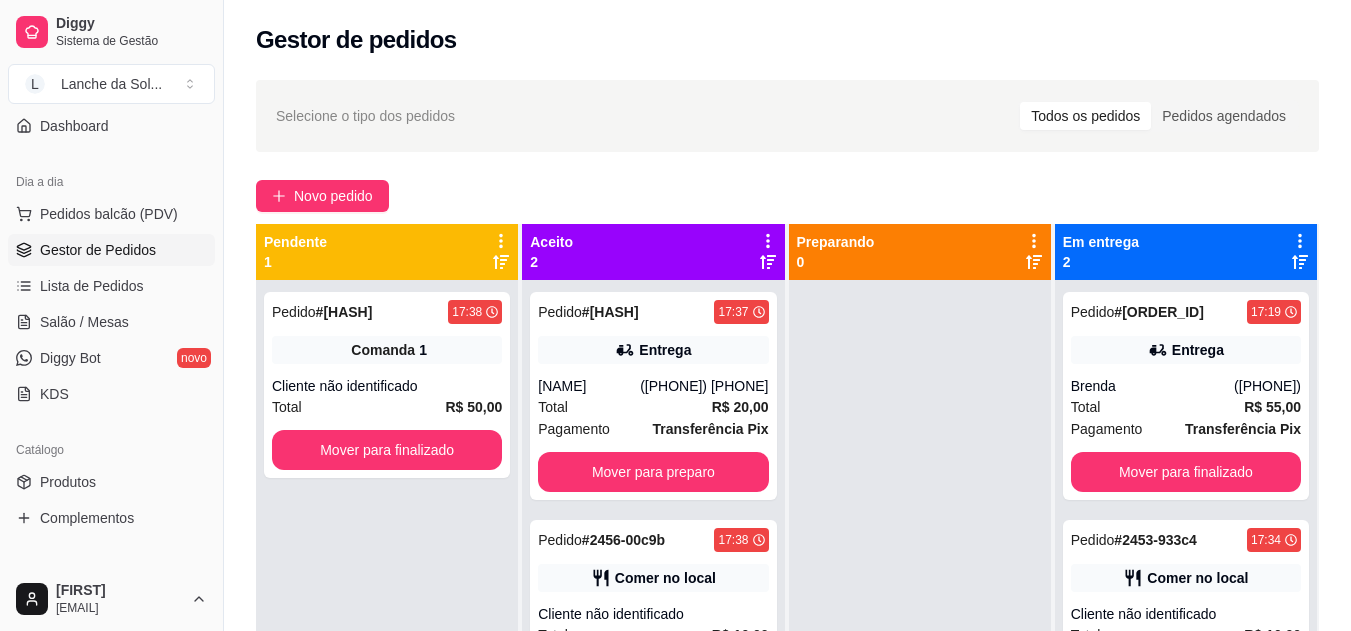 click on "R$ 20,00" at bounding box center [740, 407] 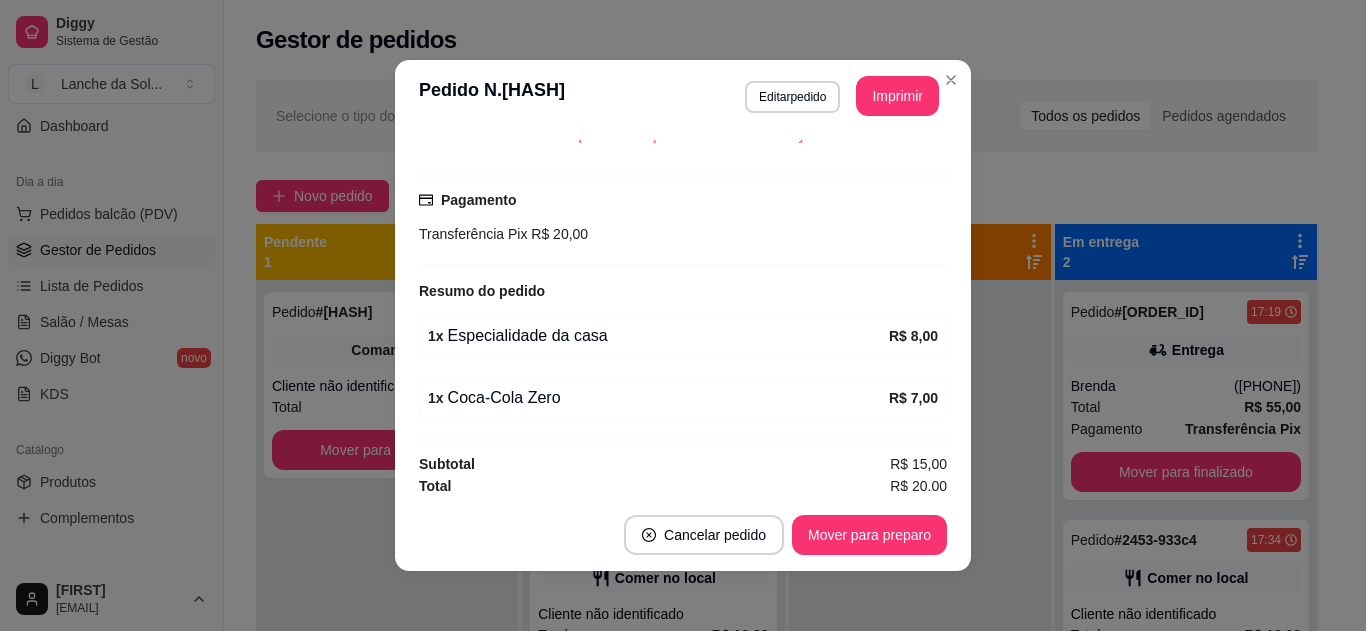 scroll, scrollTop: 488, scrollLeft: 0, axis: vertical 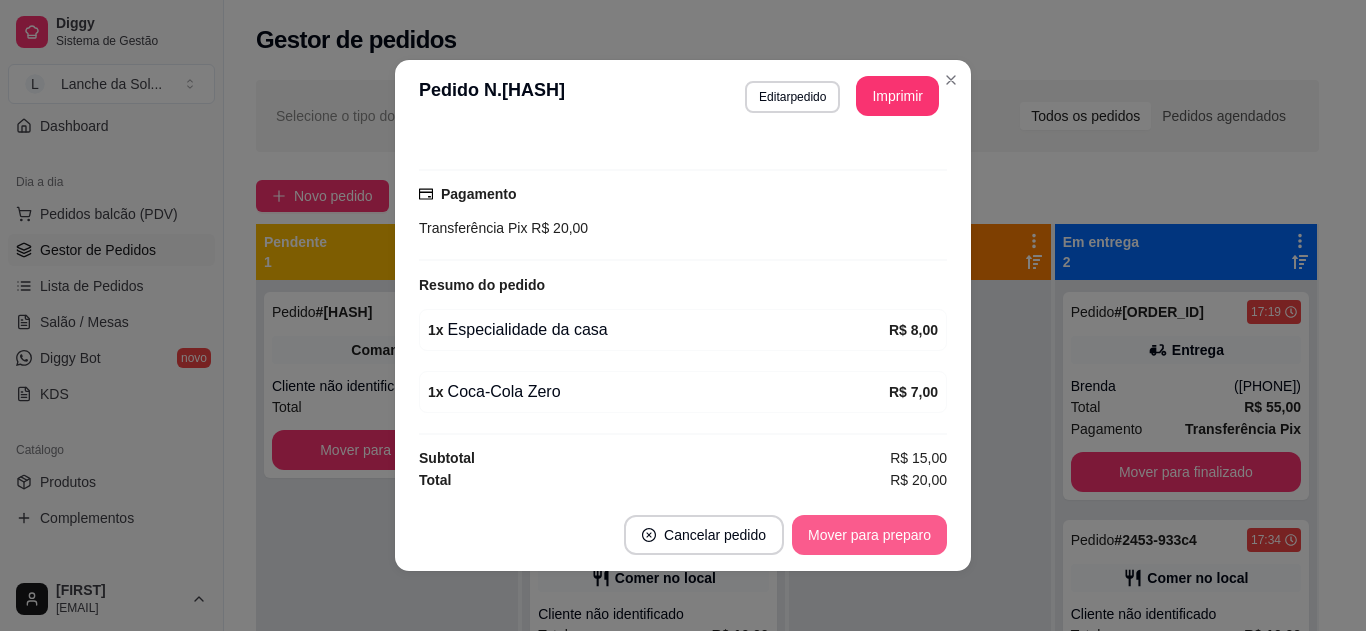 click on "Mover para preparo" at bounding box center [869, 535] 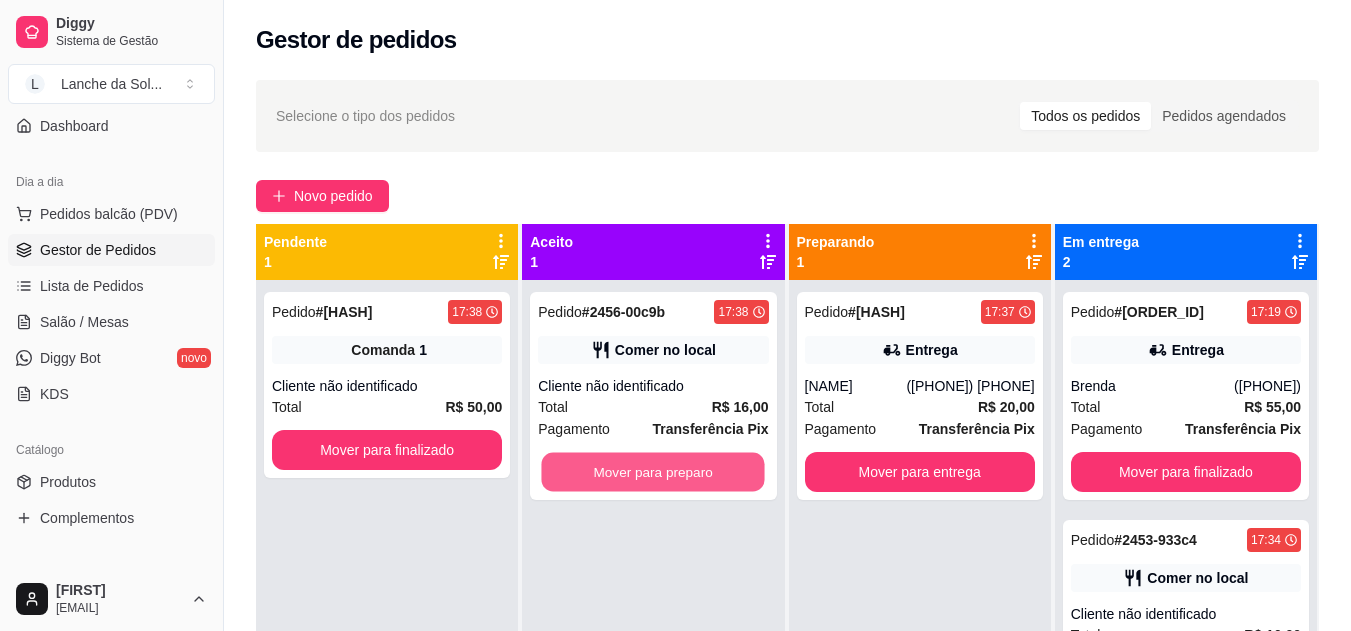 click on "Mover para preparo" at bounding box center [653, 472] 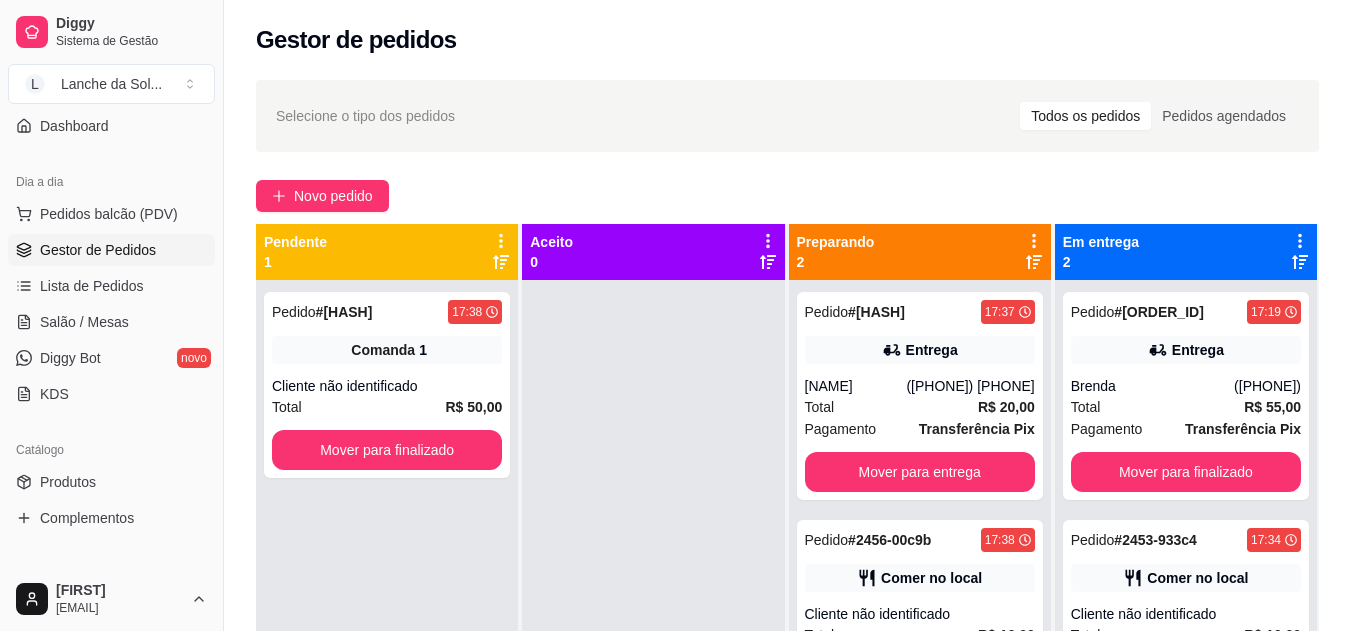 click on "Comer no local" at bounding box center (931, 578) 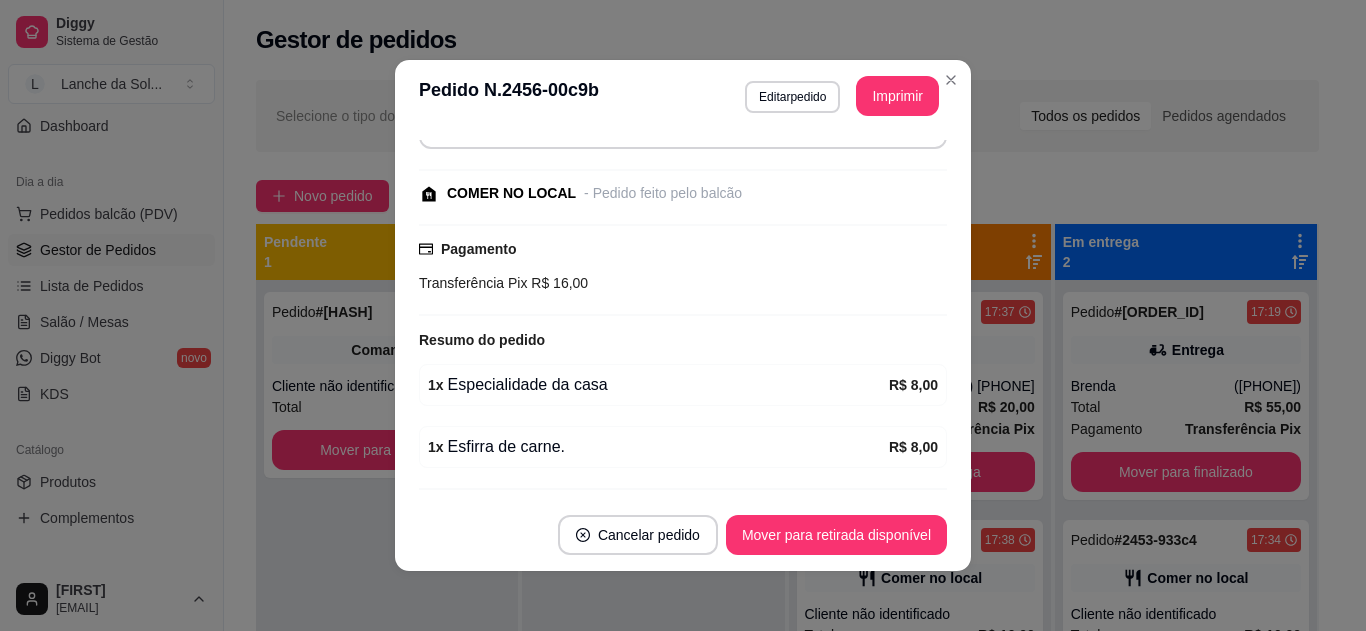 scroll, scrollTop: 228, scrollLeft: 0, axis: vertical 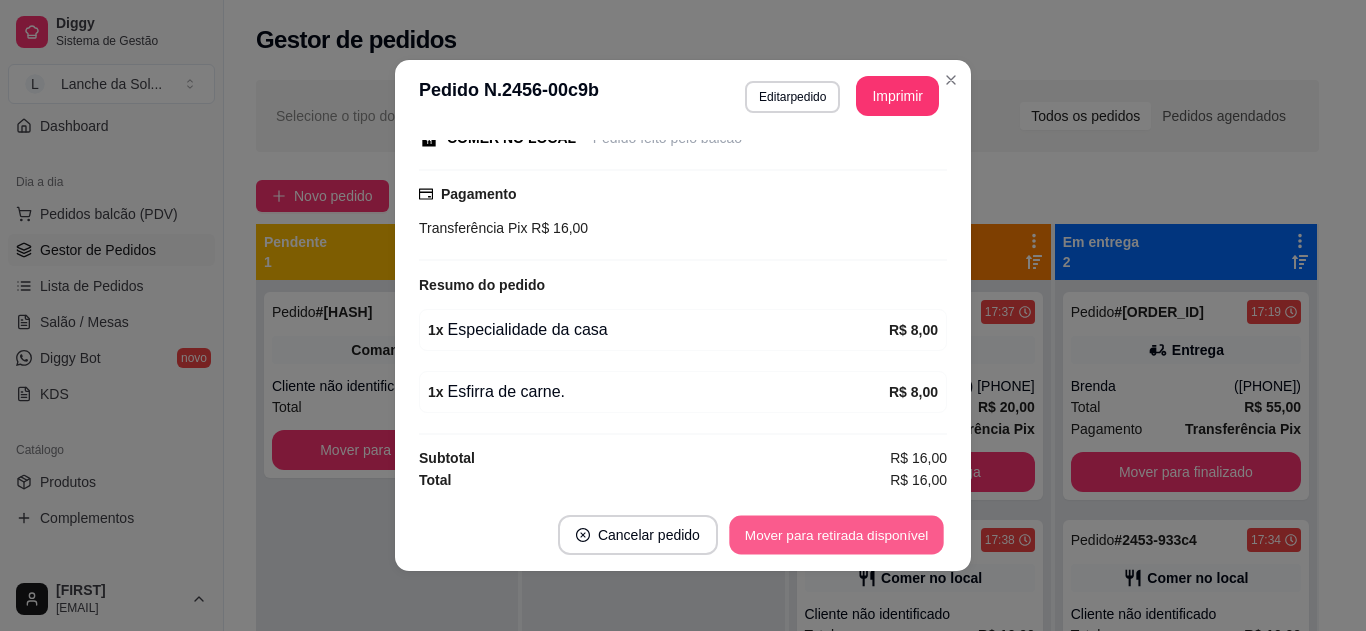 click on "Mover para retirada disponível" at bounding box center (836, 535) 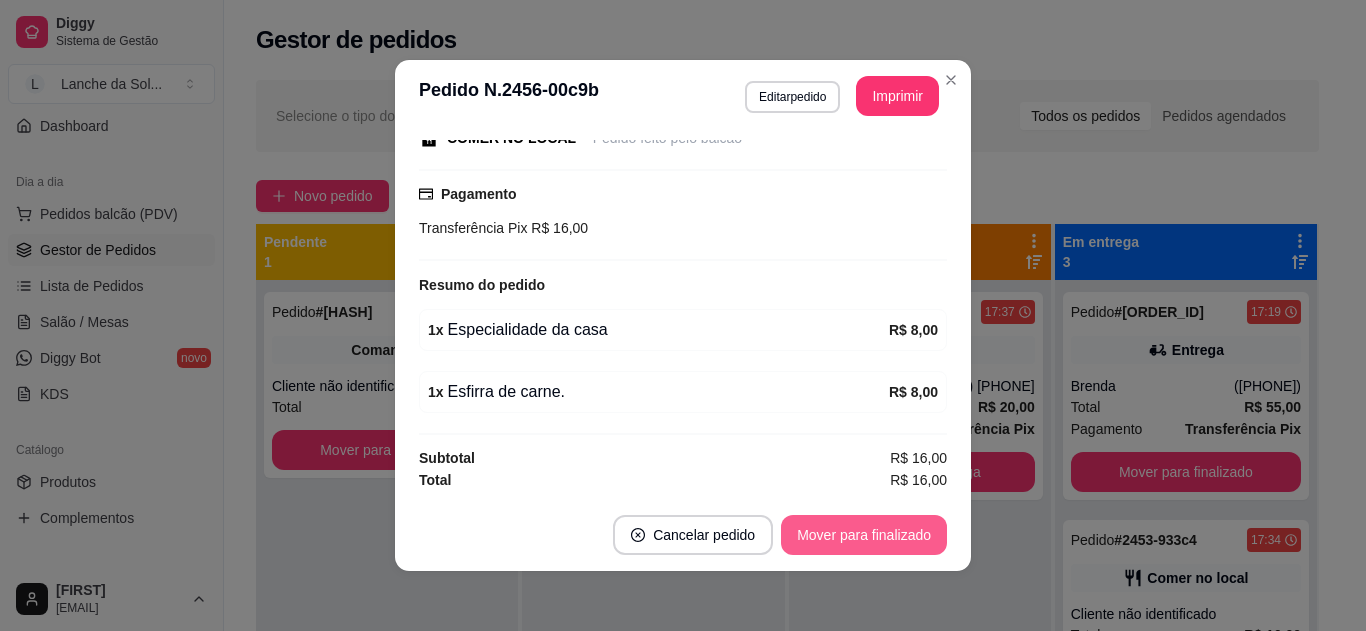 click on "Mover para finalizado" at bounding box center (864, 535) 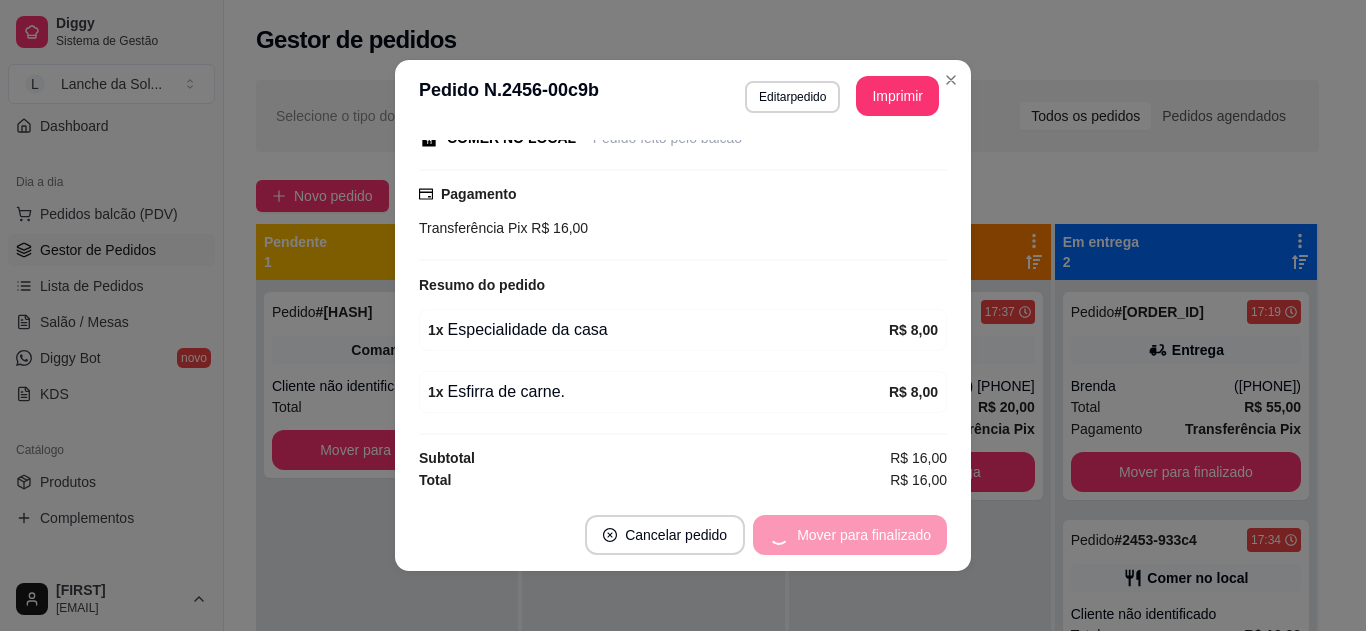 scroll, scrollTop: 142, scrollLeft: 0, axis: vertical 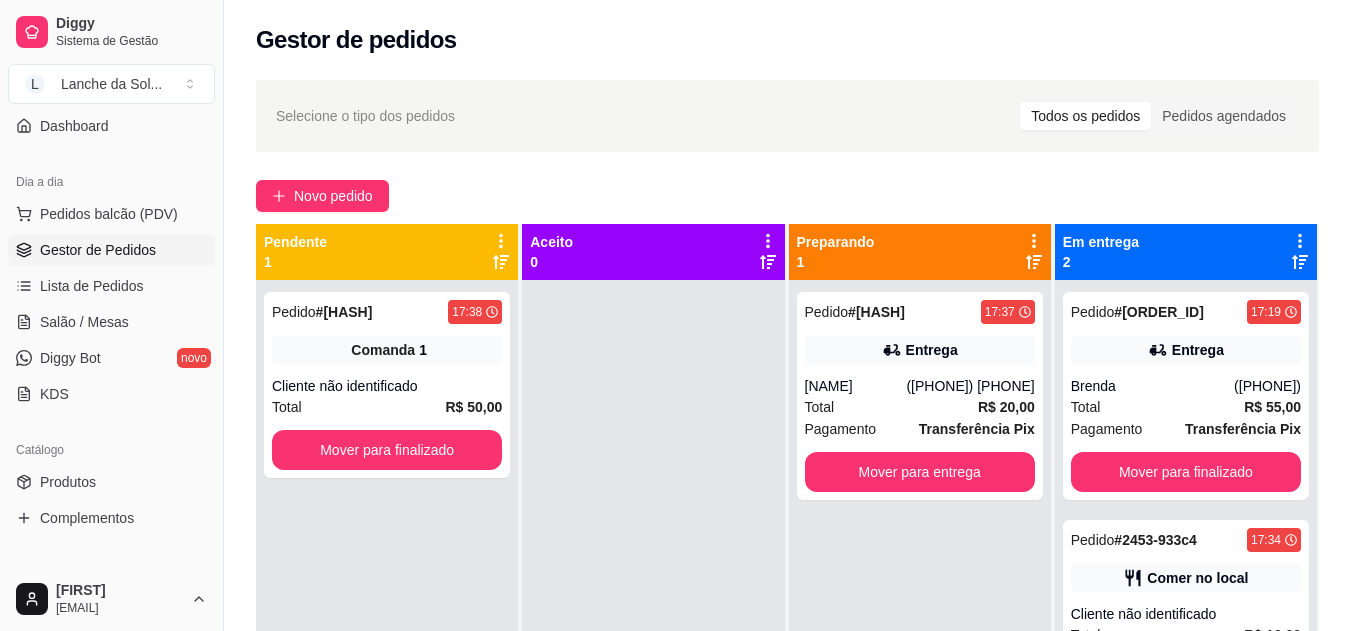 click 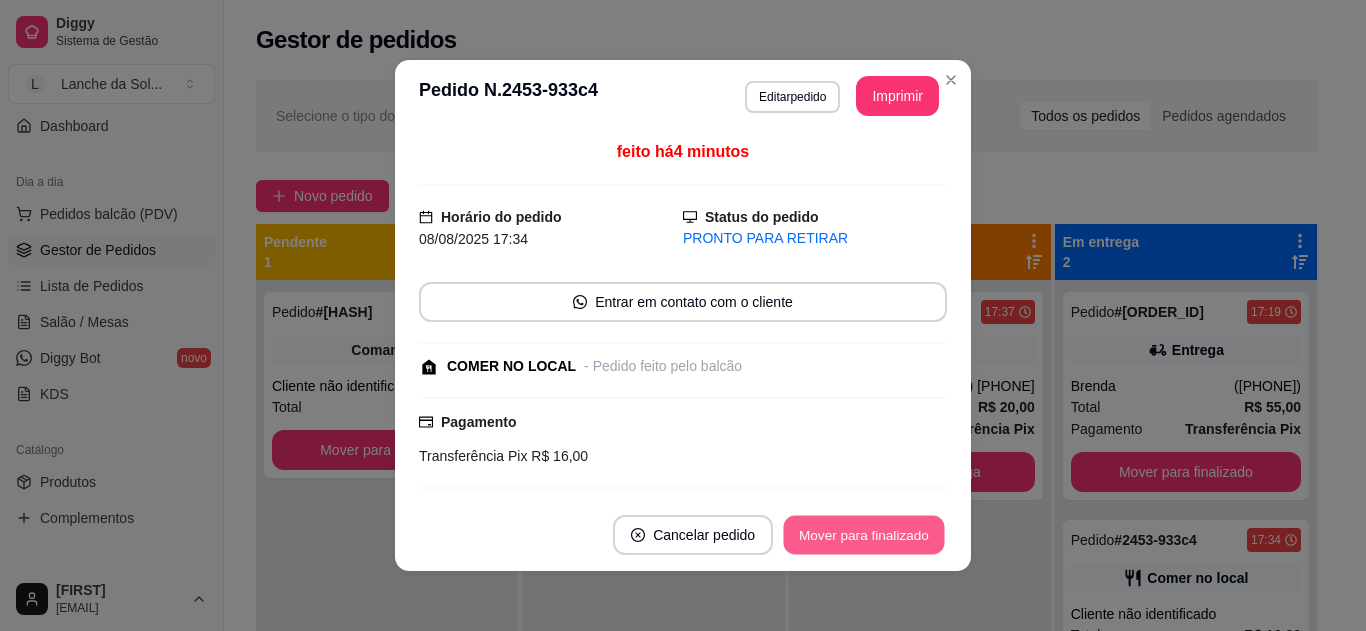 click on "Mover para finalizado" at bounding box center [864, 535] 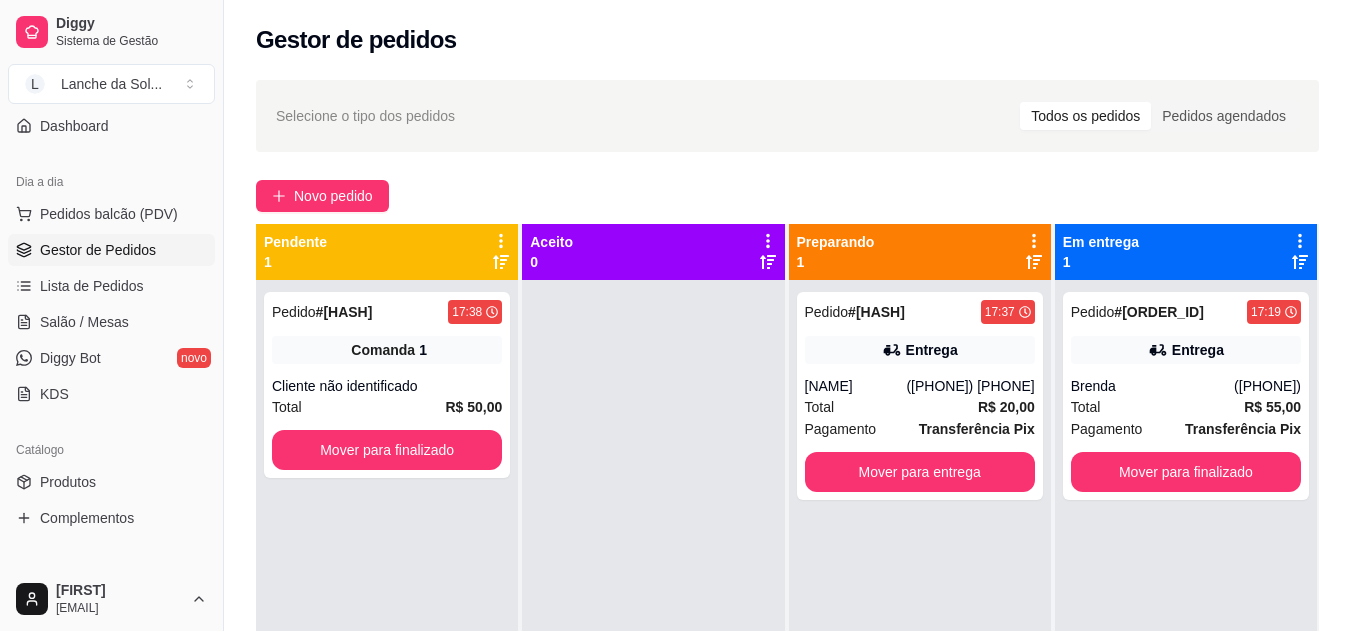 click on "Brenda" at bounding box center (1152, 386) 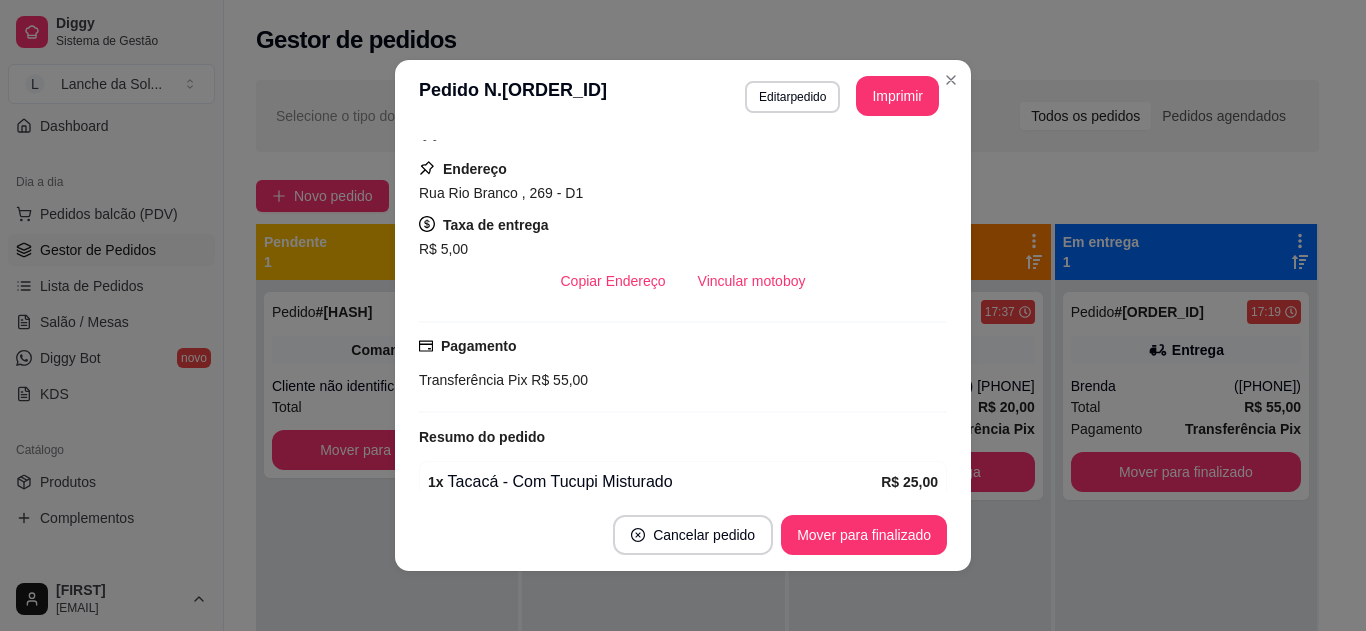 scroll, scrollTop: 328, scrollLeft: 0, axis: vertical 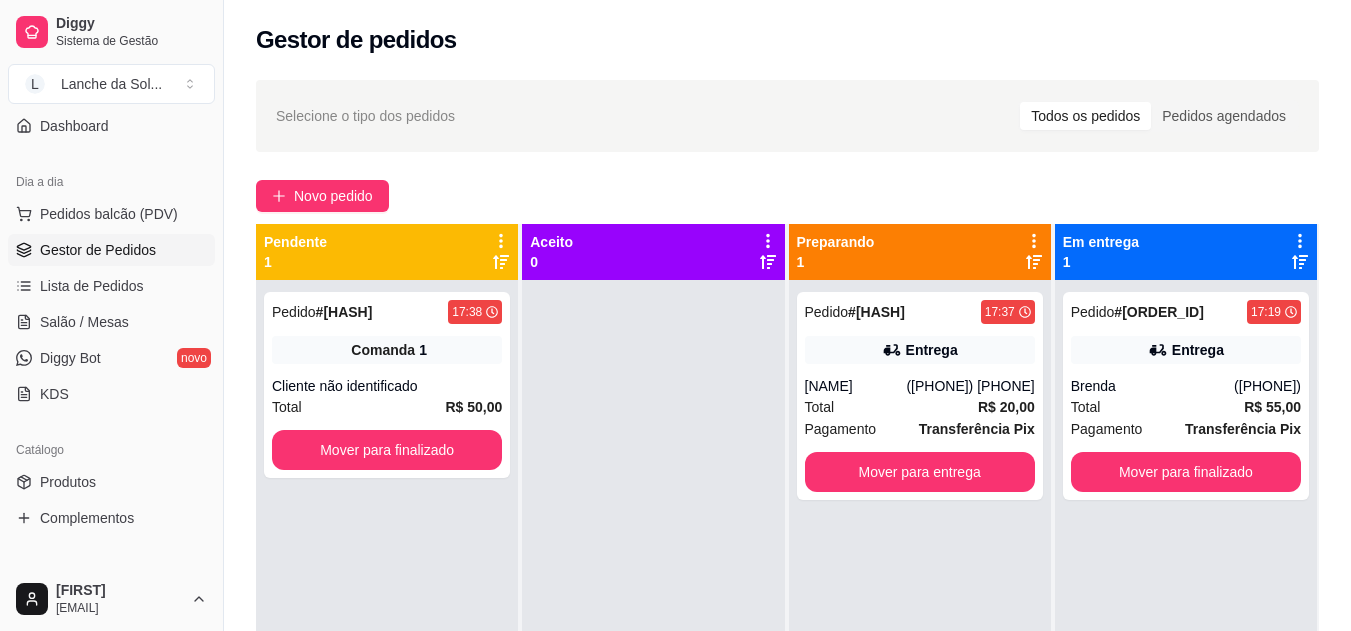 click on "Entrega" at bounding box center [920, 350] 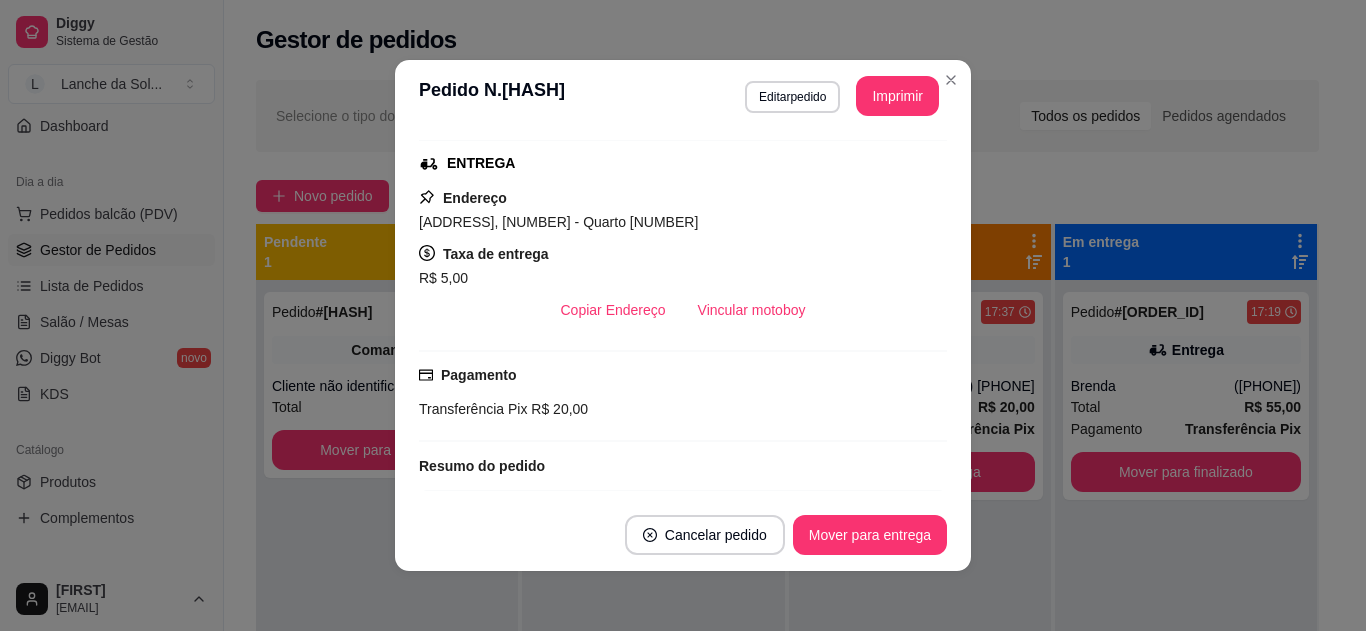 scroll, scrollTop: 304, scrollLeft: 0, axis: vertical 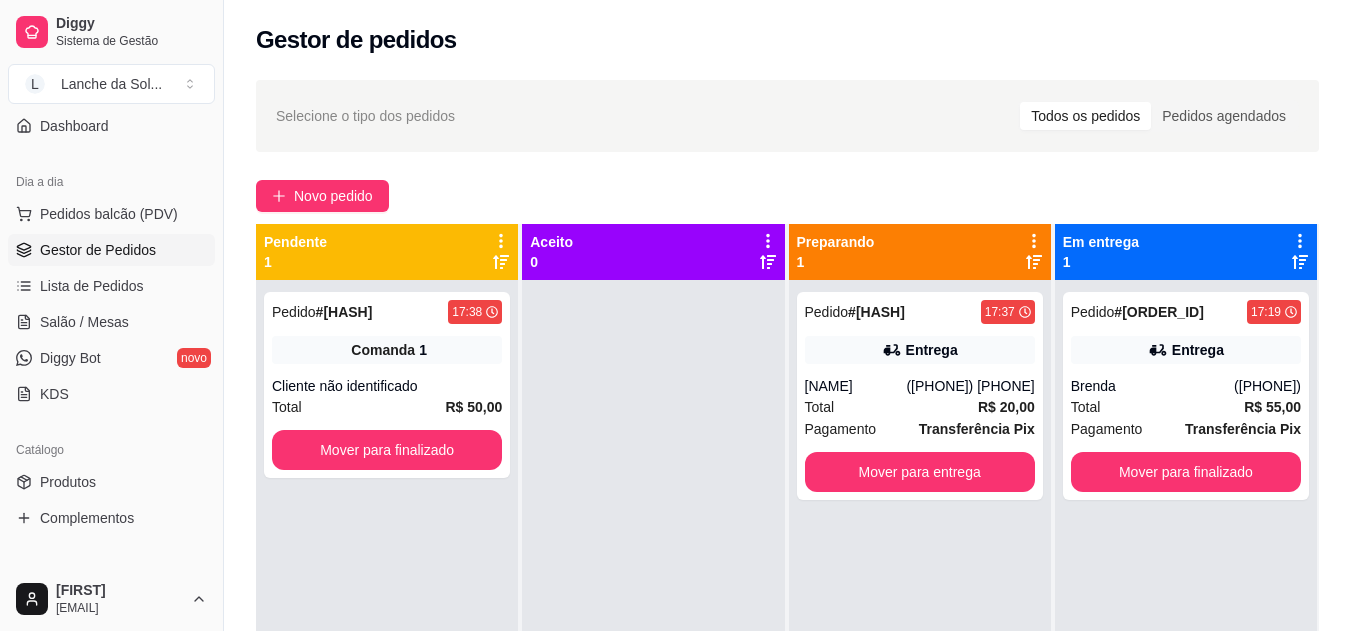 click on "Entrega" at bounding box center (932, 350) 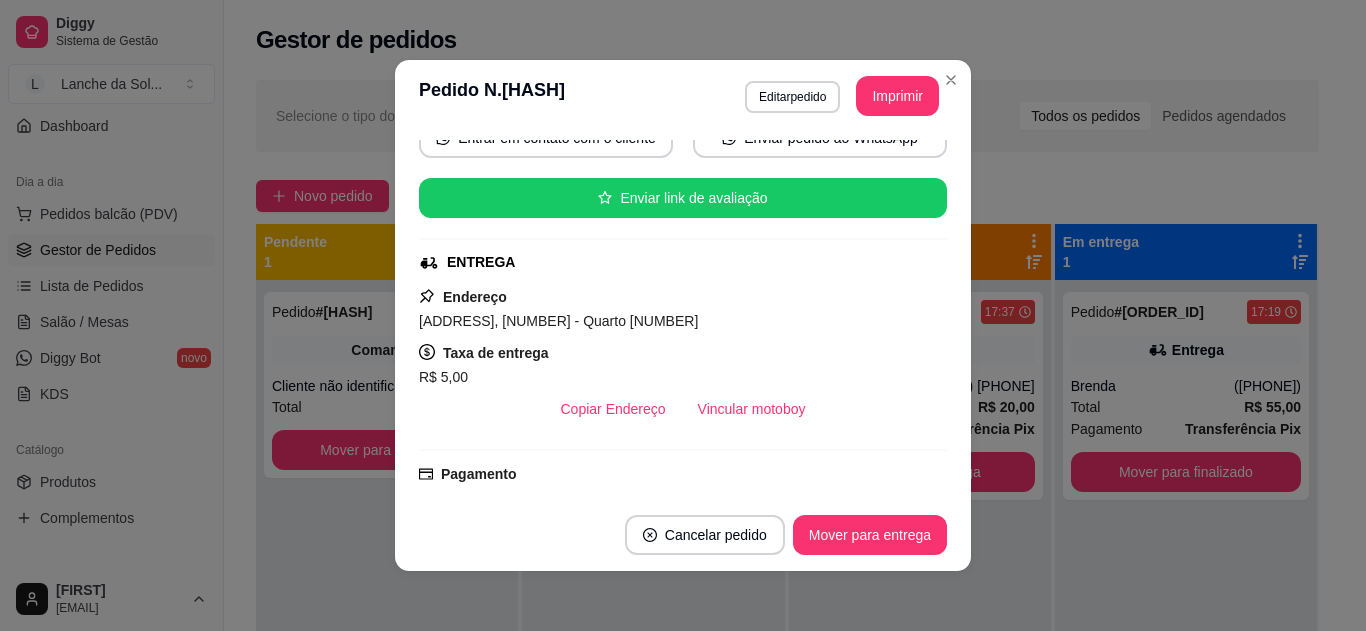 scroll, scrollTop: 232, scrollLeft: 0, axis: vertical 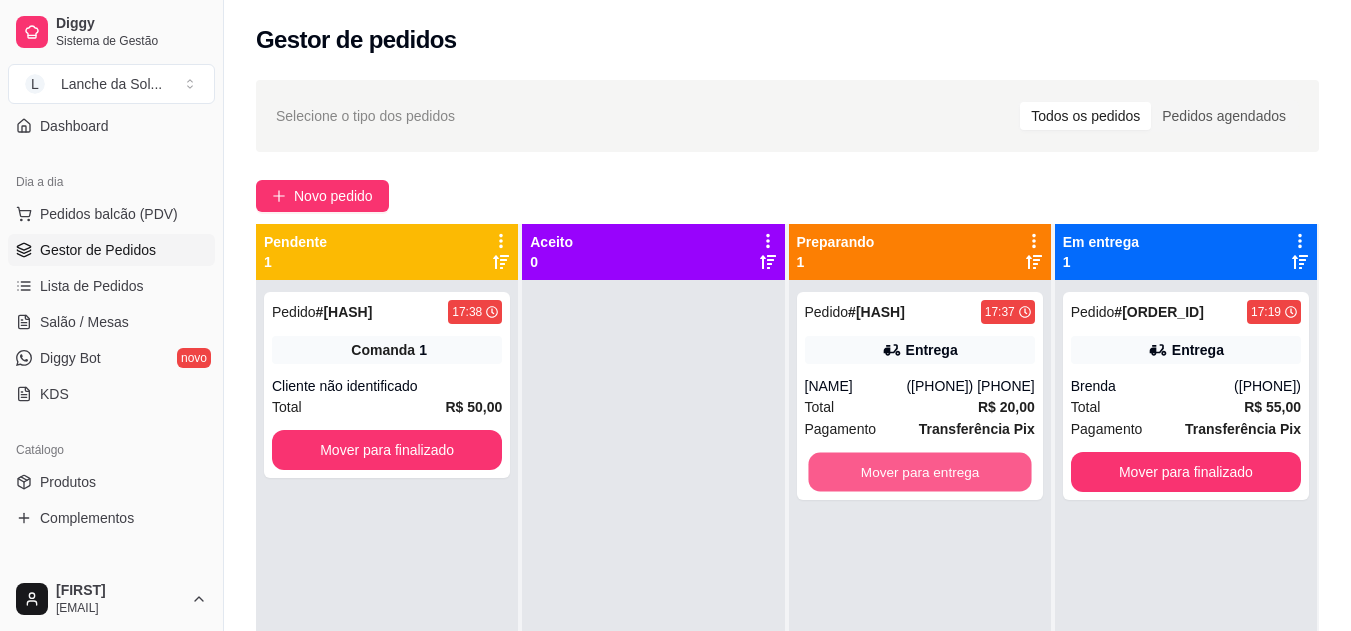 click on "Mover para entrega" at bounding box center (919, 472) 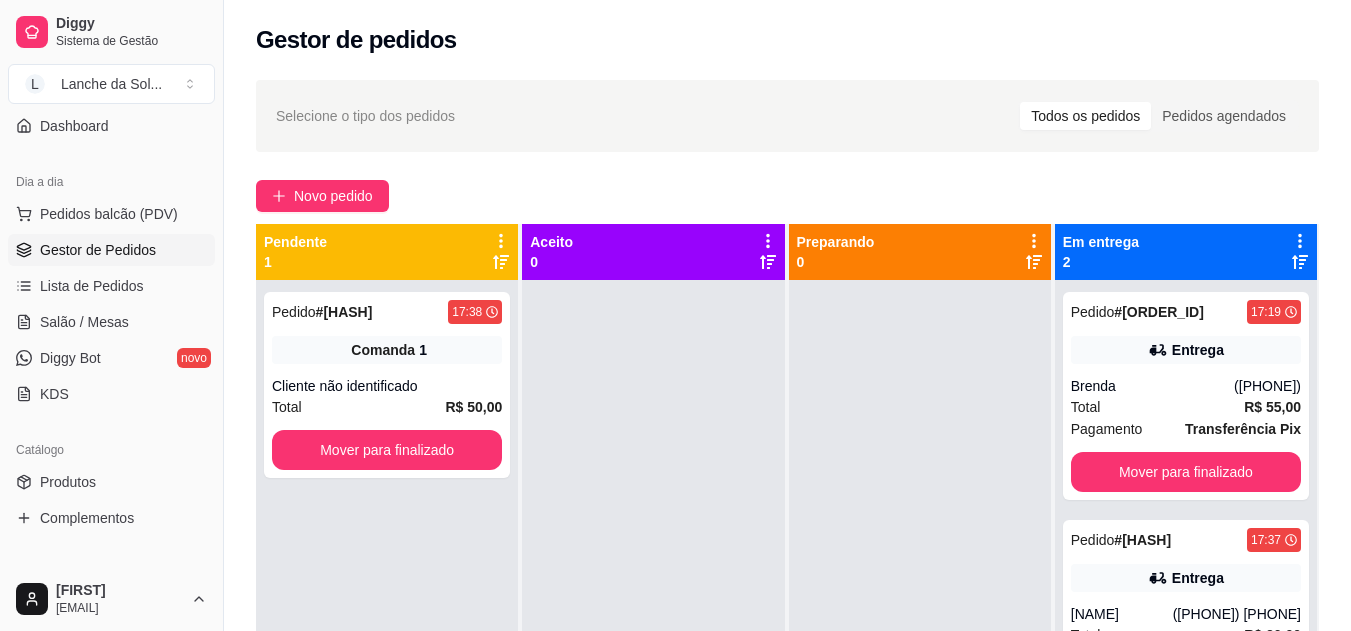 click on "Pedidos balcão (PDV)" at bounding box center [109, 214] 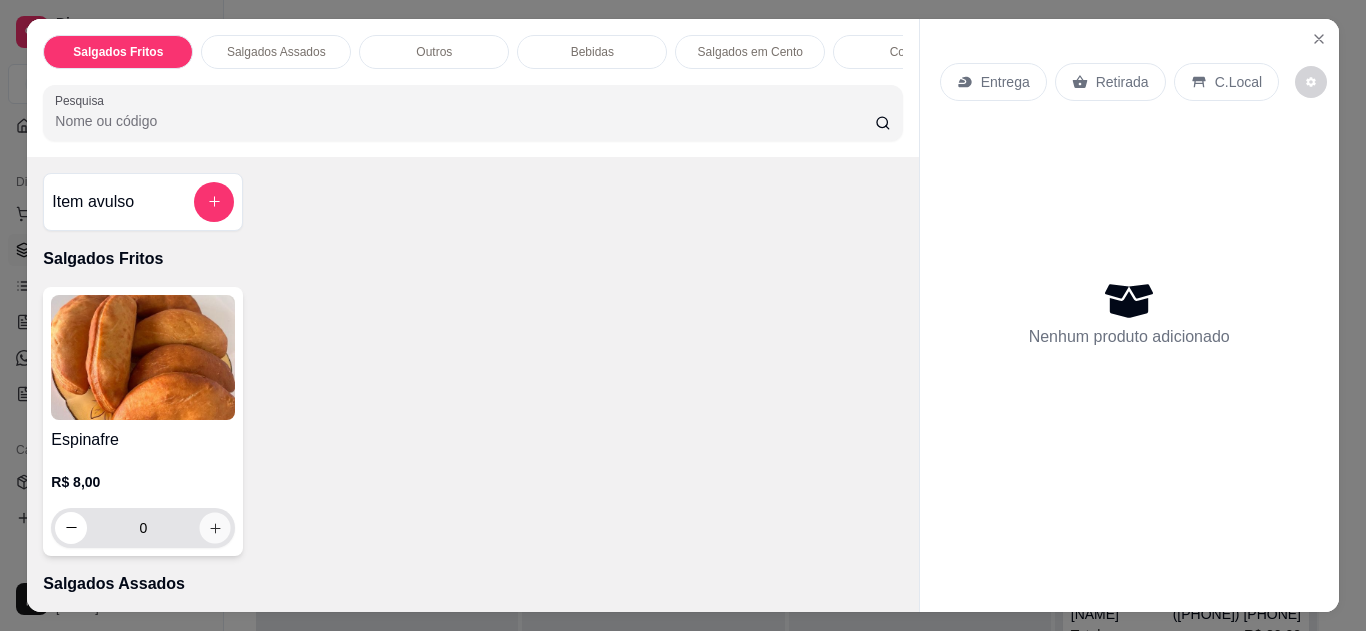 click at bounding box center (215, 527) 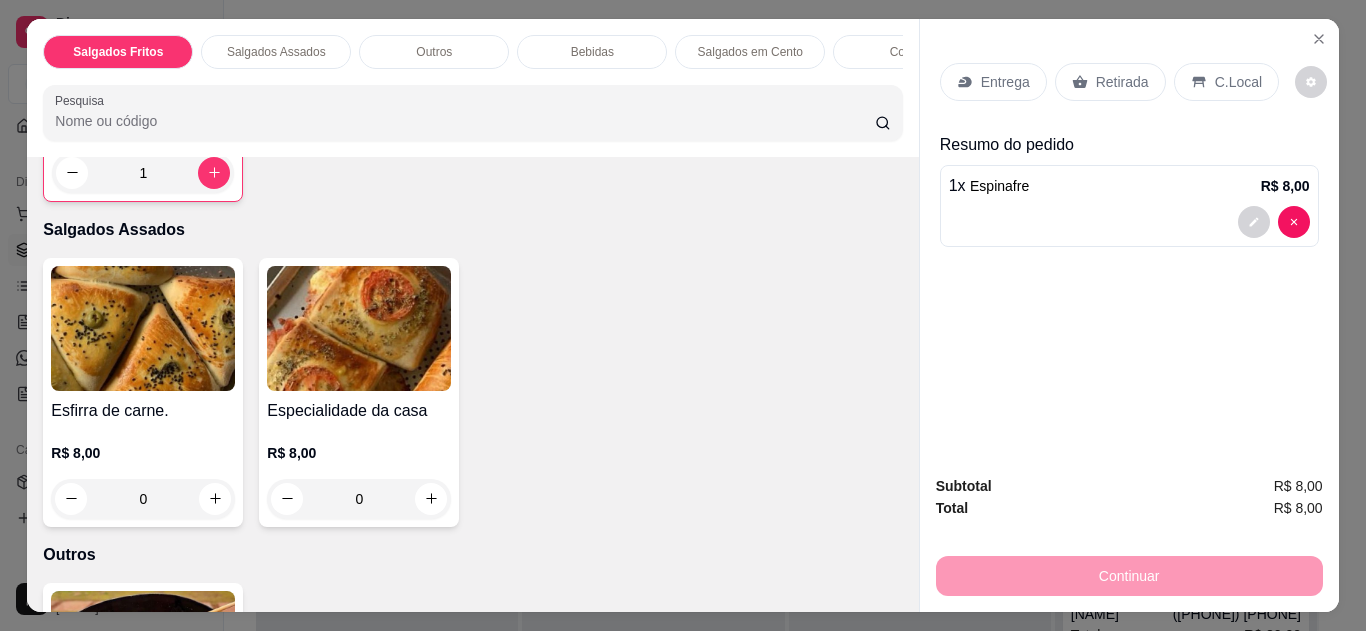 scroll, scrollTop: 360, scrollLeft: 0, axis: vertical 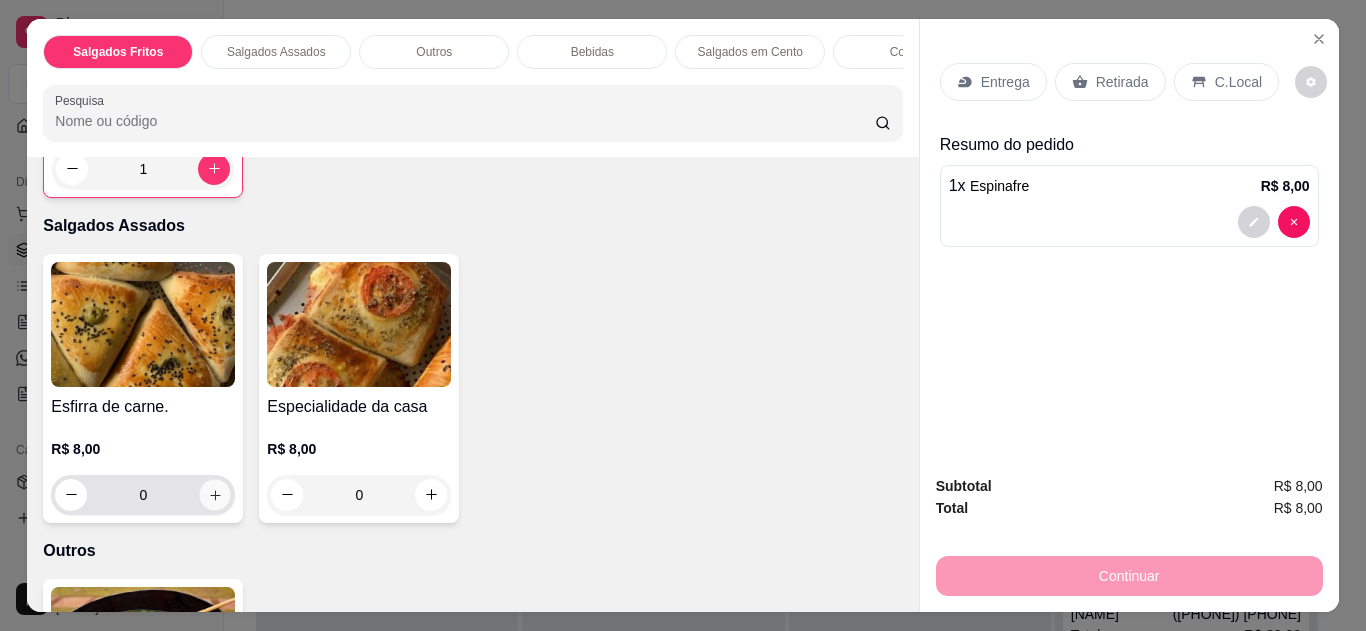 click 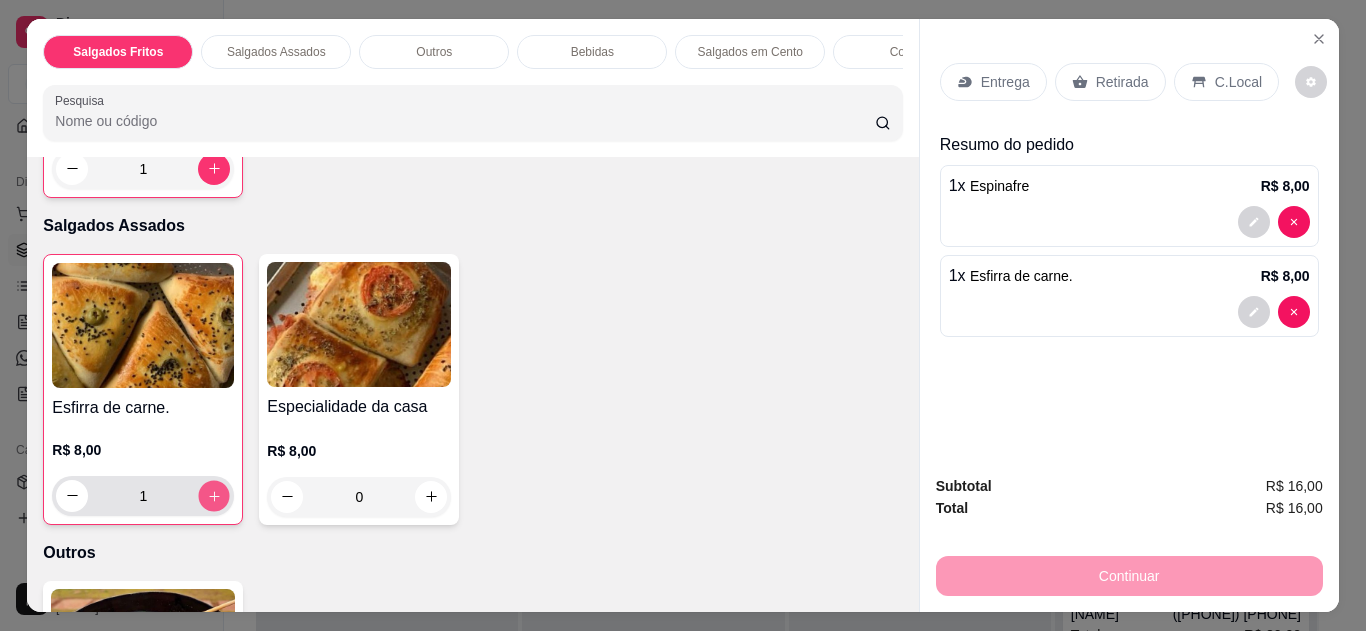 click 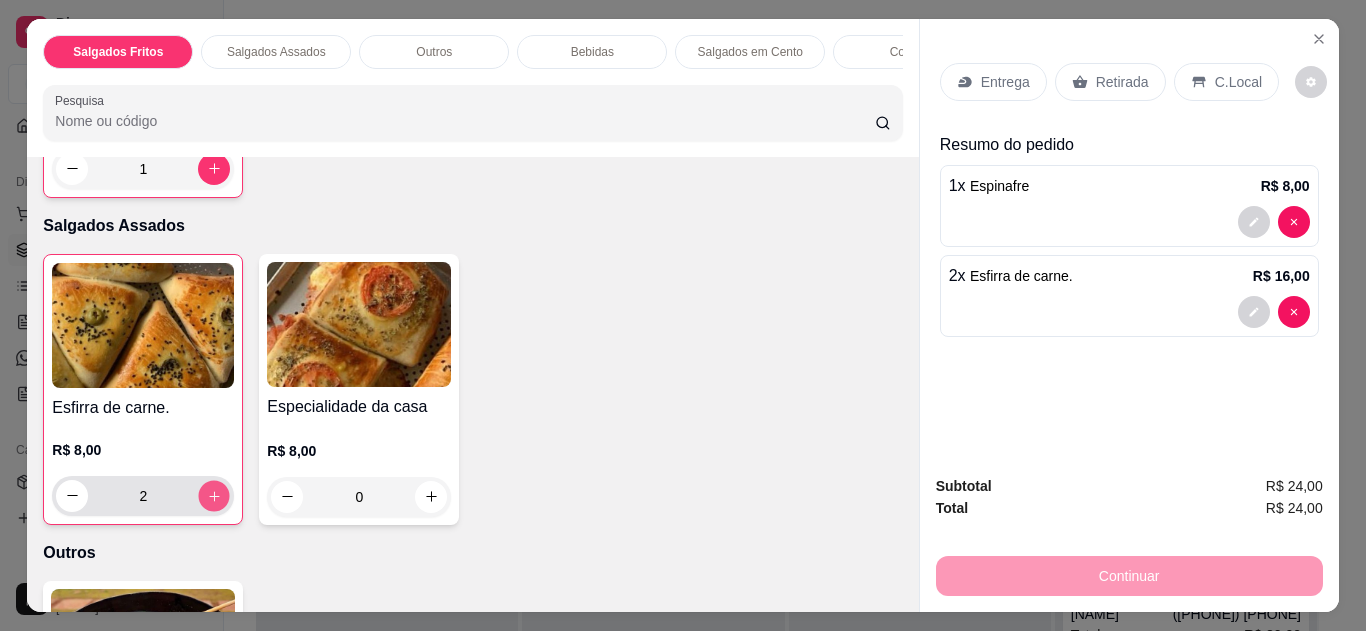 click 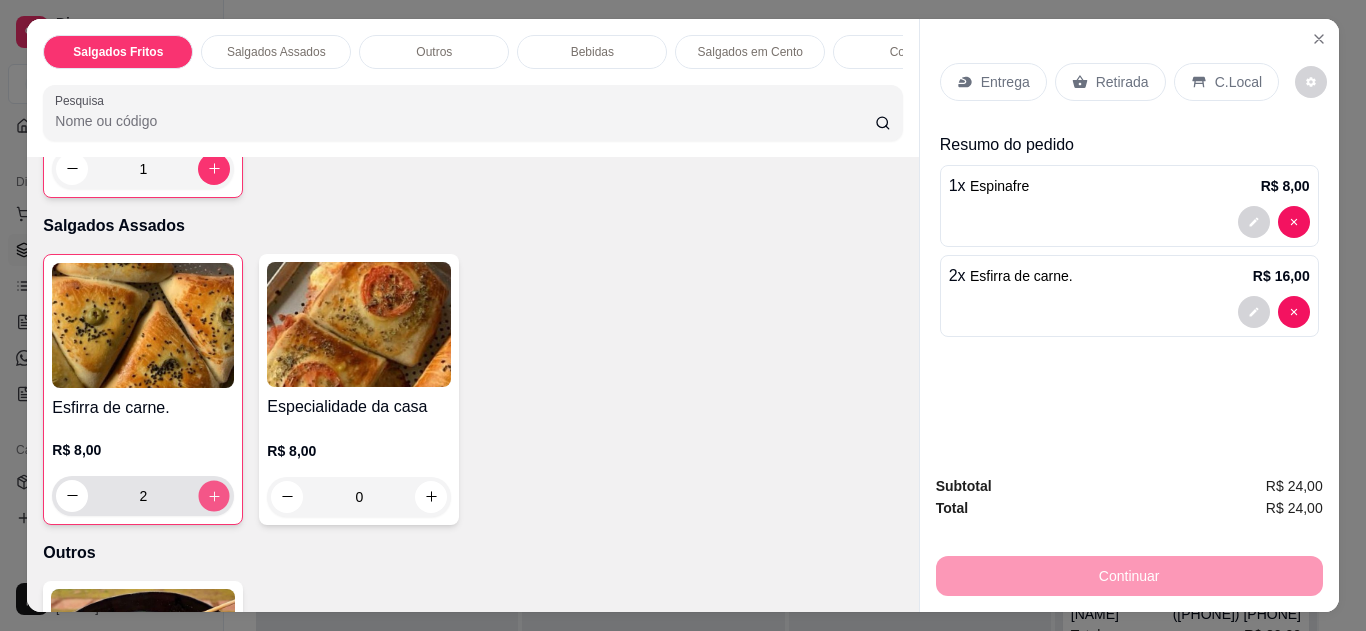 type on "3" 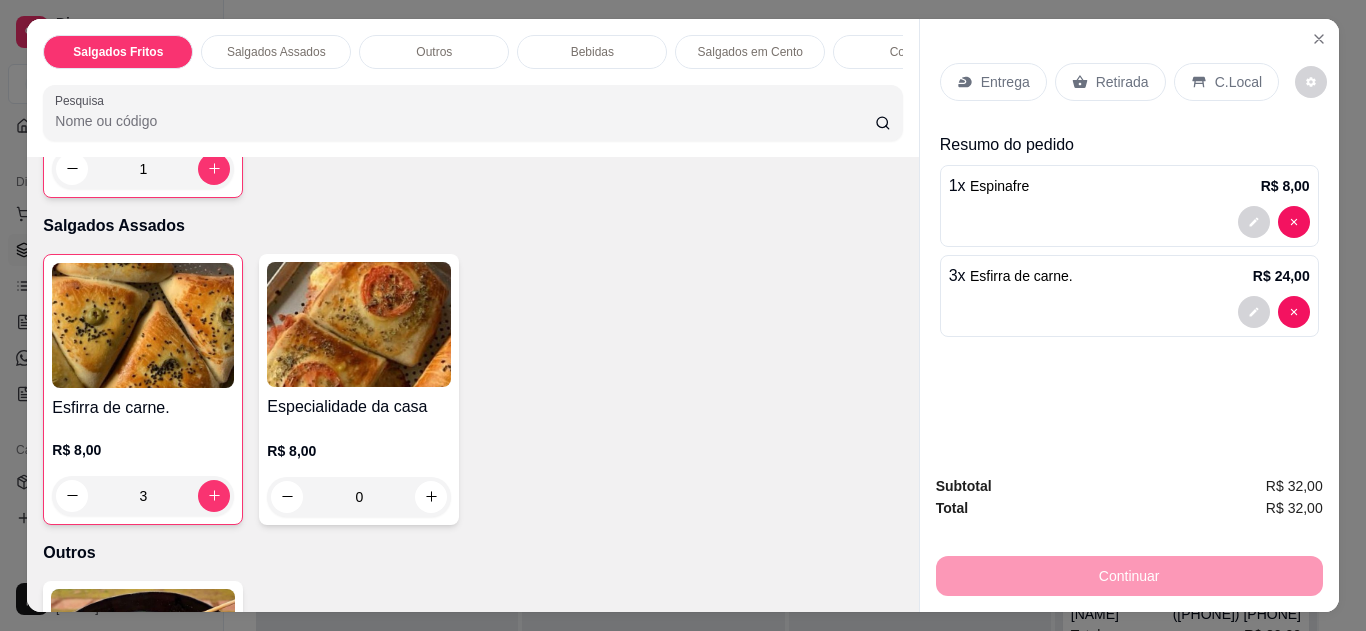click on "C.Local" at bounding box center (1226, 82) 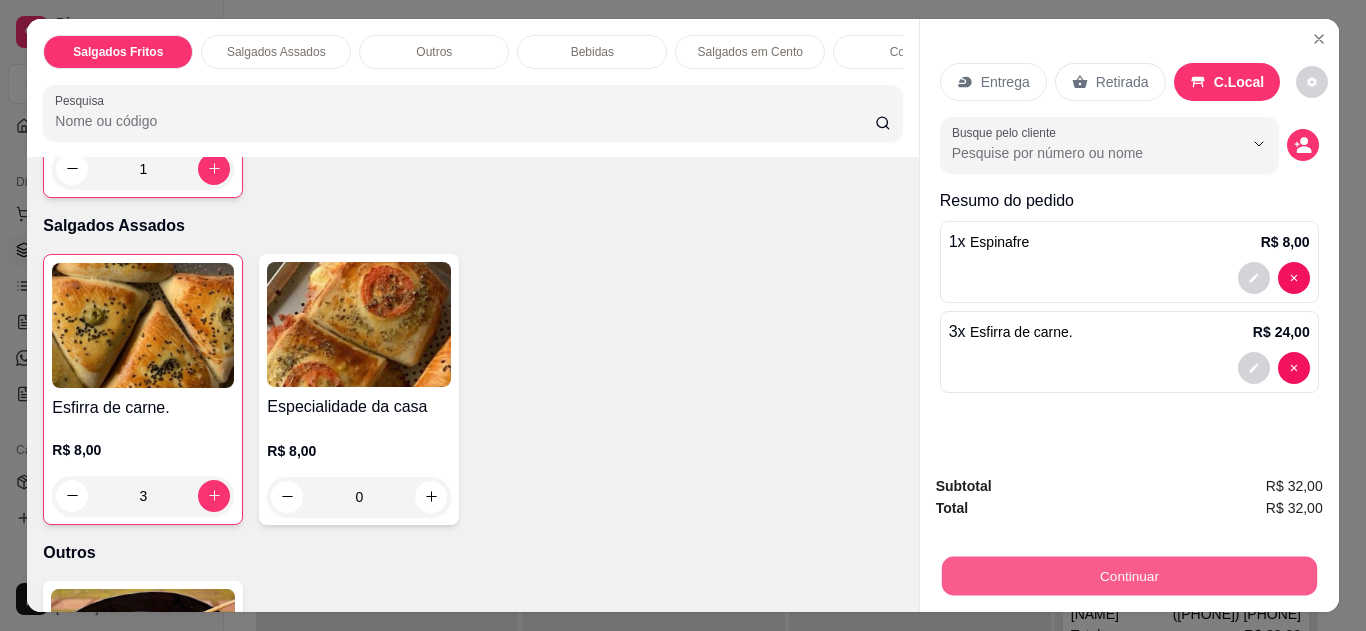 click on "Continuar" at bounding box center [1128, 576] 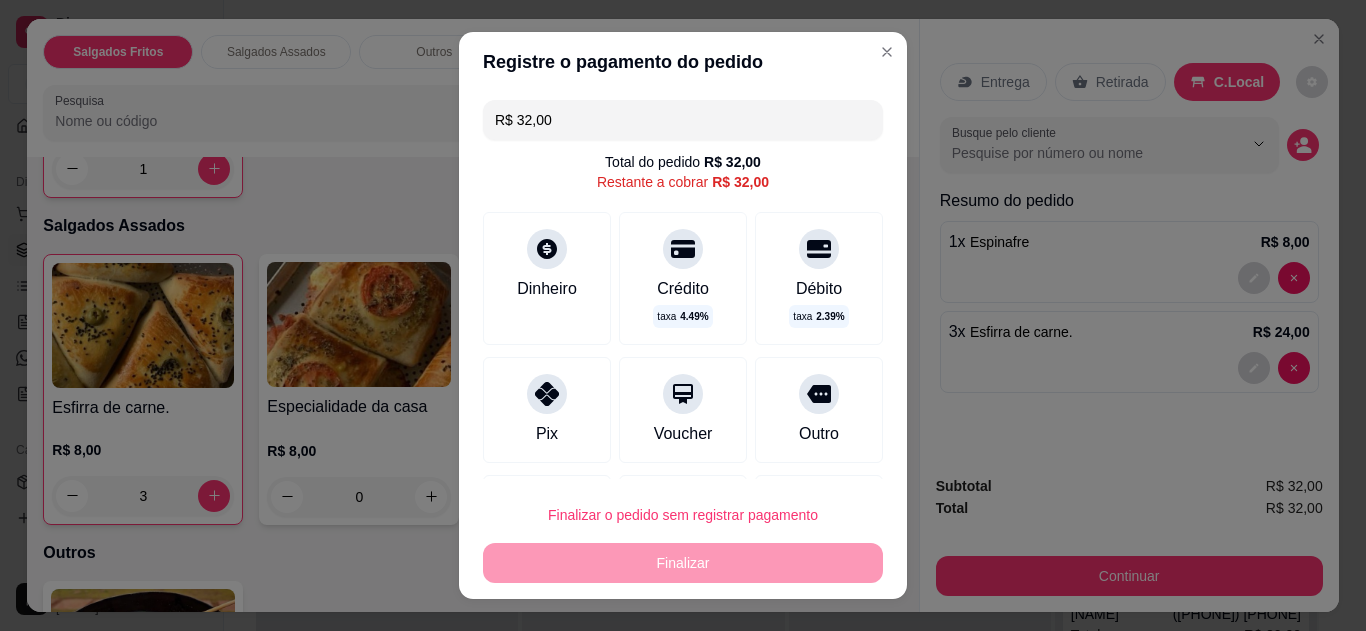 click on "Pix" at bounding box center (547, 410) 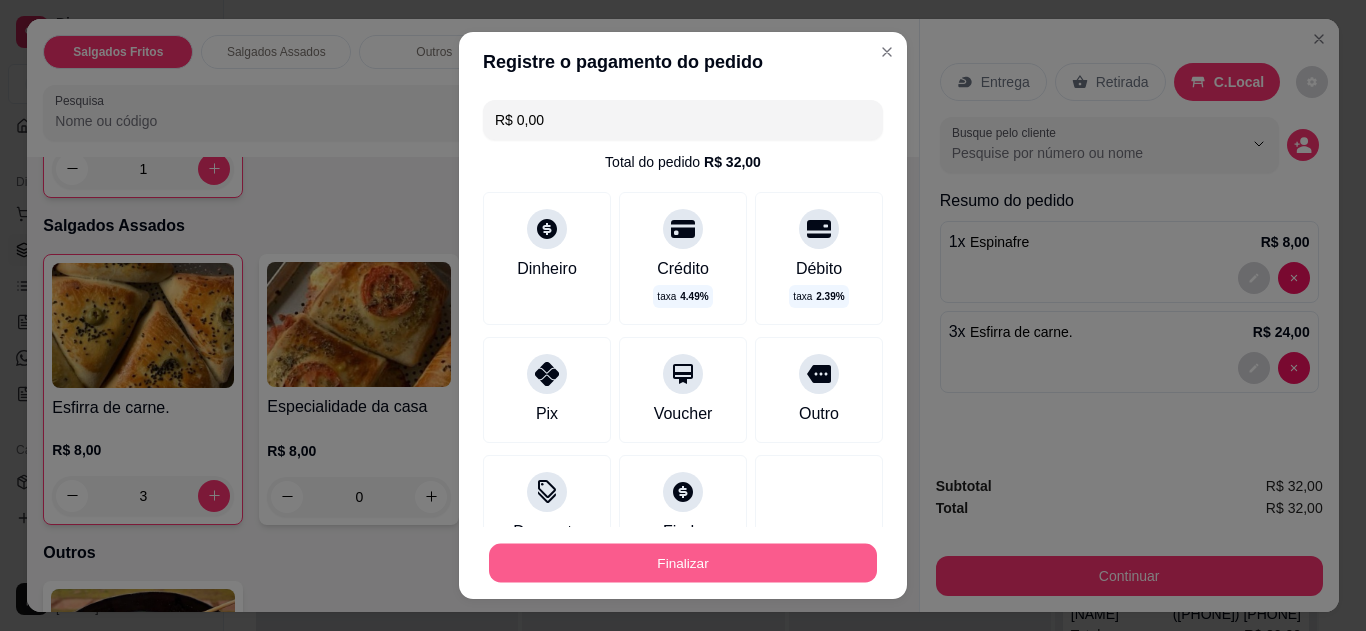 click on "Finalizar" at bounding box center [683, 563] 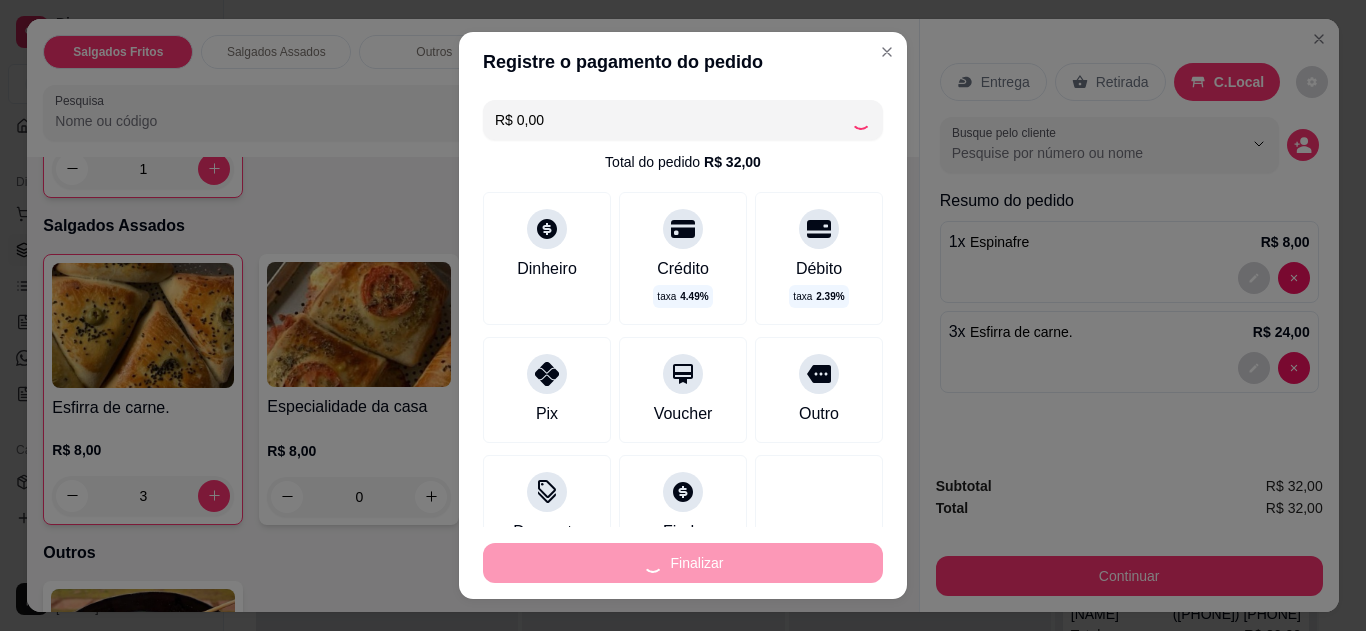 type on "0" 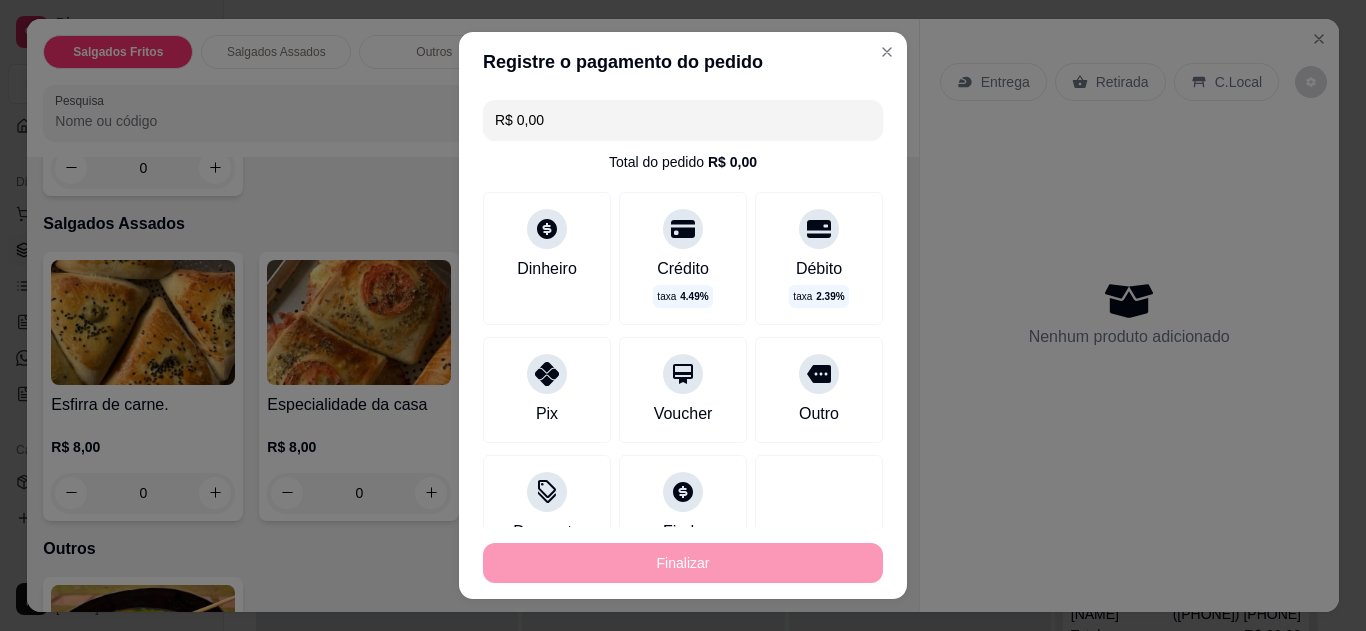 type on "-R$ 32,00" 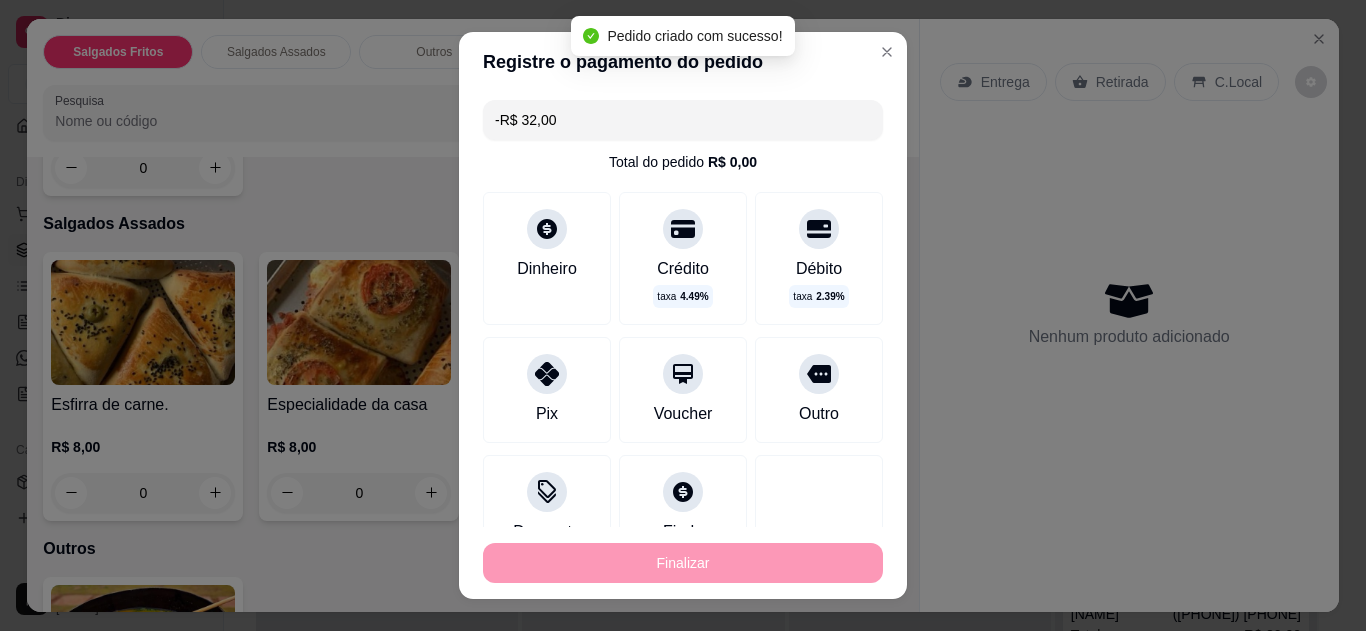 scroll, scrollTop: 359, scrollLeft: 0, axis: vertical 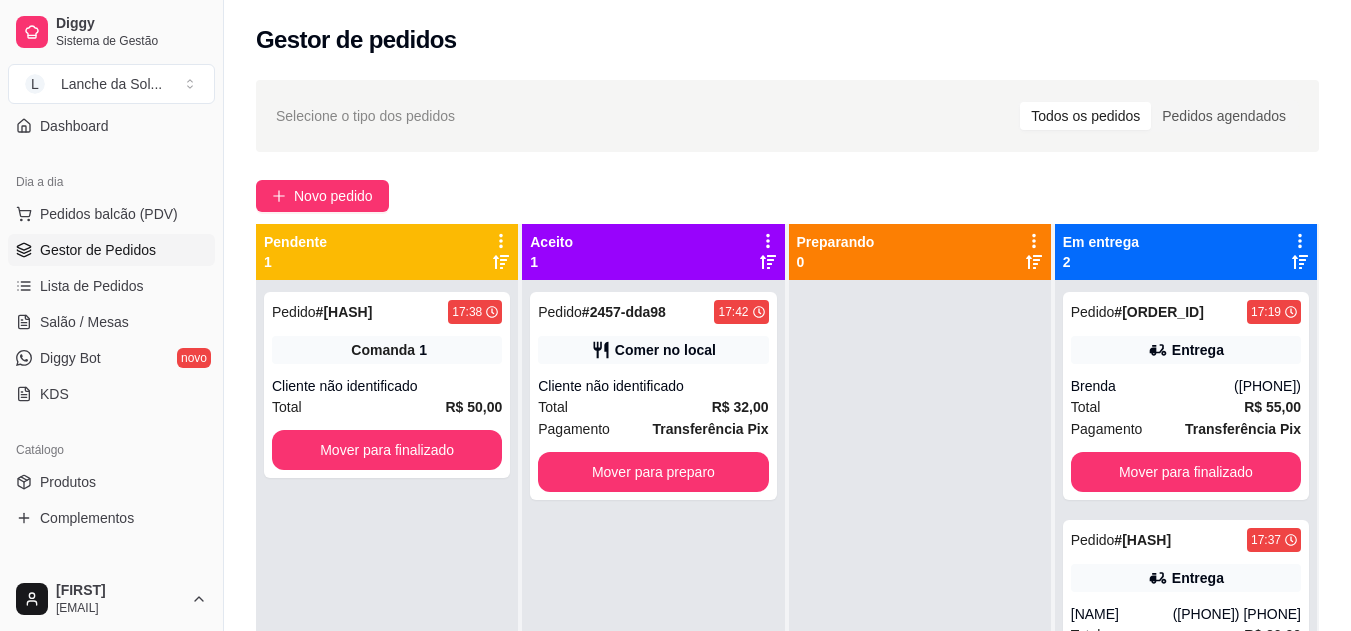 click on "Pedidos balcão (PDV)" at bounding box center (109, 214) 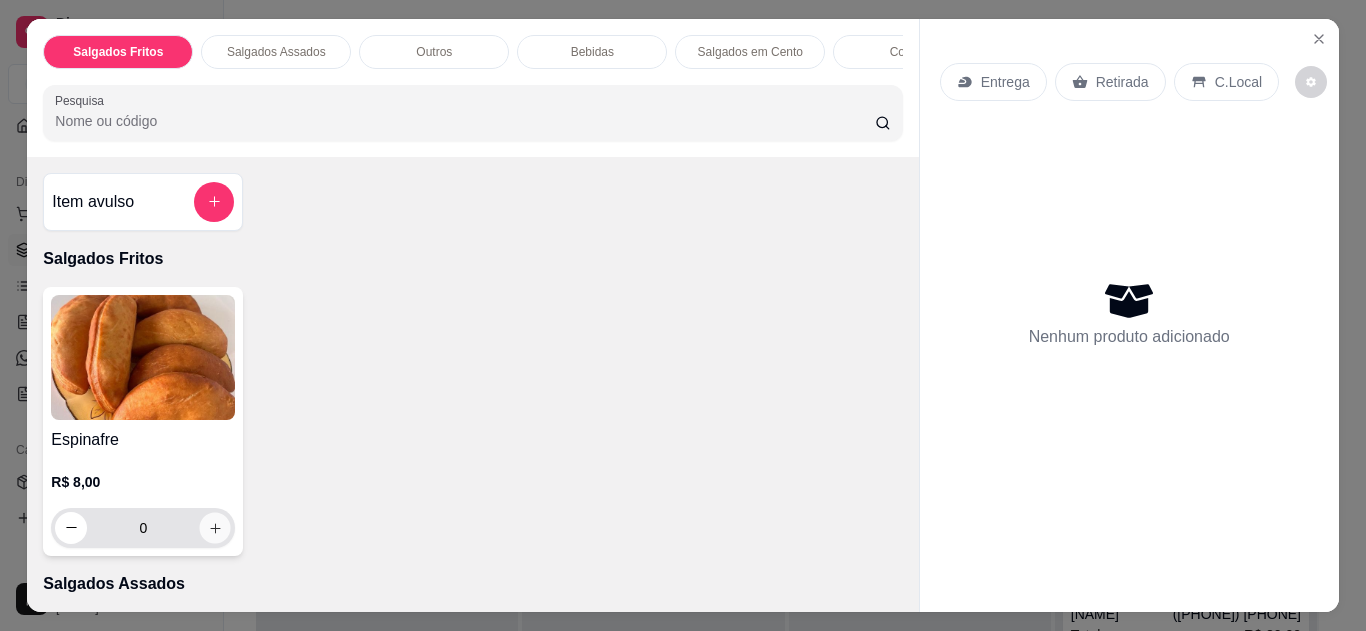 click 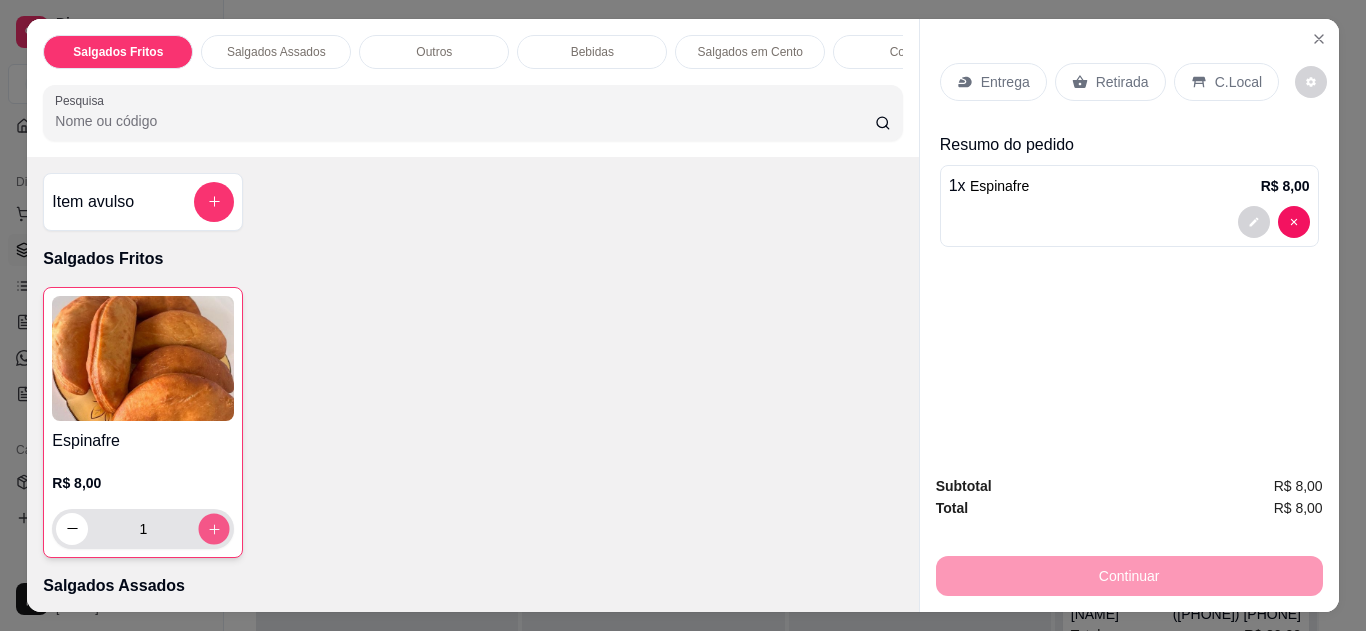 click 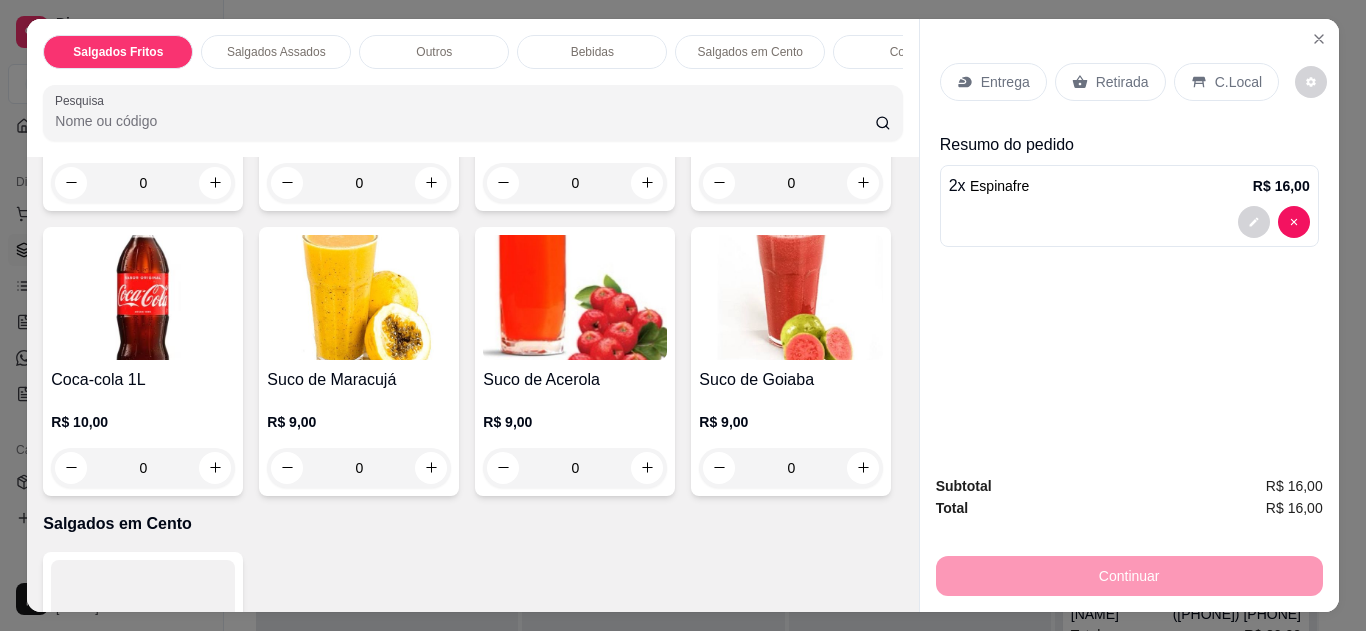 scroll, scrollTop: 1640, scrollLeft: 0, axis: vertical 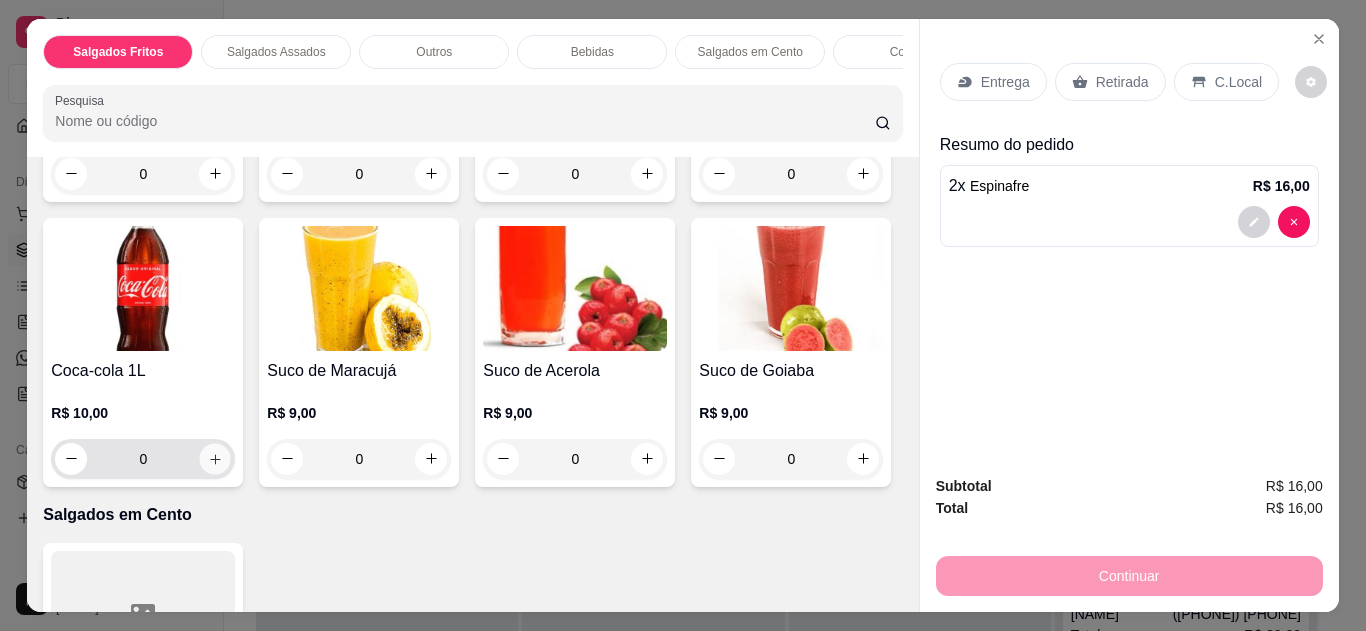 click 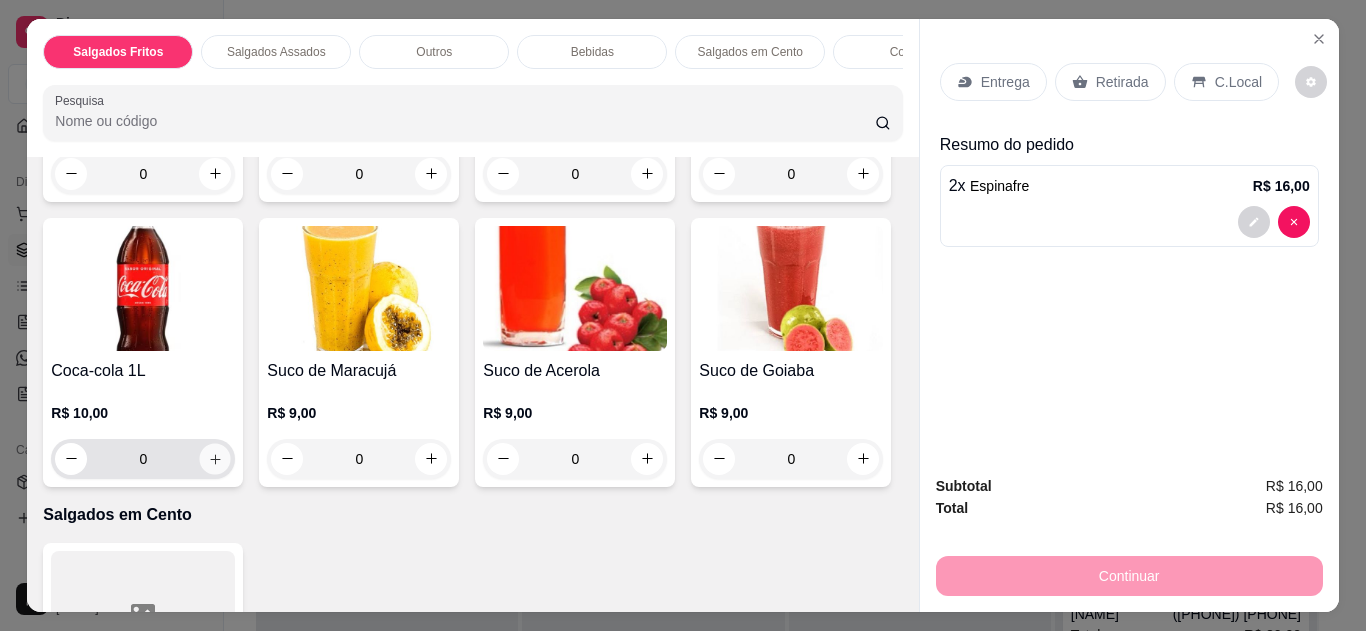 type on "1" 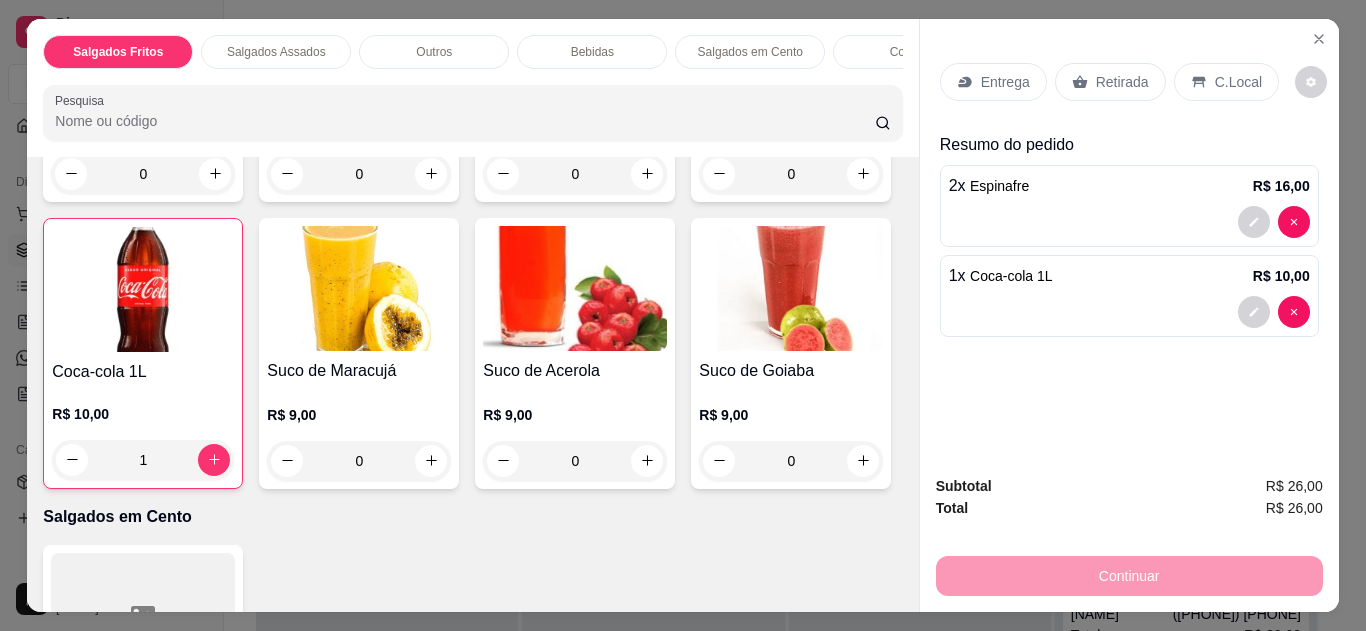 click on "C.Local" at bounding box center (1238, 82) 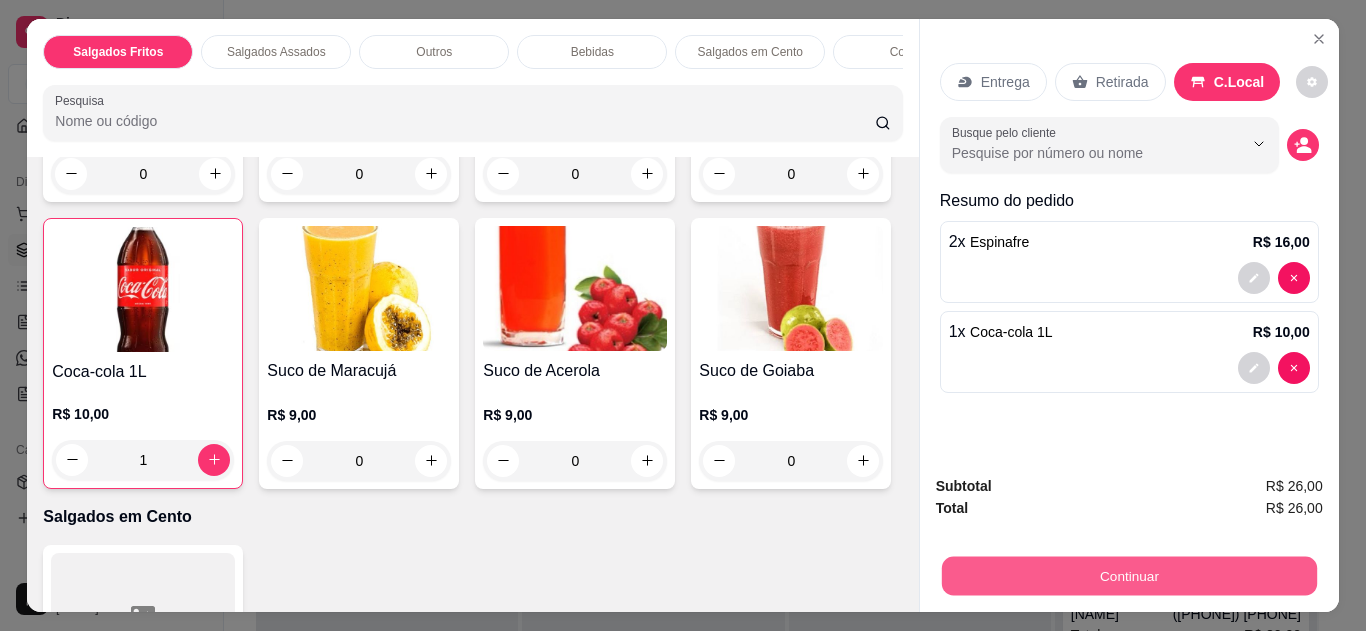 click on "Continuar" at bounding box center (1128, 576) 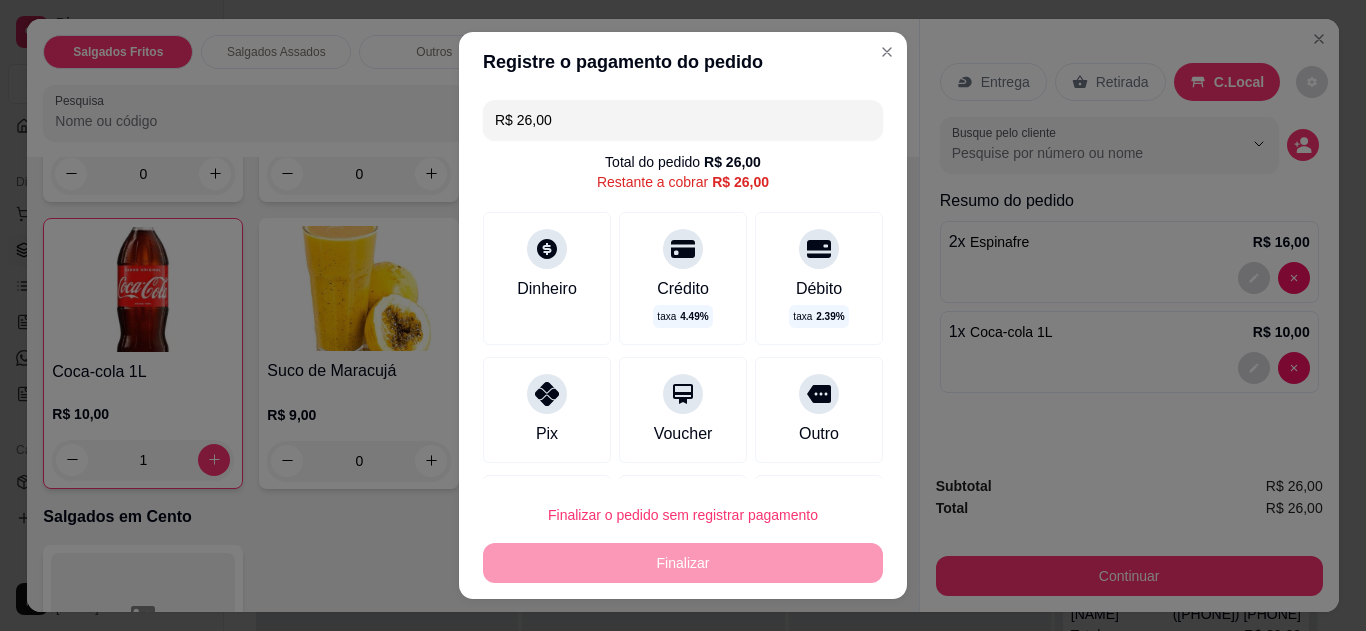 click on "Pix" at bounding box center (547, 410) 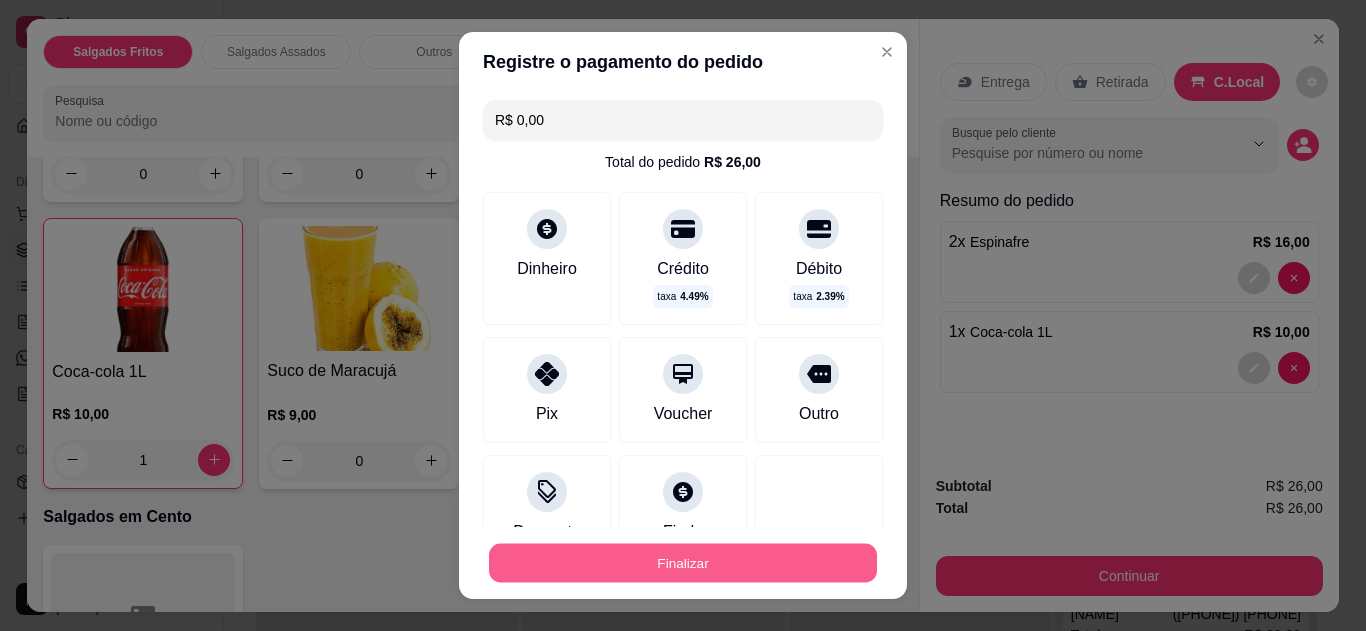 click on "Finalizar" at bounding box center [683, 563] 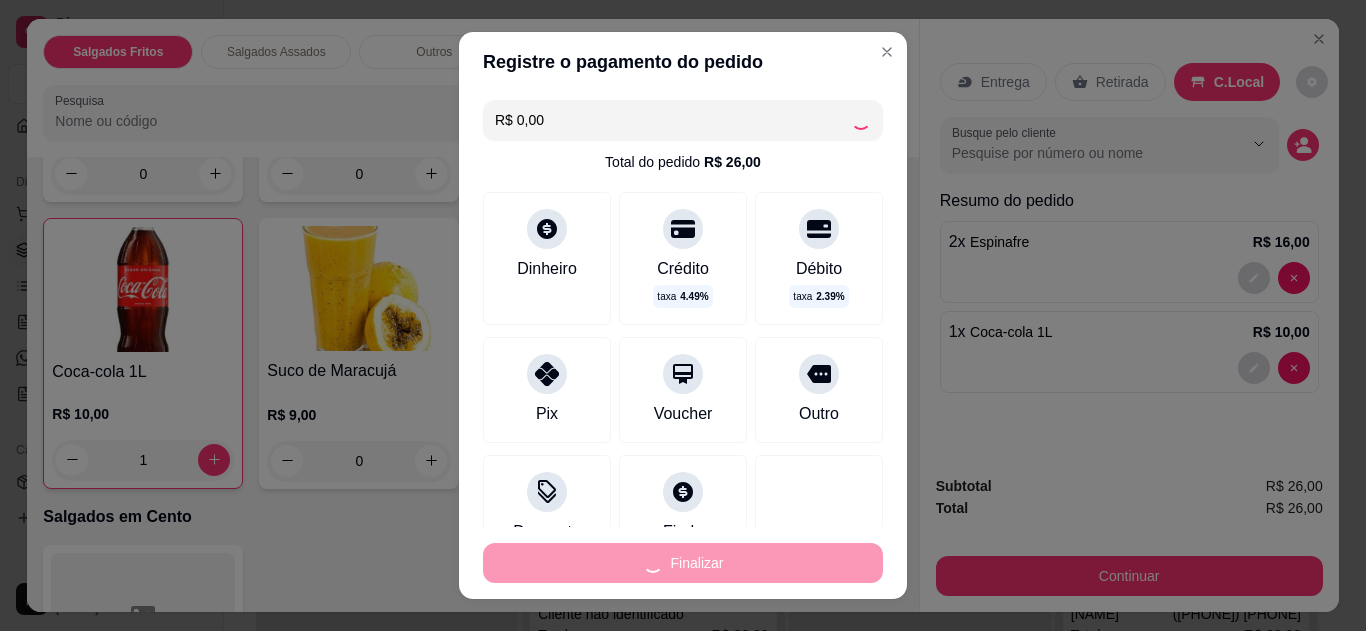 type on "0" 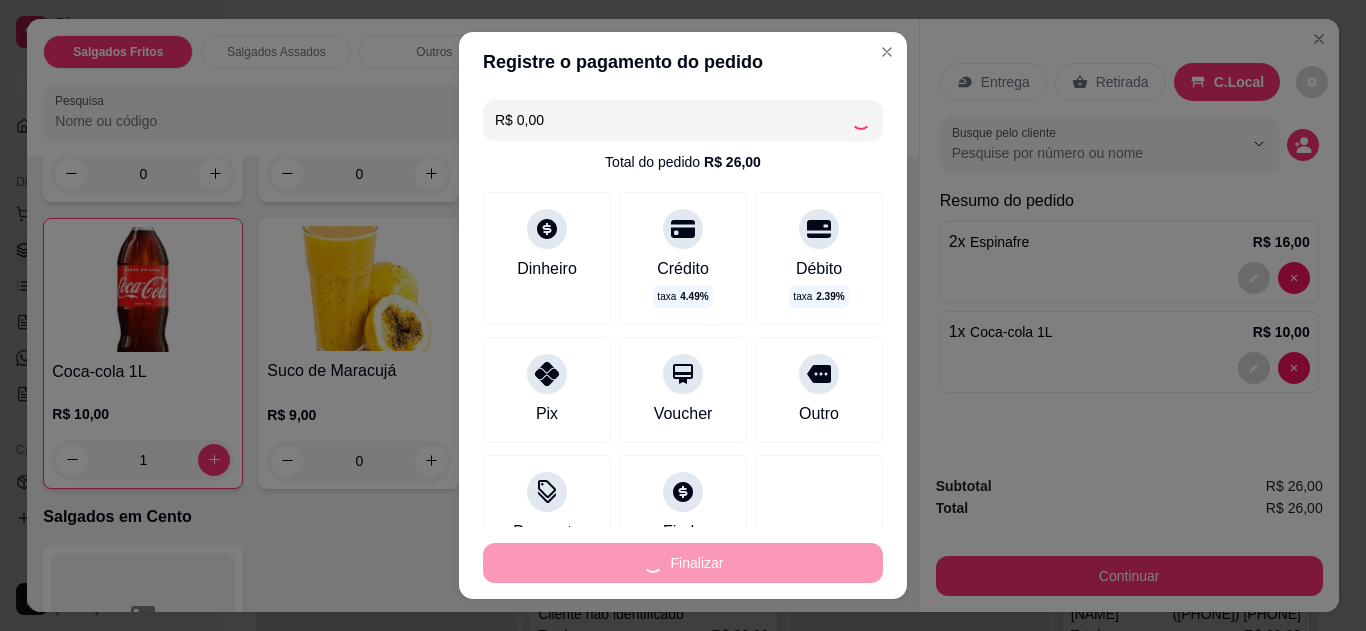type on "0" 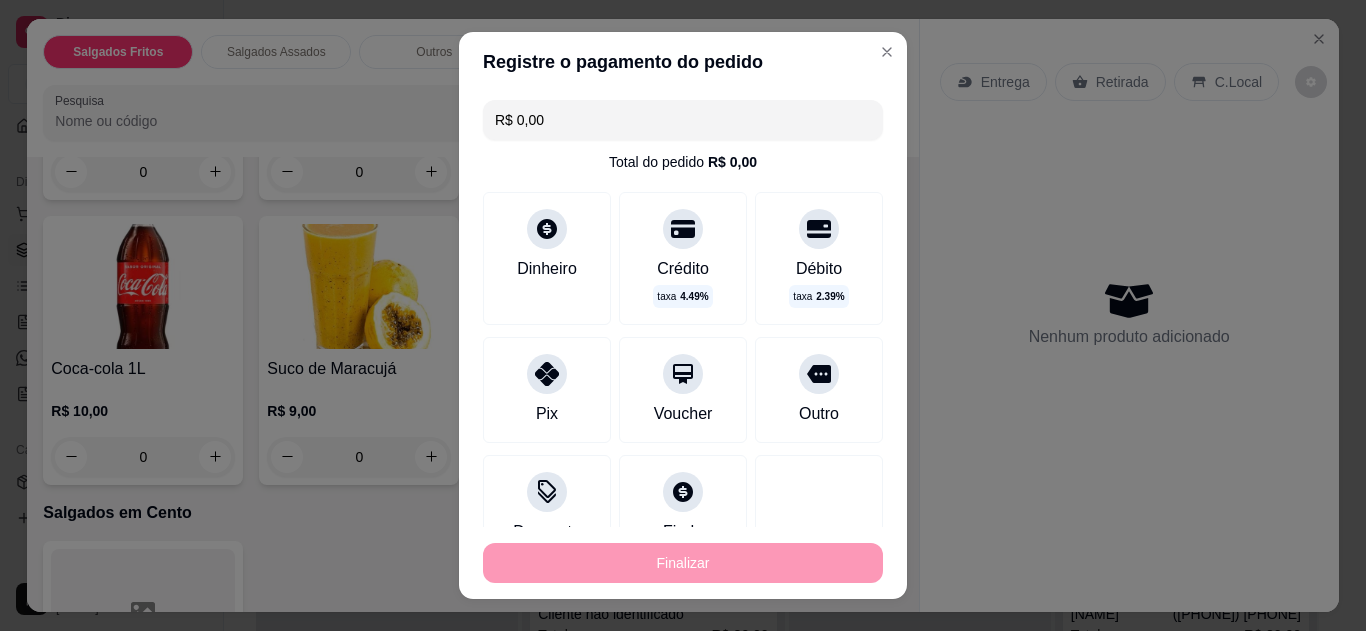 type on "-R$ 26,00" 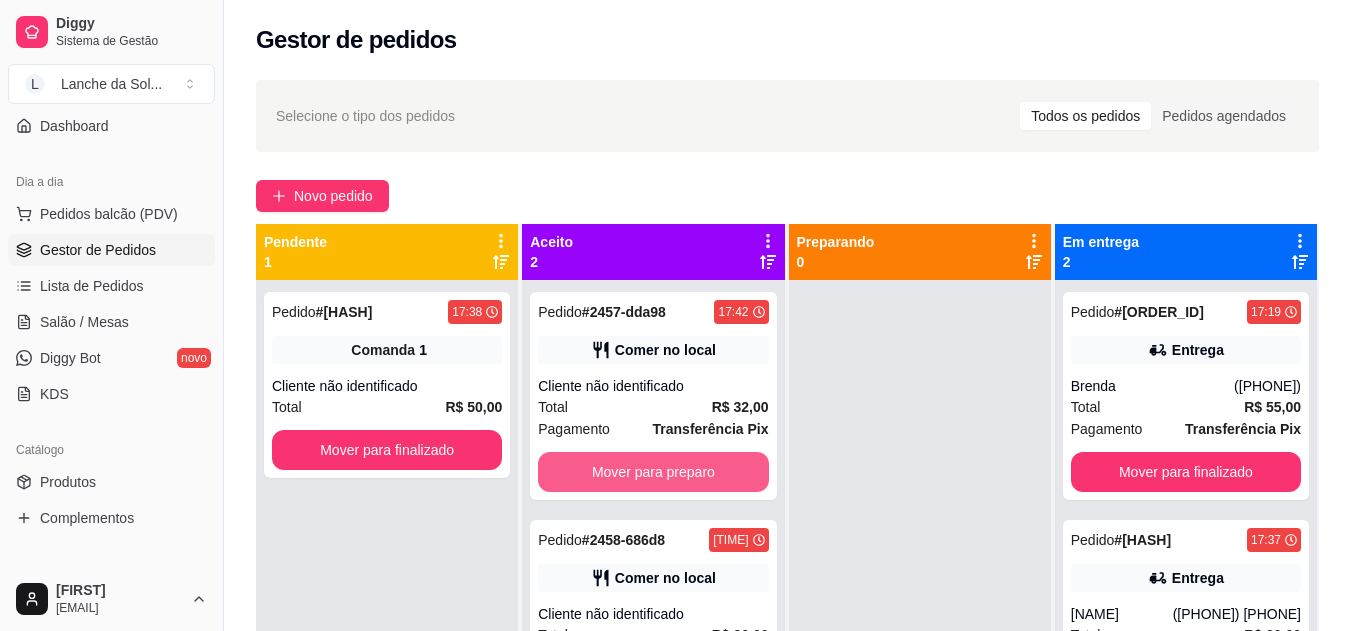 click on "Mover para preparo" at bounding box center (653, 472) 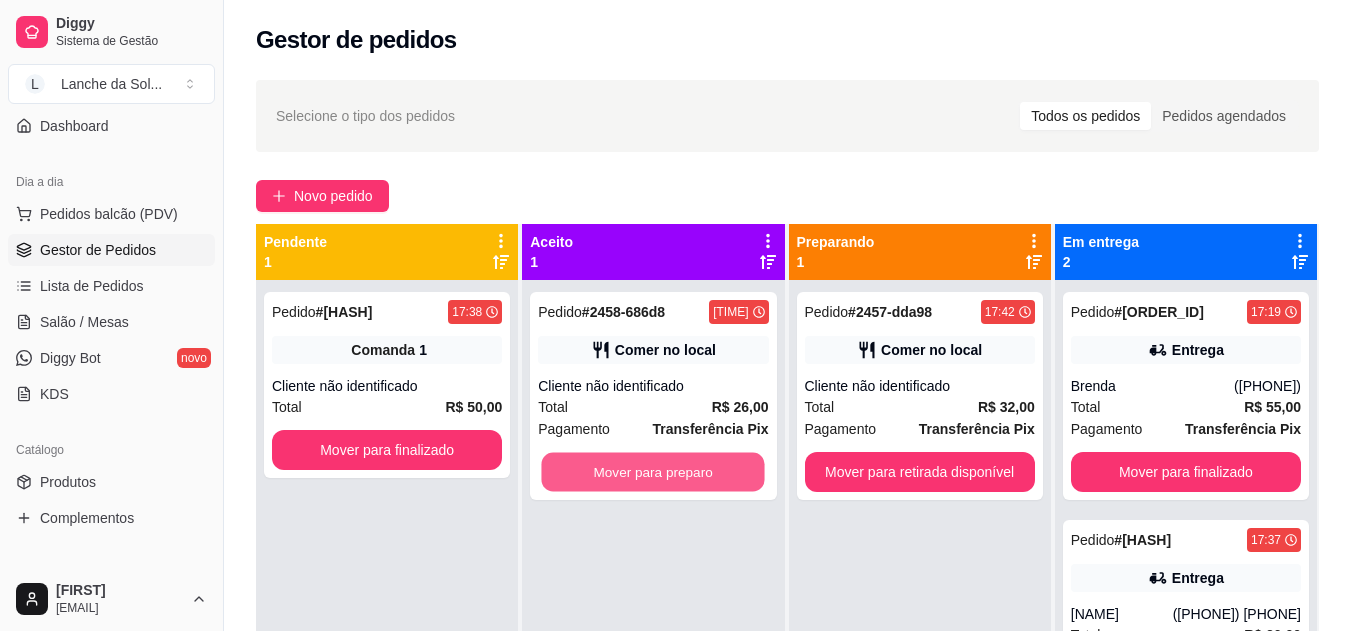 click on "Mover para preparo" at bounding box center [653, 472] 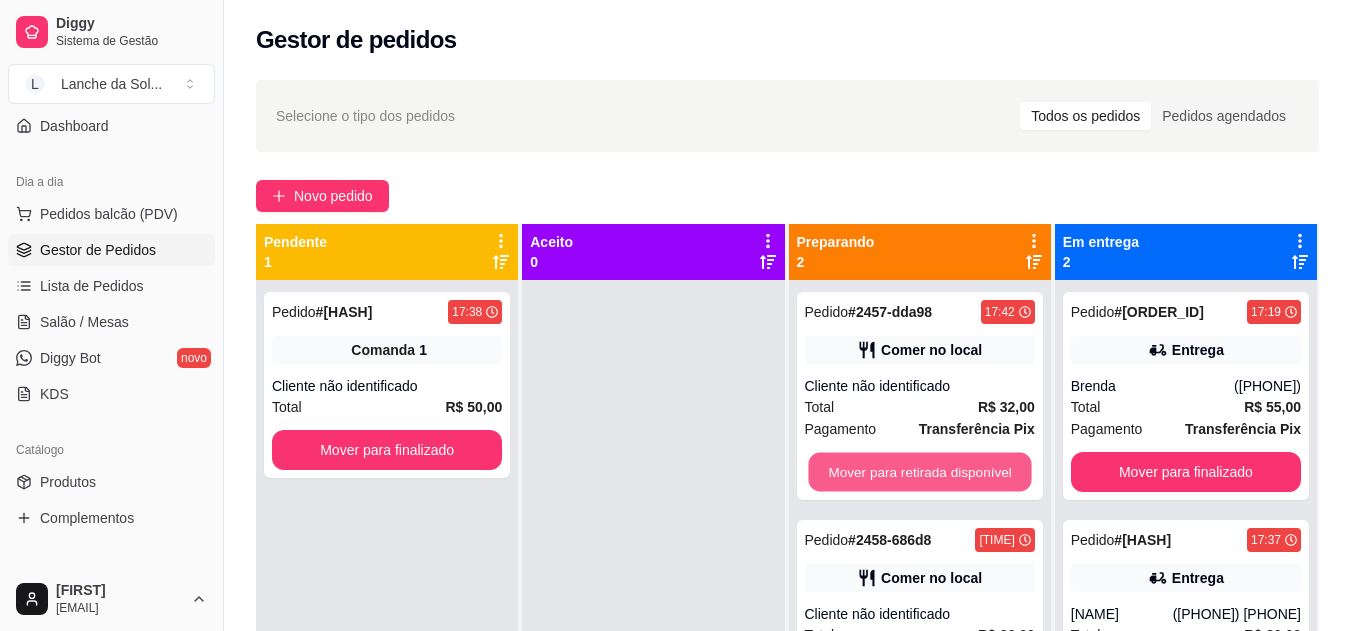click on "Mover para retirada disponível" at bounding box center [919, 472] 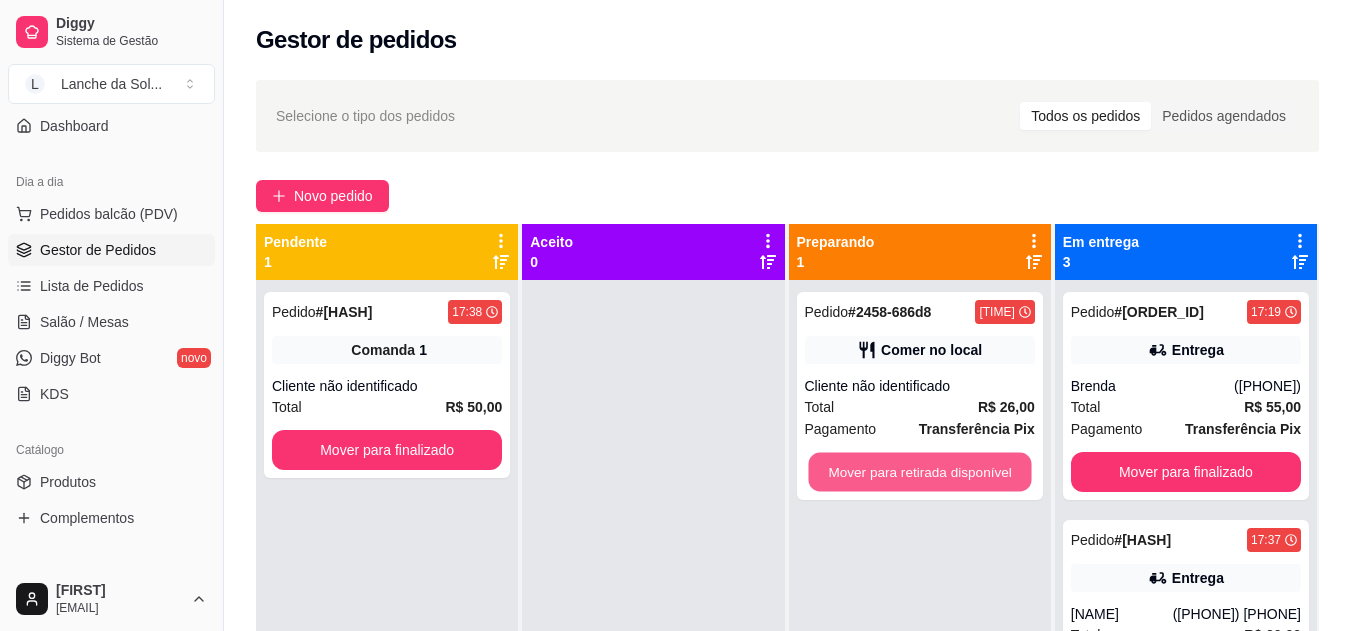 click on "Mover para retirada disponível" at bounding box center [919, 472] 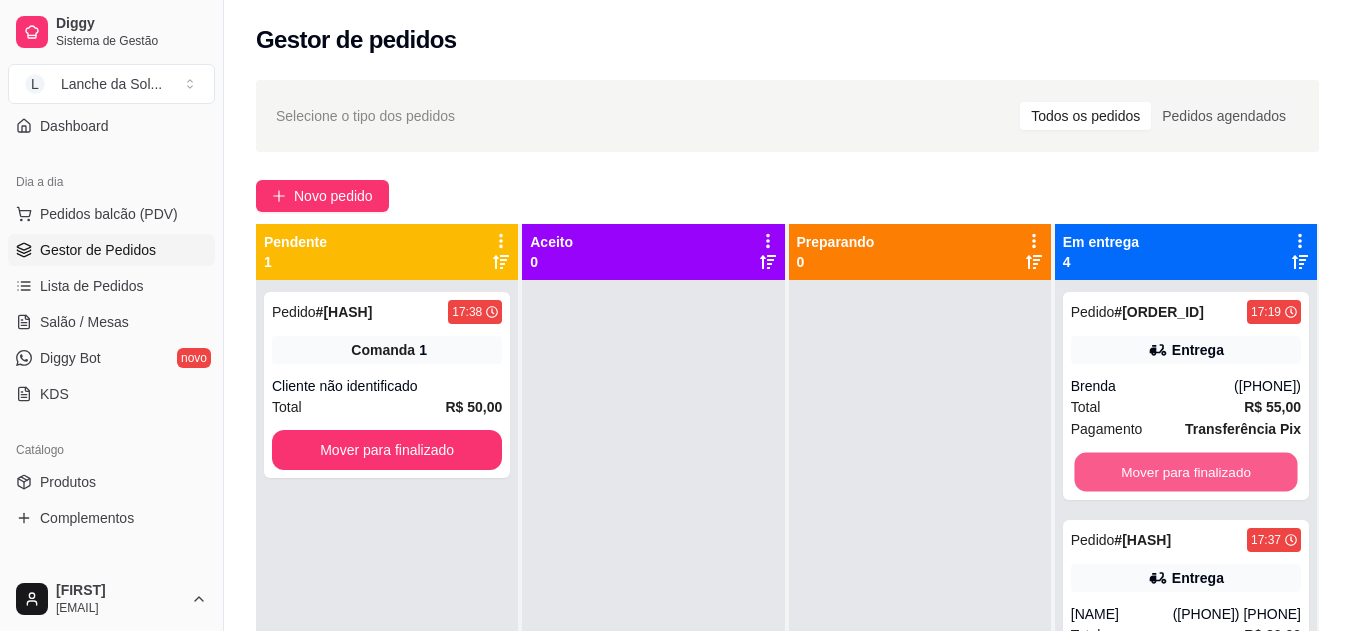 click on "Mover para finalizado" at bounding box center (1185, 472) 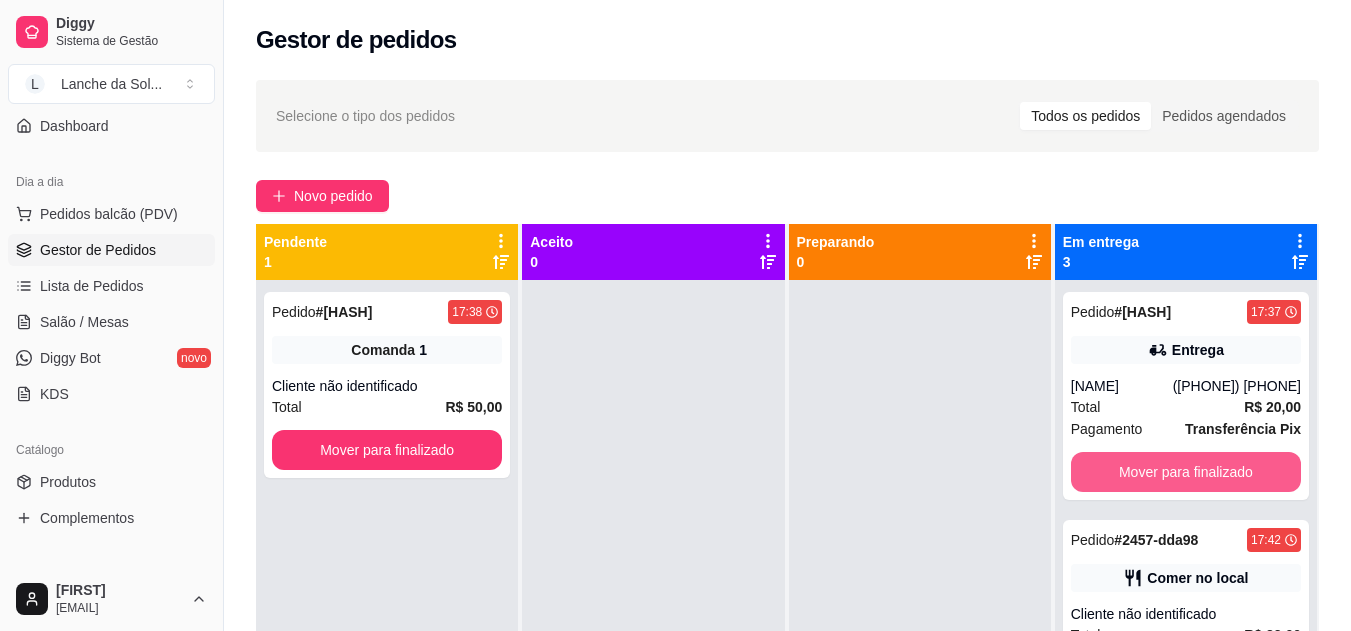 click on "Mover para finalizado" at bounding box center [1186, 472] 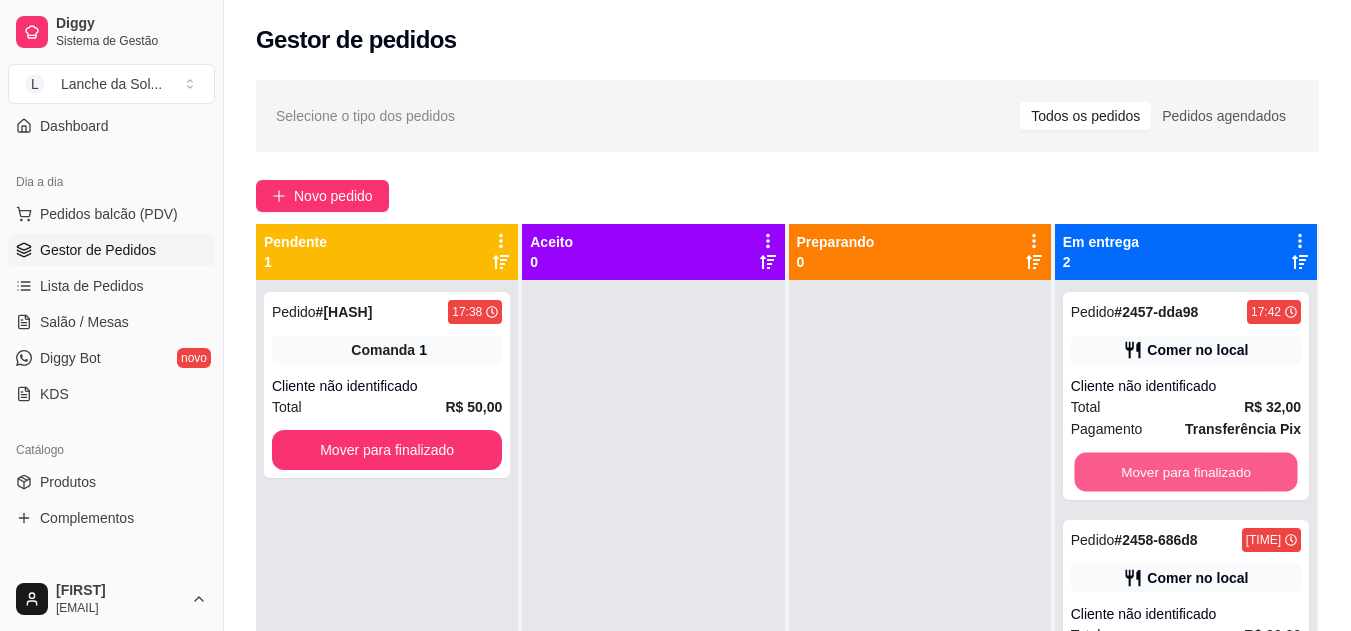 click on "Mover para finalizado" at bounding box center [1185, 472] 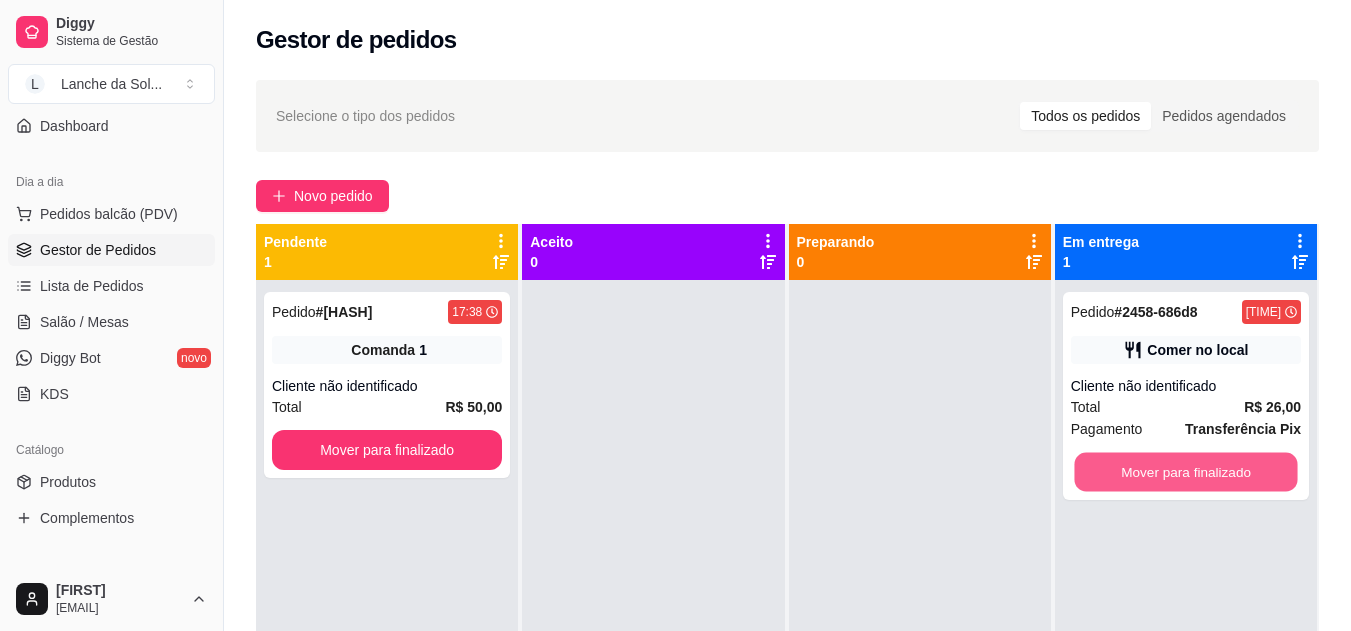 click on "Mover para finalizado" at bounding box center (1185, 472) 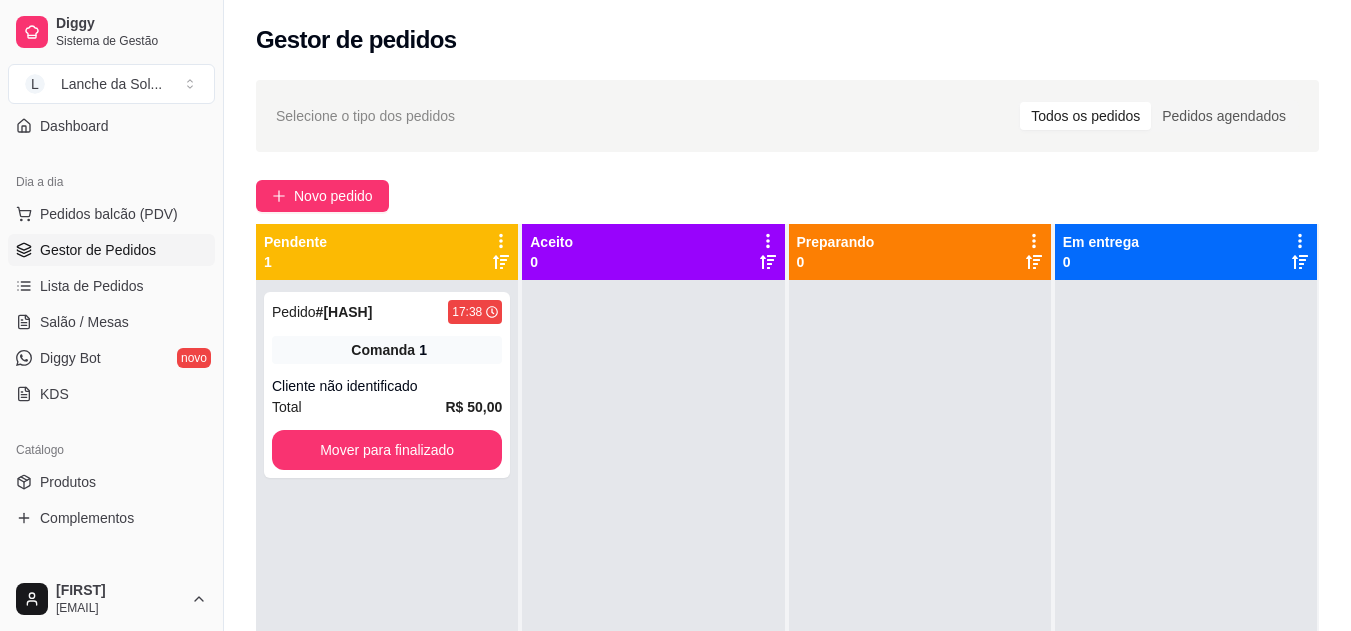 click on "Salão / Mesas" at bounding box center [84, 322] 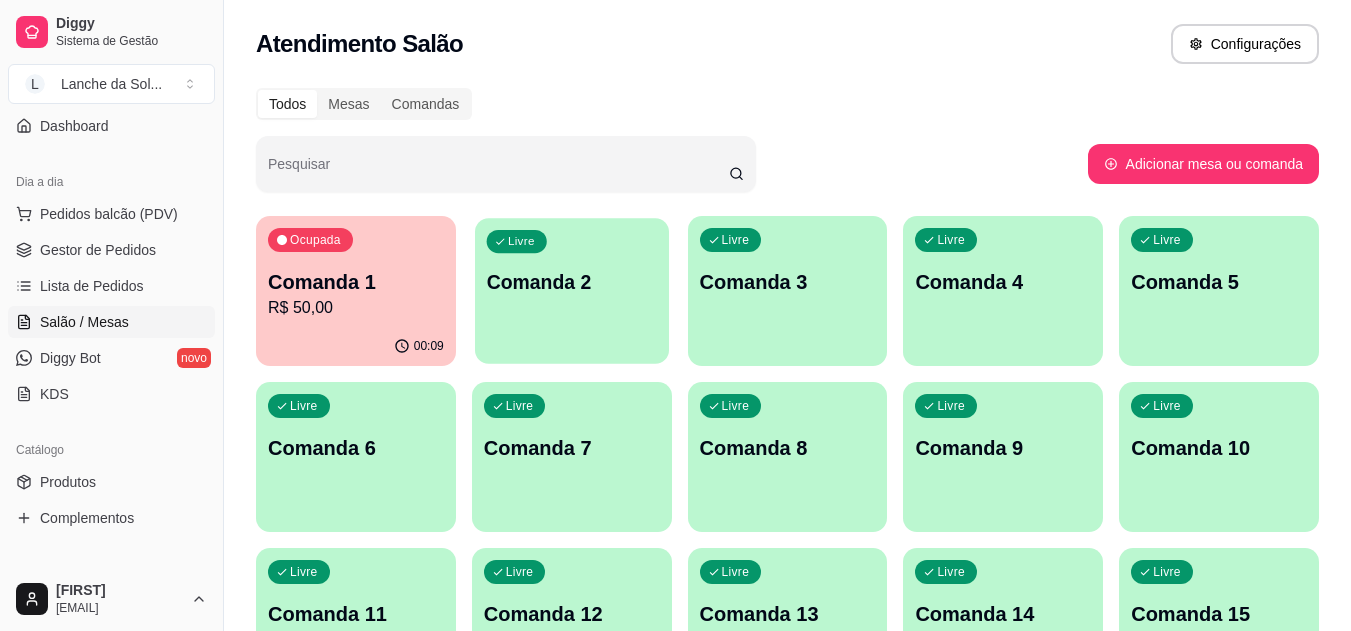click on "Livre Comanda 2" at bounding box center [572, 279] 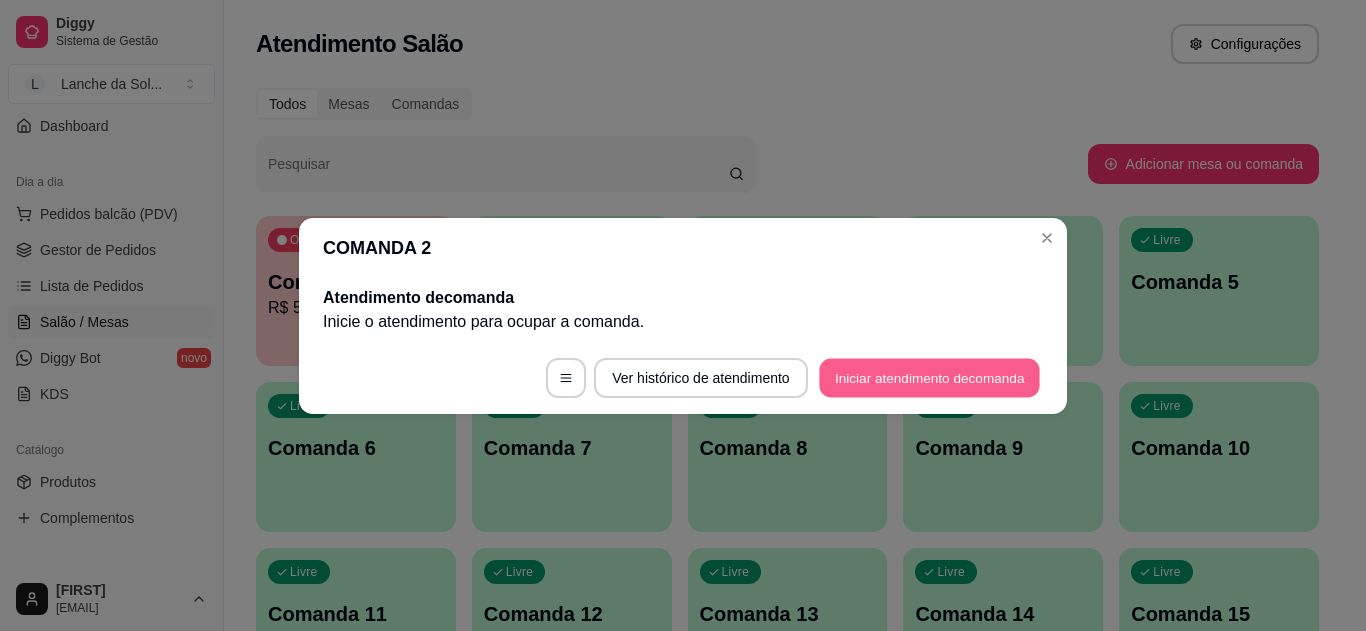 click on "Iniciar atendimento de  comanda" at bounding box center (929, 377) 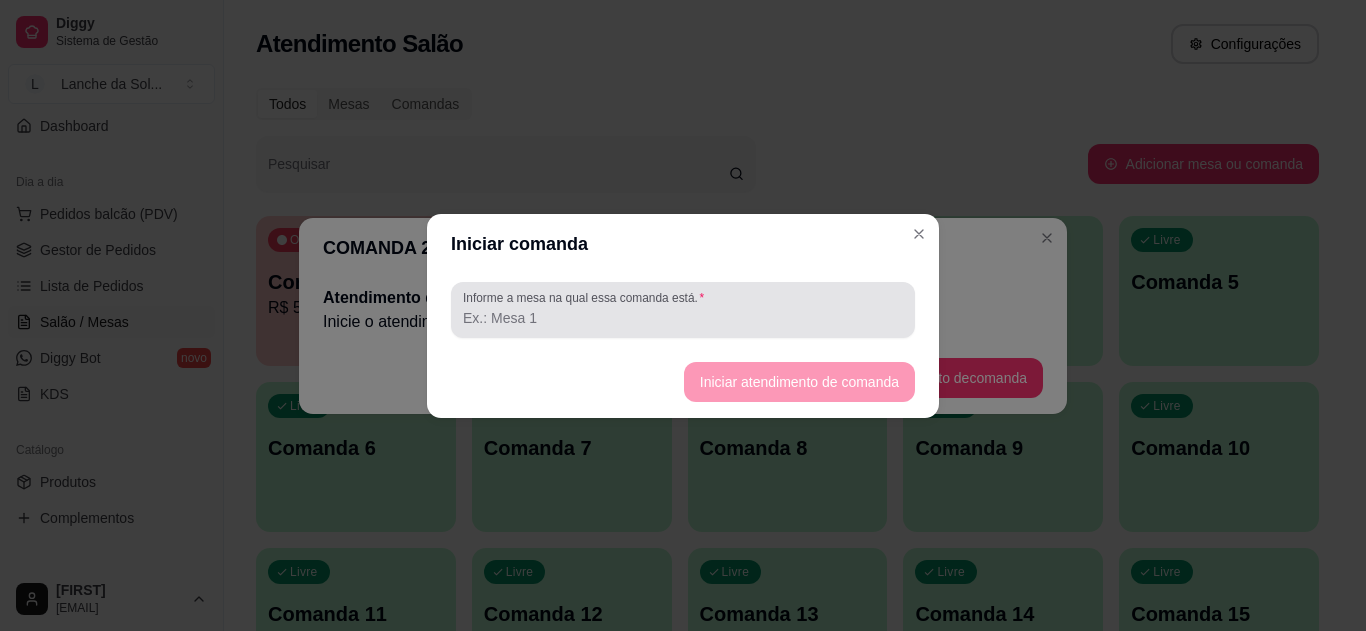click on "Informe a mesa na qual essa comanda está." at bounding box center [683, 318] 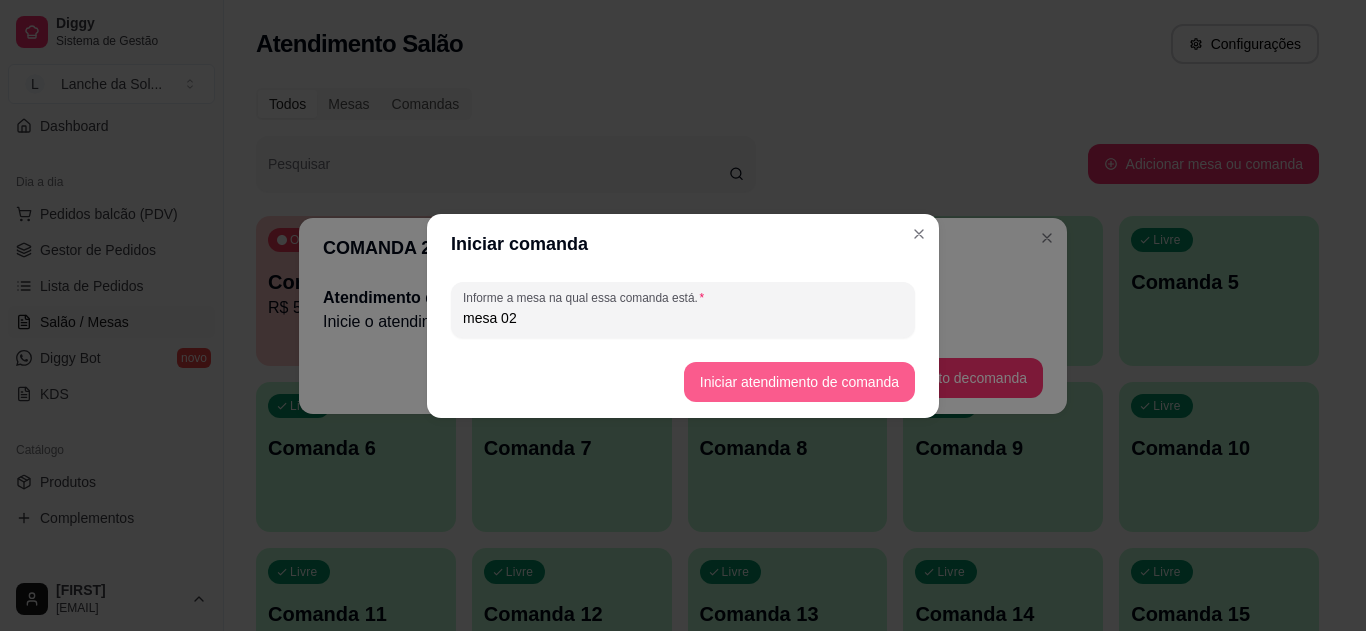 type on "mesa 02" 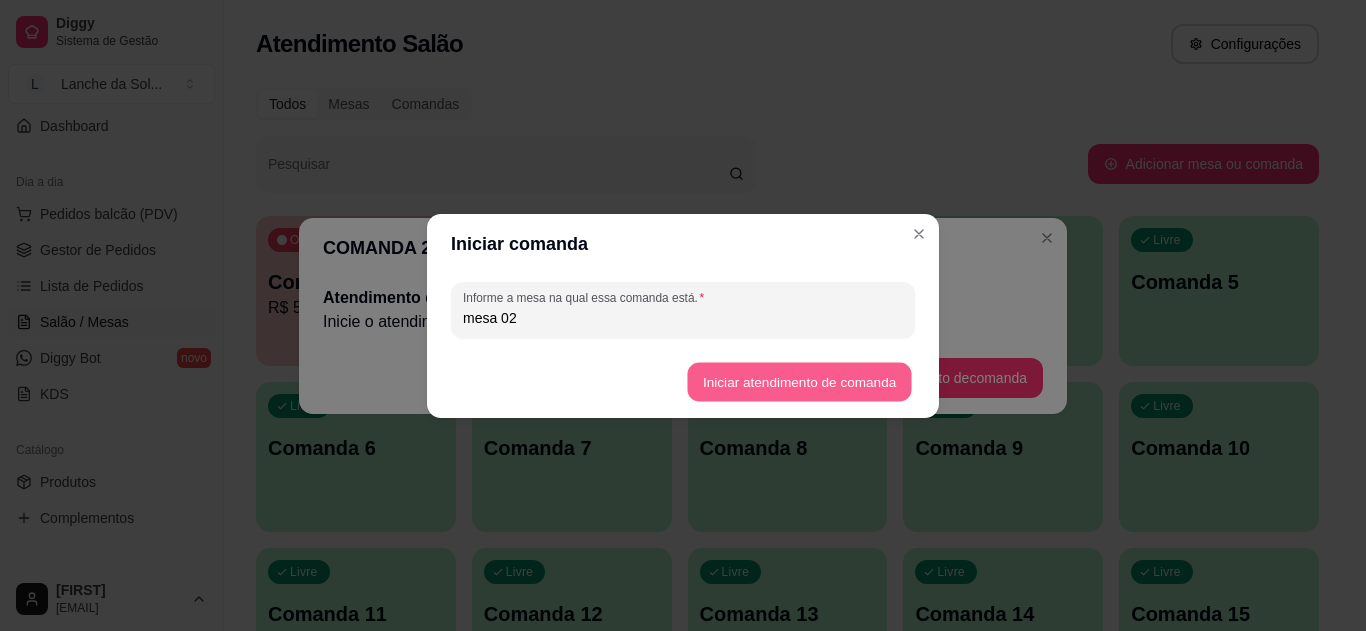 click on "Iniciar atendimento de comanda" at bounding box center (799, 381) 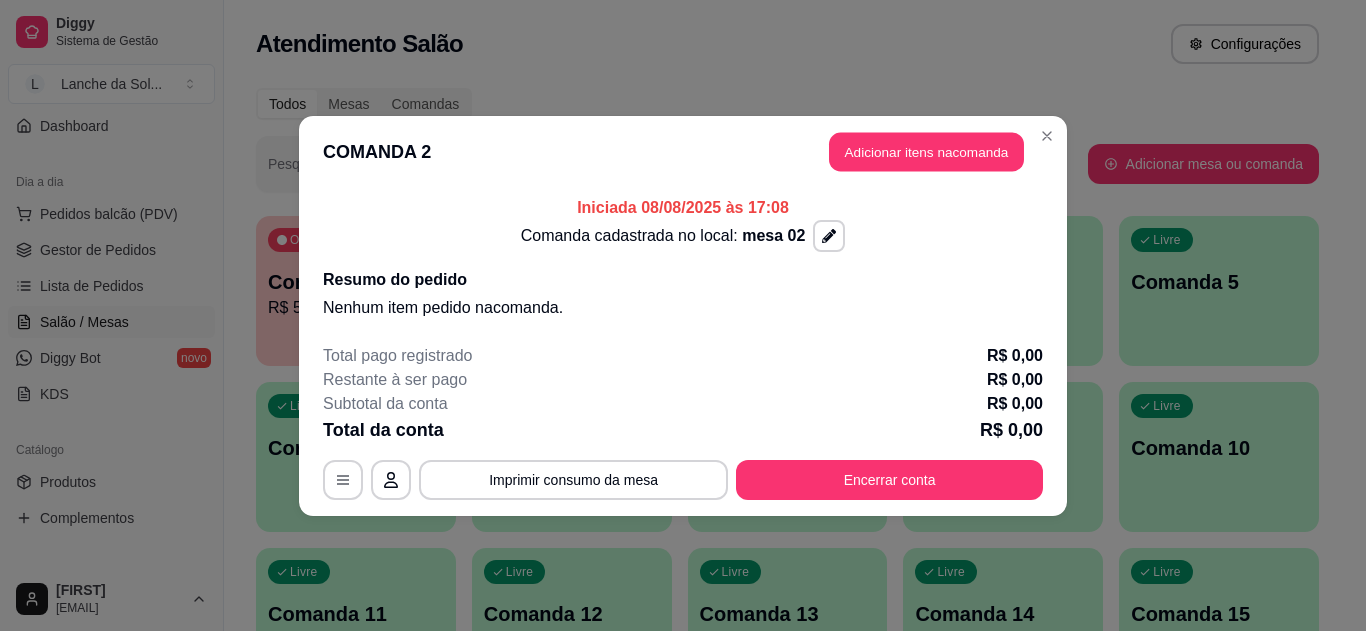 click on "Adicionar itens na  comanda" at bounding box center (926, 151) 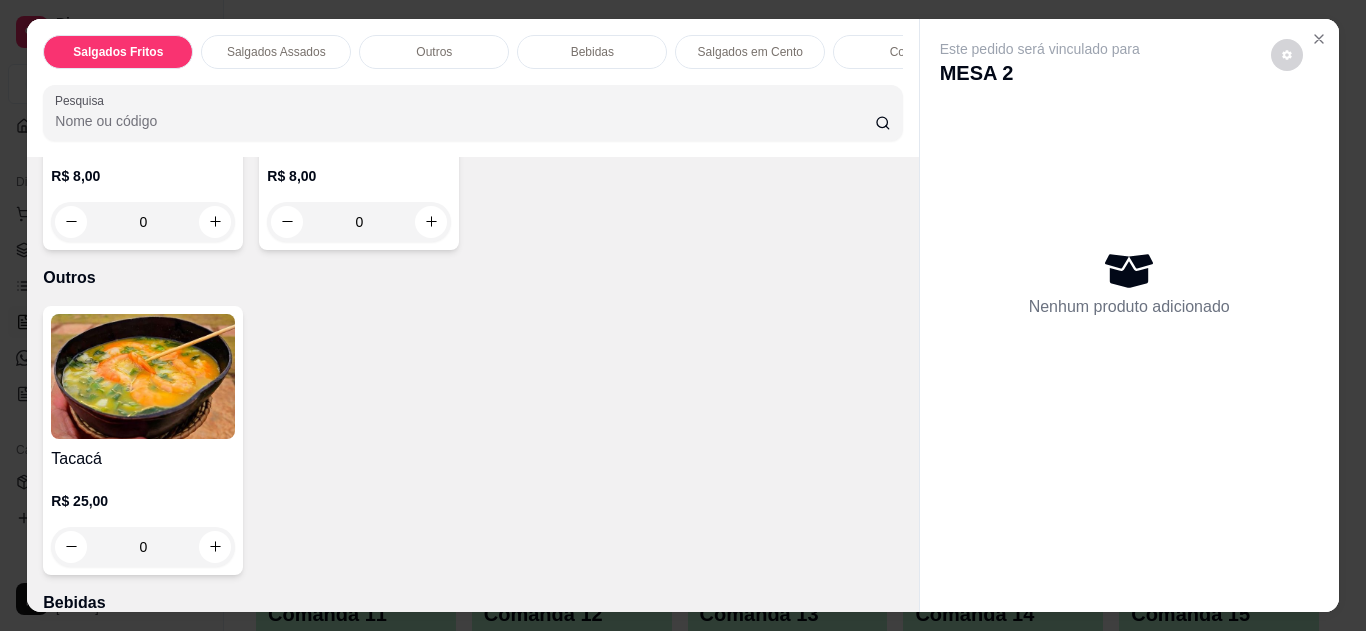 scroll, scrollTop: 640, scrollLeft: 0, axis: vertical 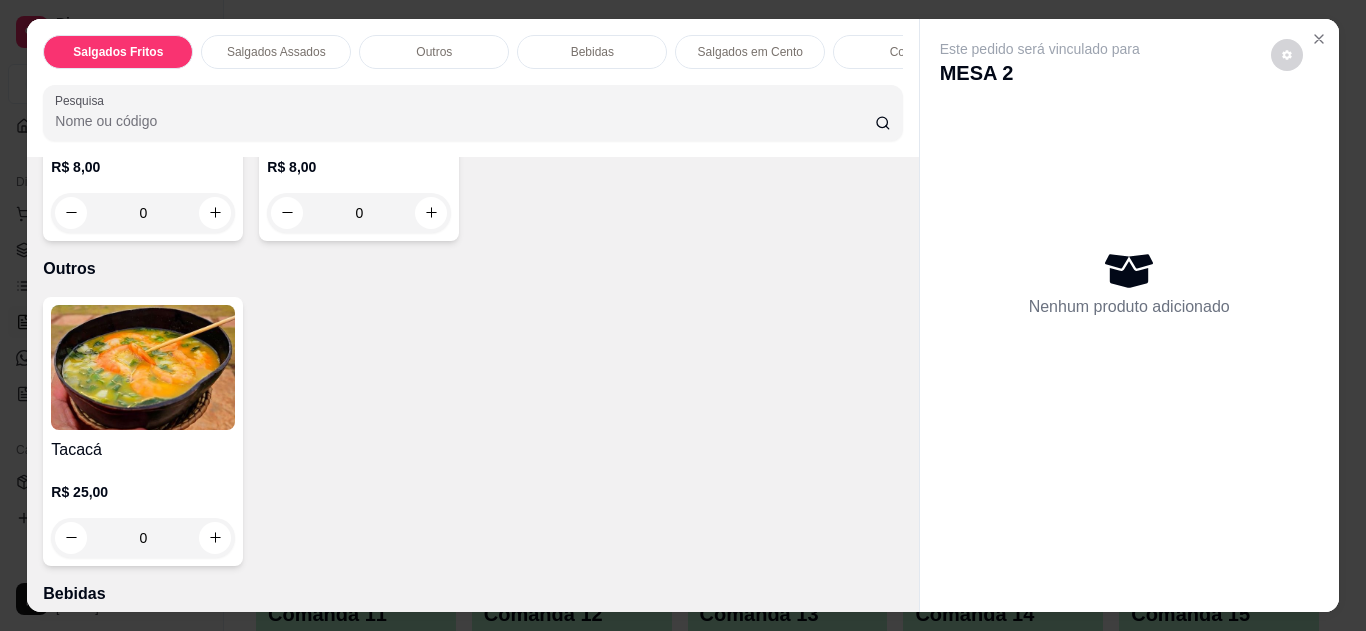 click on "0" at bounding box center [143, 538] 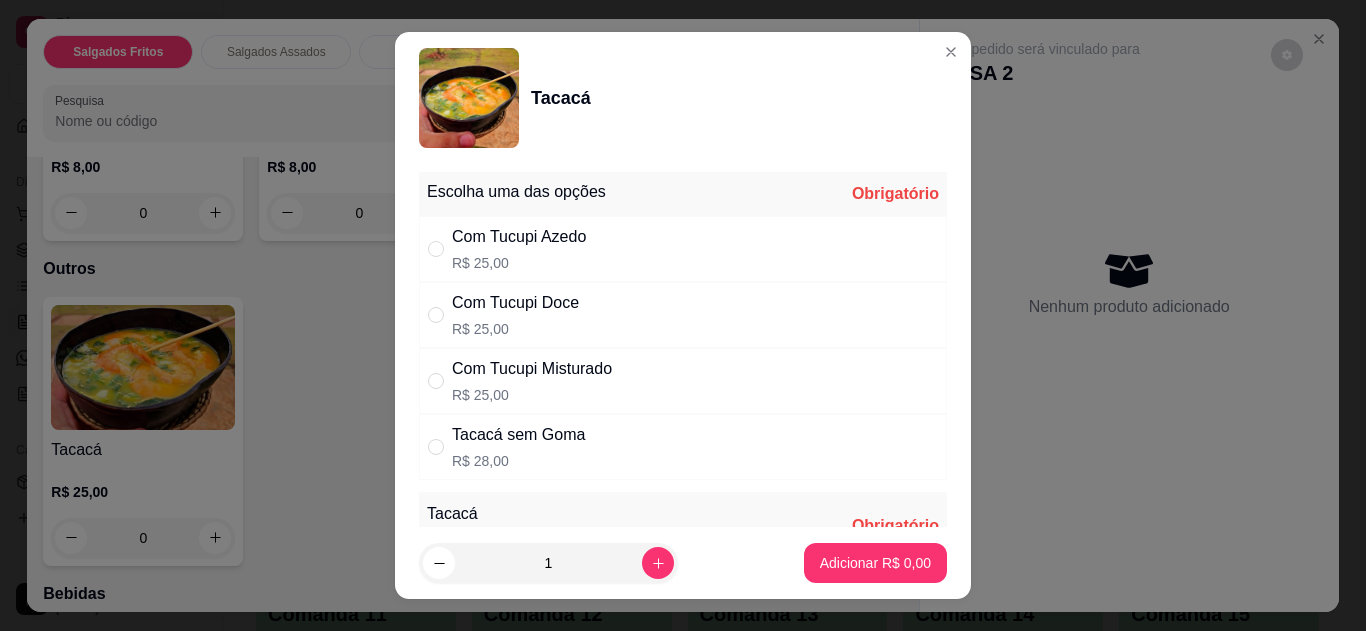 click on "Com Tucupi Misturado  R$ 25,00" at bounding box center [683, 381] 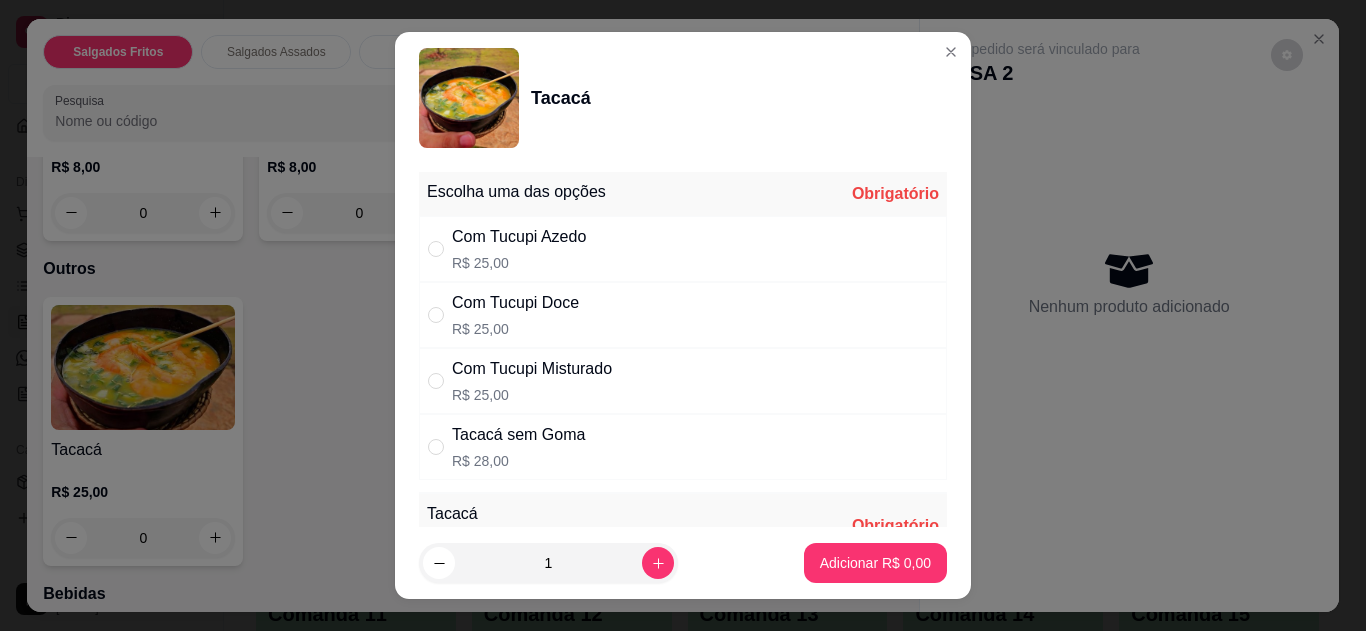 radio on "true" 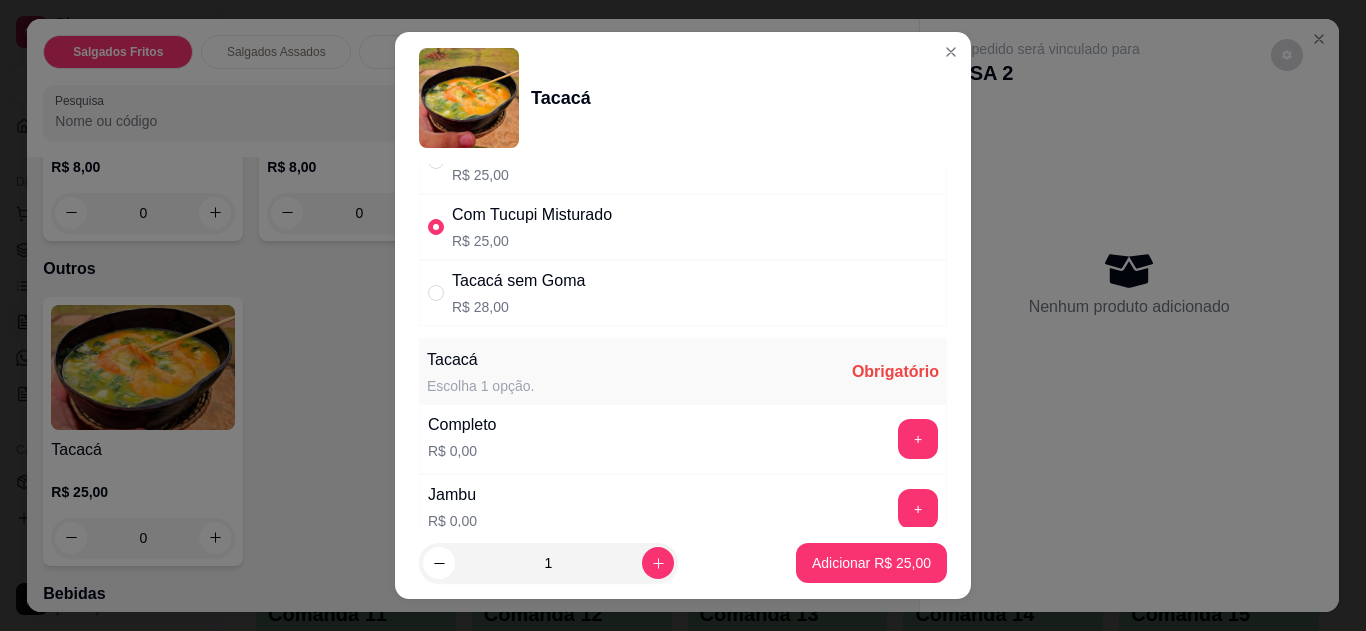 scroll, scrollTop: 160, scrollLeft: 0, axis: vertical 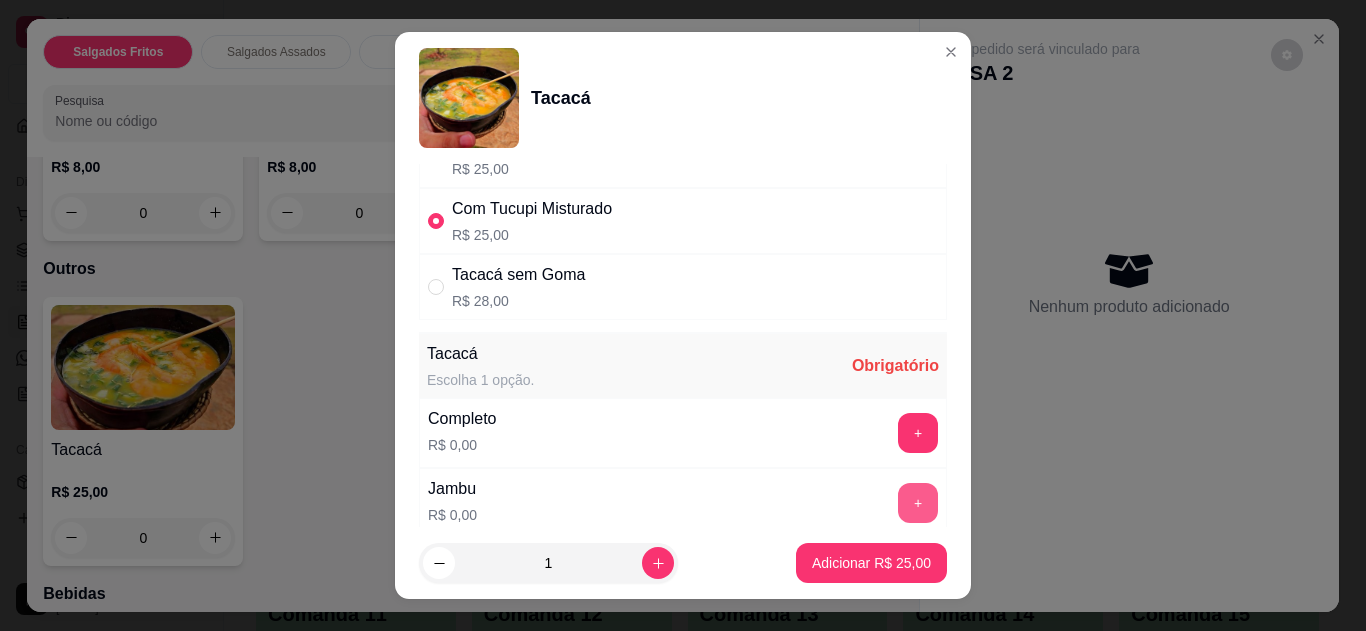 click on "+" at bounding box center (918, 503) 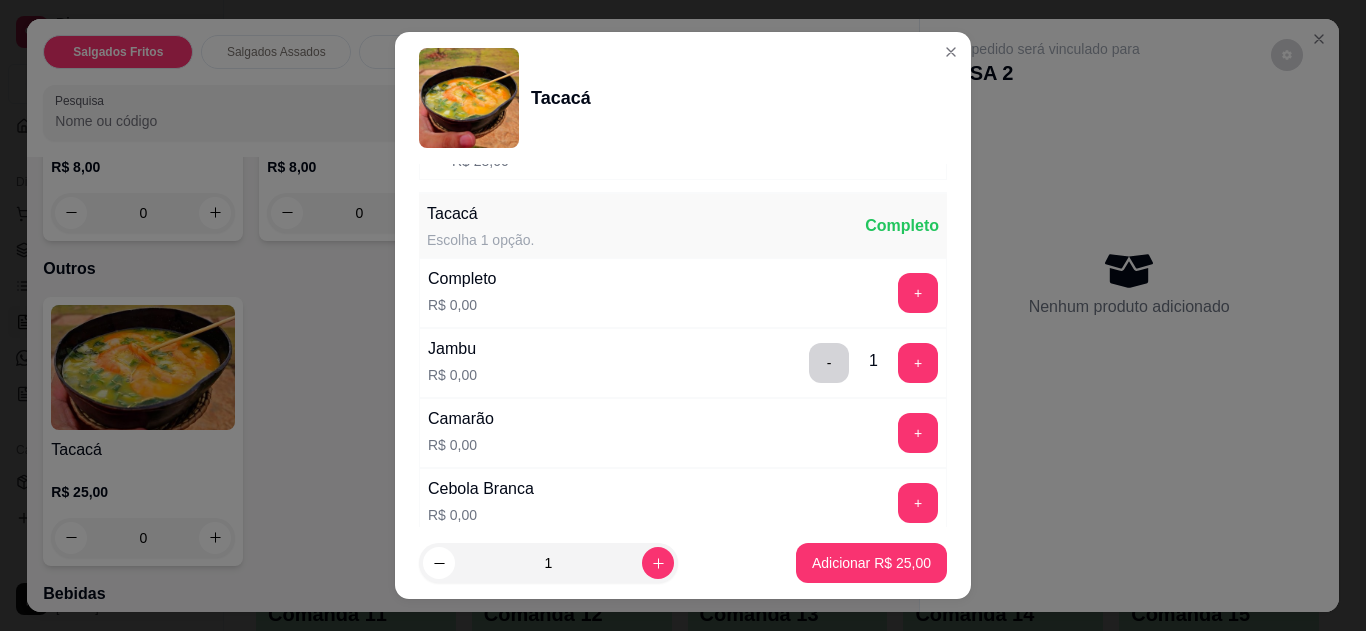scroll, scrollTop: 320, scrollLeft: 0, axis: vertical 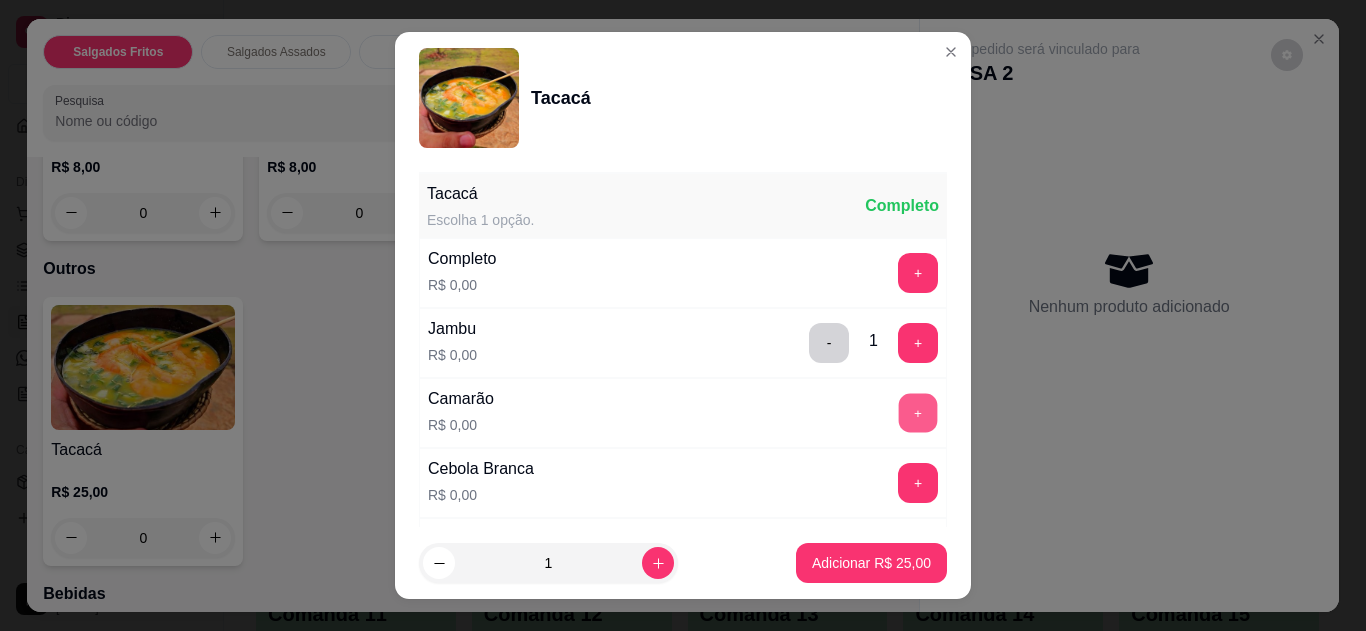 click on "+" at bounding box center [918, 412] 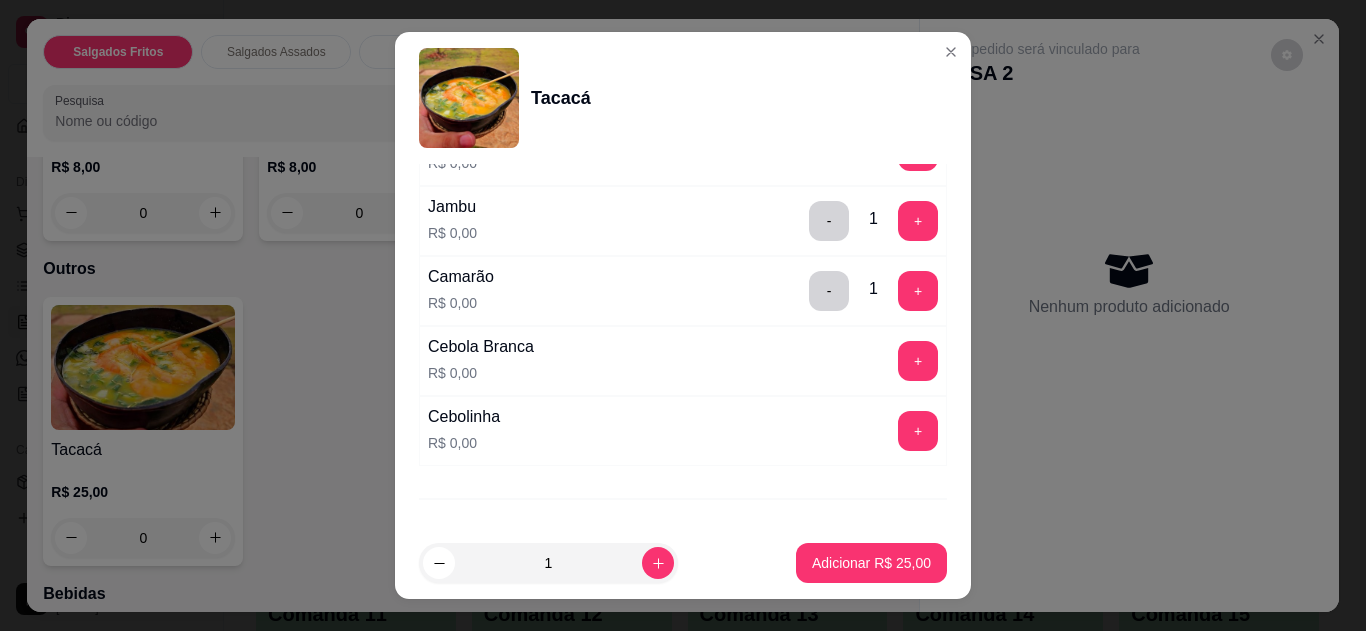 scroll, scrollTop: 520, scrollLeft: 0, axis: vertical 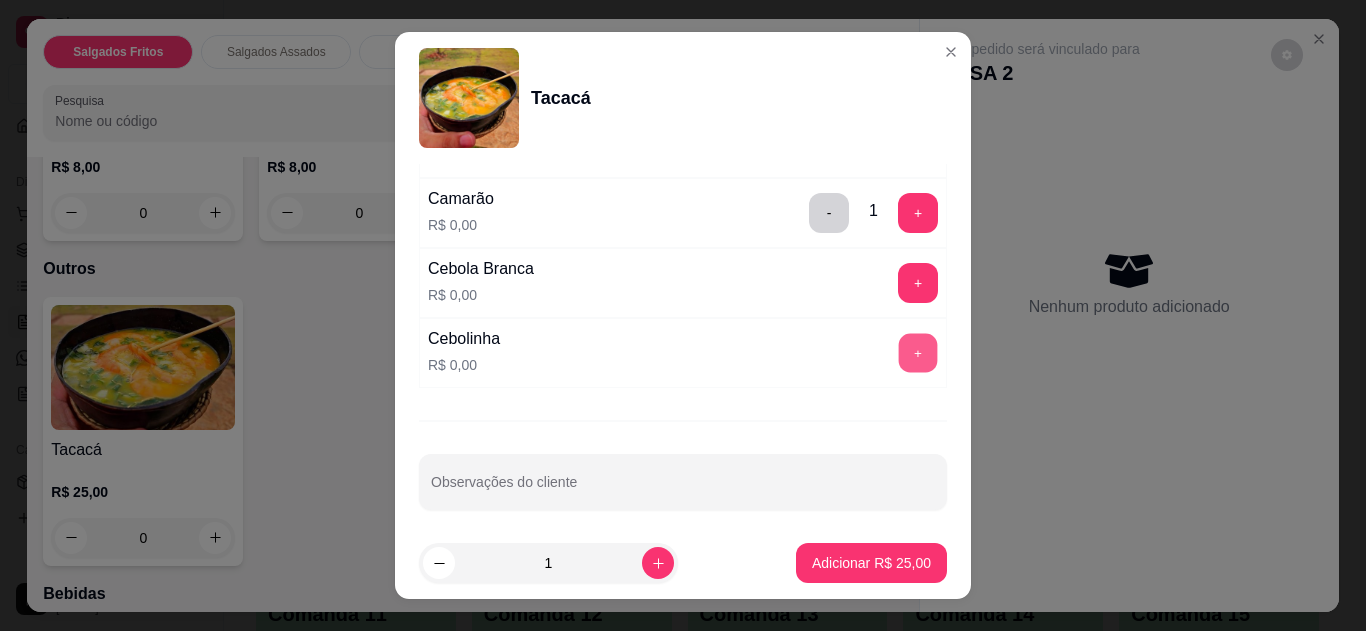 click on "+" at bounding box center [918, 352] 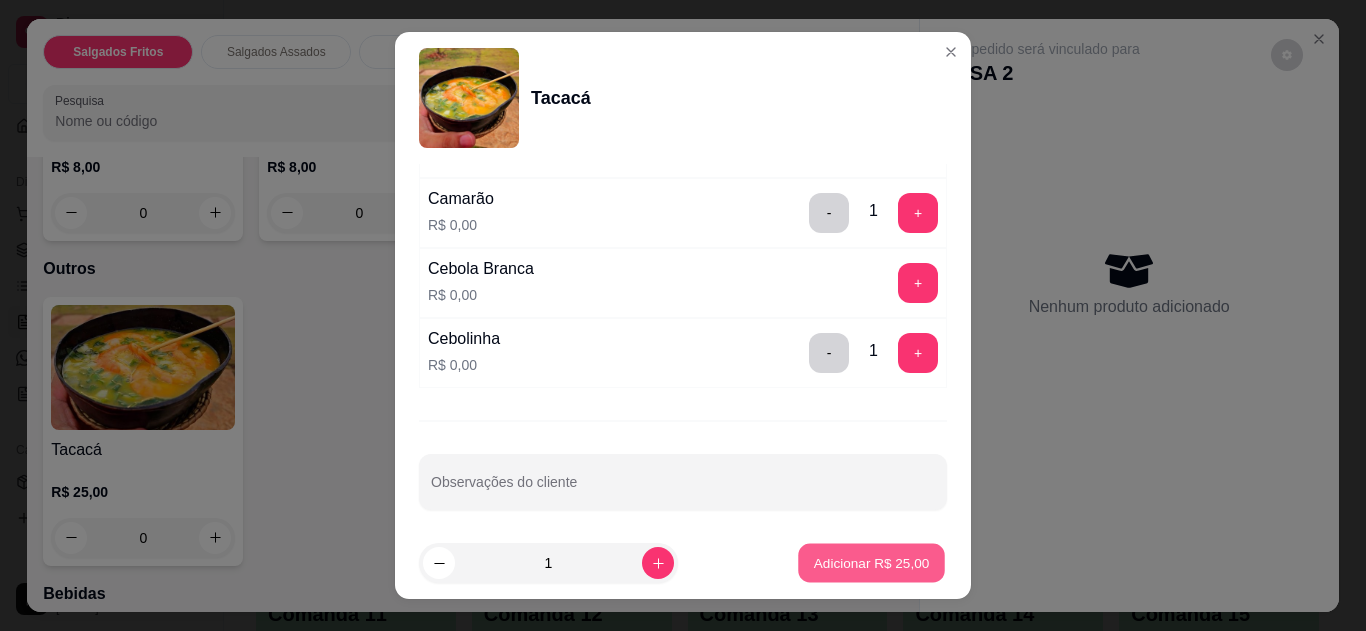 click on "Adicionar   R$ 25,00" at bounding box center (871, 563) 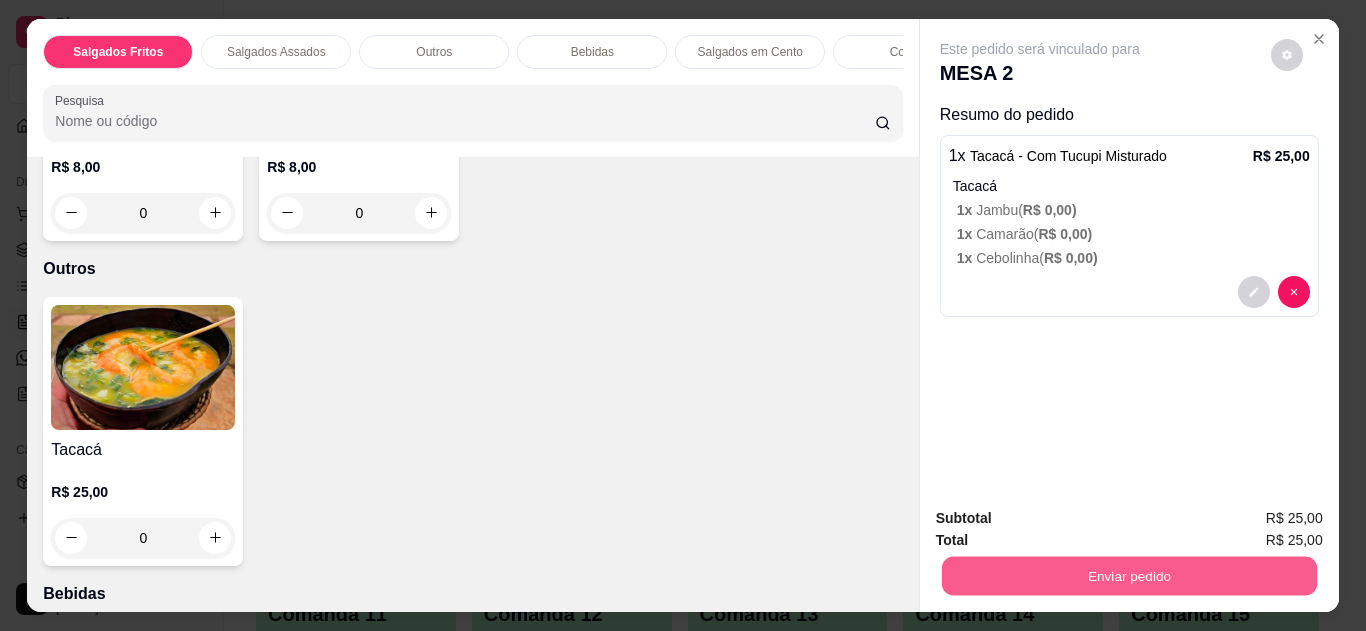 click on "Enviar pedido" at bounding box center (1128, 576) 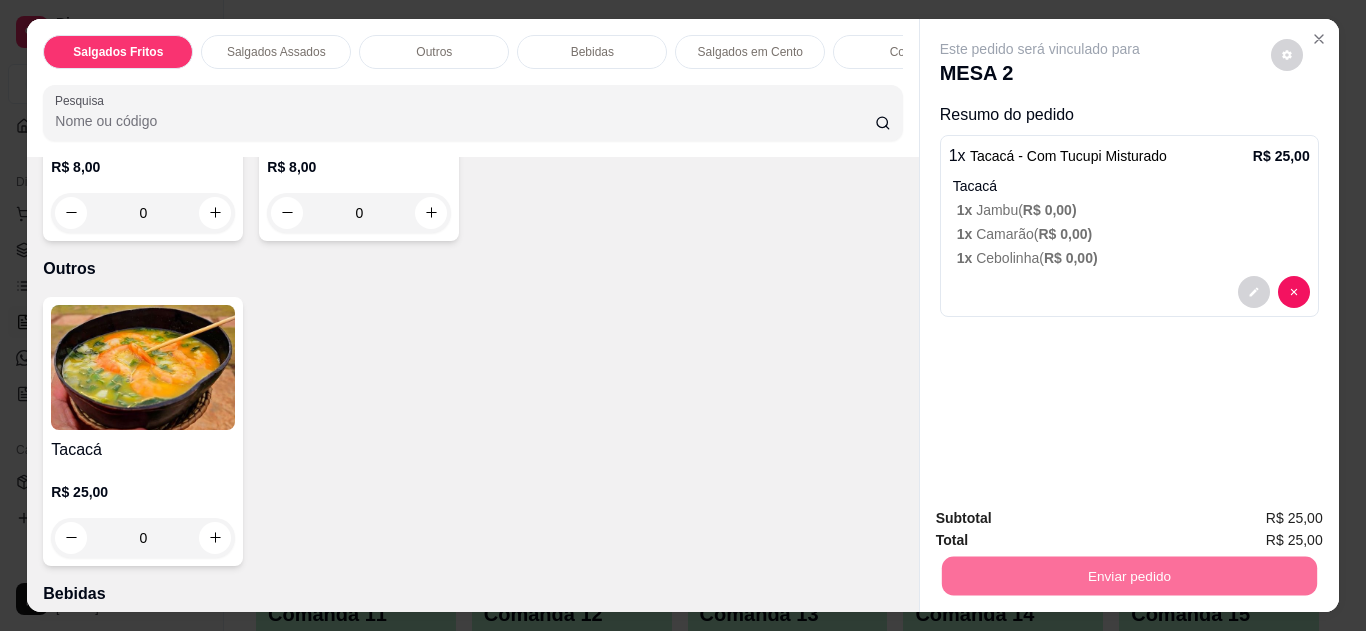 click on "Não registrar e enviar pedido" at bounding box center [1063, 519] 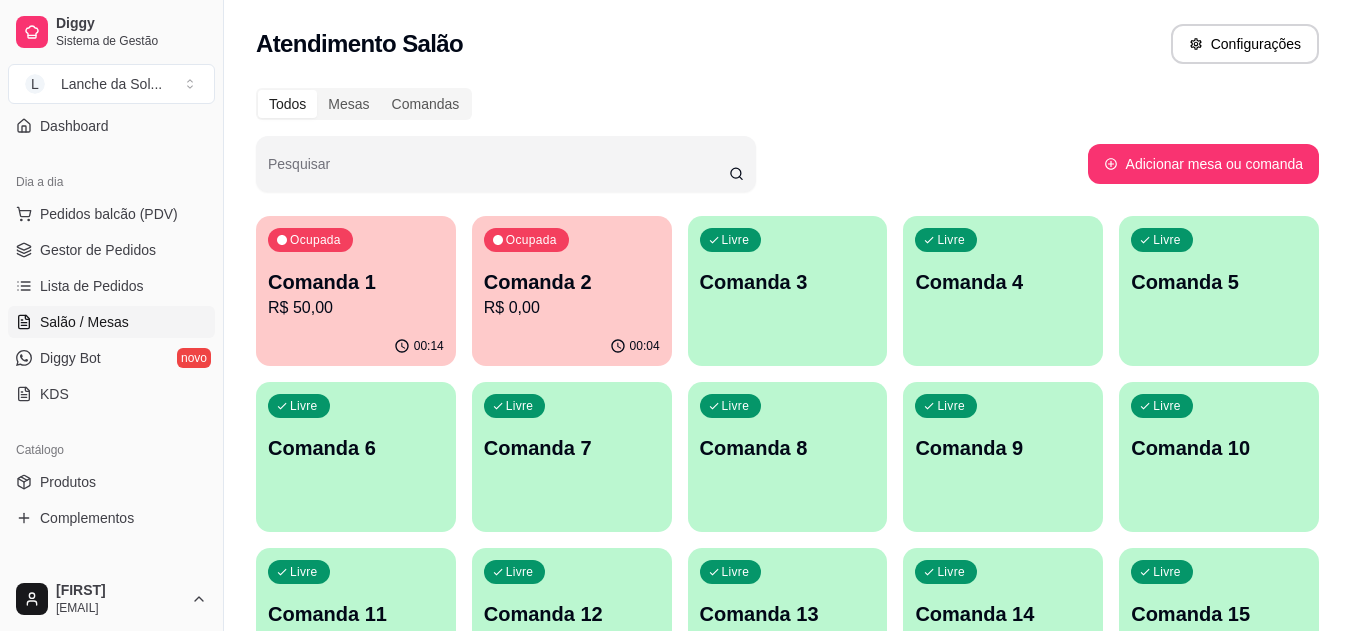 click on "Pedidos balcão (PDV)" at bounding box center [111, 214] 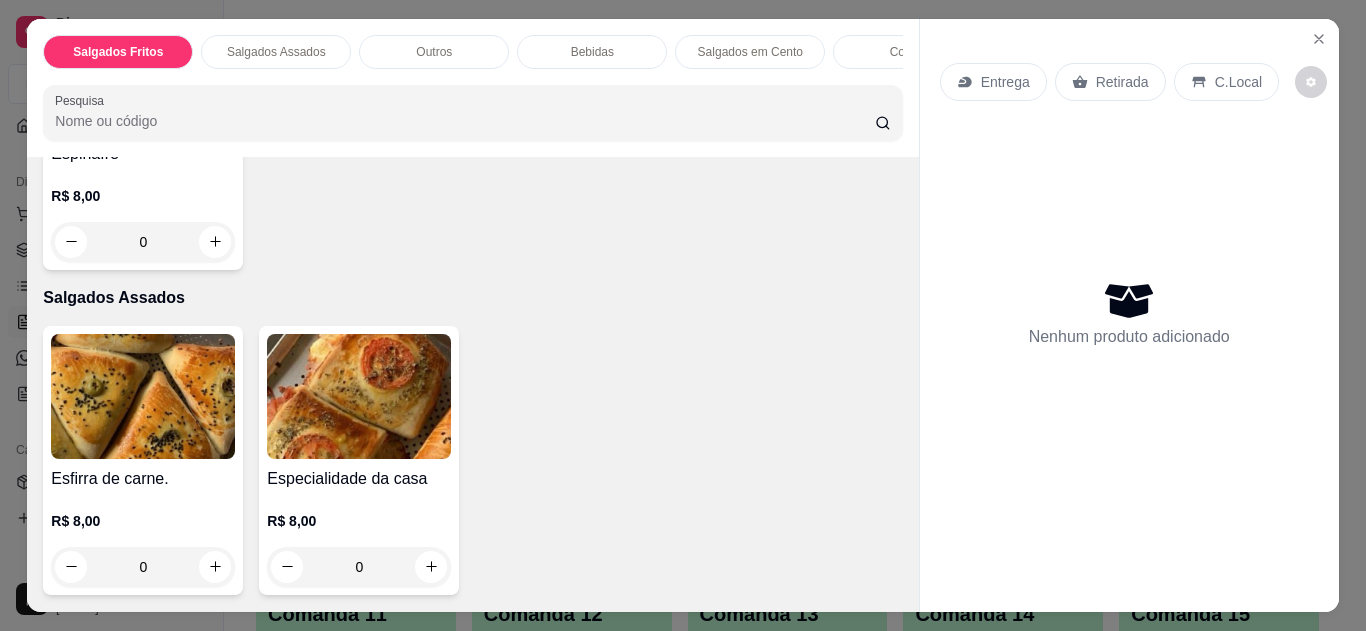 scroll, scrollTop: 360, scrollLeft: 0, axis: vertical 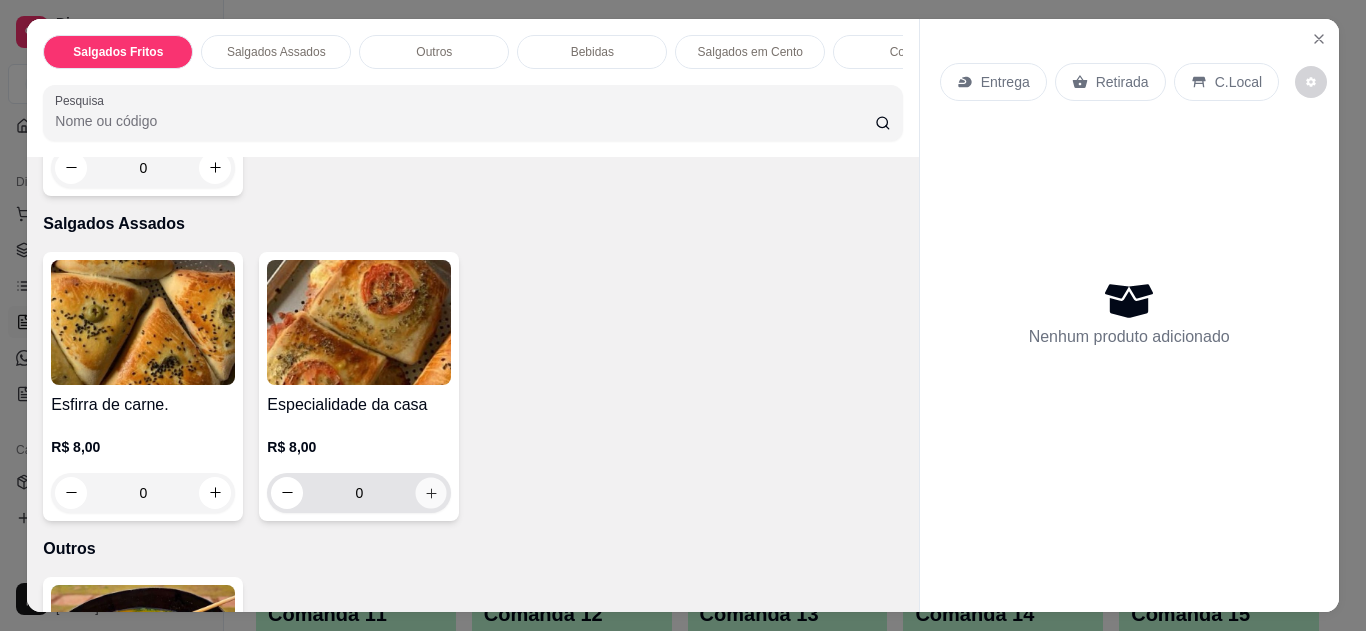 click 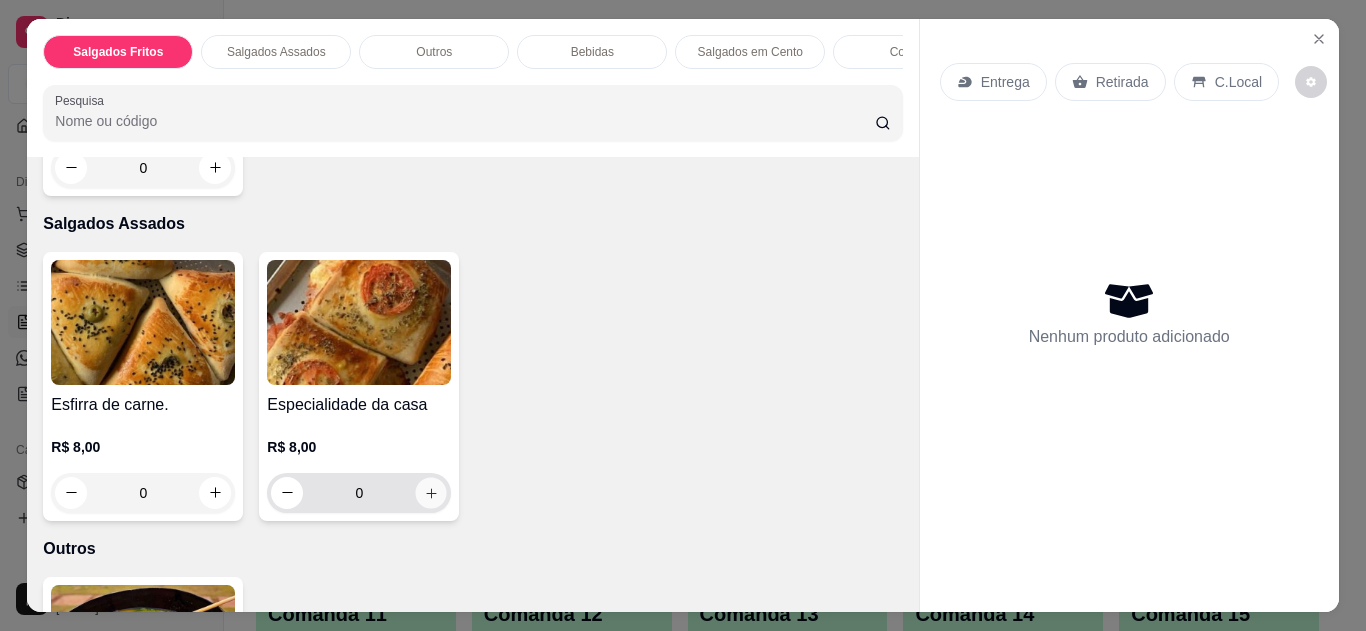 type on "1" 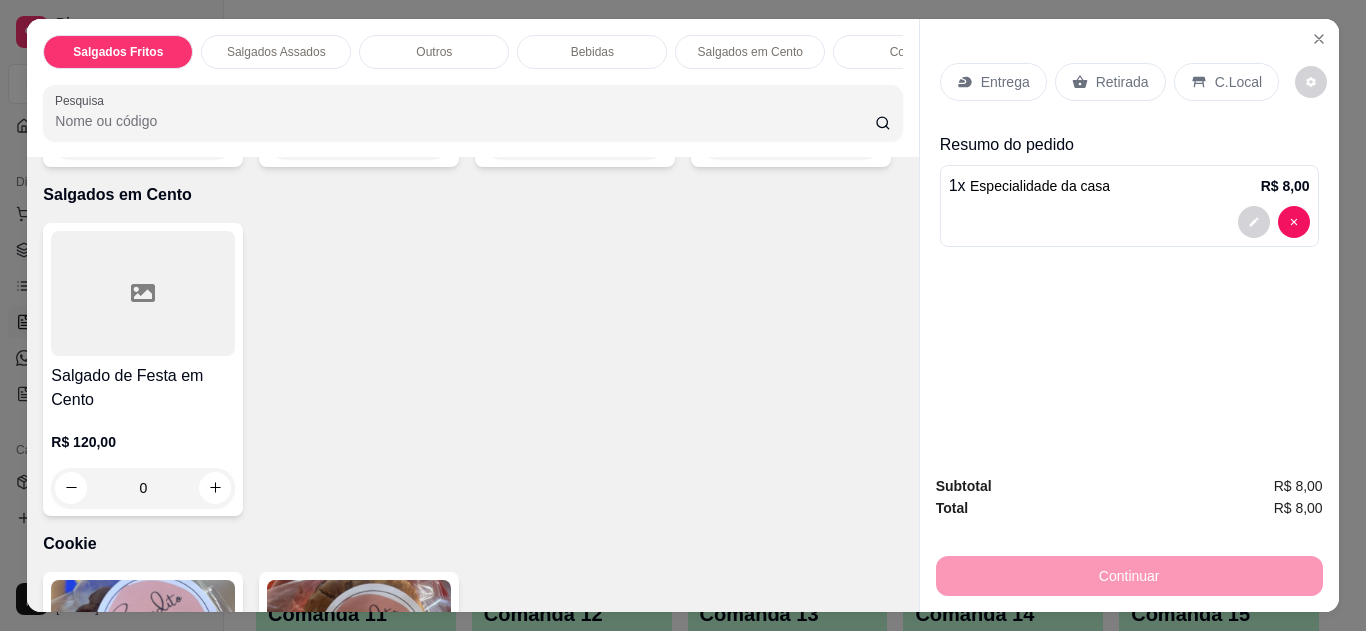scroll, scrollTop: 2000, scrollLeft: 0, axis: vertical 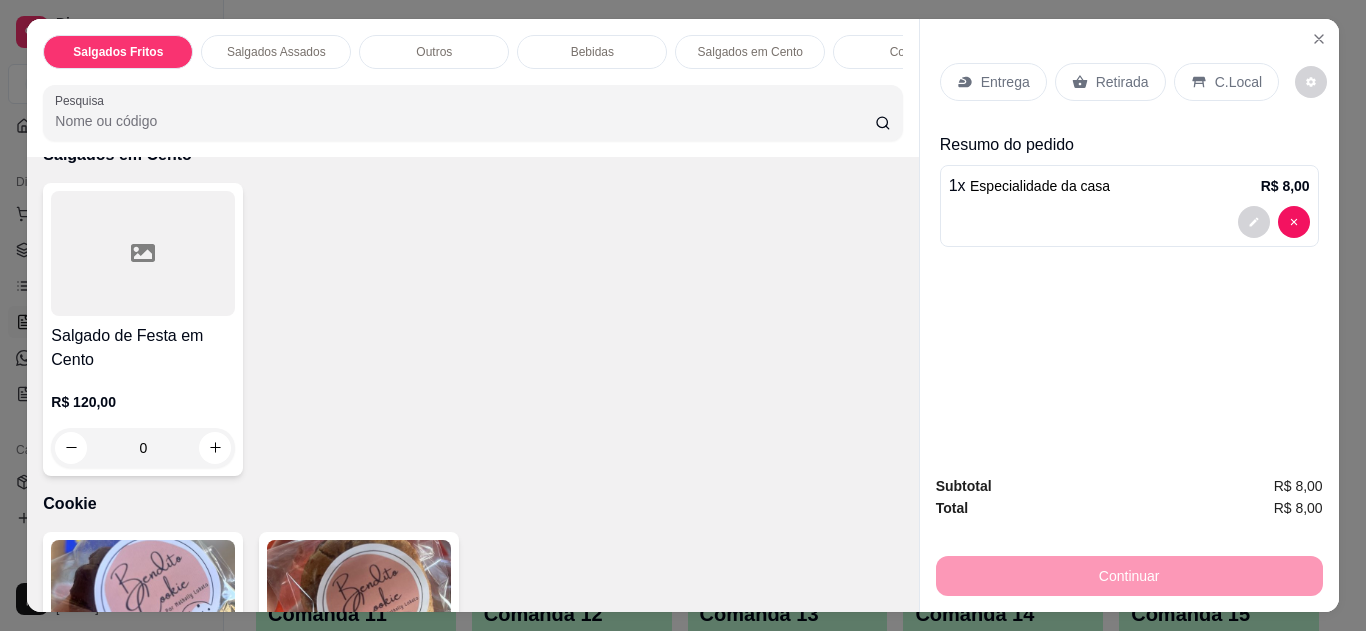 click 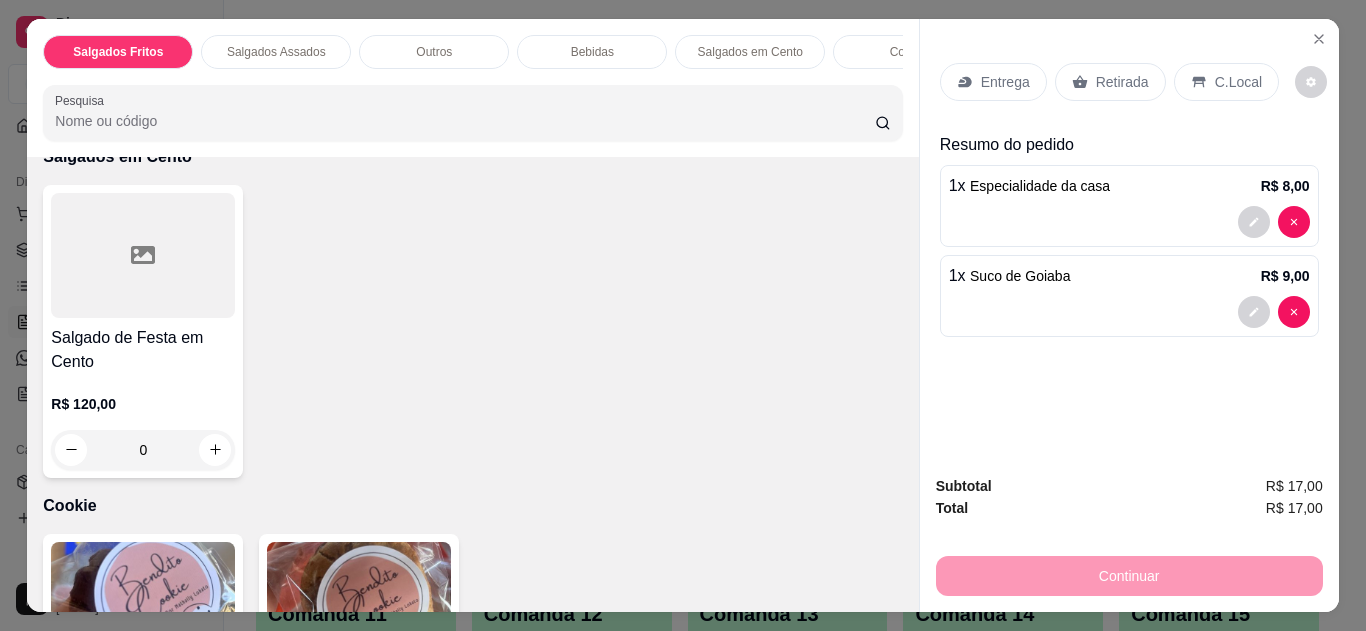 click 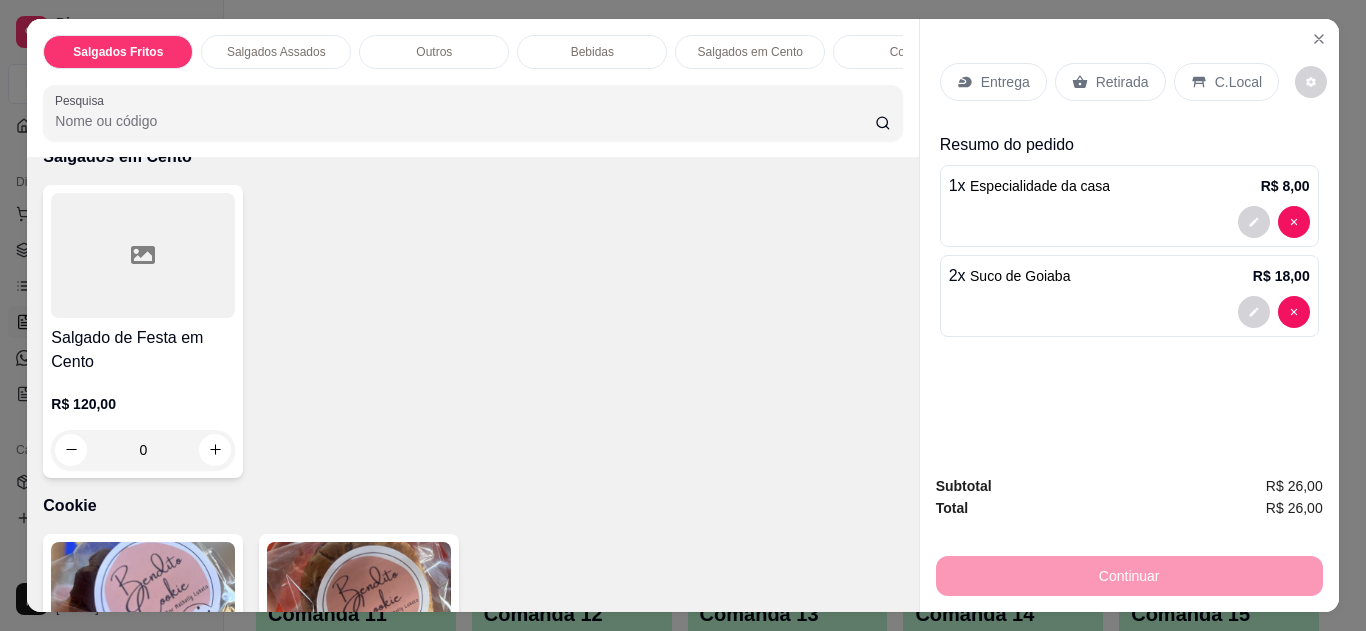 click on "C.Local" at bounding box center [1238, 82] 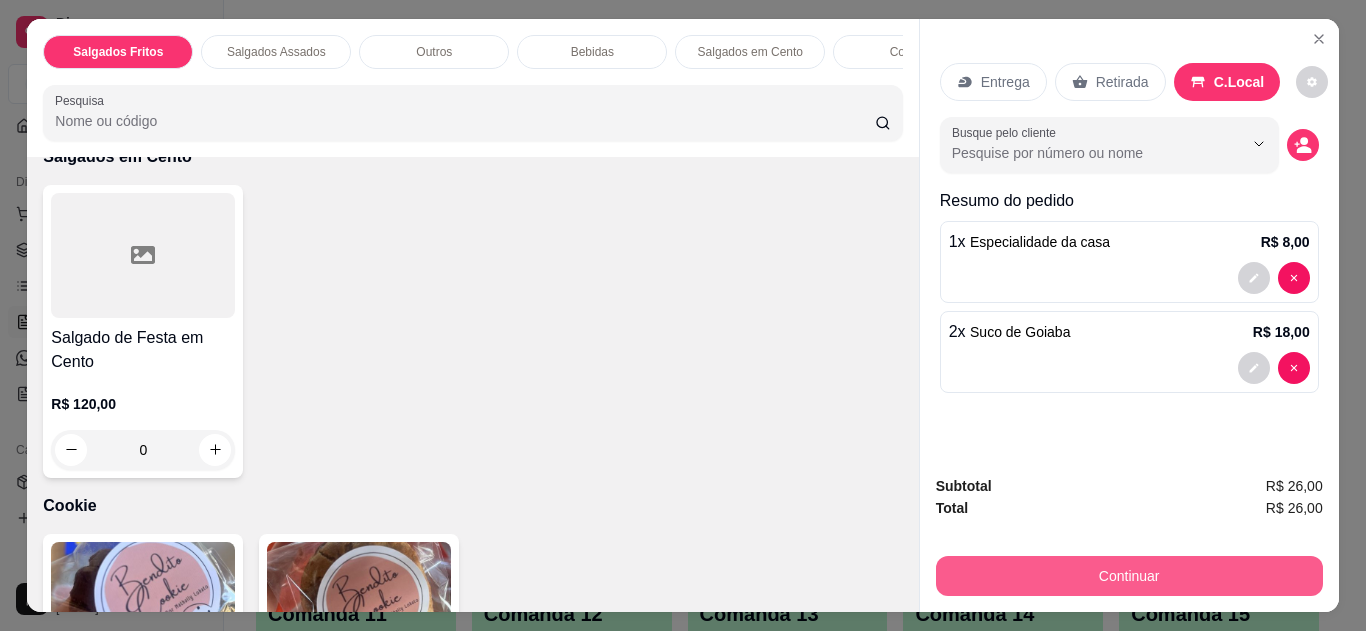 click on "Continuar" at bounding box center [1129, 576] 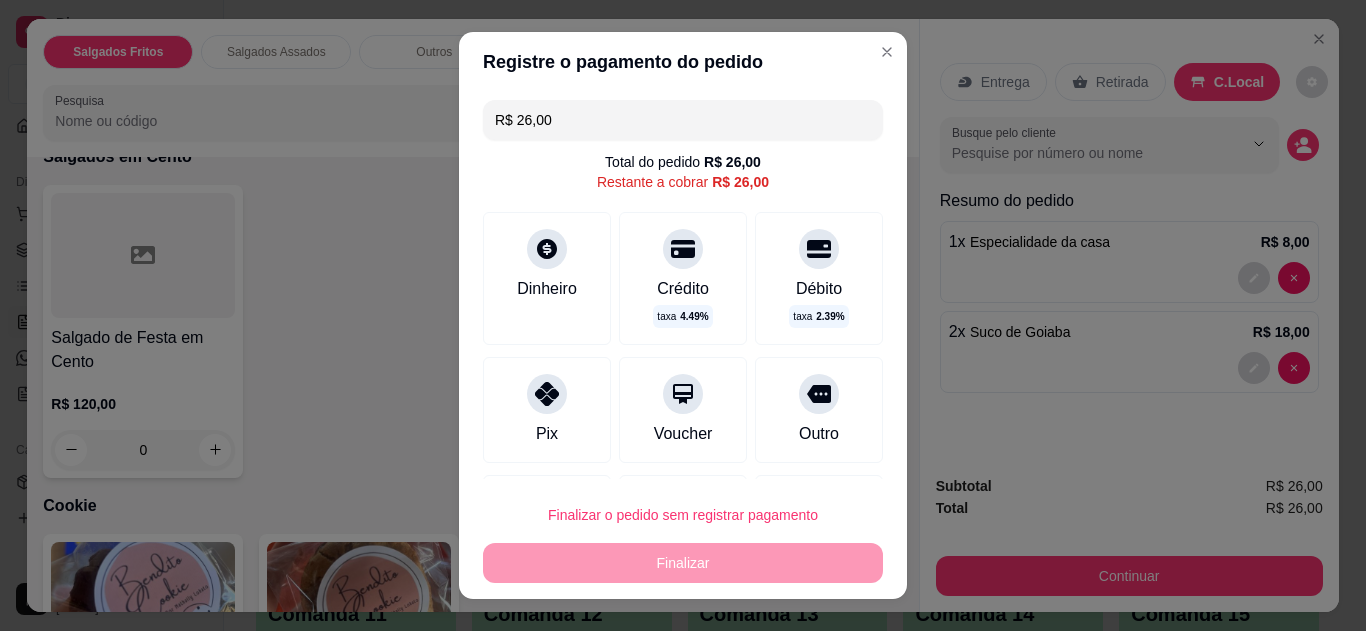 click at bounding box center (547, 394) 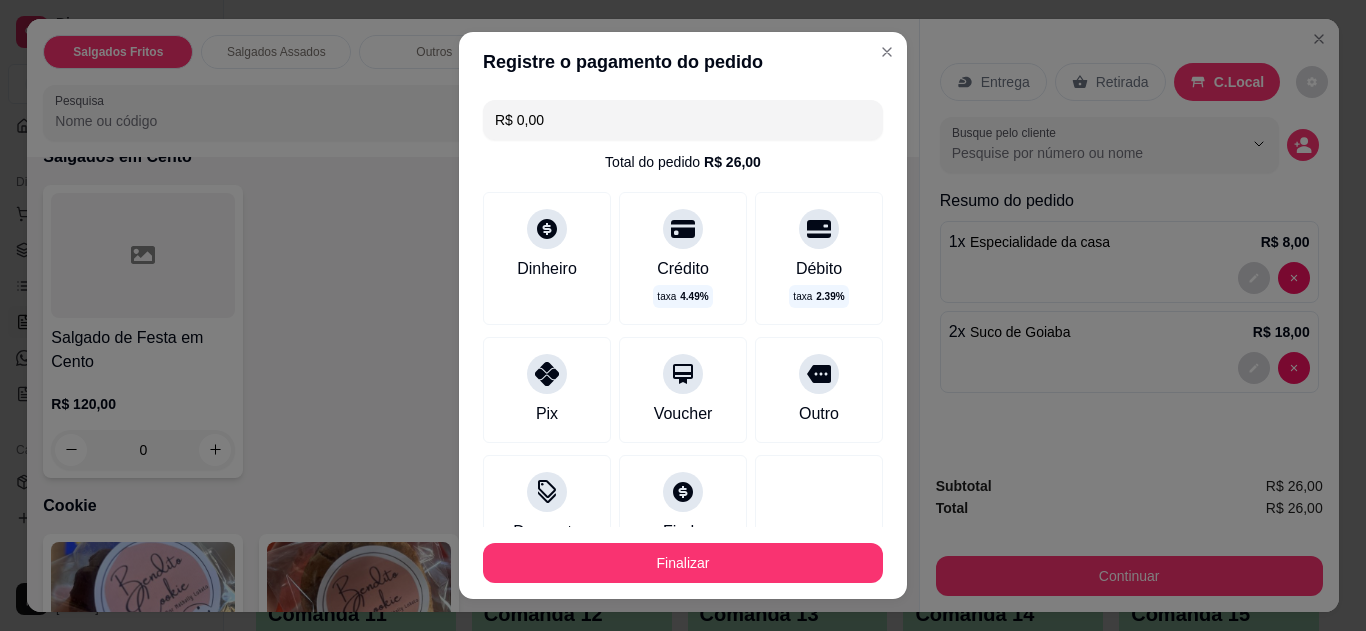 type on "R$ 0,00" 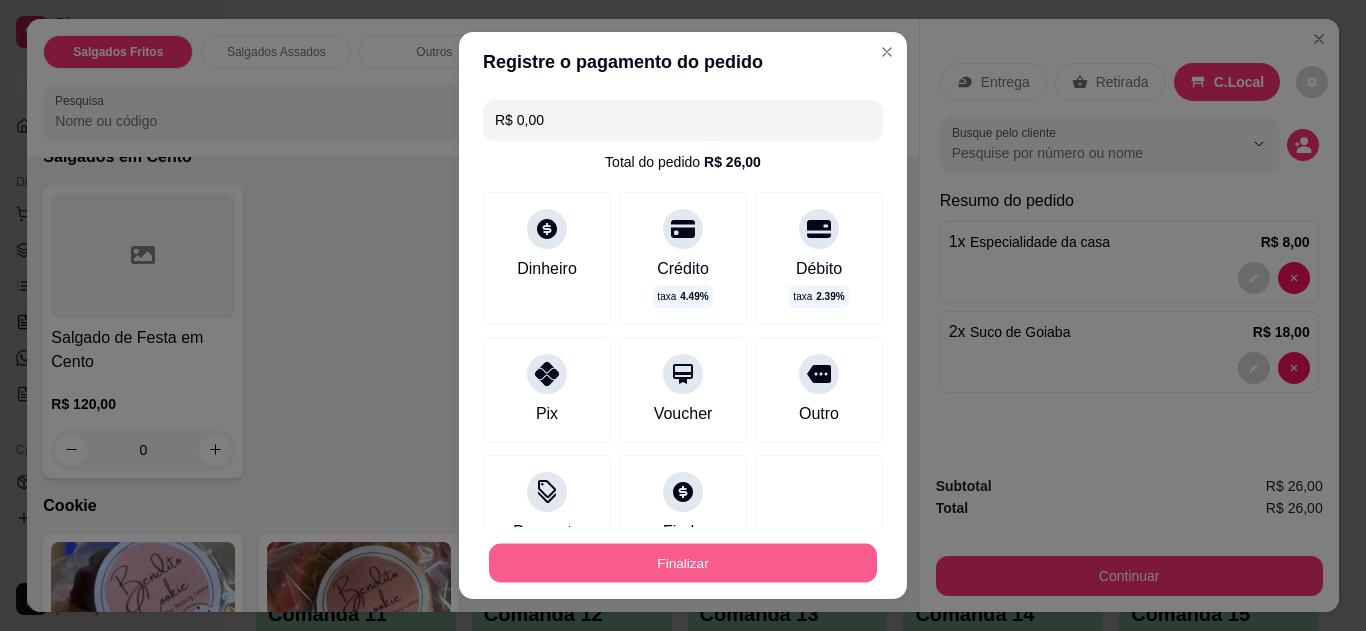 click on "Finalizar" at bounding box center (683, 563) 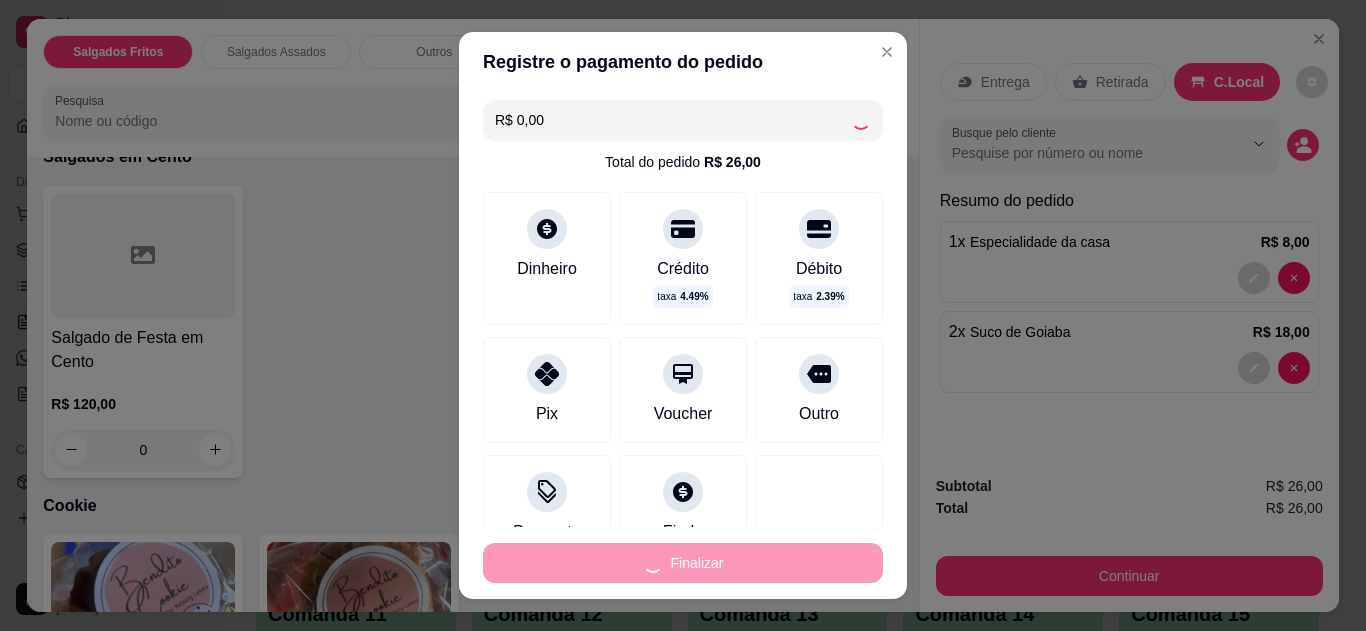 type on "0" 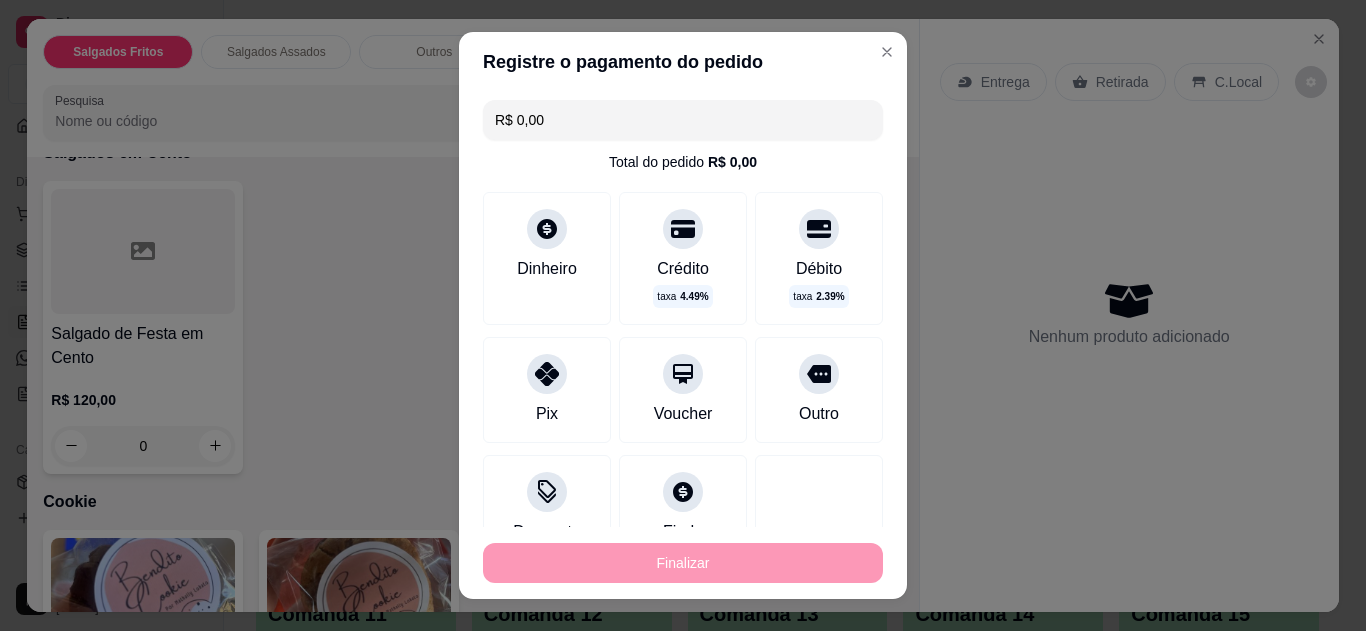 type on "-R$ 26,00" 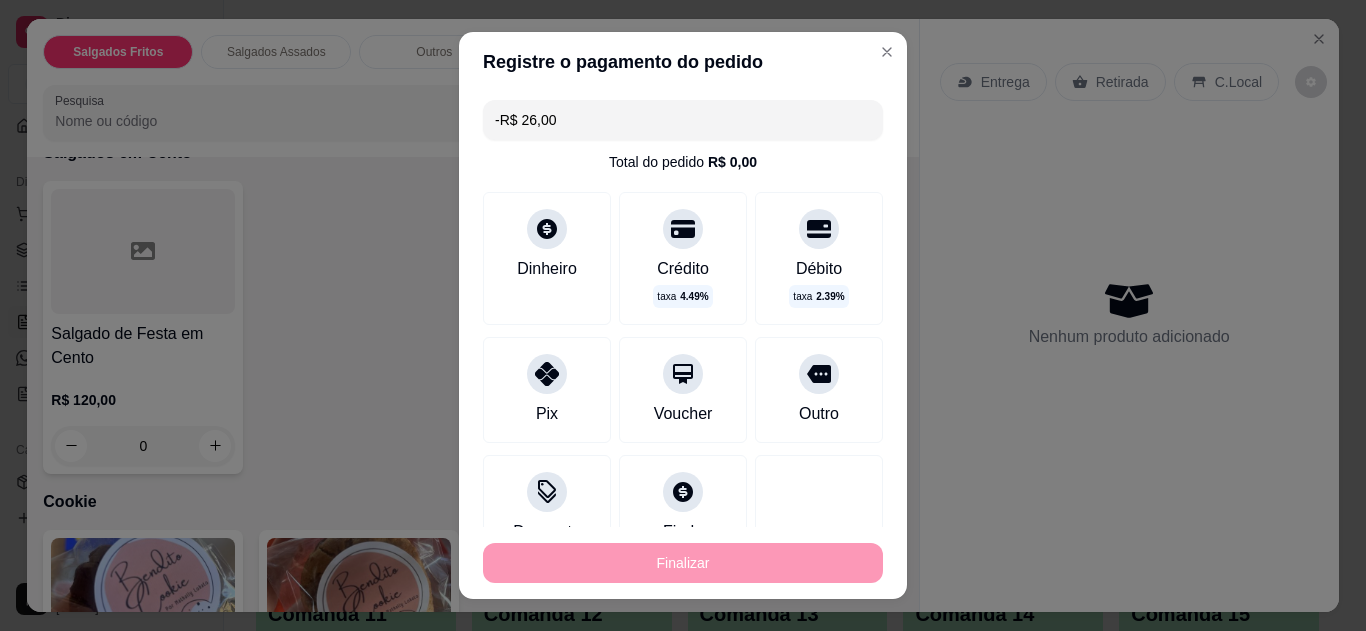 scroll, scrollTop: 1998, scrollLeft: 0, axis: vertical 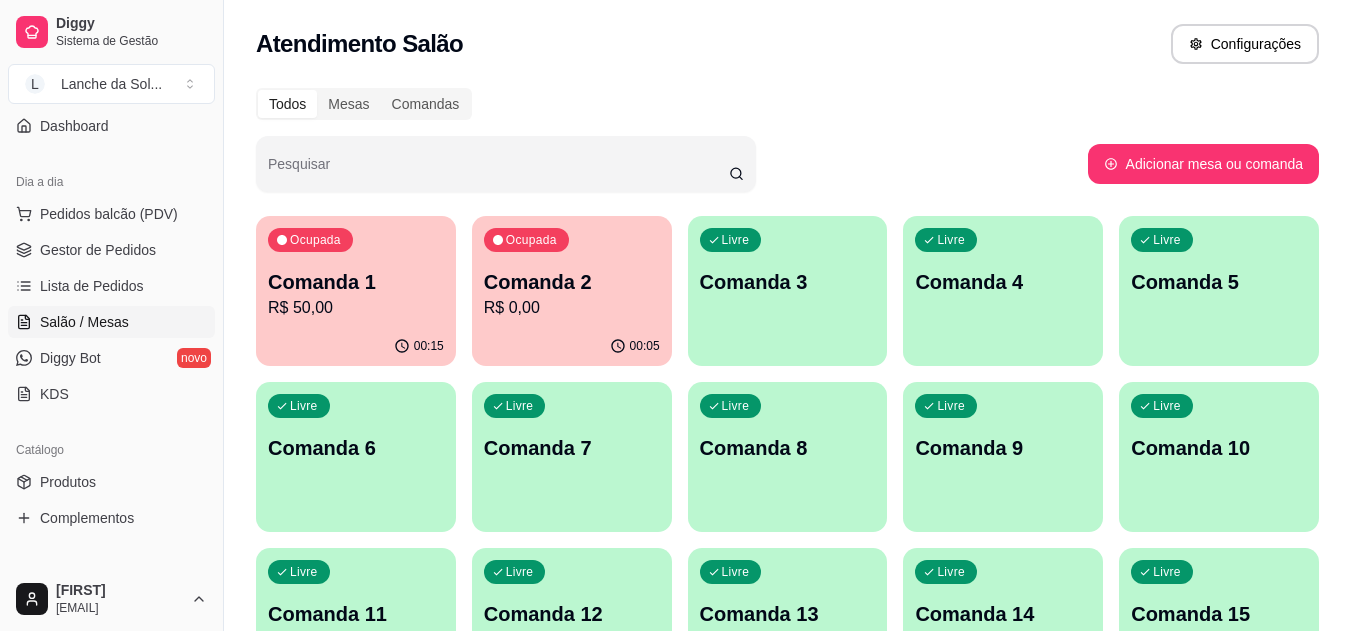 click on "Gestor de Pedidos" at bounding box center [98, 250] 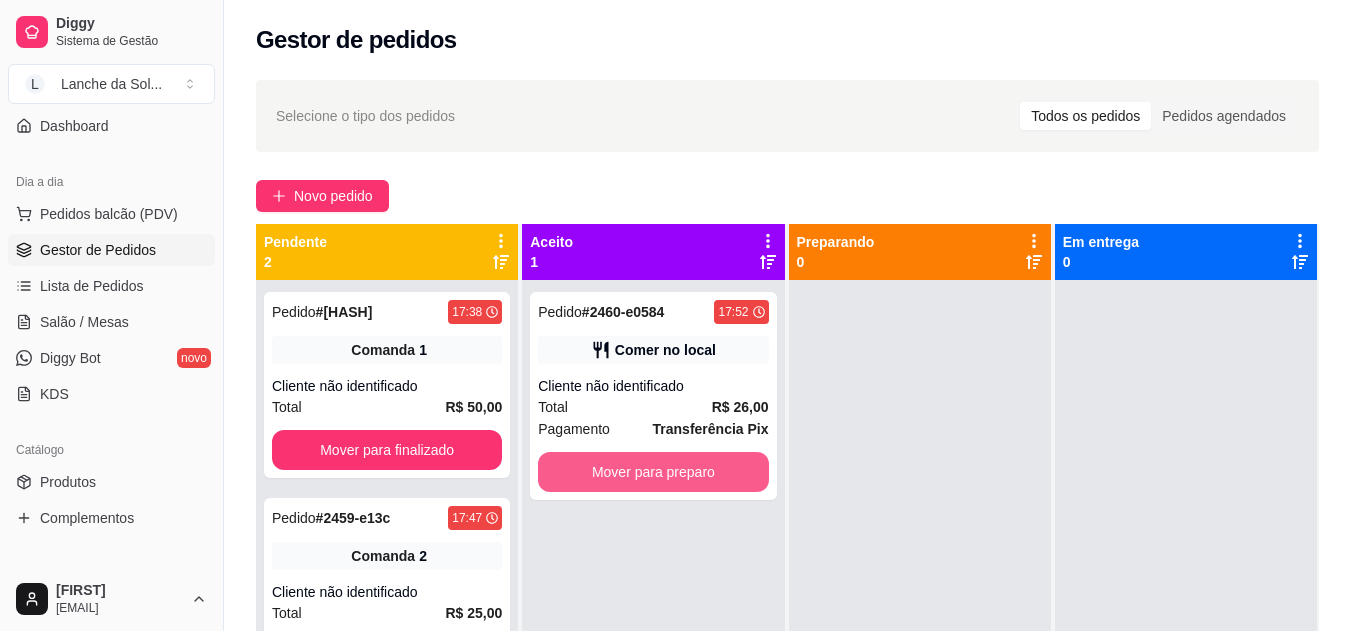 click on "Mover para preparo" at bounding box center (653, 472) 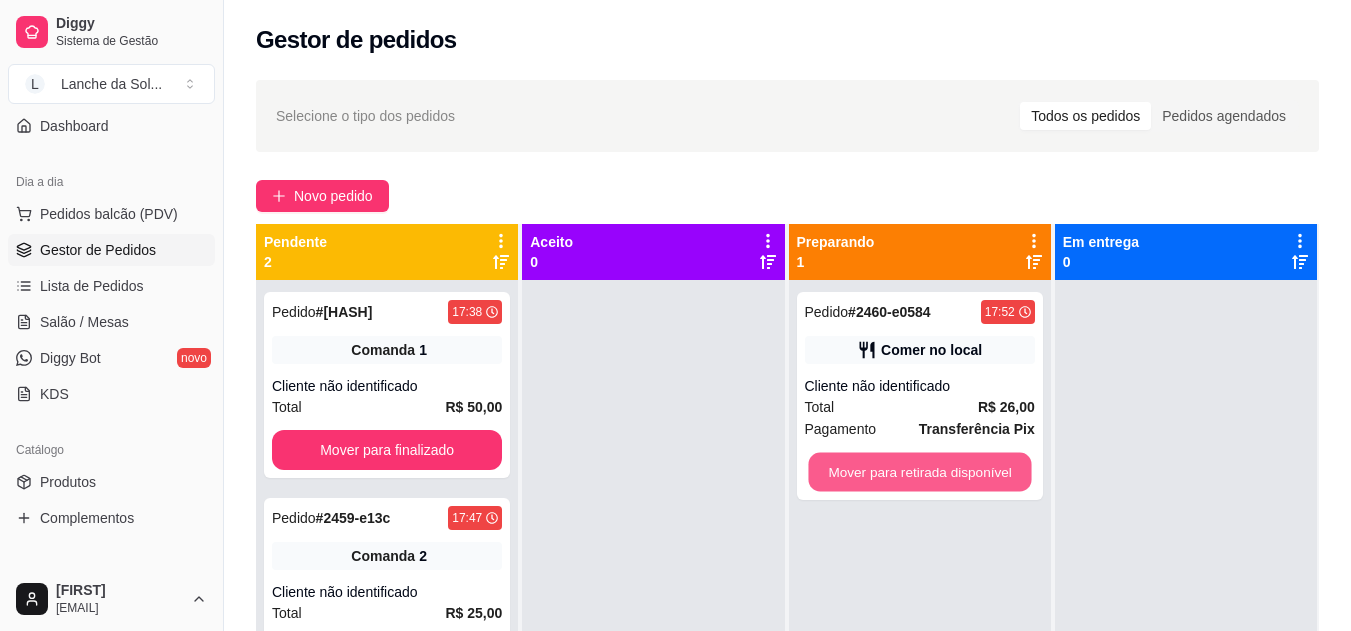 click on "Mover para retirada disponível" at bounding box center (919, 472) 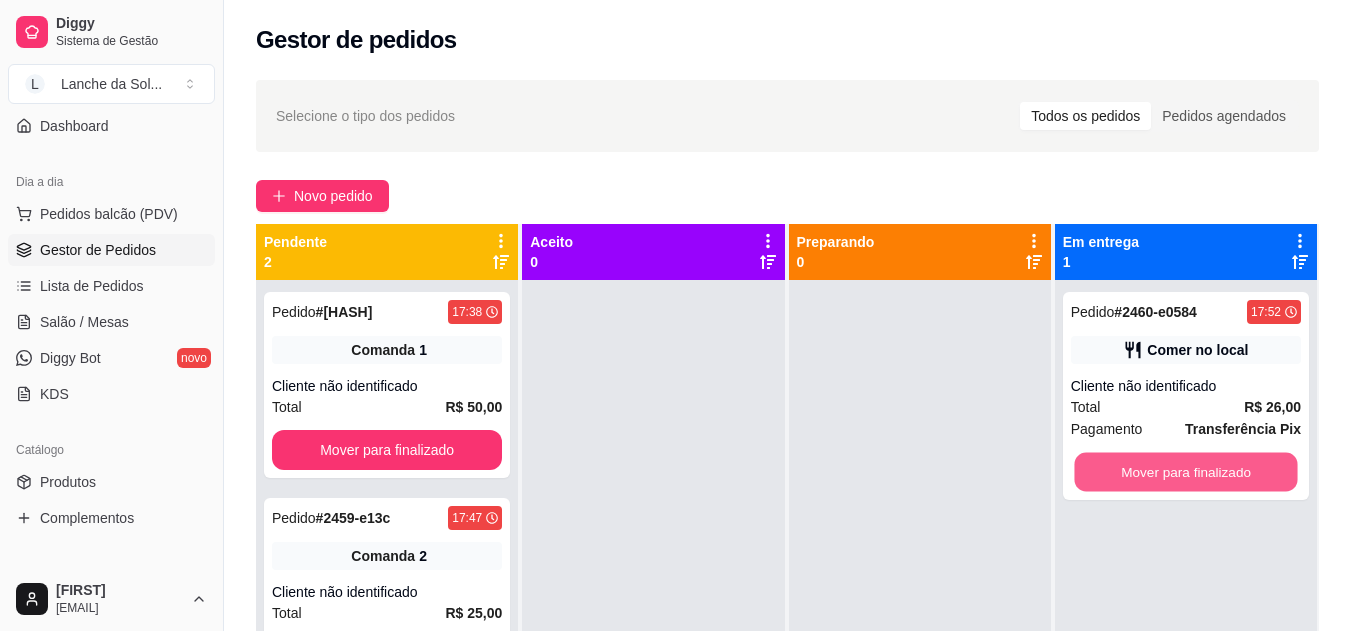 click on "Mover para finalizado" at bounding box center [1185, 472] 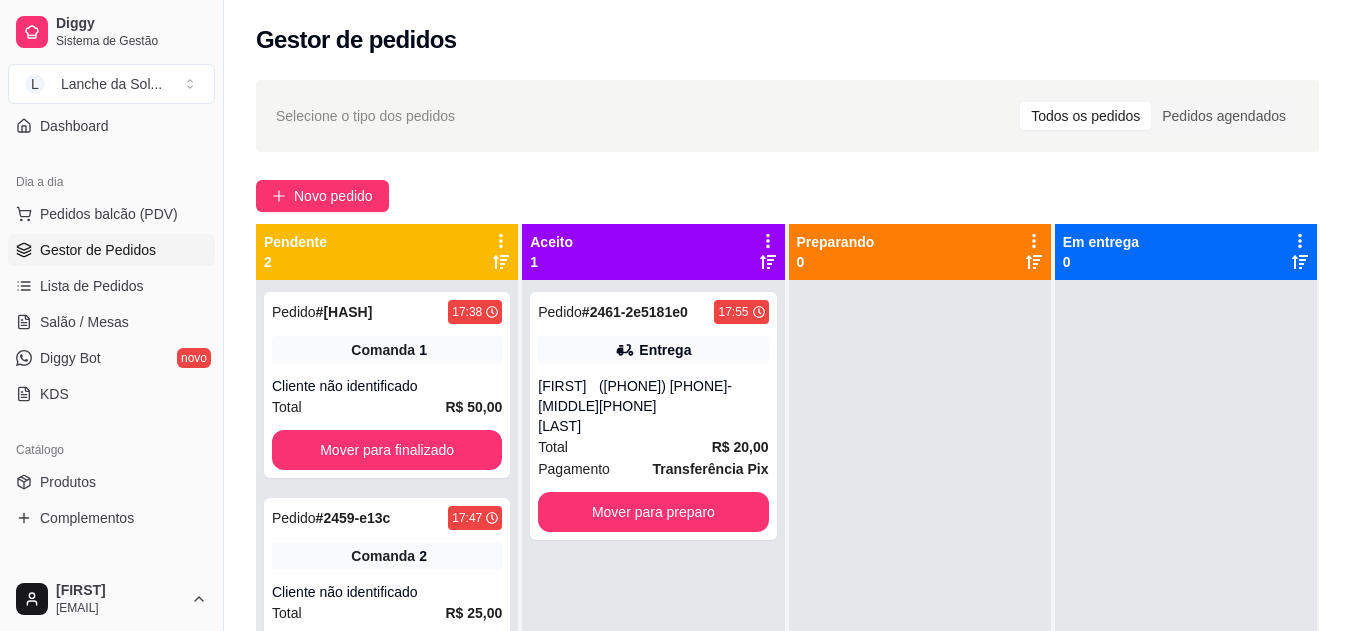 click on "R$ 20,00" at bounding box center (740, 447) 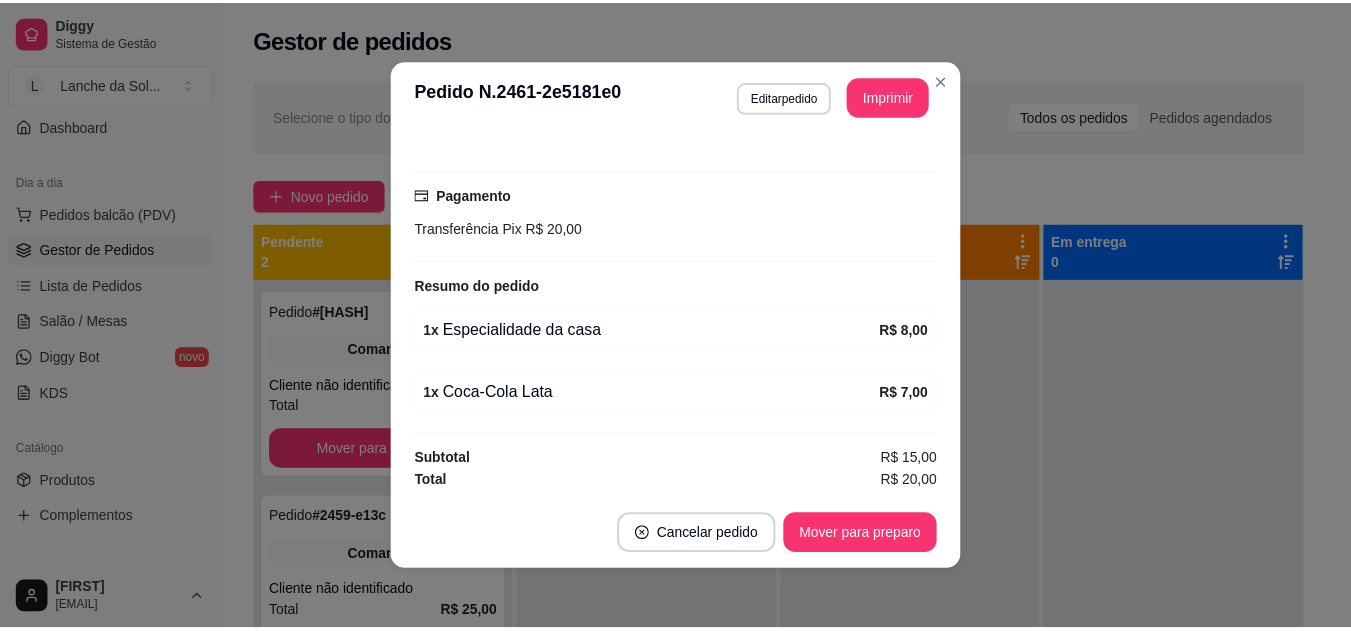 scroll, scrollTop: 488, scrollLeft: 0, axis: vertical 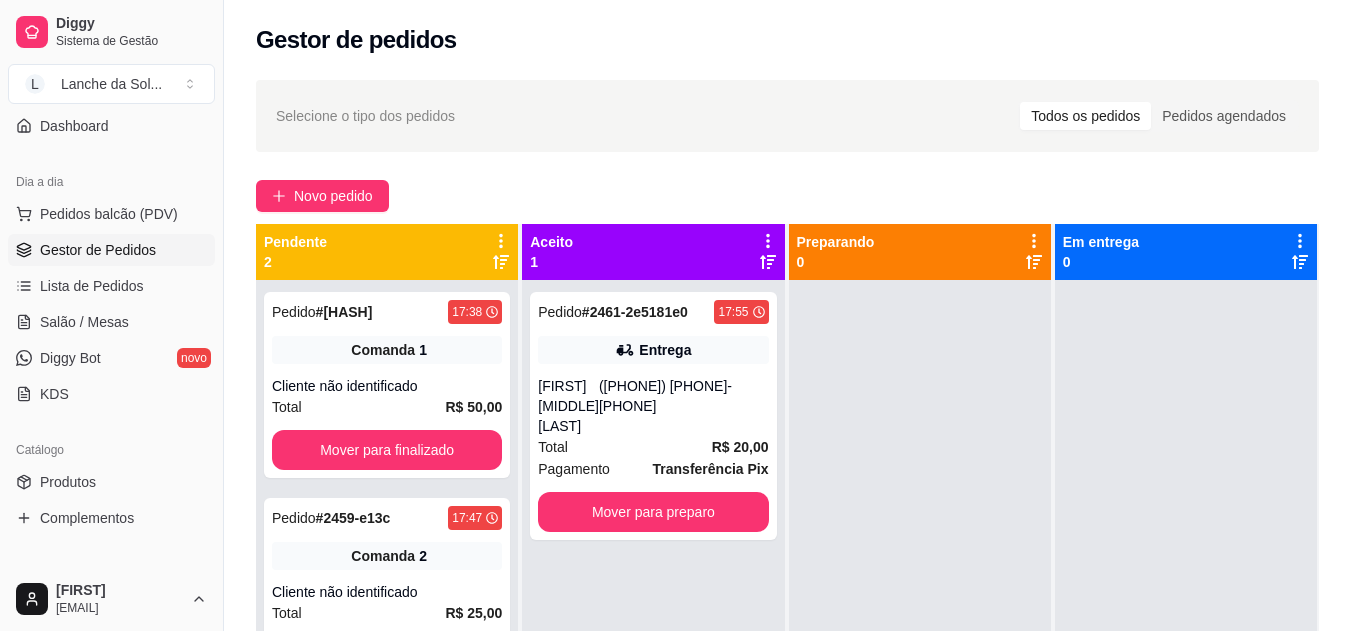 click on "Produtos" at bounding box center [68, 482] 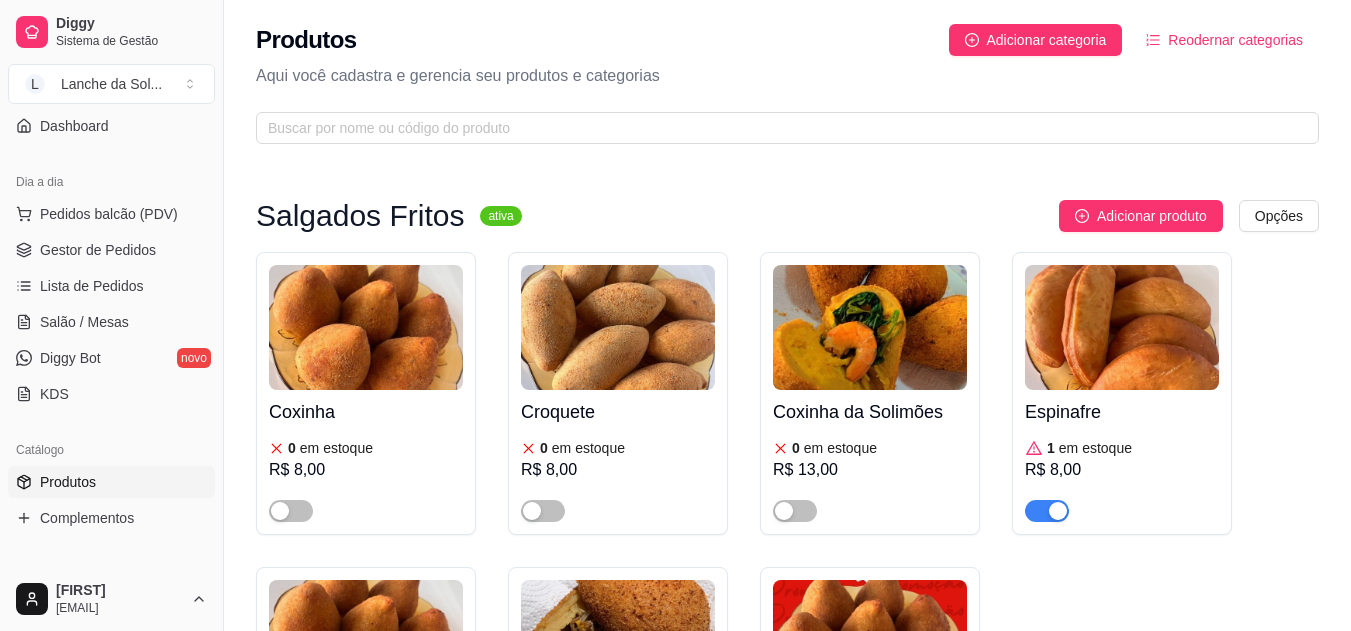 click on "Produtos" at bounding box center [111, 482] 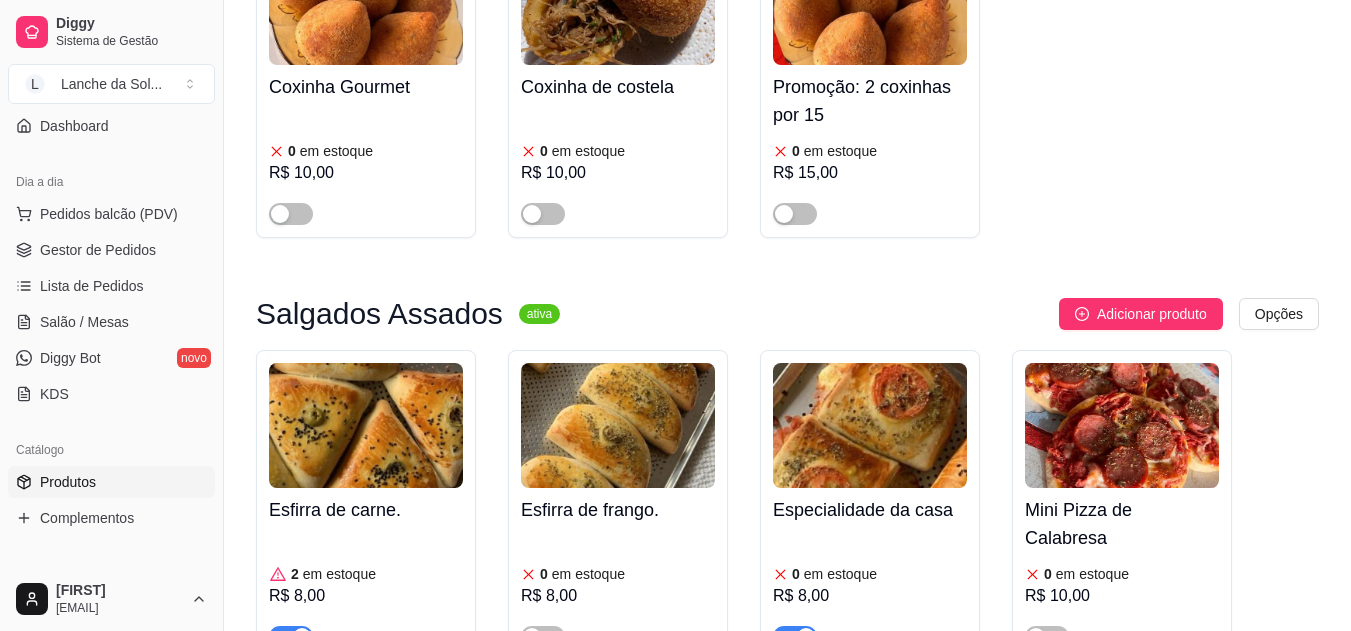 scroll, scrollTop: 827, scrollLeft: 0, axis: vertical 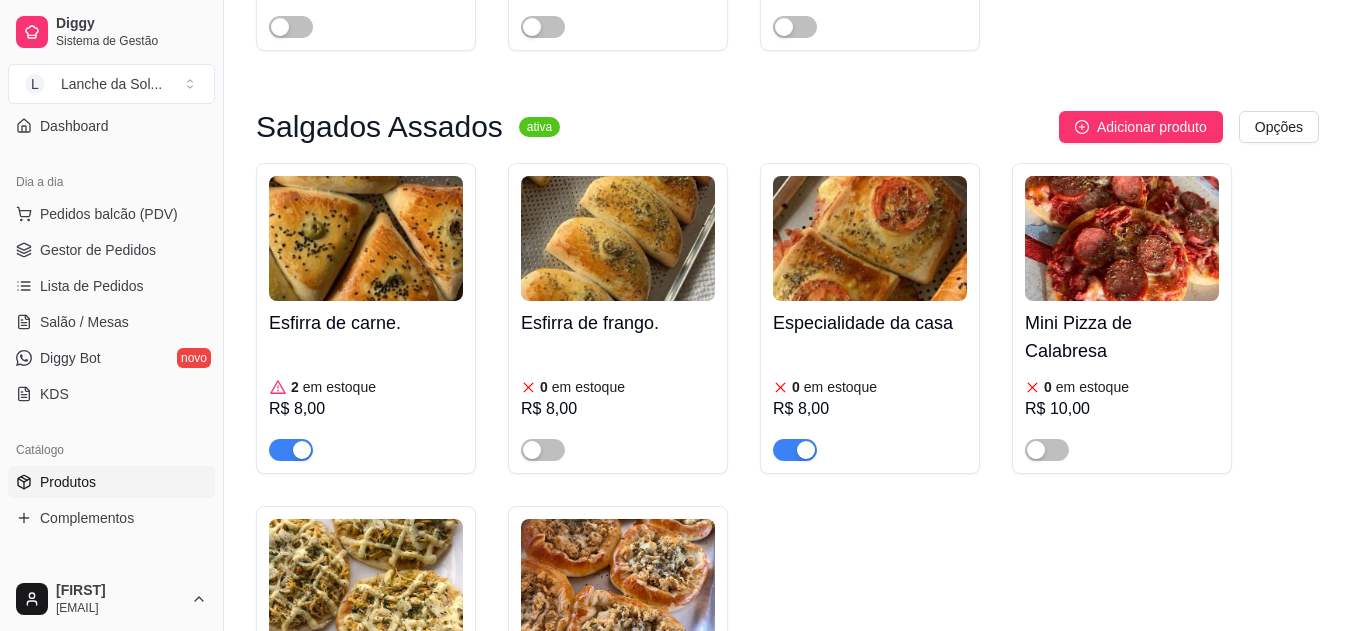 click at bounding box center (795, 450) 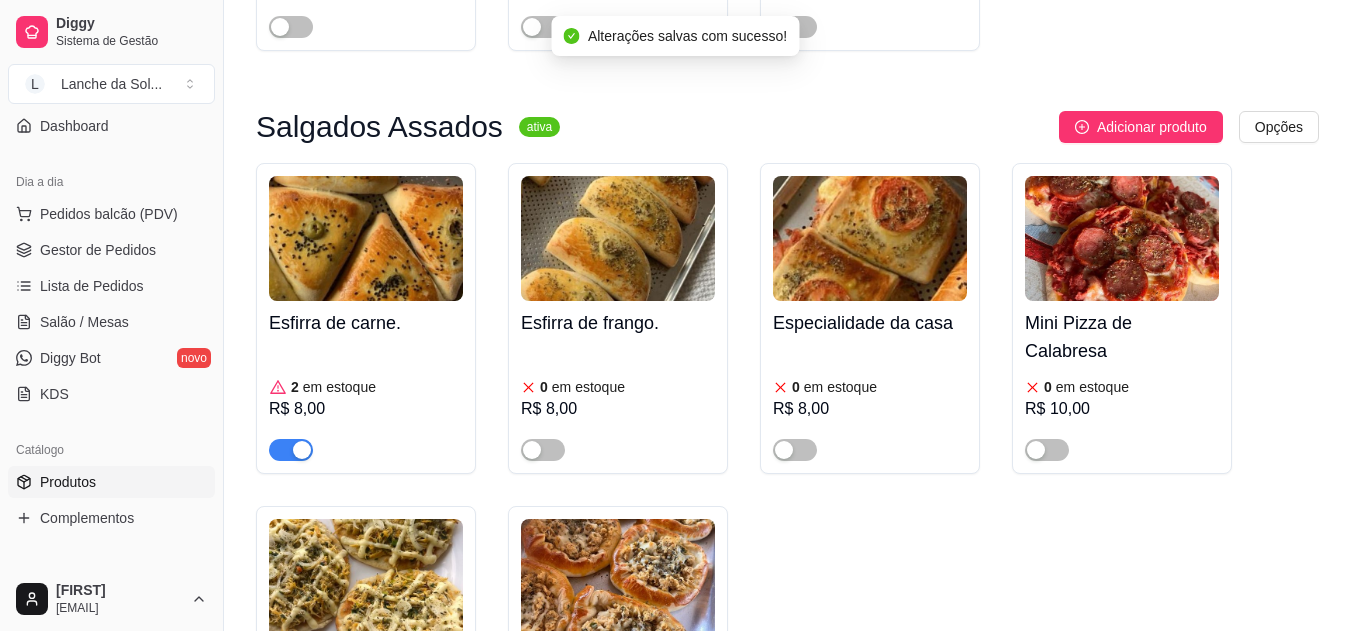 click at bounding box center [870, 238] 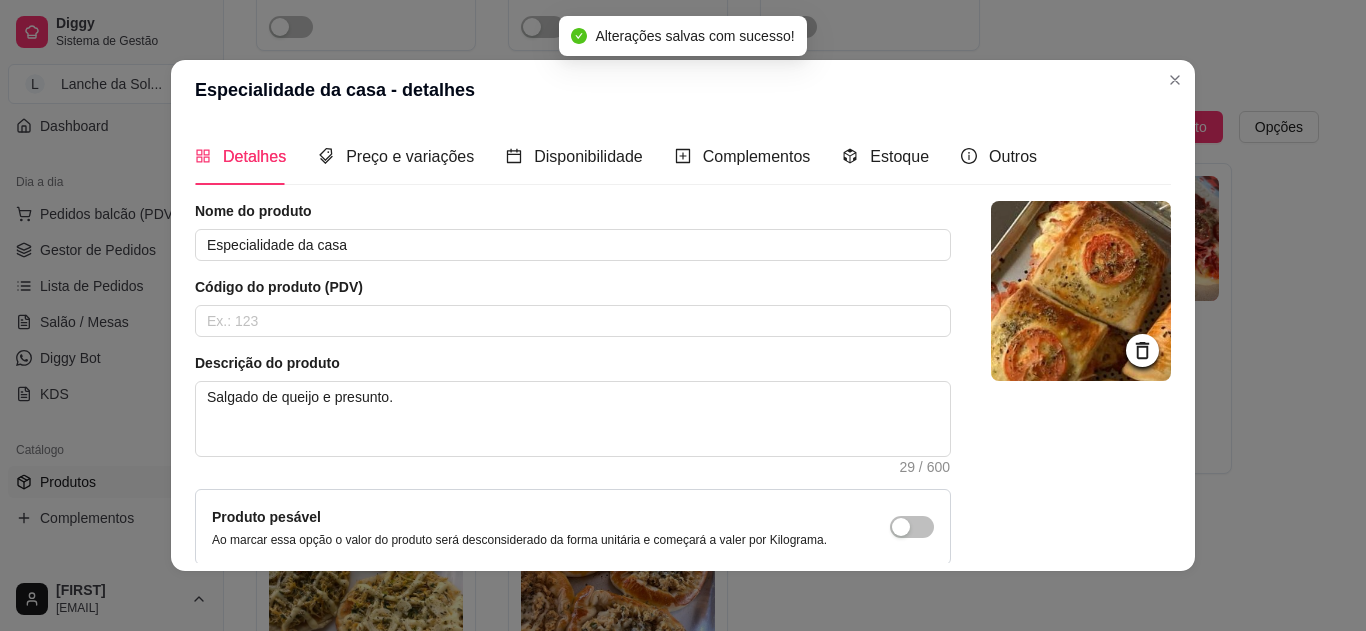 click on "Estoque" at bounding box center [885, 156] 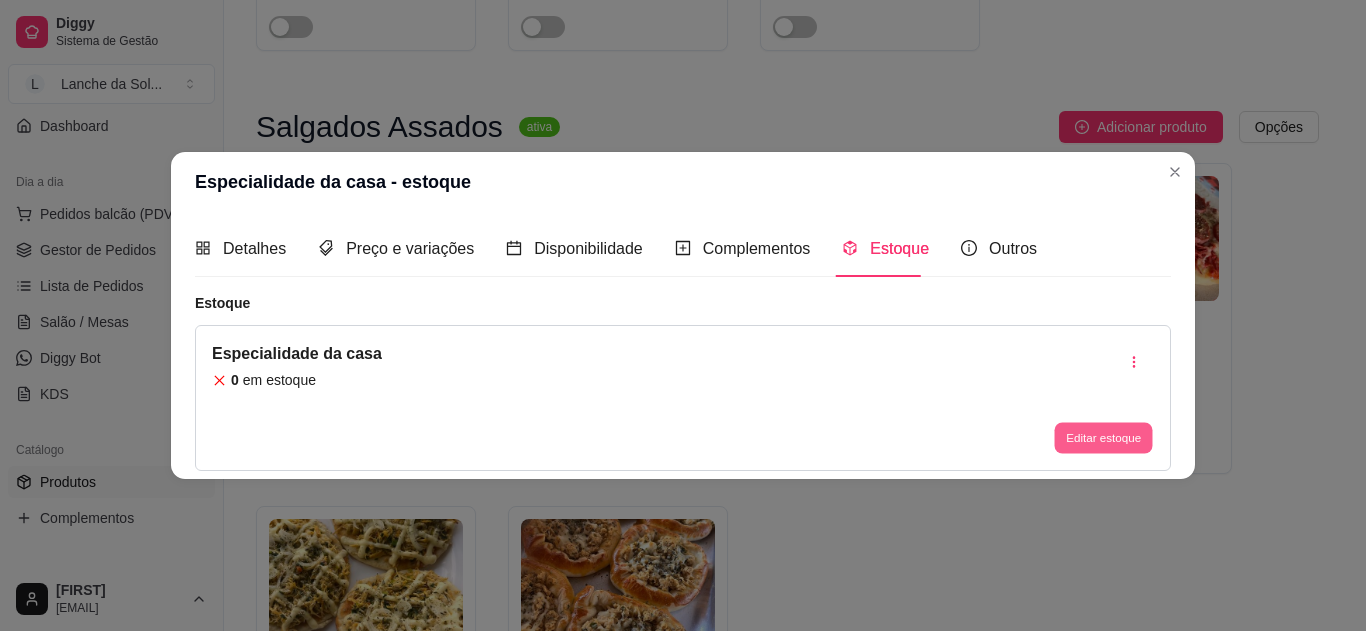 click on "Editar estoque" at bounding box center [1103, 438] 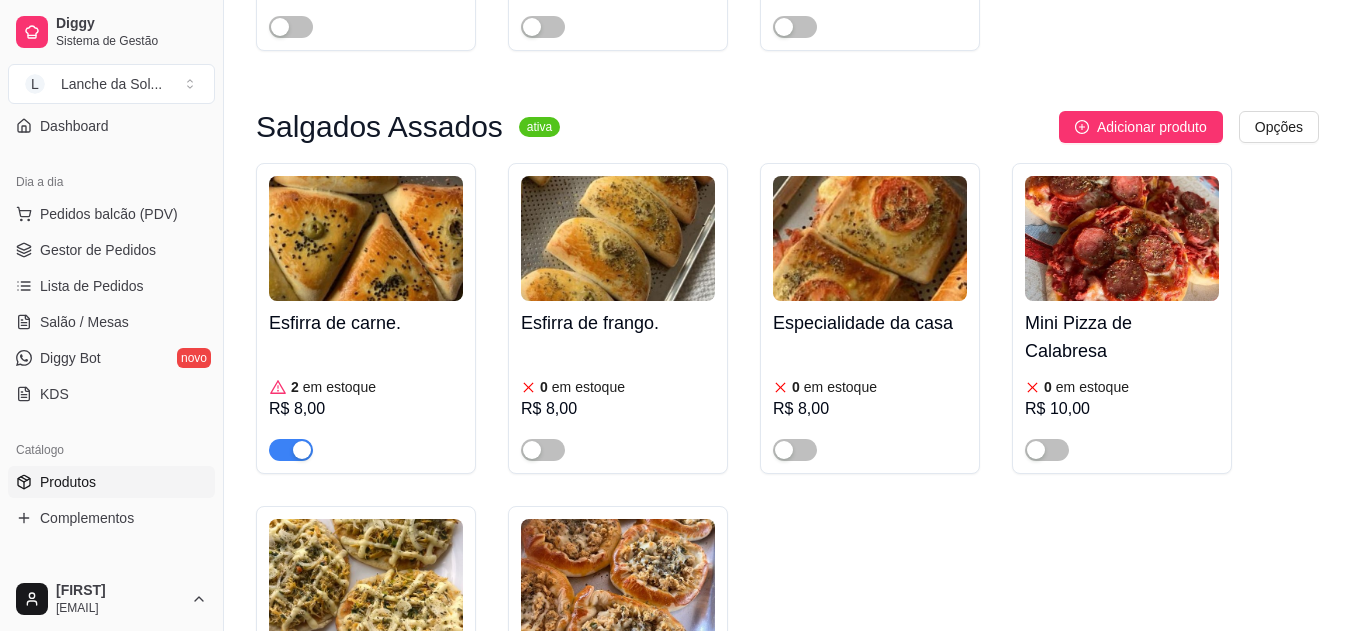click on "Especialidade da casa" at bounding box center [870, 323] 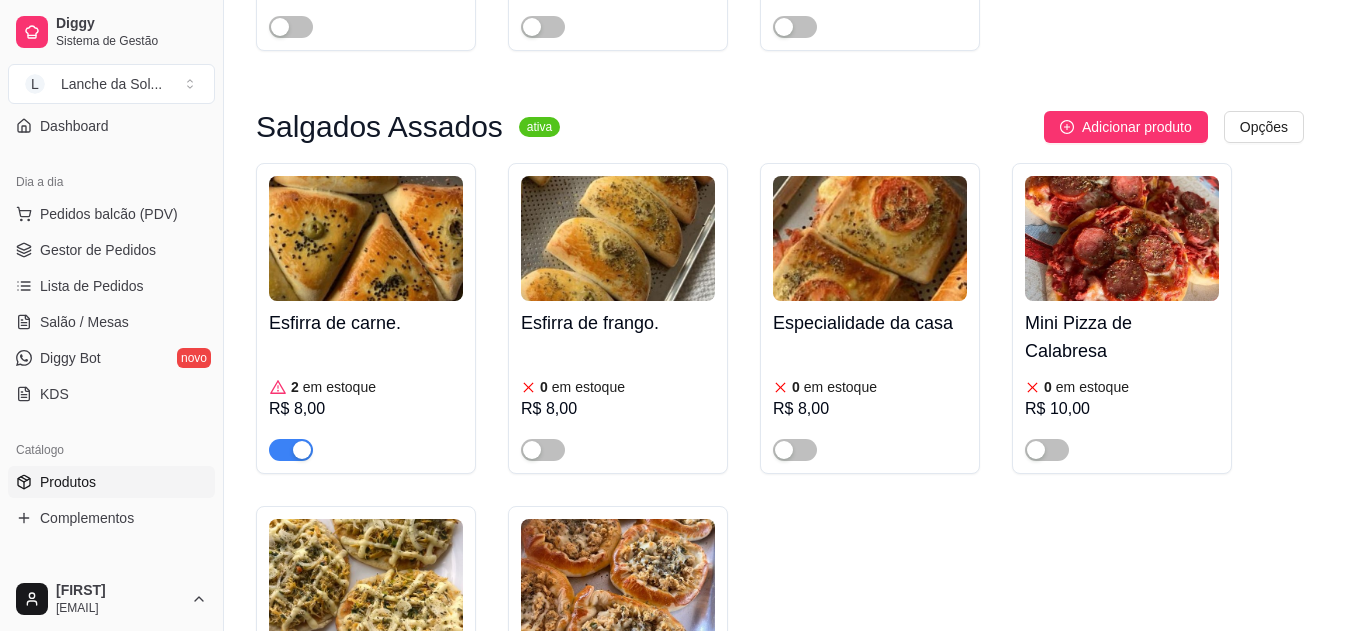 type 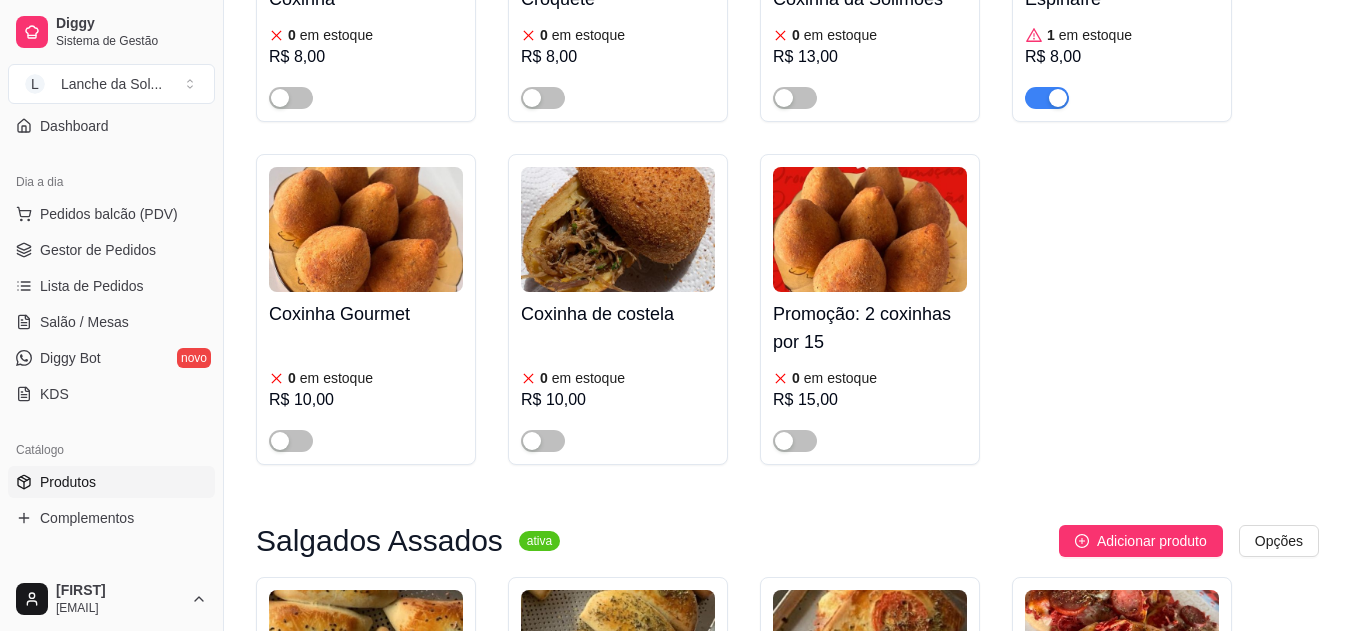 scroll, scrollTop: 227, scrollLeft: 0, axis: vertical 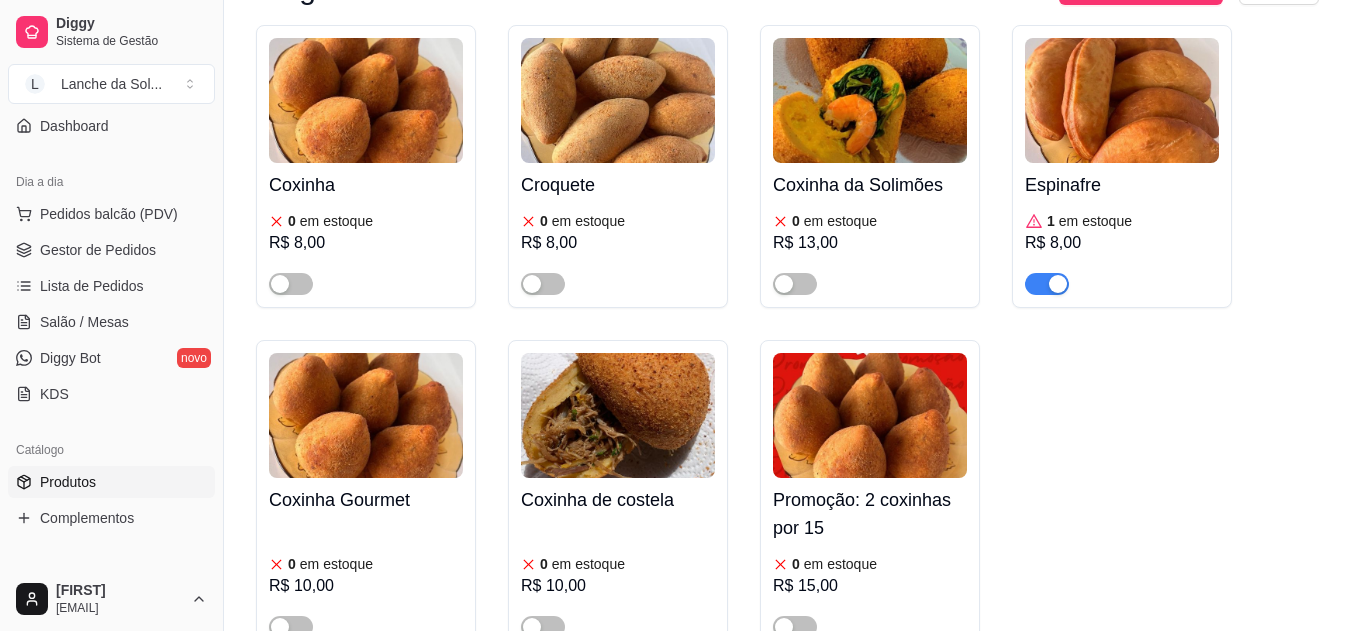 click at bounding box center (1058, 284) 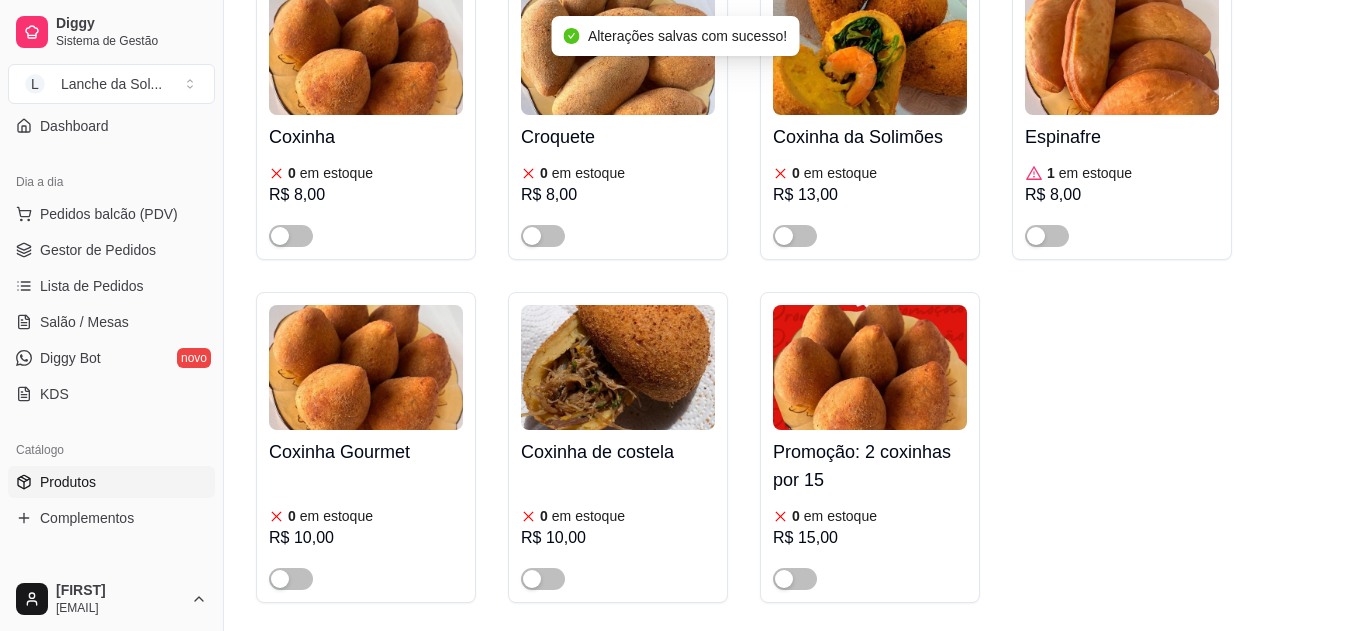scroll, scrollTop: 307, scrollLeft: 0, axis: vertical 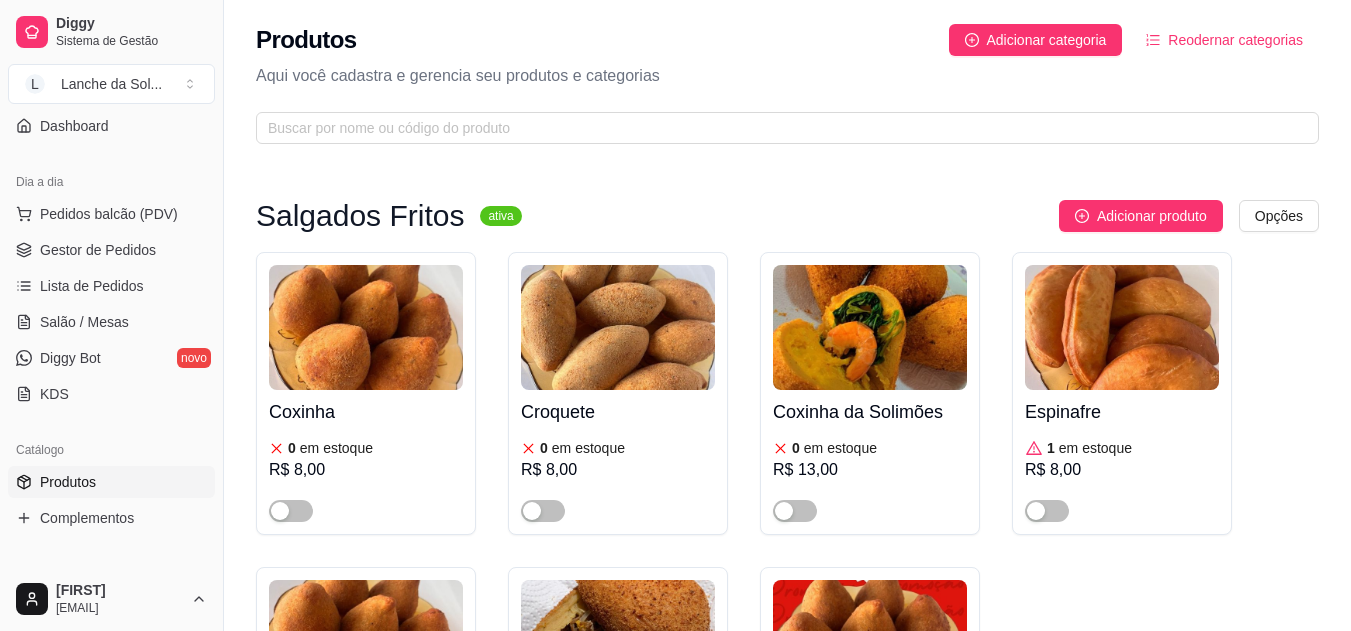 click on "Gestor de Pedidos" at bounding box center [98, 250] 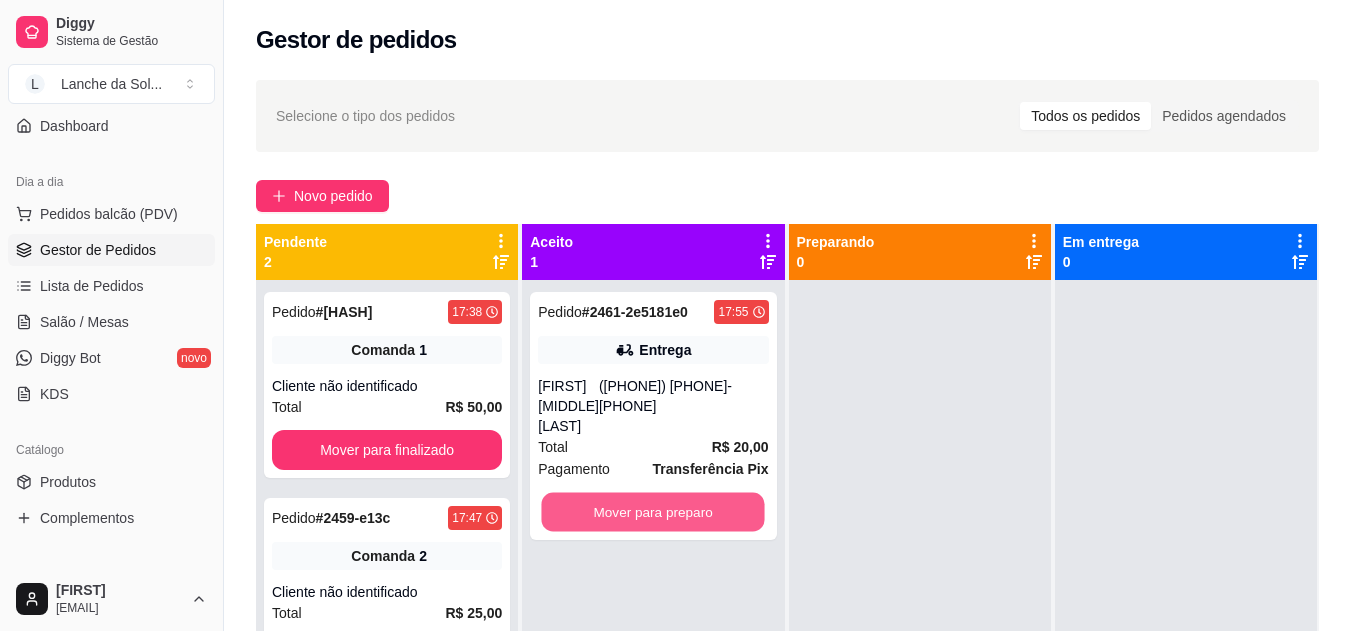click on "Mover para preparo" at bounding box center [653, 512] 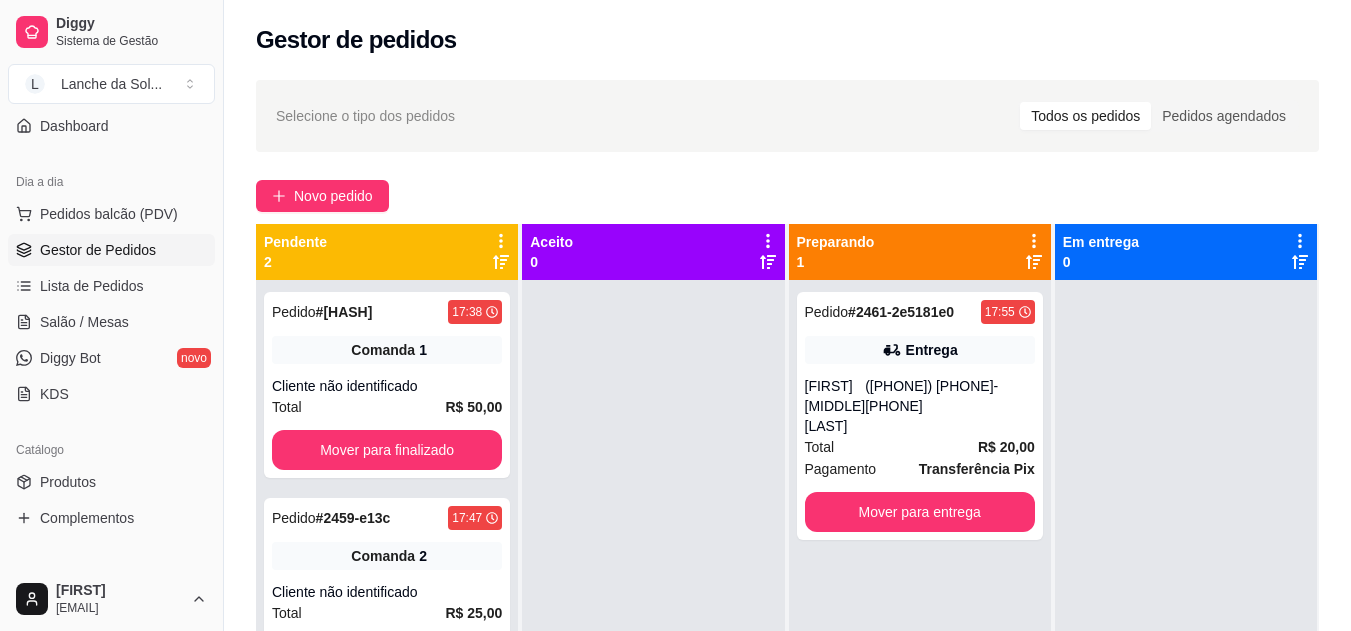 click on "Total R$ 20,00" at bounding box center [920, 447] 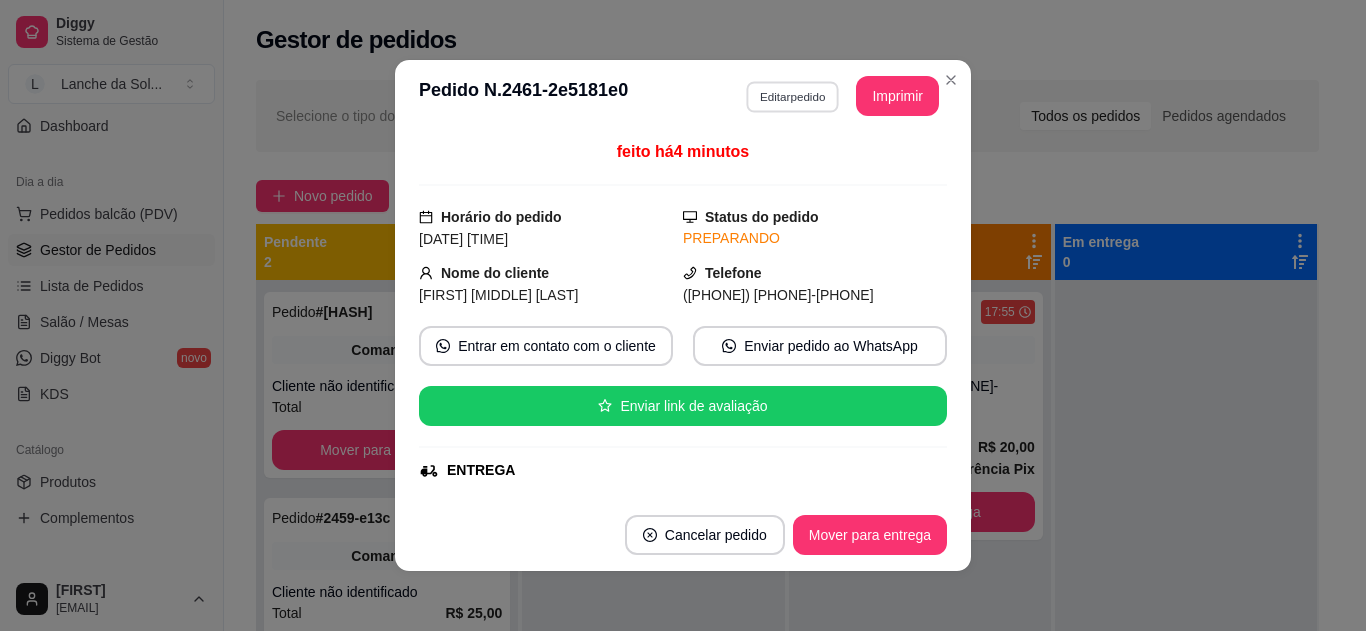 click on "Editar  pedido" at bounding box center [792, 96] 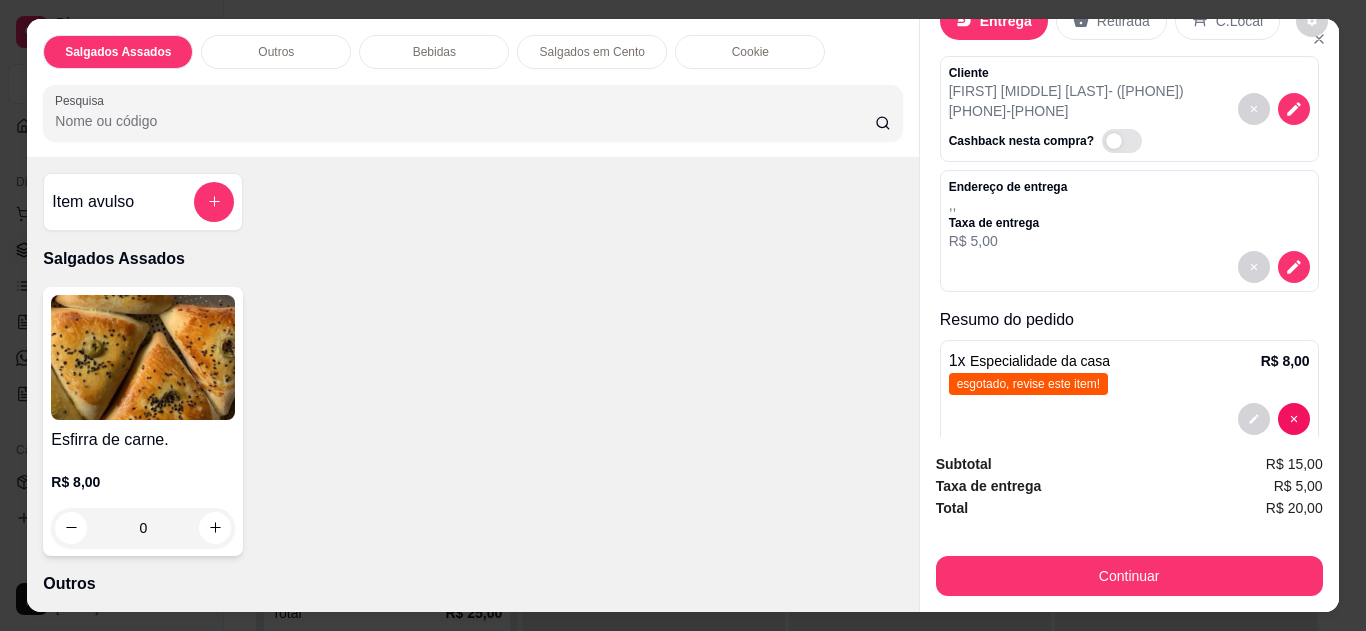 scroll, scrollTop: 80, scrollLeft: 0, axis: vertical 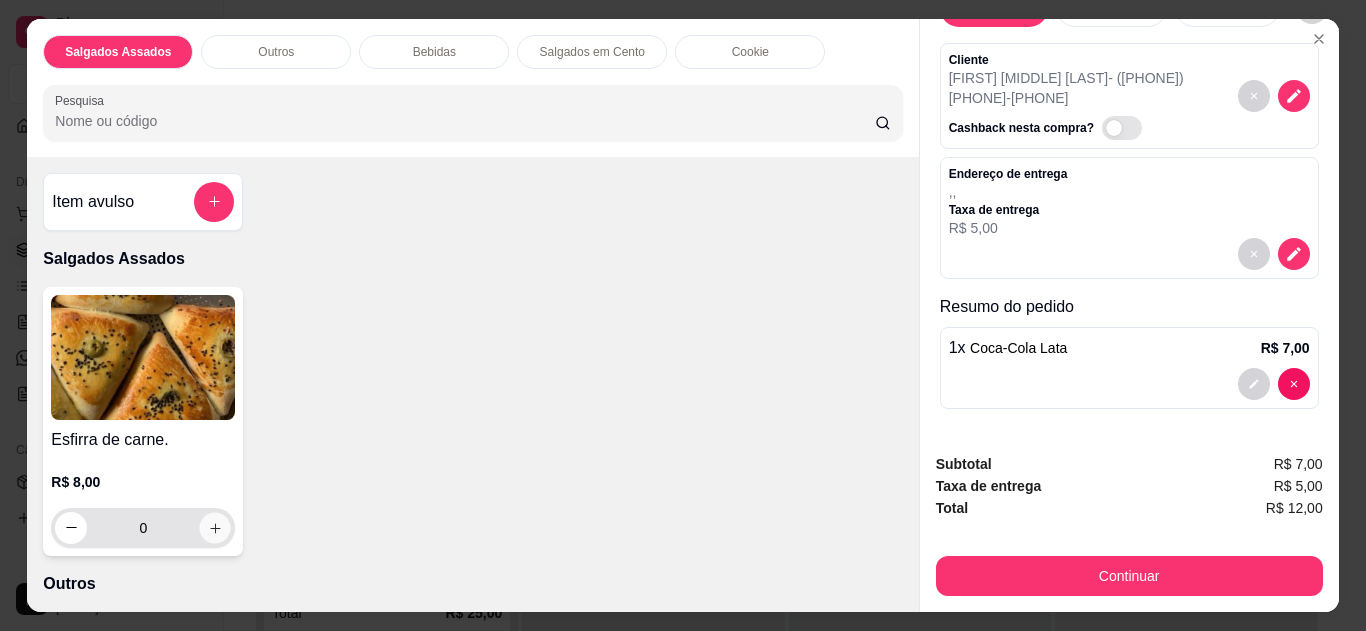 click 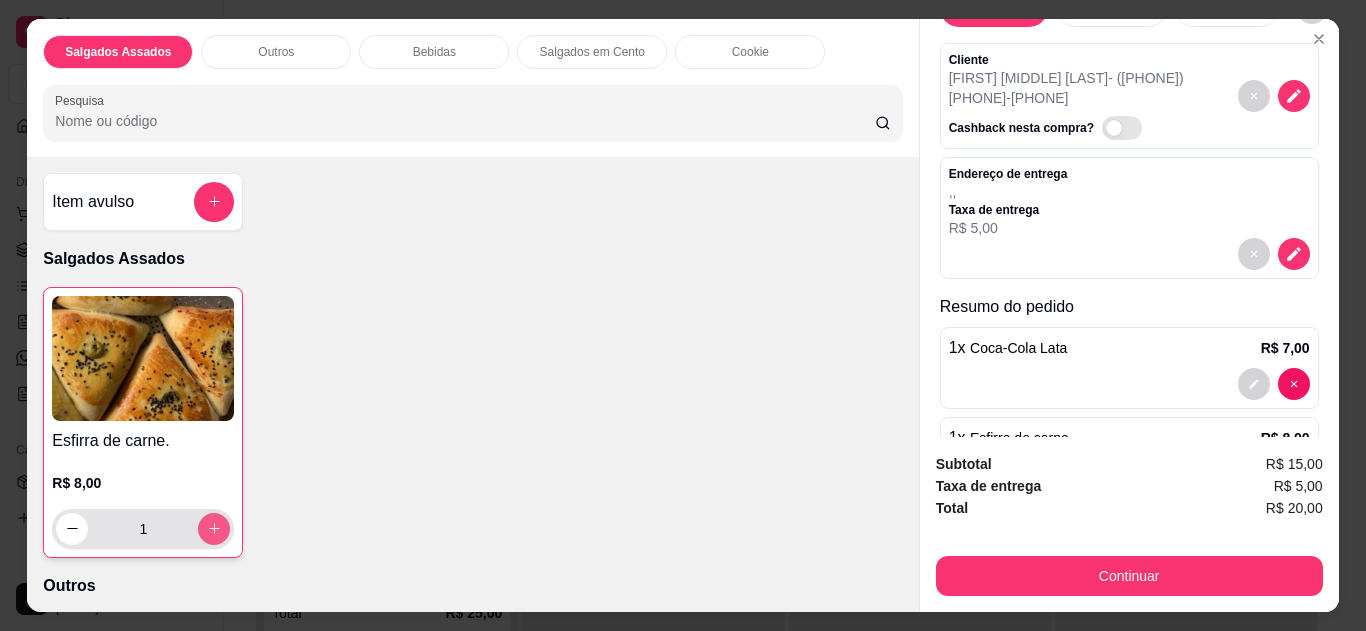 scroll, scrollTop: 80, scrollLeft: 0, axis: vertical 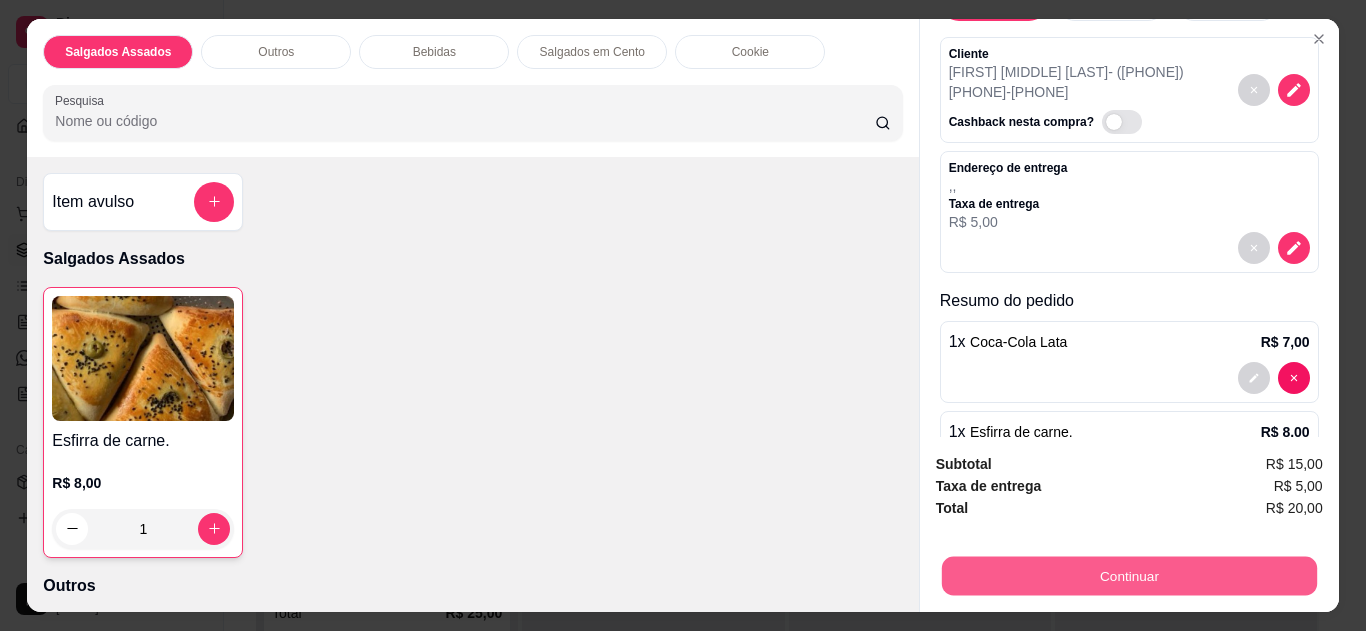 click on "Continuar" at bounding box center (1128, 576) 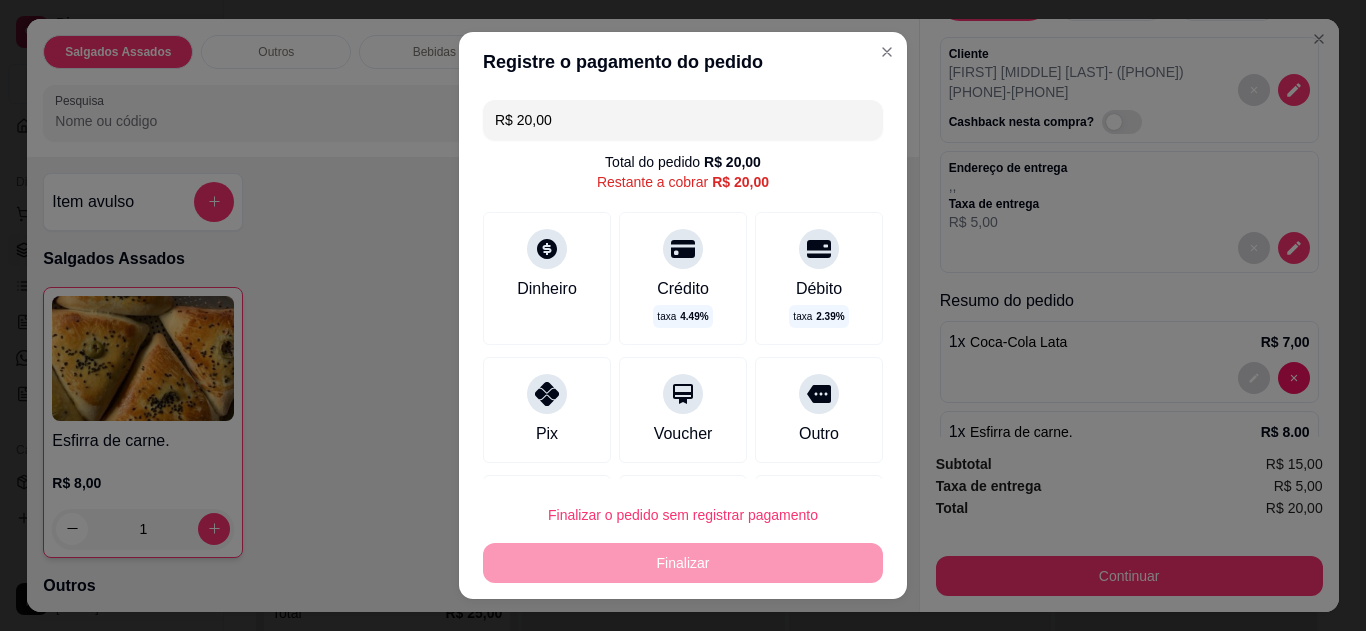 click 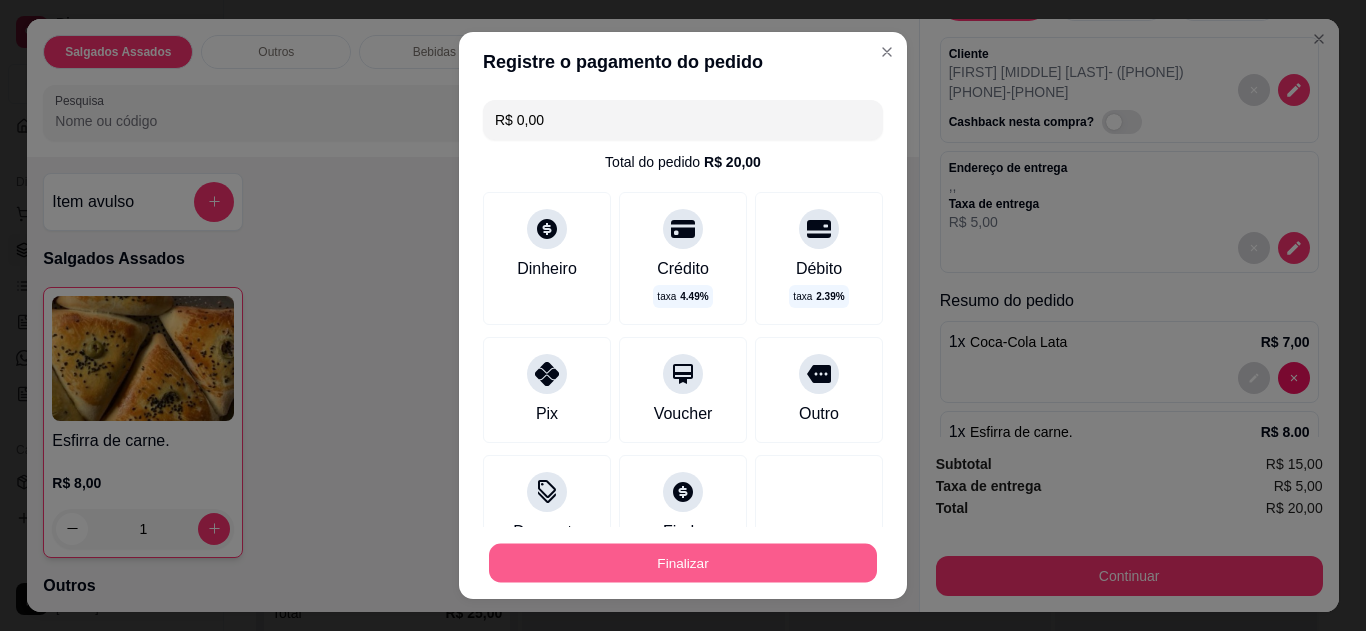 click on "Finalizar" at bounding box center (683, 563) 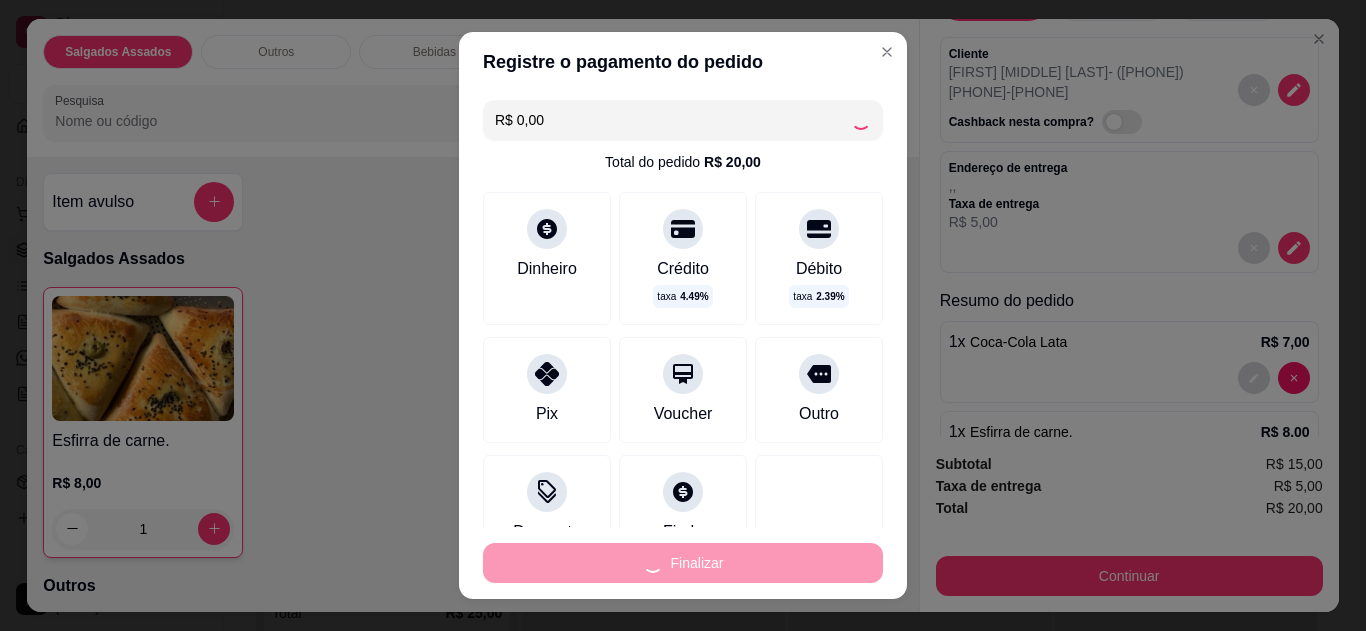 type on "0" 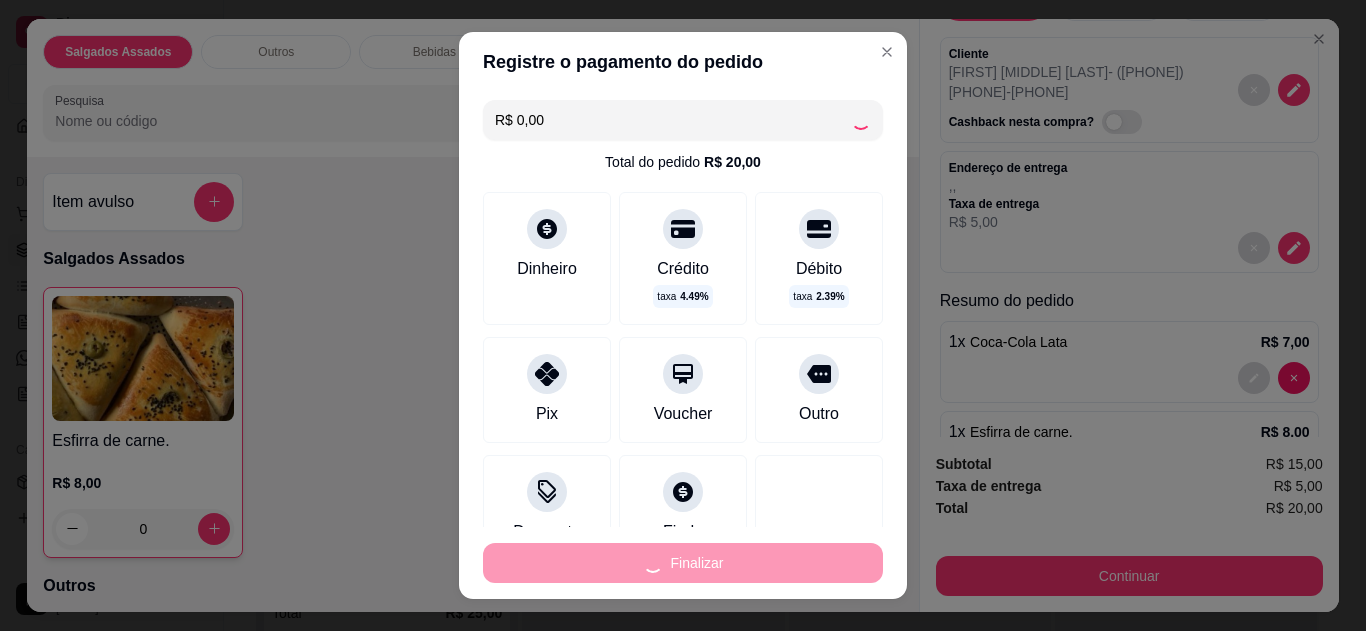 type on "-R$ 20,00" 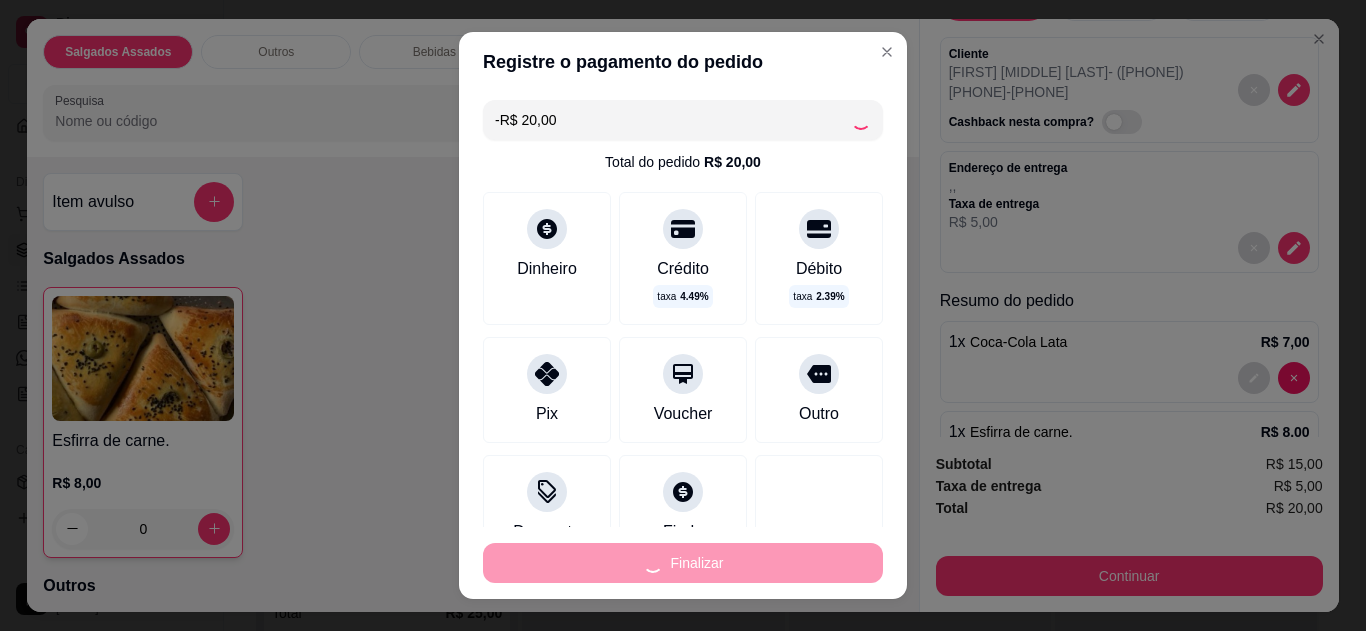 scroll, scrollTop: 0, scrollLeft: 0, axis: both 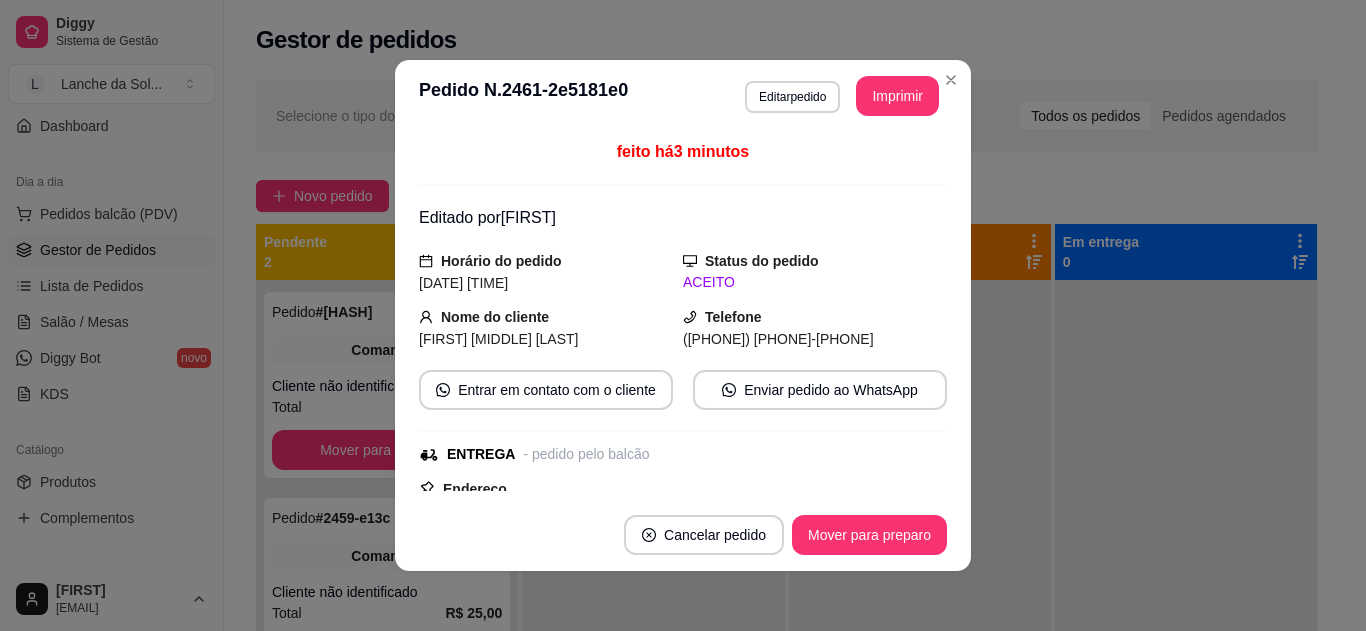 click on "feito há  3   minutos" at bounding box center [683, 163] 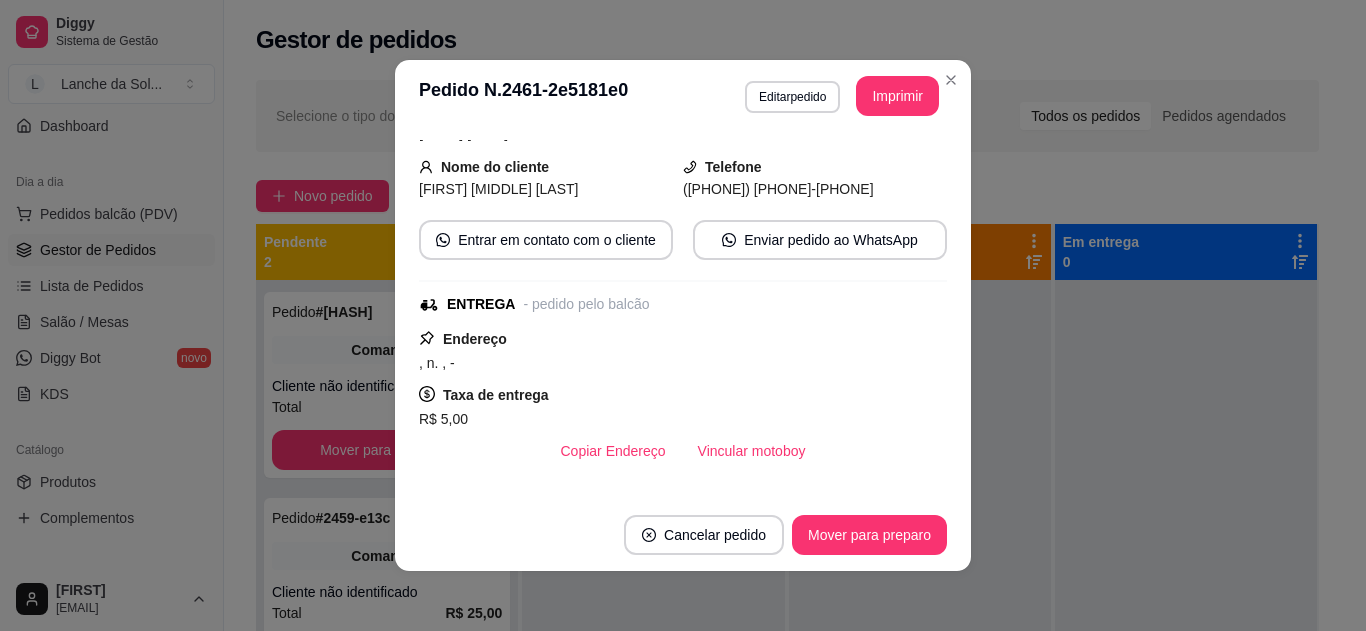 scroll, scrollTop: 240, scrollLeft: 0, axis: vertical 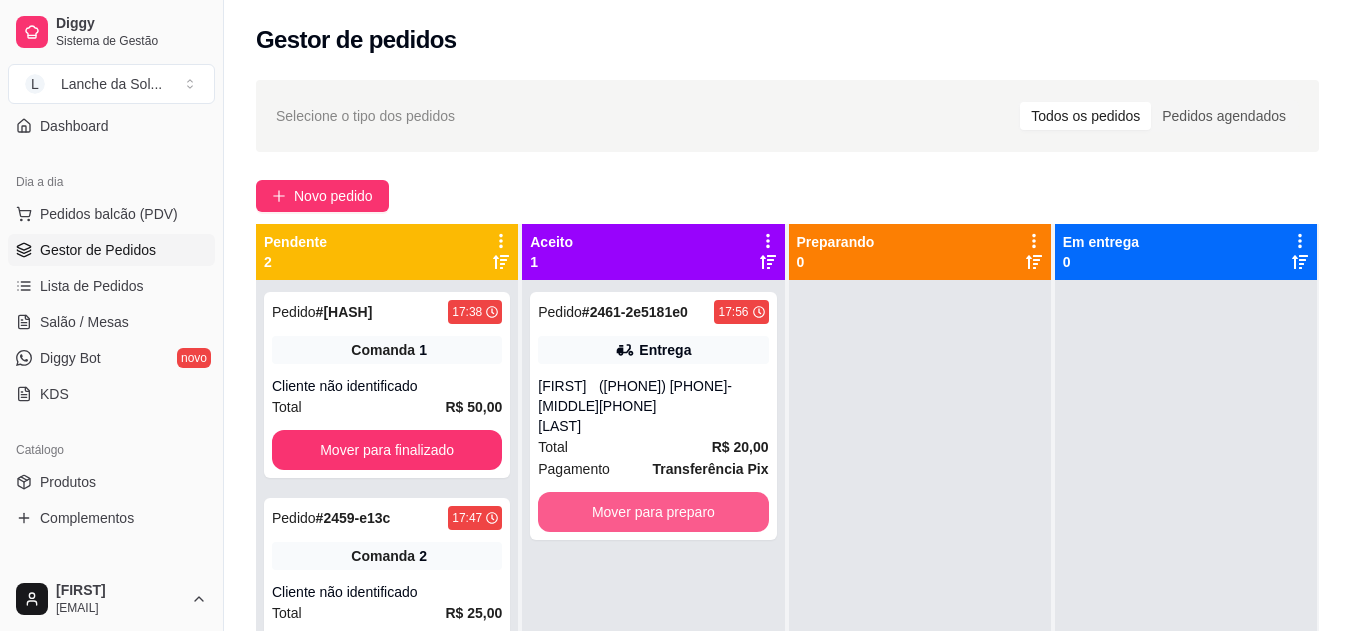click on "Mover para preparo" at bounding box center (653, 512) 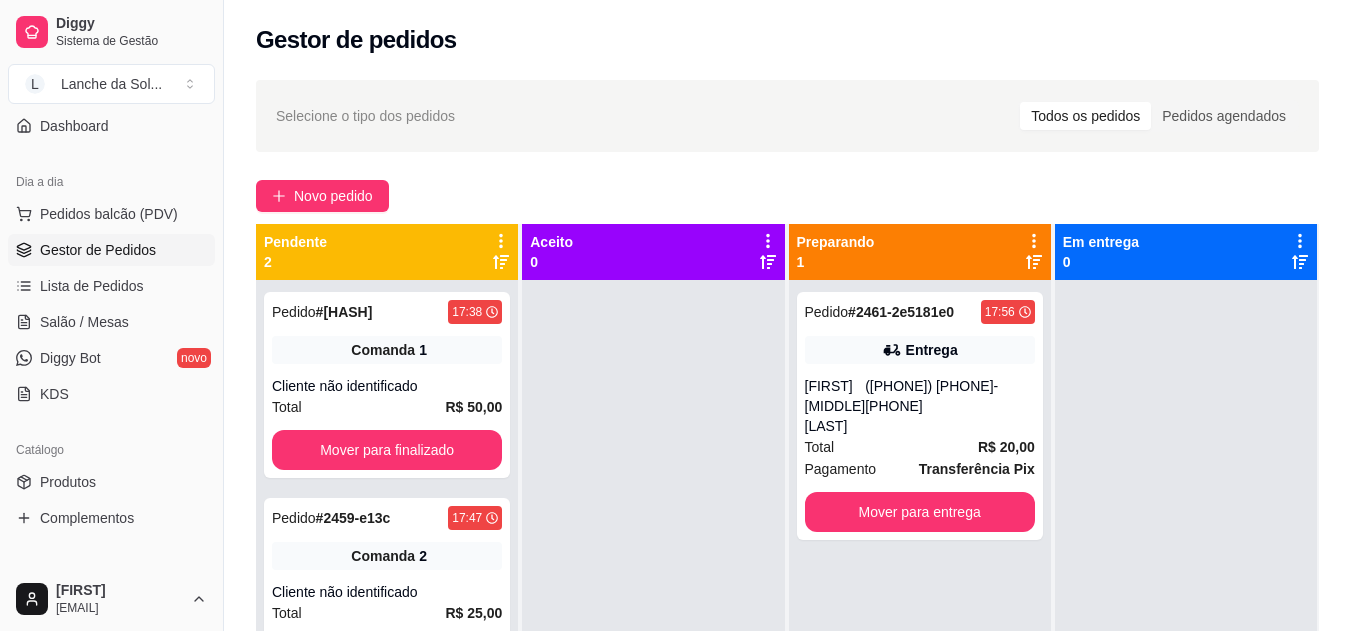 click on "Salão / Mesas" at bounding box center (111, 322) 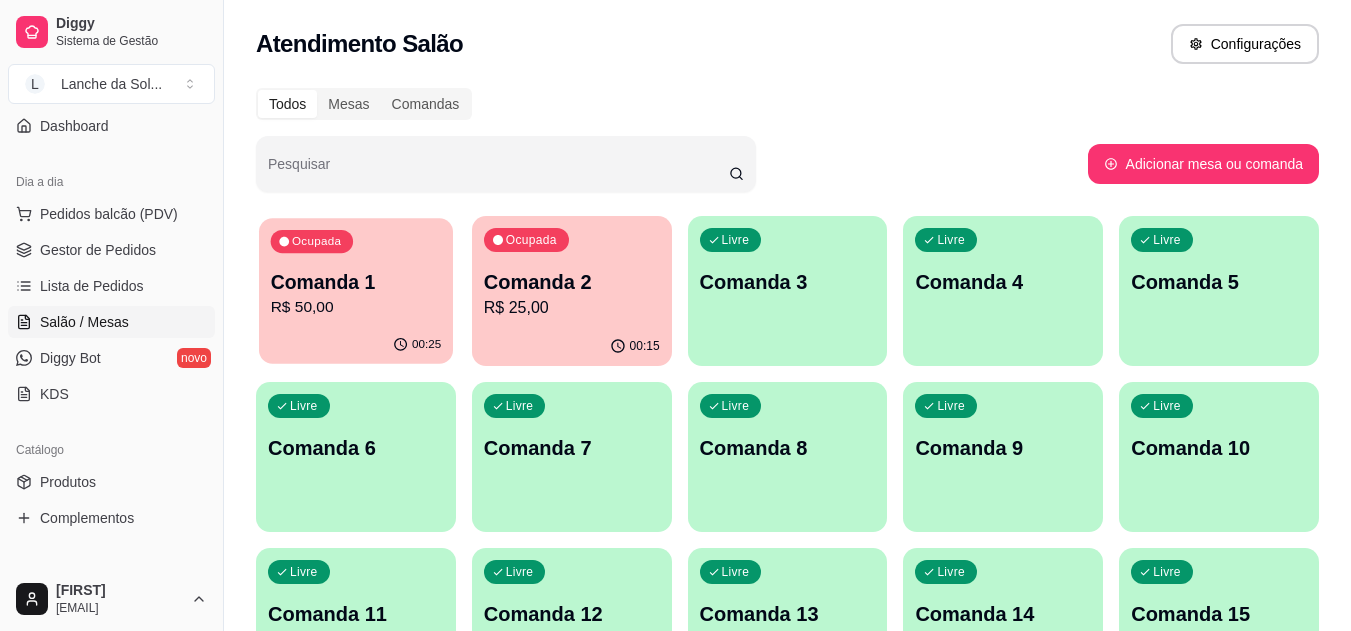 click on "Ocupada Comanda 1 R$ 50,00" at bounding box center (356, 272) 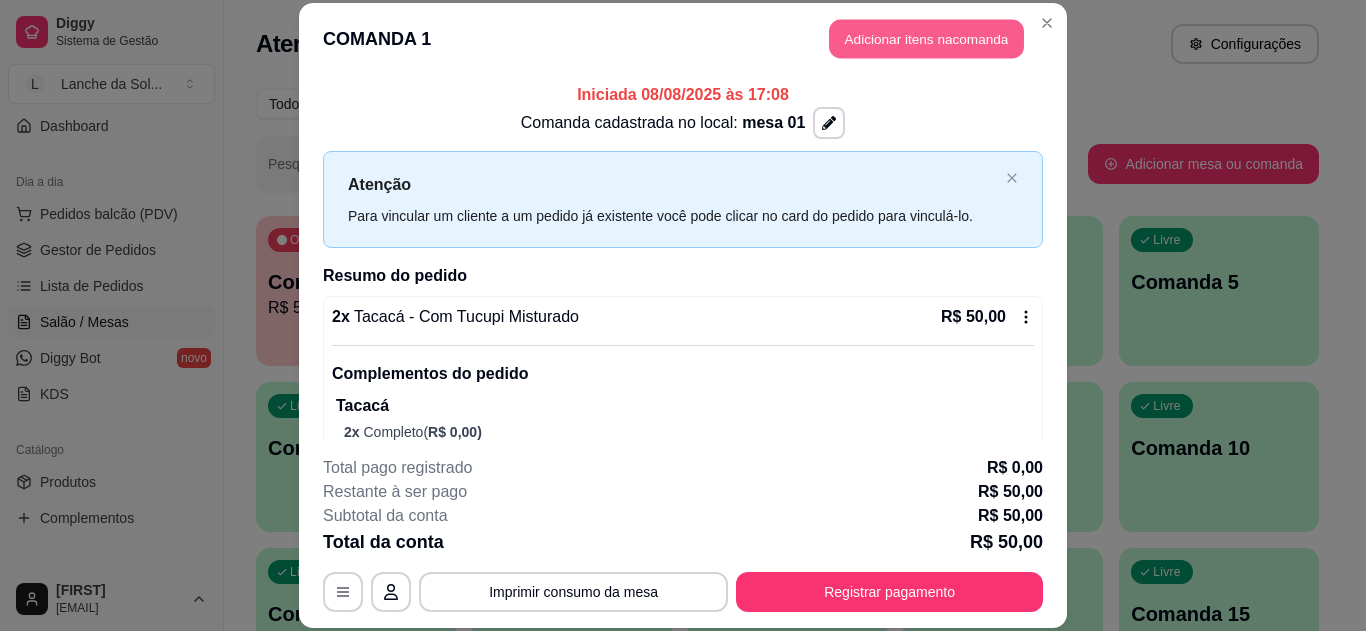 click on "Adicionar itens na  comanda" at bounding box center (926, 39) 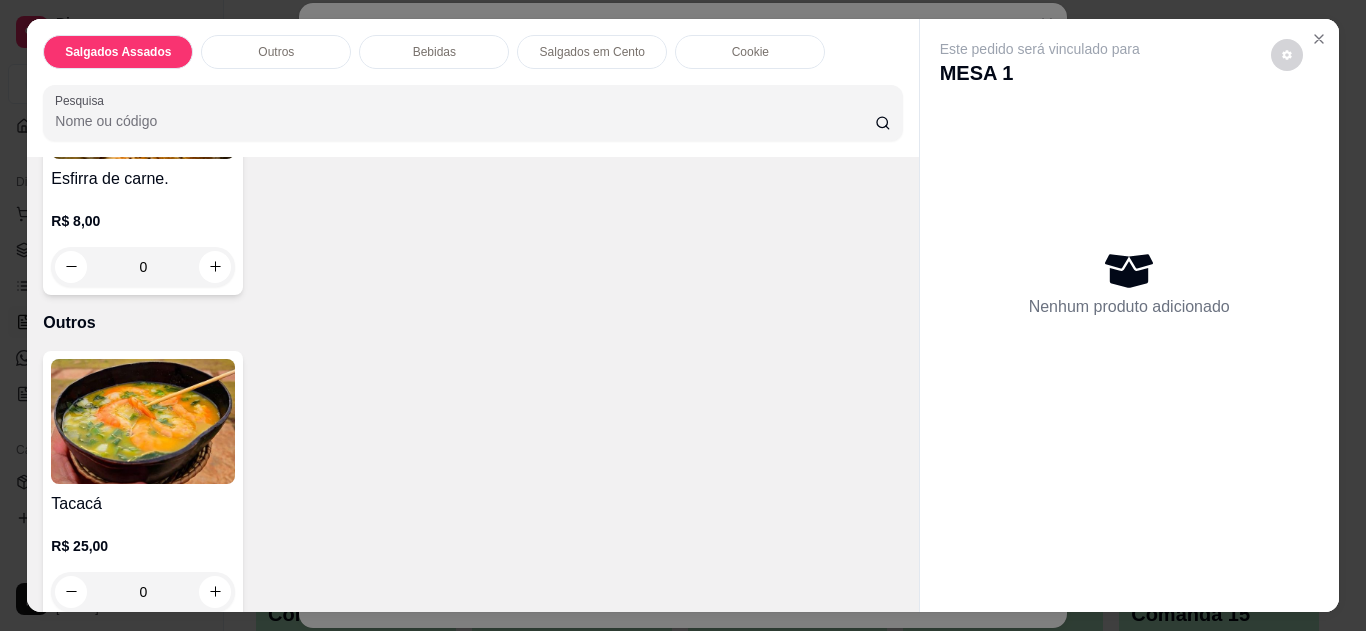 scroll, scrollTop: 320, scrollLeft: 0, axis: vertical 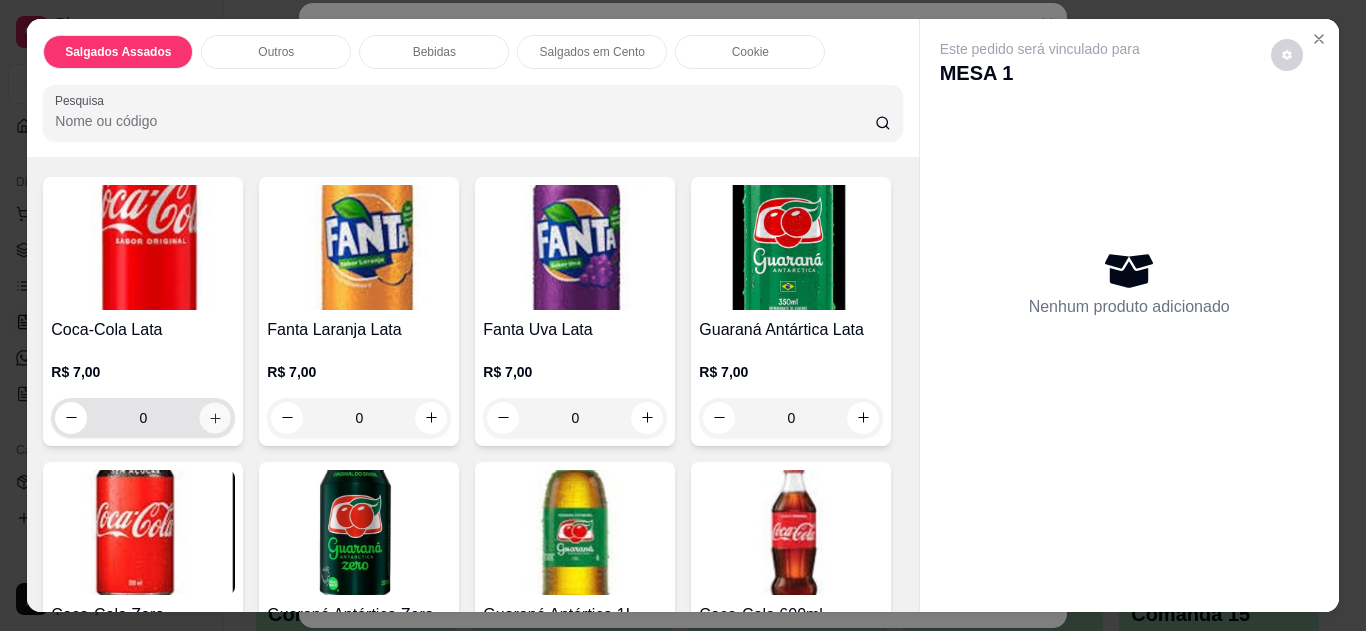 click 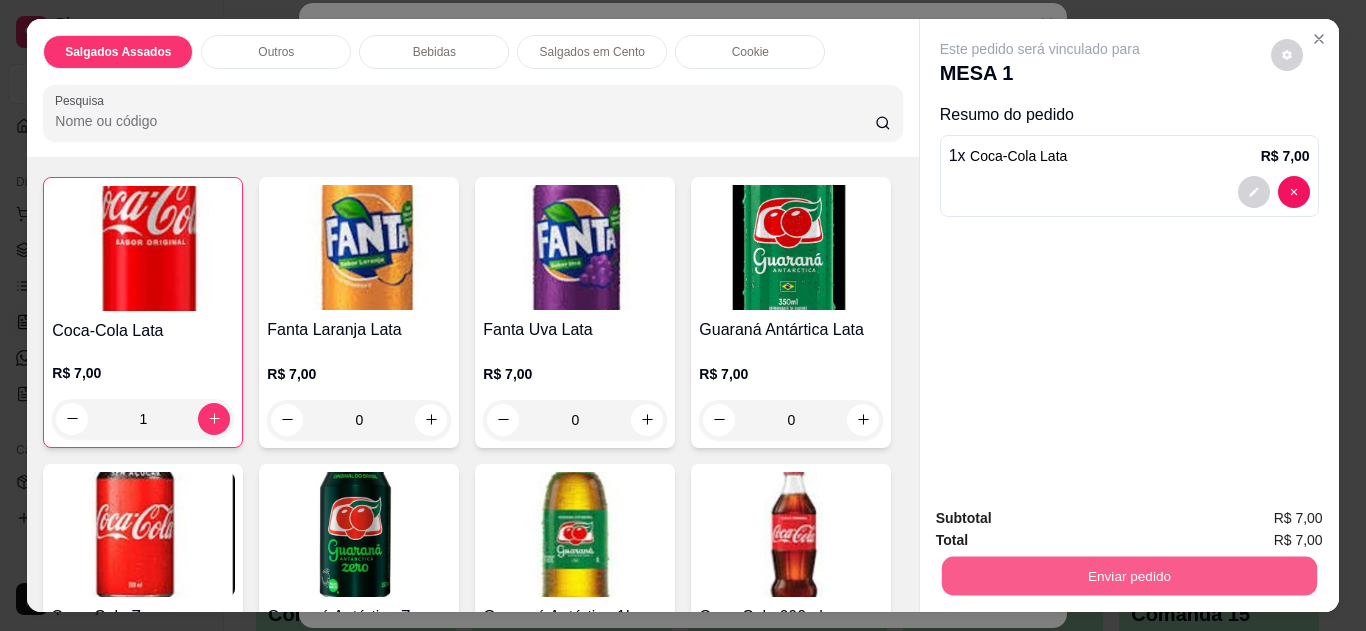 click on "Enviar pedido" at bounding box center [1128, 576] 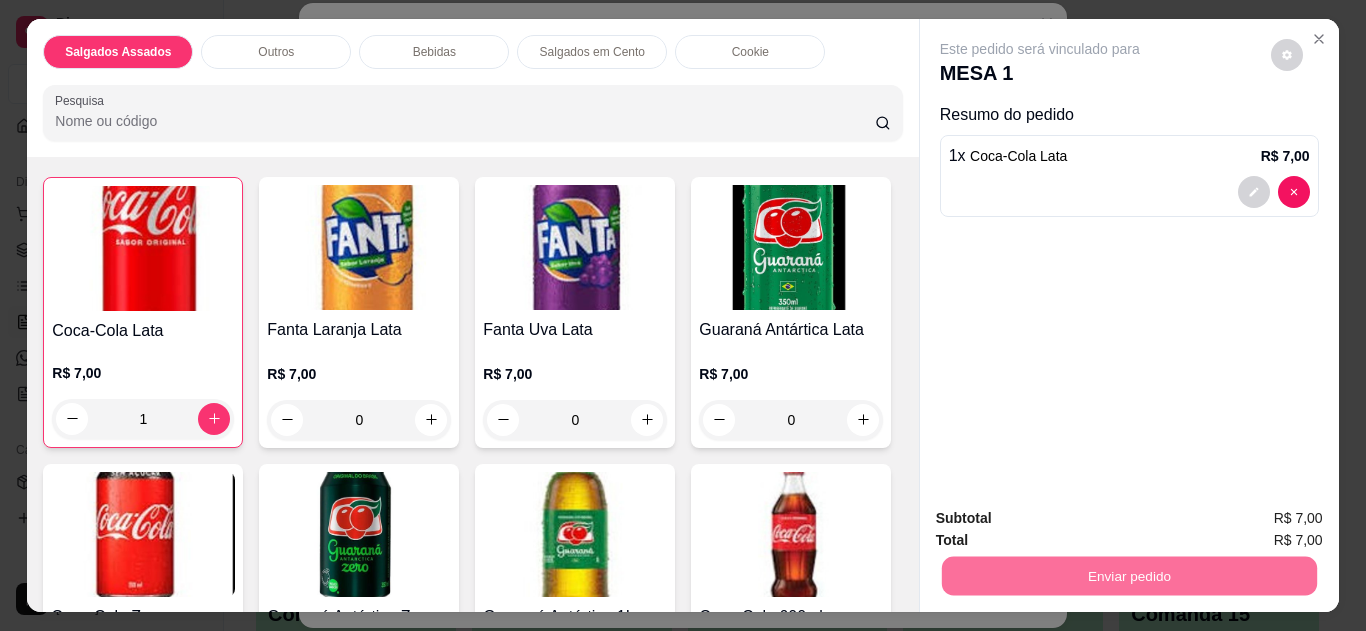 click on "Não registrar e enviar pedido" at bounding box center (1063, 519) 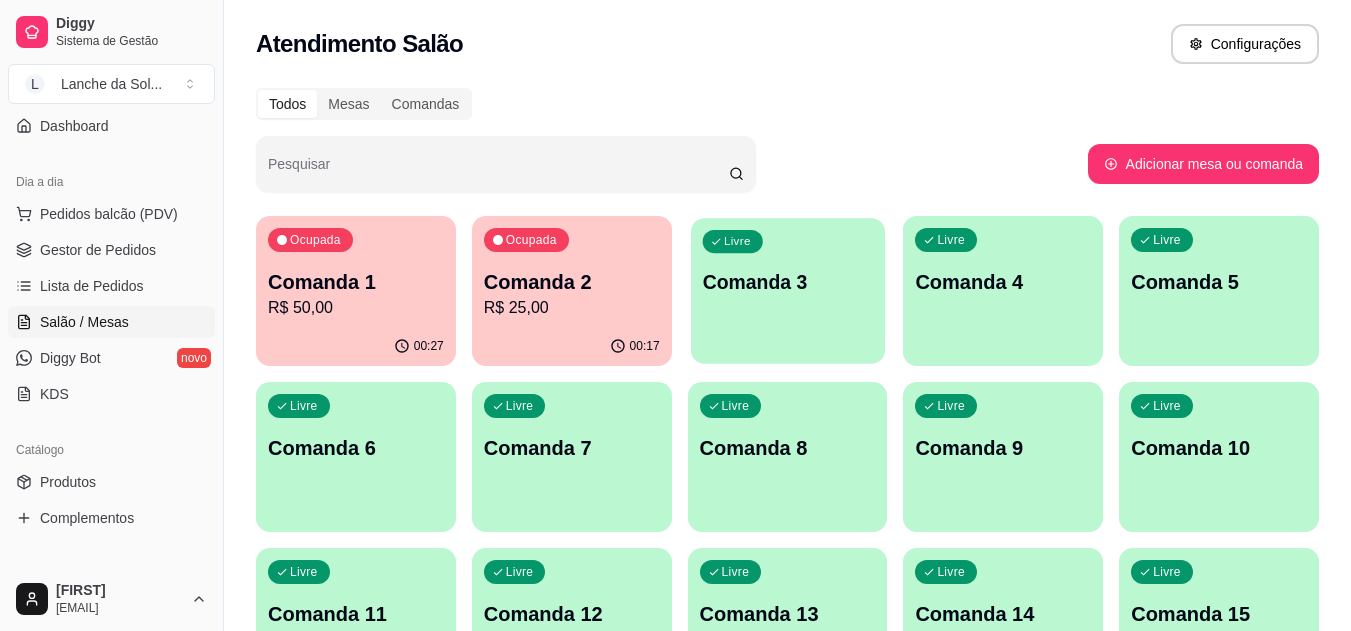 click at bounding box center [788, 351] 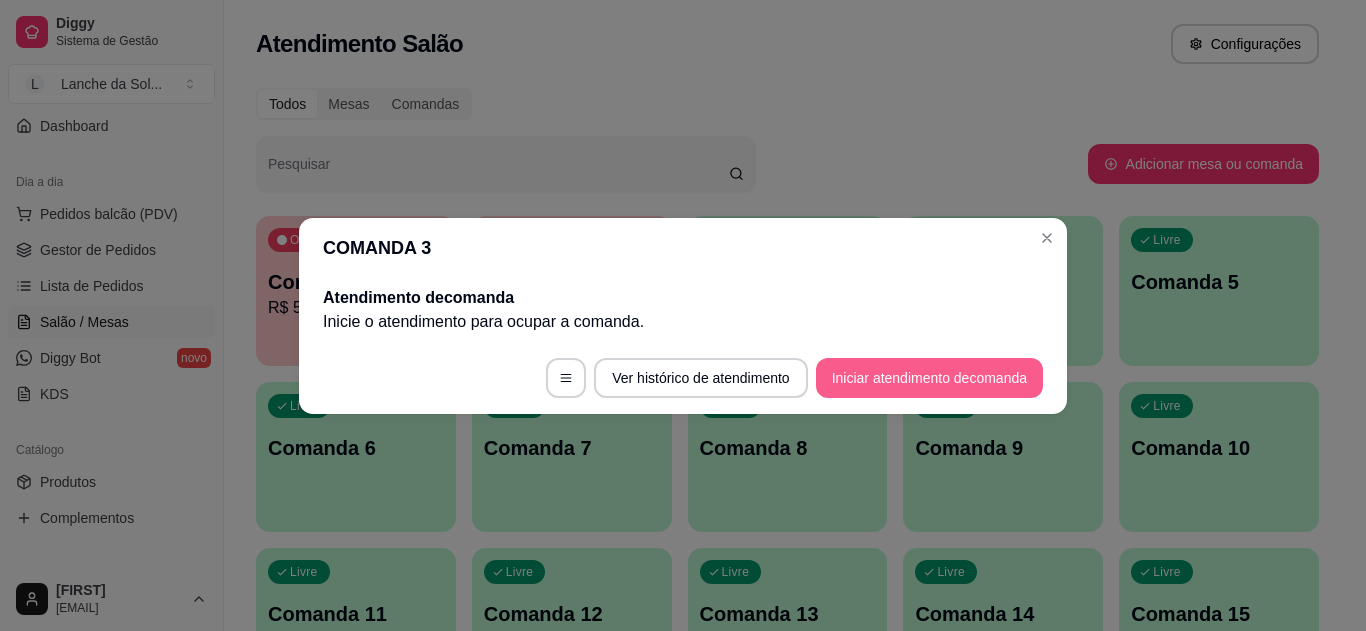 drag, startPoint x: 855, startPoint y: 350, endPoint x: 842, endPoint y: 364, distance: 19.104973 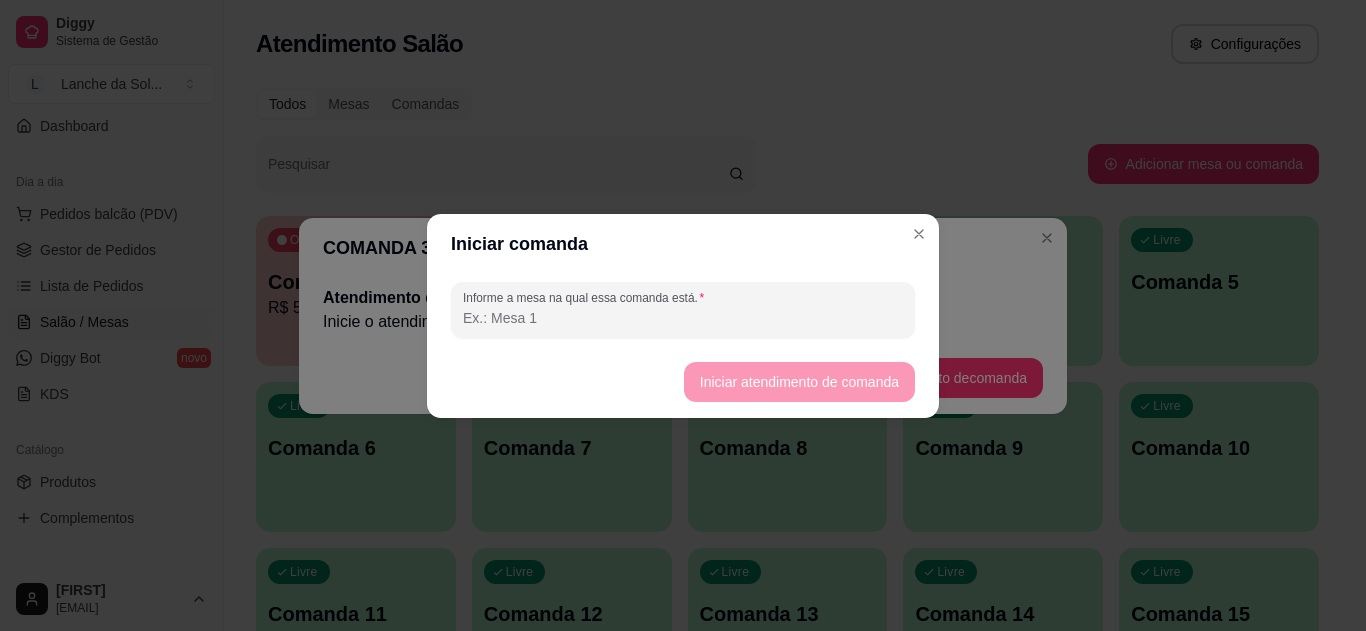 click on "Informe a mesa na qual essa comanda está." at bounding box center [683, 318] 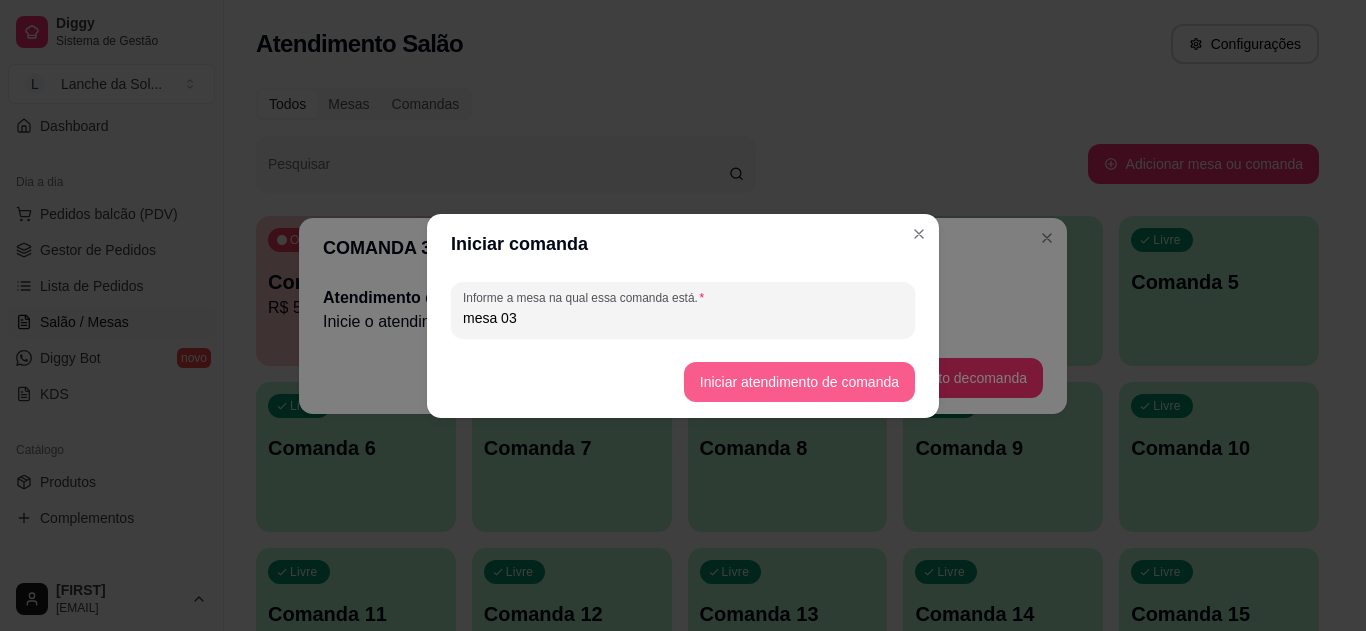 type on "mesa 03" 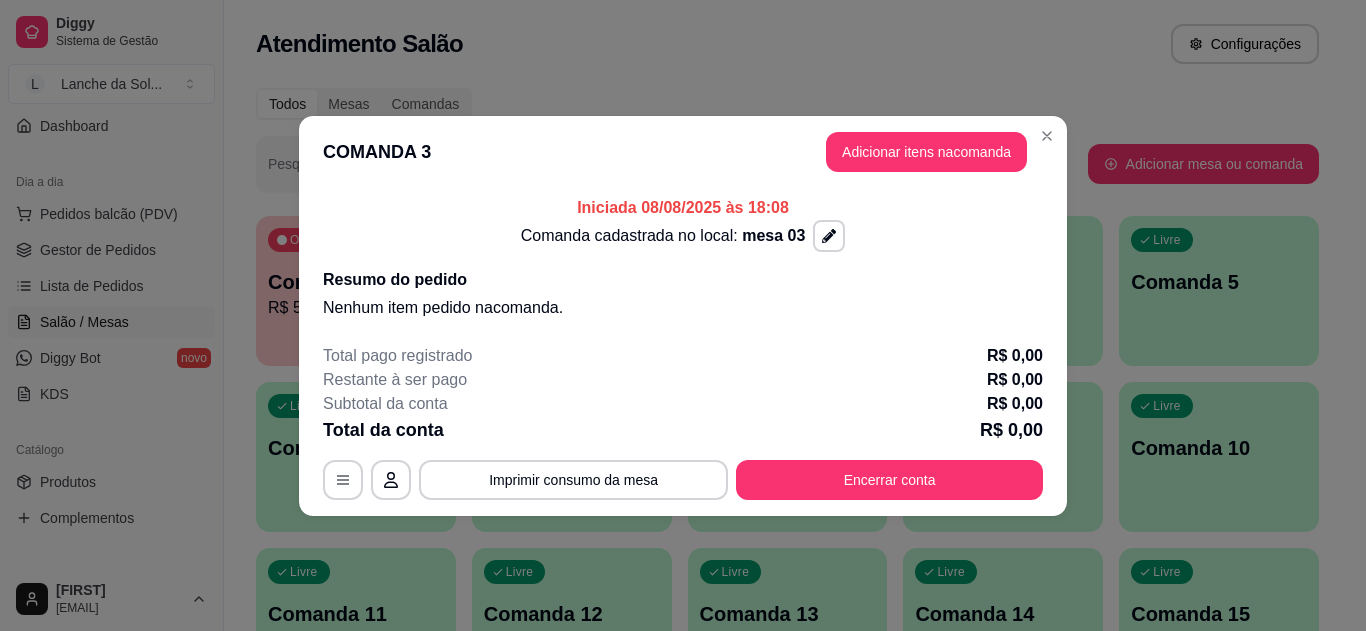 click on "Adicionar itens na  comanda" at bounding box center (926, 152) 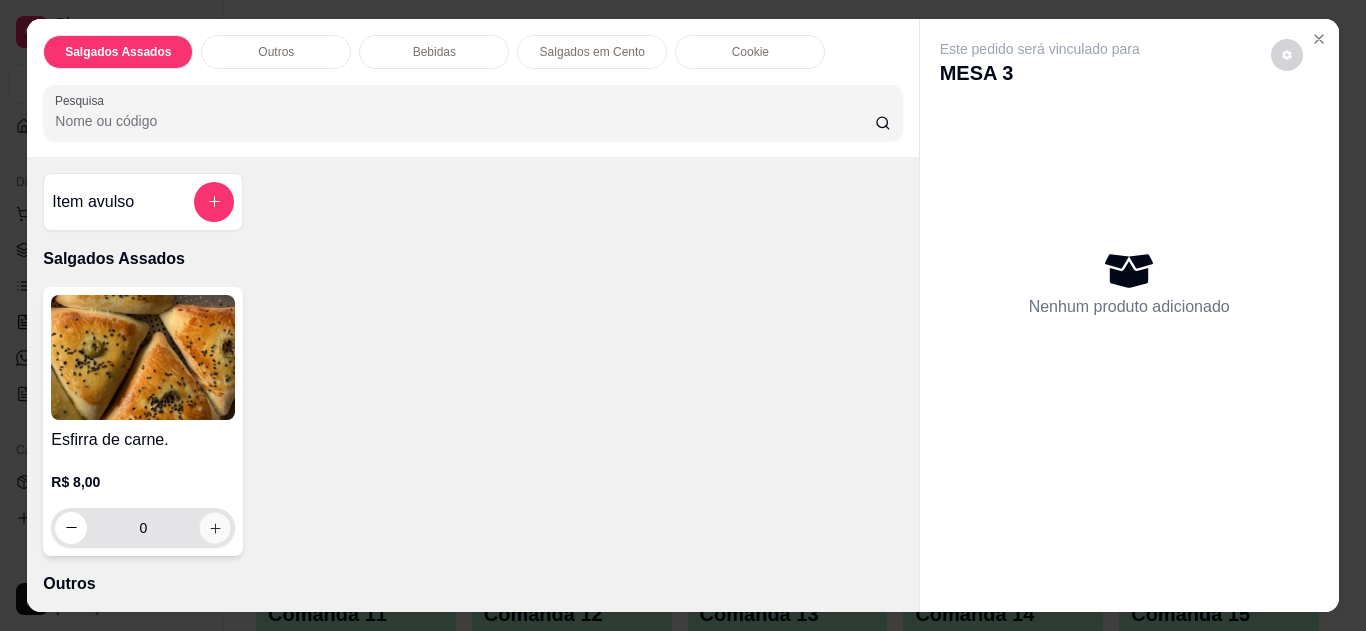 click 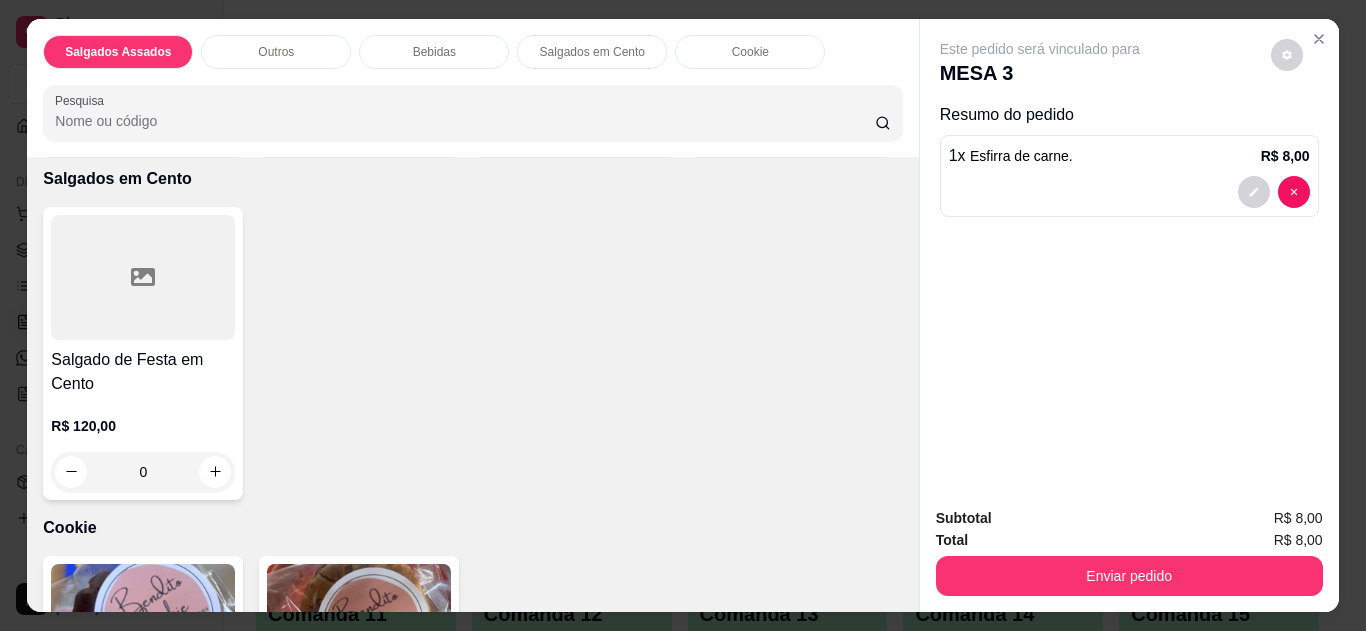 scroll, scrollTop: 1680, scrollLeft: 0, axis: vertical 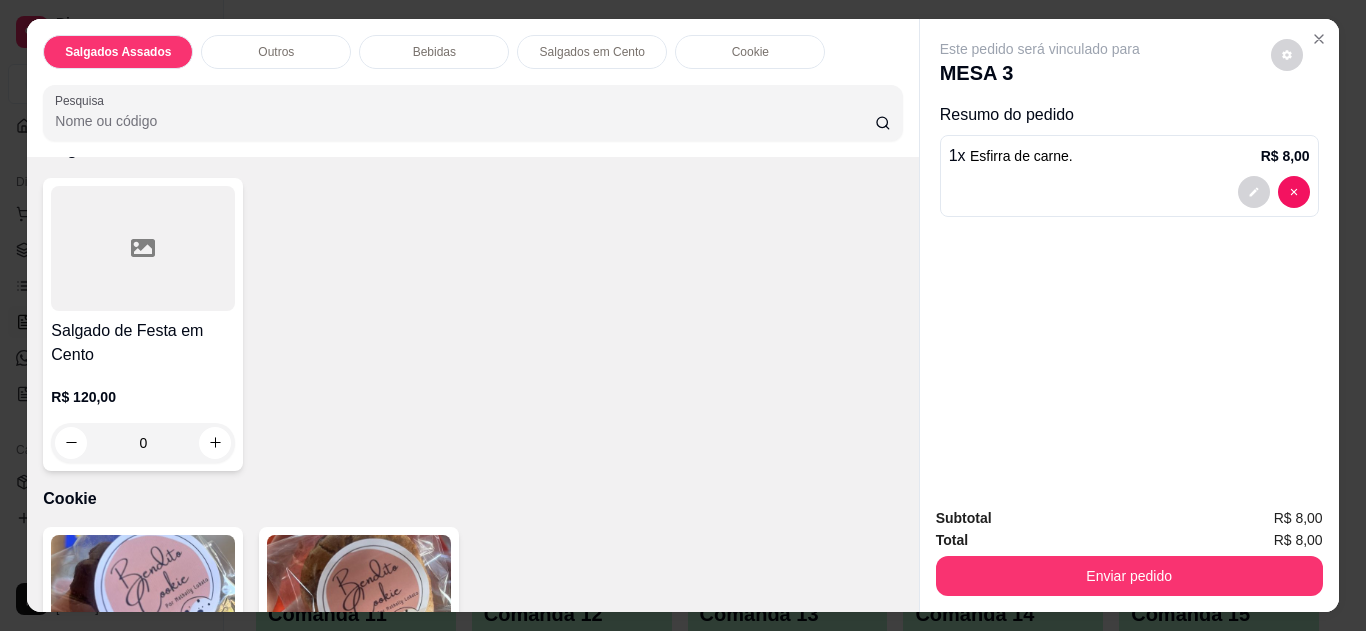 click at bounding box center [647, 93] 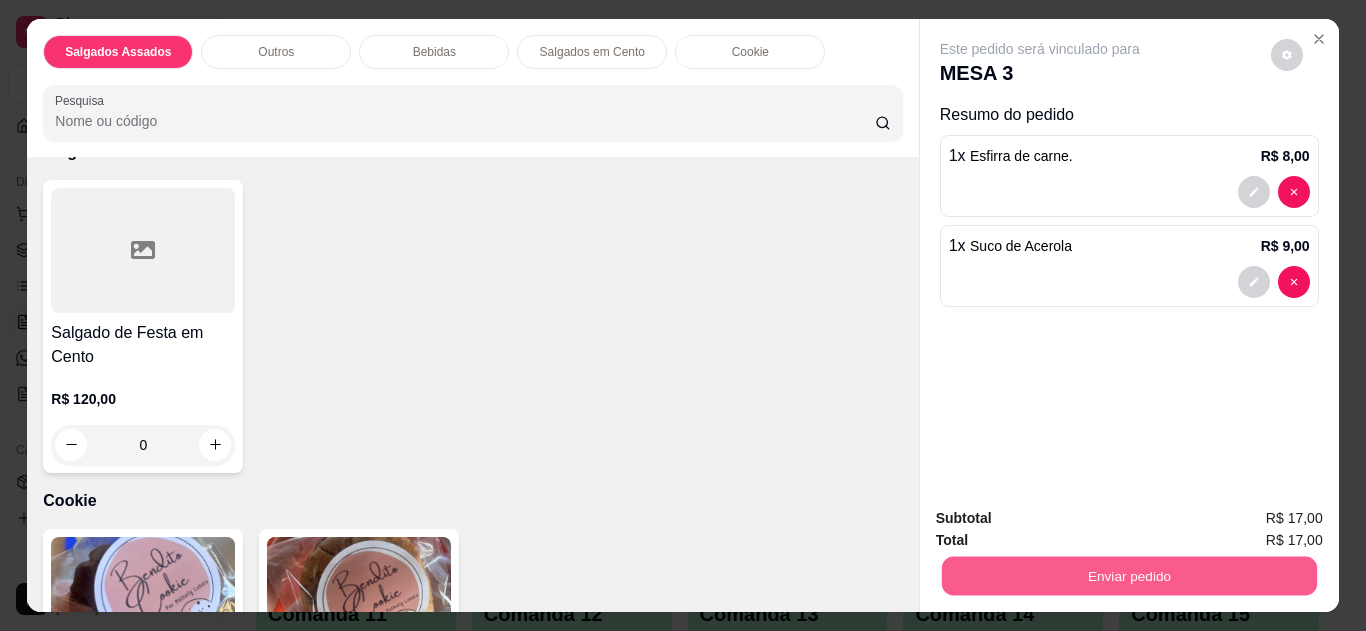 click on "Enviar pedido" at bounding box center (1128, 576) 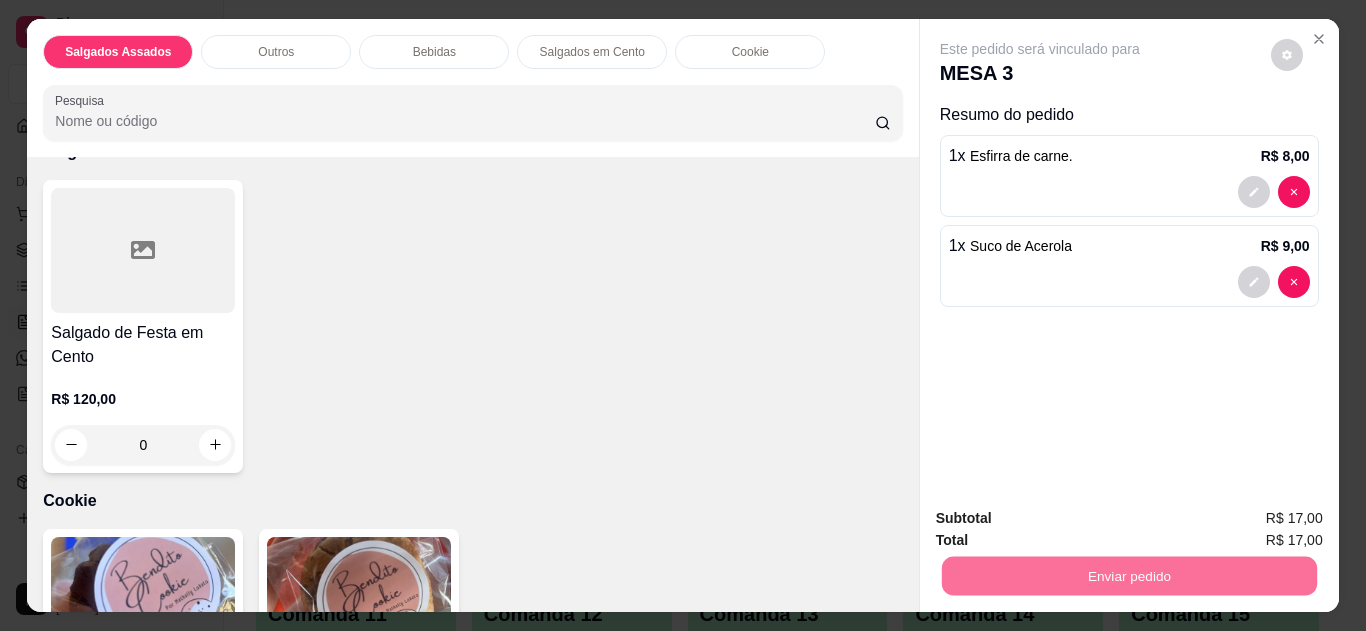 click on "Não registrar e enviar pedido" at bounding box center (1063, 519) 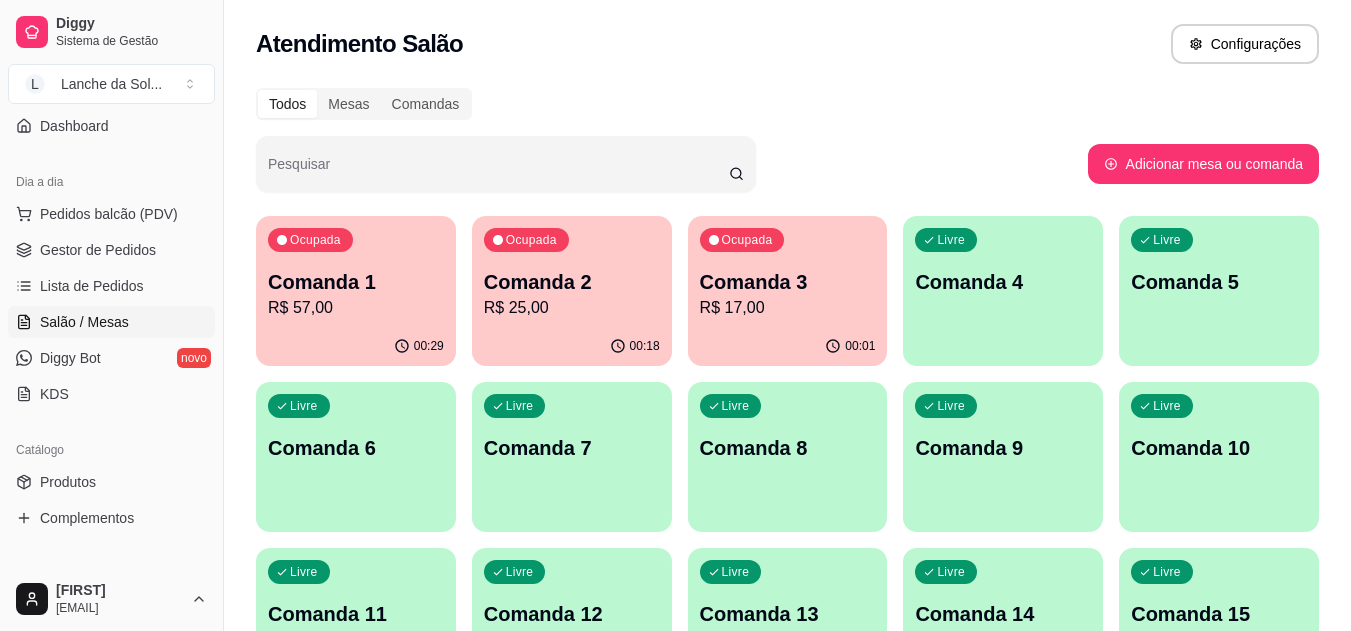 click on "Gestor de Pedidos" at bounding box center [98, 250] 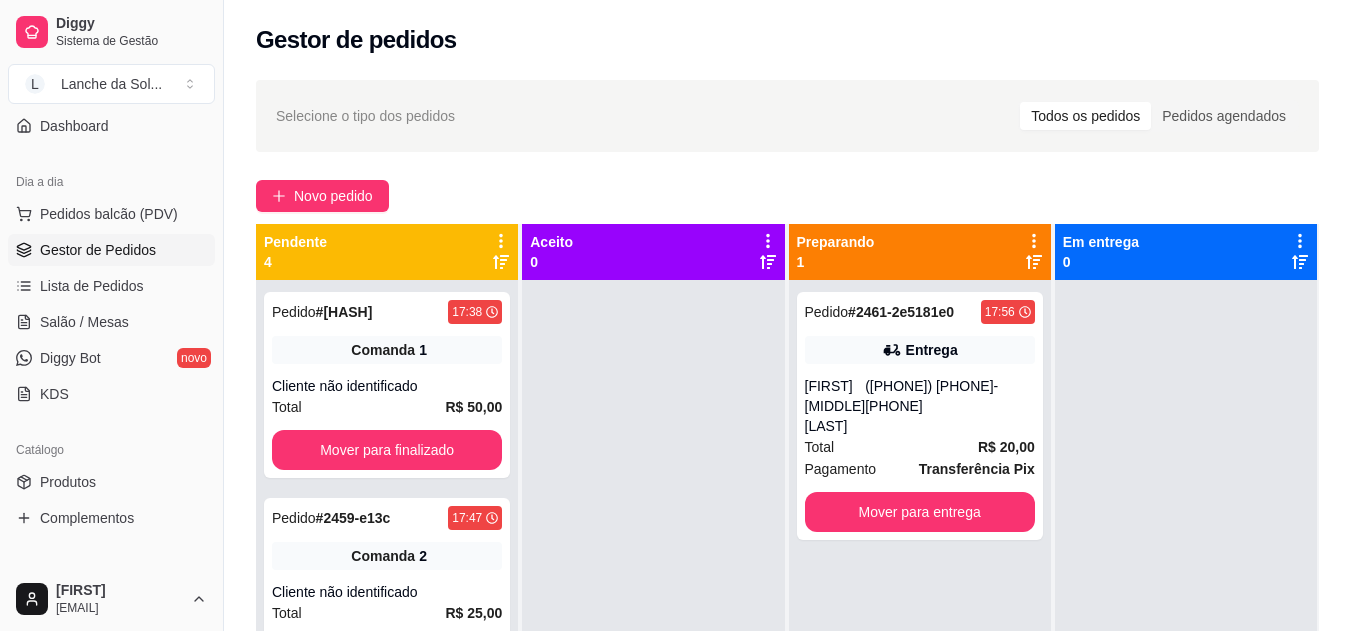 click on "Pedidos balcão (PDV) Gestor de Pedidos Lista de Pedidos Salão / Mesas Diggy Bot novo KDS" at bounding box center [111, 304] 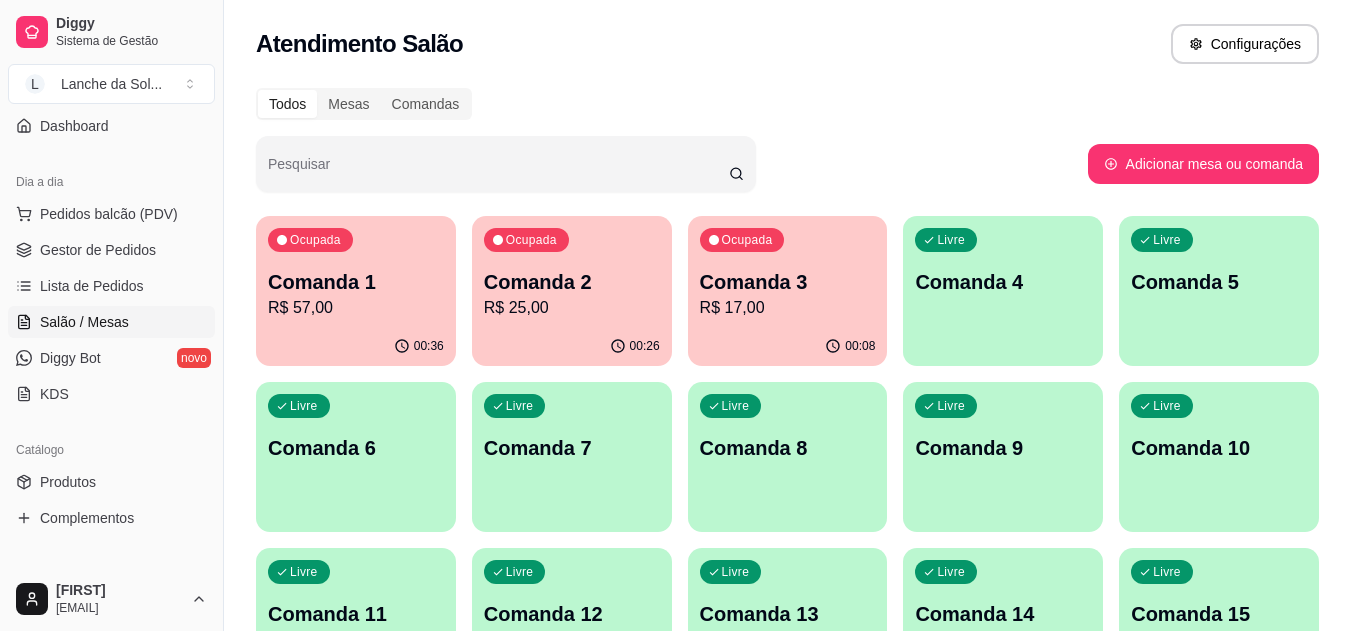 click on "Comanda 3" at bounding box center (788, 282) 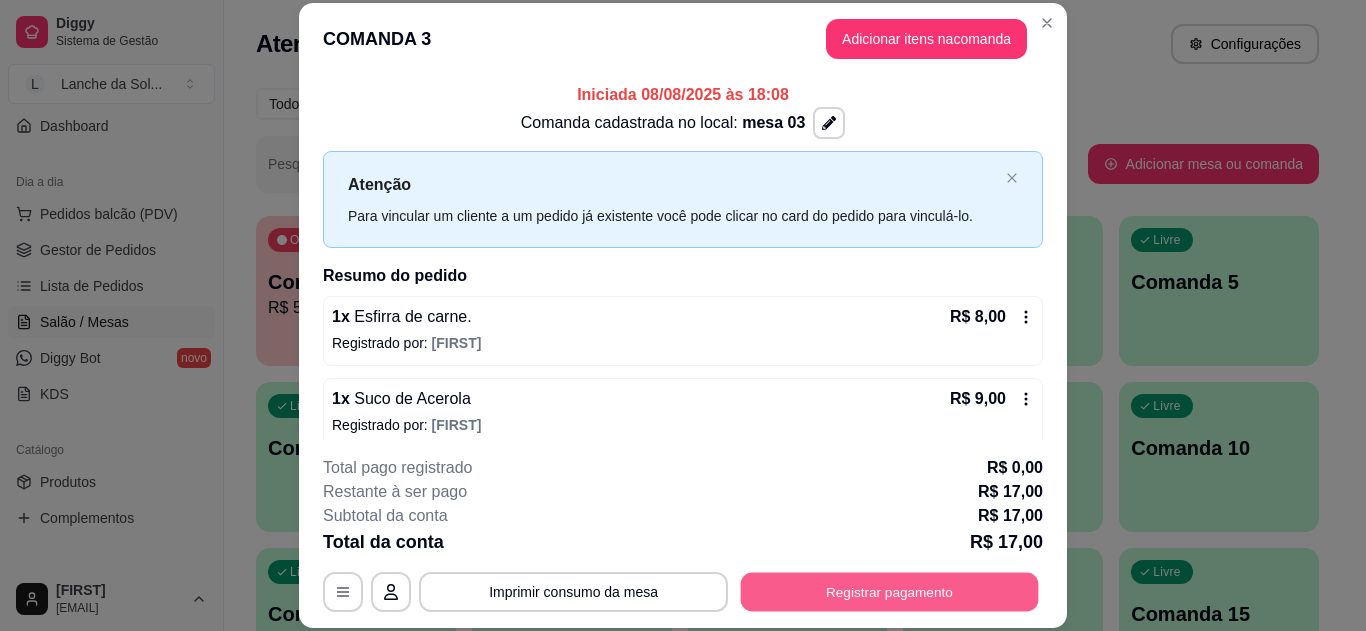 click on "Registrar pagamento" at bounding box center [890, 591] 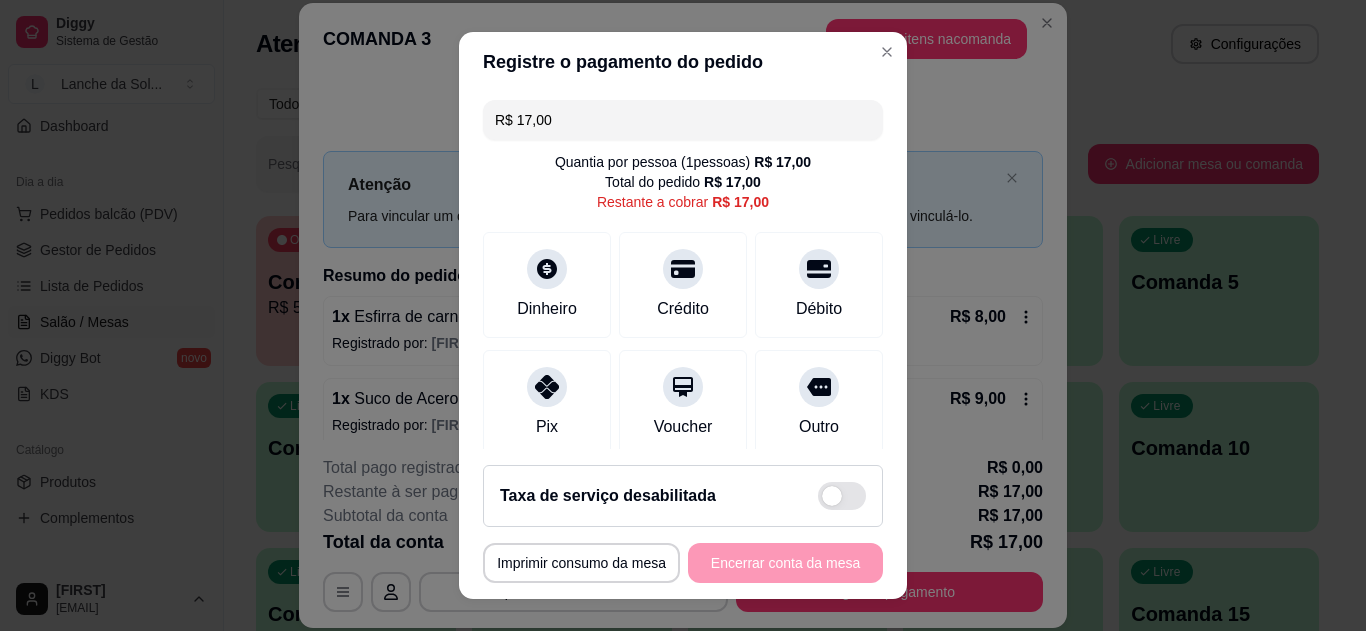 click at bounding box center [547, 387] 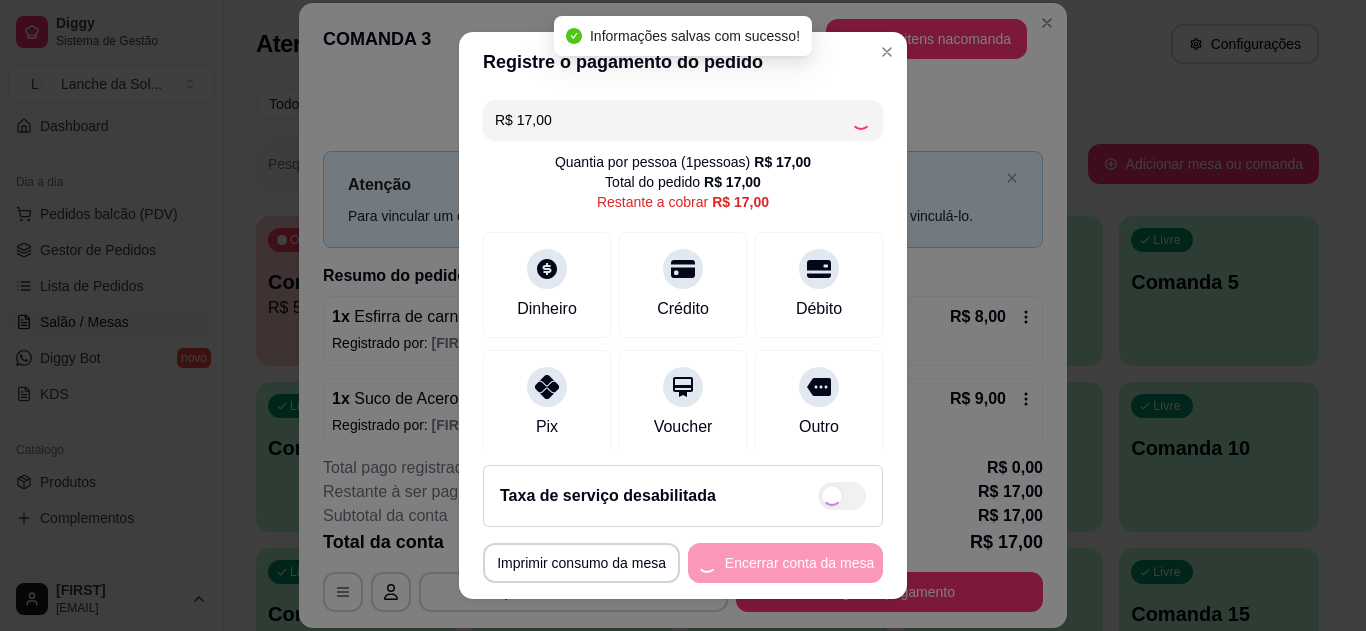 type on "R$ 0,00" 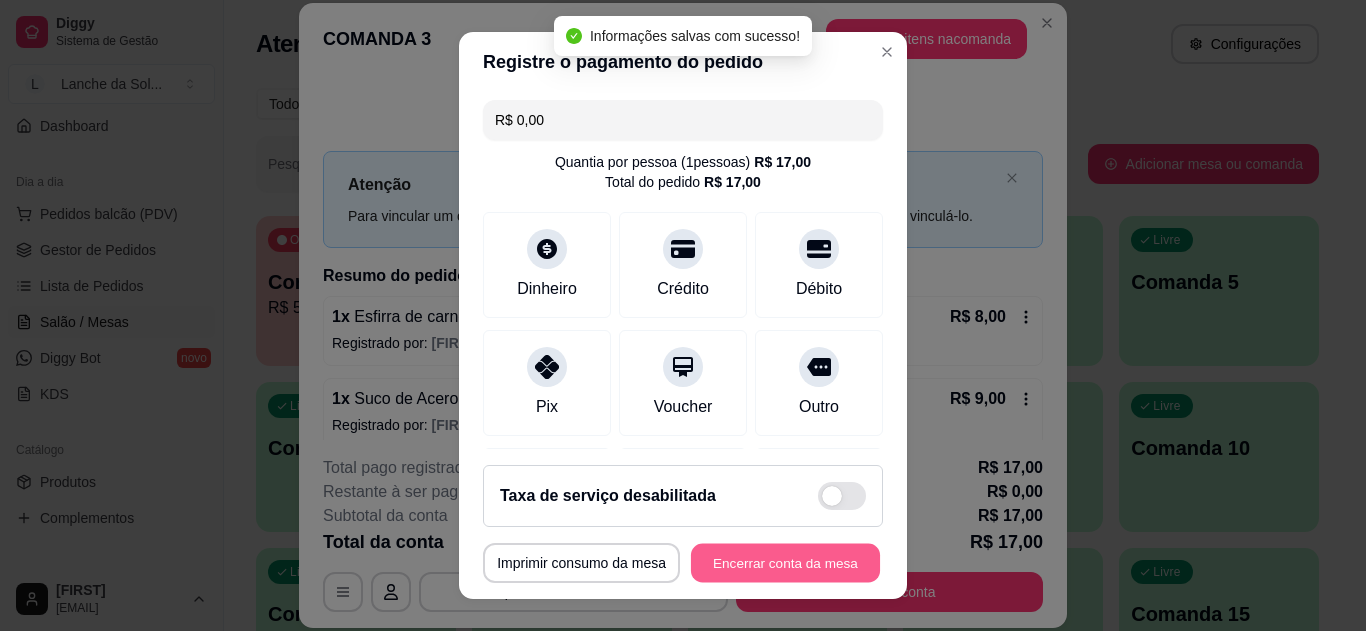 click on "Encerrar conta da mesa" at bounding box center (785, 563) 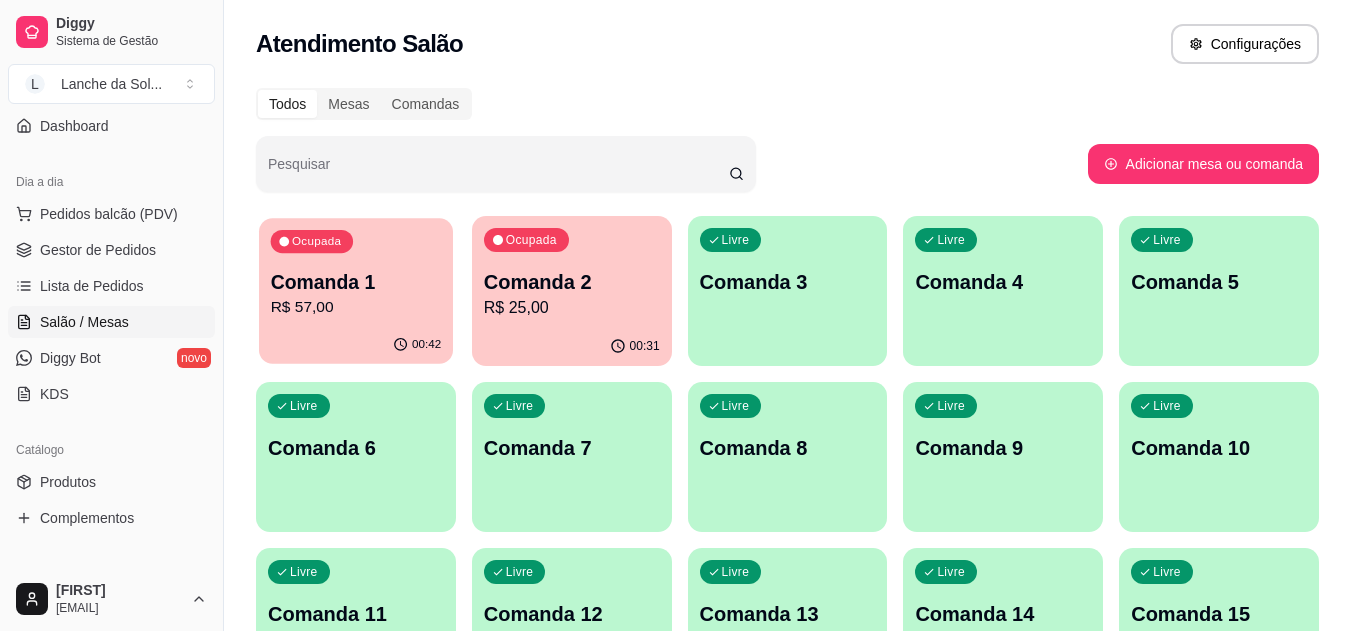 click on "R$ 57,00" at bounding box center (356, 307) 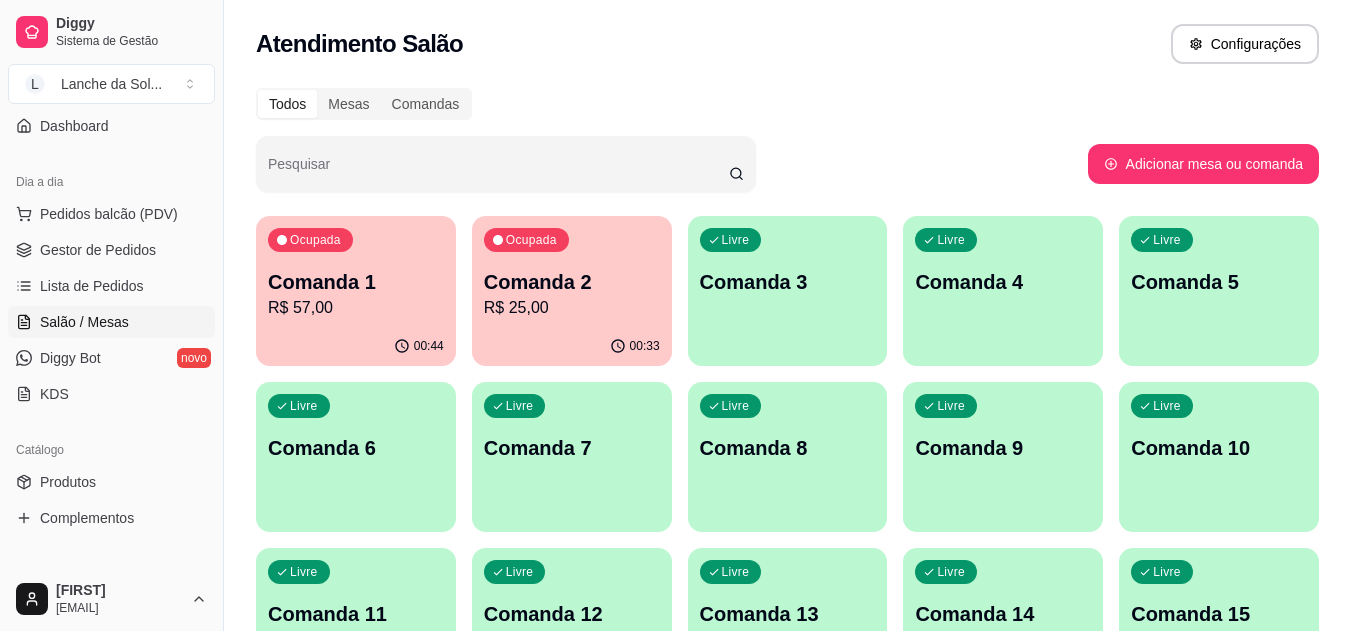 click on "Gestor de Pedidos" at bounding box center [98, 250] 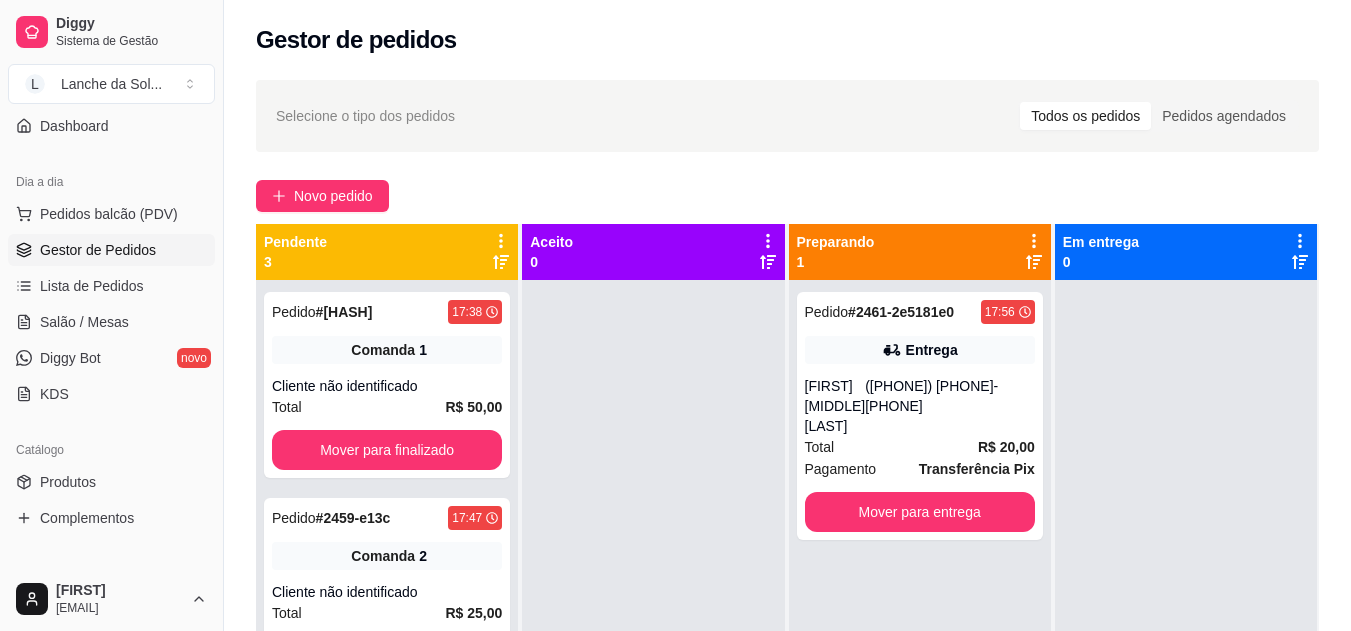 click on "Pedido  # 2461-2e5181e0 17:56 Entrega [FIRST] [LAST]  ([PHONE]) Total R$ 20,00 Pagamento Transferência Pix Mover para entrega" at bounding box center (920, 416) 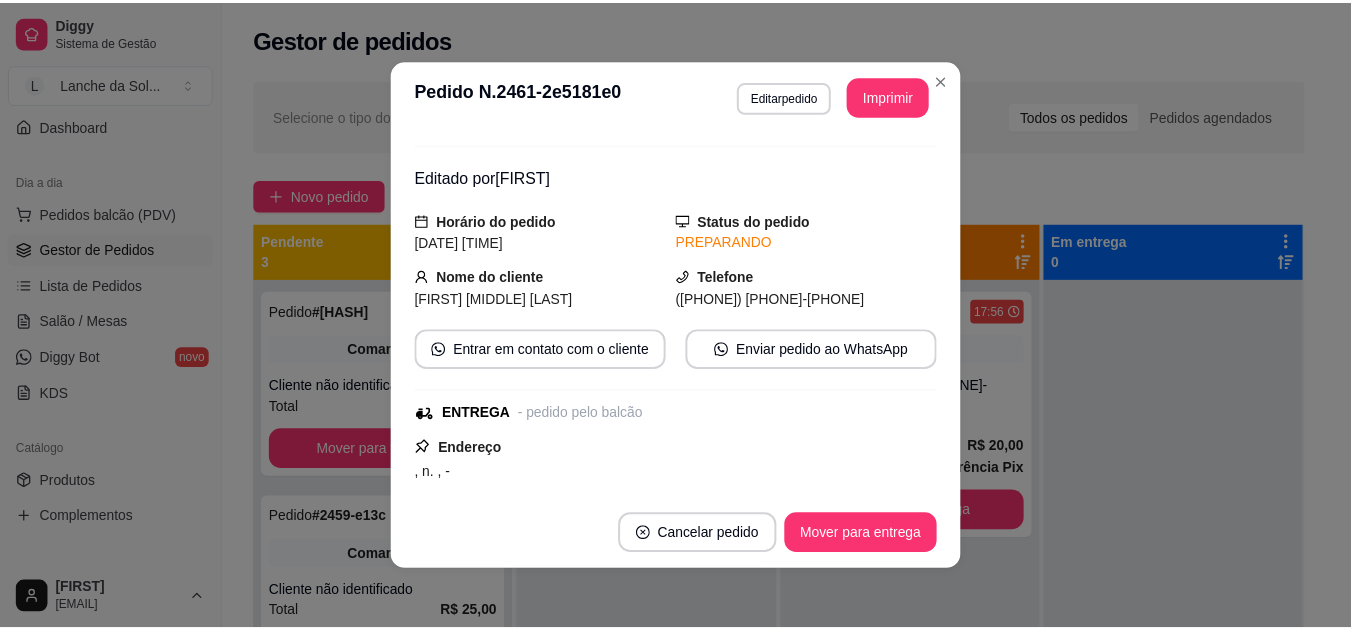 scroll, scrollTop: 80, scrollLeft: 0, axis: vertical 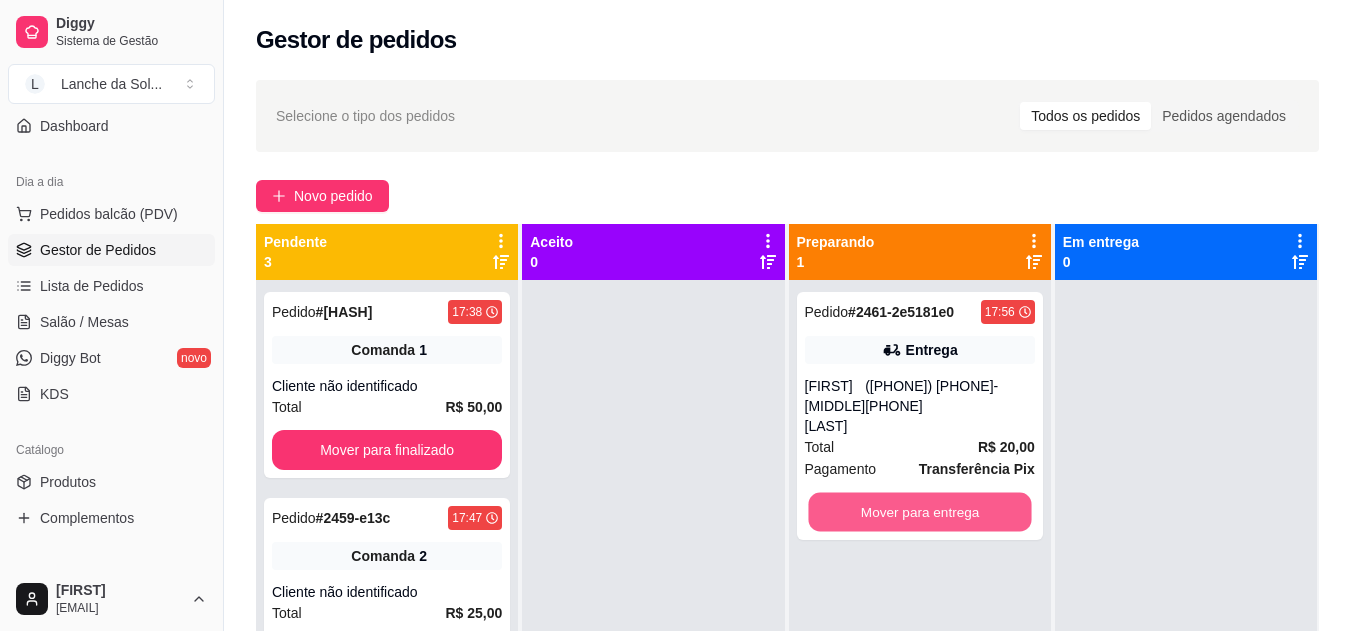 click on "Mover para entrega" at bounding box center (919, 512) 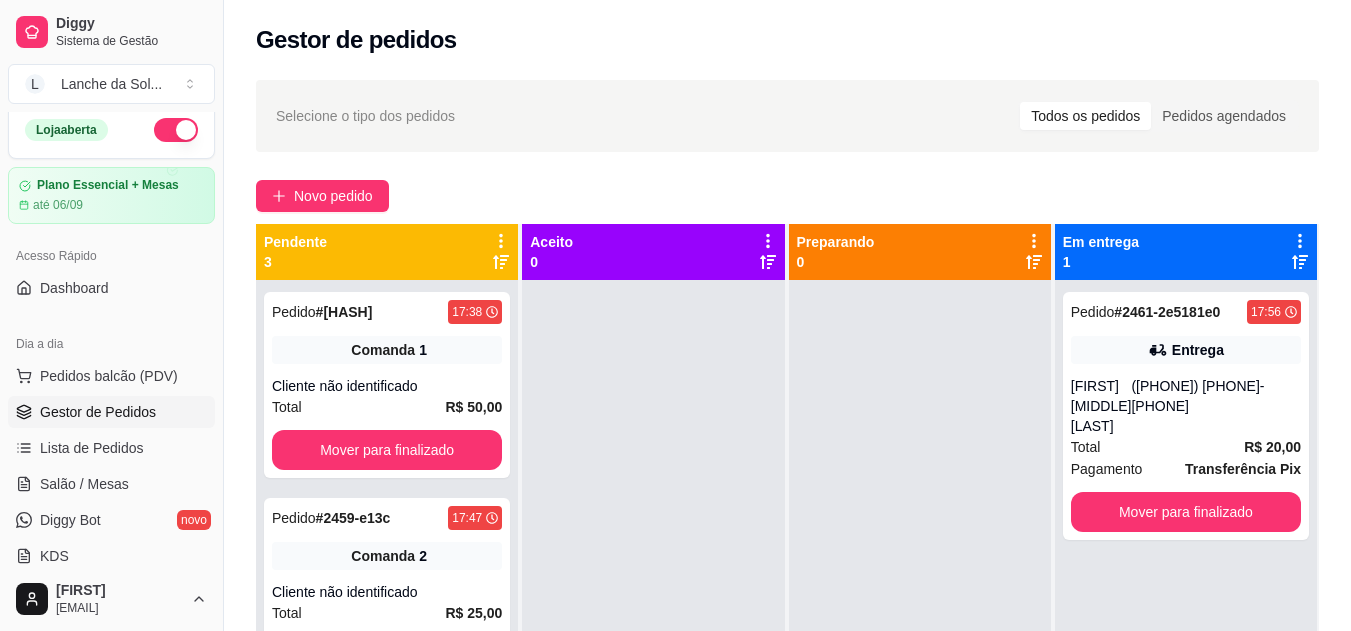 scroll, scrollTop: 0, scrollLeft: 0, axis: both 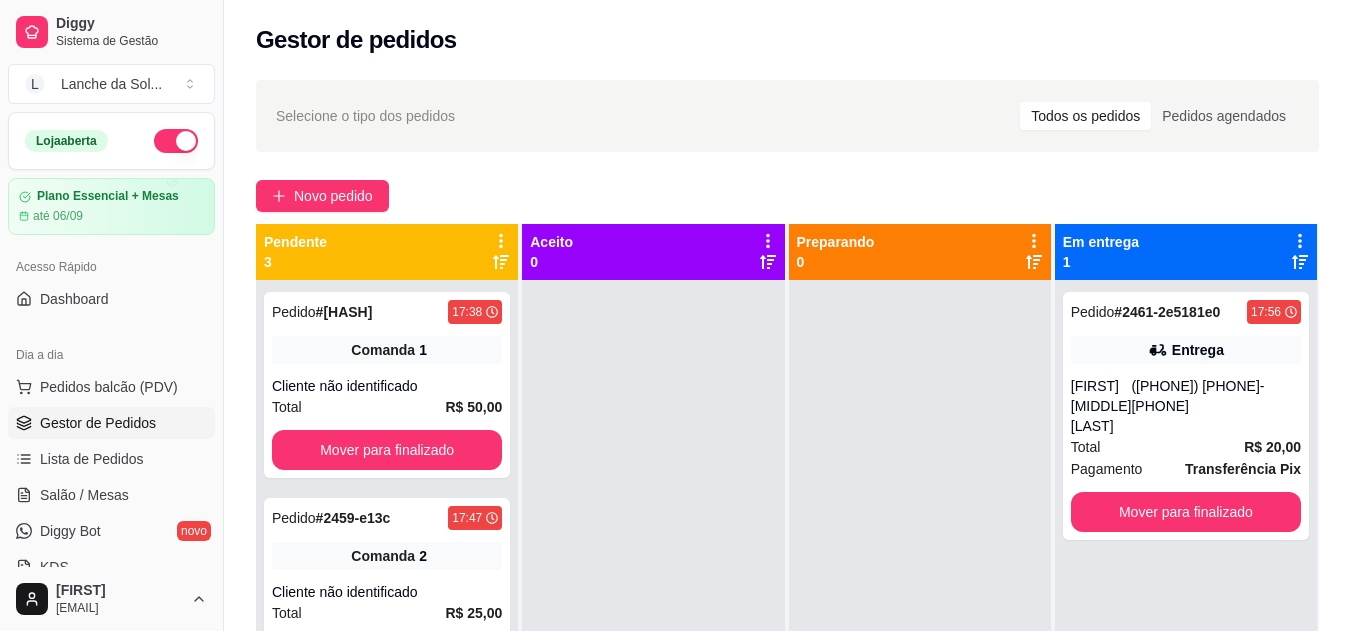 click on "Loja  aberta" at bounding box center (111, 141) 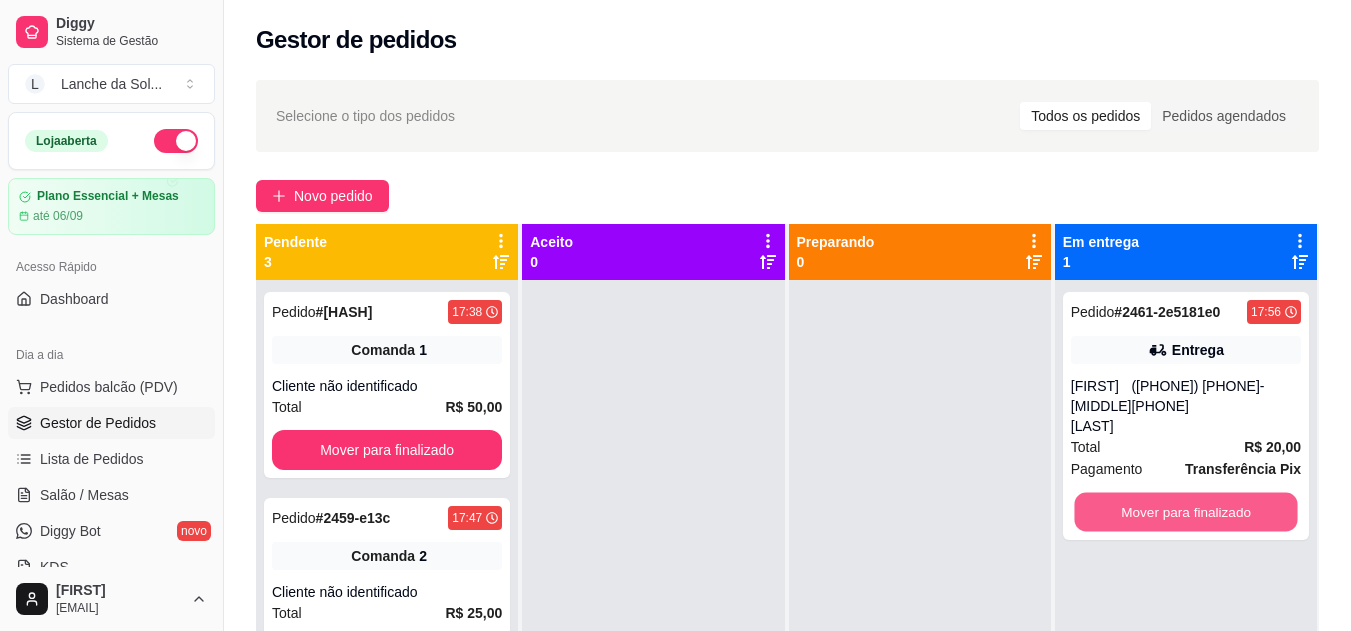 click on "Mover para finalizado" at bounding box center [1185, 512] 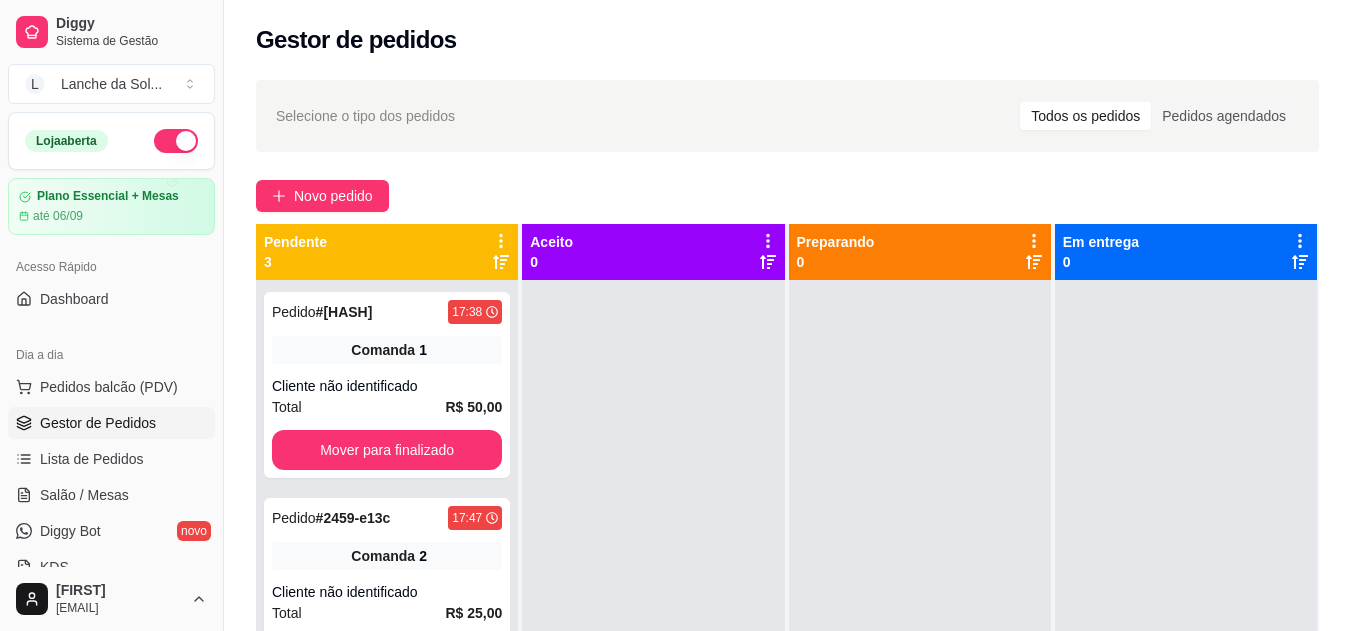 click on "Salão / Mesas" at bounding box center (84, 495) 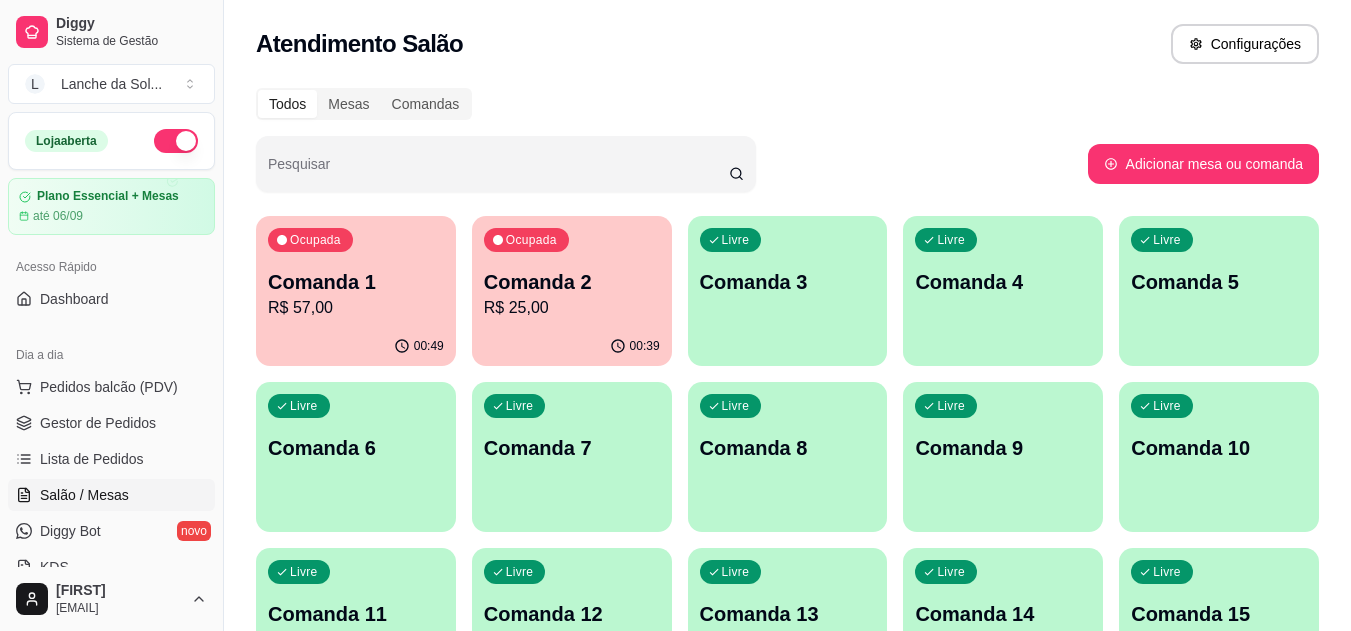 click on "00:49" at bounding box center (356, 346) 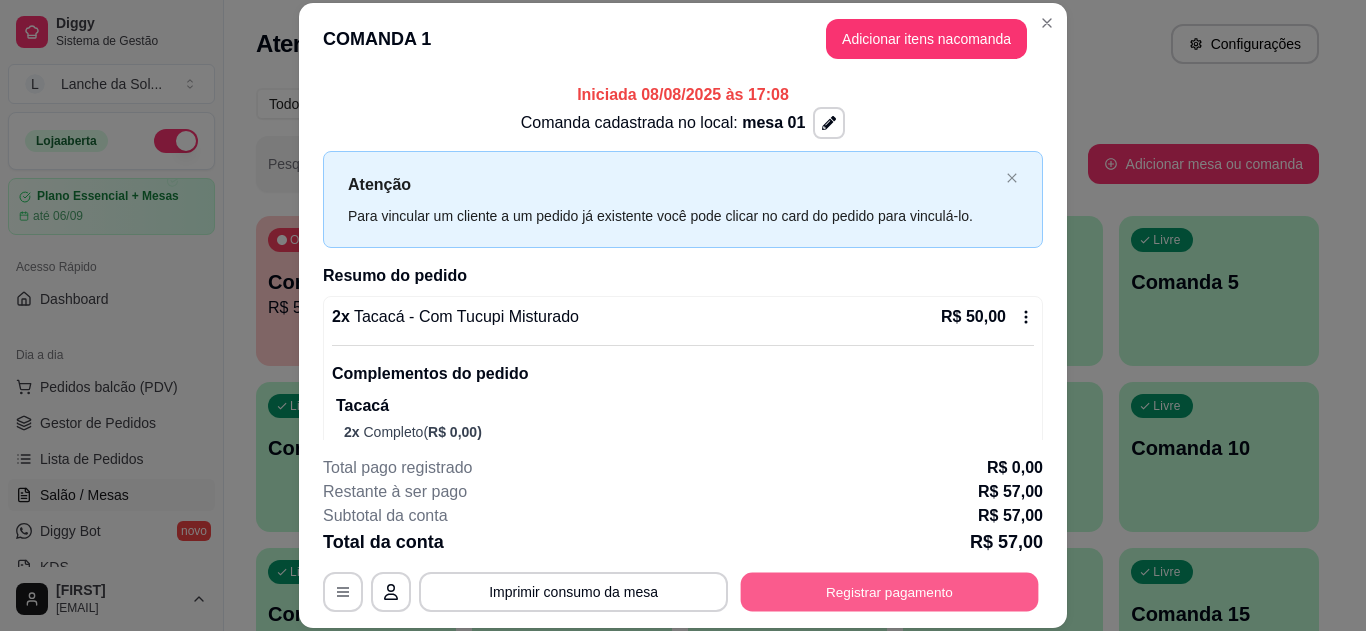 click on "Registrar pagamento" at bounding box center [890, 591] 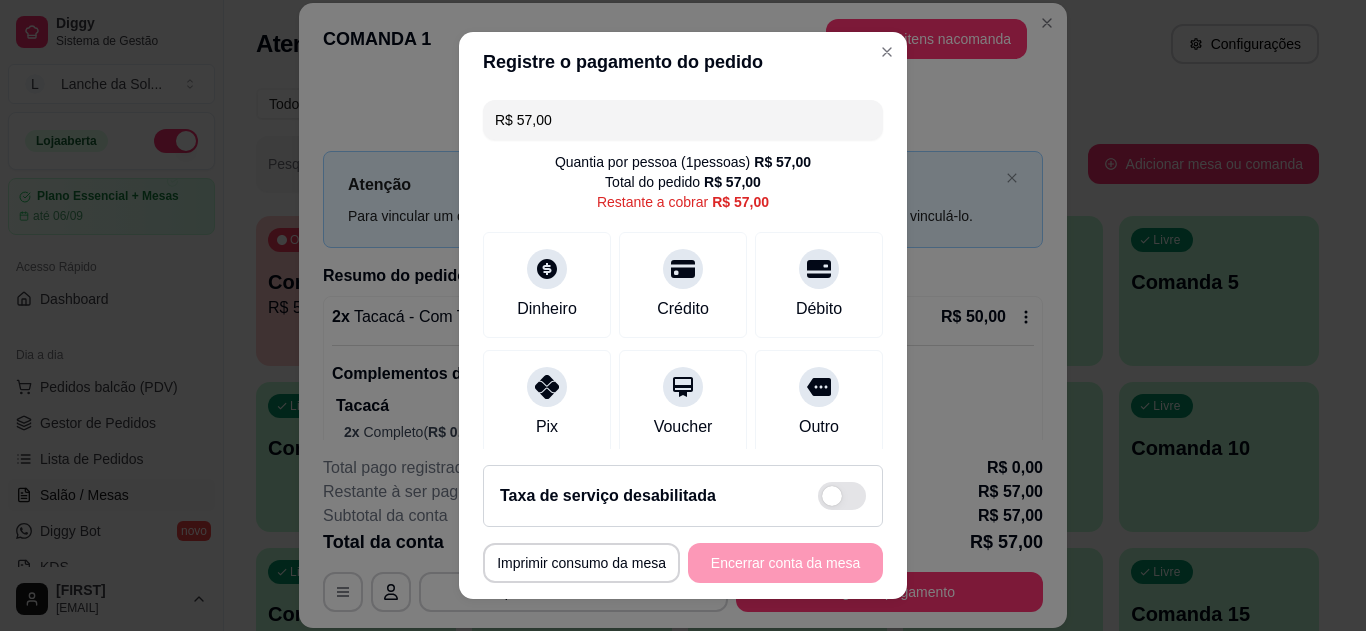 click at bounding box center (547, 387) 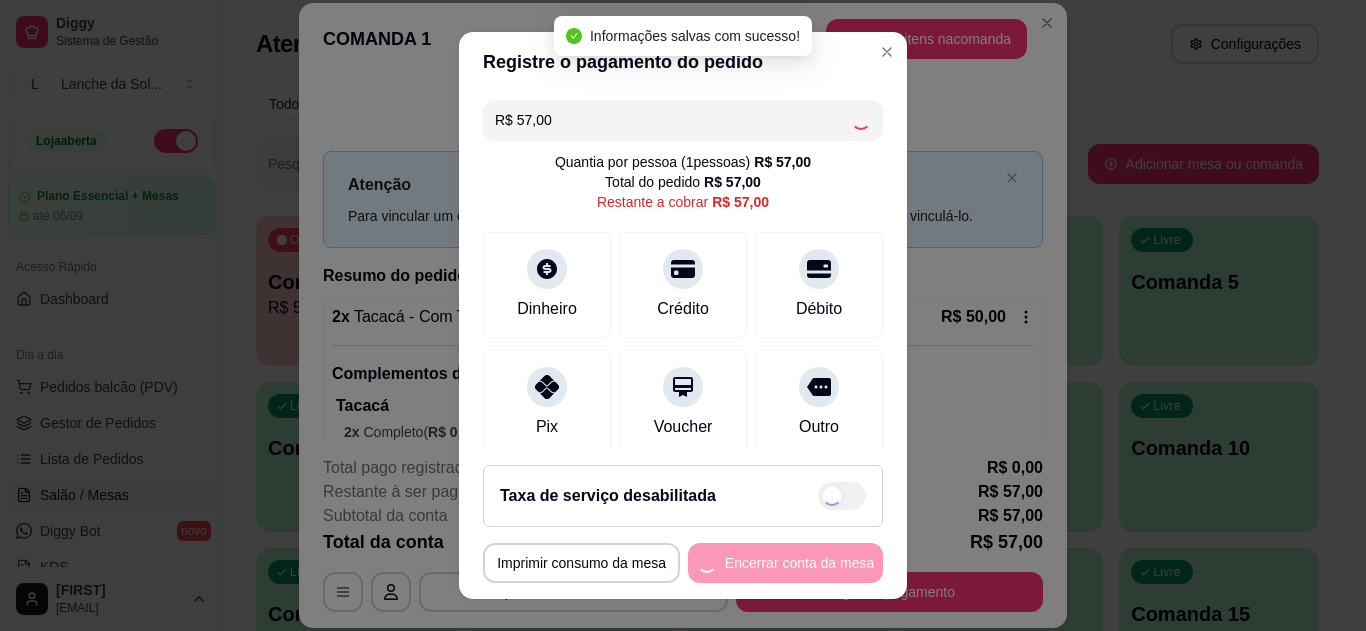 type on "R$ 0,00" 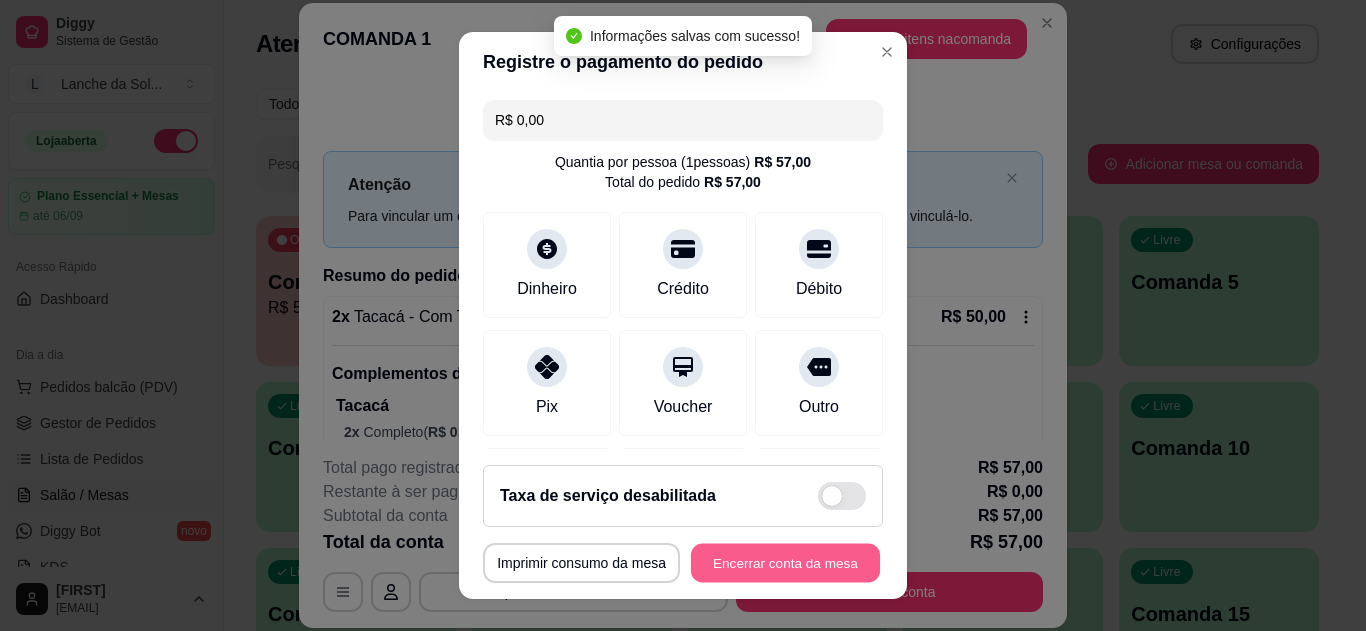 click on "Encerrar conta da mesa" at bounding box center (785, 563) 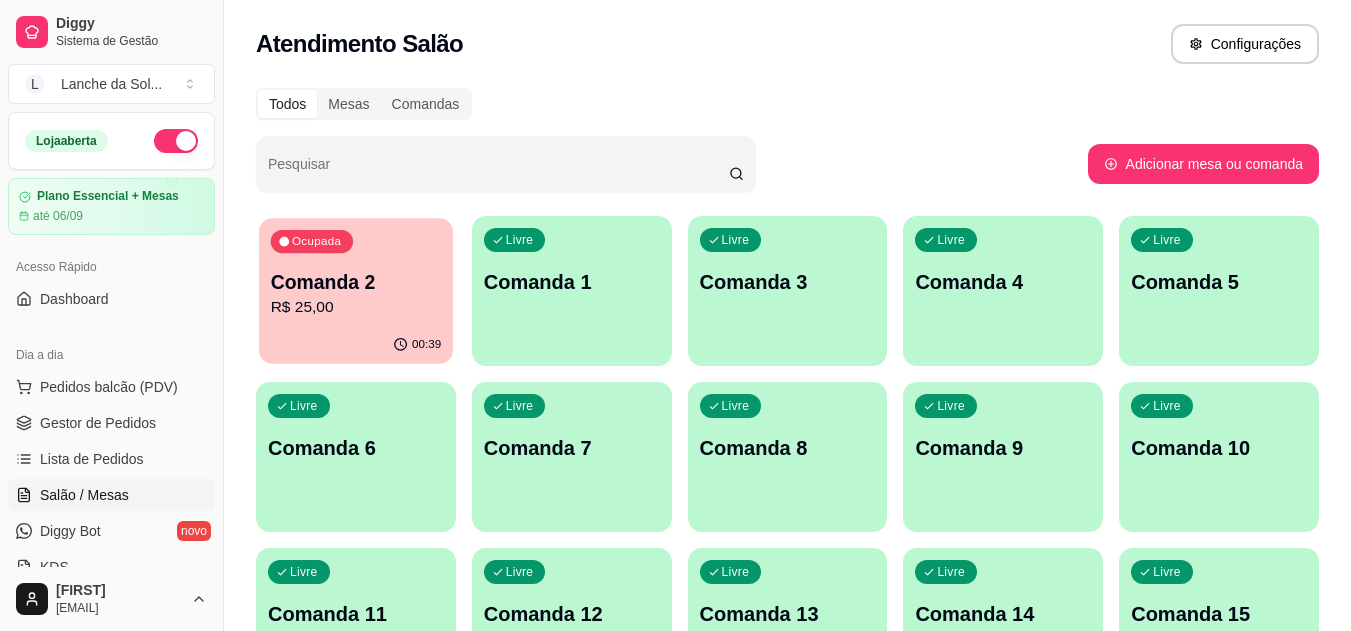 click on "R$ 25,00" at bounding box center (356, 307) 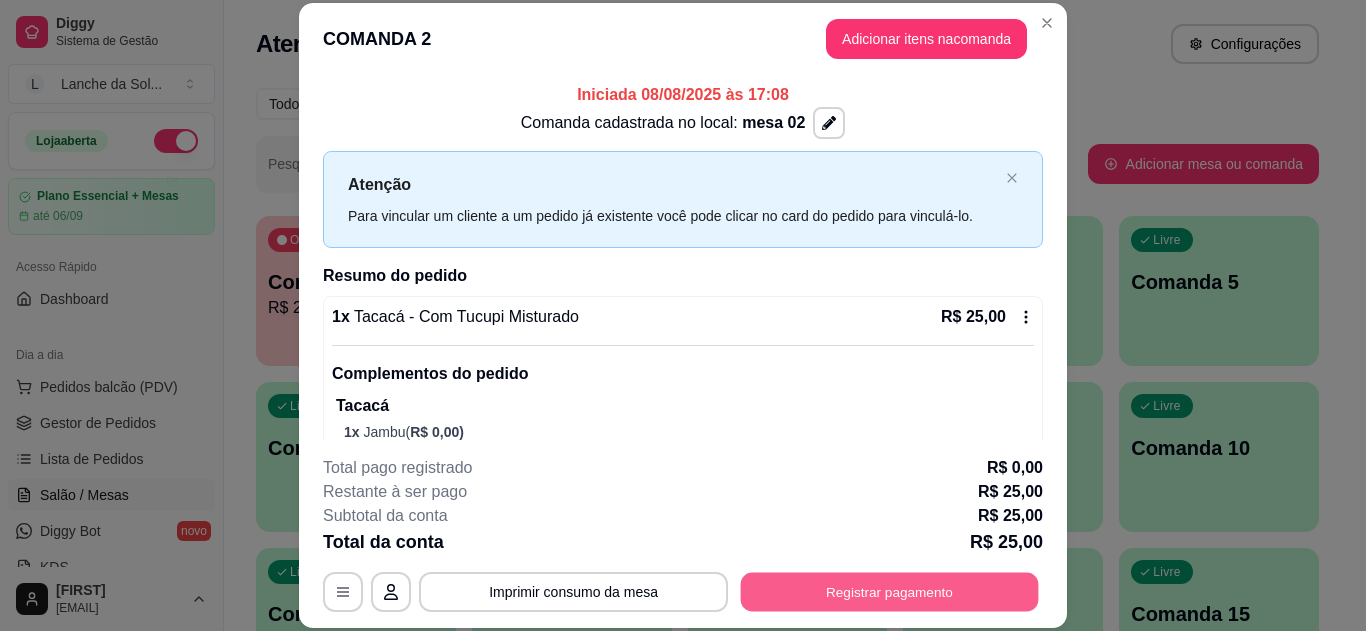 click on "Registrar pagamento" at bounding box center (890, 591) 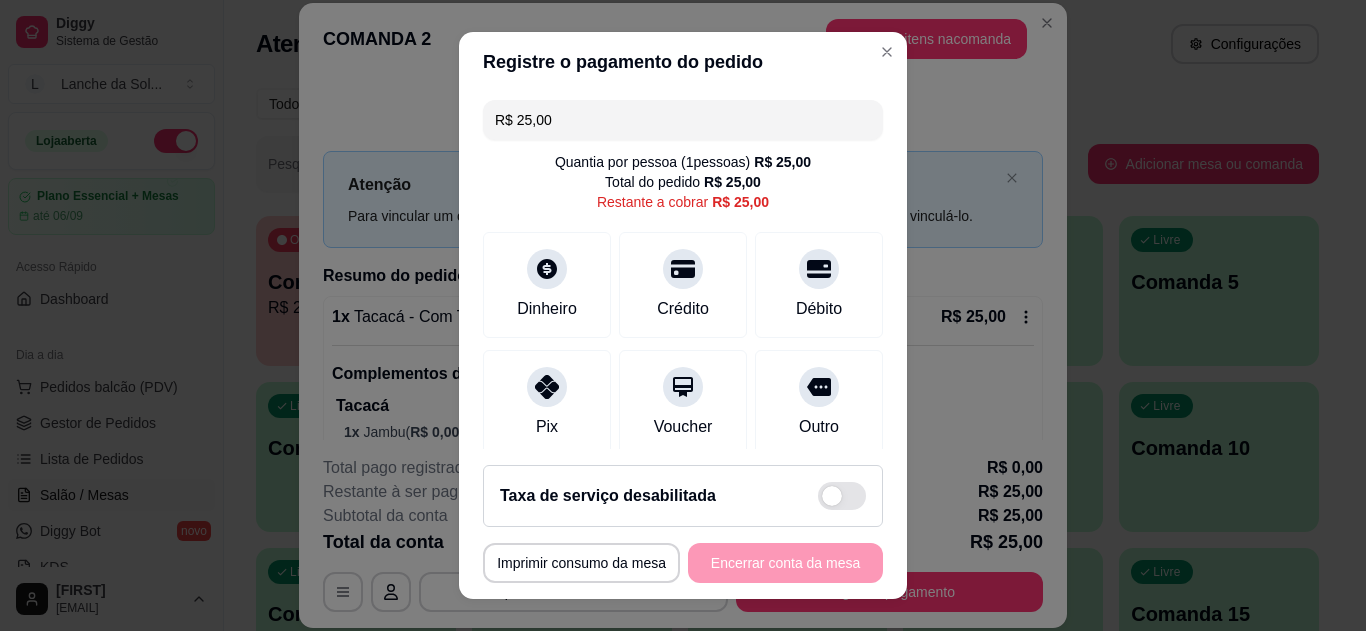 click on "Pix" at bounding box center [547, 403] 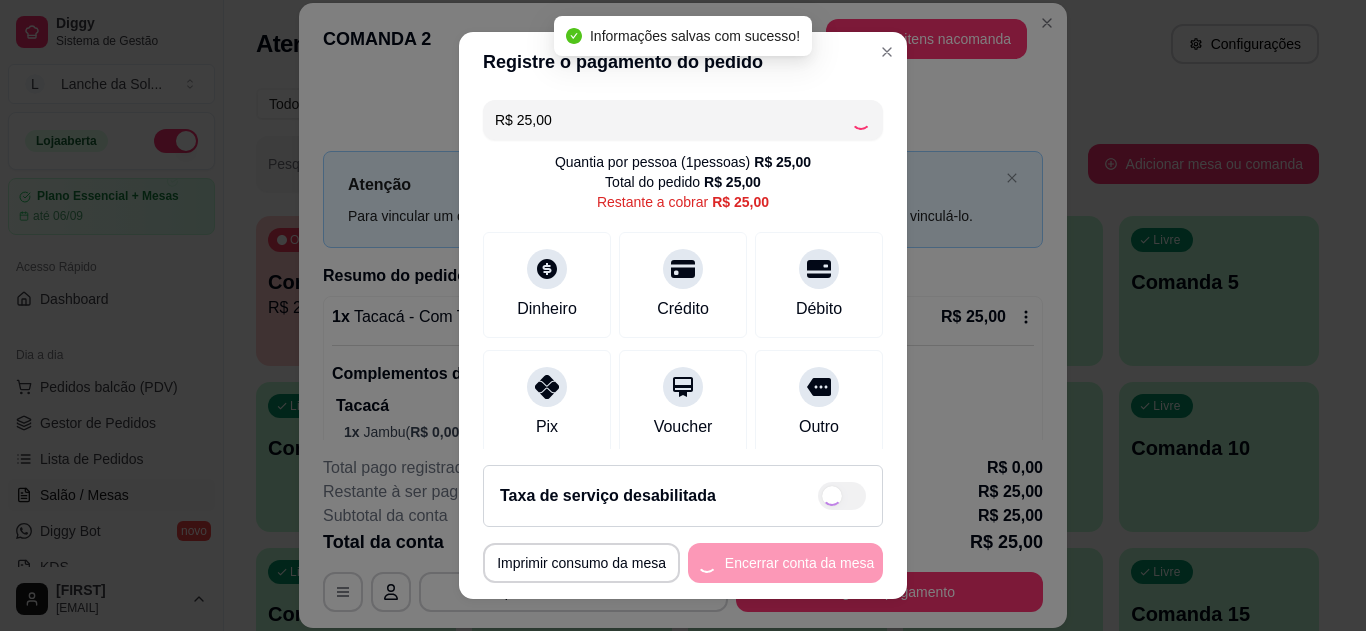 type on "R$ 0,00" 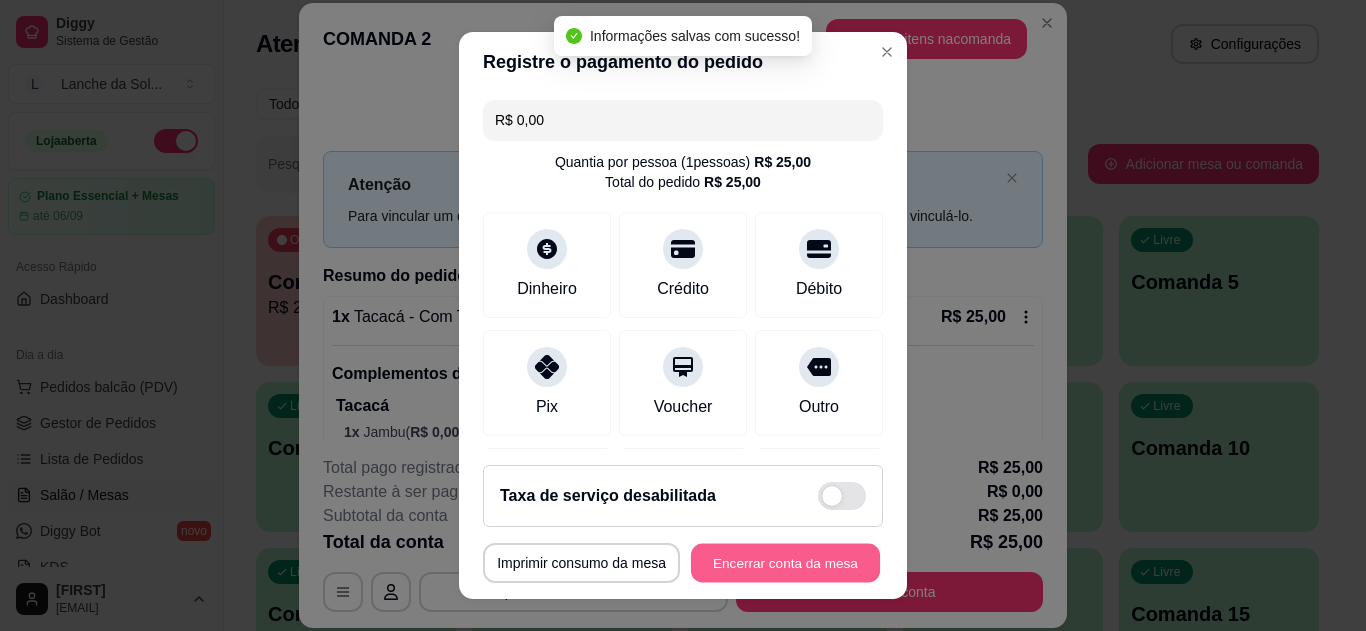 click on "Encerrar conta da mesa" at bounding box center [785, 563] 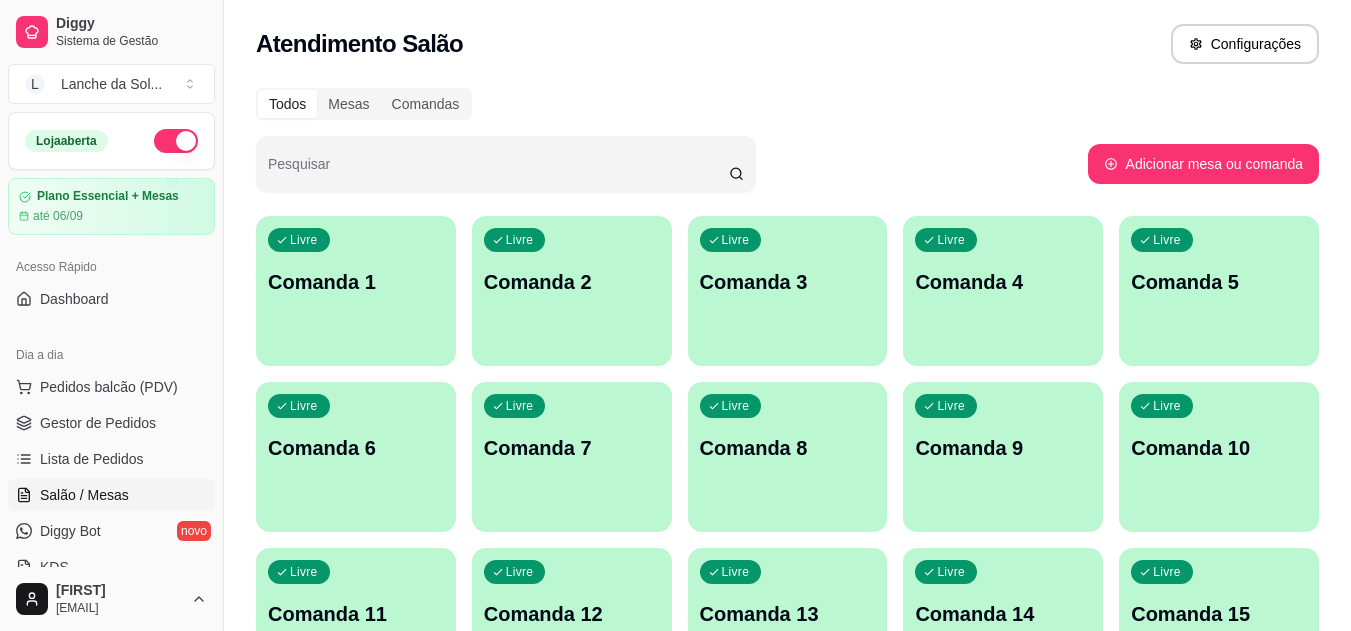 click on "Gestor de Pedidos" at bounding box center [111, 423] 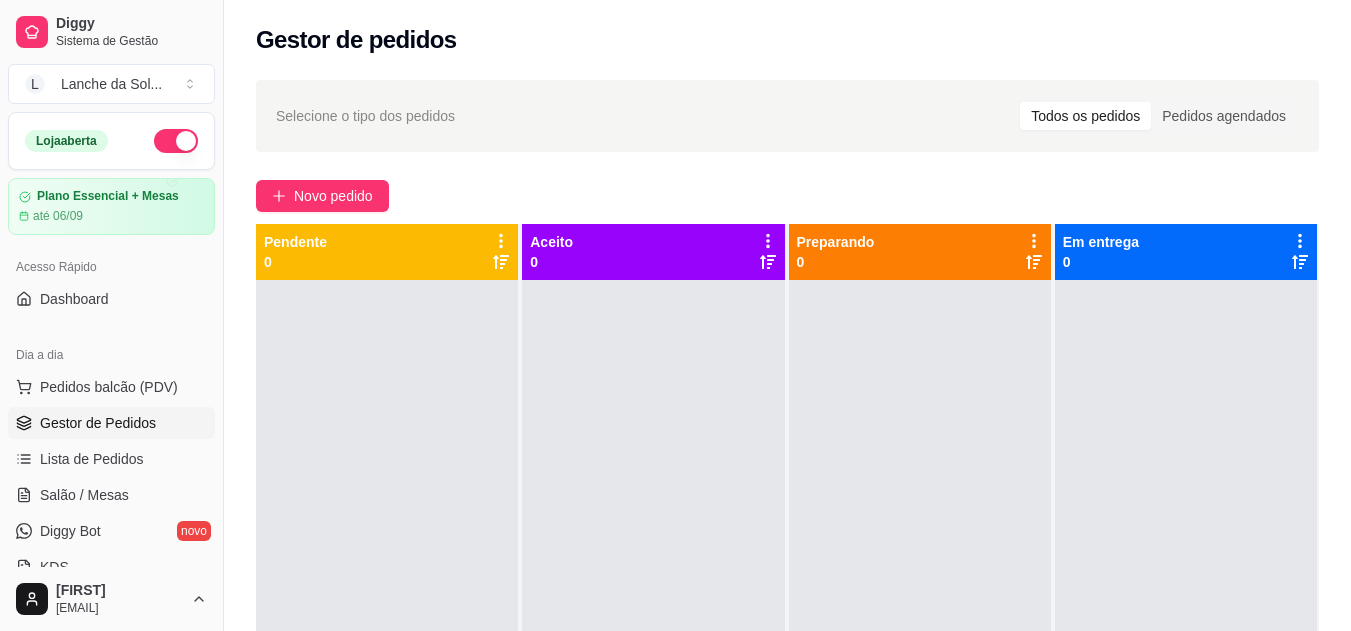 click at bounding box center [176, 141] 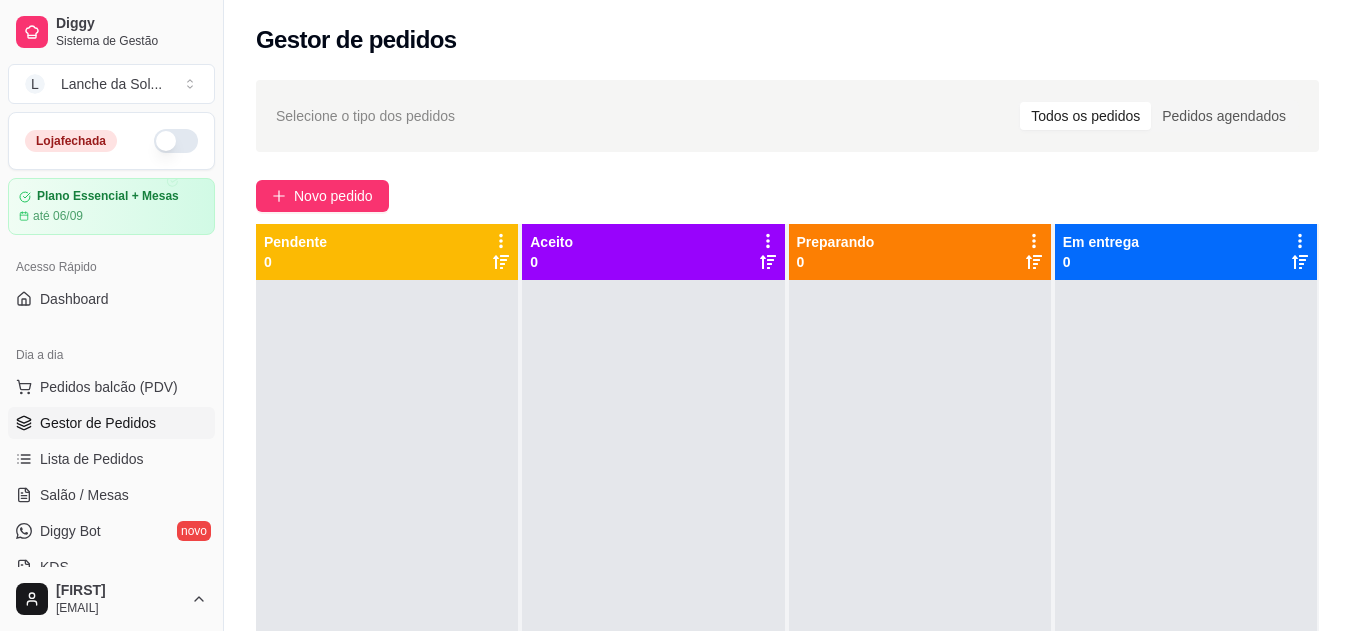 click at bounding box center (176, 141) 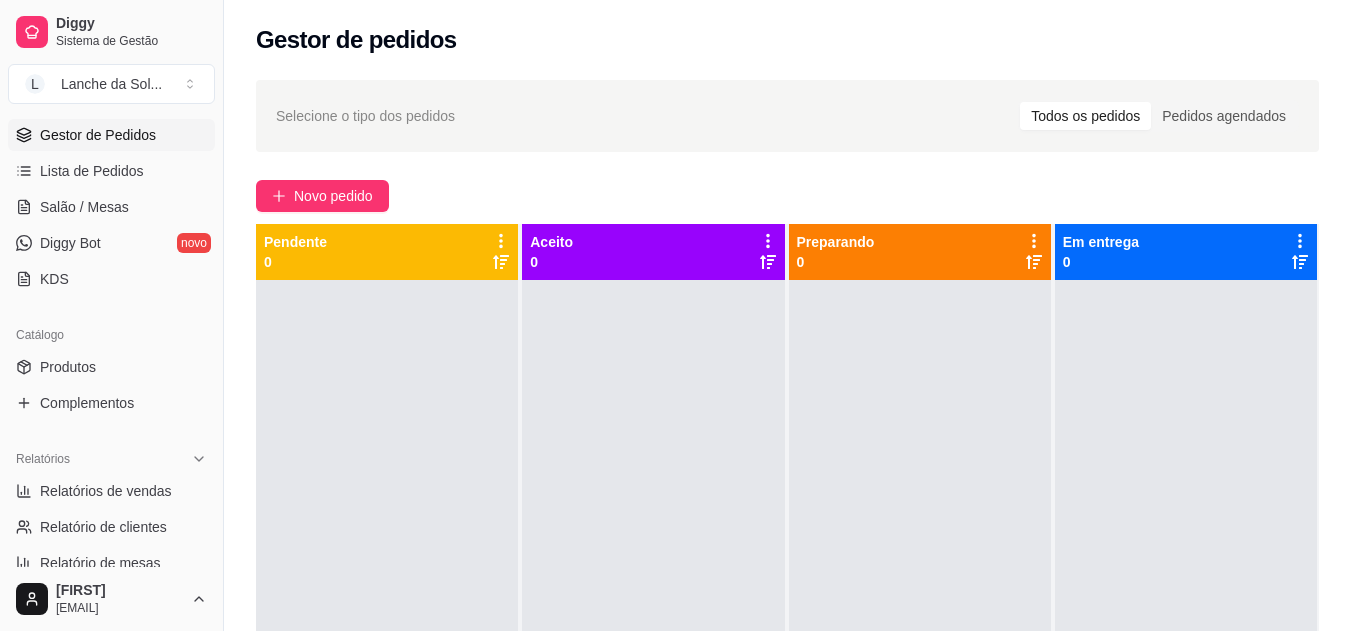 scroll, scrollTop: 301, scrollLeft: 0, axis: vertical 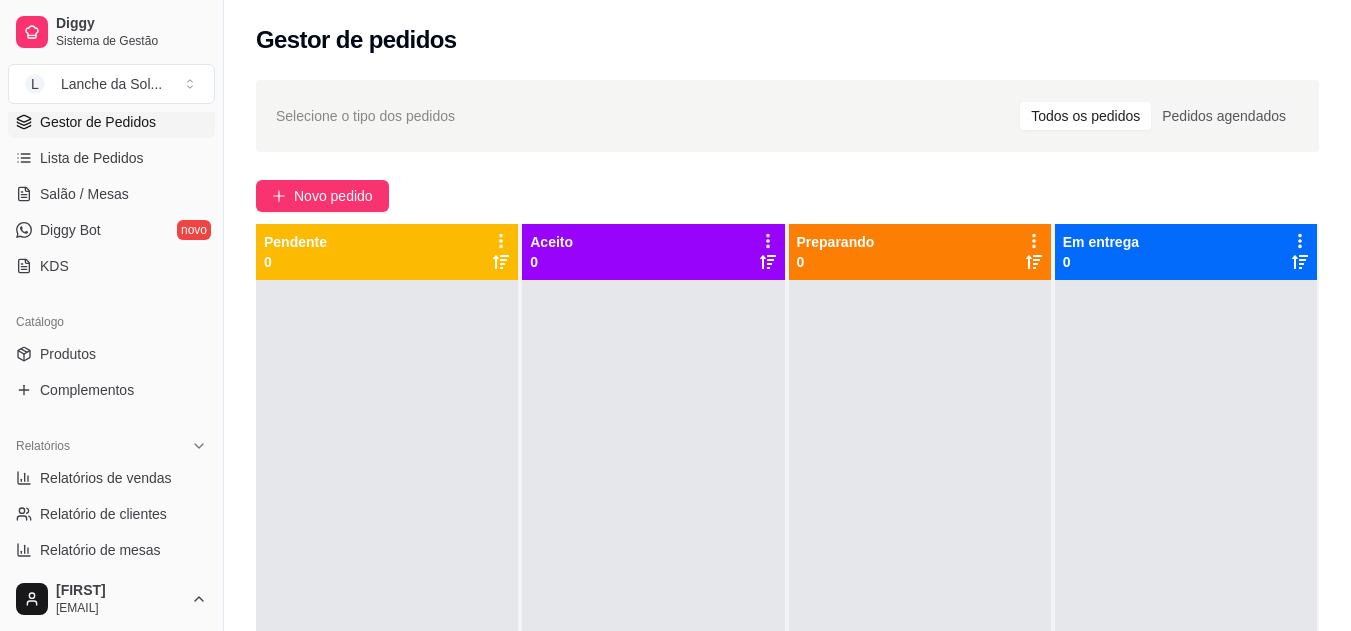 click on "Produtos" at bounding box center (111, 354) 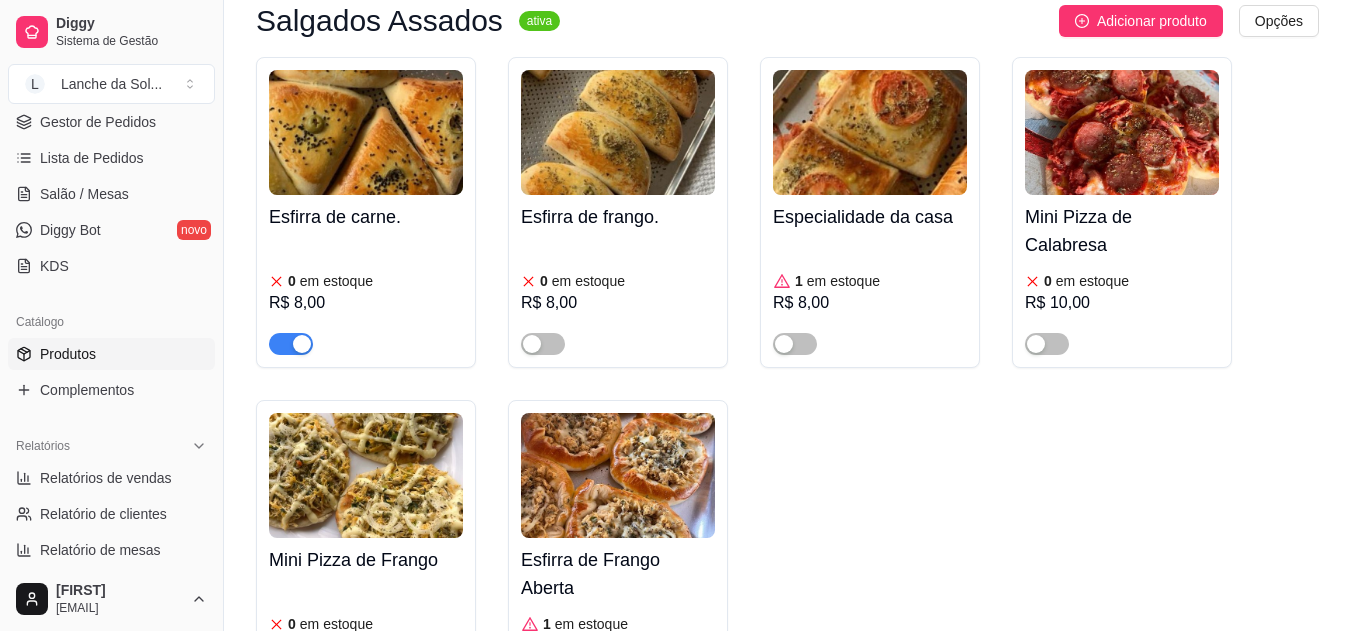 scroll, scrollTop: 1026, scrollLeft: 0, axis: vertical 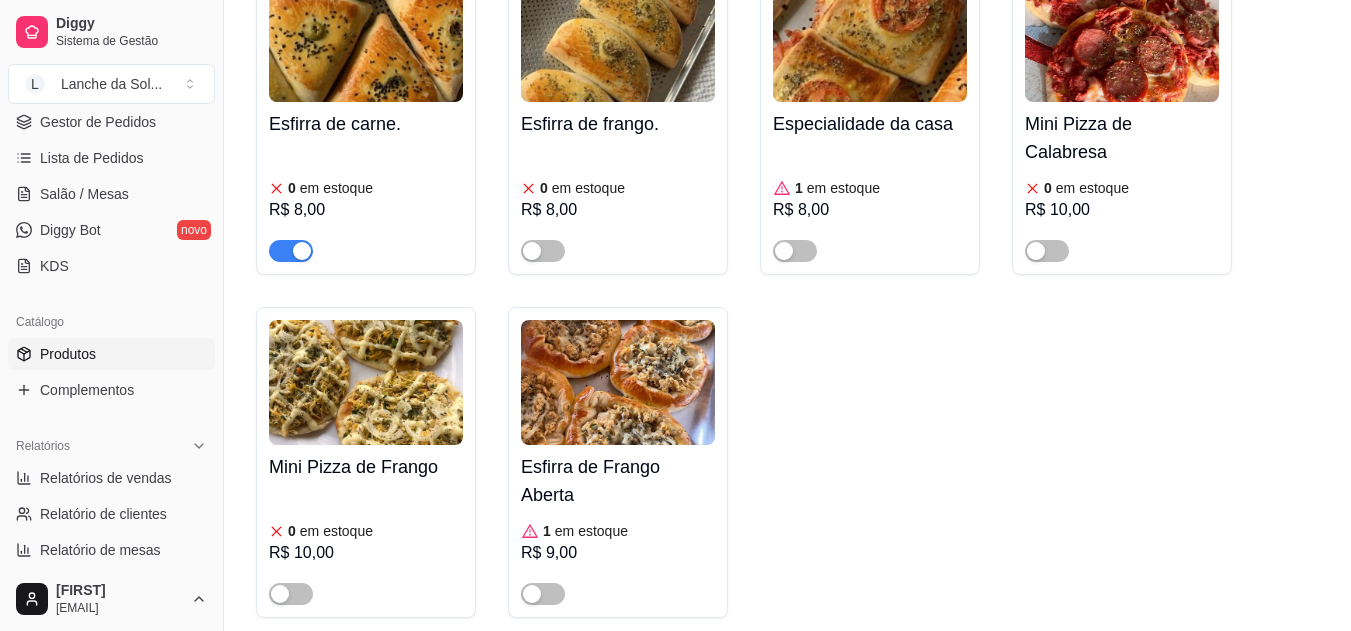 click at bounding box center [291, 251] 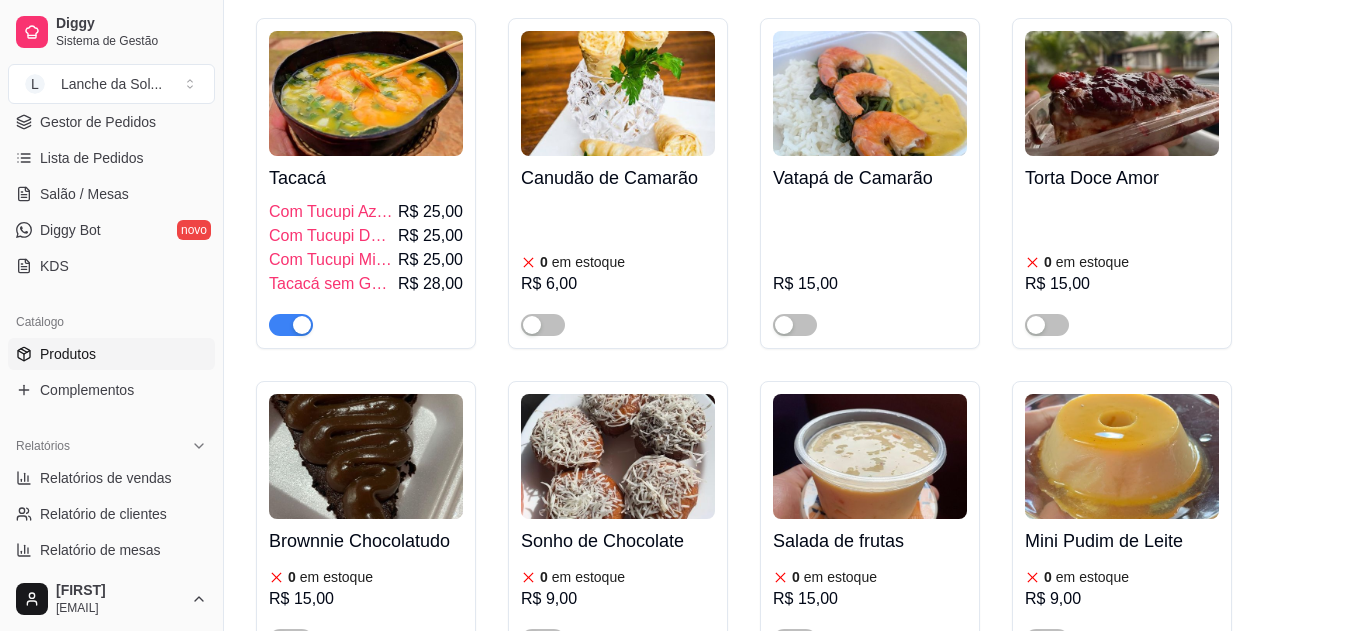 scroll, scrollTop: 2879, scrollLeft: 0, axis: vertical 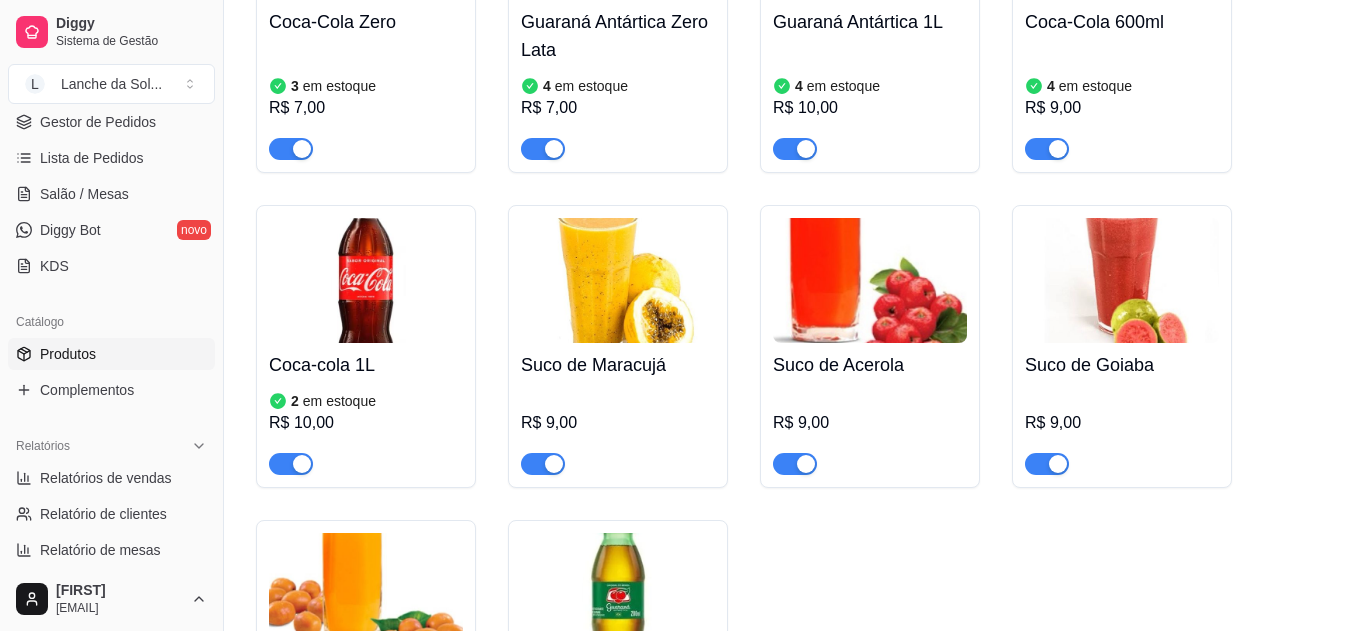 click on "L Lanche da Sol ..." at bounding box center [111, 84] 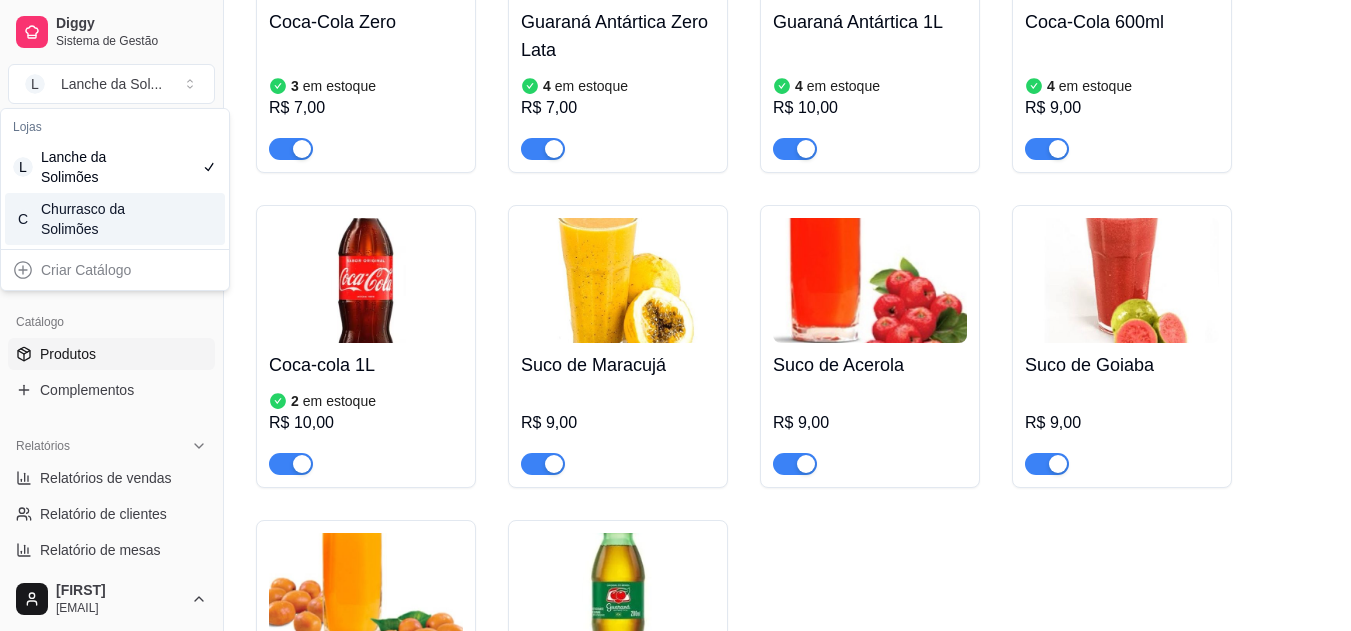 click on "C Churrasco da Solimões" at bounding box center (115, 219) 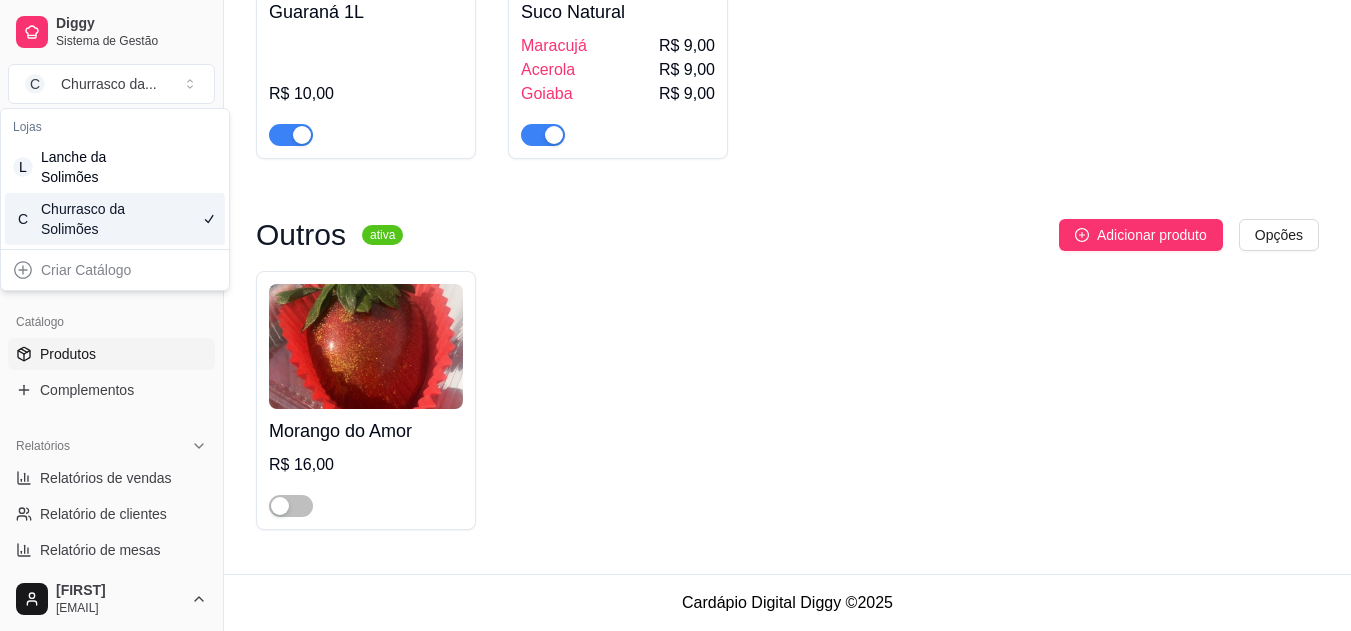 scroll, scrollTop: 1674, scrollLeft: 0, axis: vertical 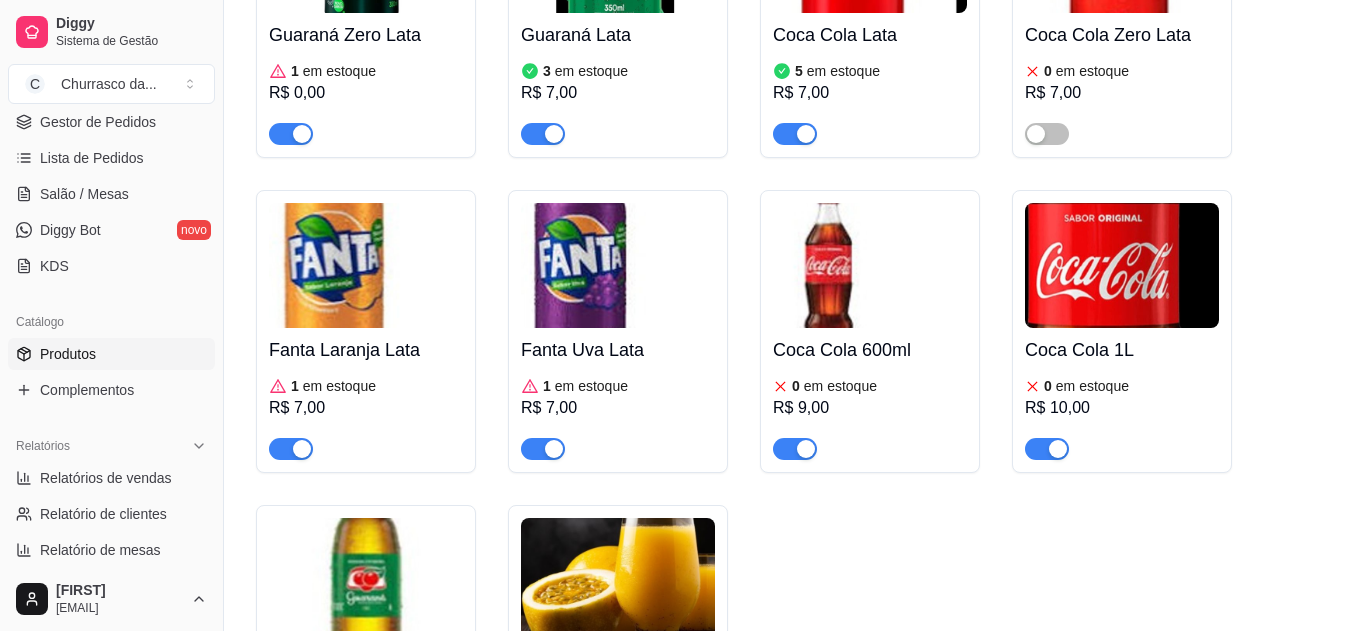 click at bounding box center [1122, 265] 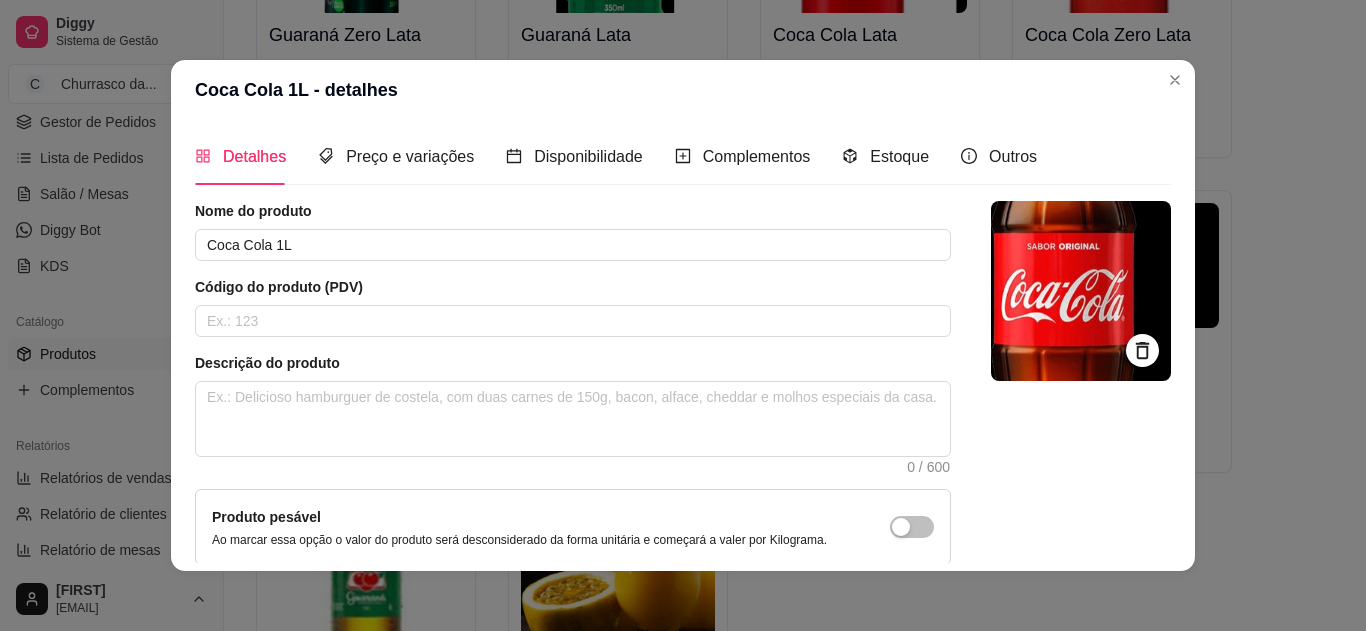 click at bounding box center (1081, 291) 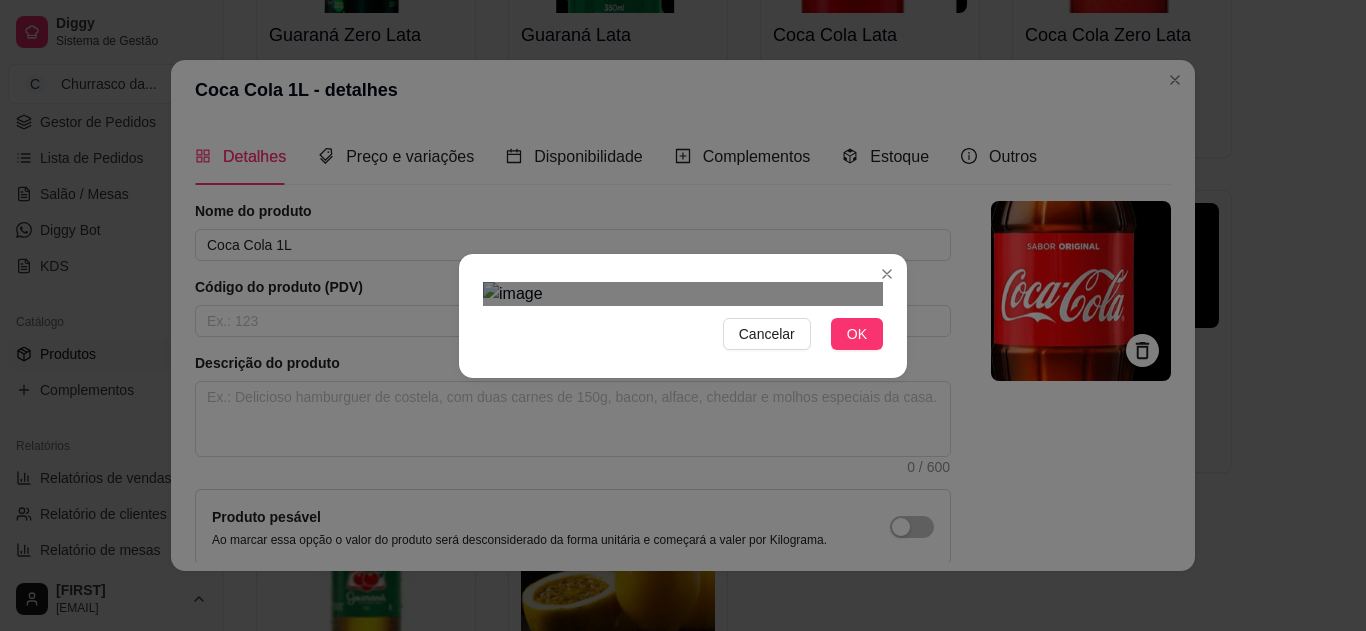 click on "Cancelar OK" at bounding box center [683, 316] 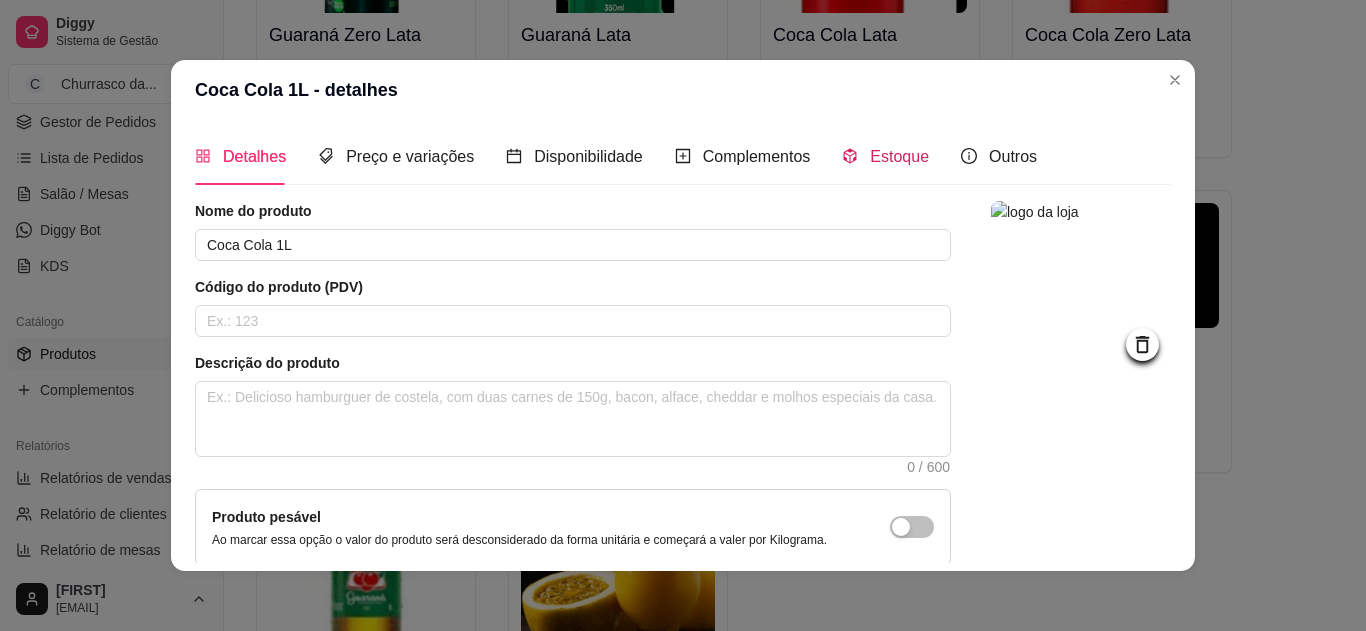 click on "Estoque" at bounding box center (885, 156) 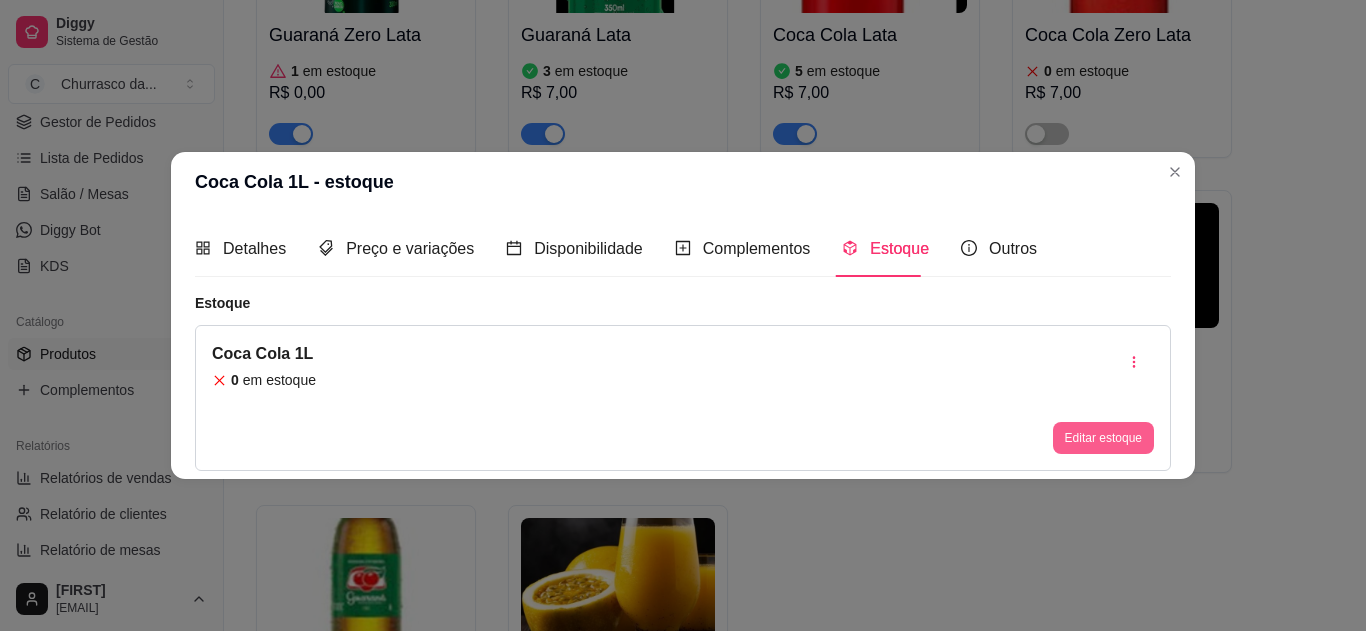 click on "Editar estoque" at bounding box center [1103, 438] 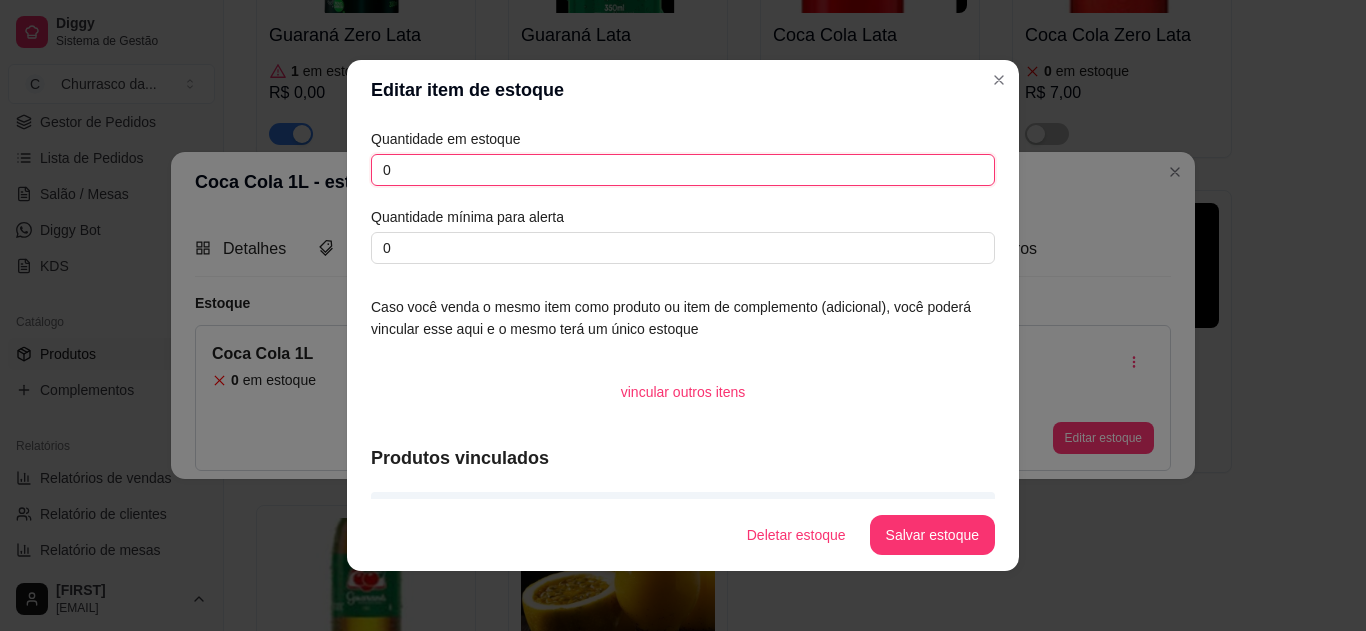 click on "0" at bounding box center [683, 170] 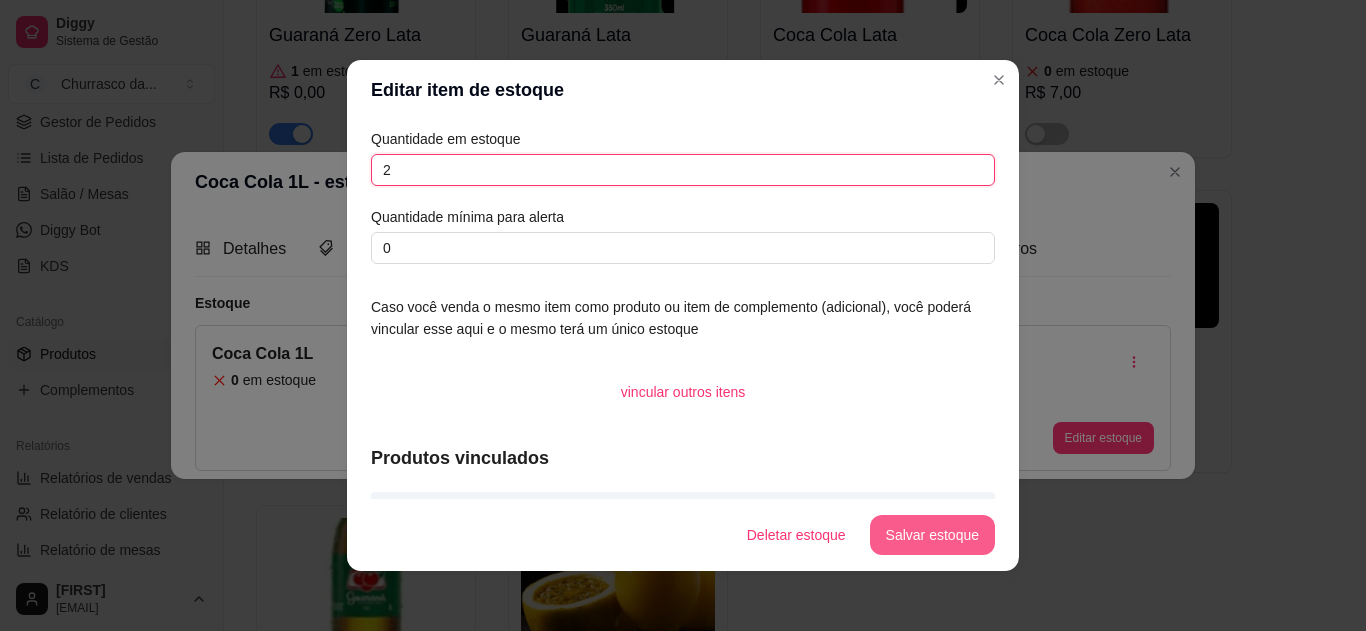 type on "2" 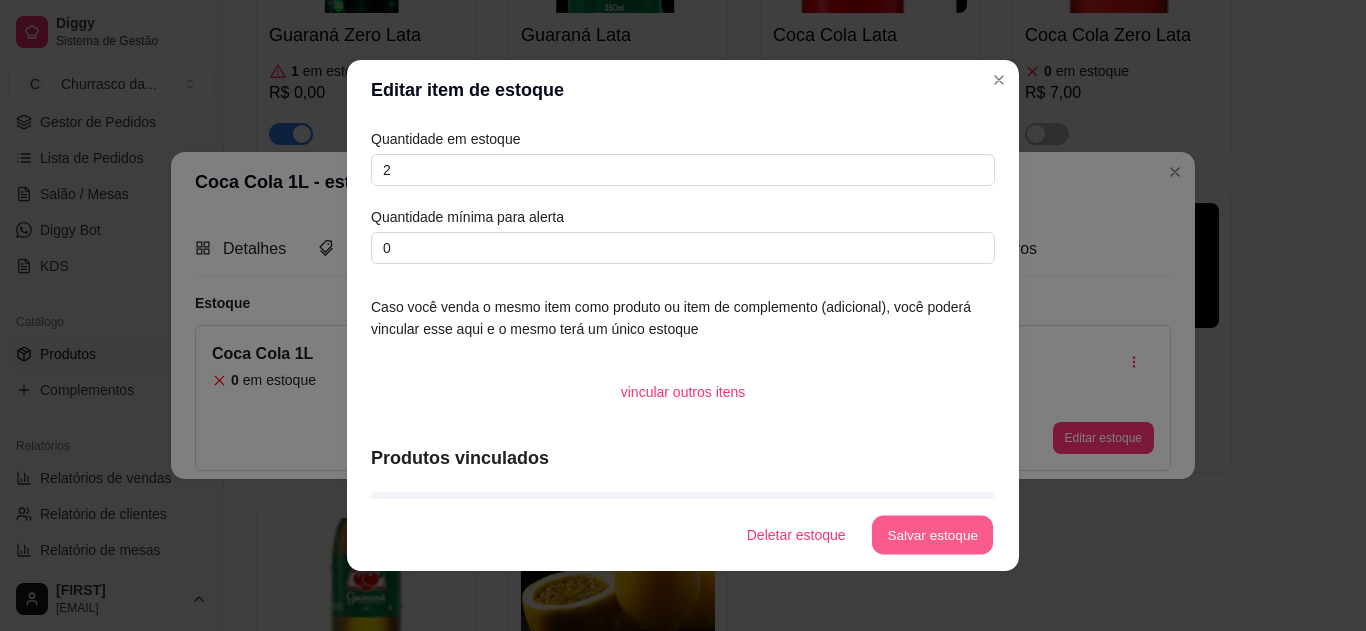 click on "Salvar estoque" at bounding box center [932, 535] 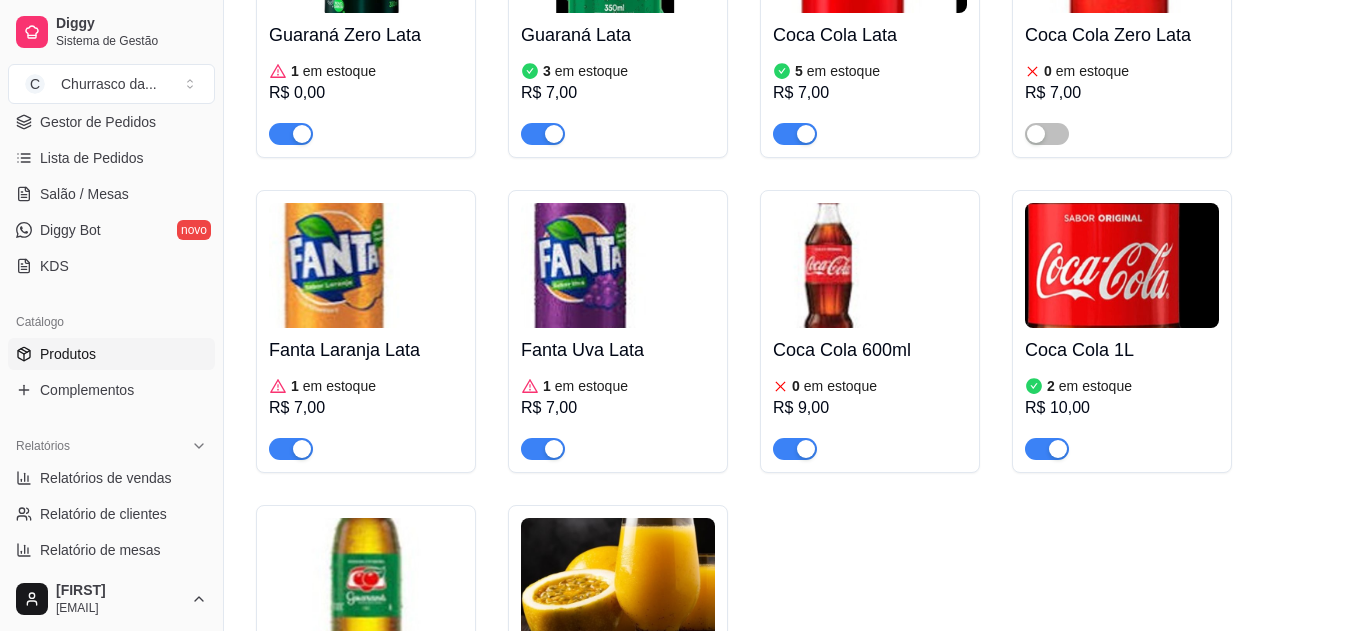click on "Coca Cola 600ml   0 em estoque R$ 9,00" at bounding box center [870, 394] 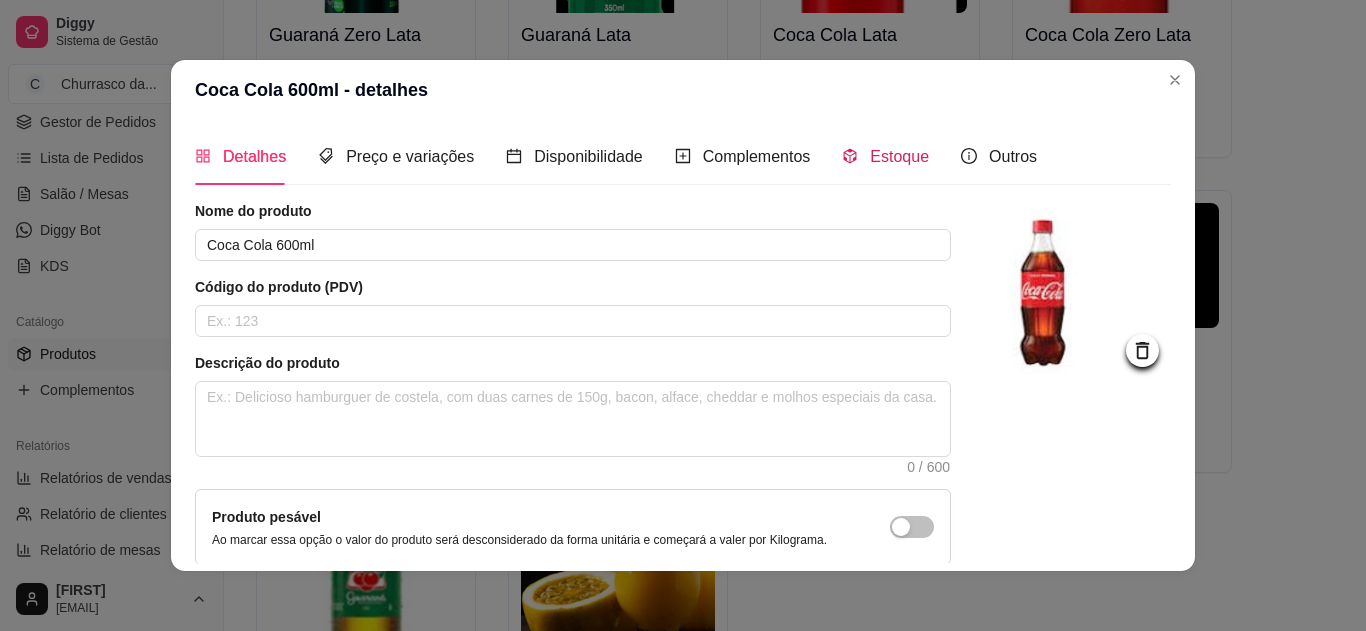 click on "Estoque" at bounding box center [899, 156] 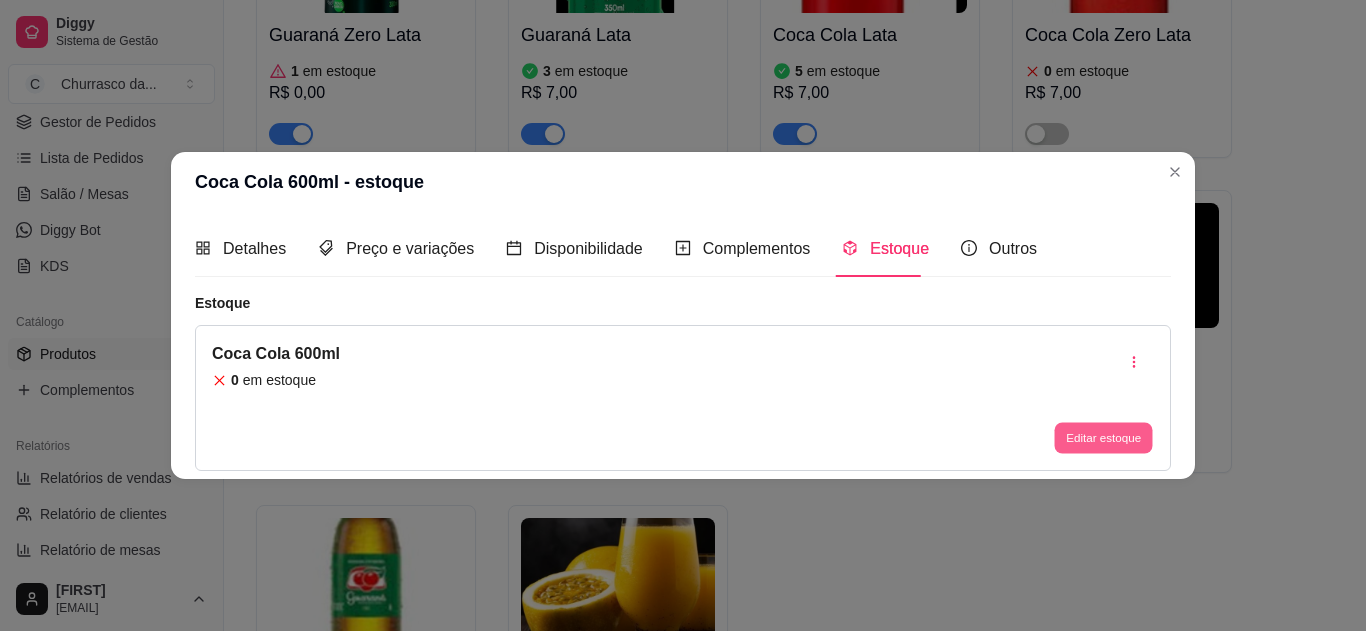 click on "Editar estoque" at bounding box center [1103, 438] 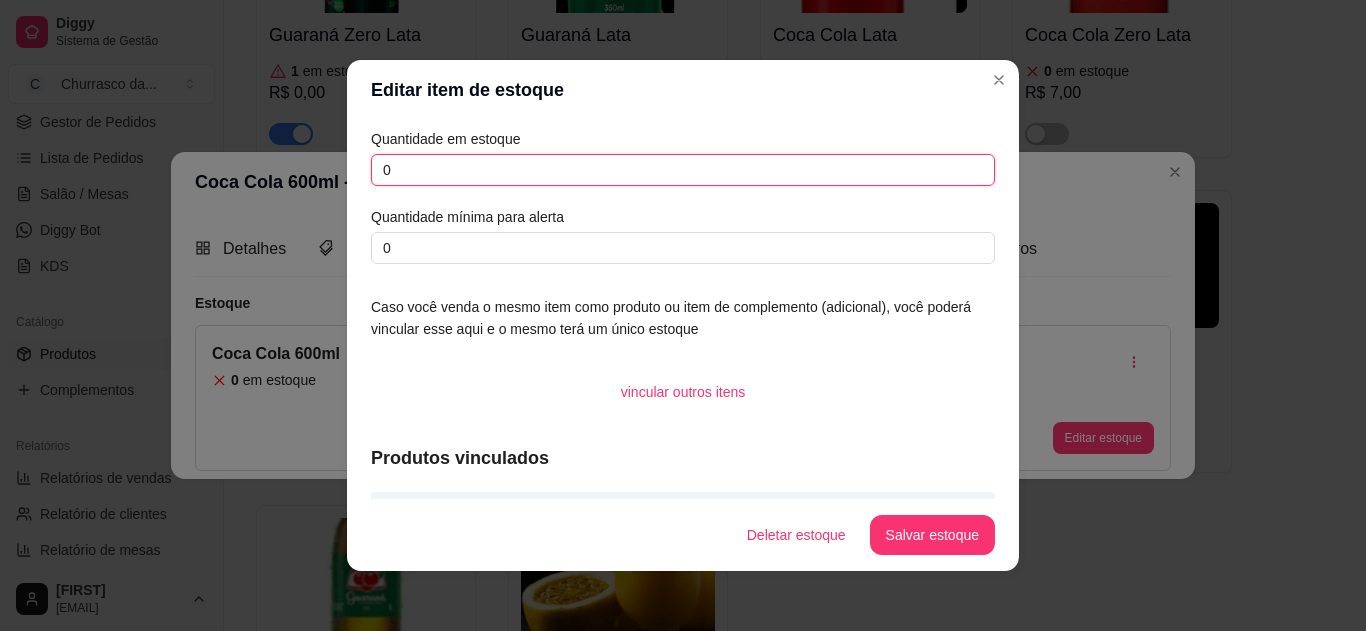click on "0" at bounding box center [683, 170] 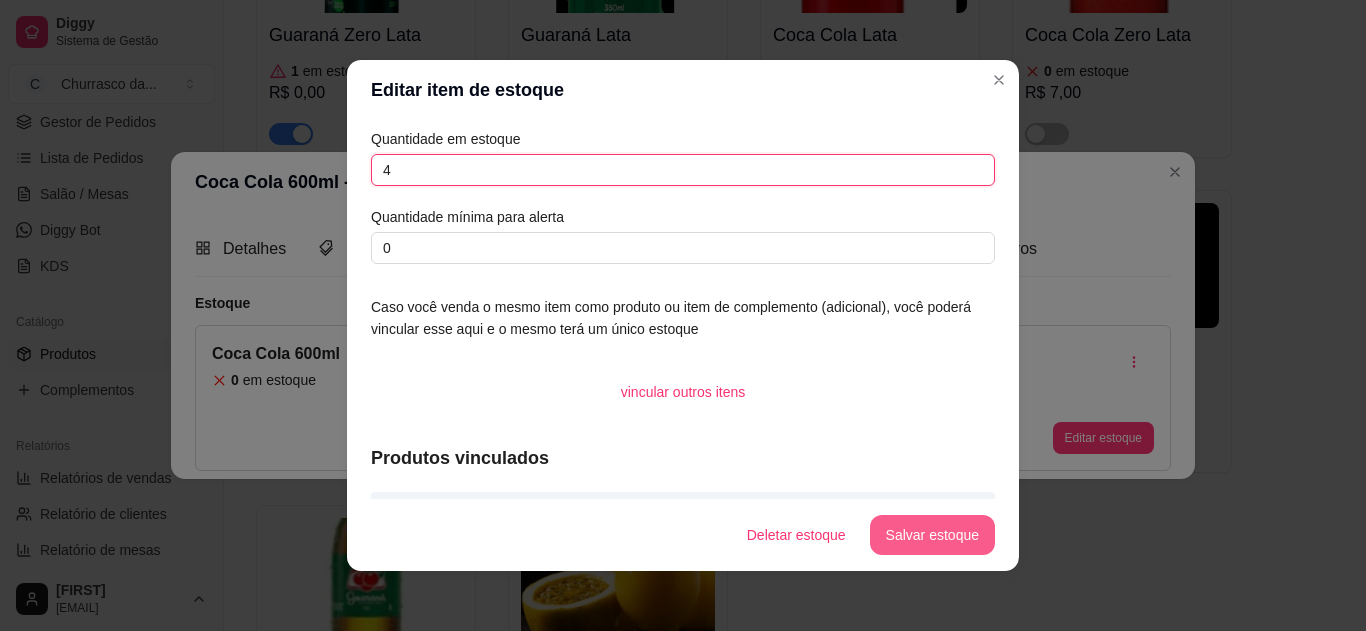 type on "4" 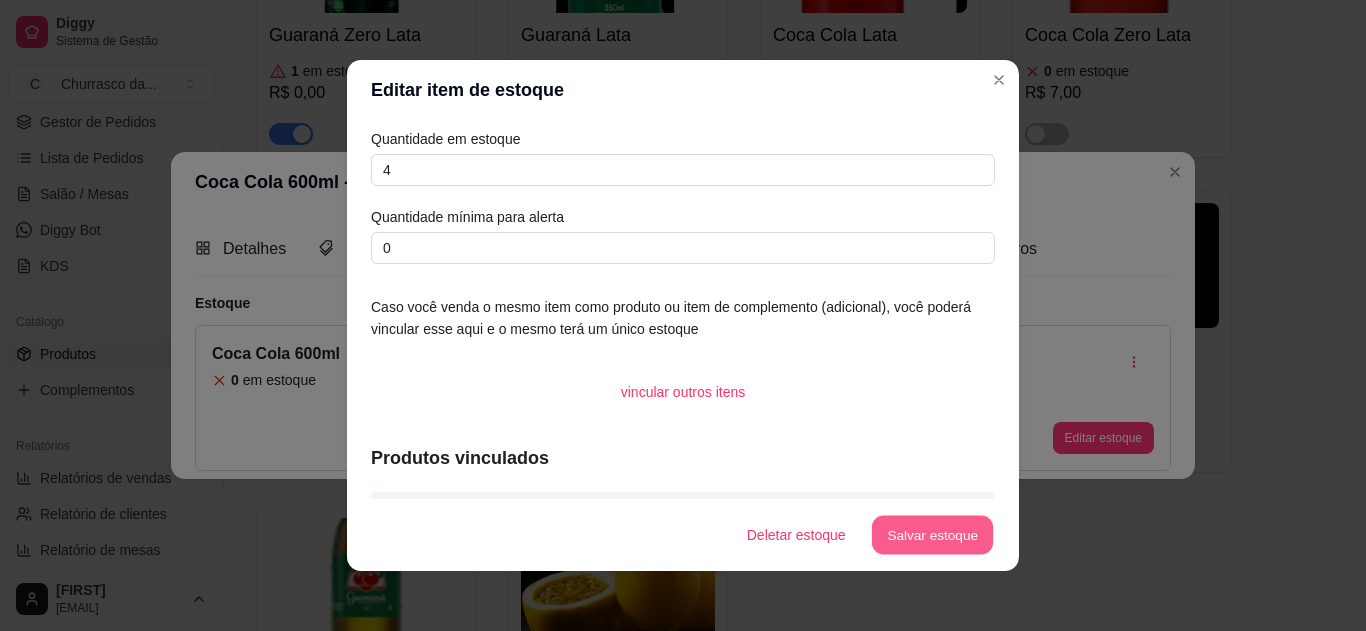 click on "Salvar estoque" at bounding box center [932, 535] 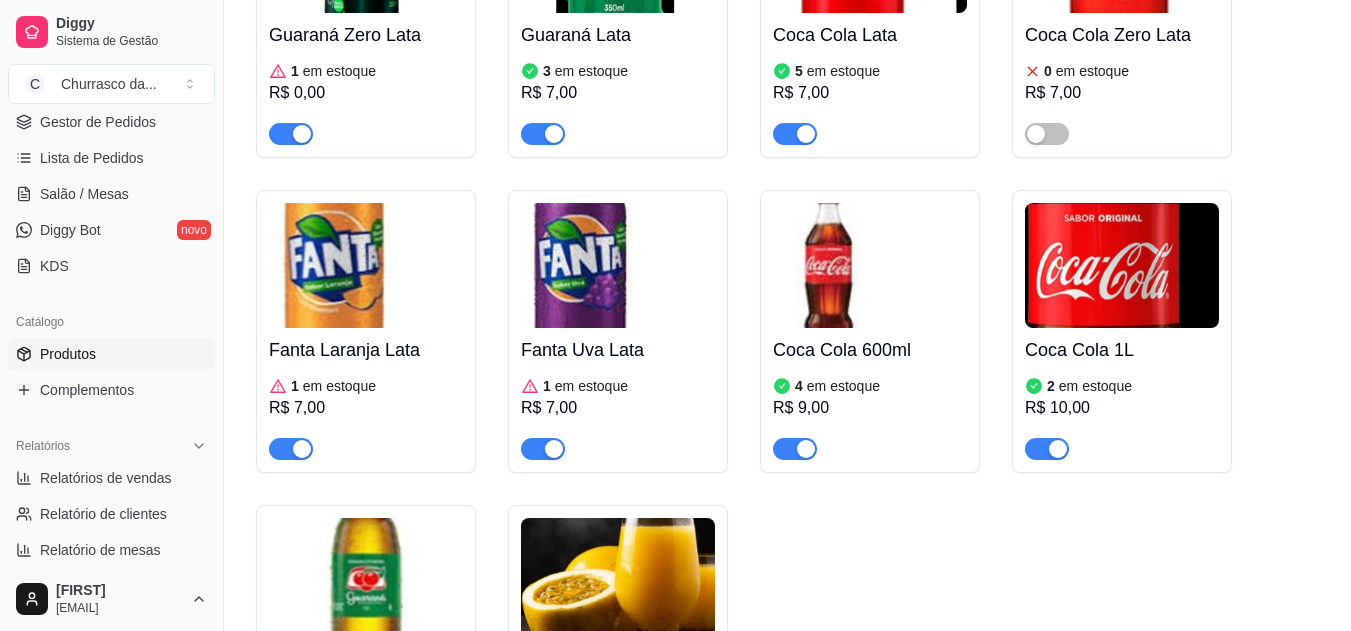 click at bounding box center (870, 265) 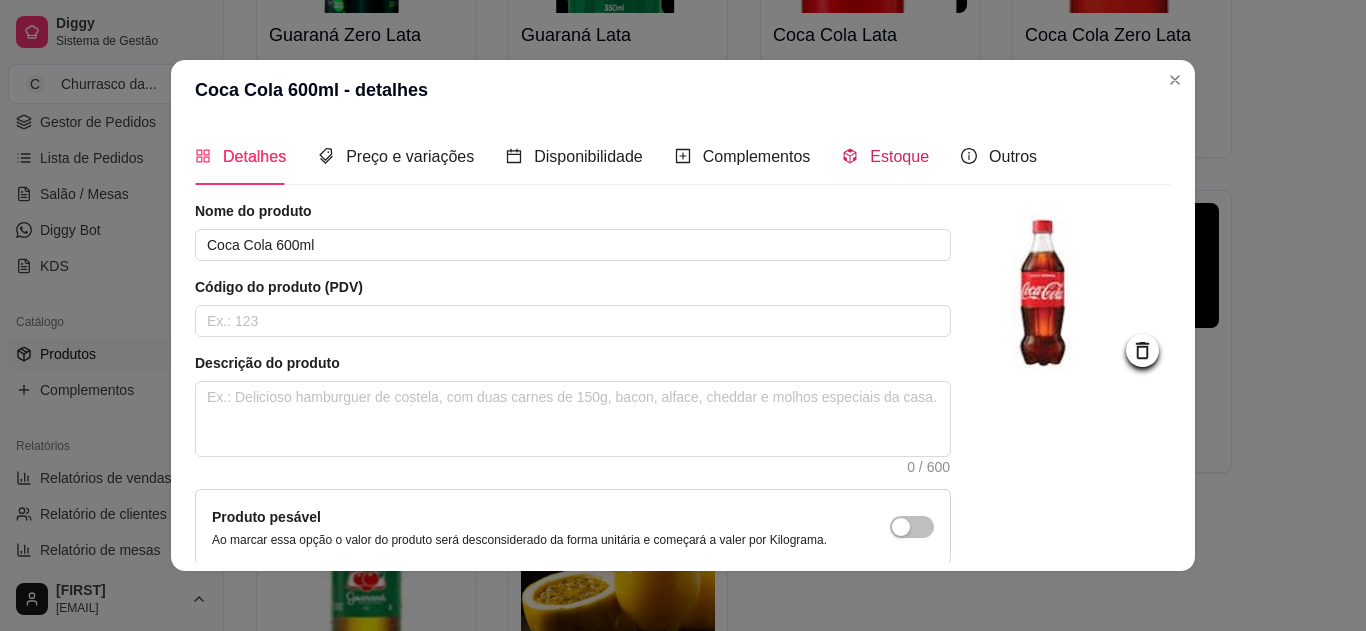 click on "Estoque" at bounding box center [899, 156] 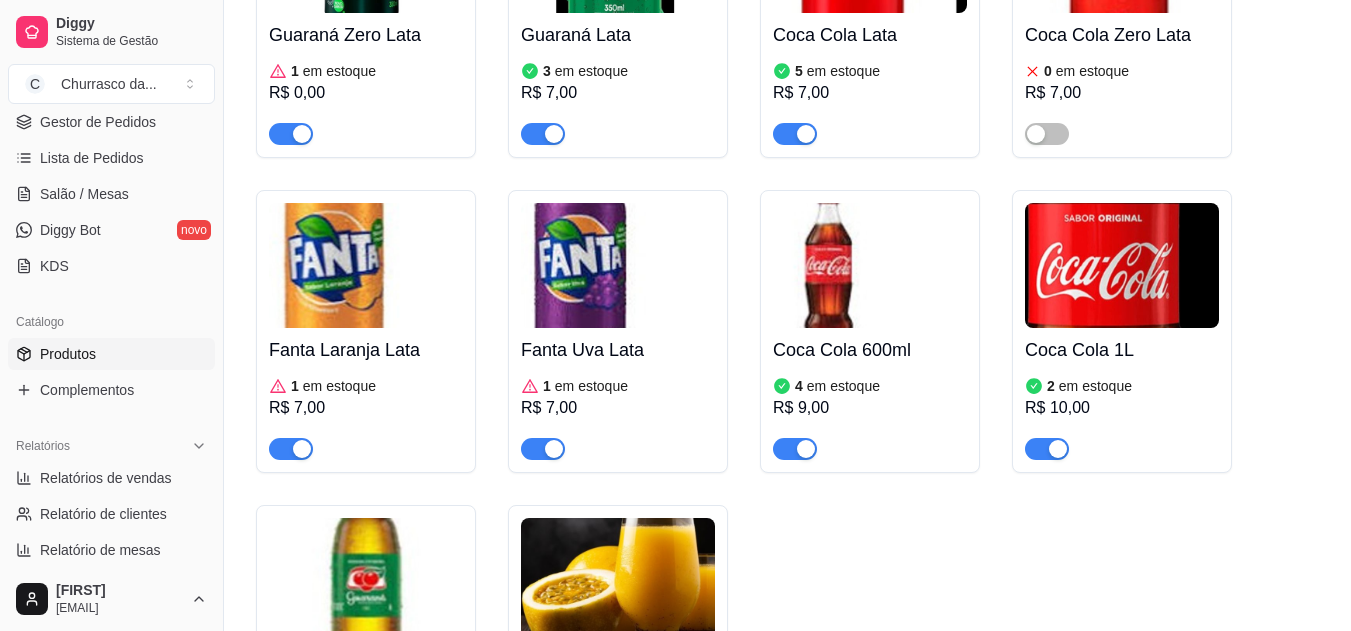 click at bounding box center (870, 265) 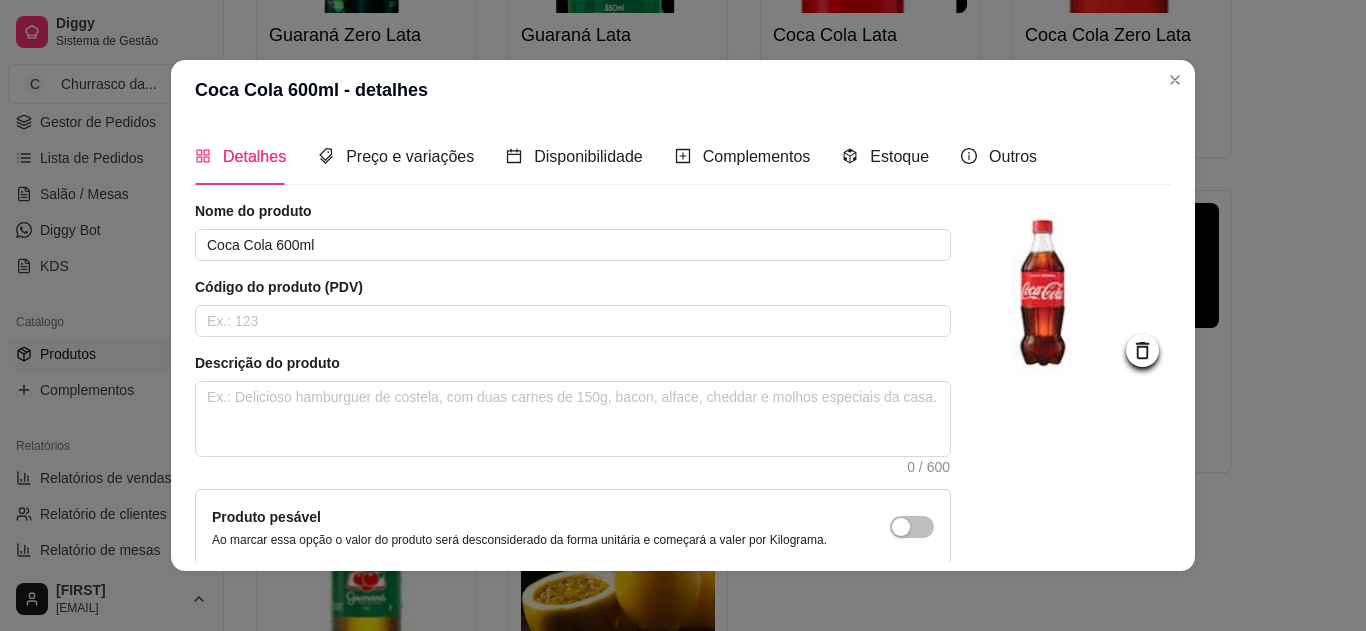 click at bounding box center (1081, 291) 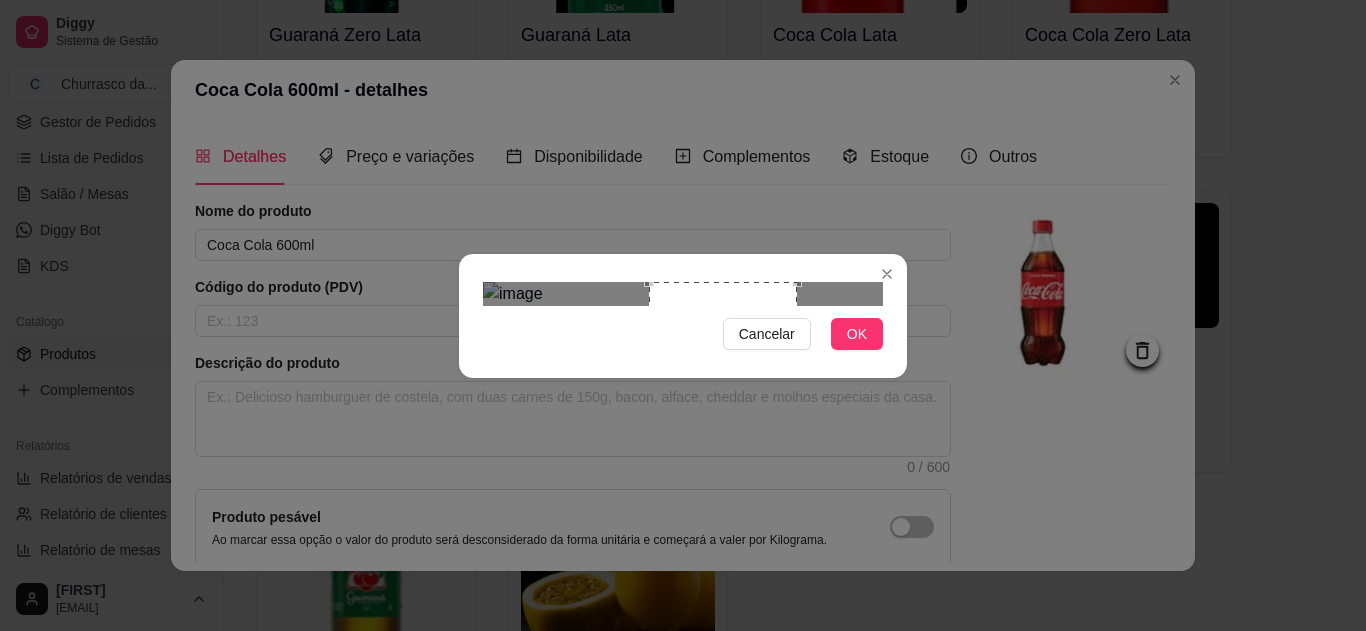 click on "Cancelar OK" at bounding box center [683, 316] 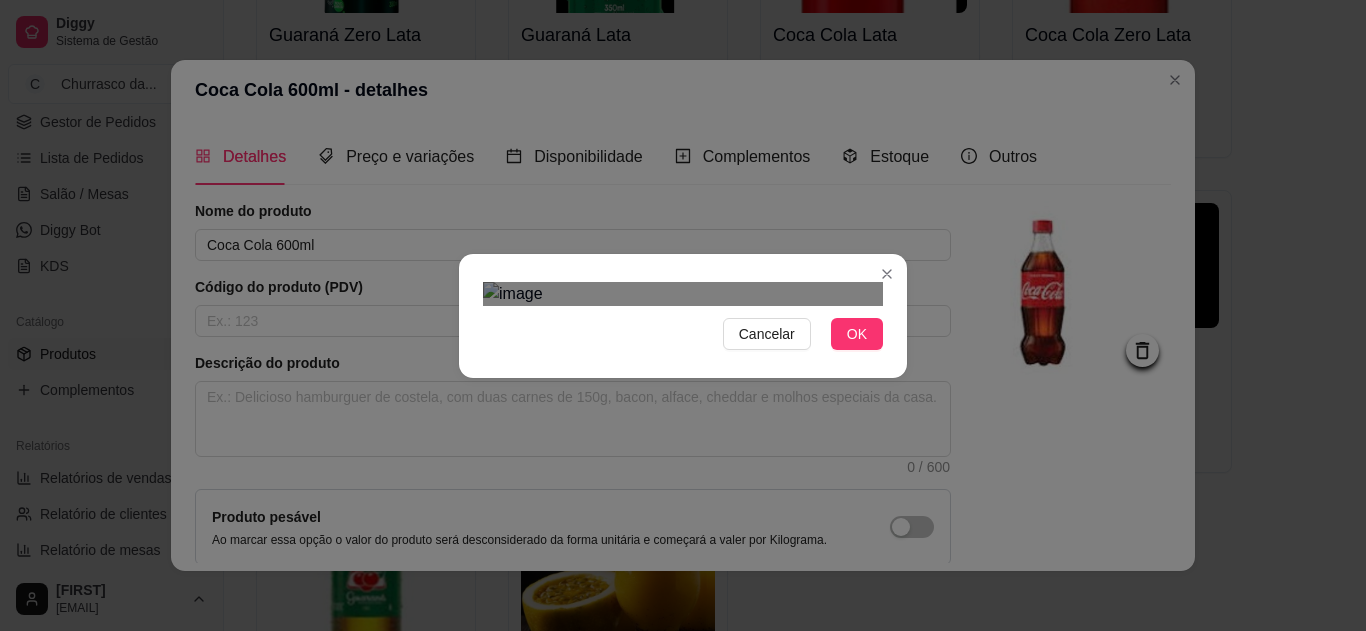 click at bounding box center (683, 294) 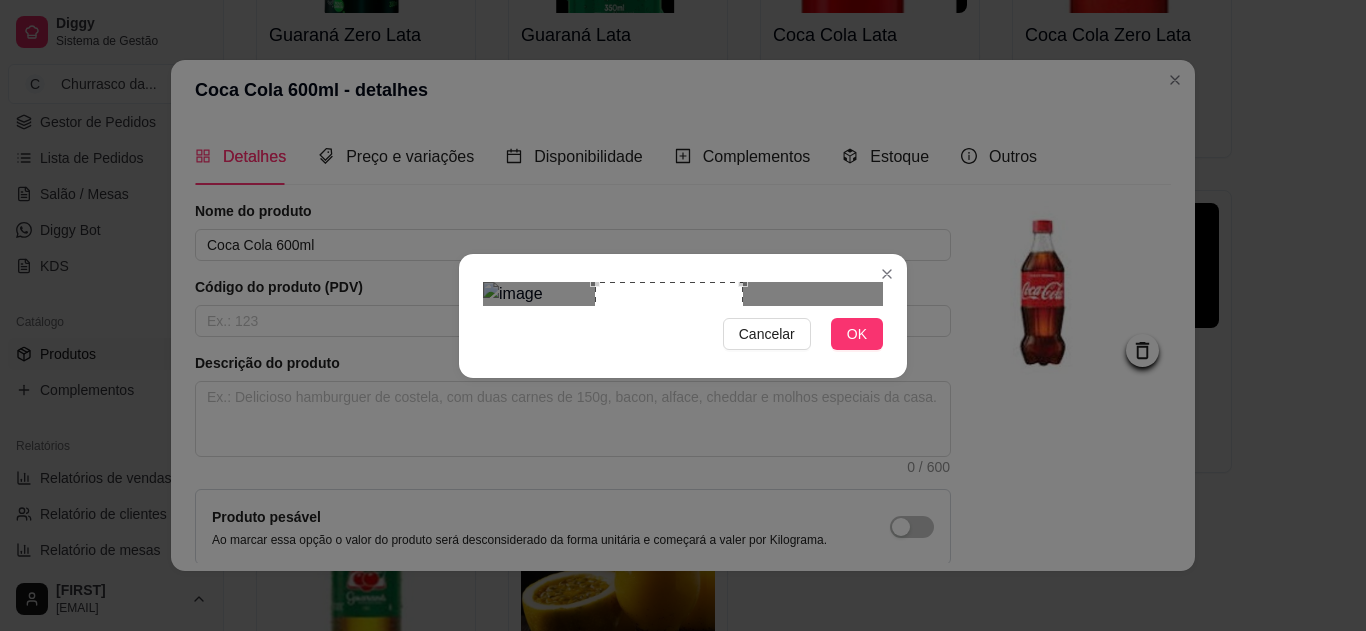 click at bounding box center [683, 294] 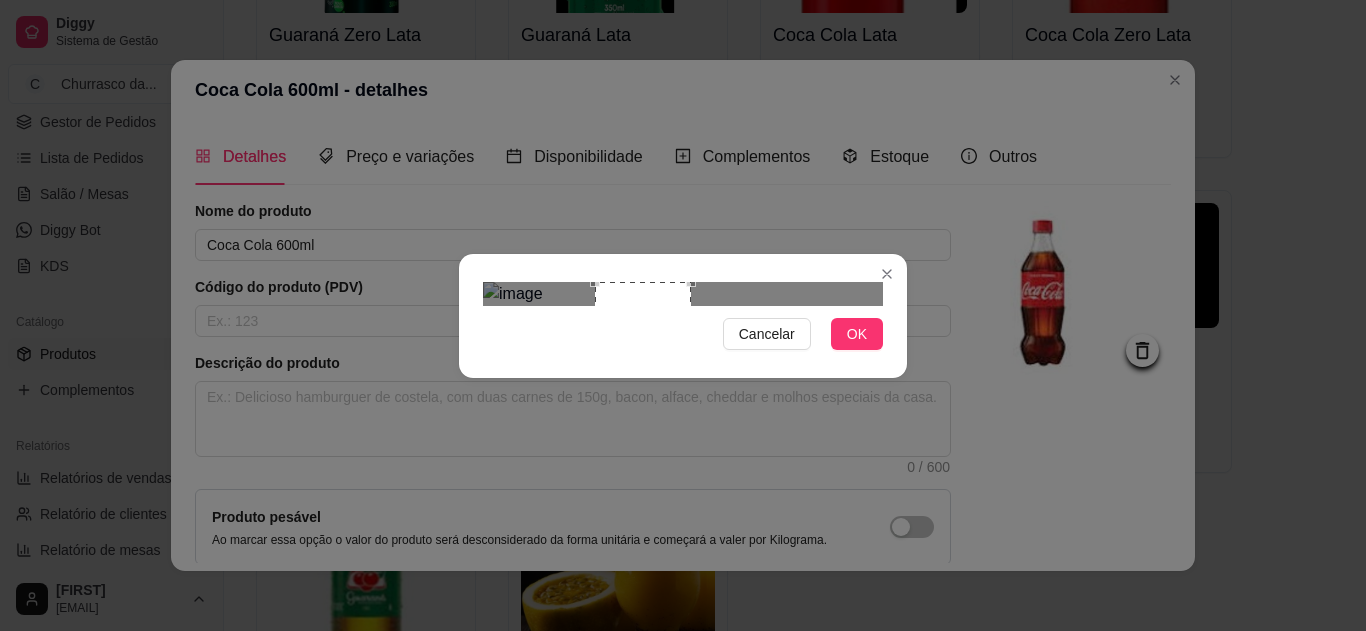 click at bounding box center (683, 294) 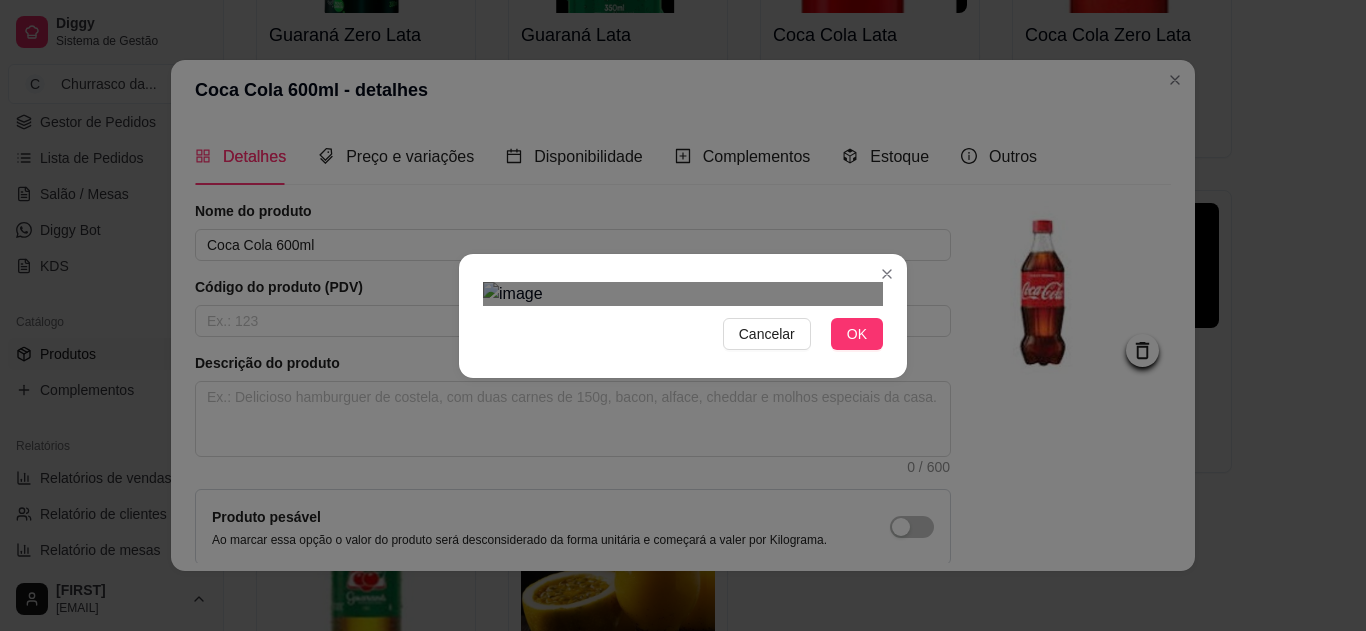 click on "Cancelar OK" at bounding box center [683, 316] 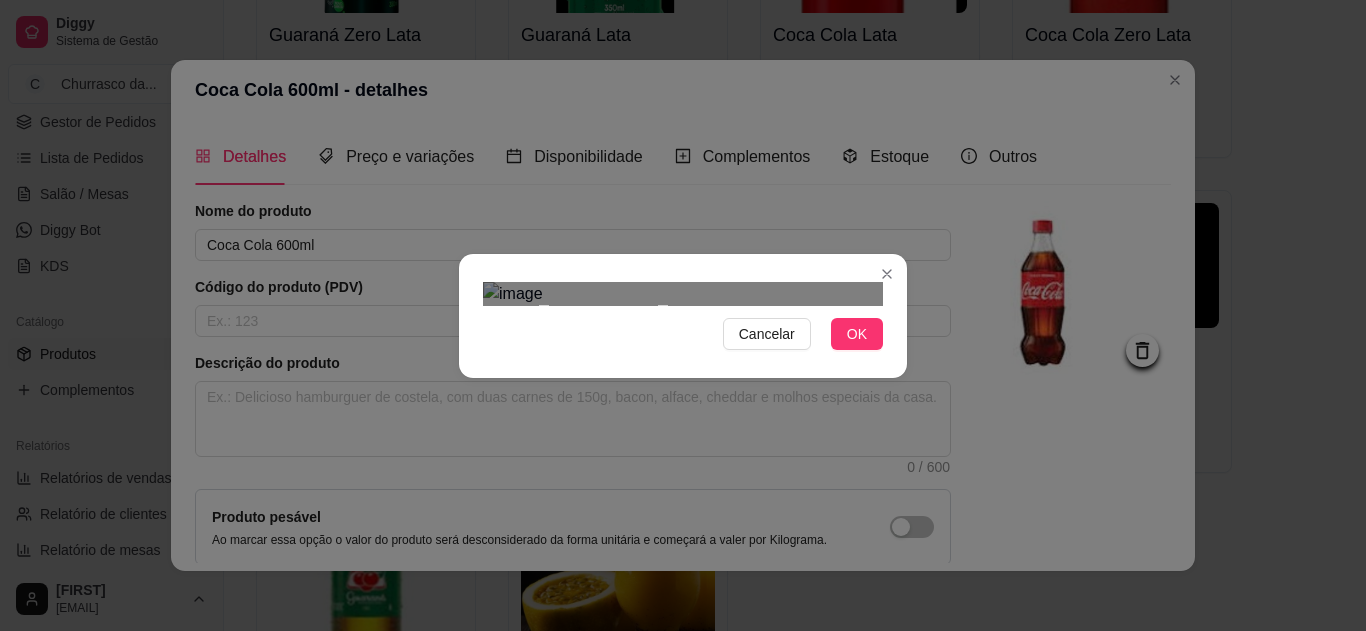 click at bounding box center [683, 294] 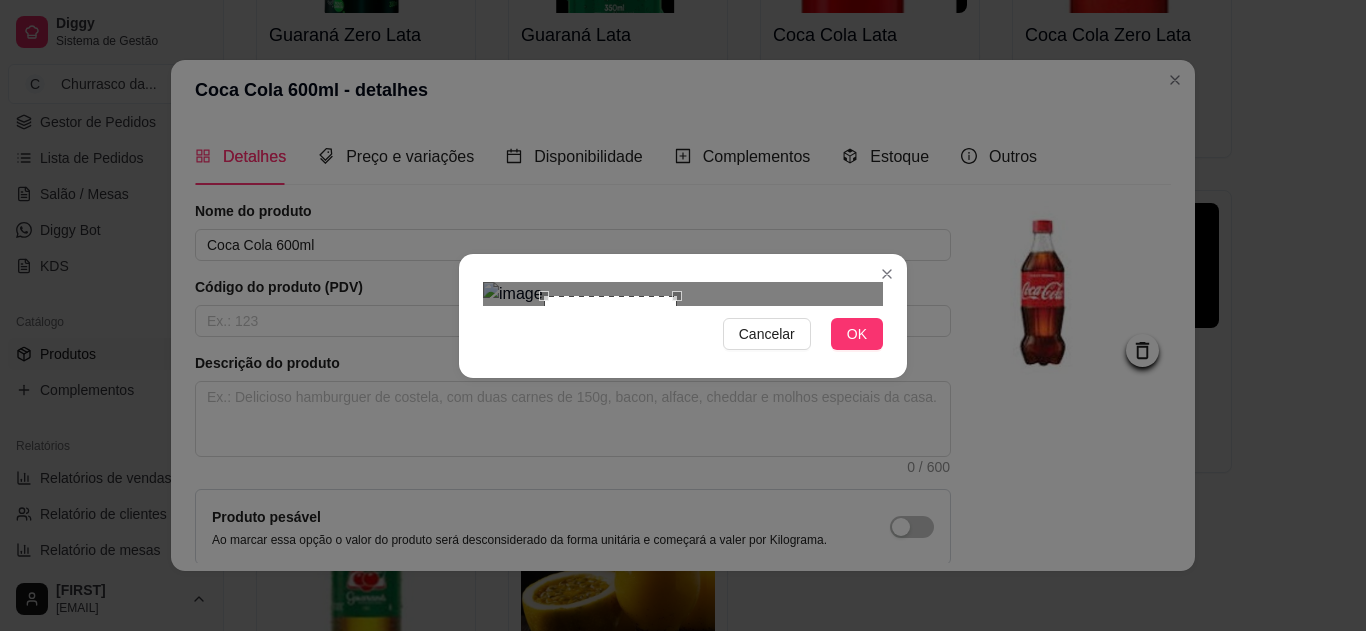click at bounding box center [670, 303] 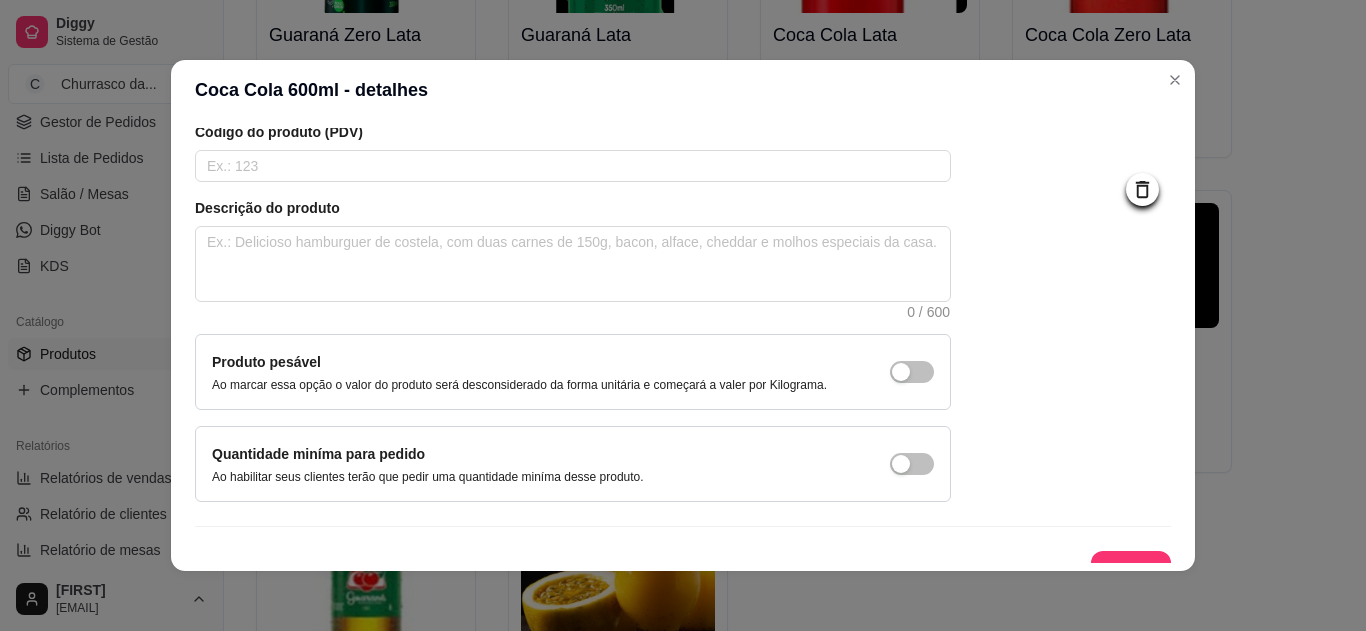 scroll, scrollTop: 183, scrollLeft: 0, axis: vertical 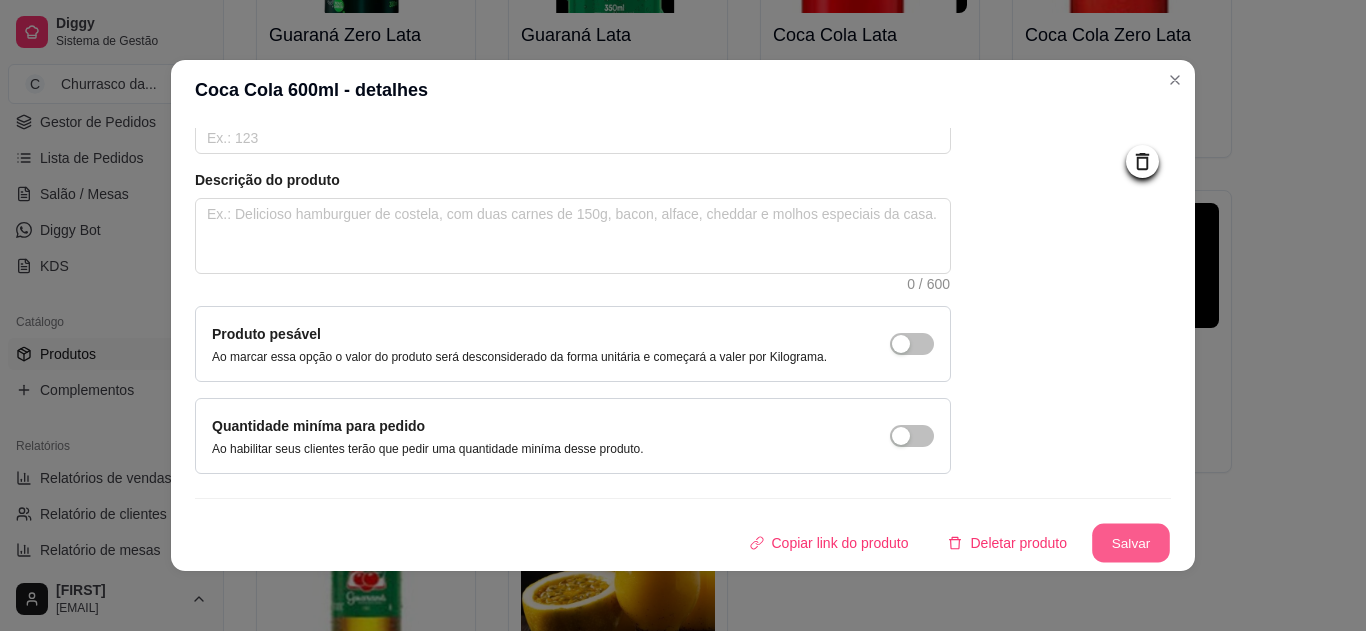 click on "Salvar" at bounding box center (1131, 543) 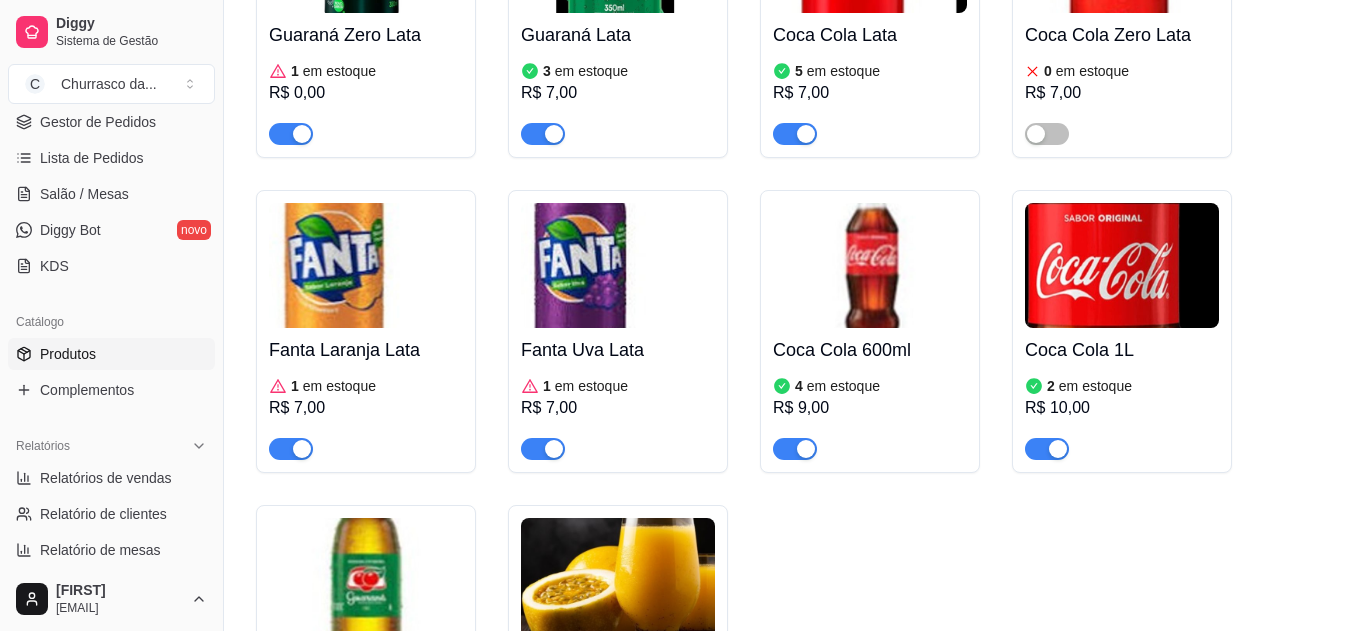 click at bounding box center [1122, 265] 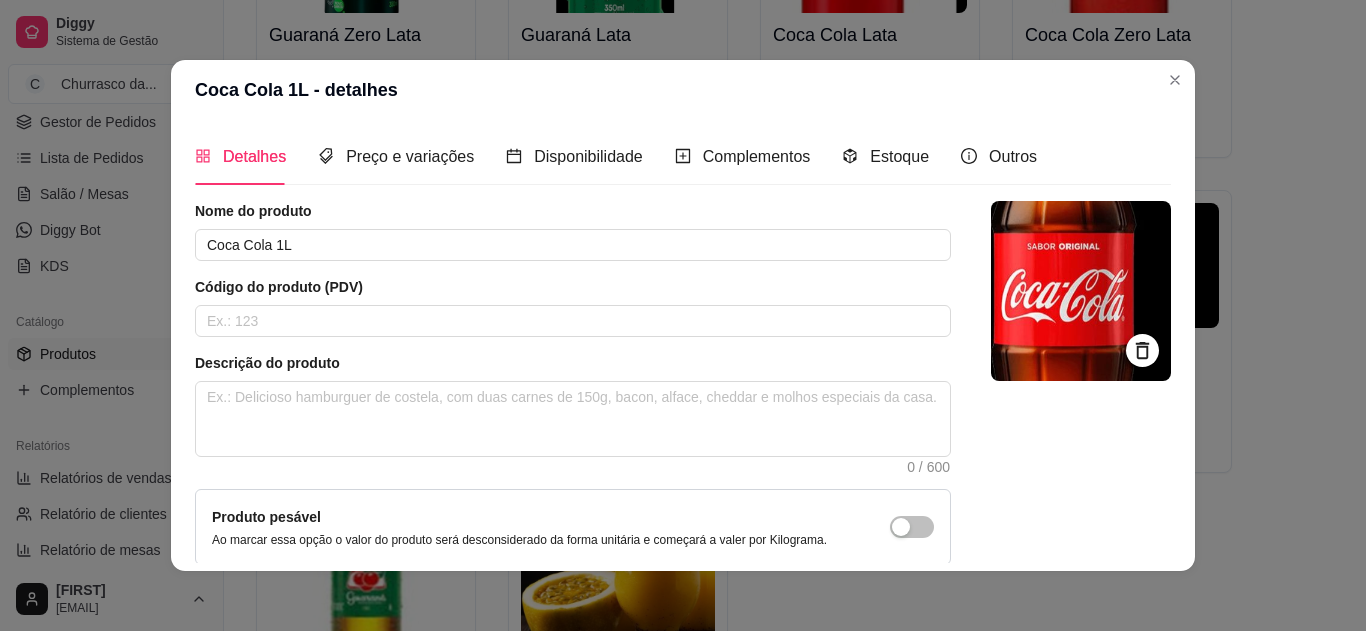 click at bounding box center (1081, 291) 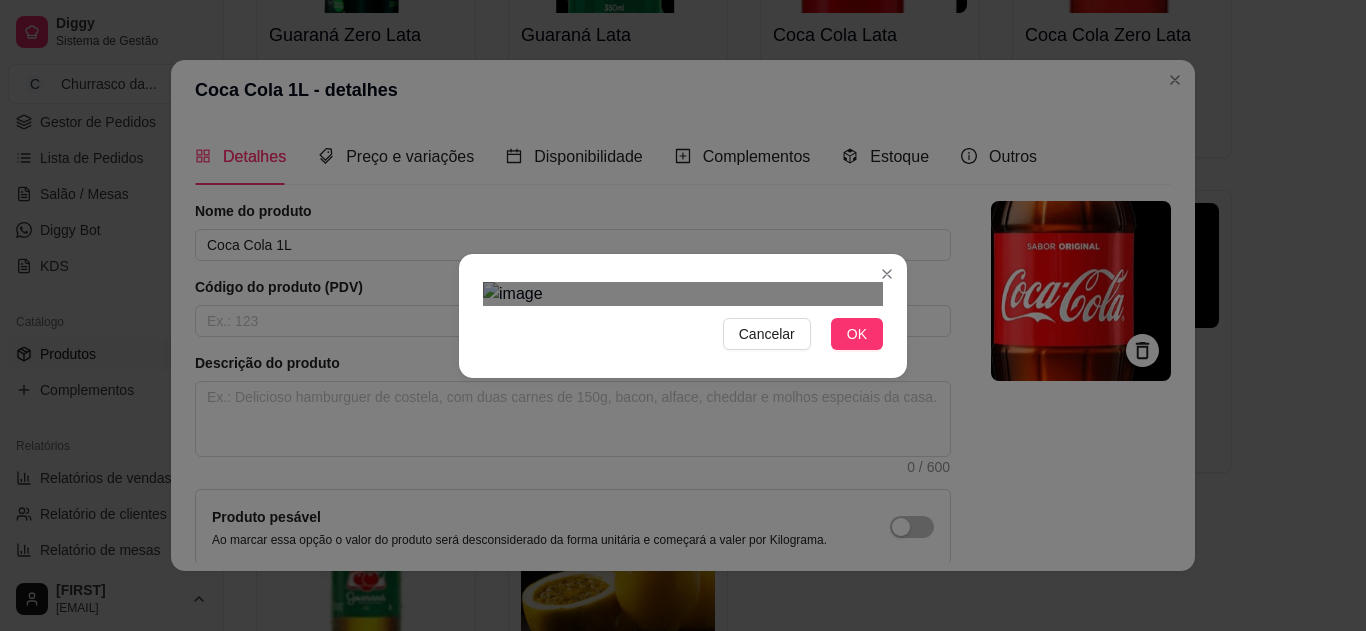 click at bounding box center (675, 603) 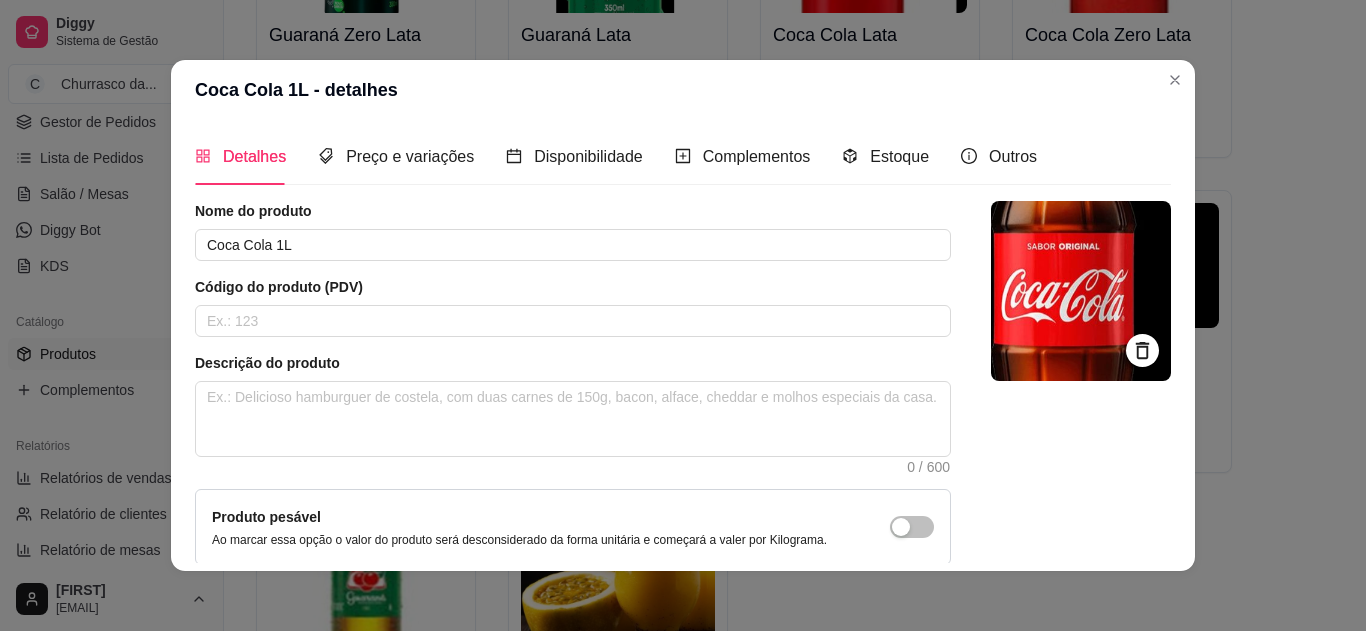 click at bounding box center [1081, 291] 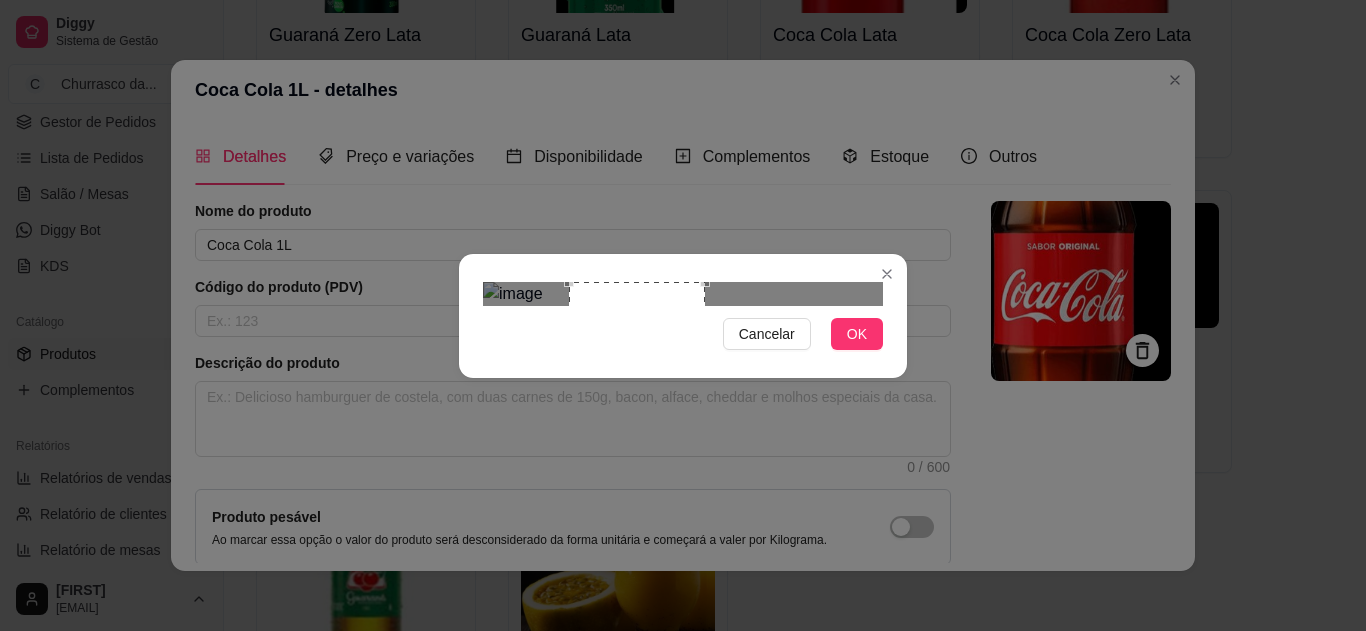 click on "Cancelar OK" at bounding box center (683, 316) 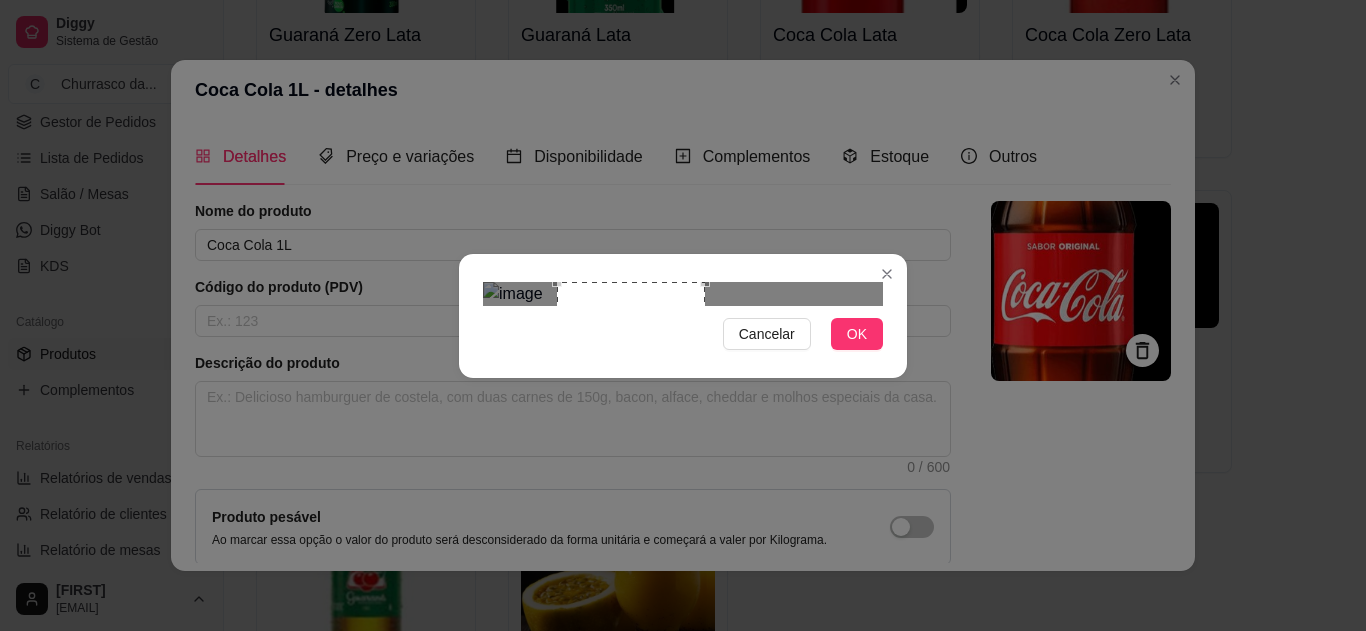 click at bounding box center [683, 294] 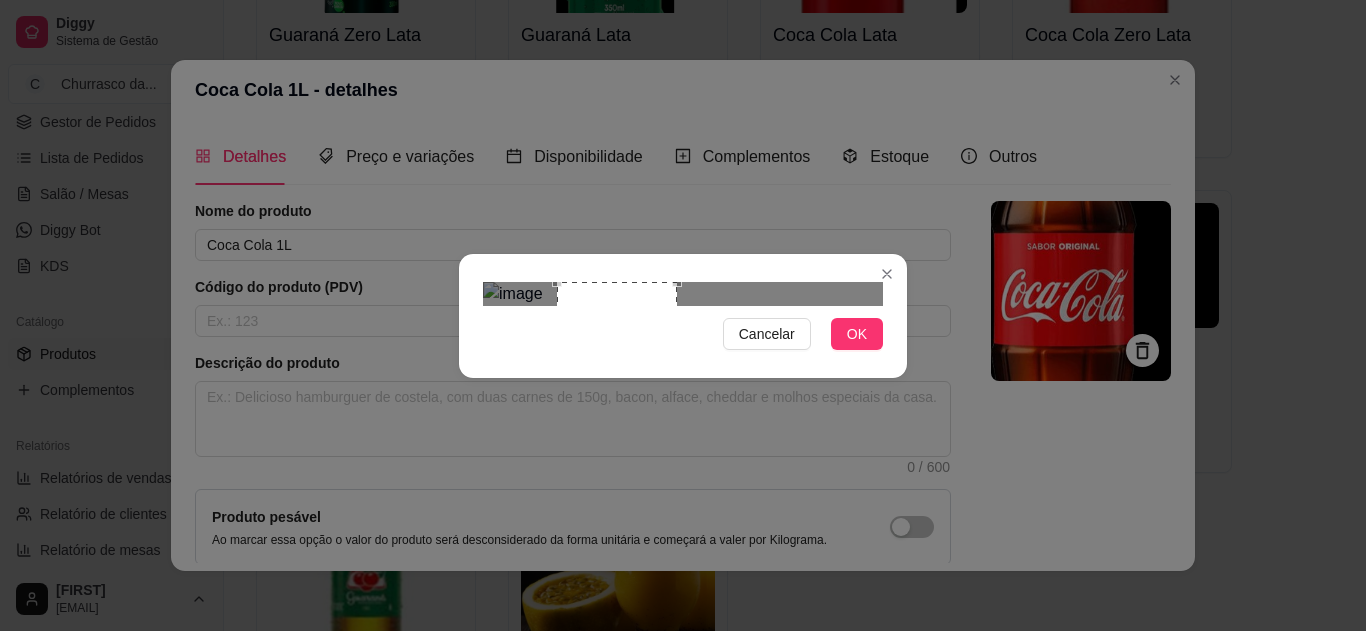 click at bounding box center (683, 294) 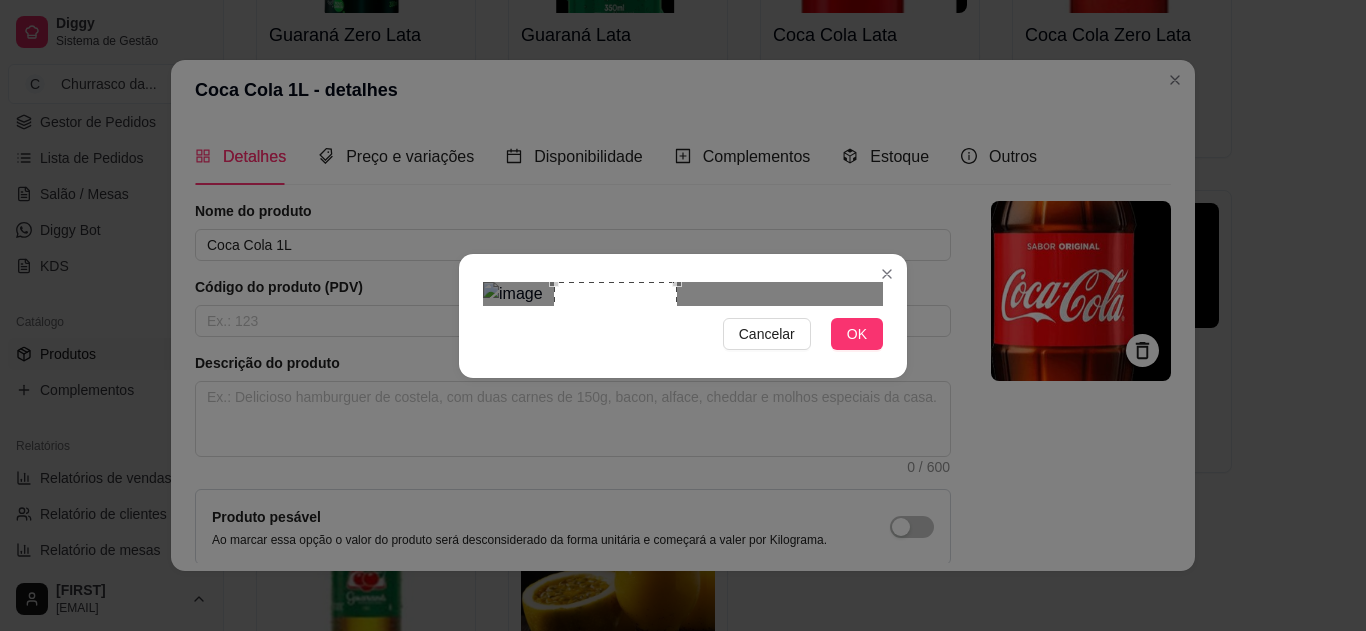 click on "Cancelar OK" at bounding box center [683, 316] 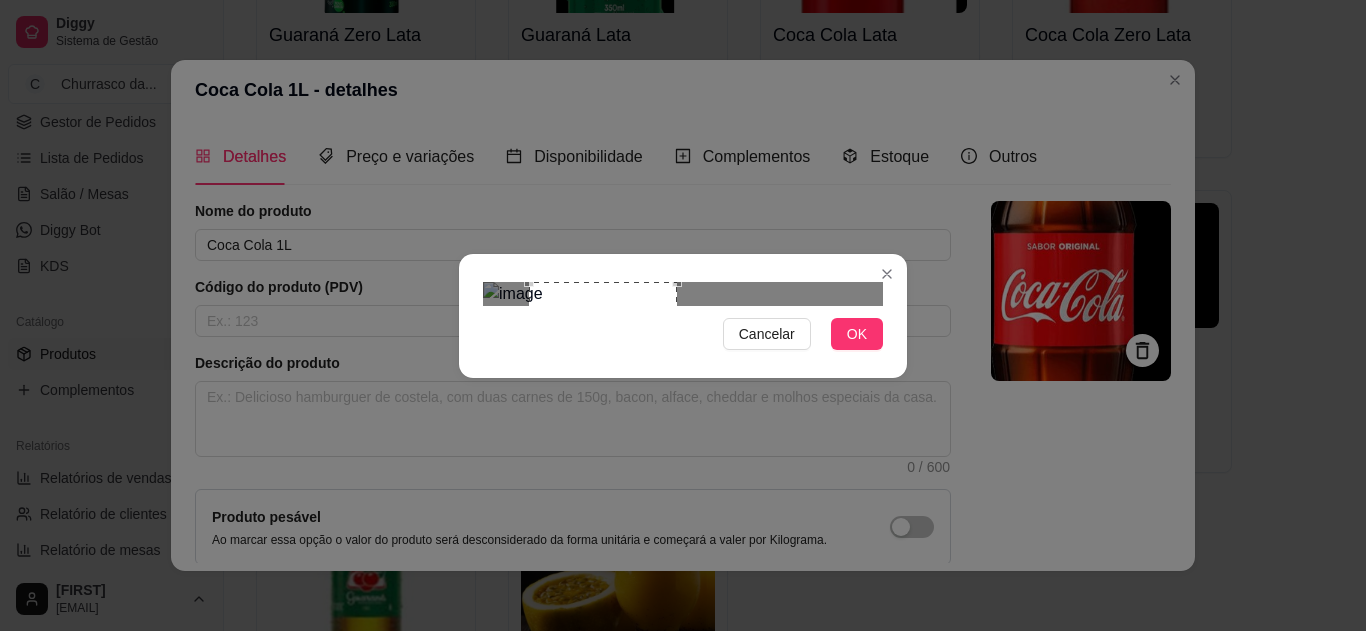 click on "Cancelar OK" at bounding box center [683, 315] 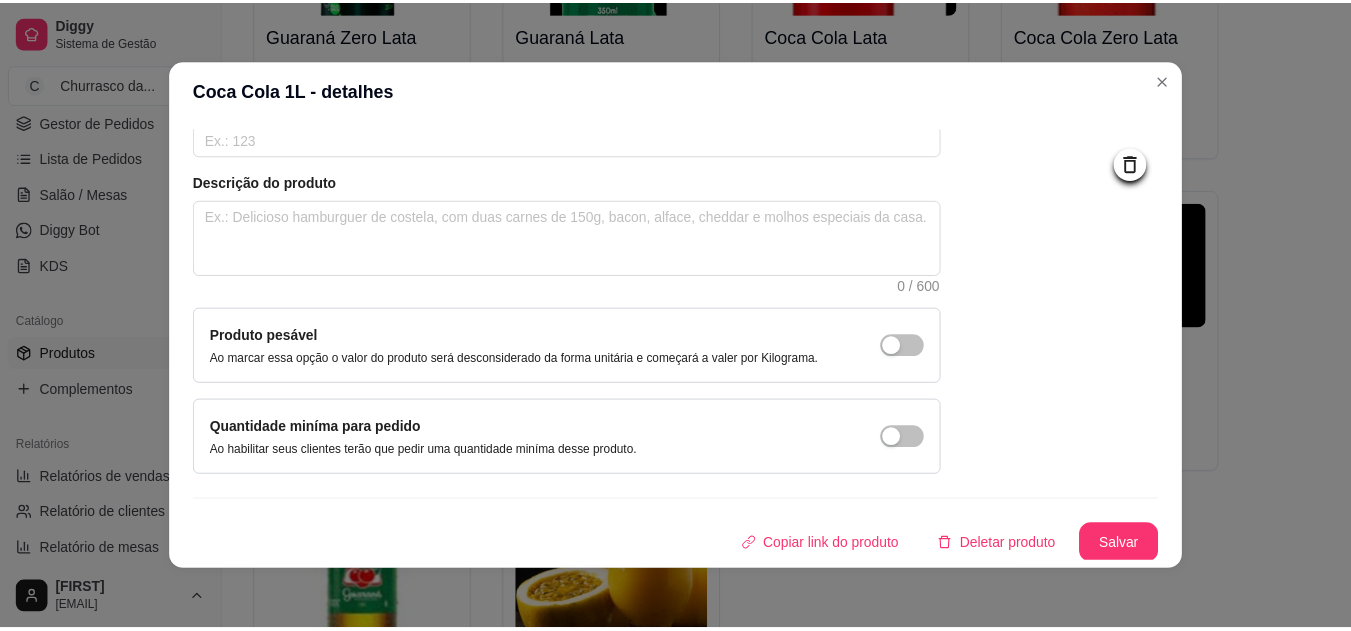 scroll, scrollTop: 183, scrollLeft: 0, axis: vertical 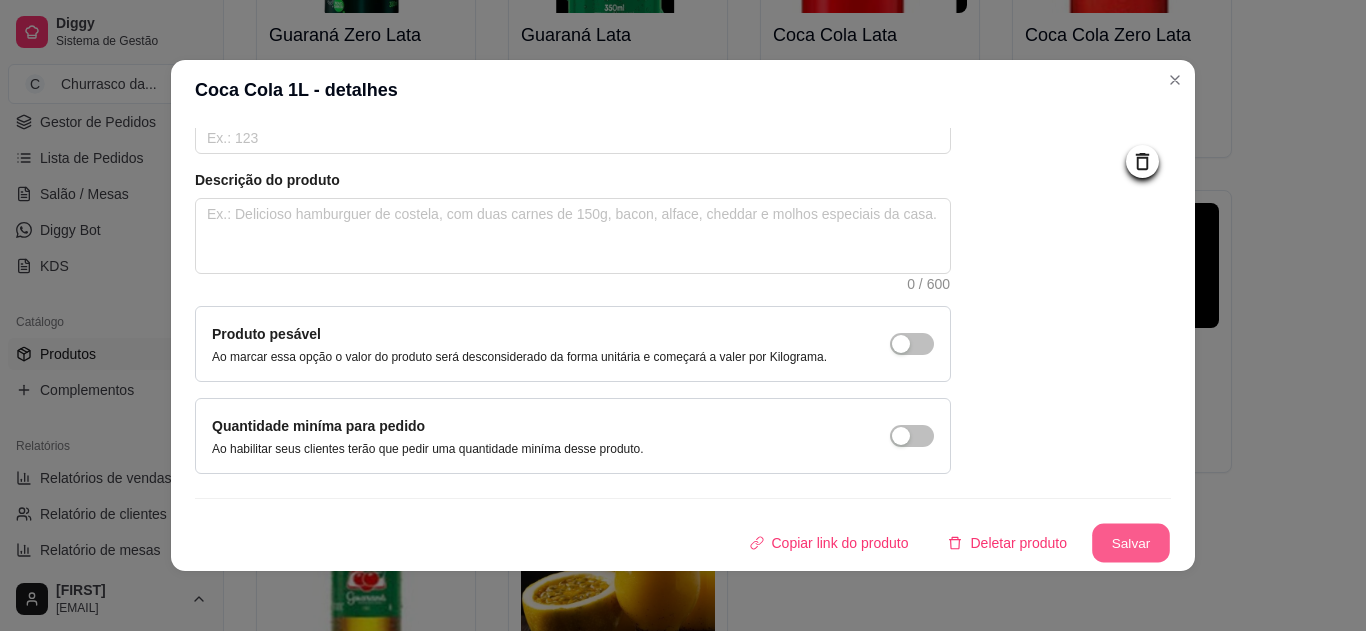 click on "Salvar" at bounding box center [1131, 543] 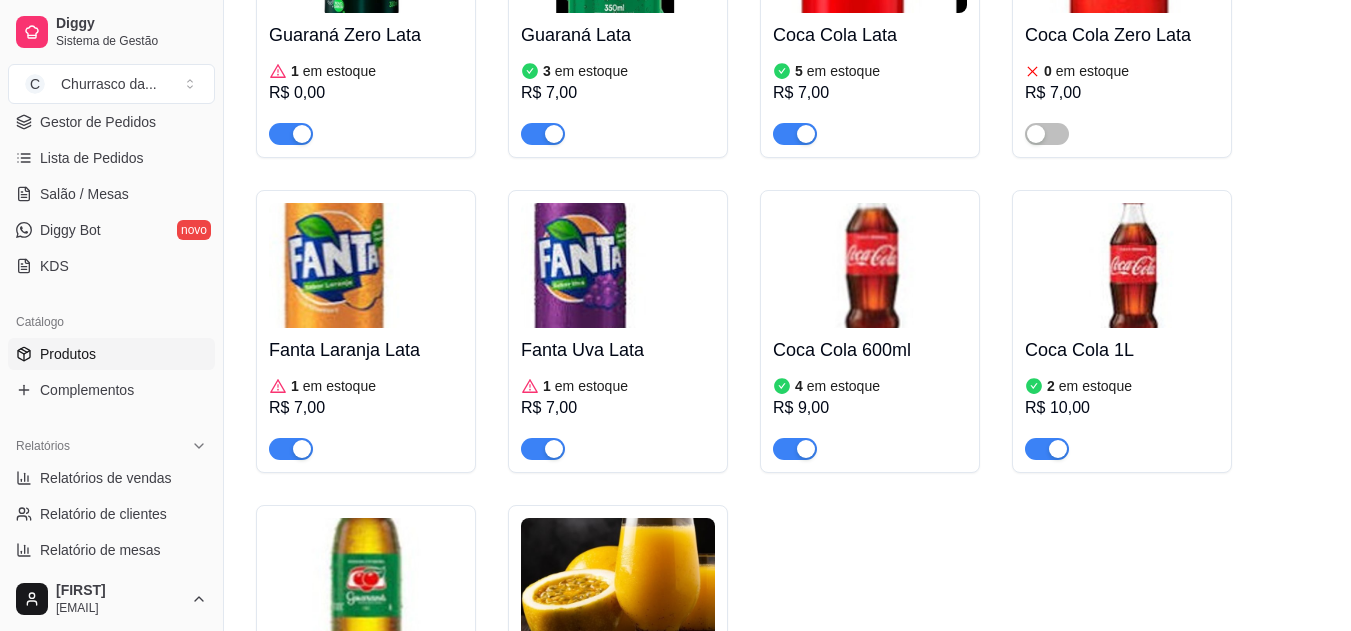 click at bounding box center [366, 580] 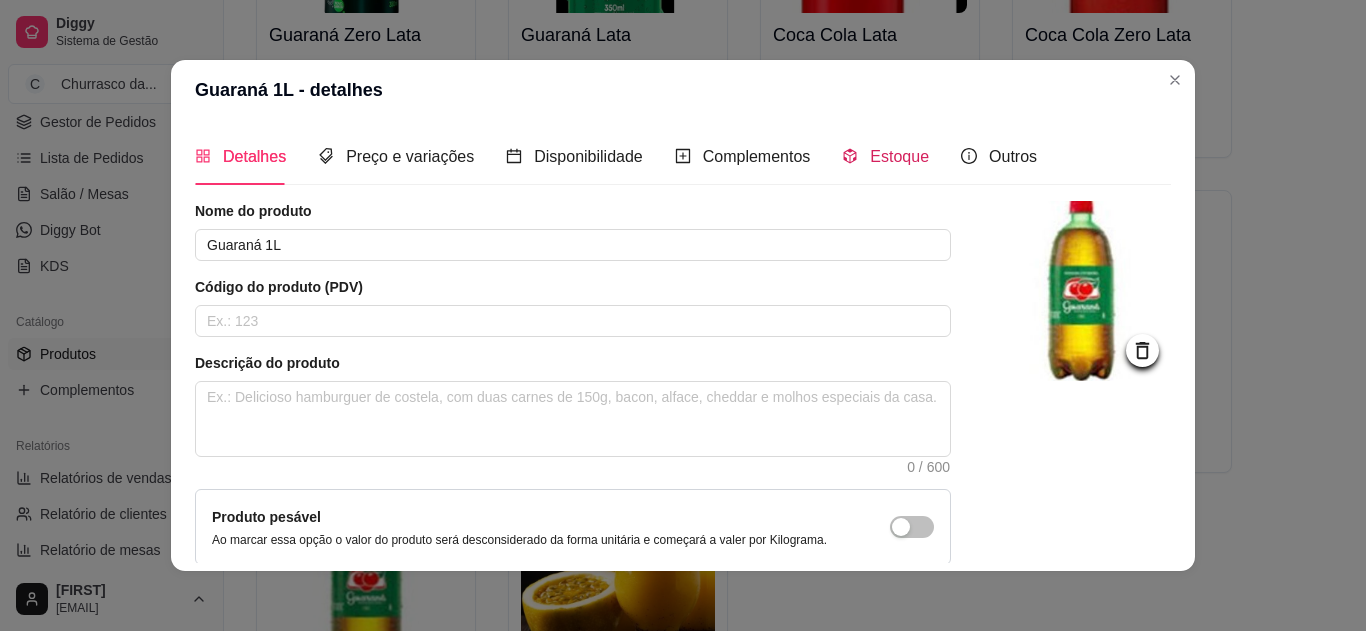 click on "Estoque" at bounding box center (885, 156) 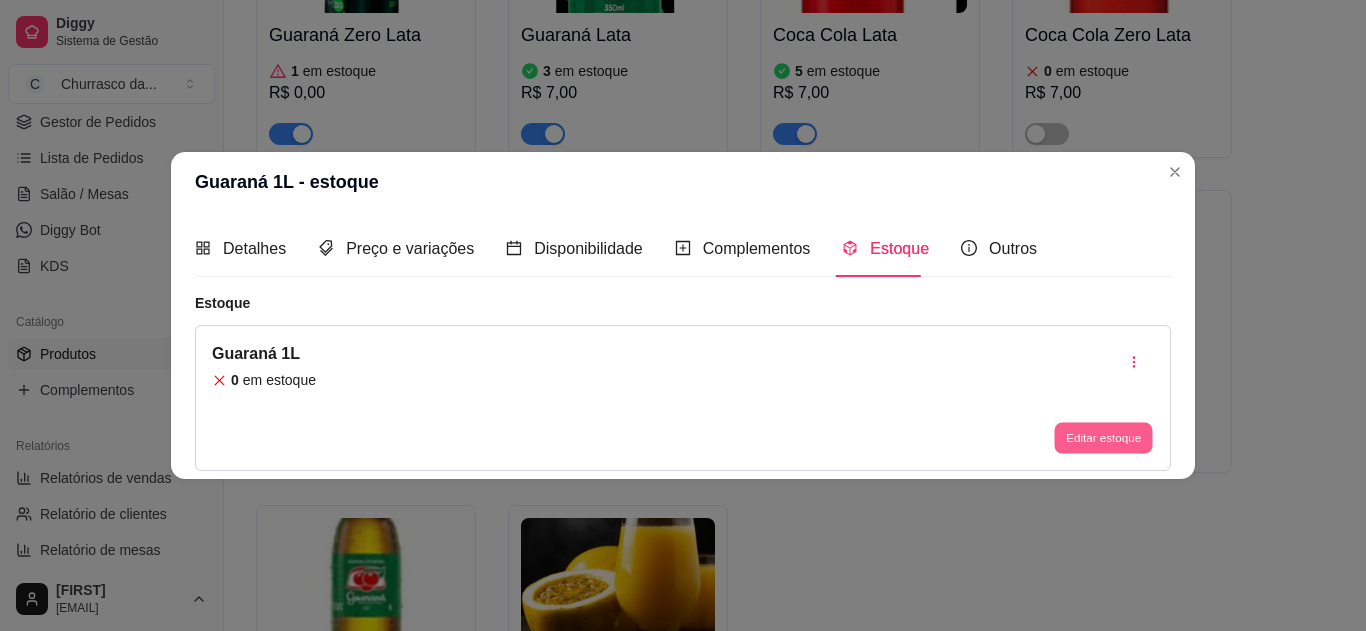 click on "Editar estoque" at bounding box center (1103, 438) 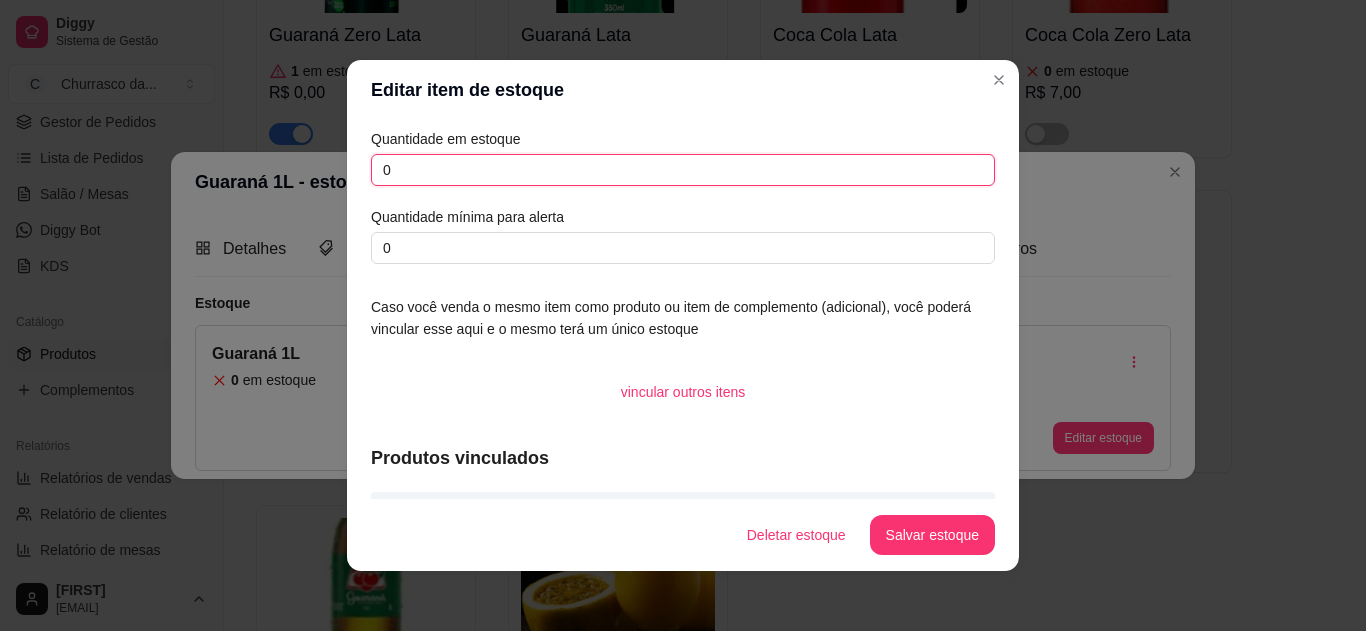 click on "0" at bounding box center [683, 170] 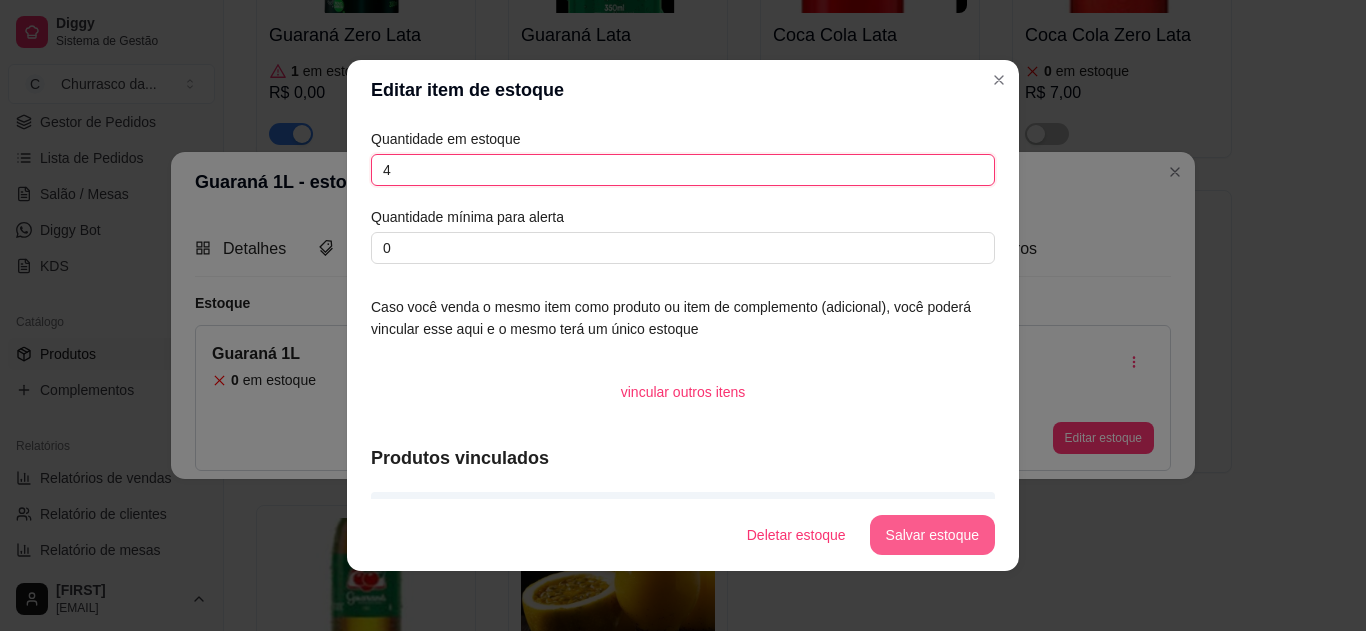 type on "4" 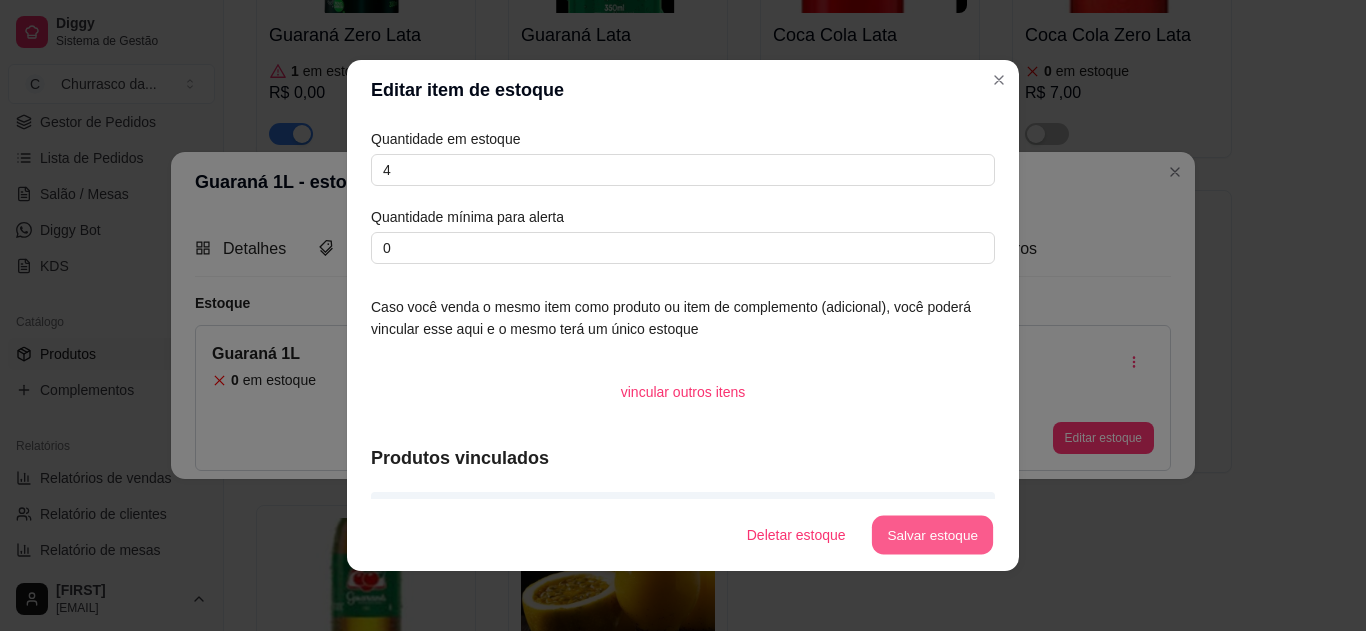 click on "Salvar estoque" at bounding box center [932, 535] 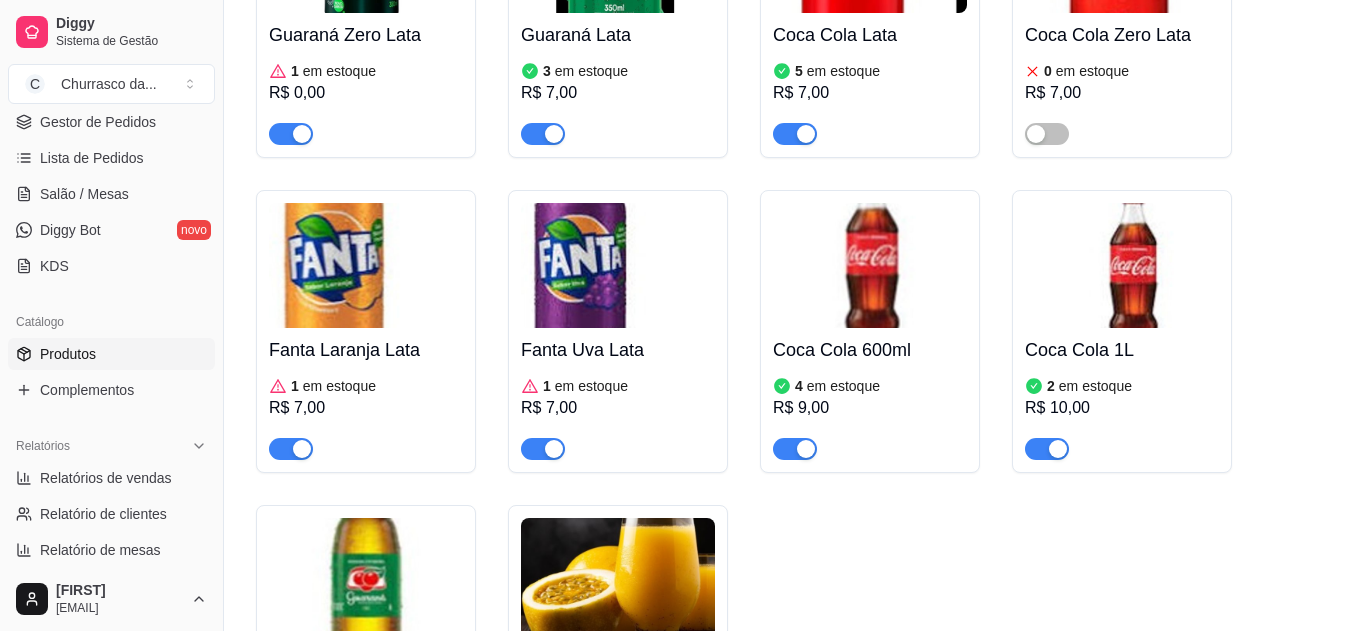 click on "Fanta Uva Lata" at bounding box center (618, 350) 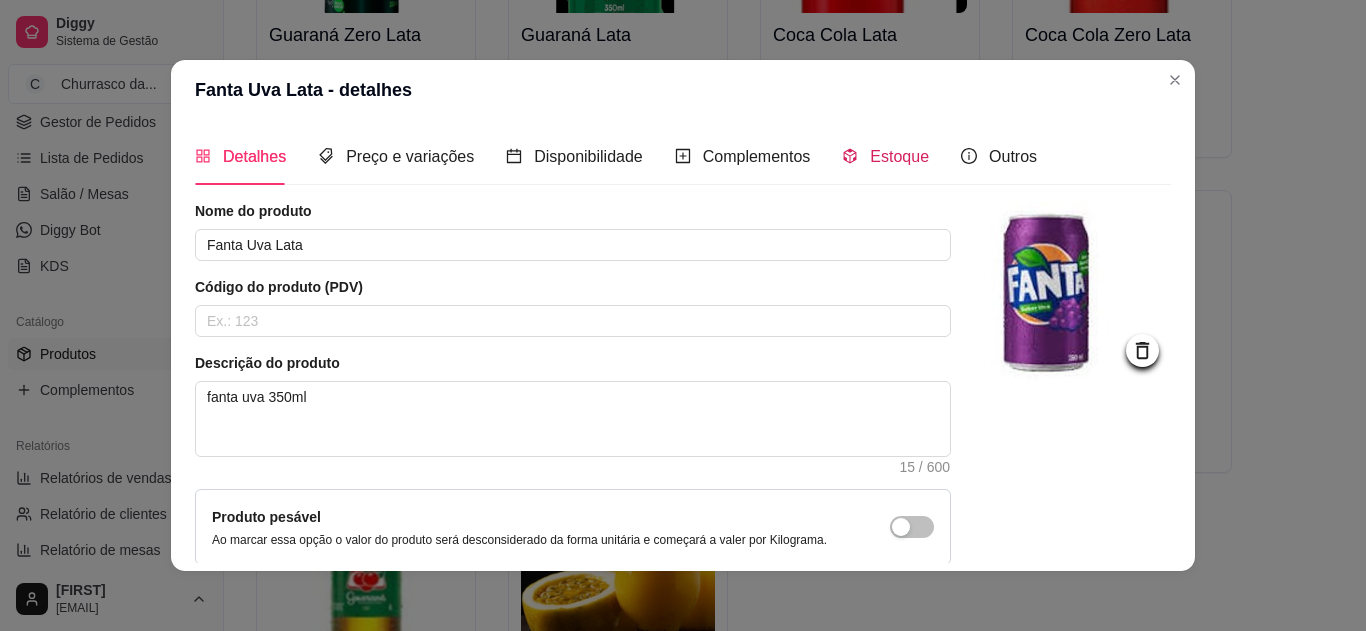 click on "Estoque" at bounding box center (885, 156) 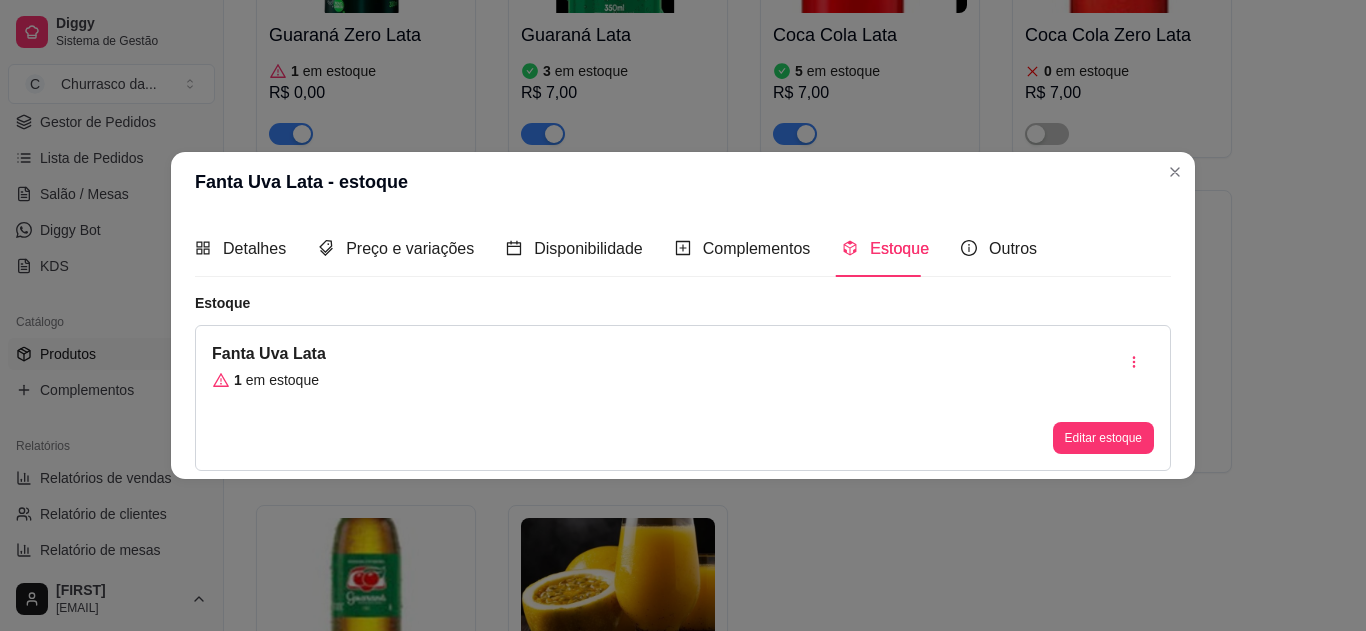 type 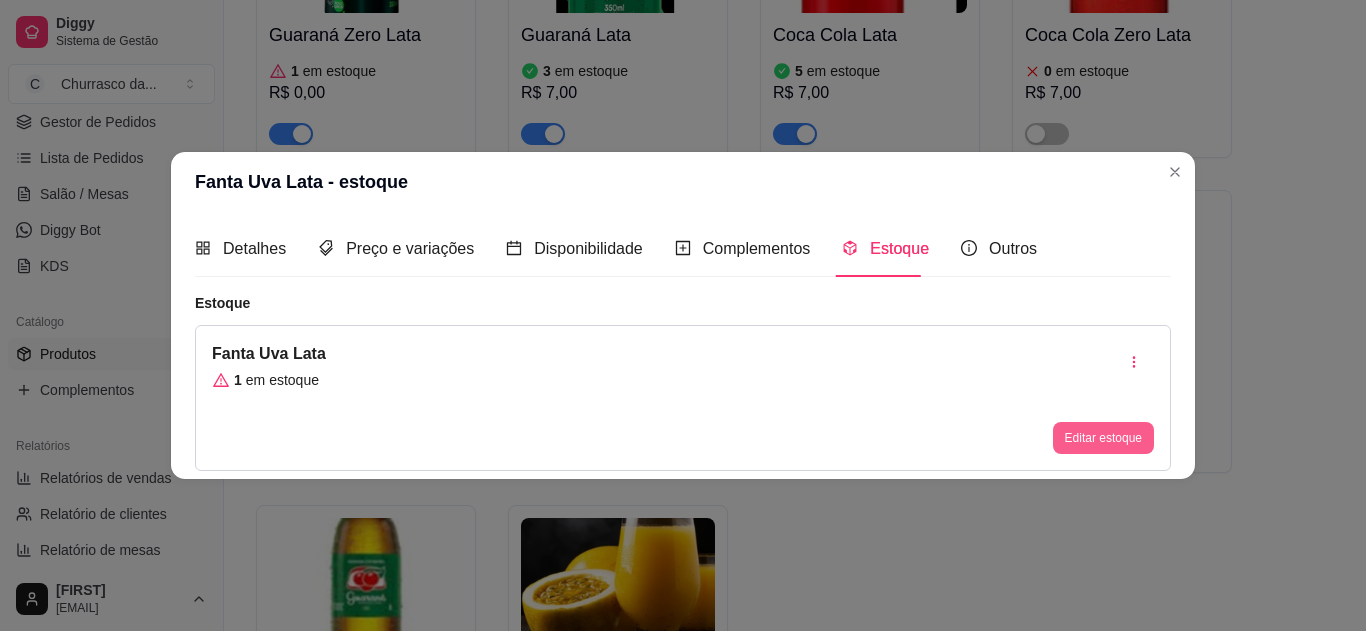 click on "Editar estoque" at bounding box center [1103, 438] 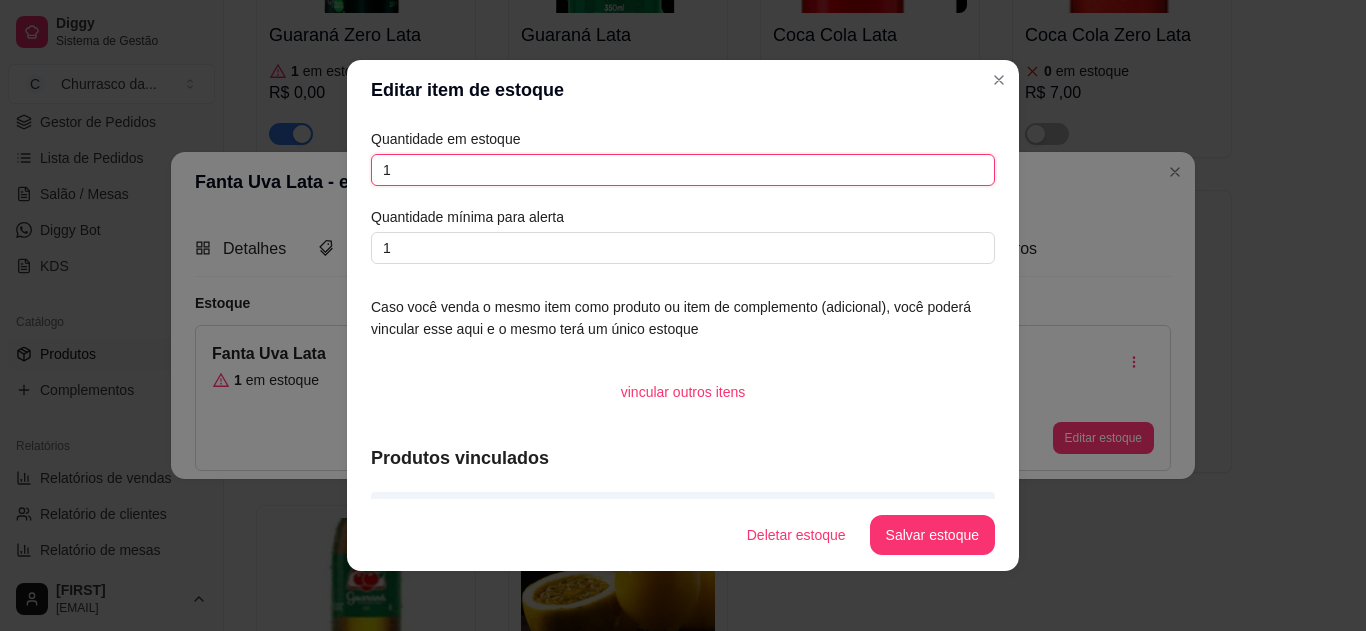 click on "1" at bounding box center [683, 170] 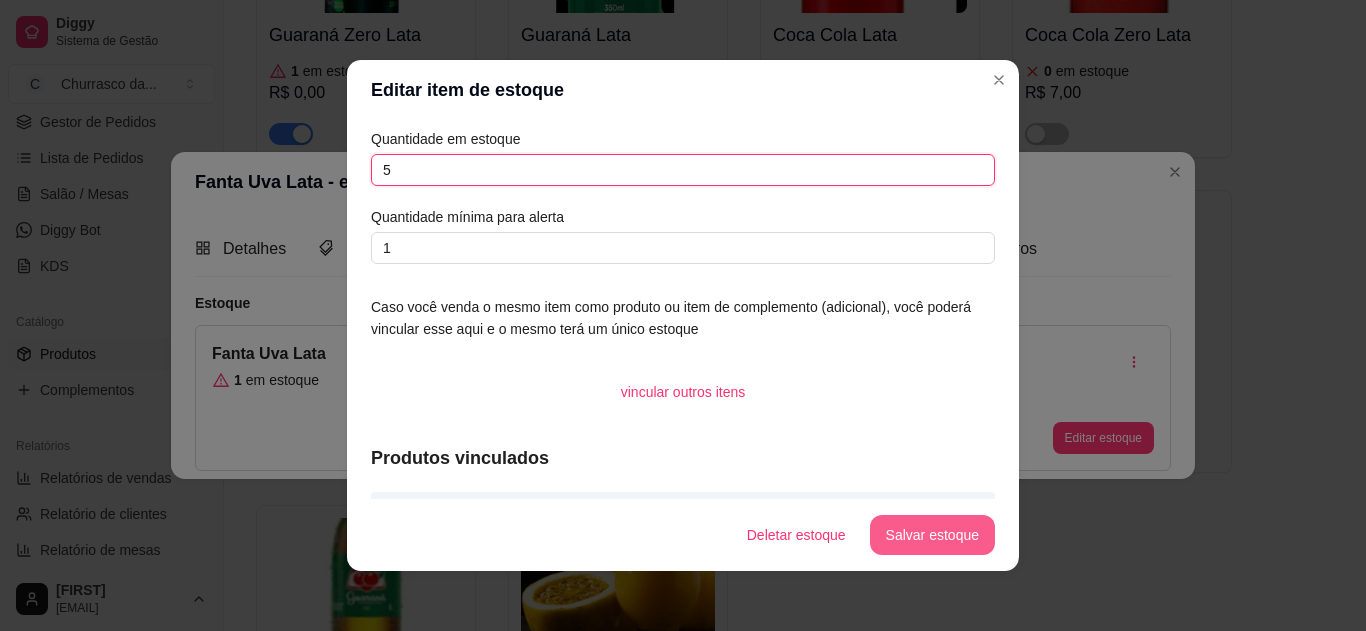 type on "5" 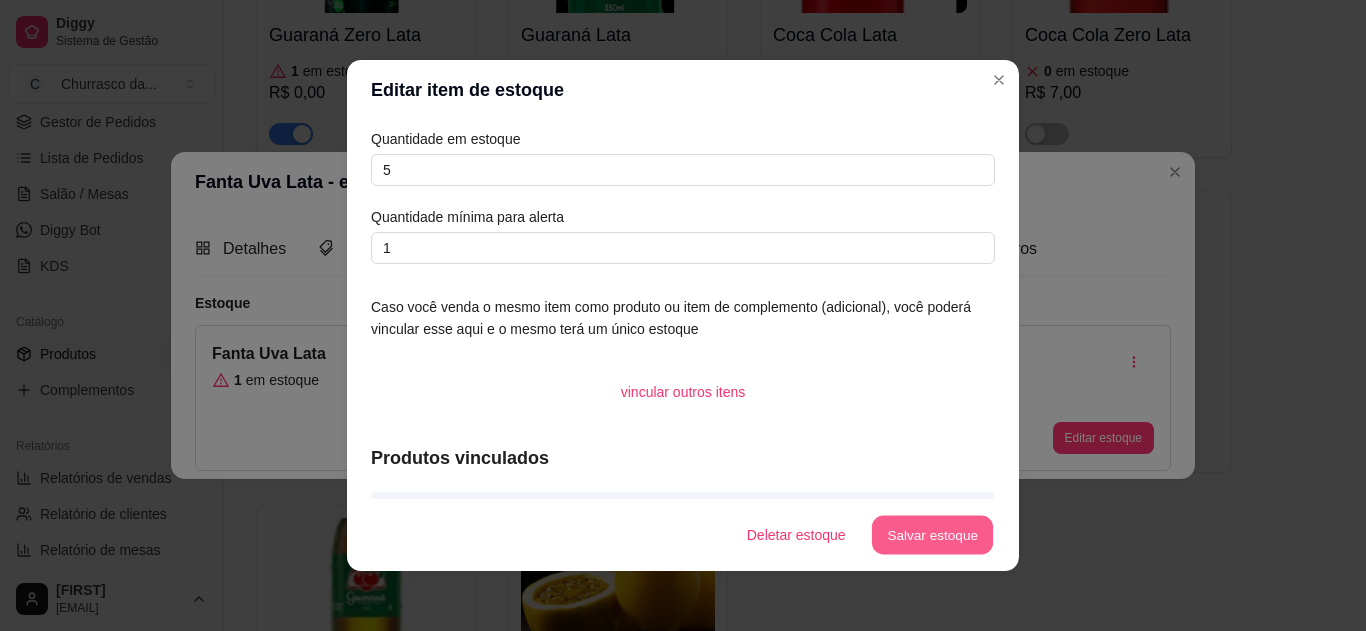 click on "Salvar estoque" at bounding box center (932, 535) 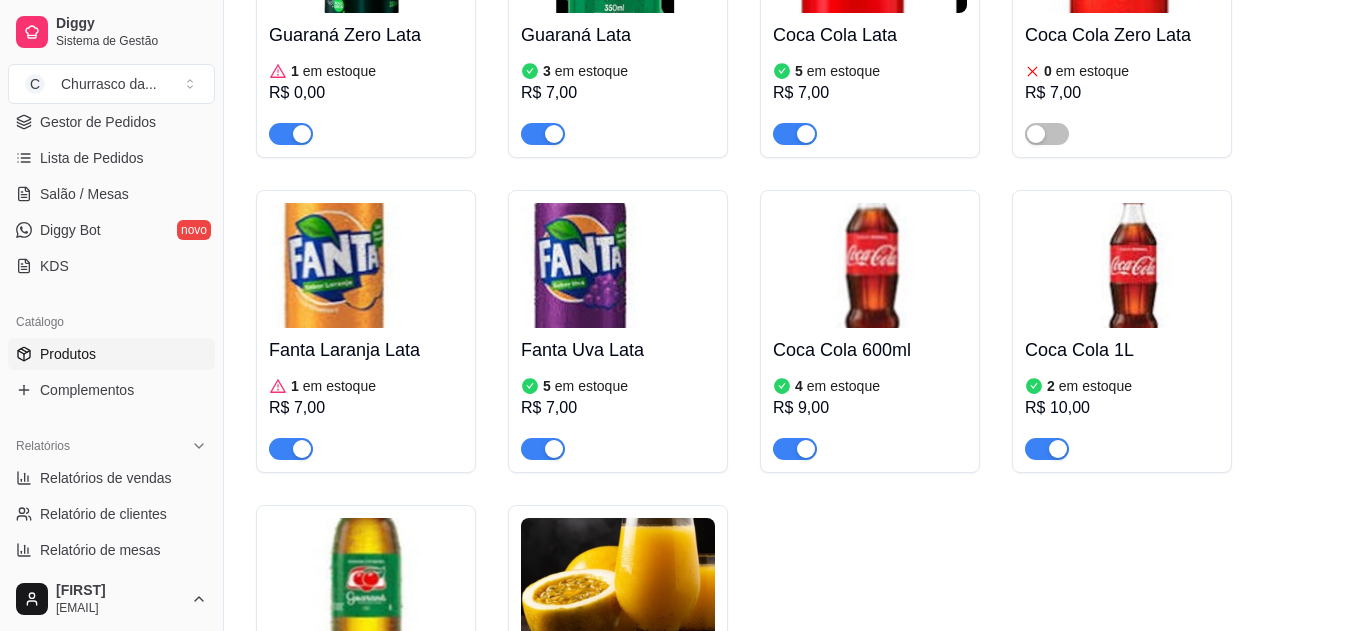 click on "Fanta Laranja Lata   1 em estoque R$ 7,00" at bounding box center [366, 394] 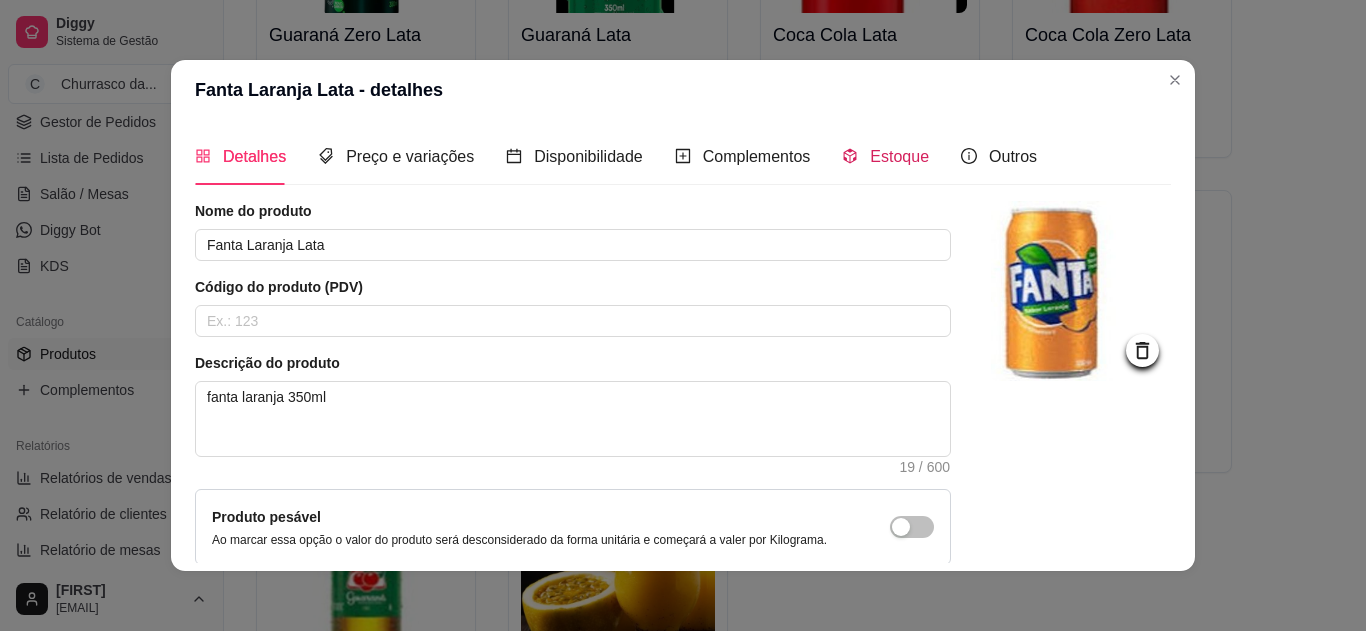 click on "Estoque" at bounding box center (899, 156) 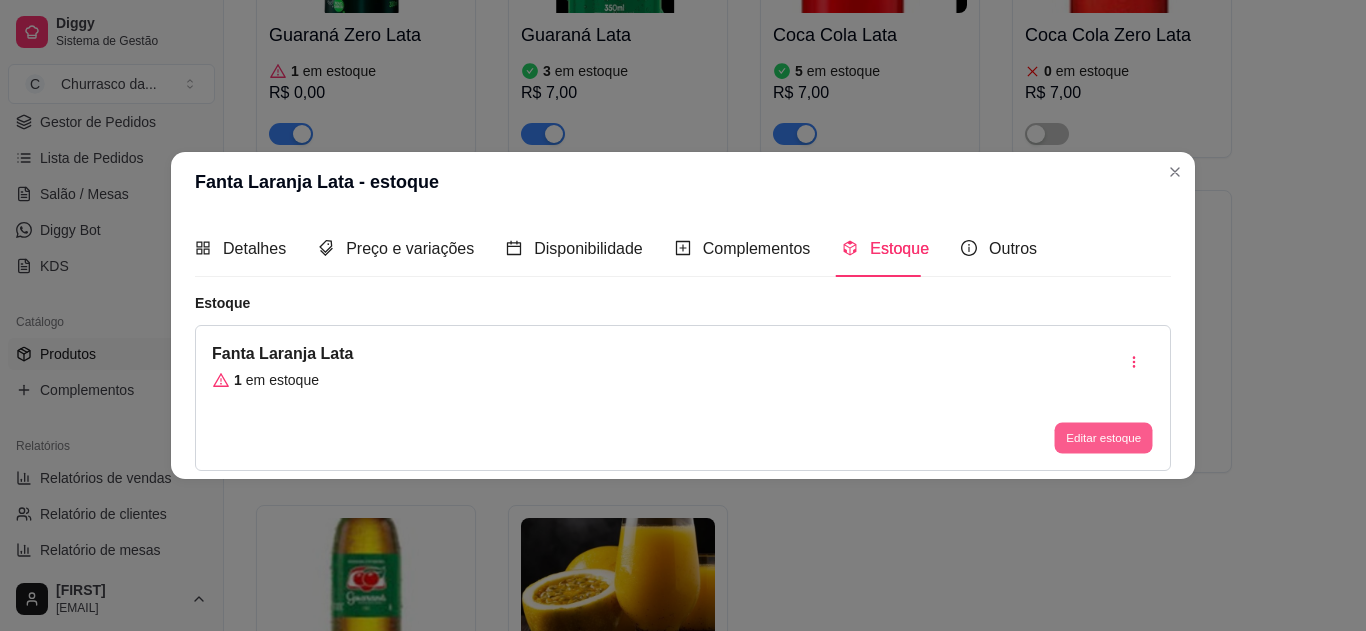 click on "Editar estoque" at bounding box center [1103, 438] 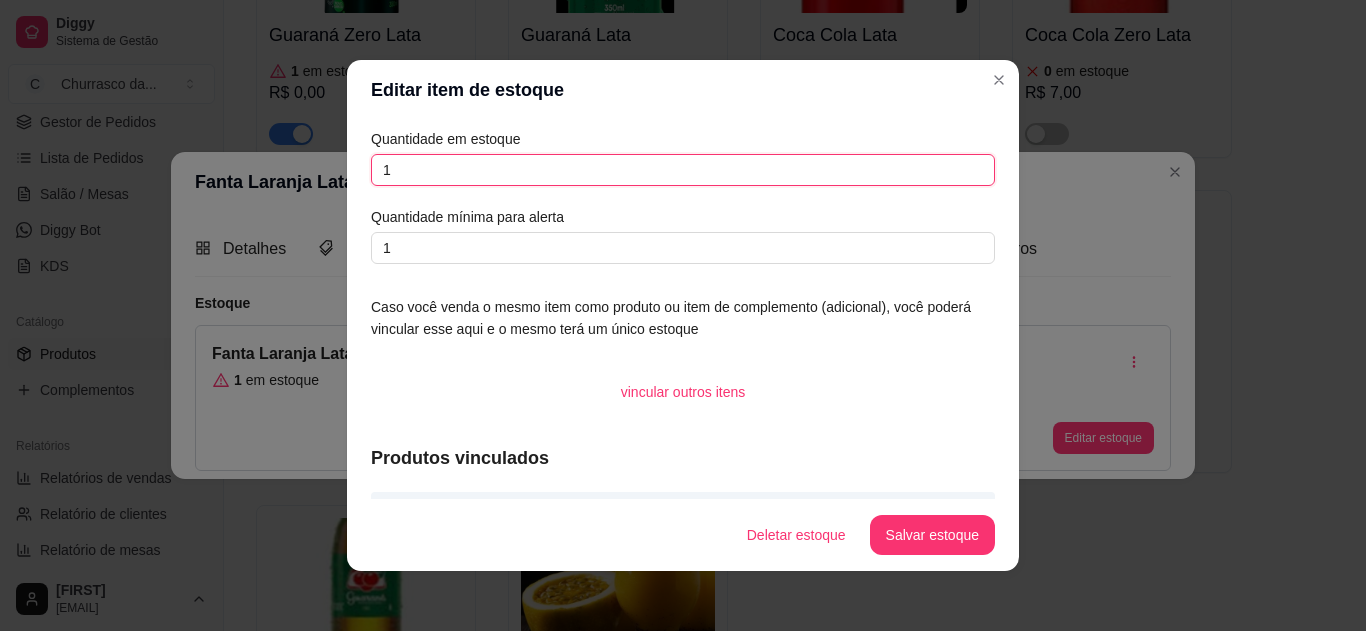 click on "1" at bounding box center (683, 170) 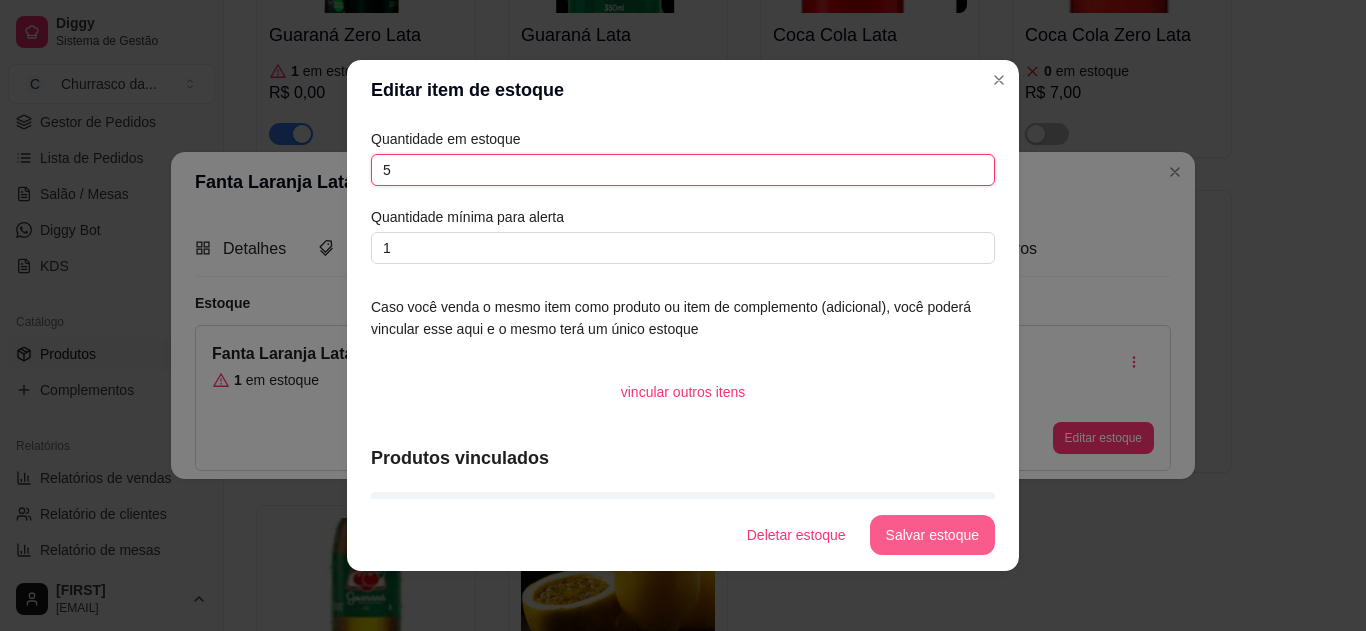 type on "5" 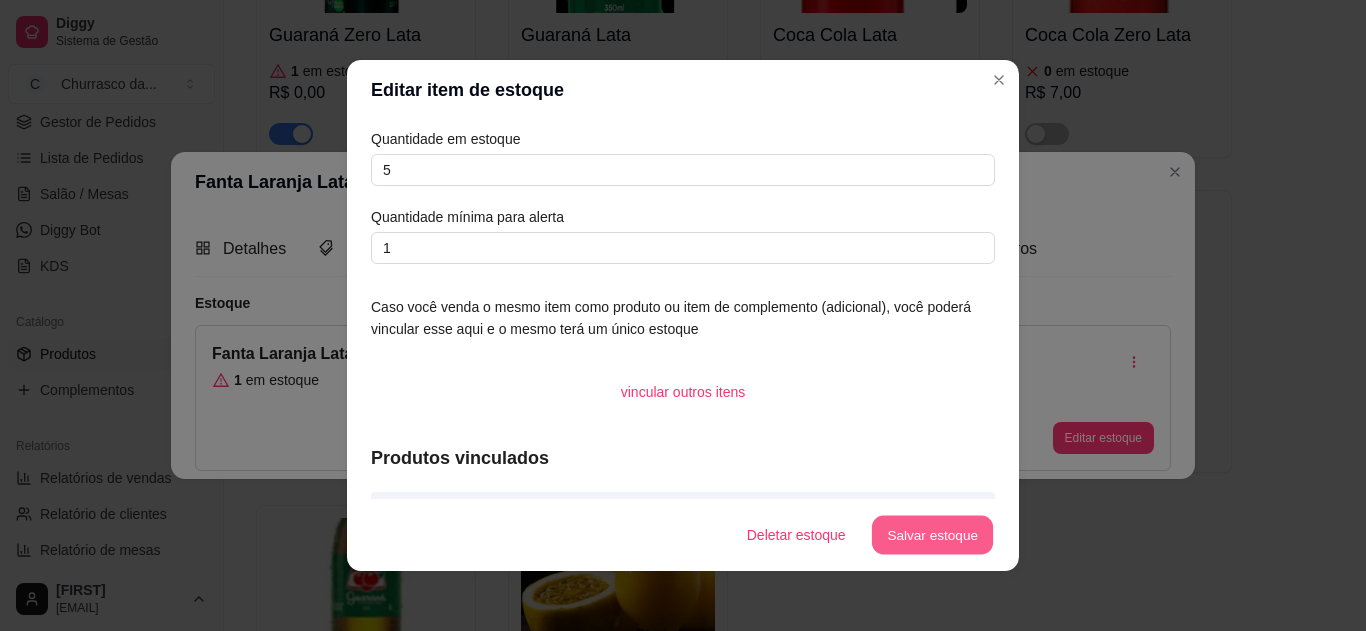 click on "Salvar estoque" at bounding box center (932, 535) 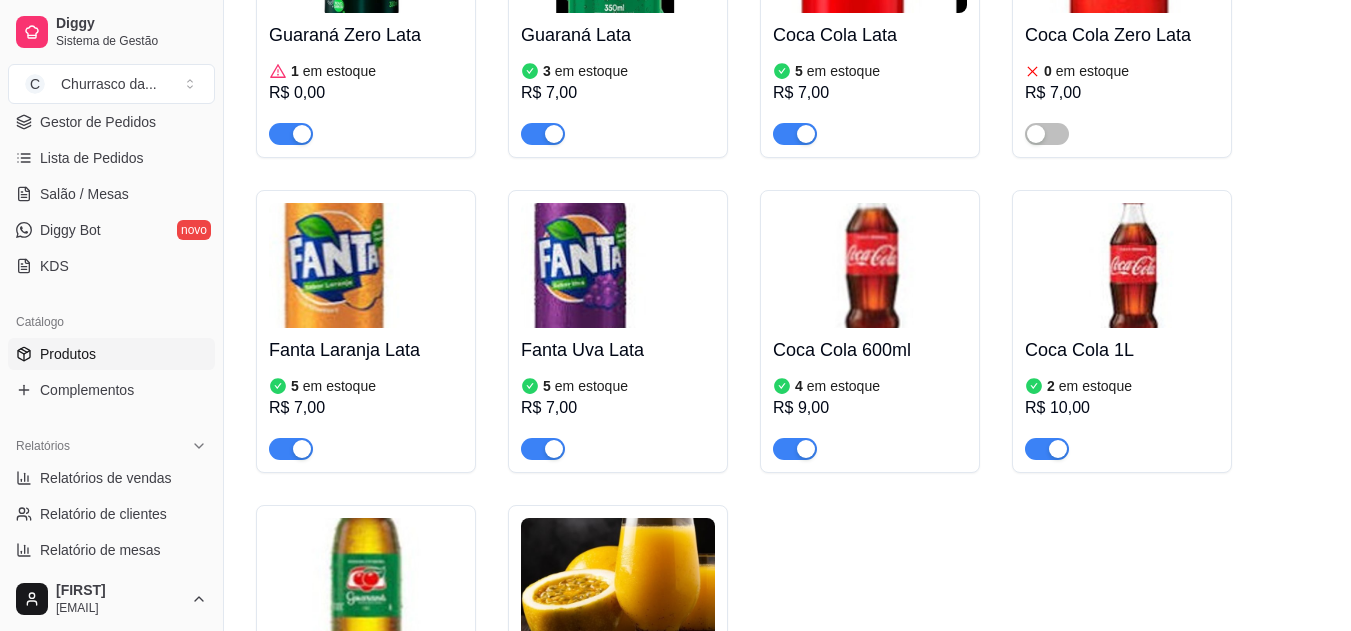 click on "em estoque" at bounding box center [1092, 71] 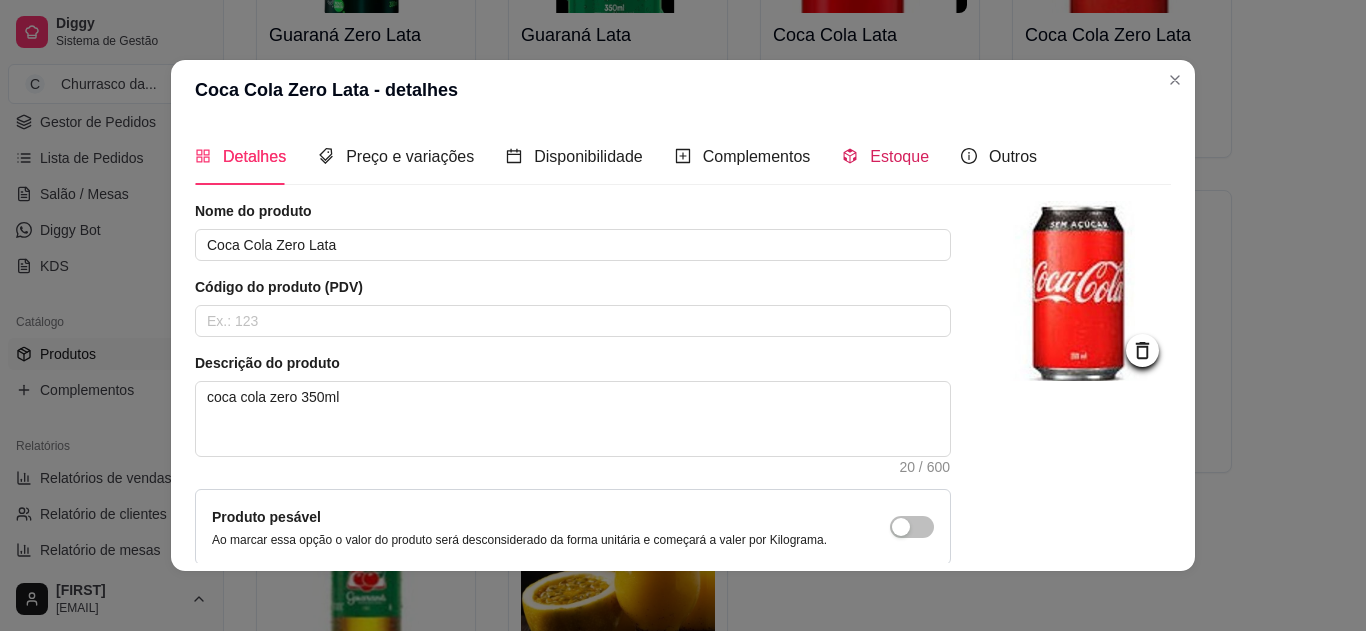 click on "Estoque" at bounding box center [885, 156] 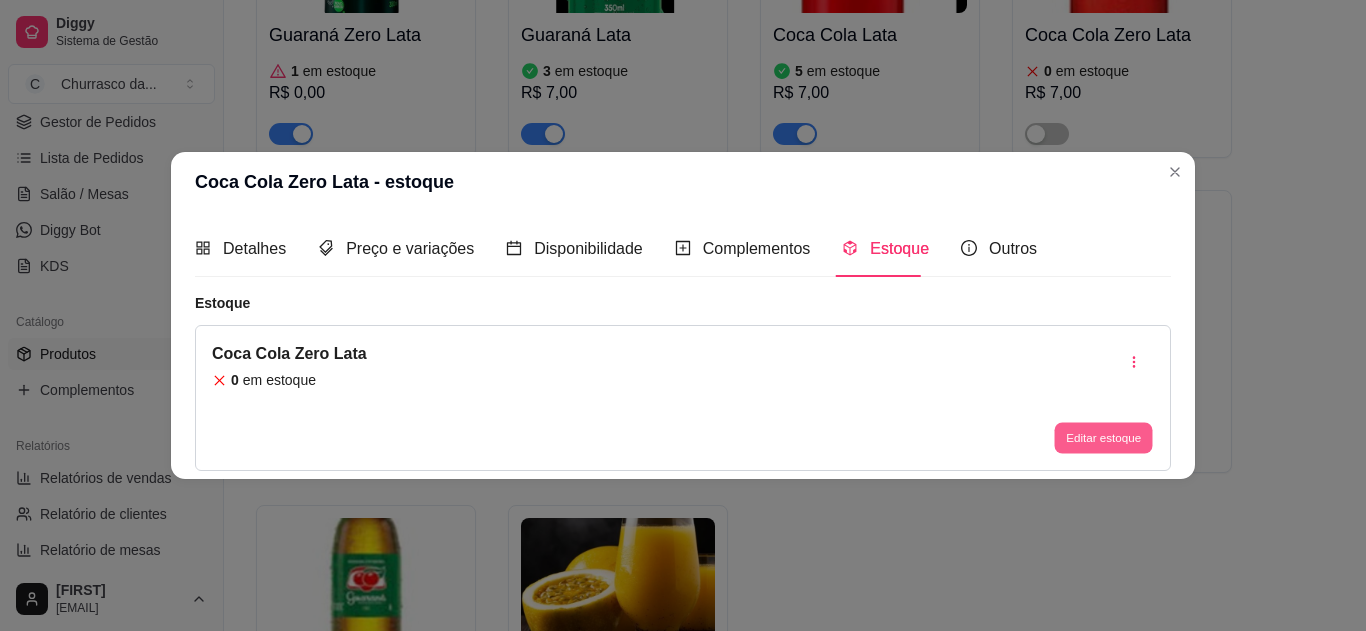 click on "Editar estoque" at bounding box center (1103, 438) 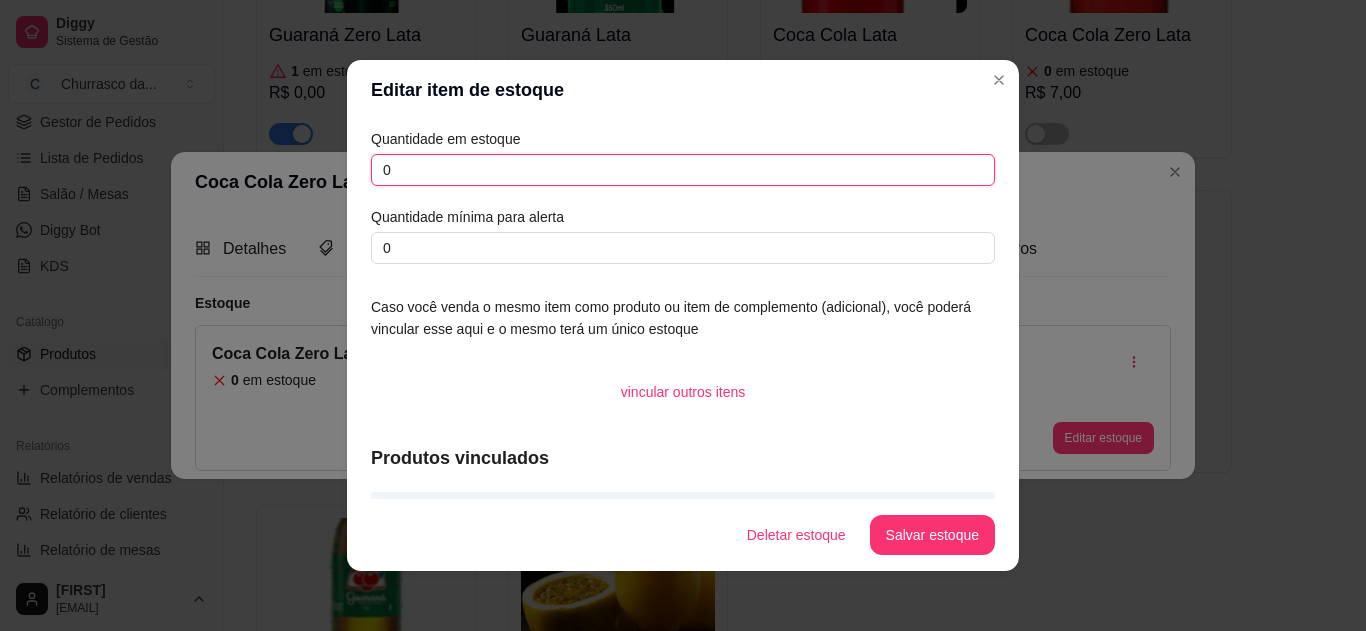 click on "0" at bounding box center (683, 170) 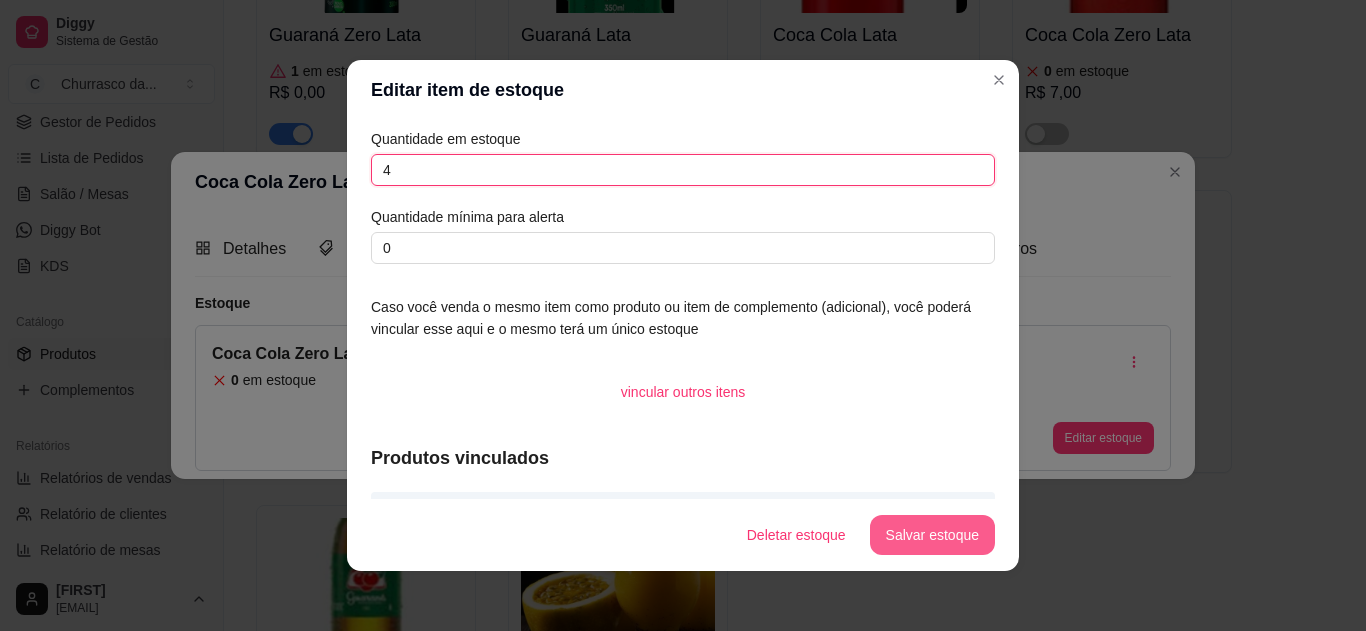 type on "4" 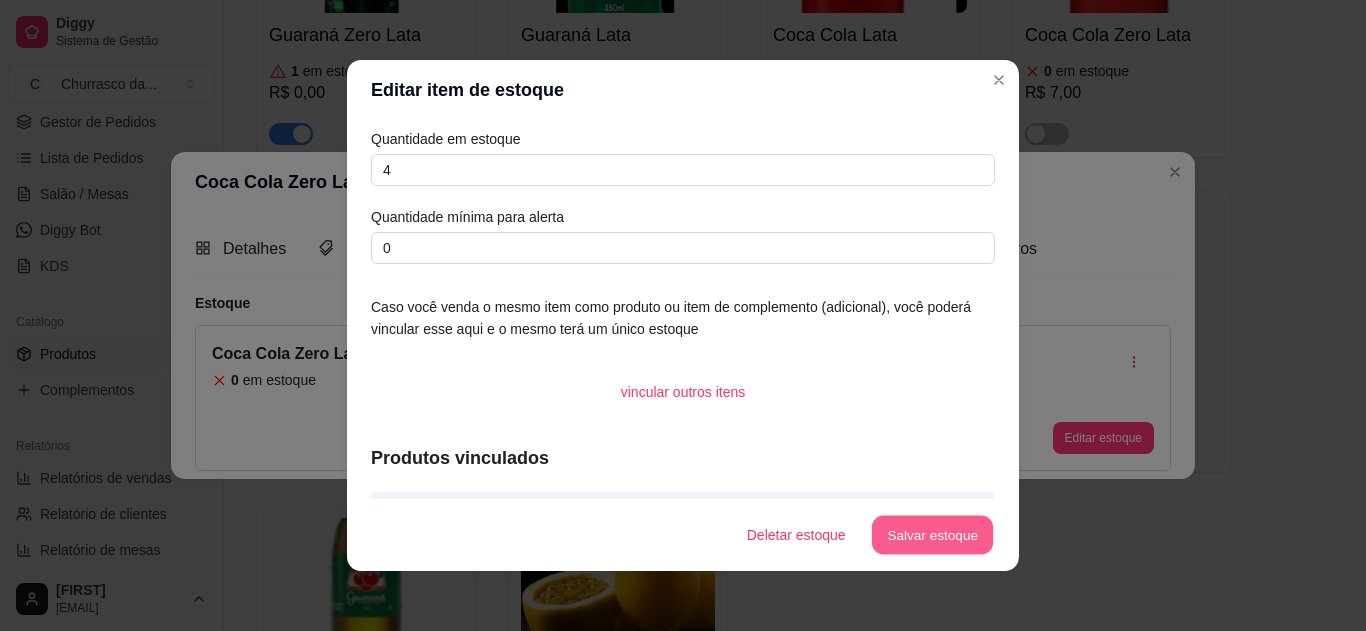 click on "Salvar estoque" at bounding box center (932, 535) 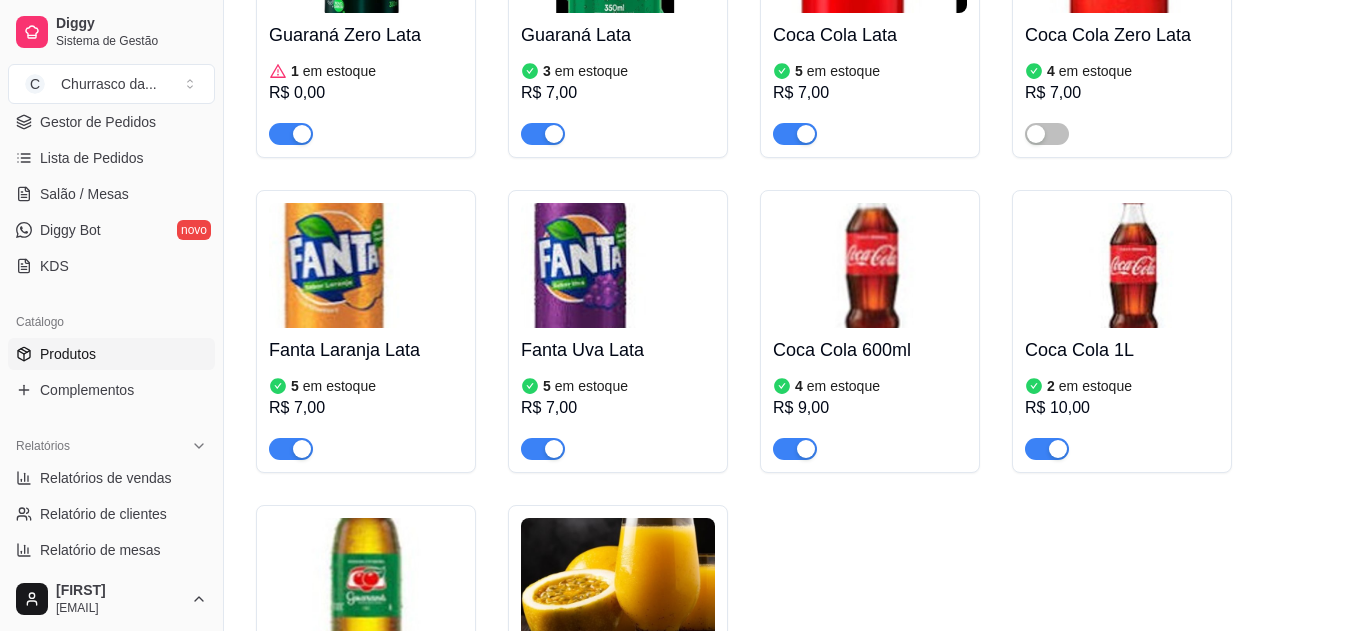 click at bounding box center [1036, 134] 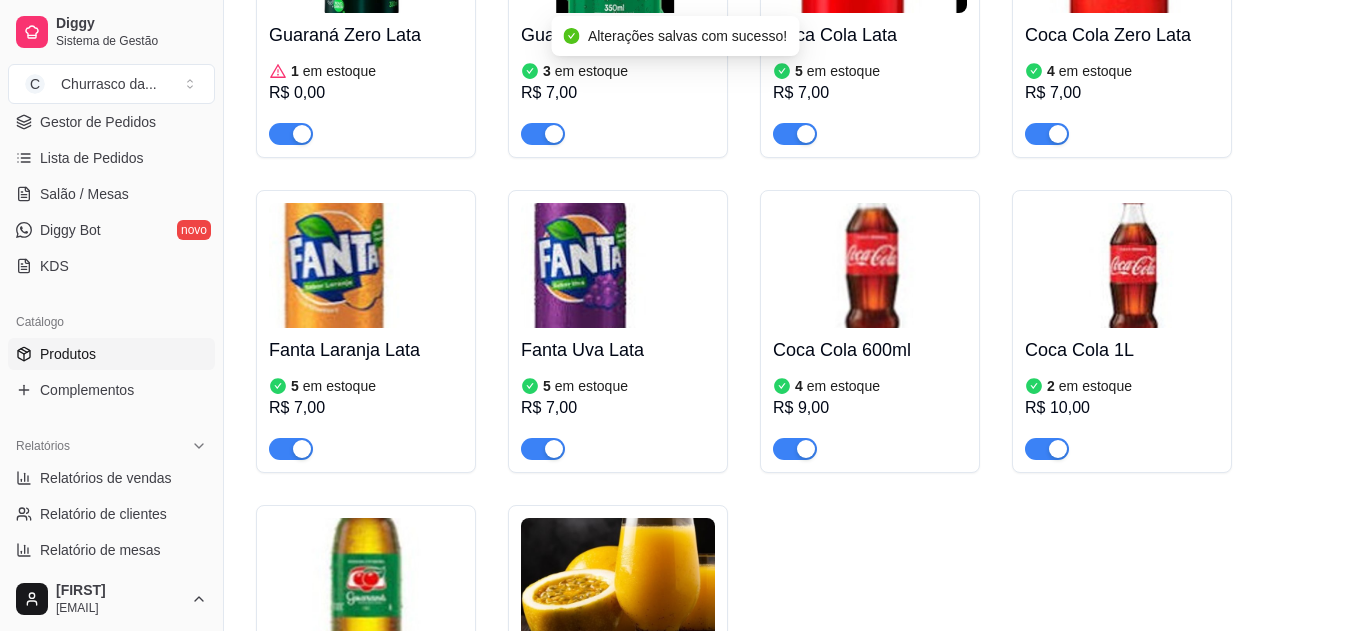 click on "3 em estoque" at bounding box center [618, 71] 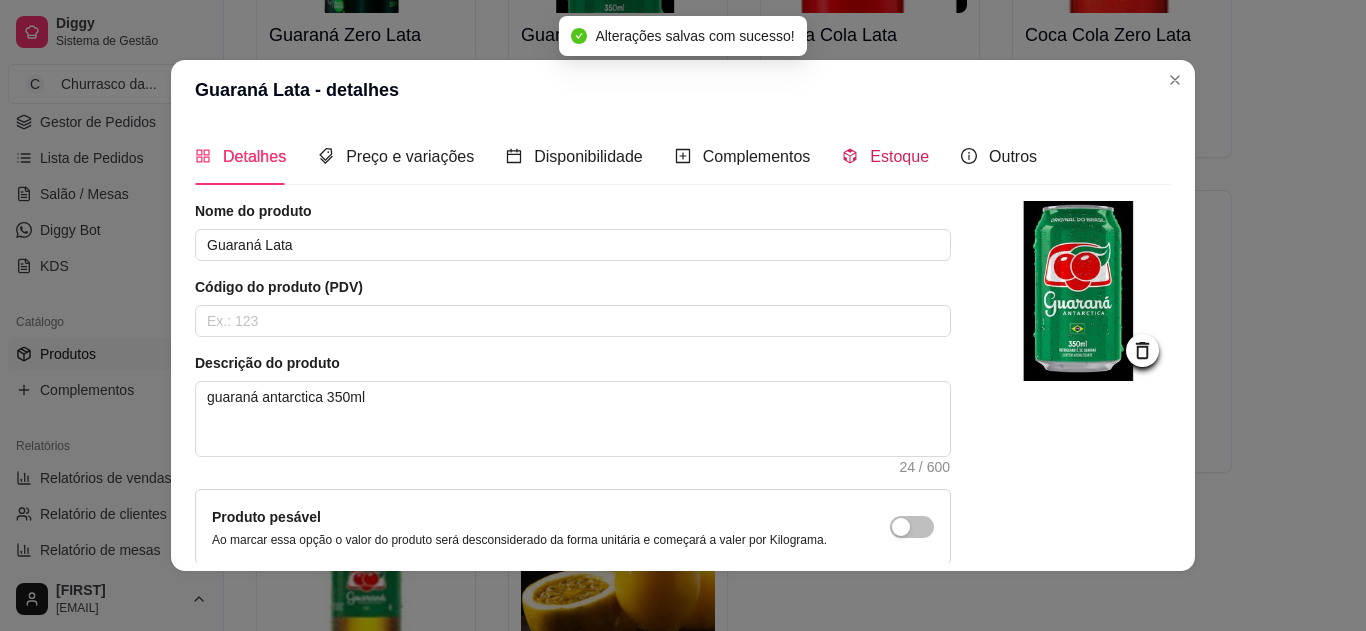 click on "Estoque" at bounding box center (899, 156) 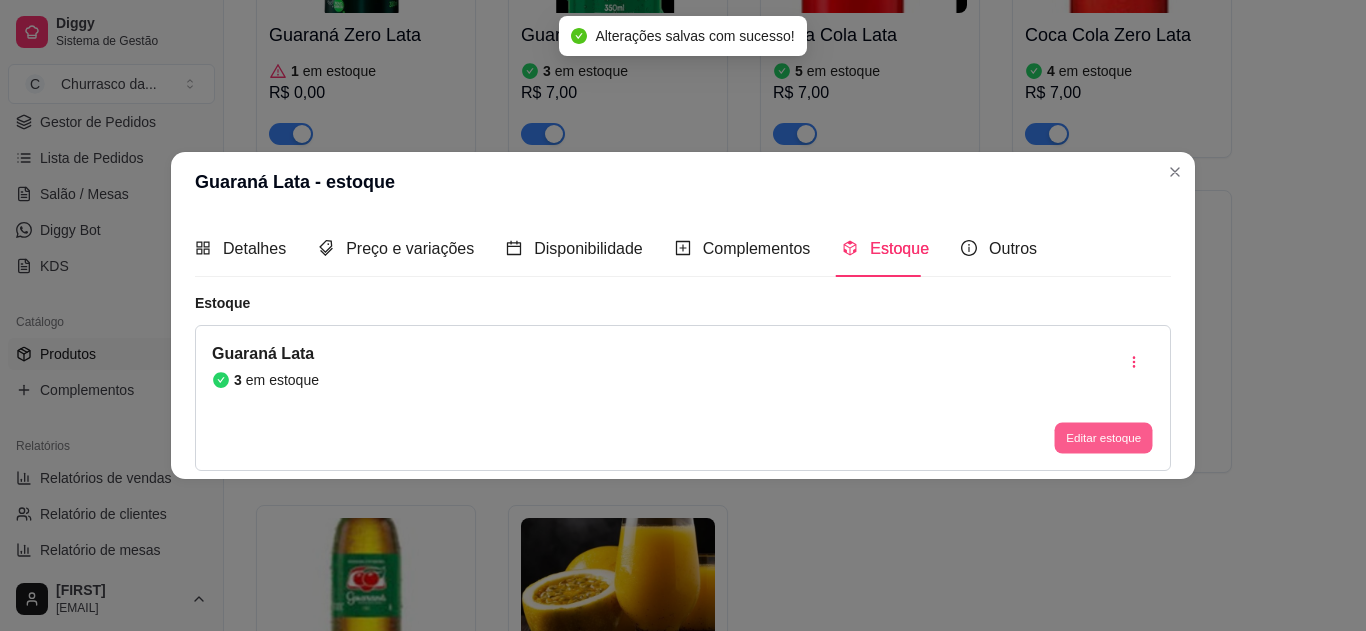 click on "Editar estoque" at bounding box center [1103, 438] 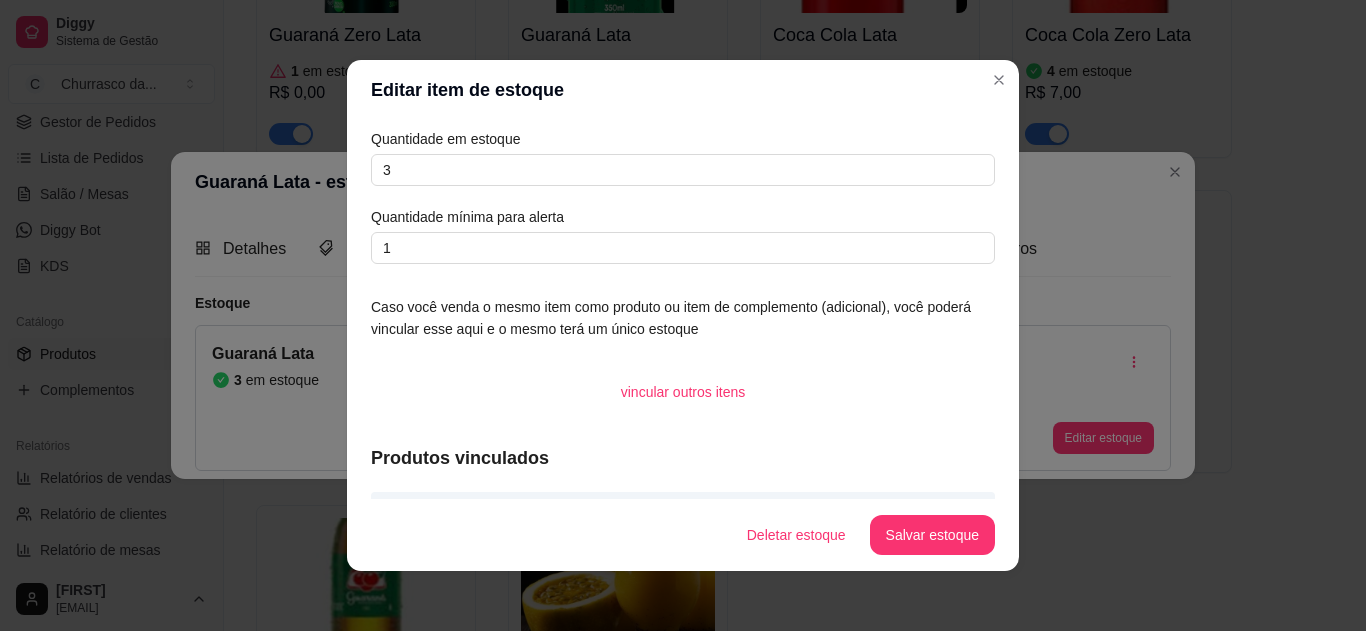 click on "Quantidade   em estoque 3 Quantidade   mínima para alerta 1" at bounding box center (683, 196) 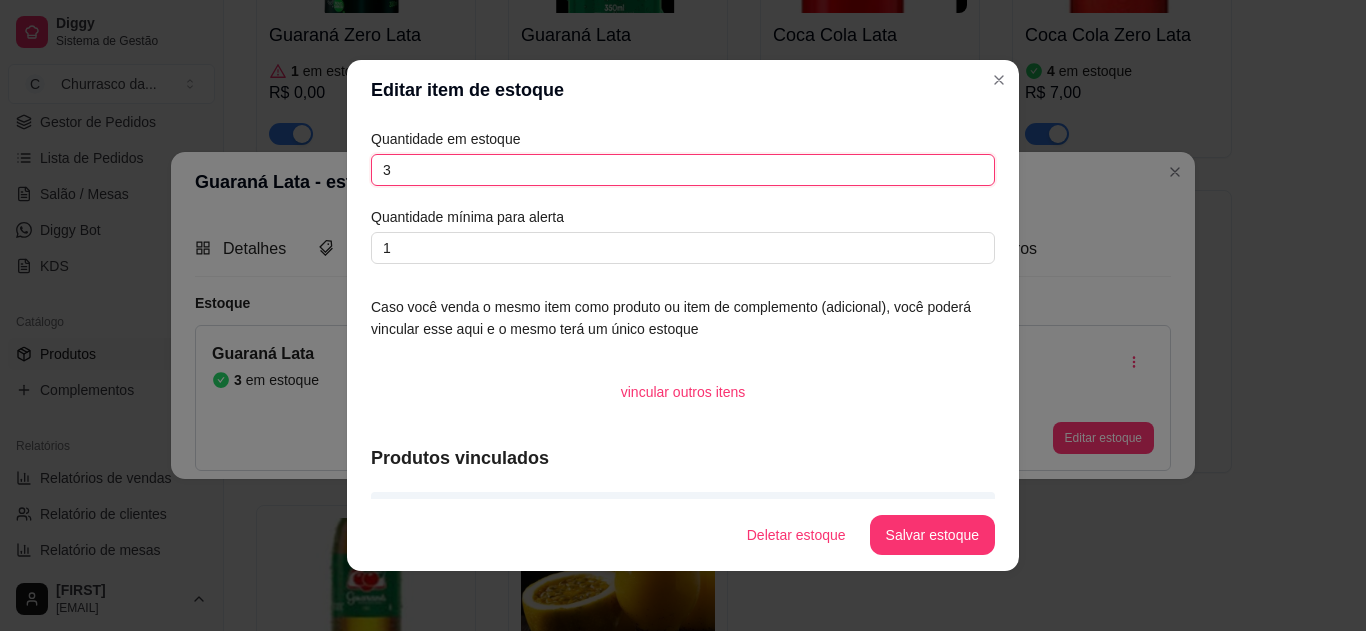 click on "3" at bounding box center (683, 170) 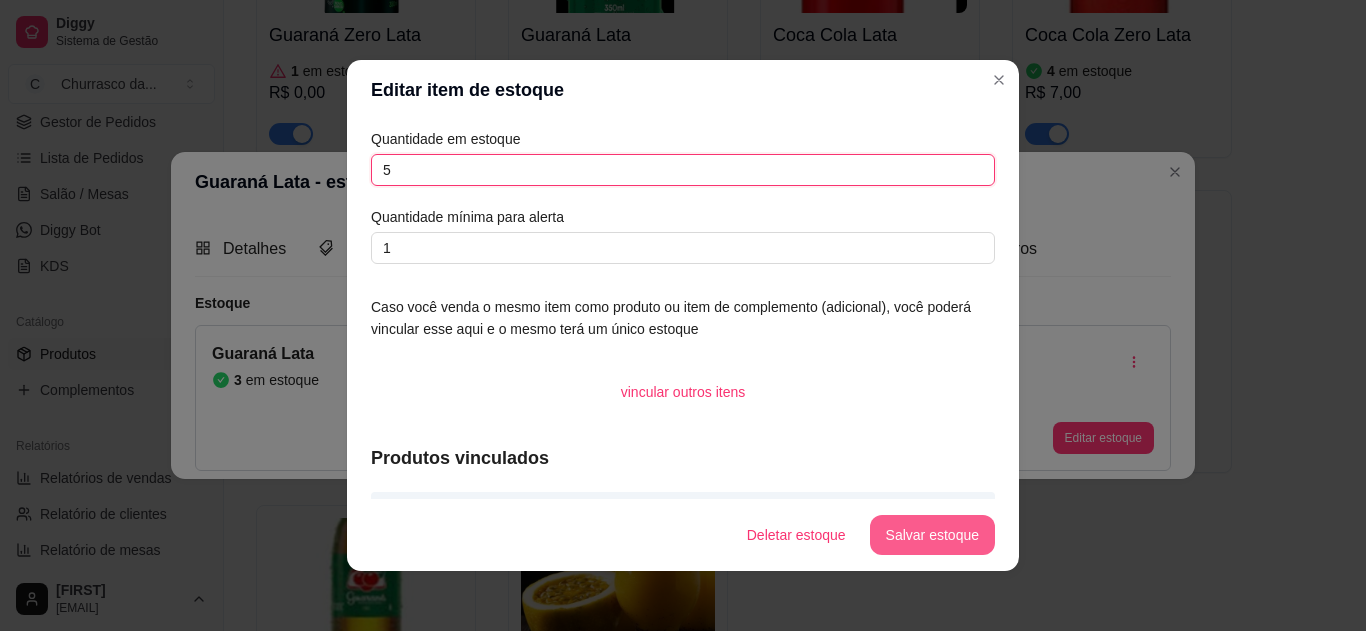 type on "5" 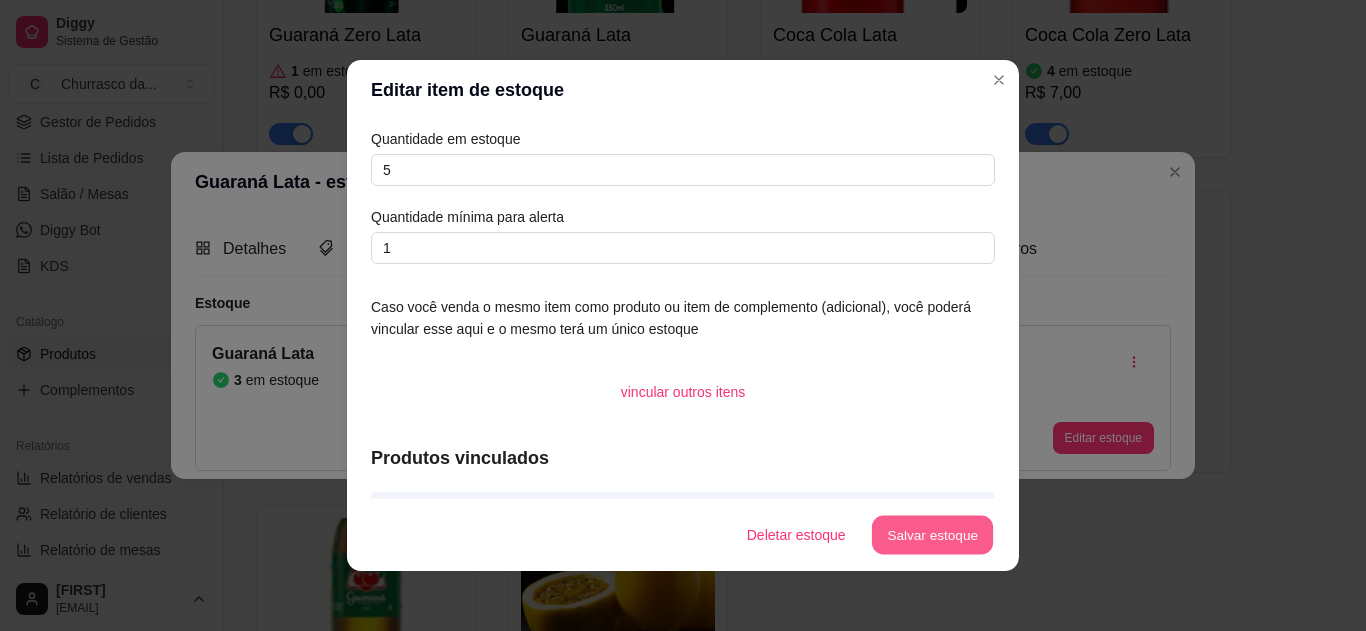 click on "Salvar estoque" at bounding box center [932, 535] 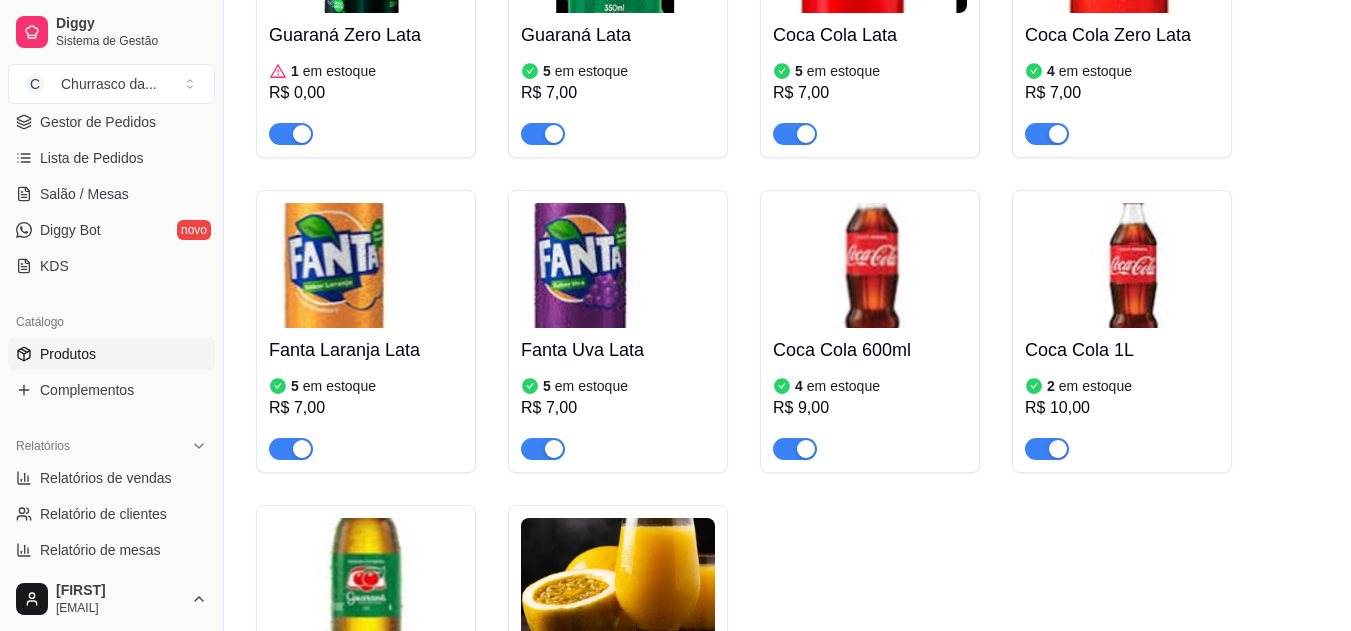 click on "1 em estoque" at bounding box center (366, 71) 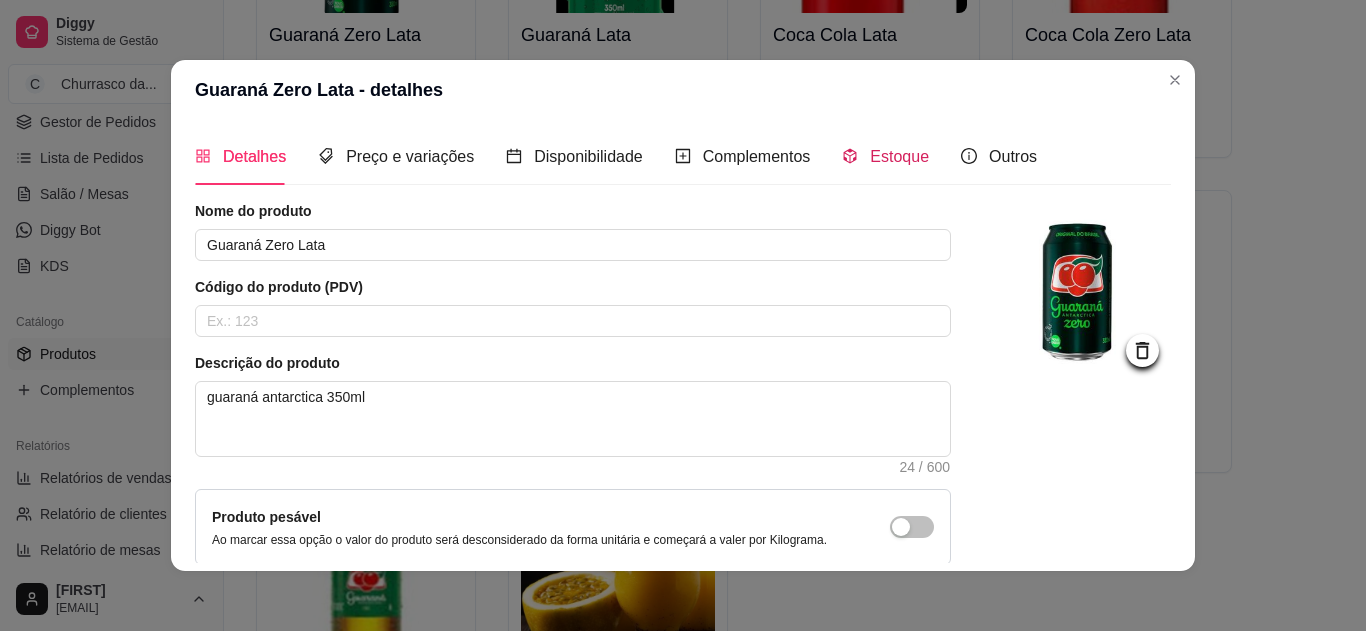 click on "Estoque" at bounding box center (899, 156) 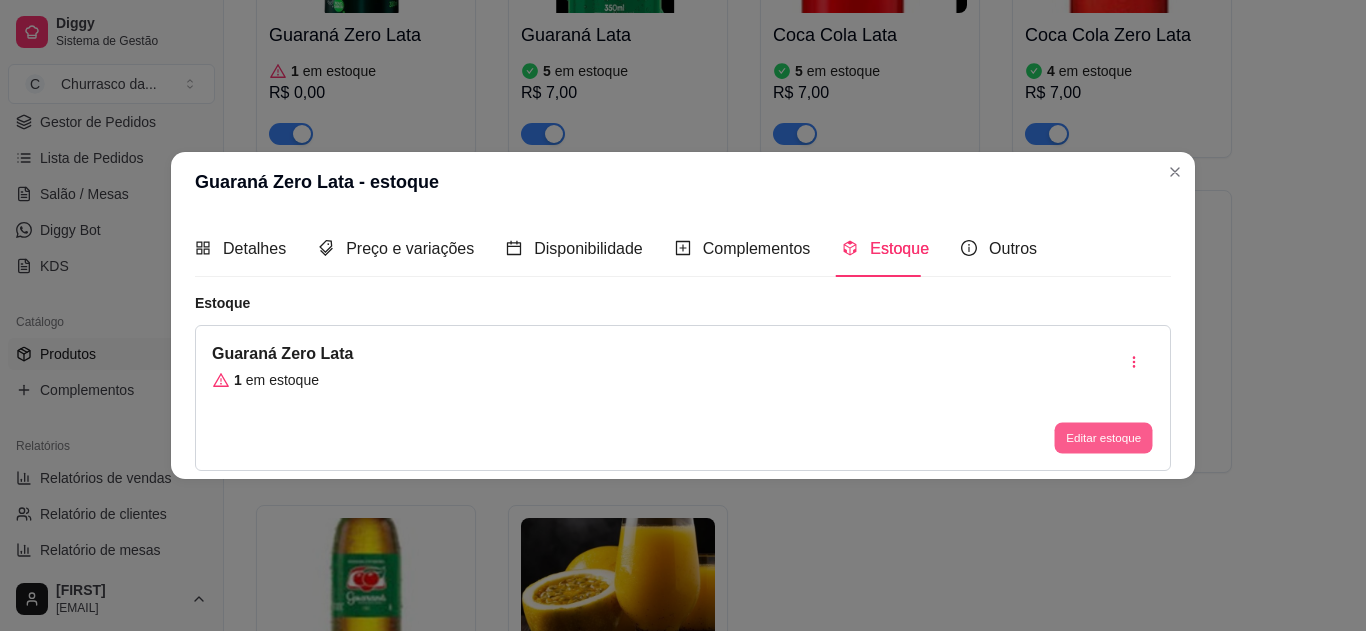 click on "Editar estoque" at bounding box center (1103, 438) 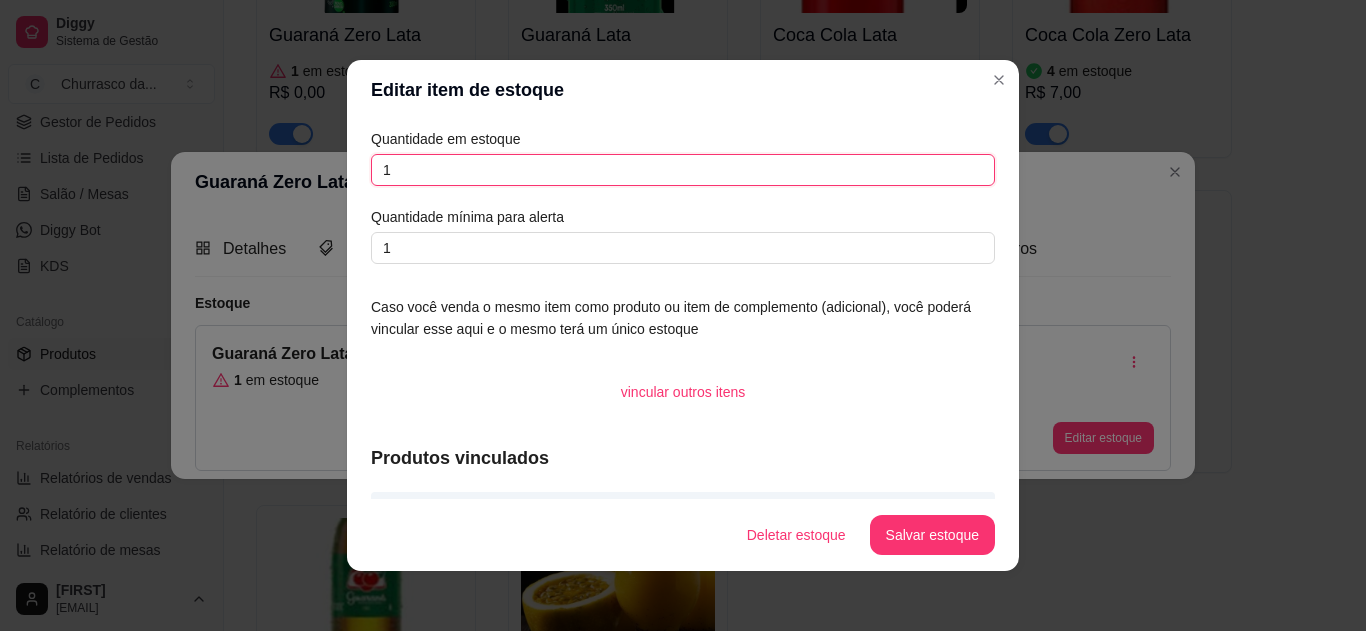 click on "1" at bounding box center (683, 170) 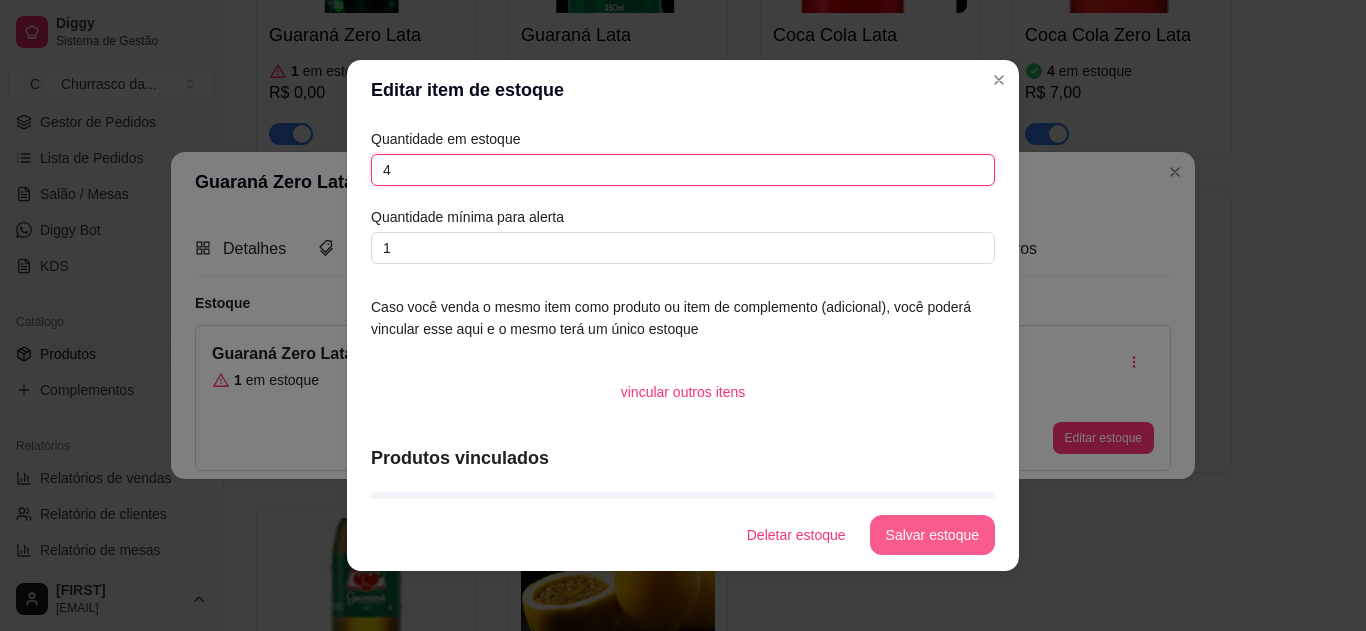 type on "4" 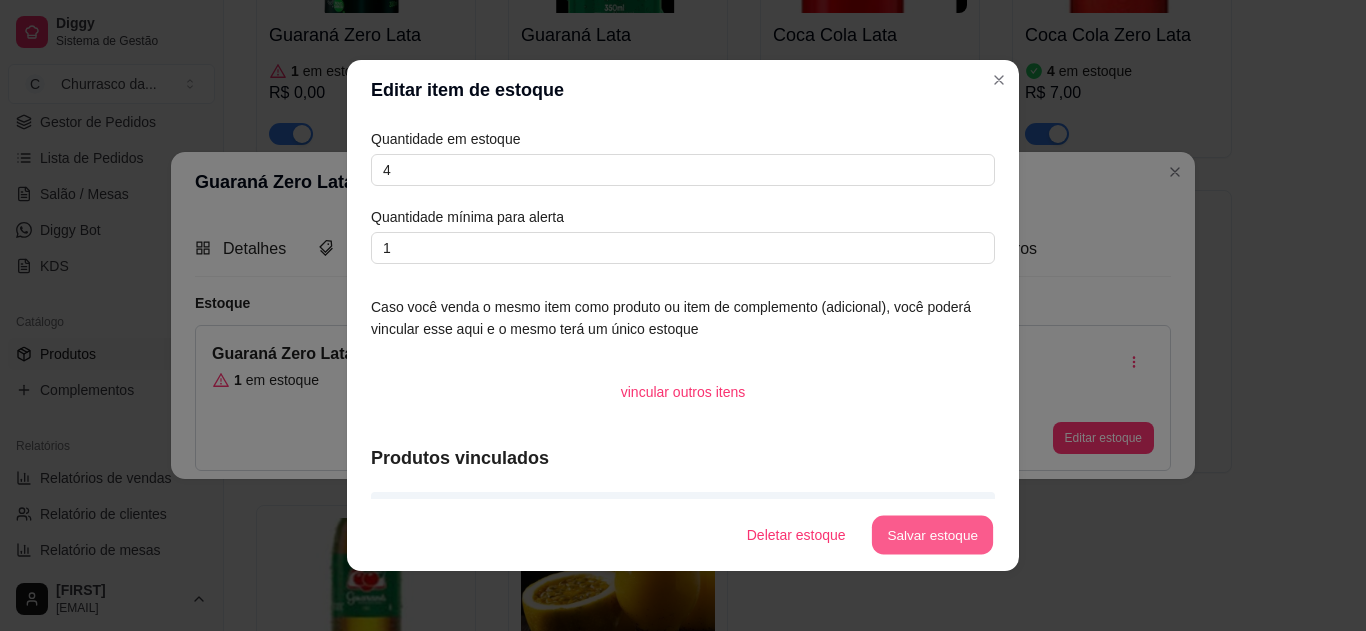 click on "Salvar estoque" at bounding box center [932, 535] 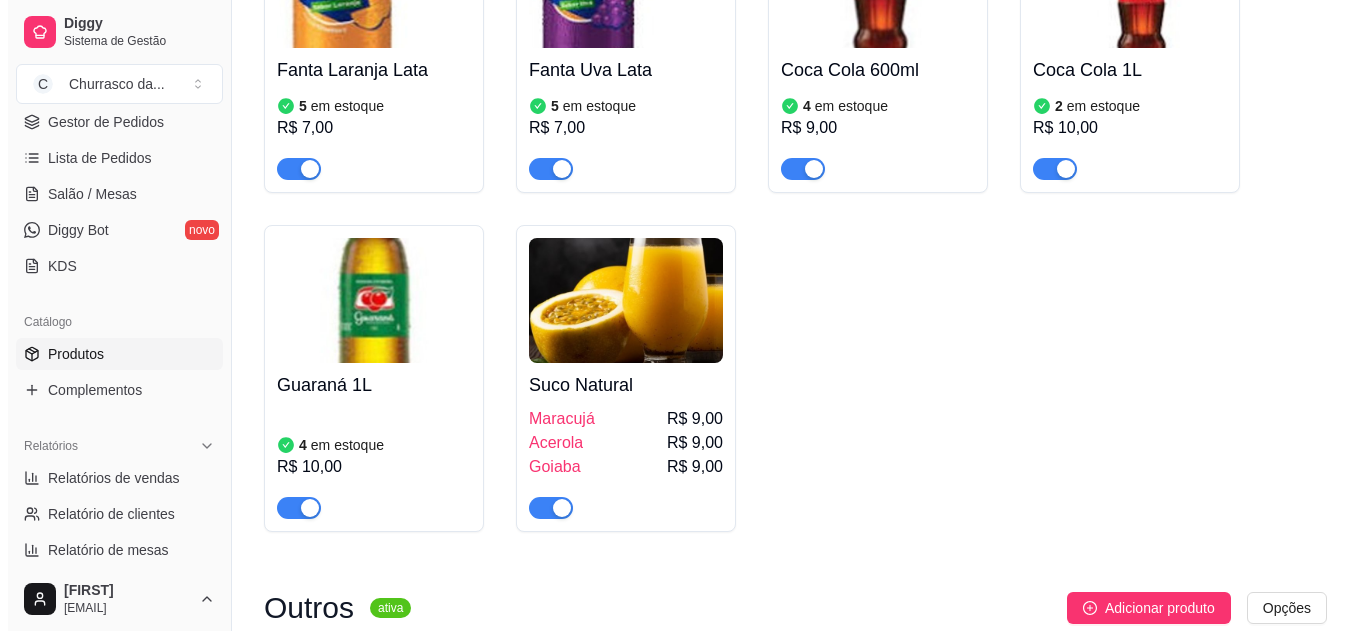 scroll, scrollTop: 1407, scrollLeft: 0, axis: vertical 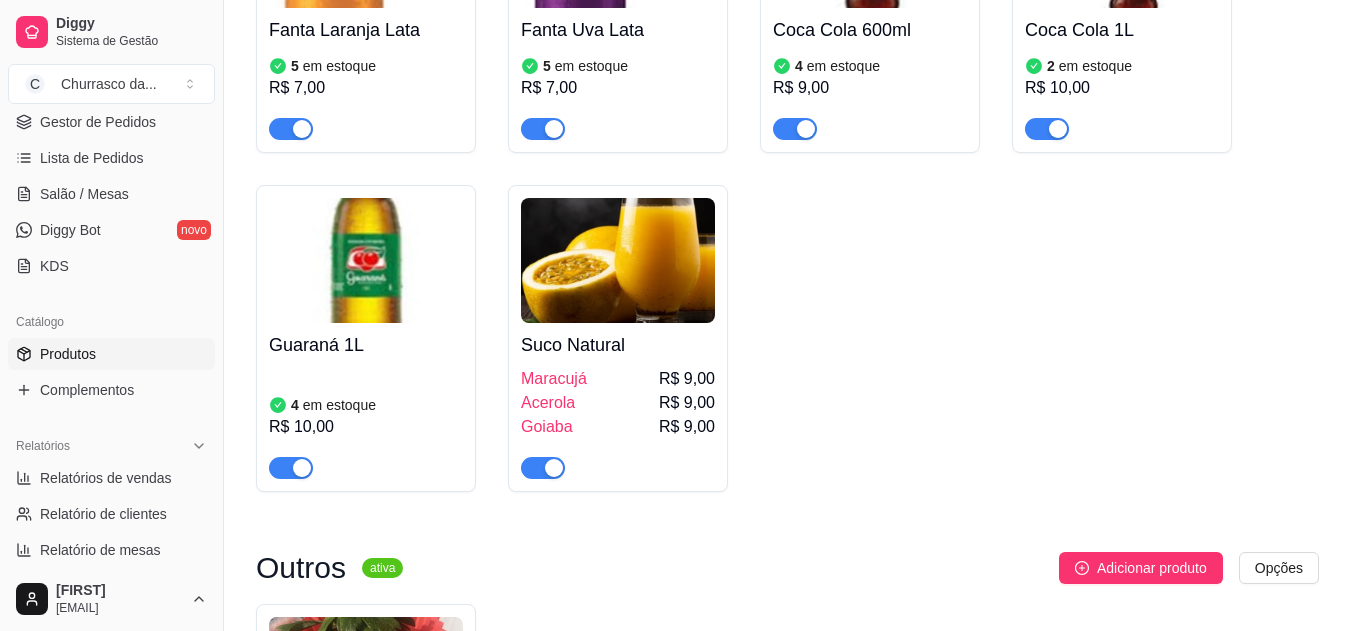 click at bounding box center [618, 260] 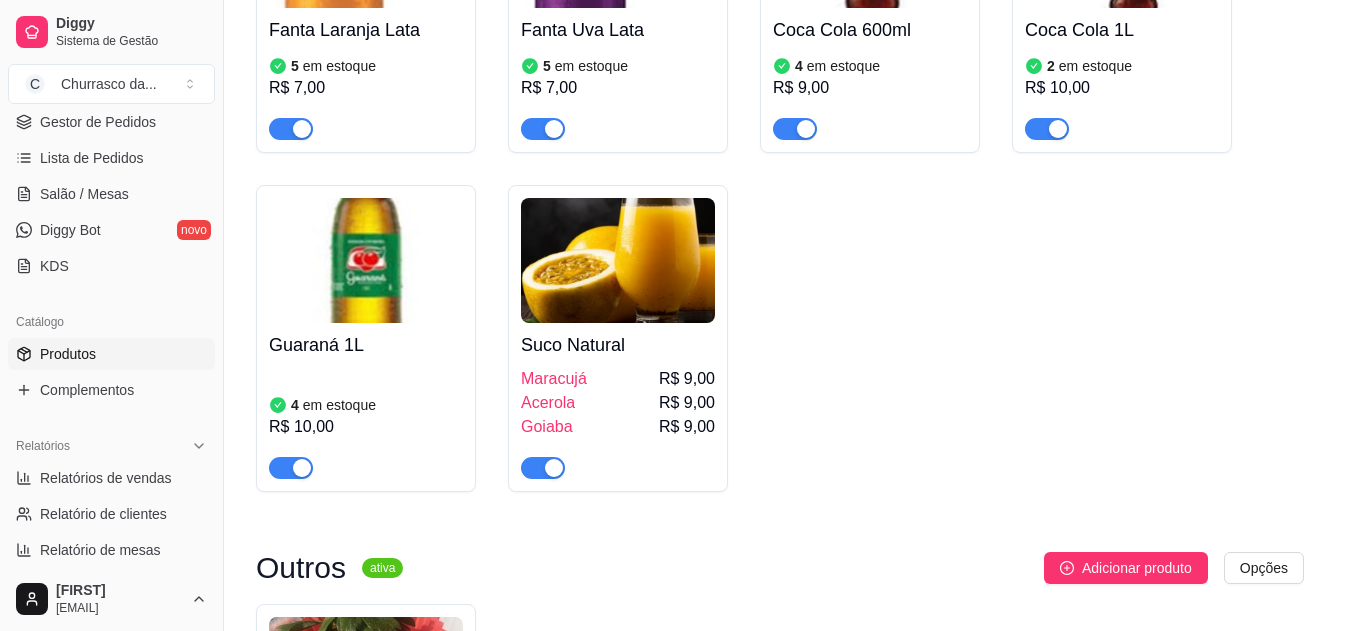 type 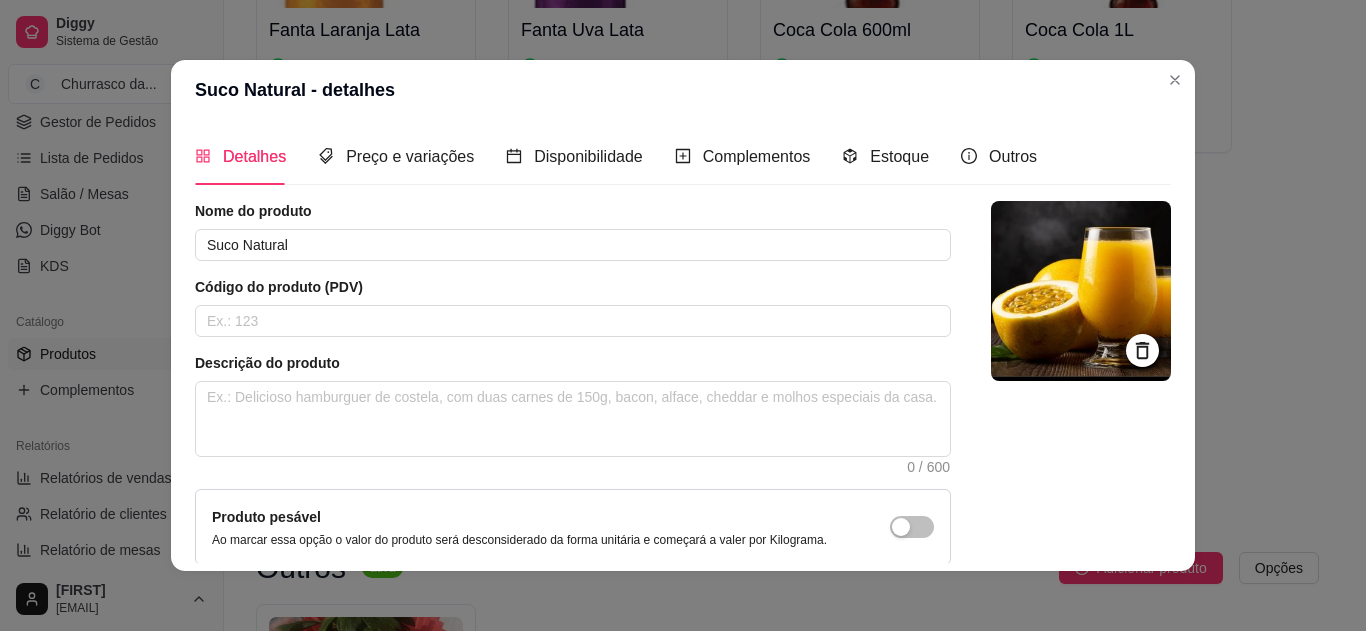click at bounding box center (1081, 291) 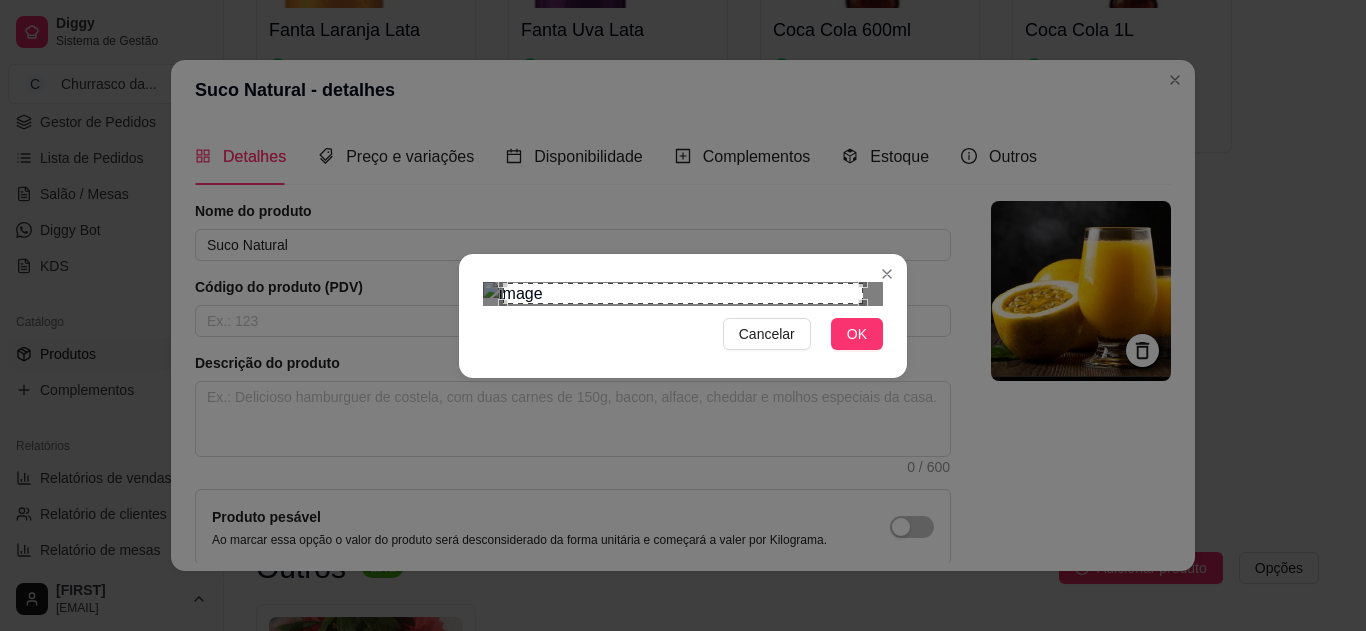 click on "OK" at bounding box center (857, 334) 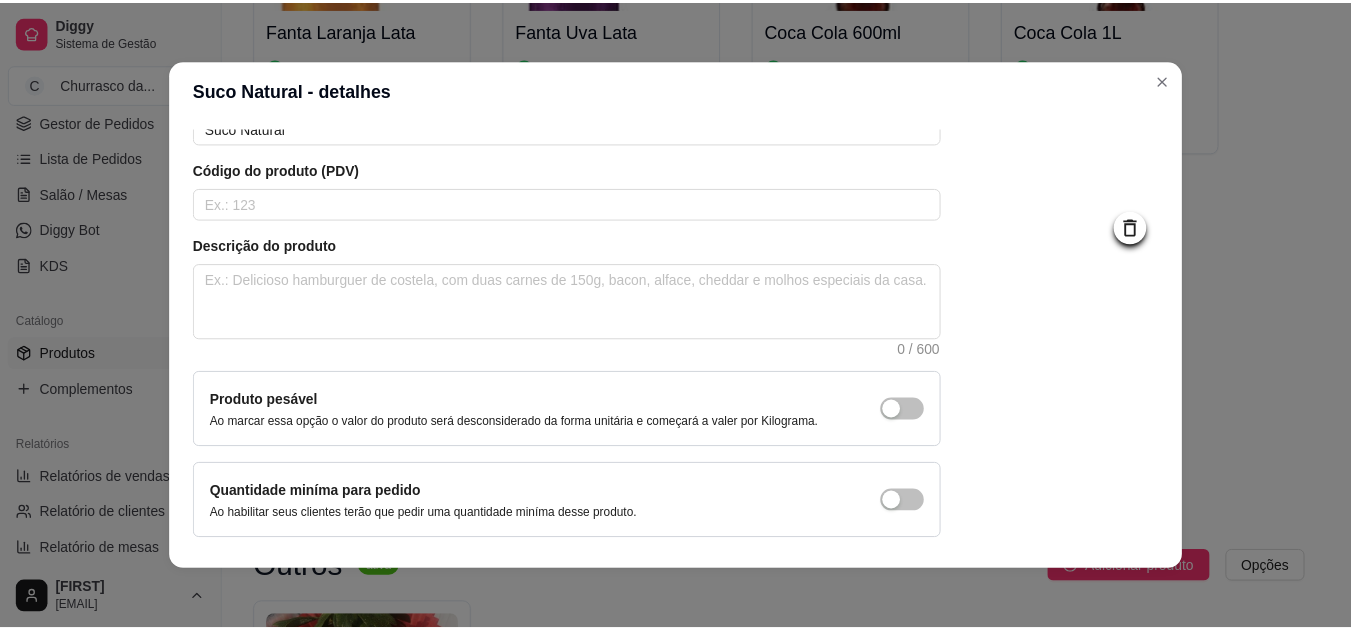 scroll, scrollTop: 183, scrollLeft: 0, axis: vertical 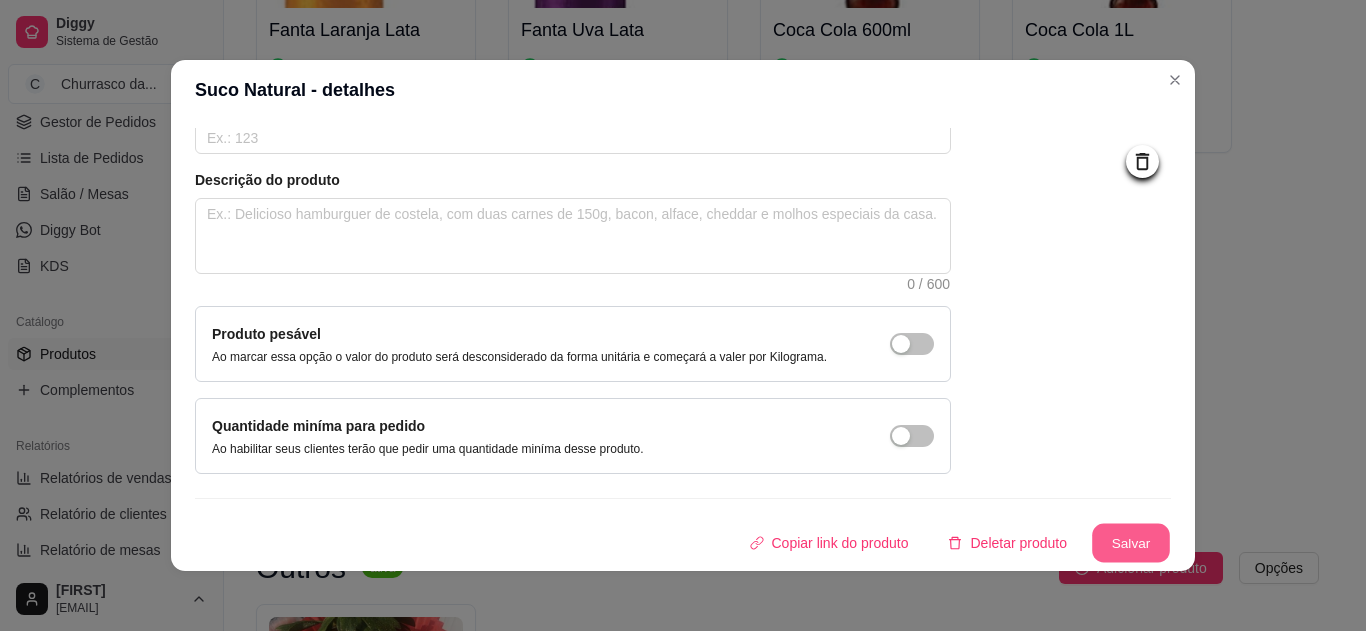 click on "Salvar" at bounding box center (1131, 543) 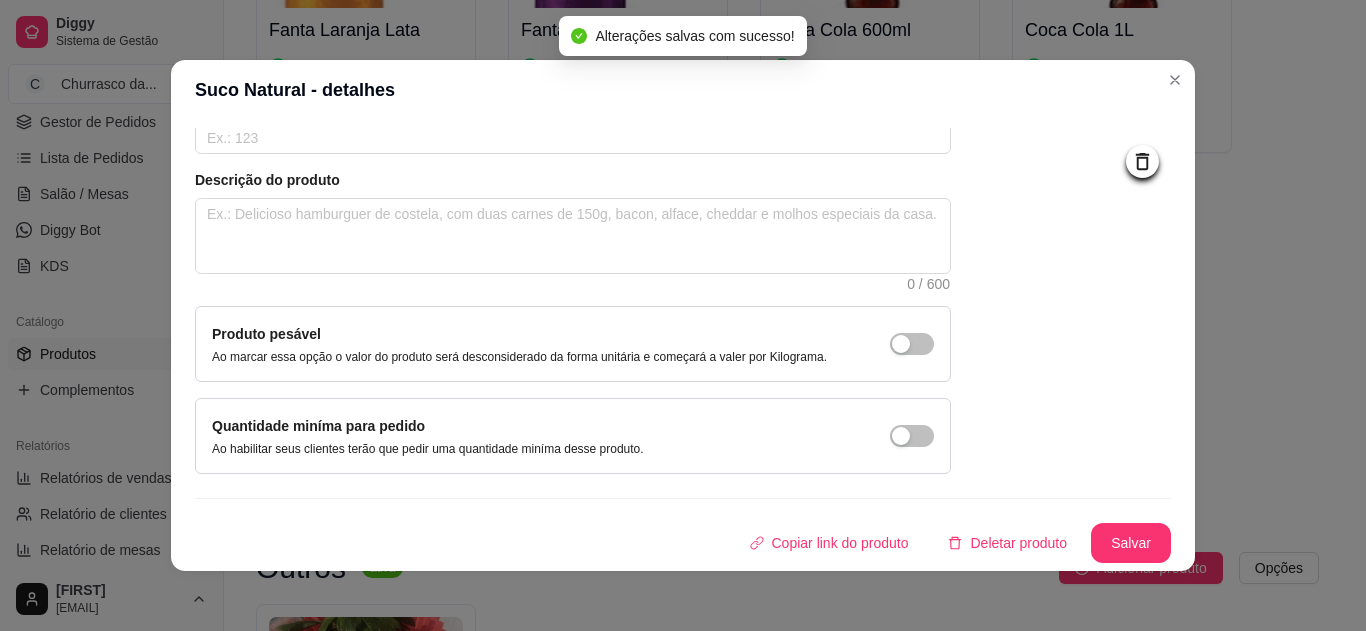 drag, startPoint x: 1108, startPoint y: 540, endPoint x: 1195, endPoint y: 87, distance: 461.27866 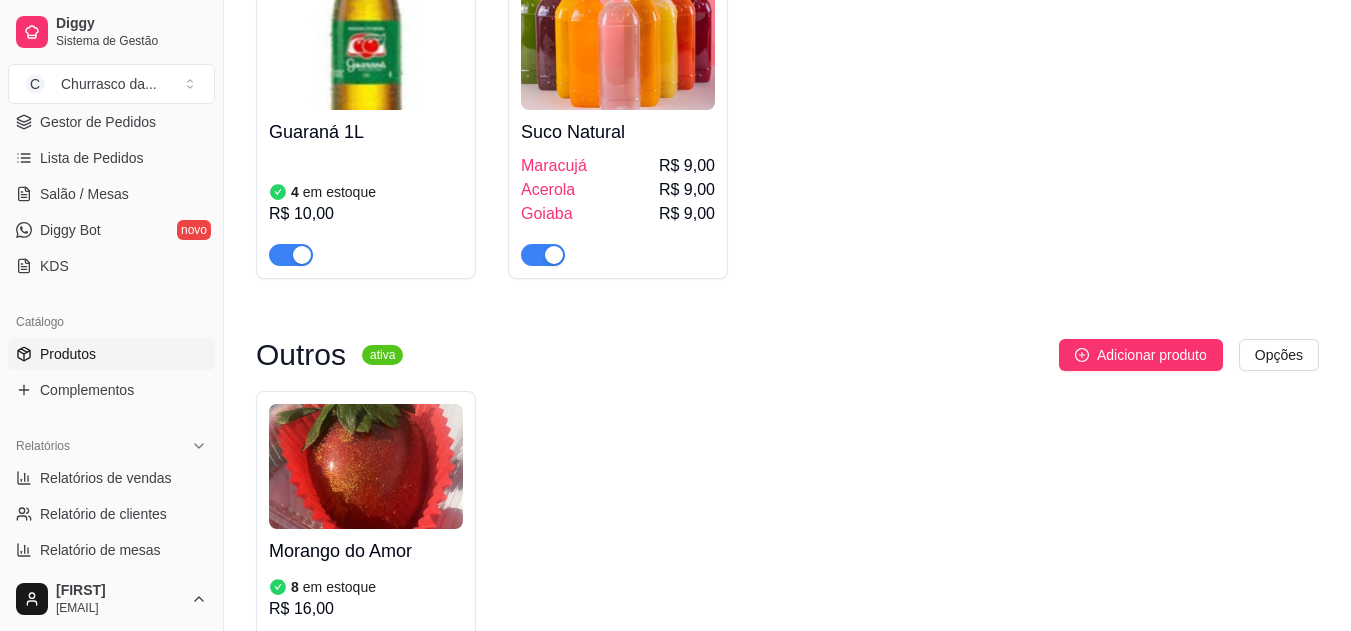 scroll, scrollTop: 1700, scrollLeft: 0, axis: vertical 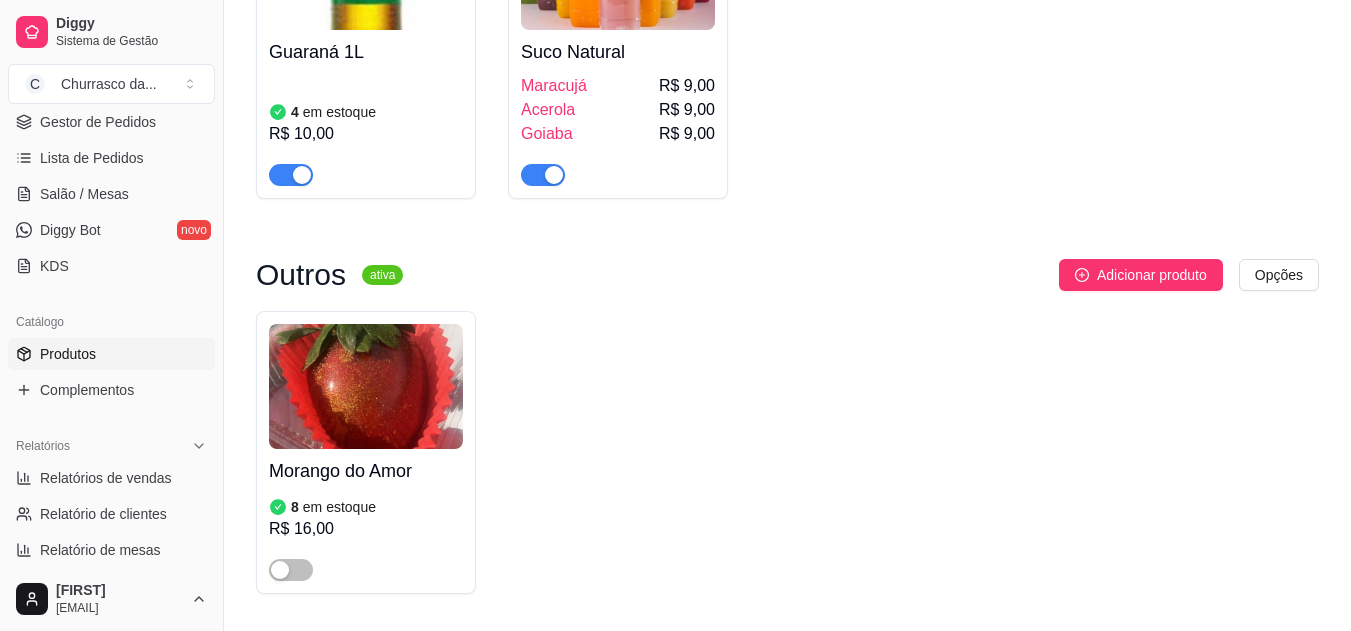 click on "Gestor de Pedidos" at bounding box center (98, 122) 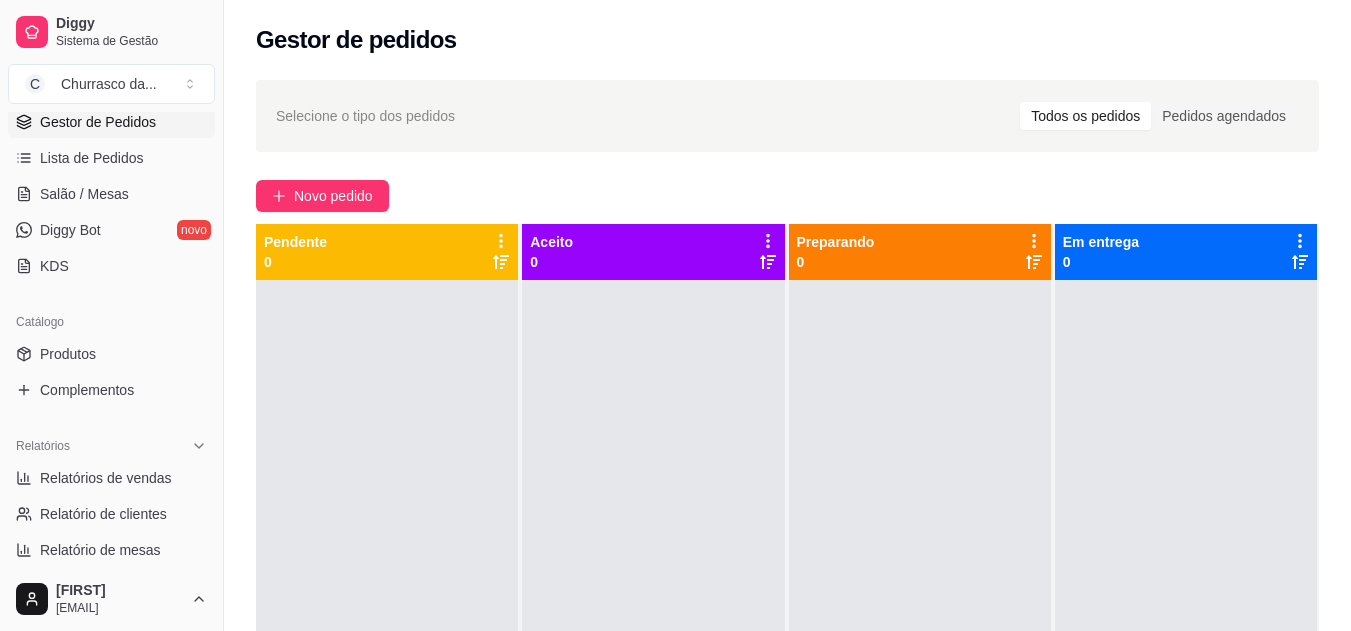 click on "C Churrasco da  ..." at bounding box center (111, 84) 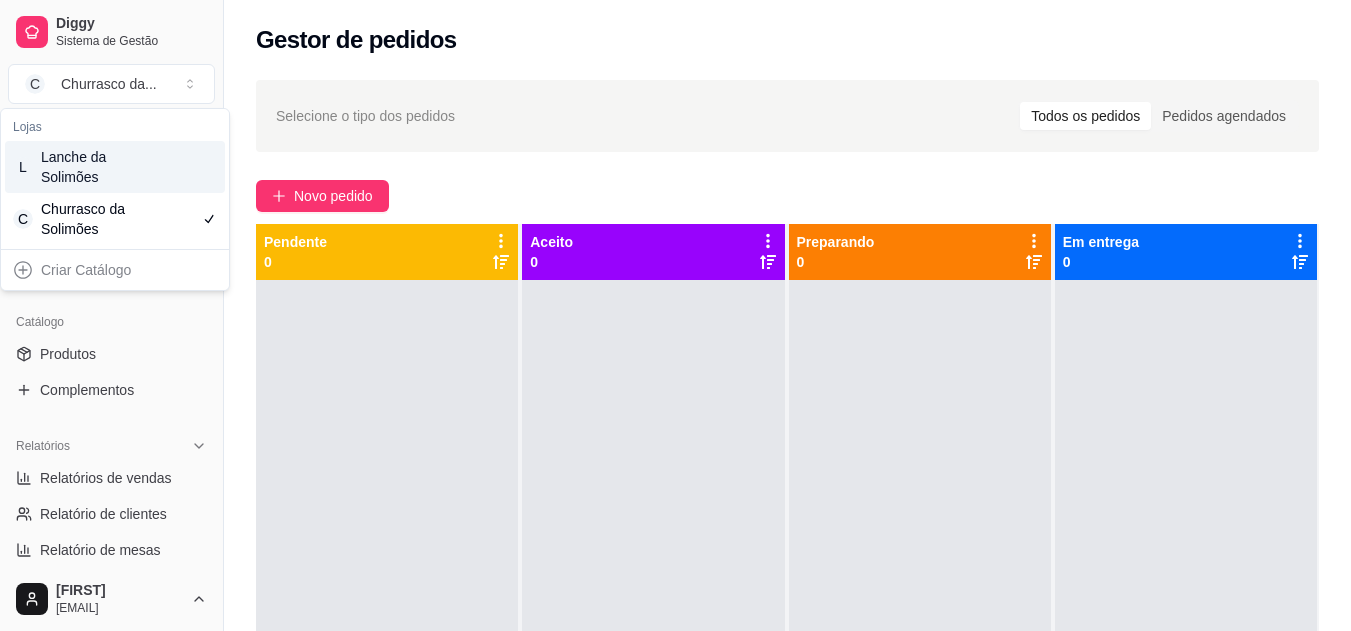click on "L Lanche da Solimões" at bounding box center (115, 167) 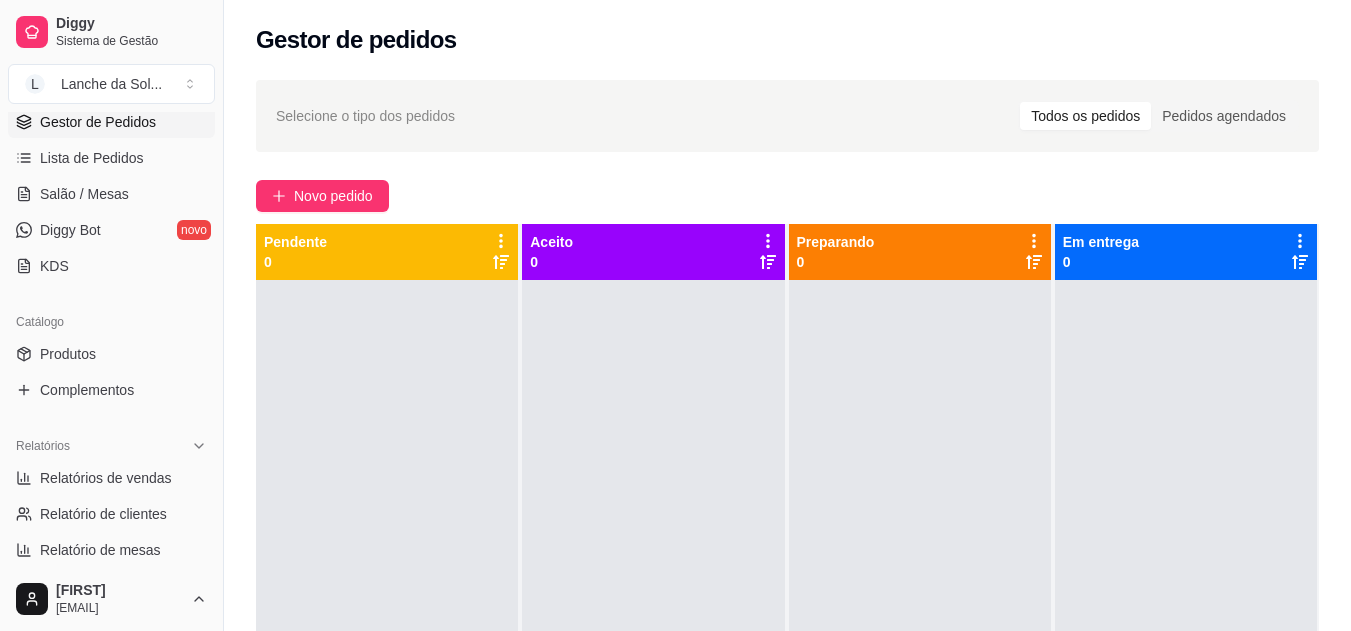 type 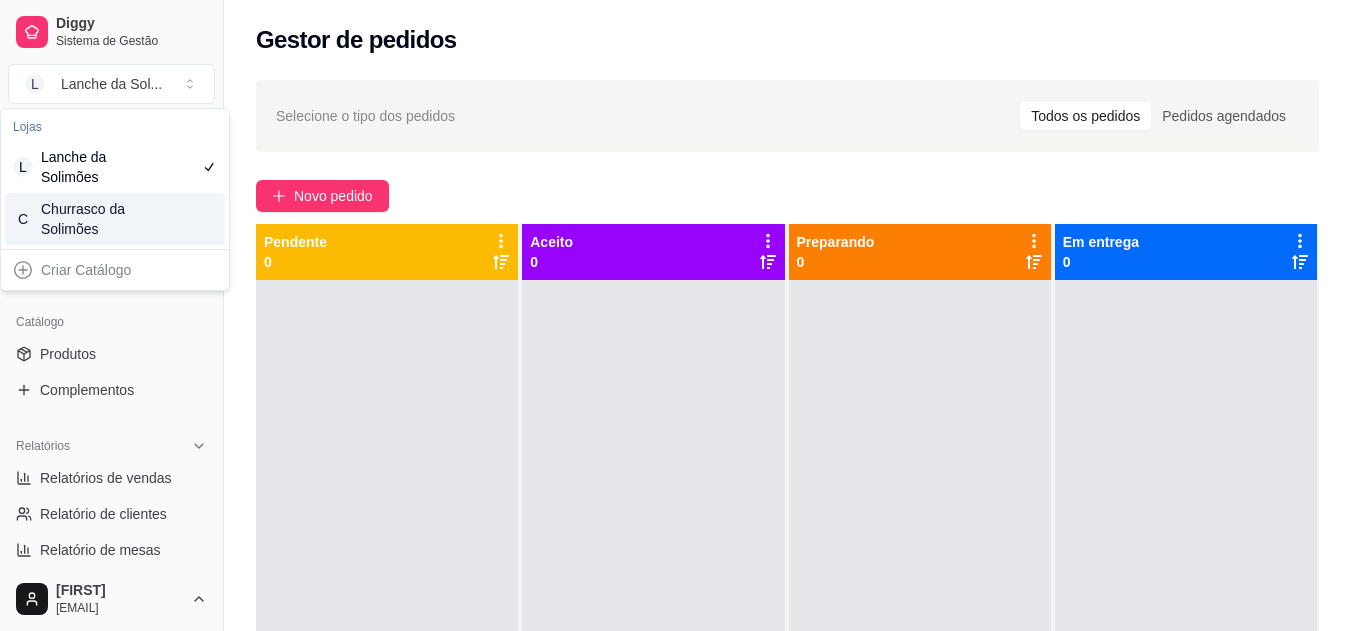click on "C Churrasco da Solimões" at bounding box center (115, 219) 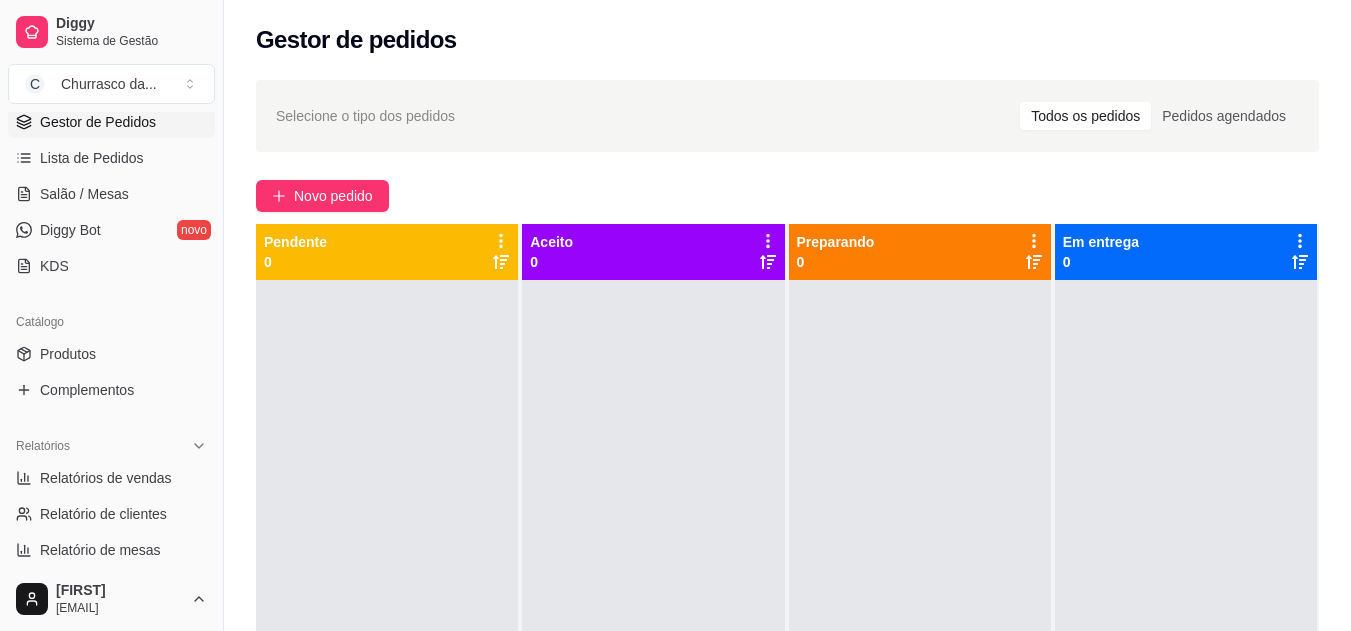 drag, startPoint x: 218, startPoint y: 279, endPoint x: 215, endPoint y: 257, distance: 22.203604 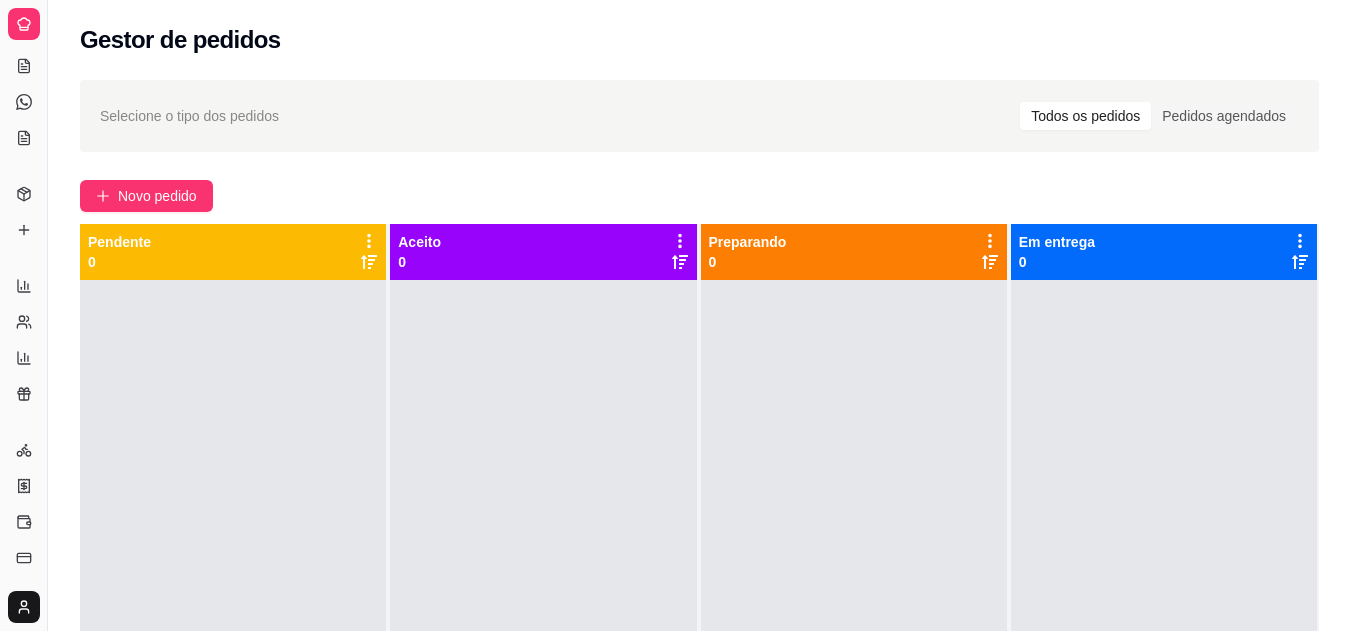 scroll, scrollTop: 133, scrollLeft: 0, axis: vertical 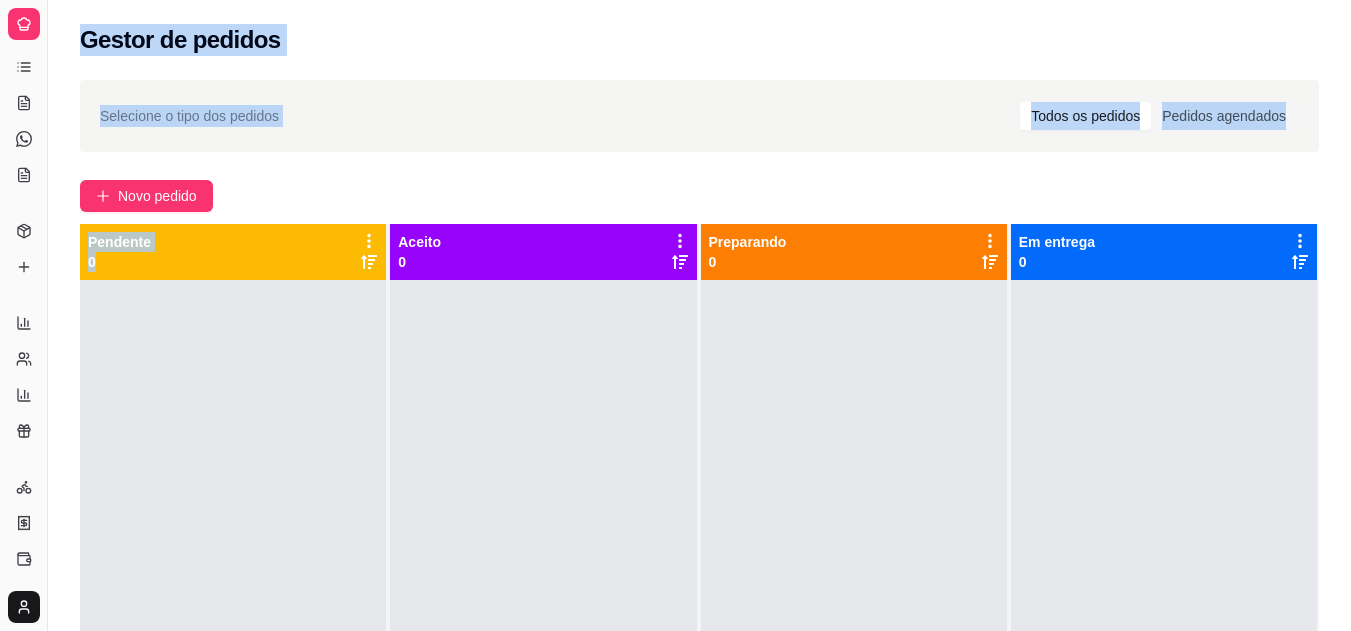 drag, startPoint x: 215, startPoint y: 257, endPoint x: 51, endPoint y: 190, distance: 177.15813 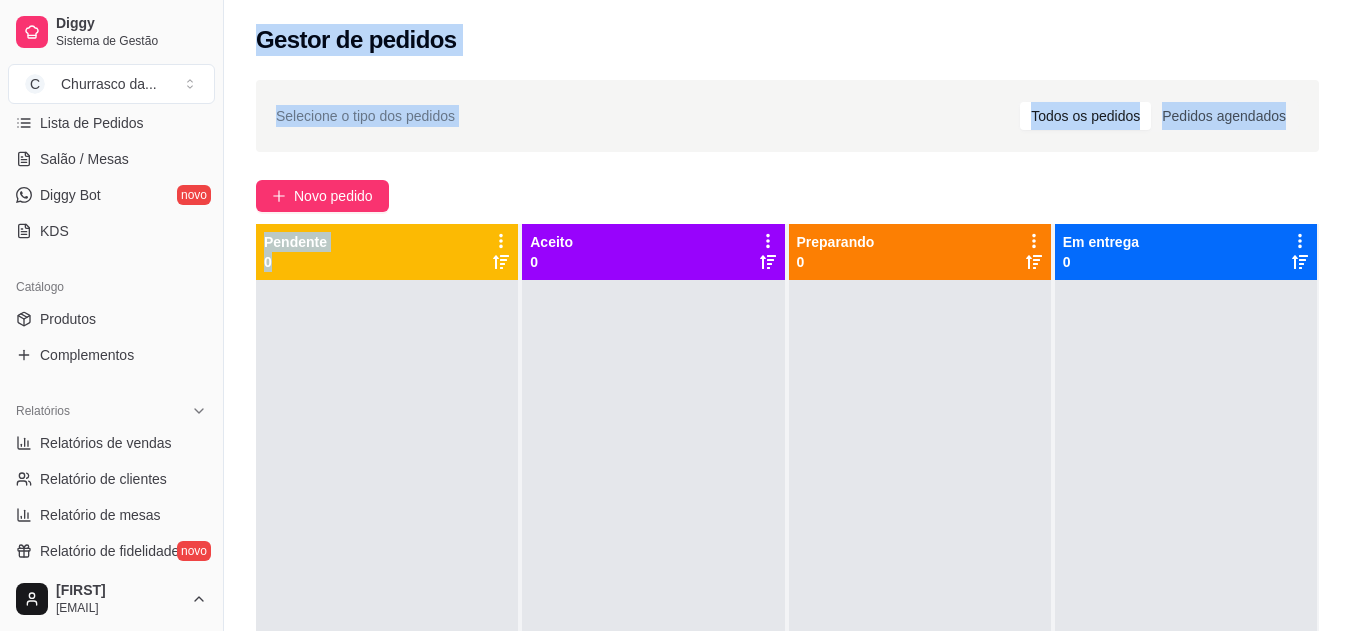 scroll, scrollTop: 328, scrollLeft: 0, axis: vertical 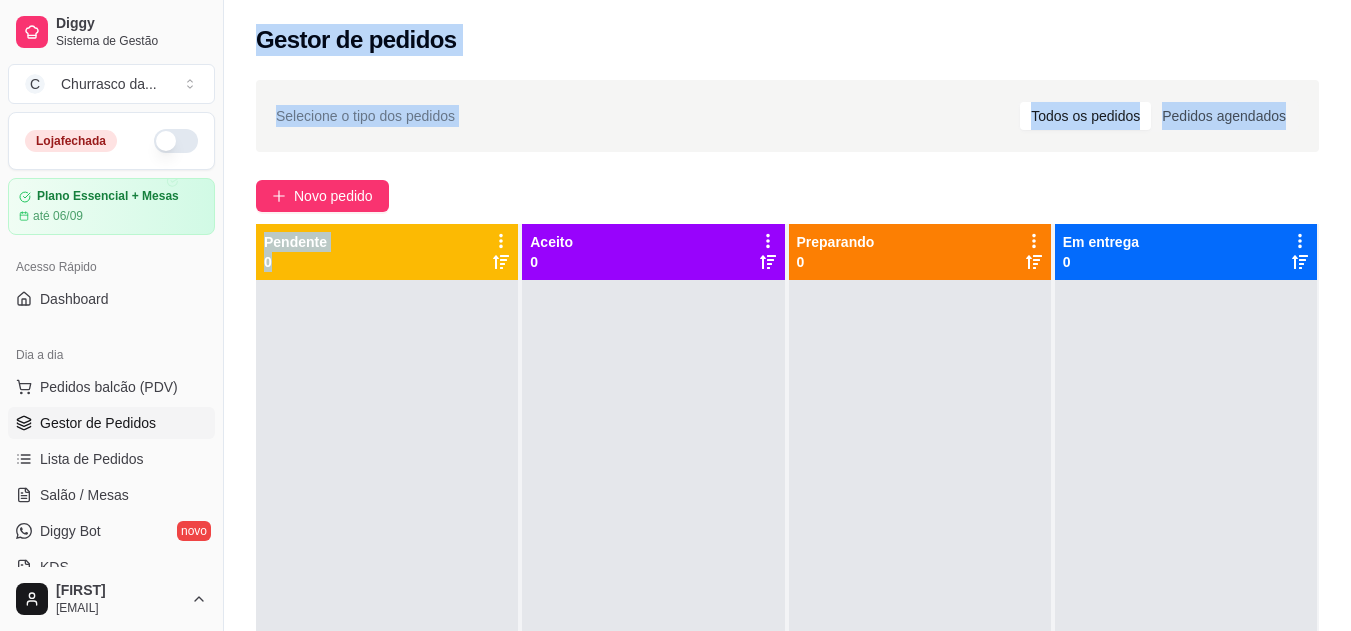 click at bounding box center [176, 141] 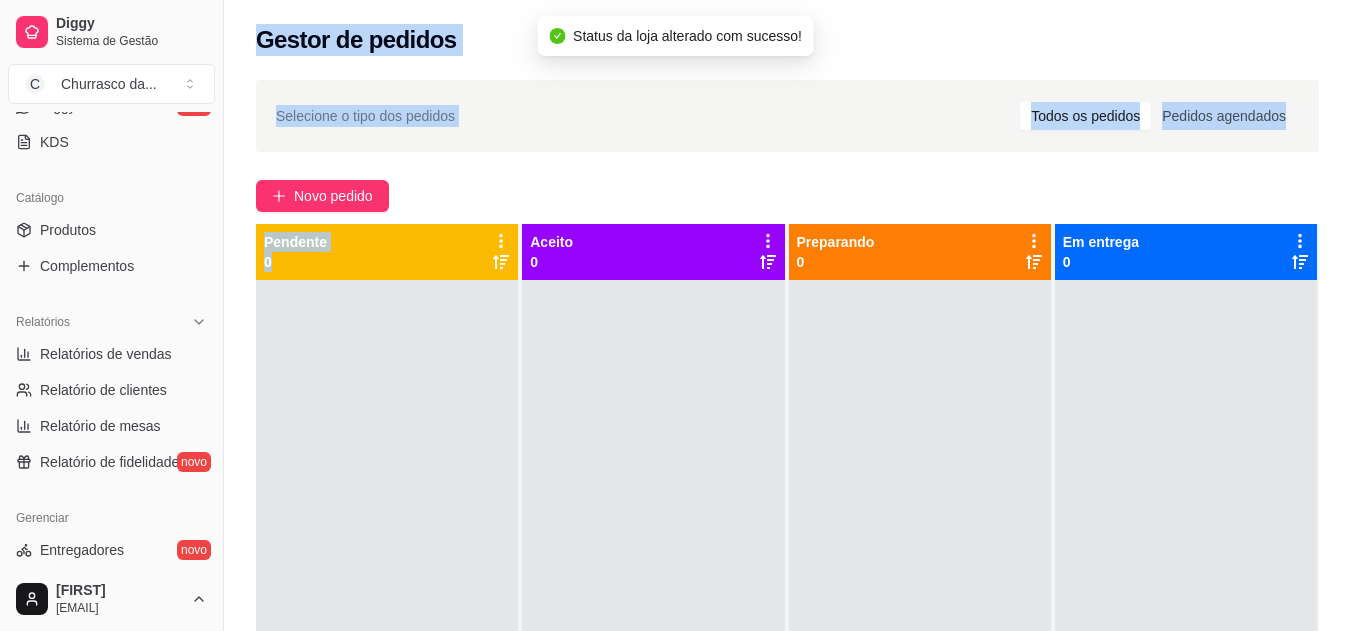 scroll, scrollTop: 503, scrollLeft: 0, axis: vertical 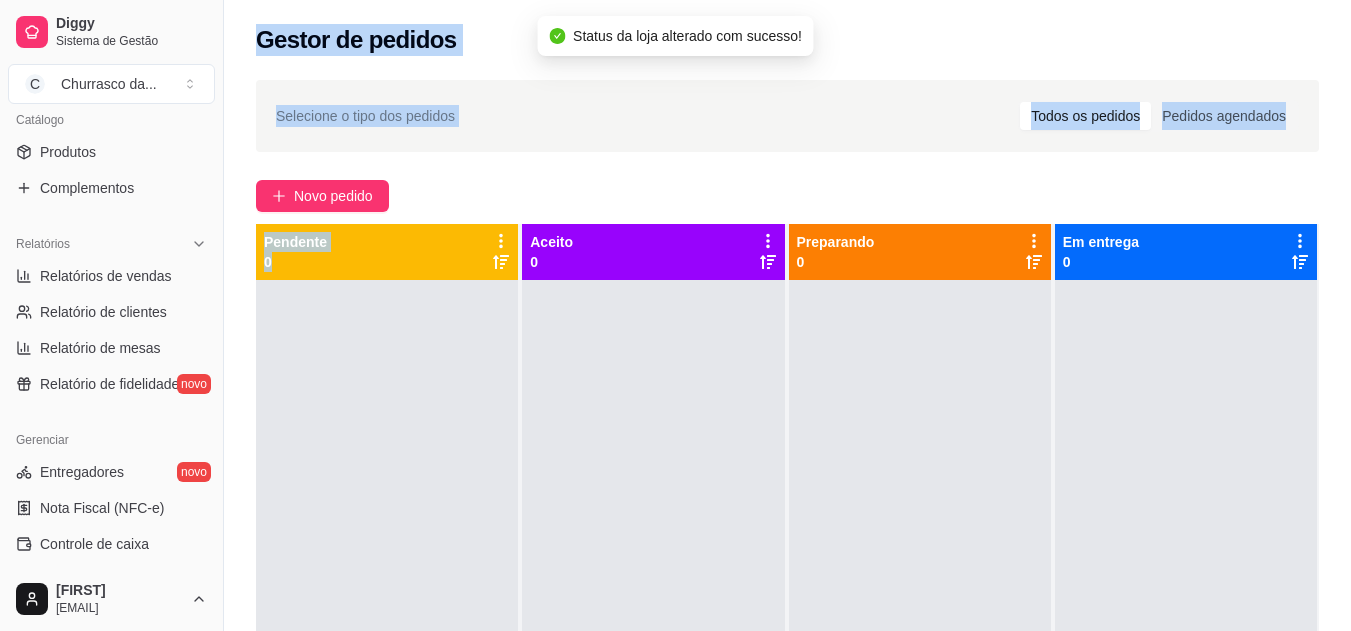 click on "Produtos" at bounding box center (111, 152) 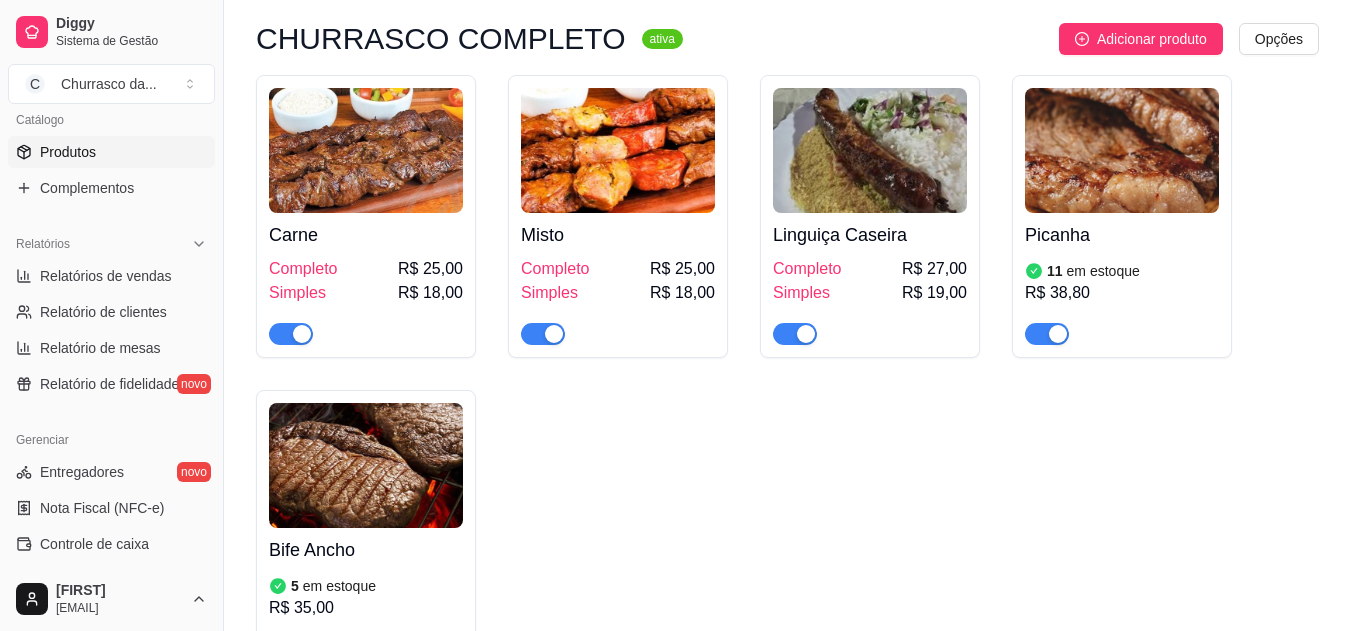 scroll, scrollTop: 173, scrollLeft: 0, axis: vertical 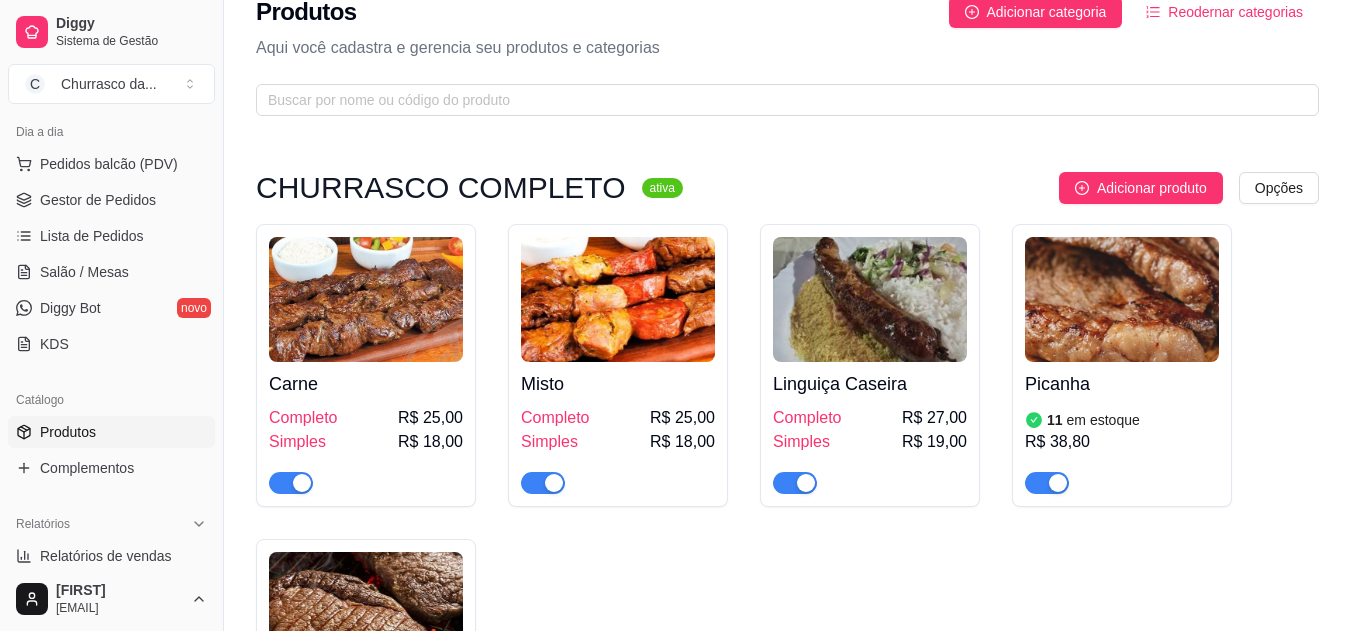 click on "Gestor de Pedidos" at bounding box center (98, 200) 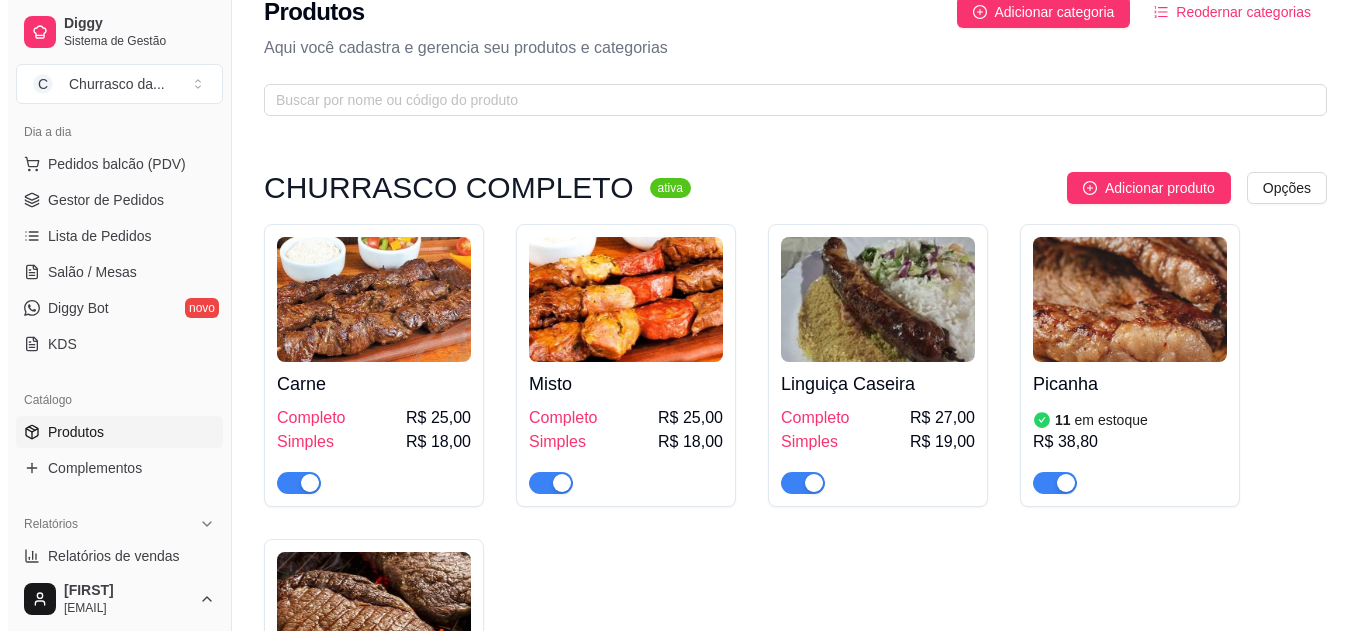 scroll, scrollTop: 0, scrollLeft: 0, axis: both 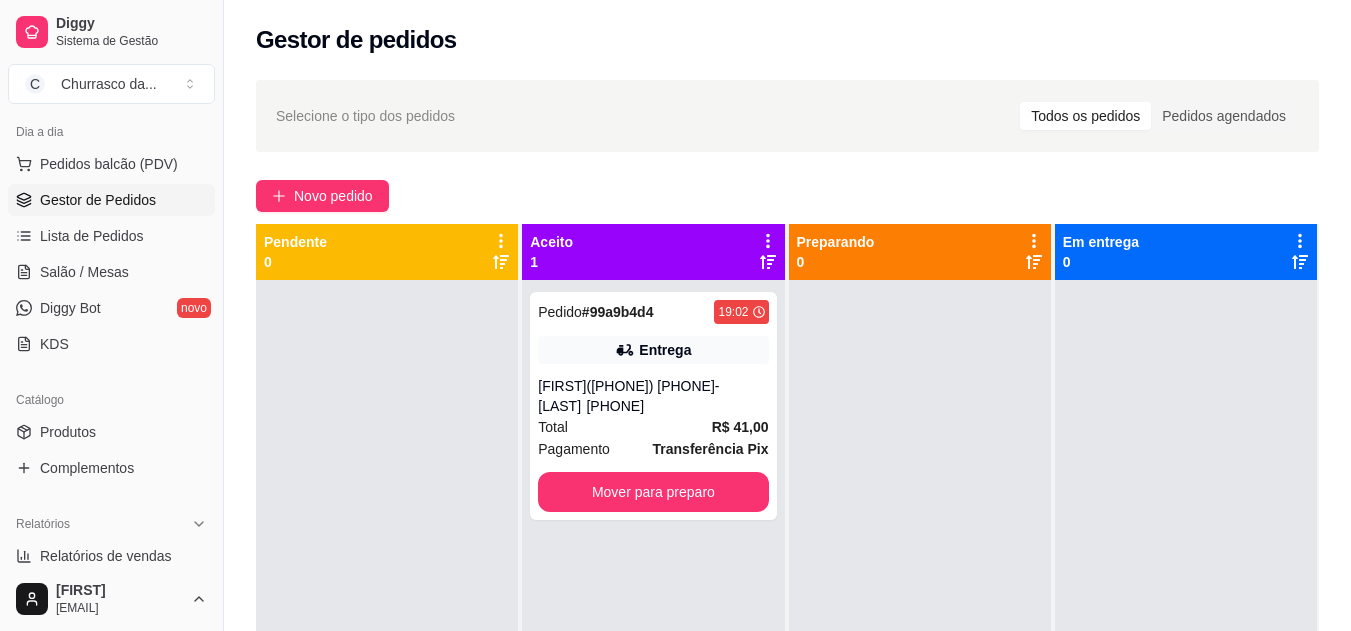 click on "[FIRST] [LAST]" at bounding box center [562, 396] 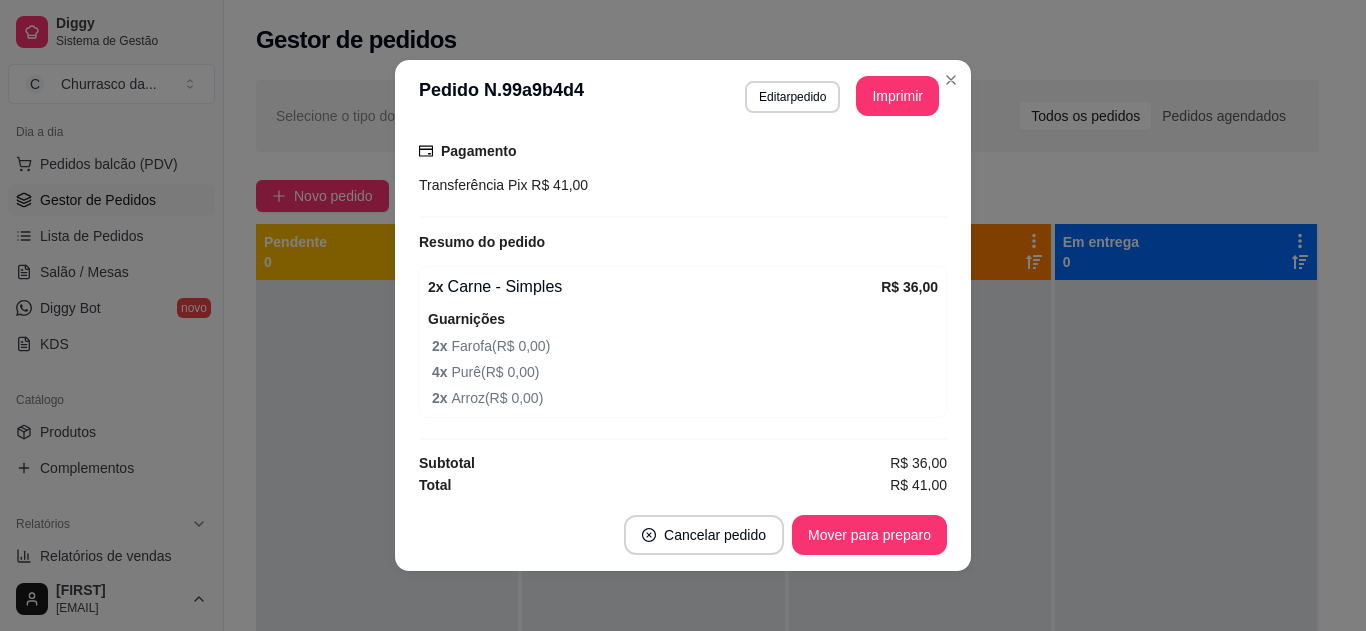 scroll, scrollTop: 536, scrollLeft: 0, axis: vertical 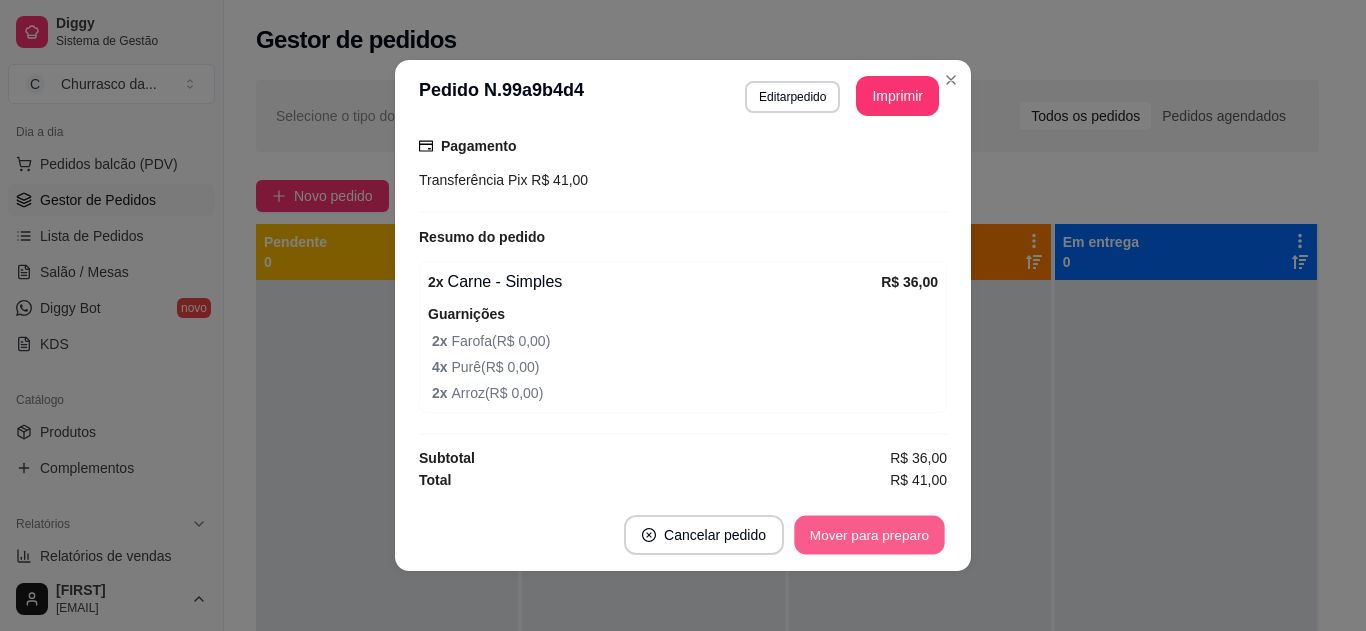 click on "Mover para preparo" at bounding box center (869, 535) 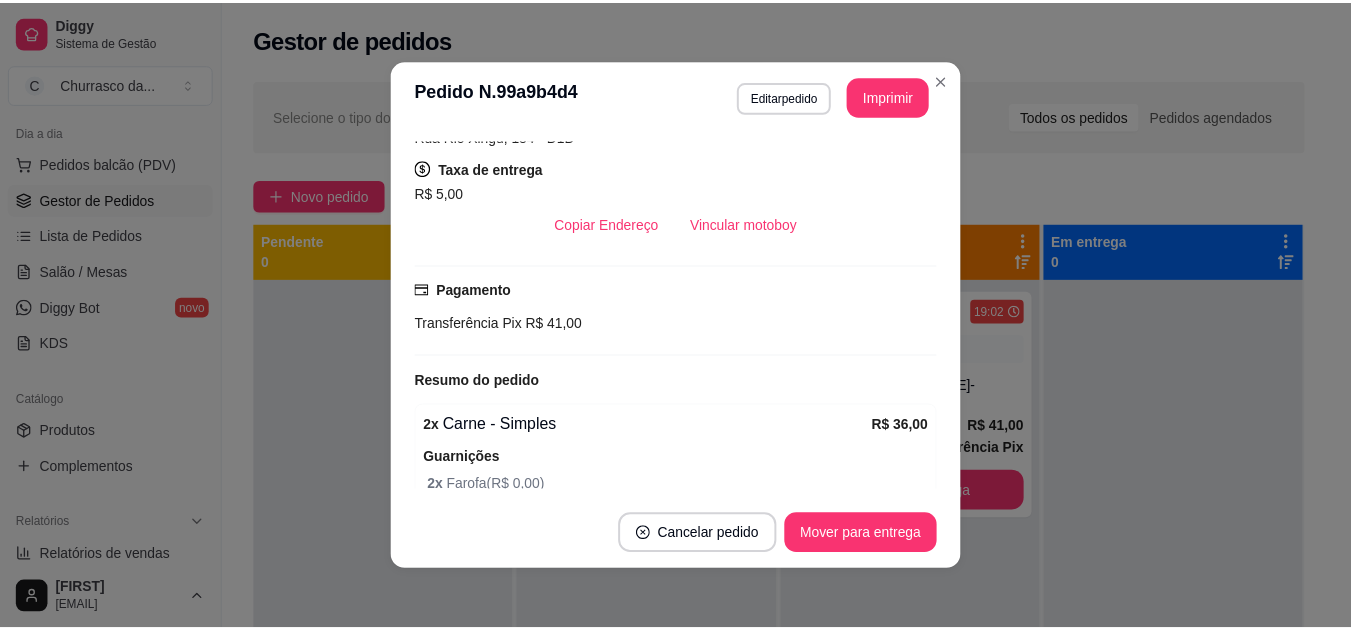 scroll, scrollTop: 384, scrollLeft: 0, axis: vertical 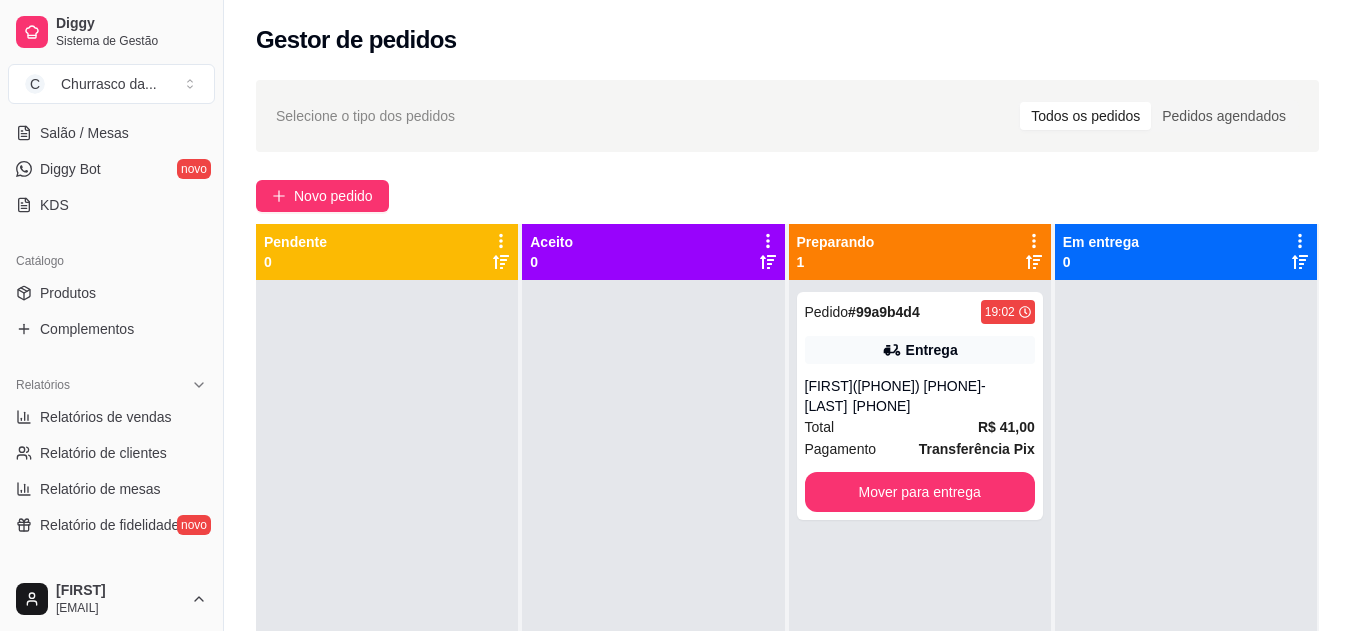 click on "Produtos" at bounding box center (111, 293) 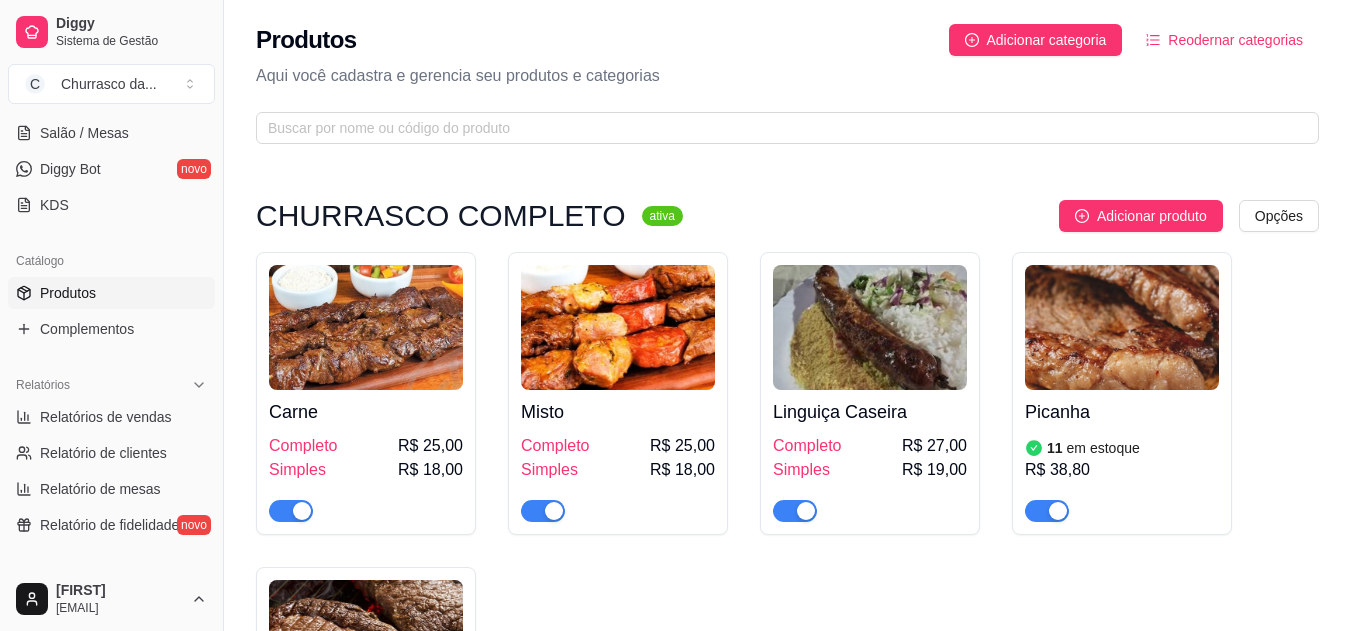 click on "Adicionar produto" at bounding box center [1152, 216] 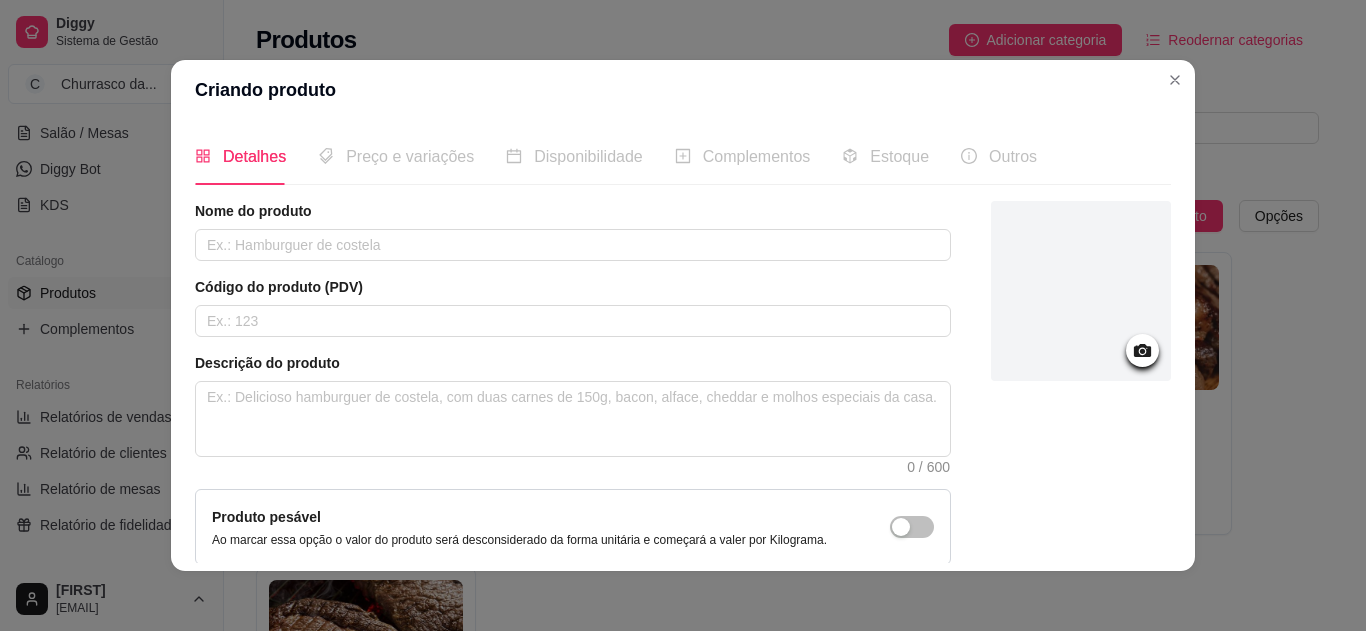 click 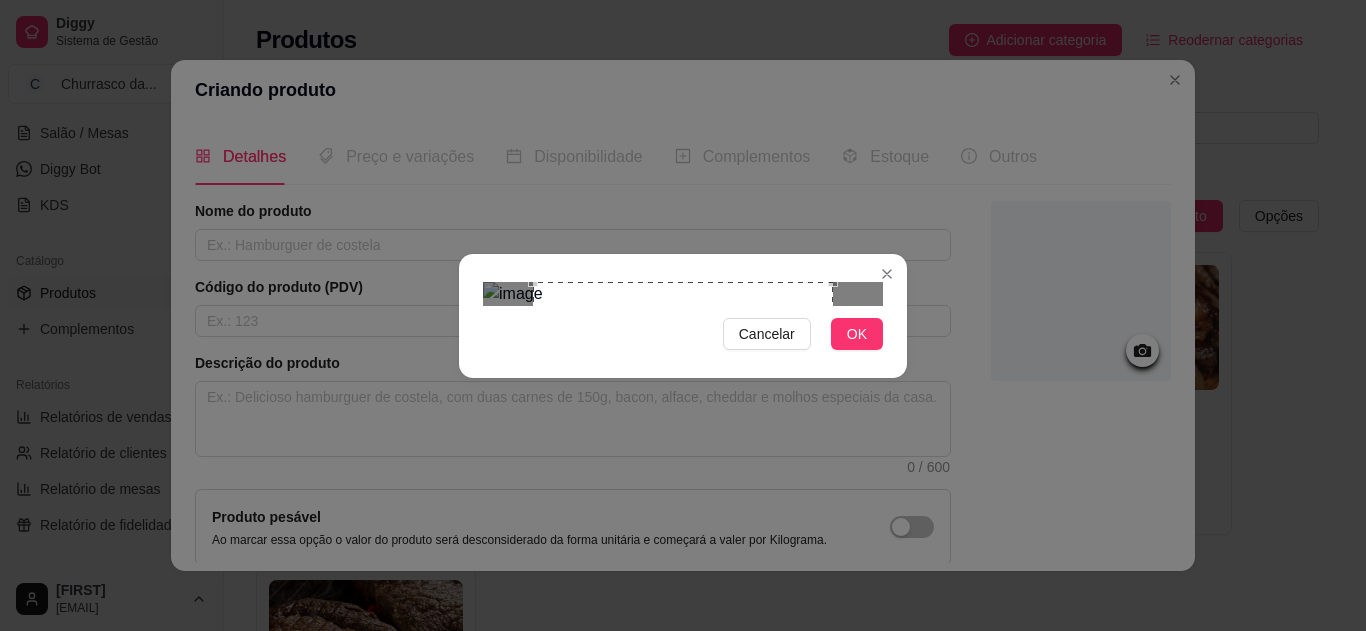 click on "Cancelar OK" at bounding box center (683, 316) 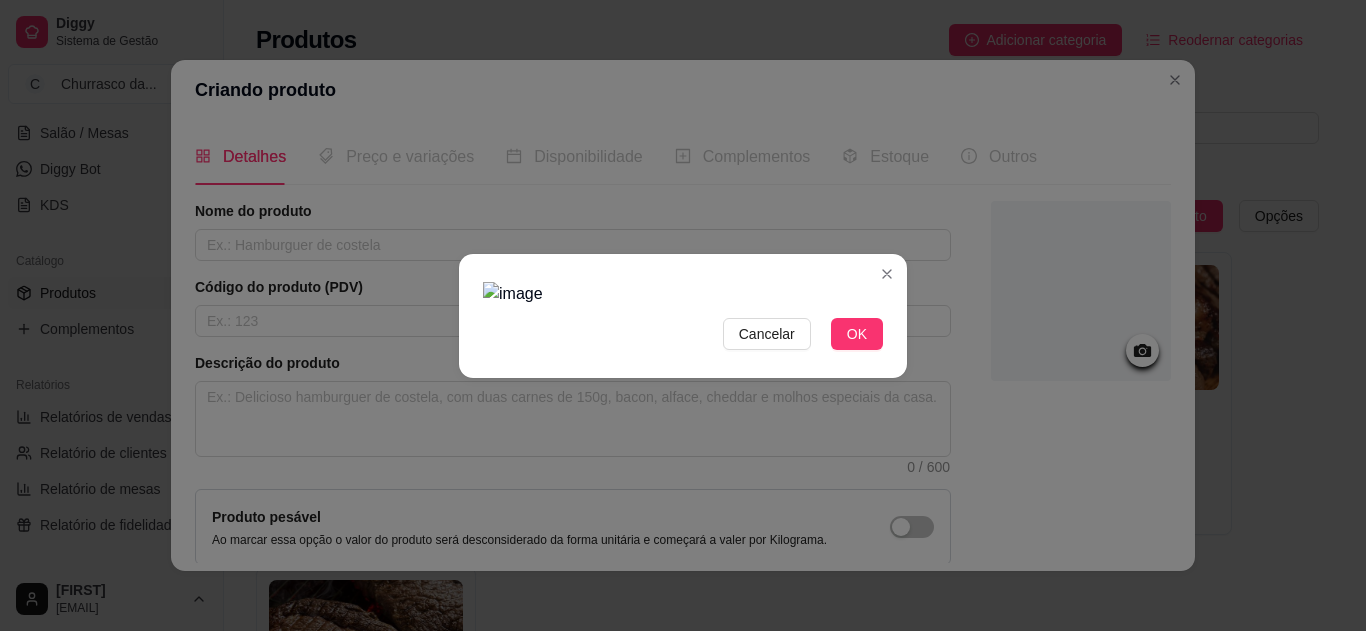 click at bounding box center (683, 294) 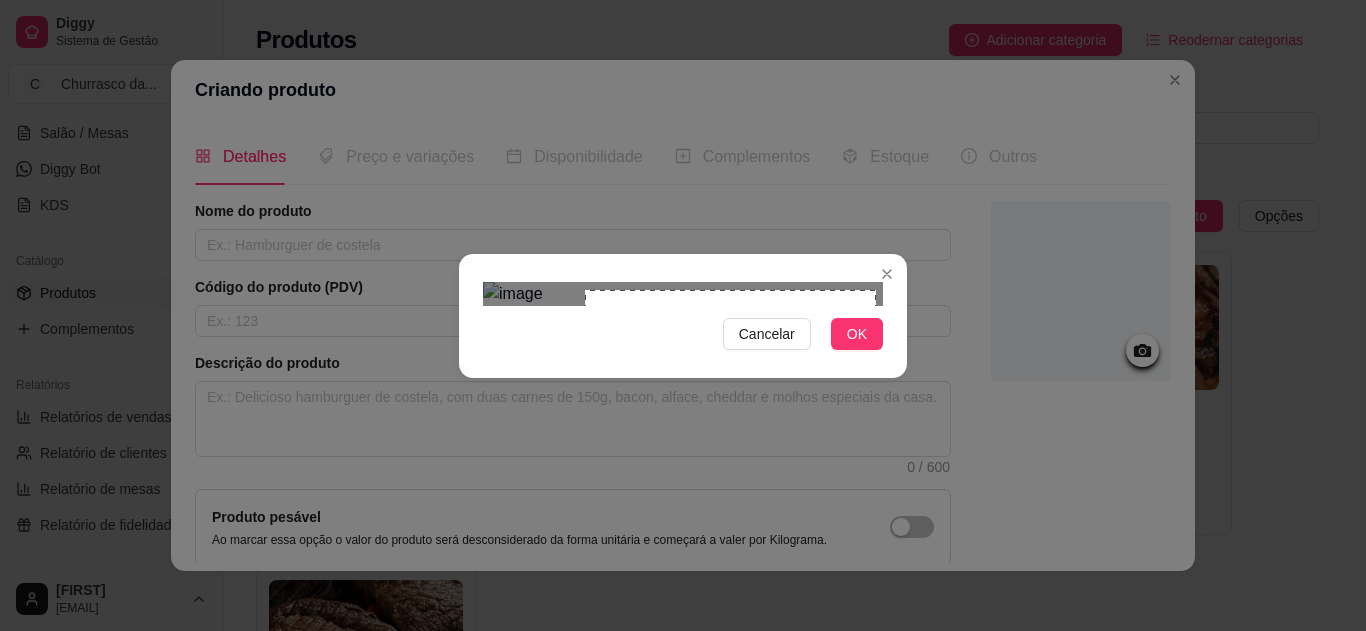 click on "Cancelar OK" at bounding box center [683, 315] 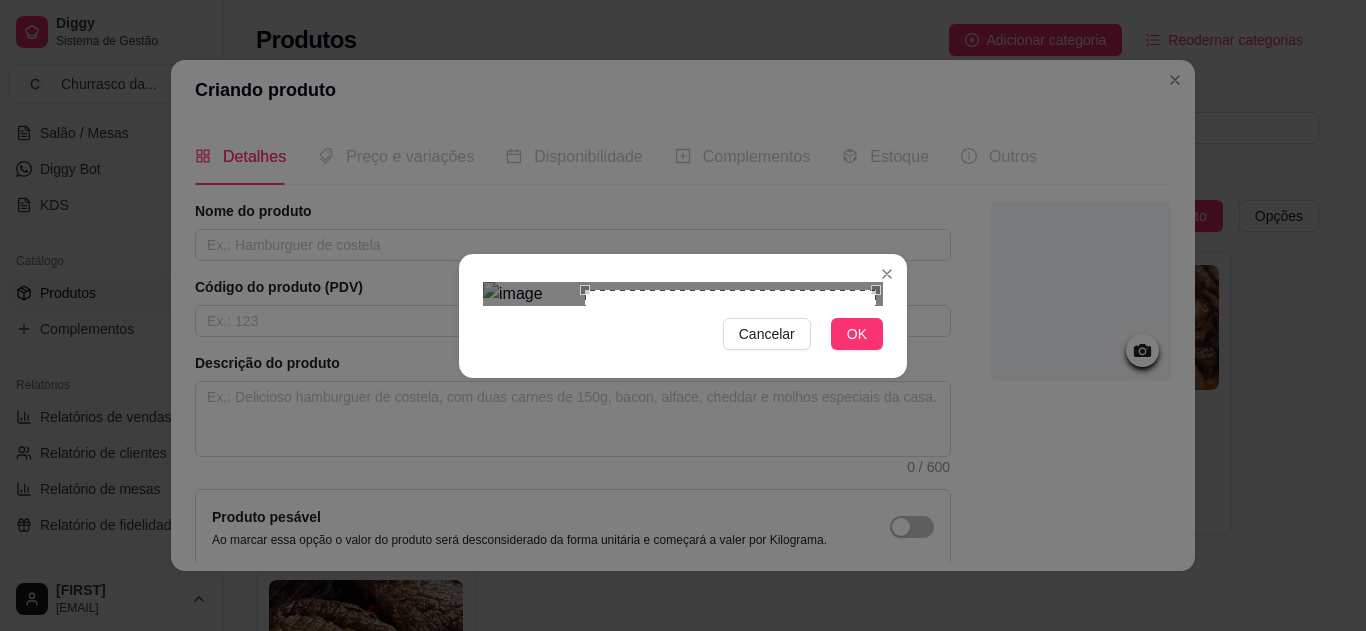 click at bounding box center (731, 436) 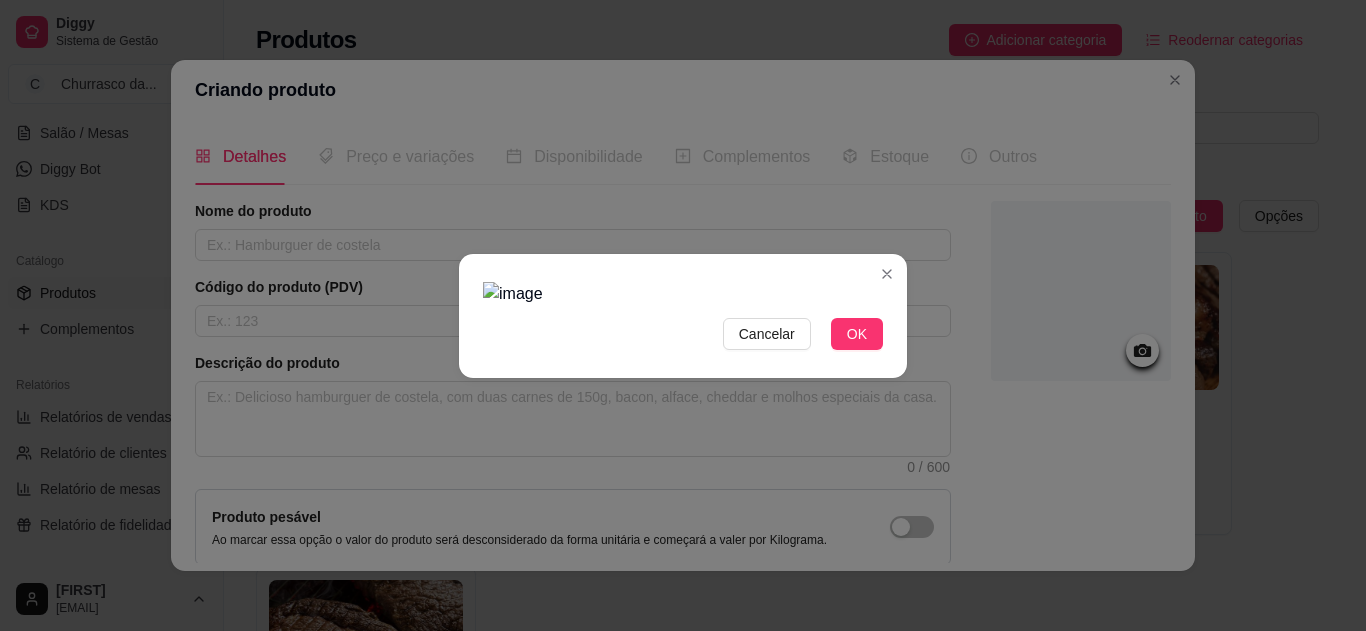 click at bounding box center (683, 294) 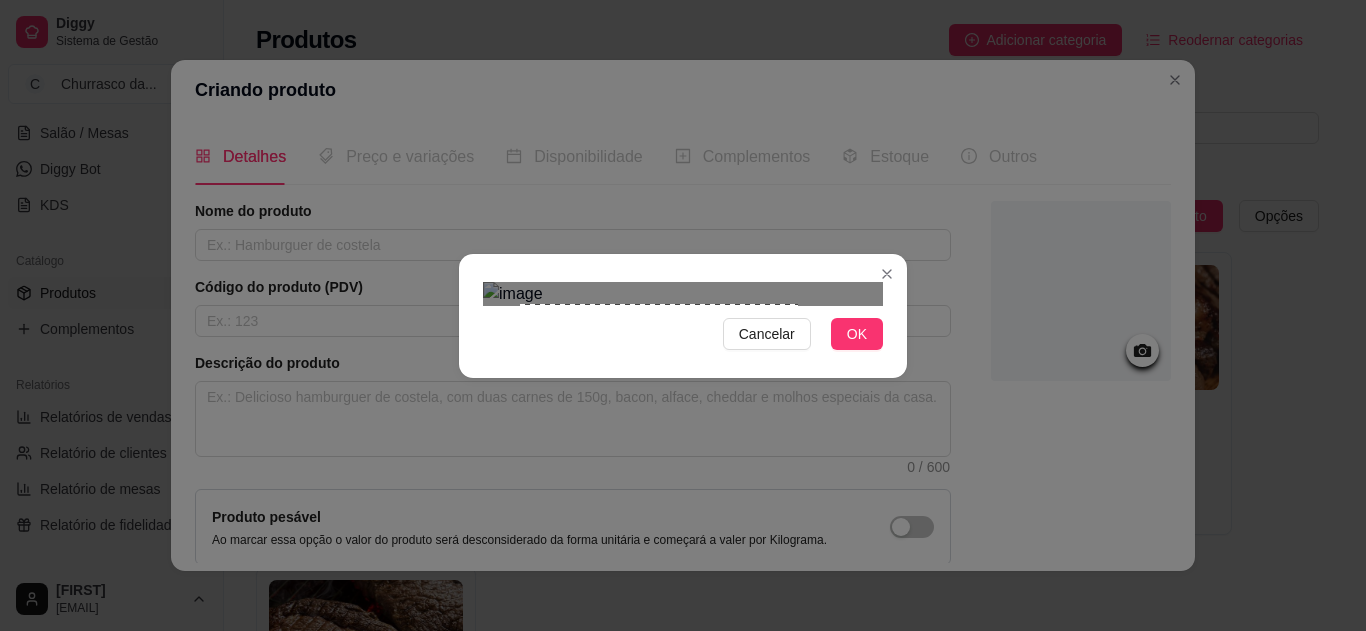 click on "Cancelar OK" at bounding box center (683, 315) 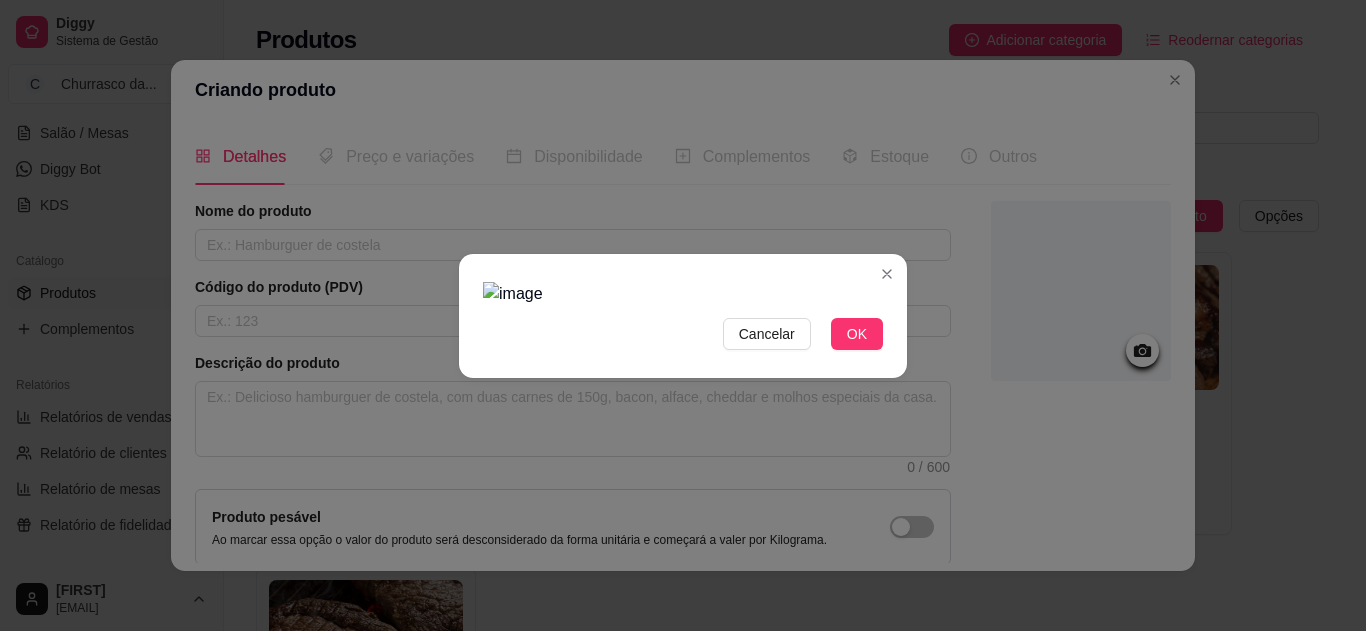 click at bounding box center (683, 294) 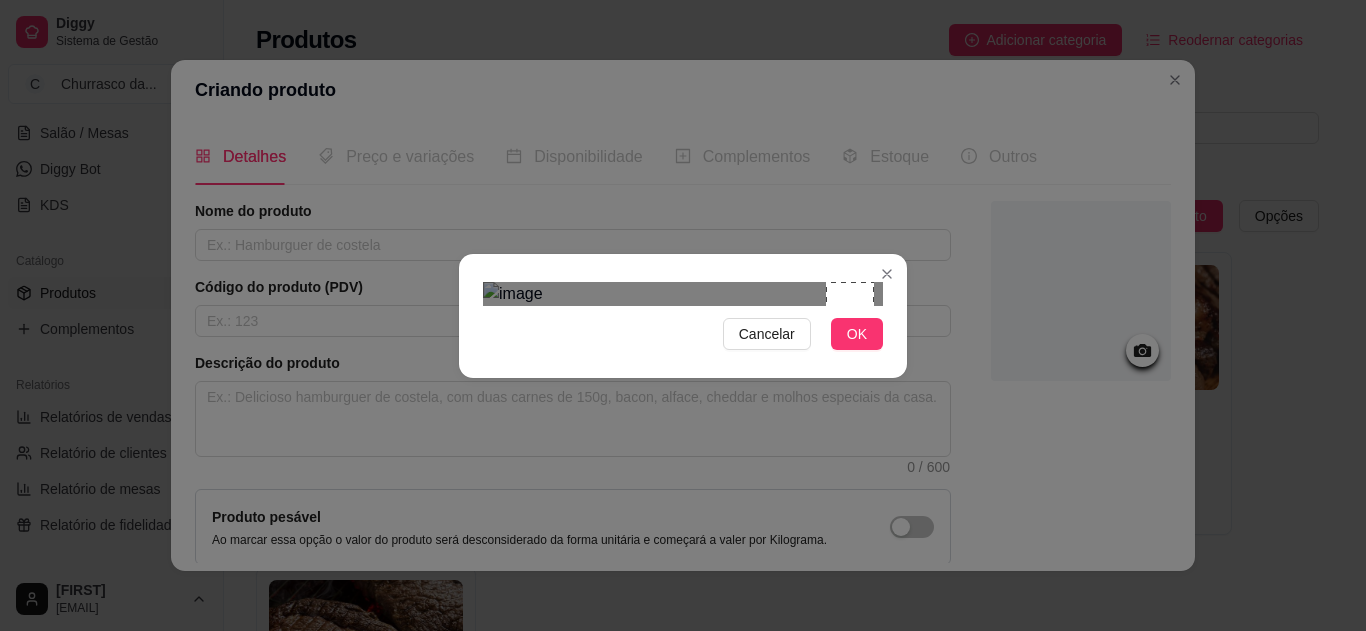 click on "Cancelar OK" at bounding box center [683, 315] 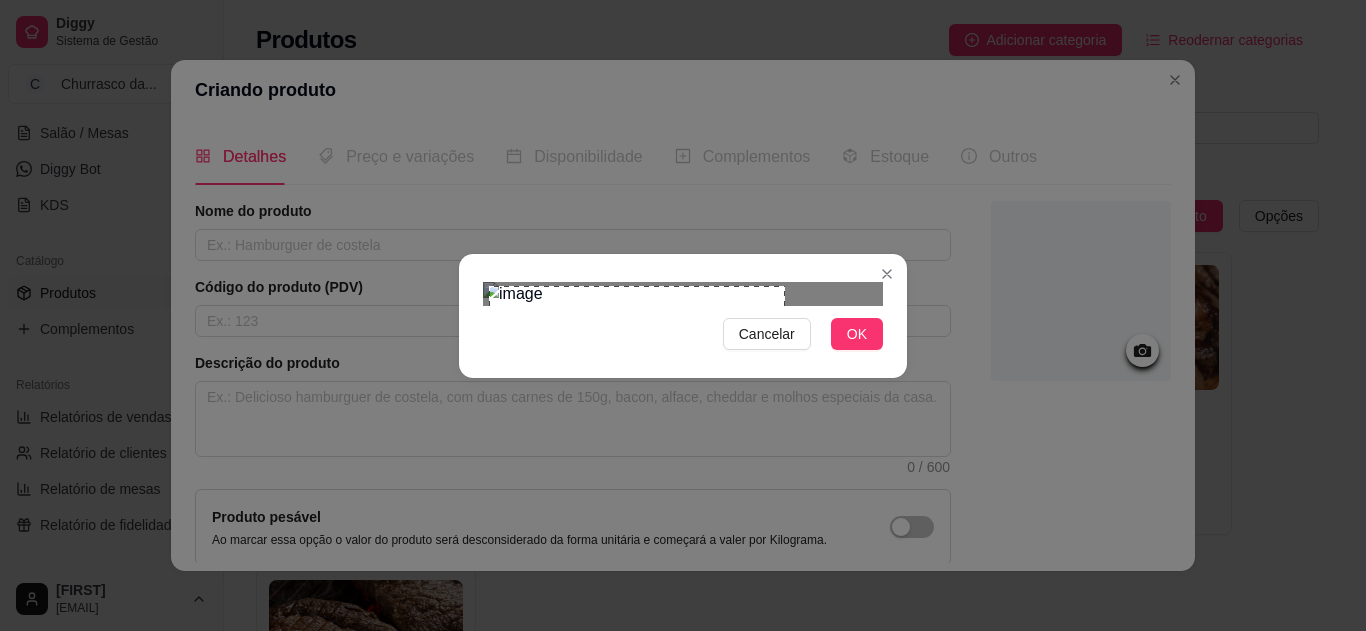 click on "Cancelar OK" at bounding box center [683, 315] 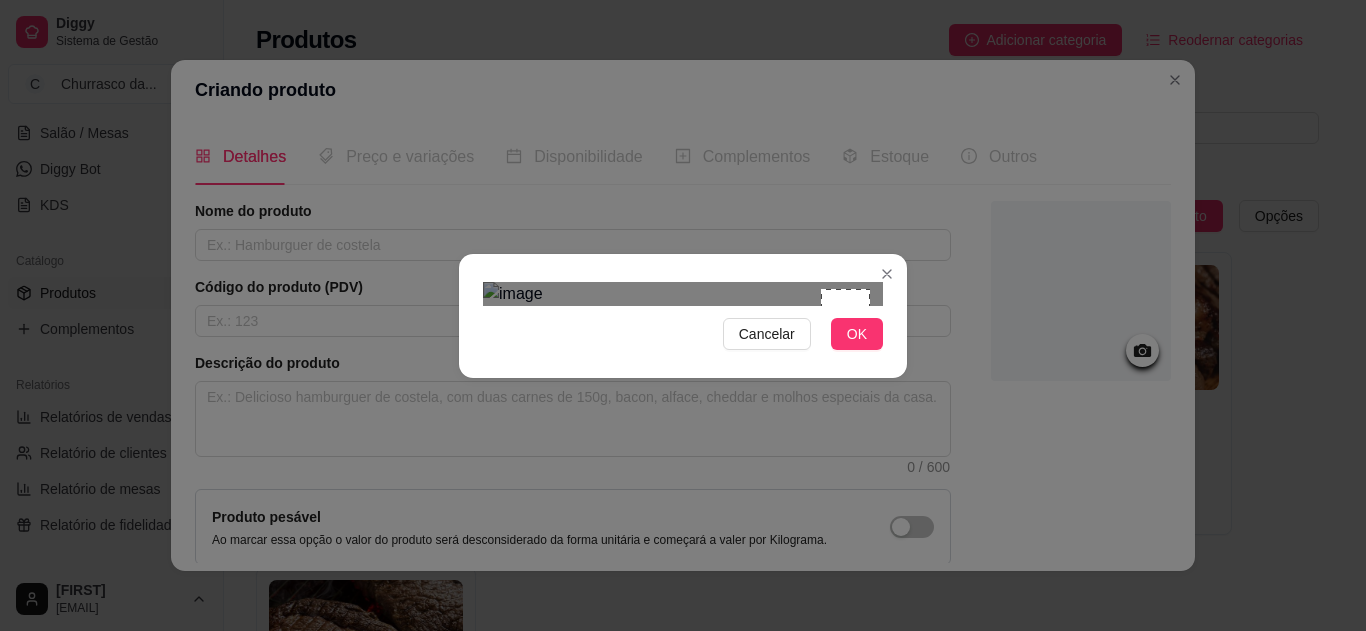 click at bounding box center [683, 294] 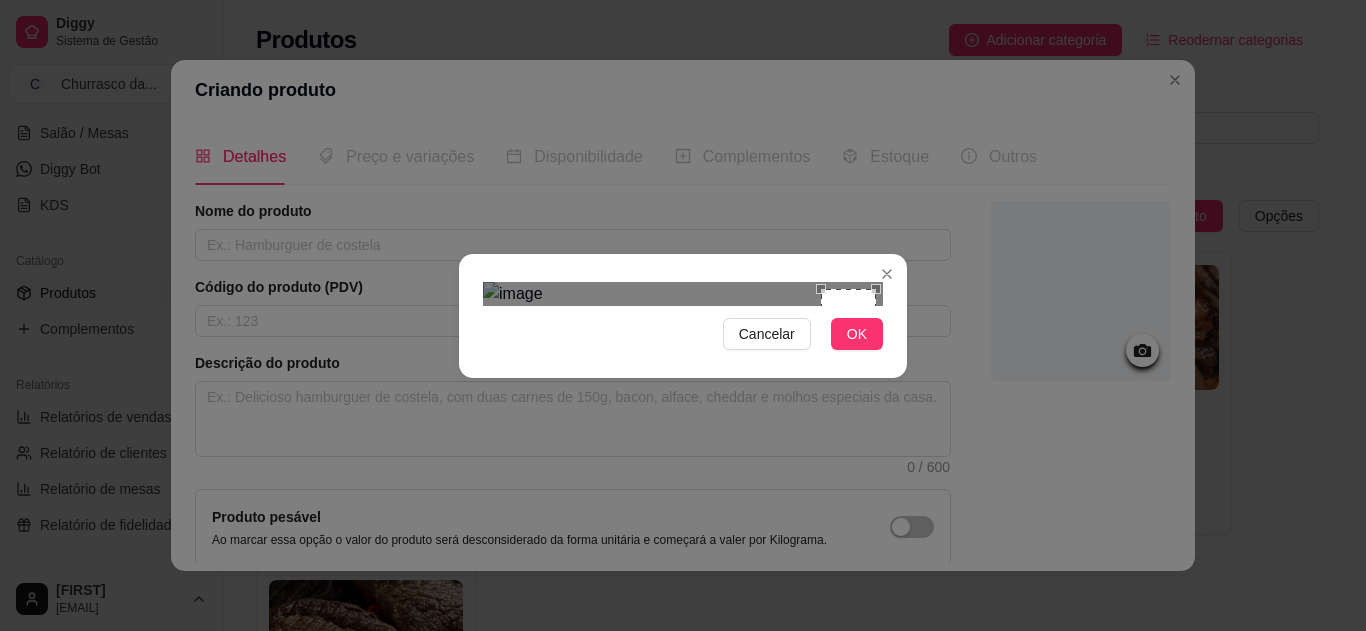 click at bounding box center (869, 296) 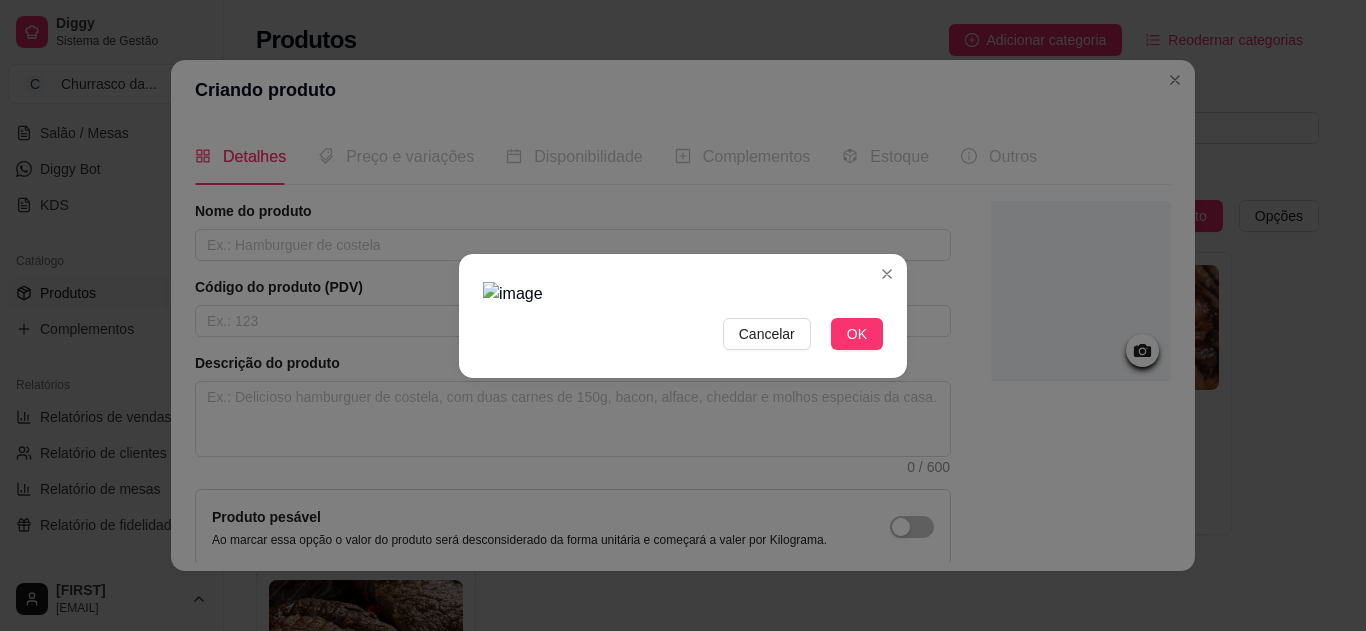 click at bounding box center (683, 294) 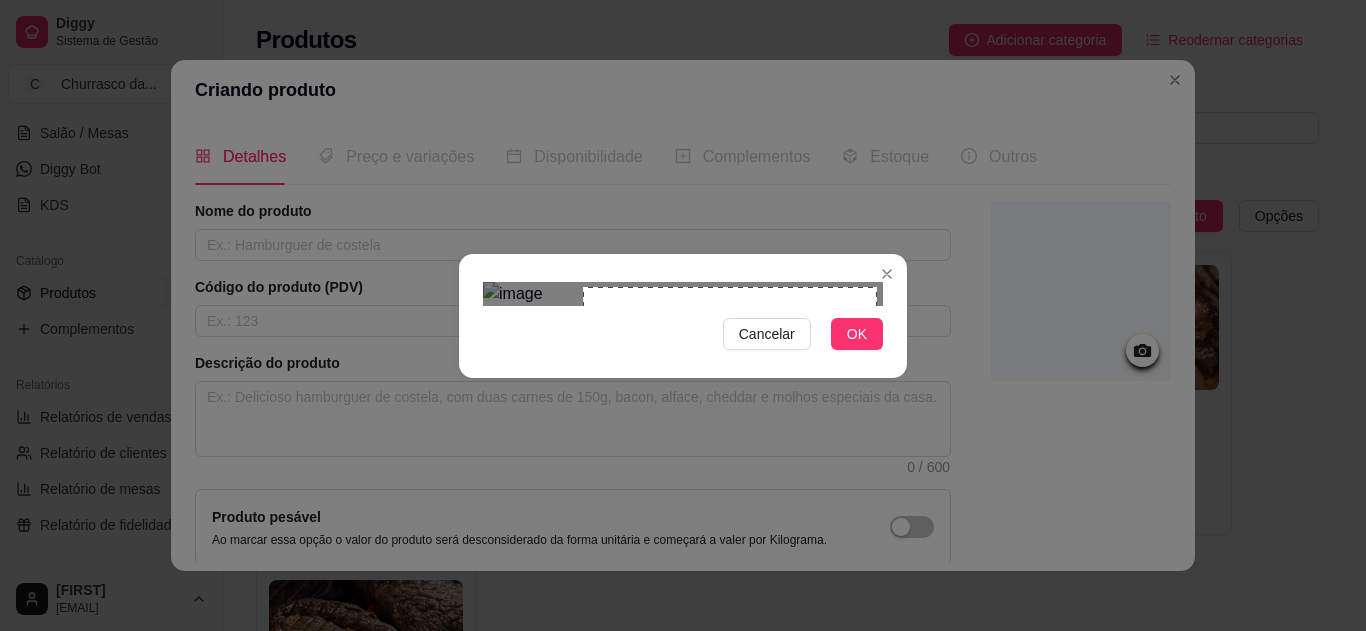 click at bounding box center [683, 294] 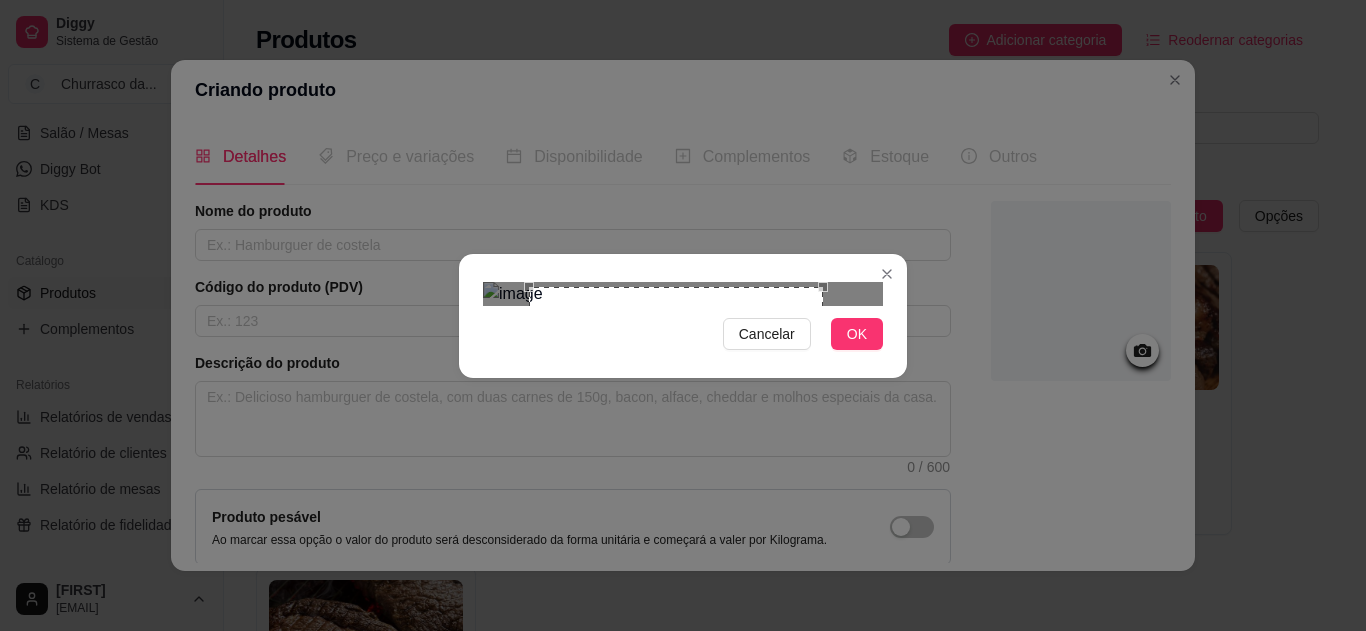 click at bounding box center (676, 434) 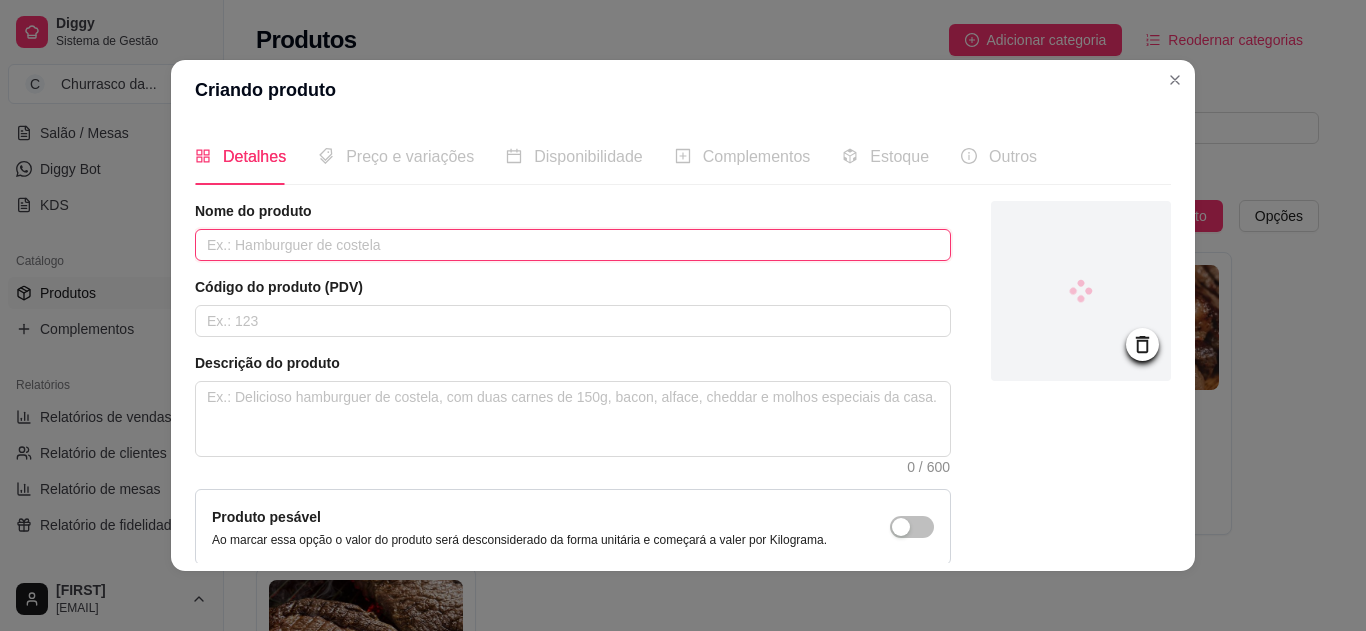 click at bounding box center [573, 245] 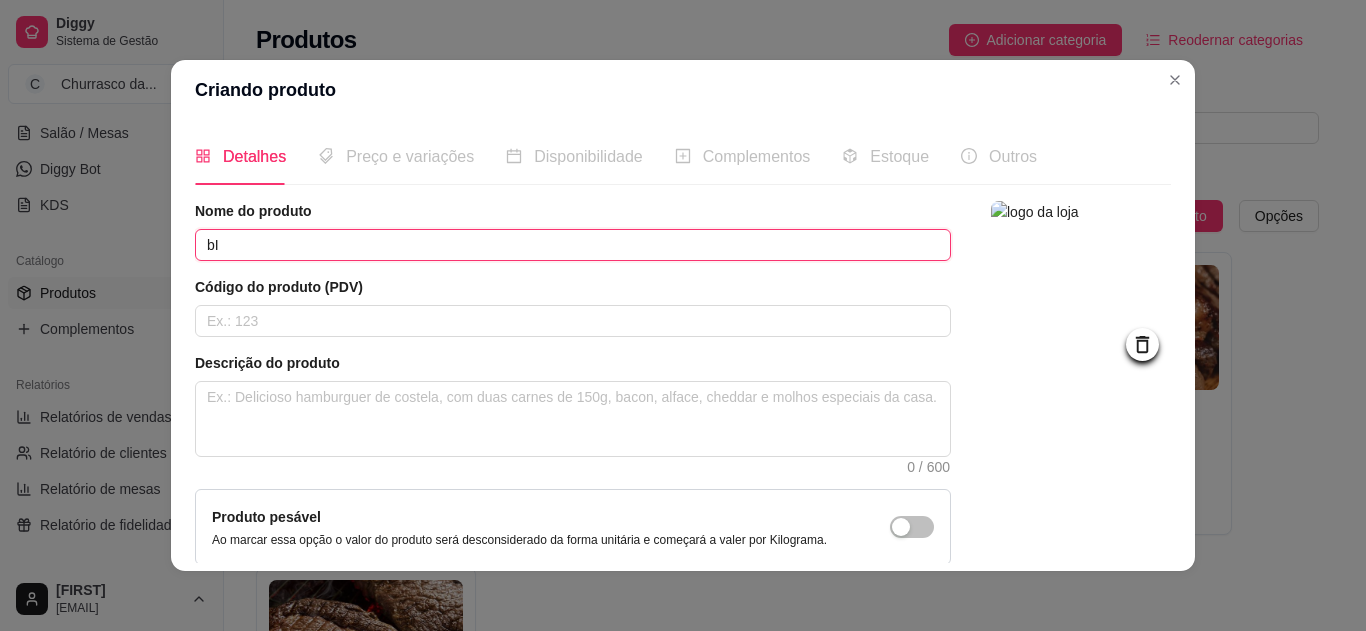 type on "b" 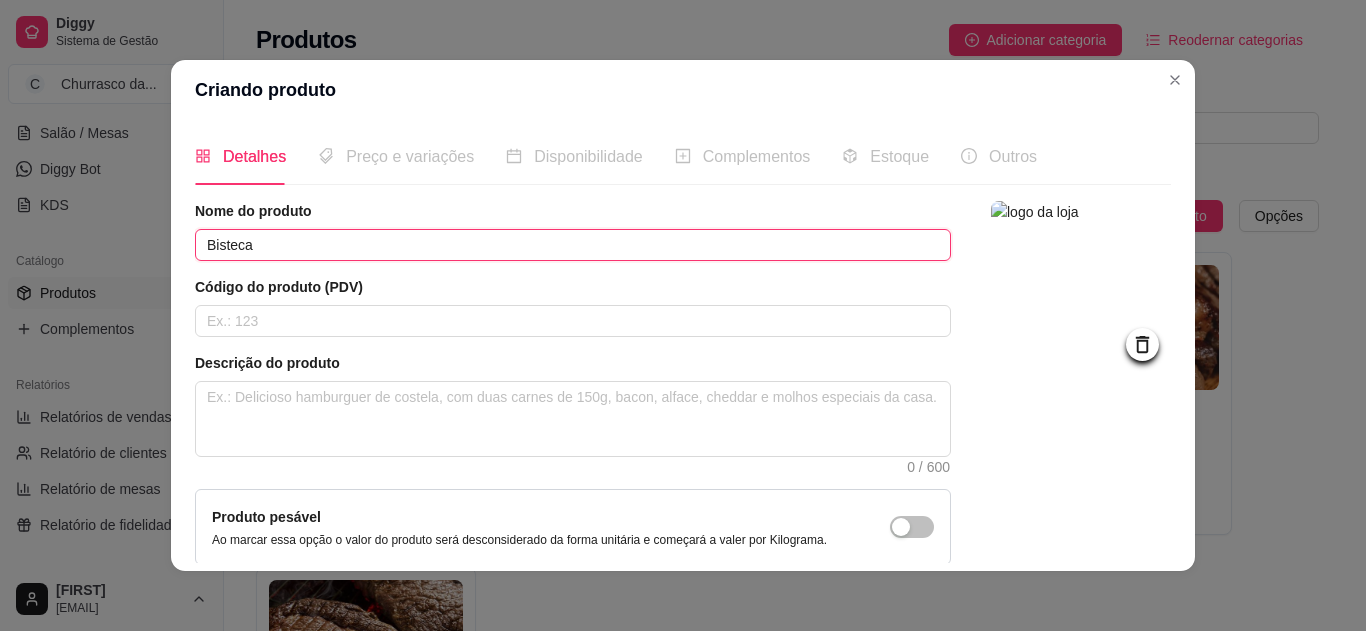 type on "Bisteca" 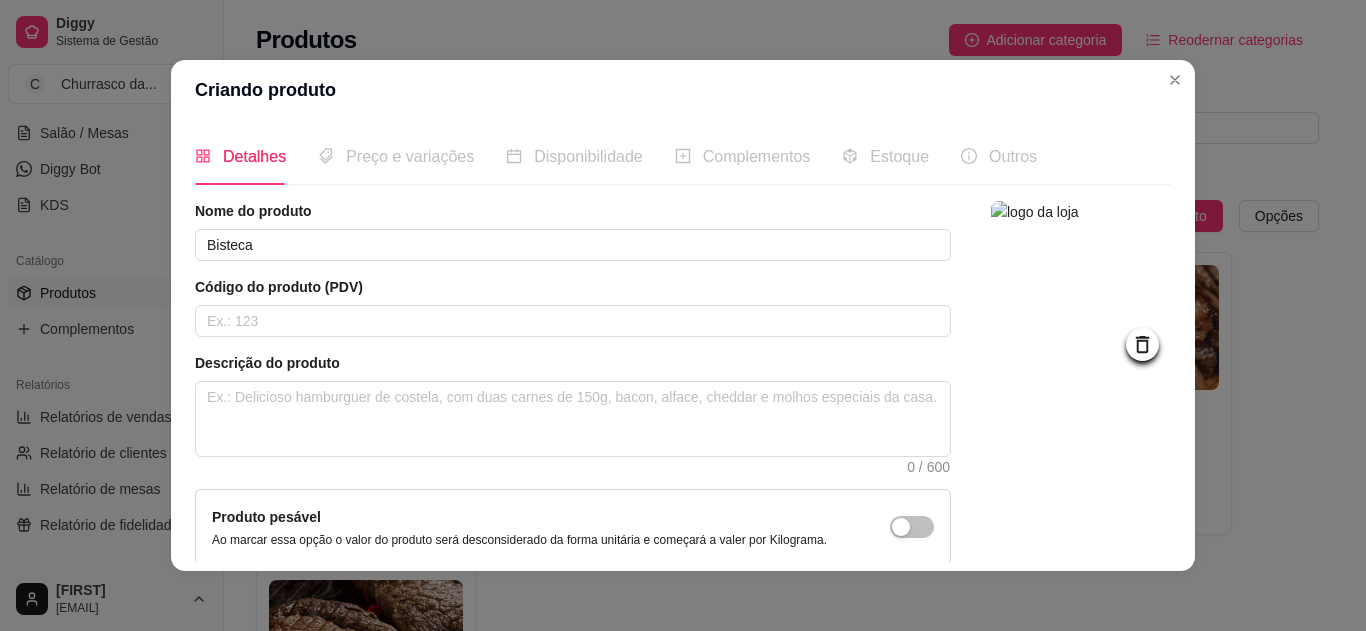 drag, startPoint x: 550, startPoint y: 378, endPoint x: 540, endPoint y: 389, distance: 14.866069 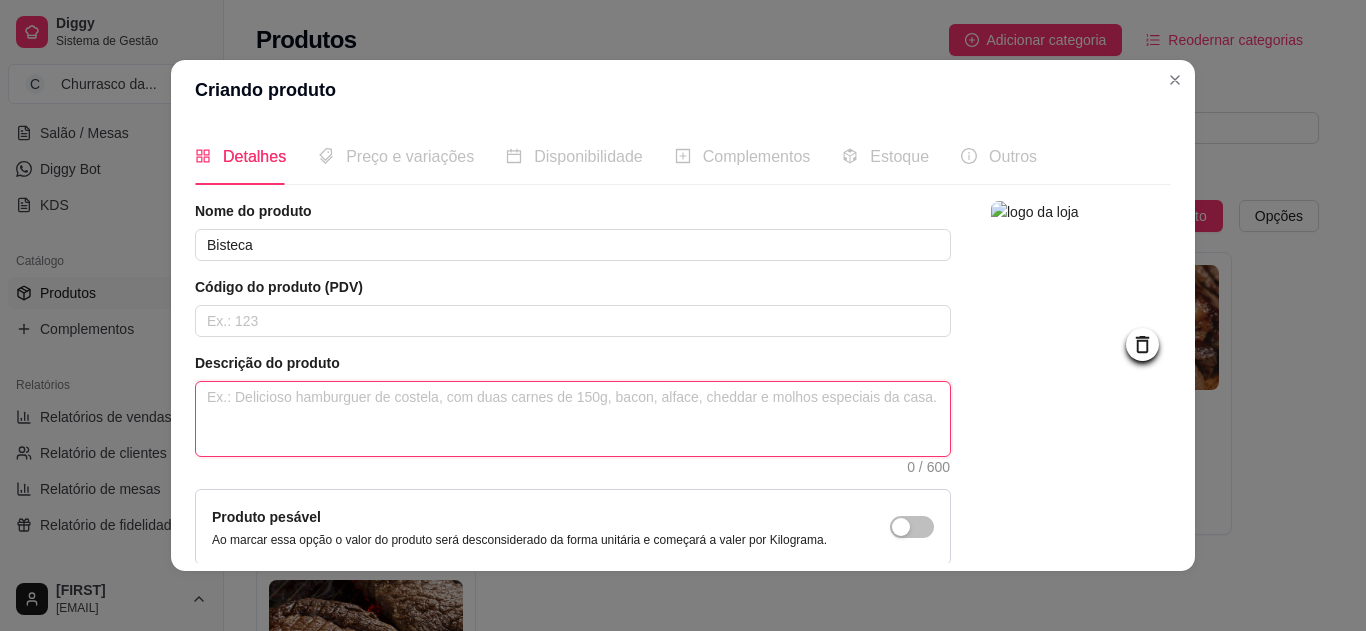 click at bounding box center [573, 419] 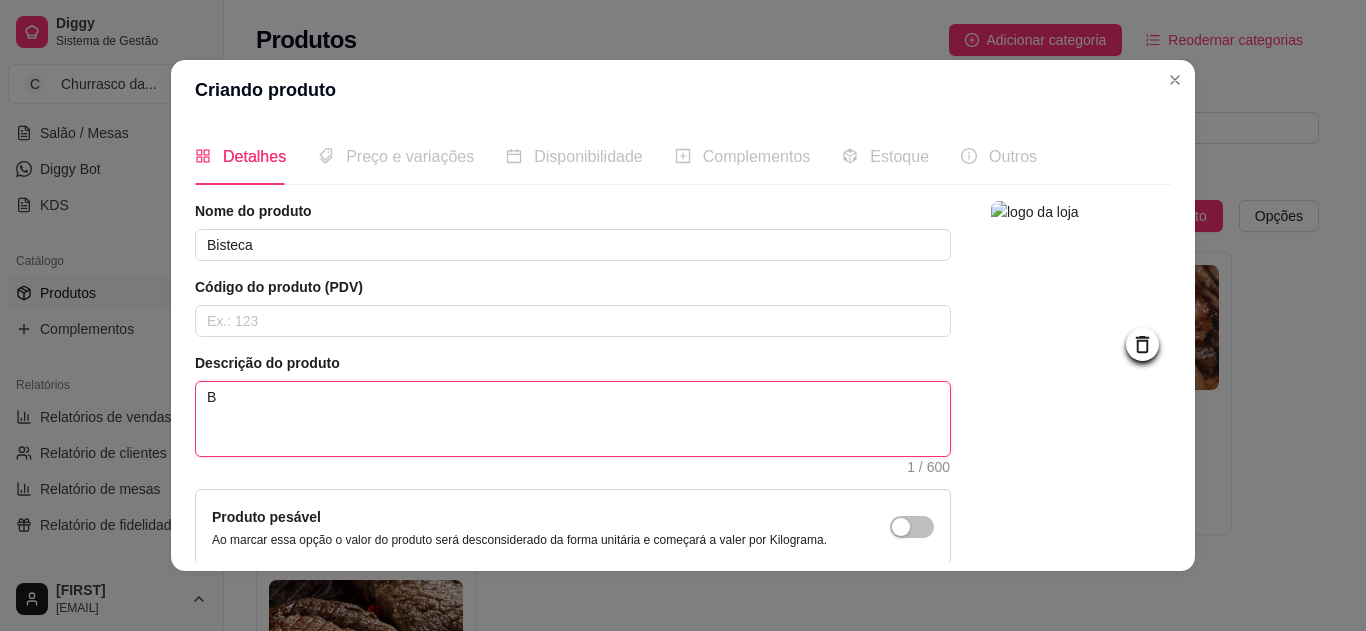 type 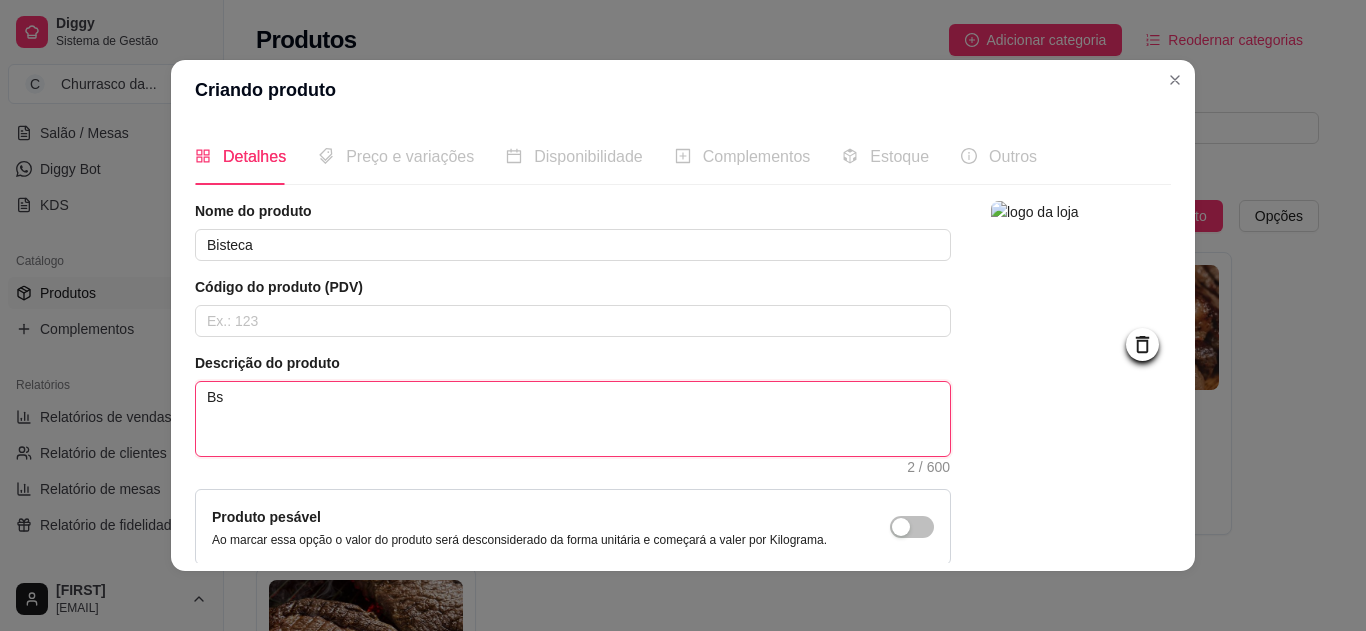 type 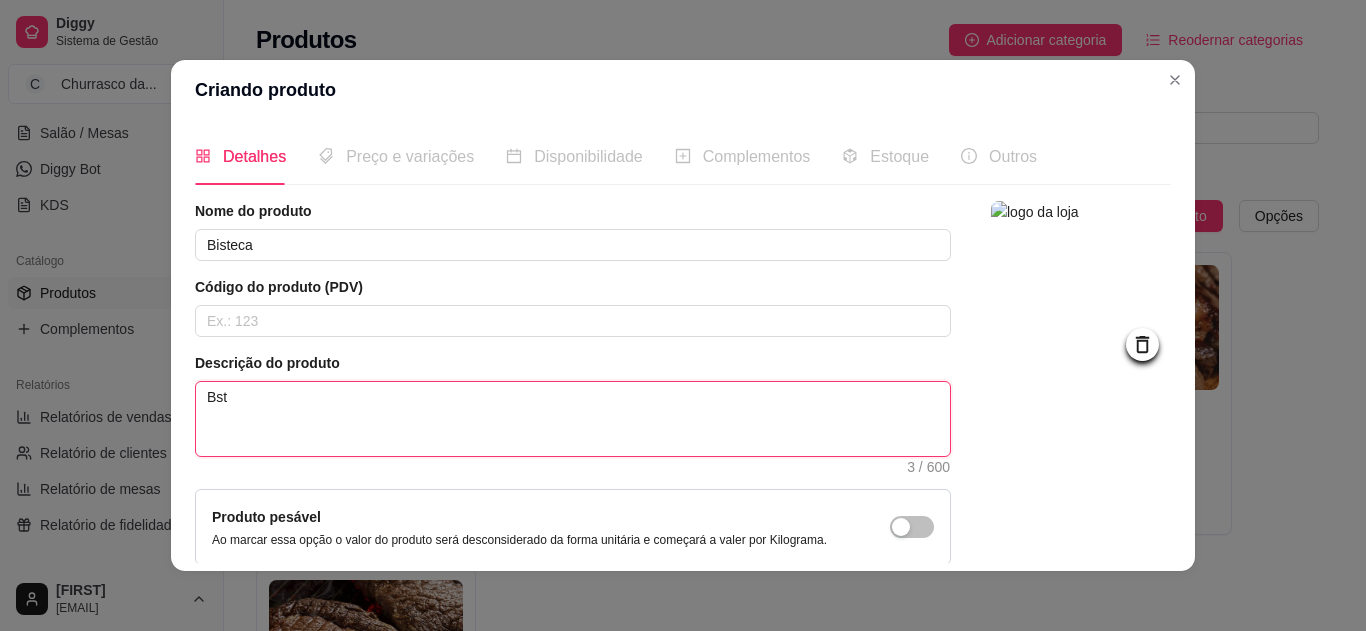 type 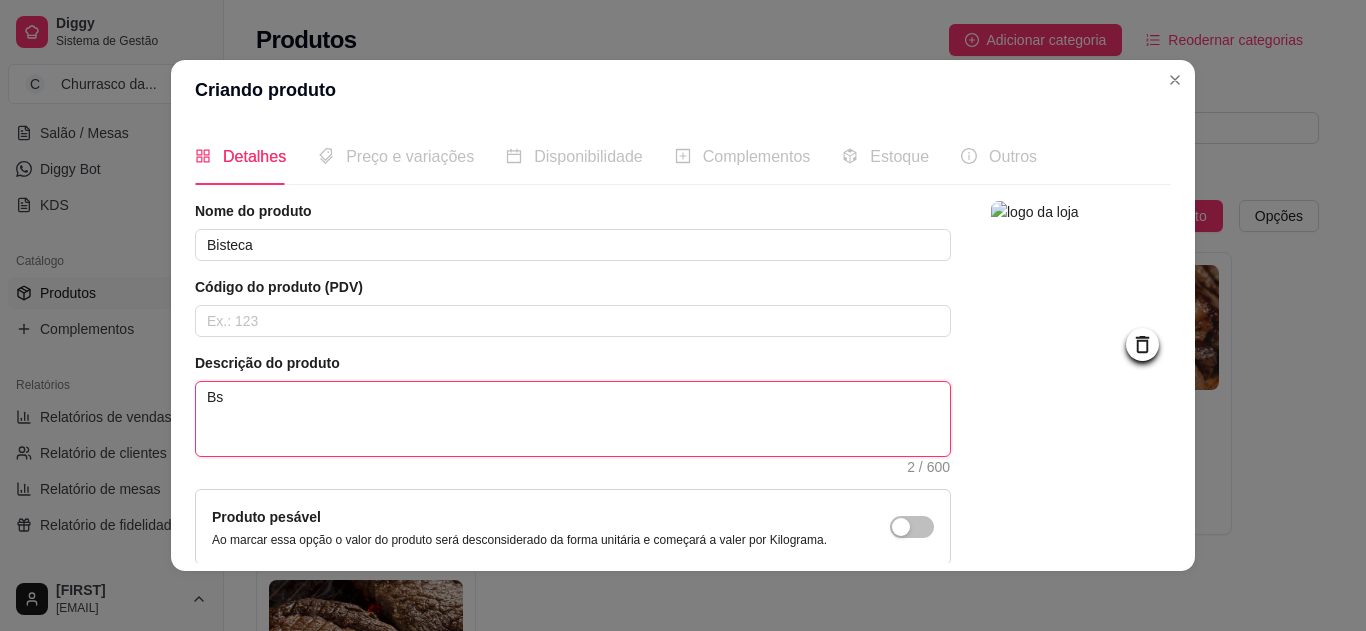 type 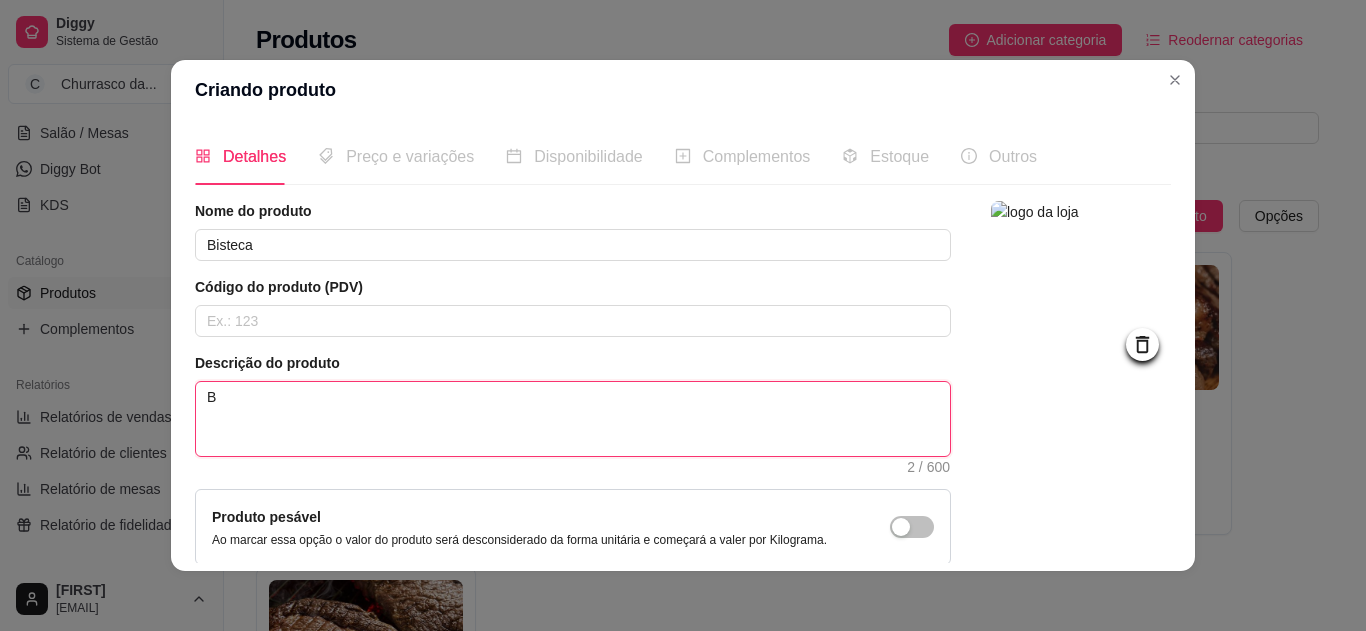 type 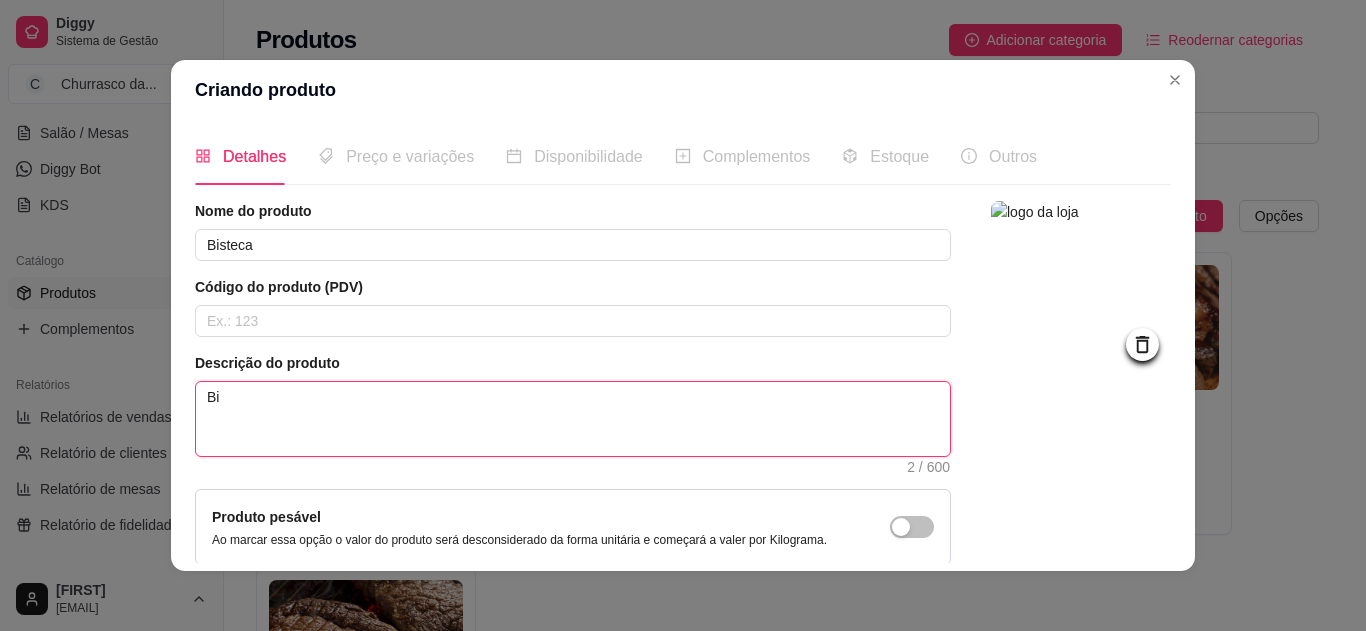 type 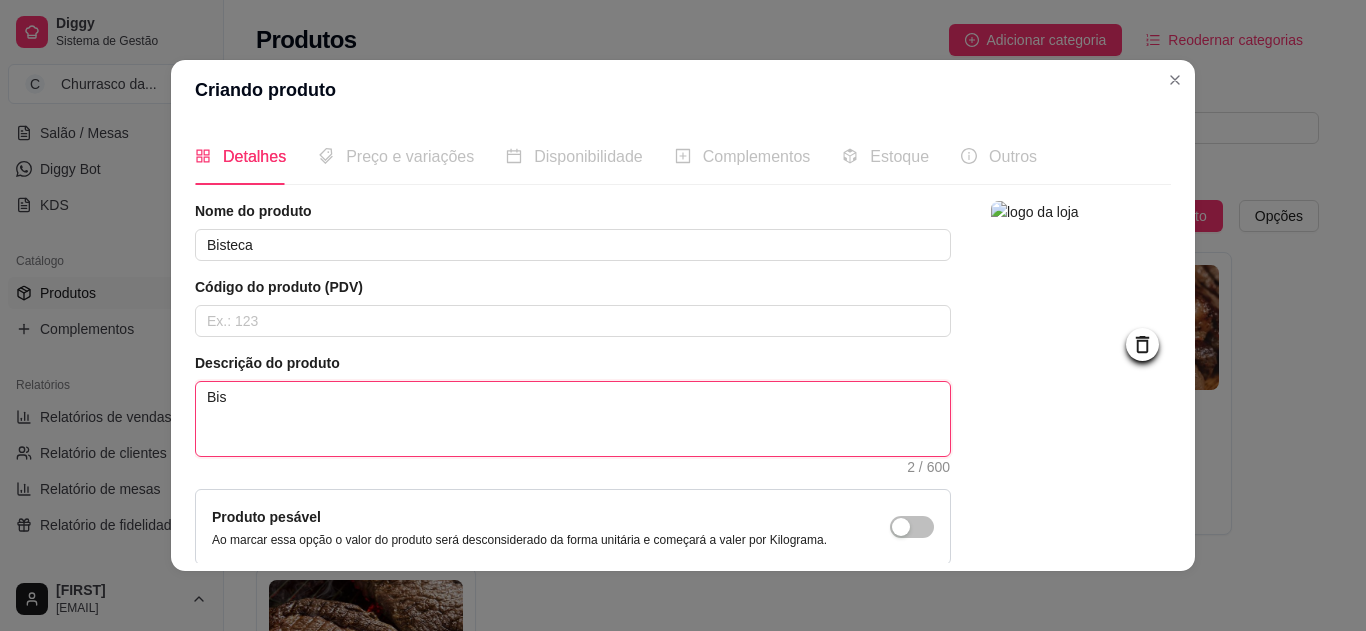 type 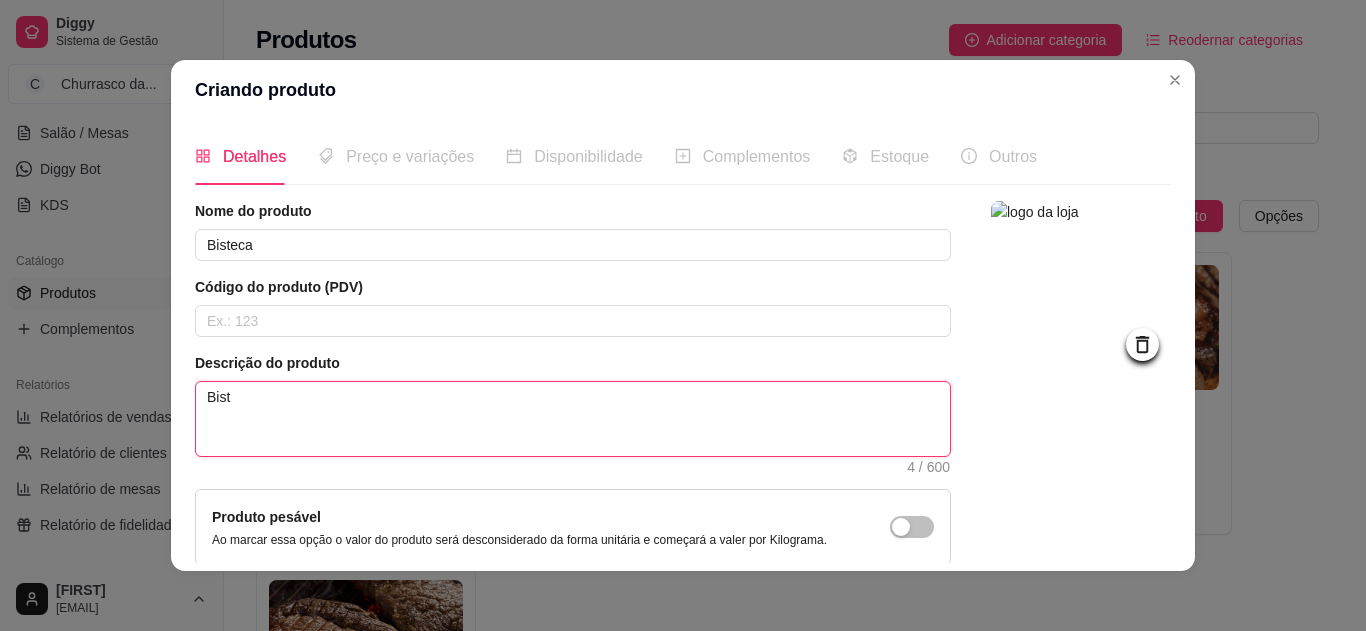 type 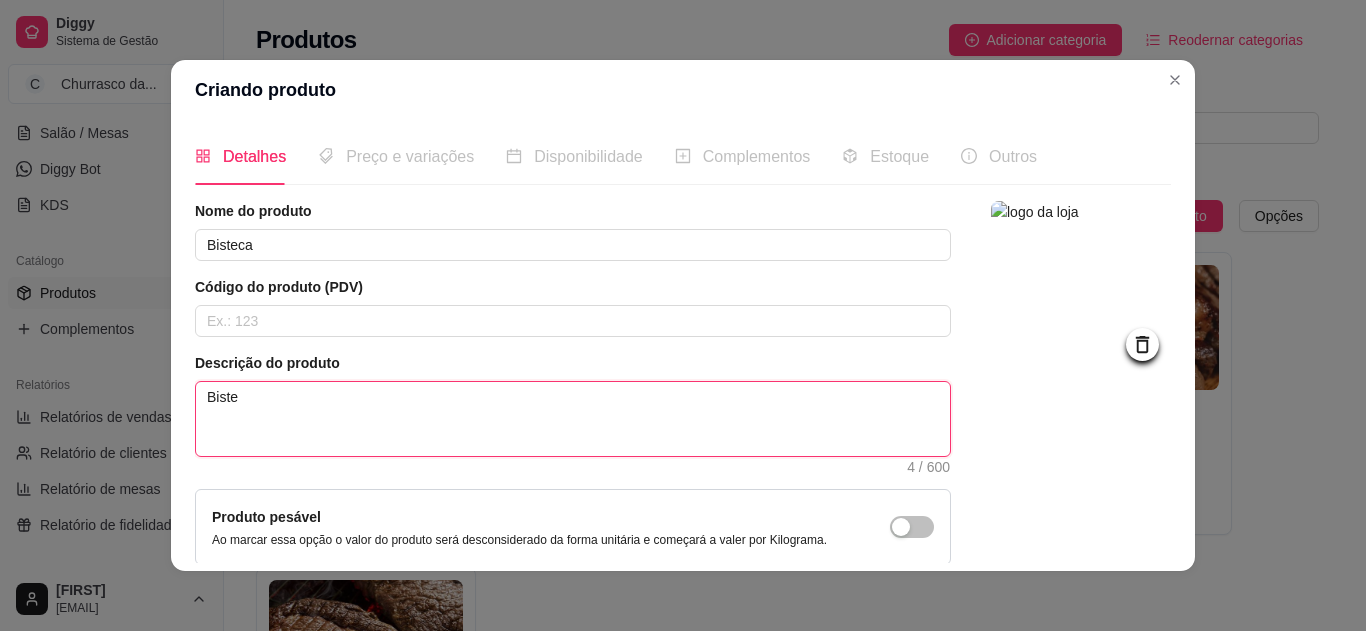 type 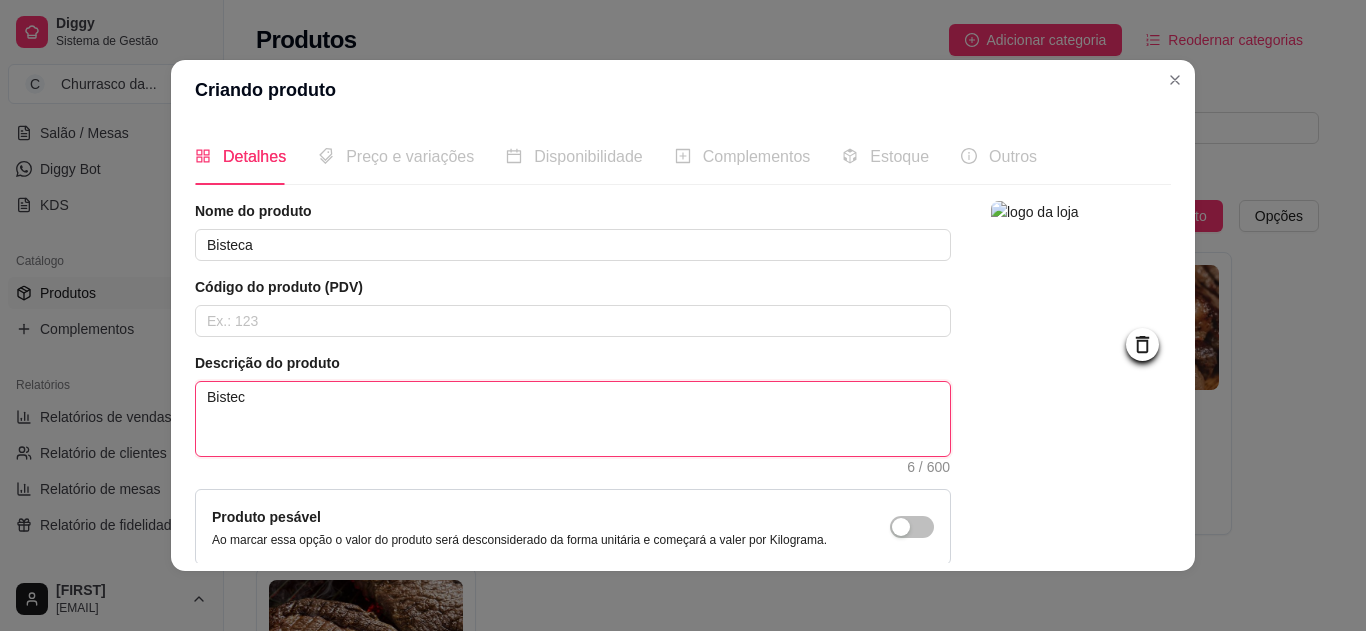 type 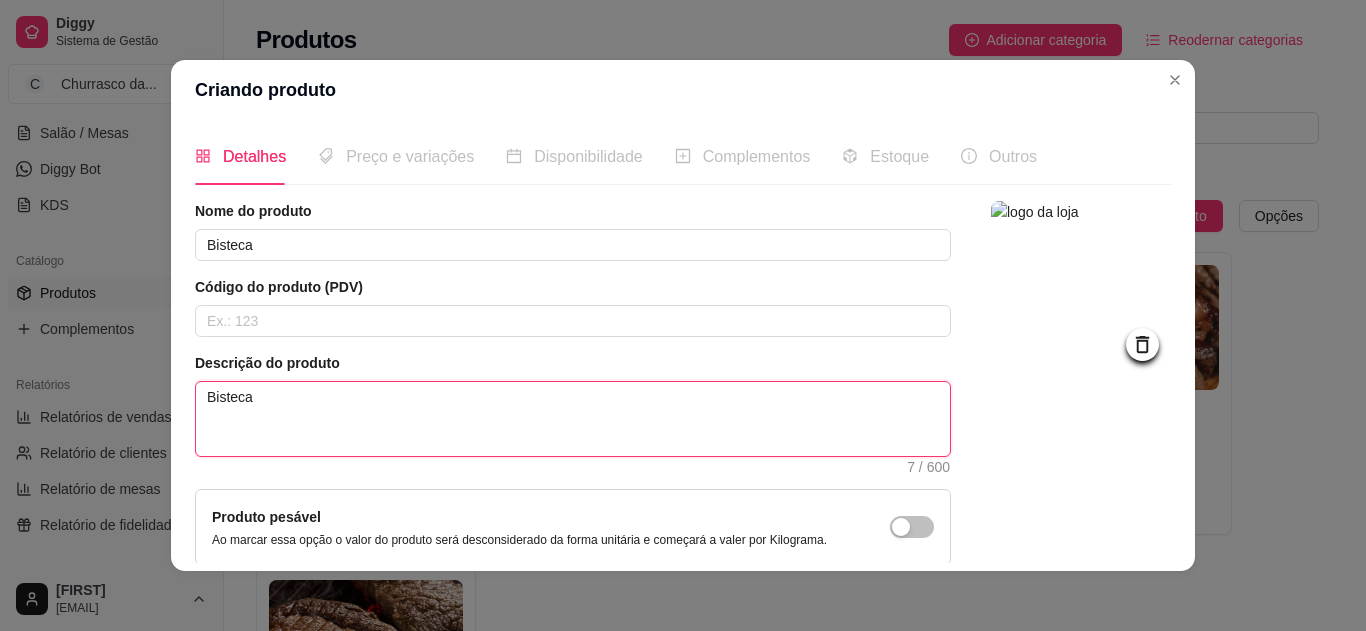 type 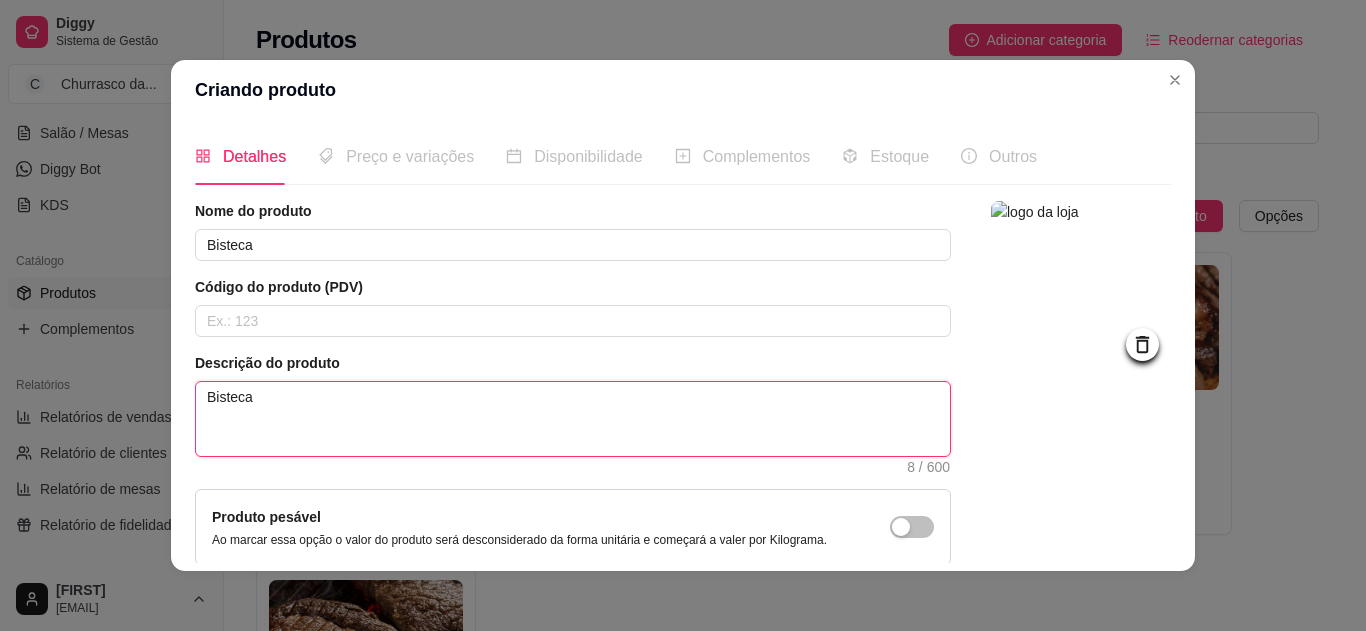 type 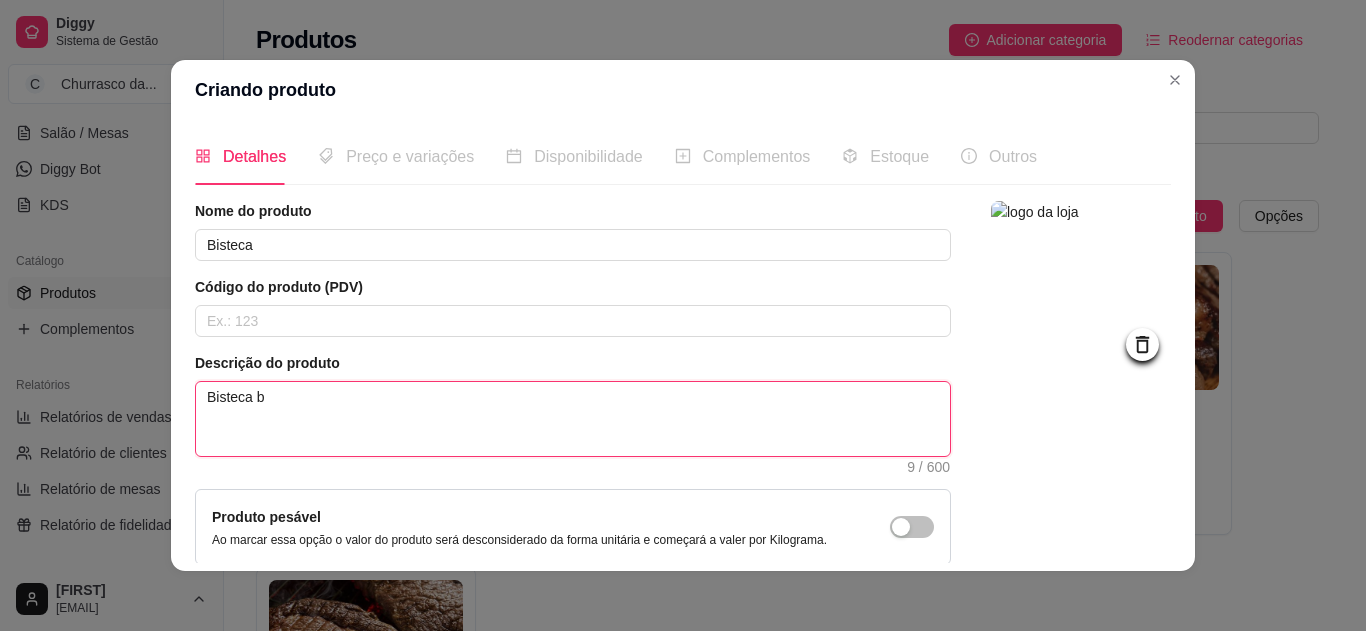 type 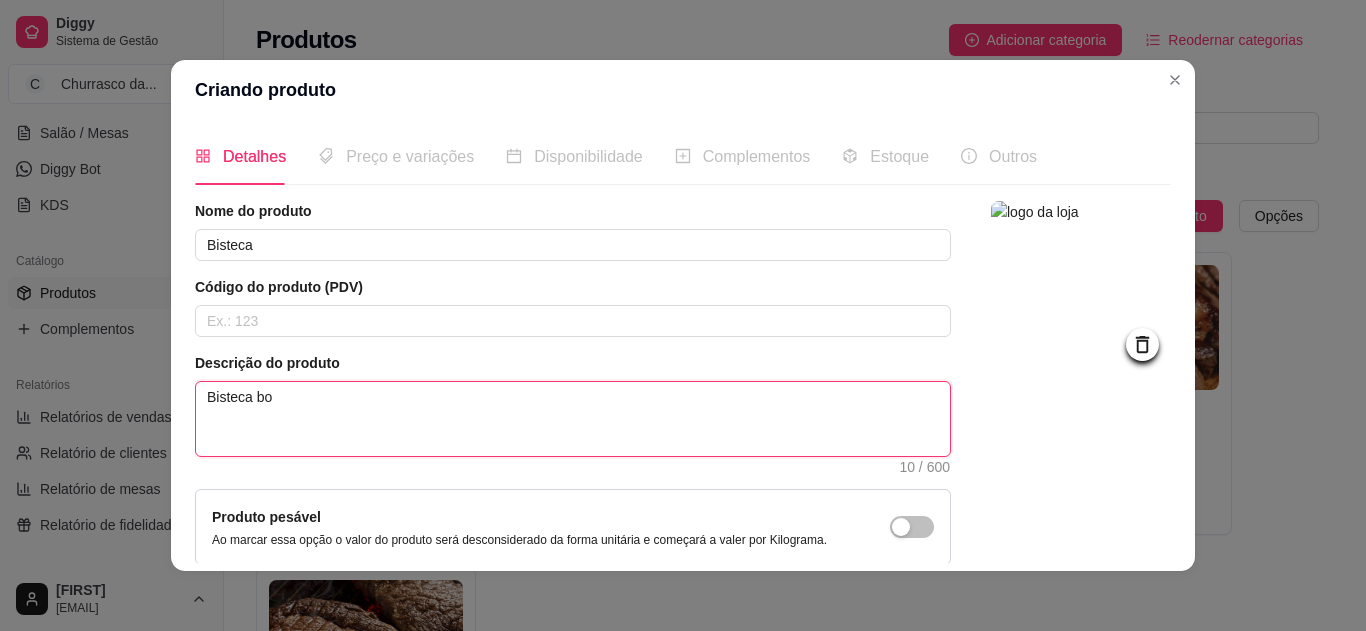 type 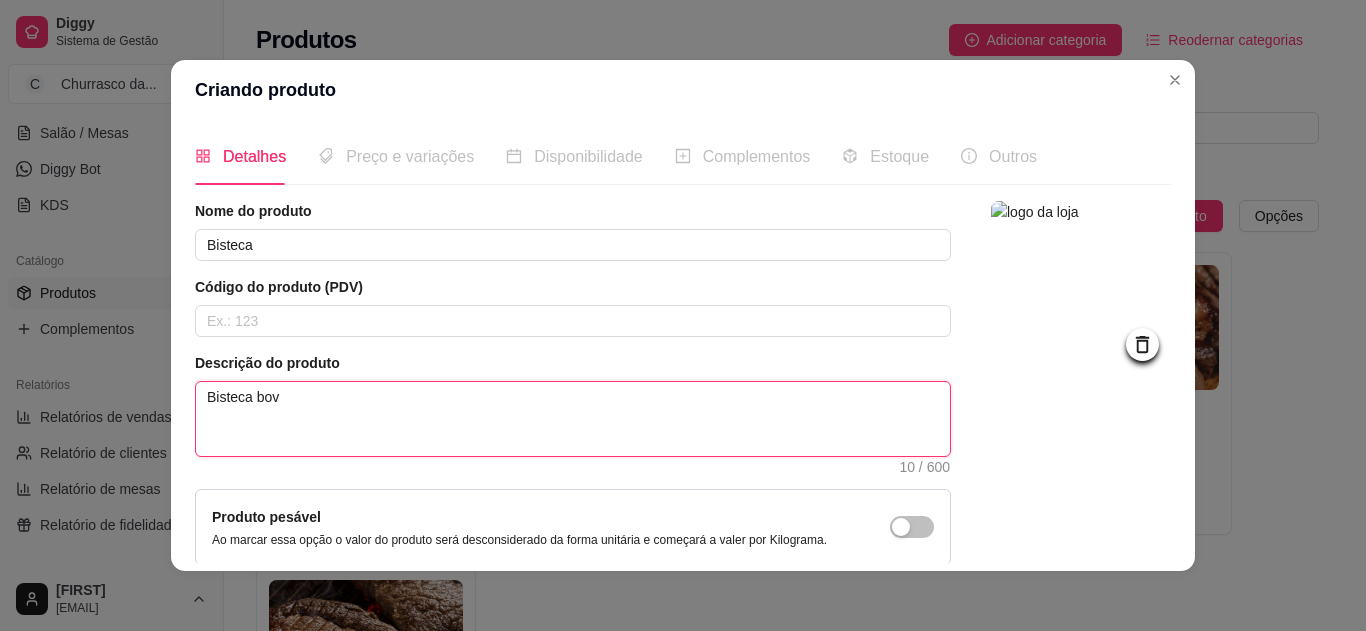 type 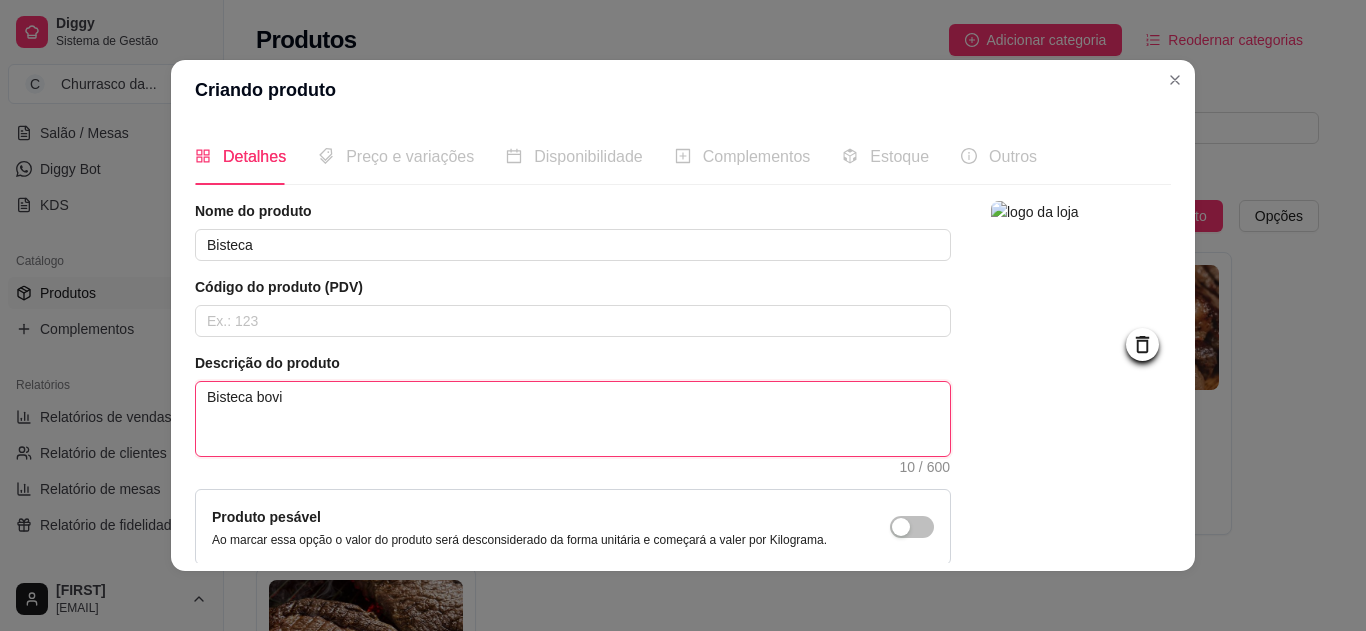 type on "Bisteca bovin" 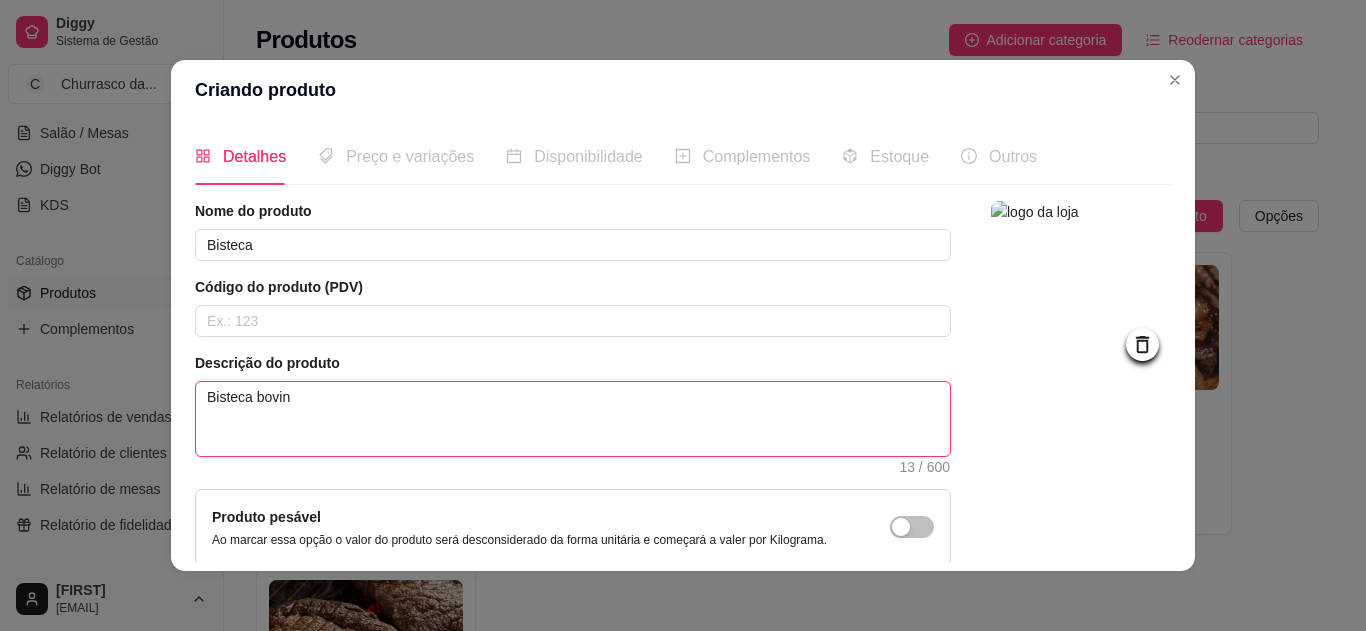 type 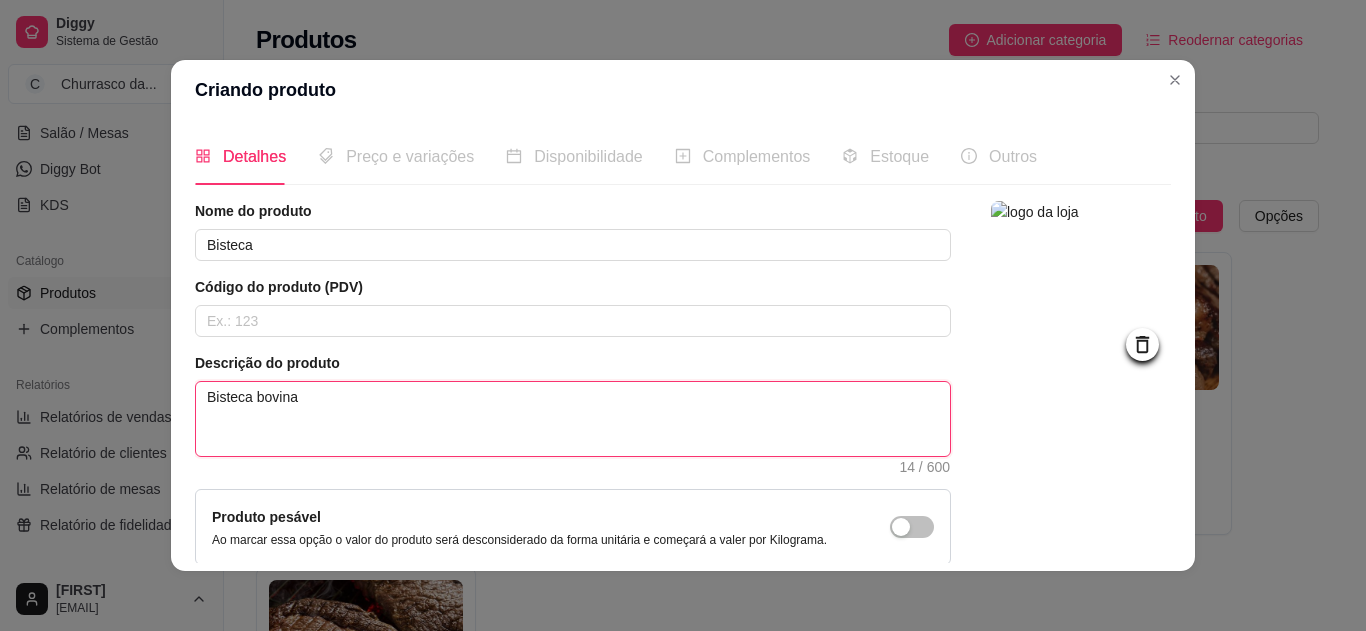 type on "Bisteca bovina" 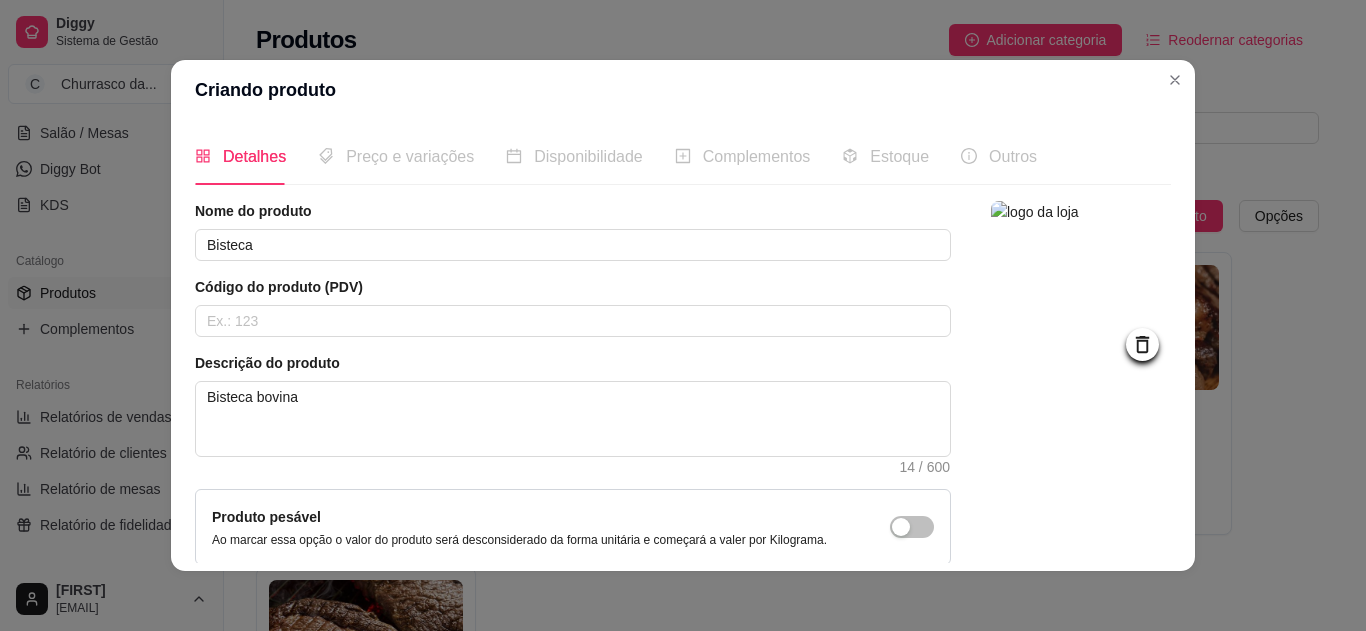 scroll, scrollTop: 183, scrollLeft: 0, axis: vertical 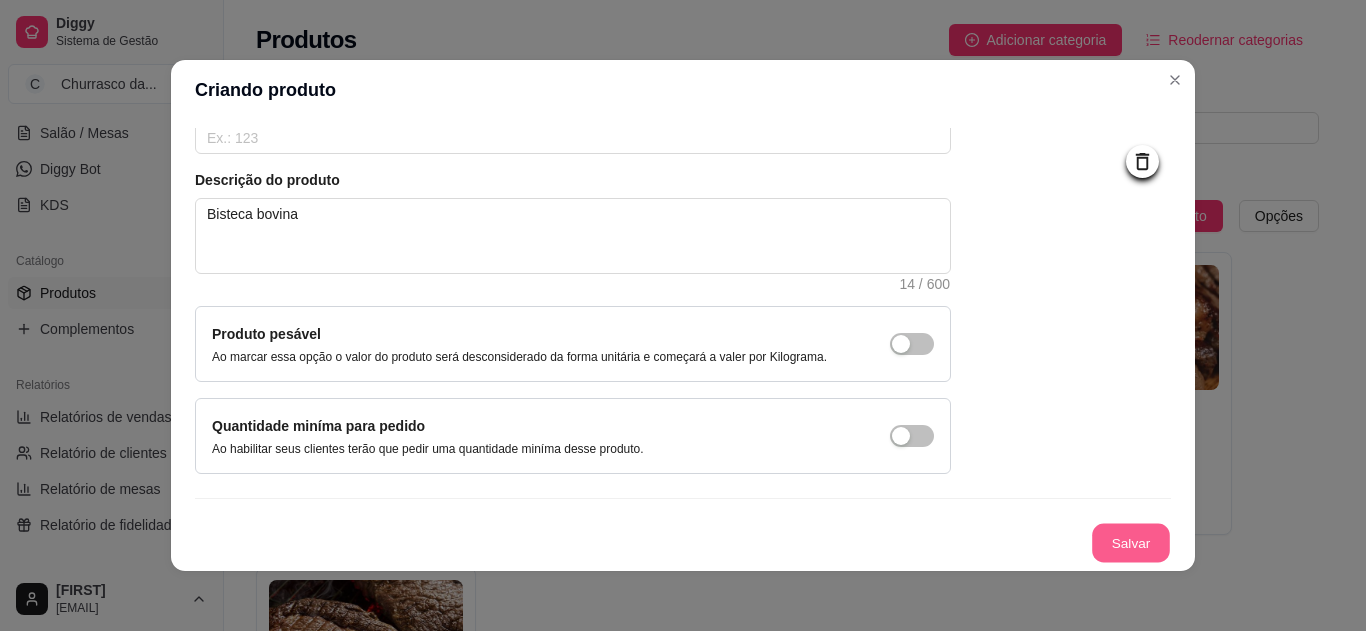 click on "Salvar" at bounding box center (1131, 543) 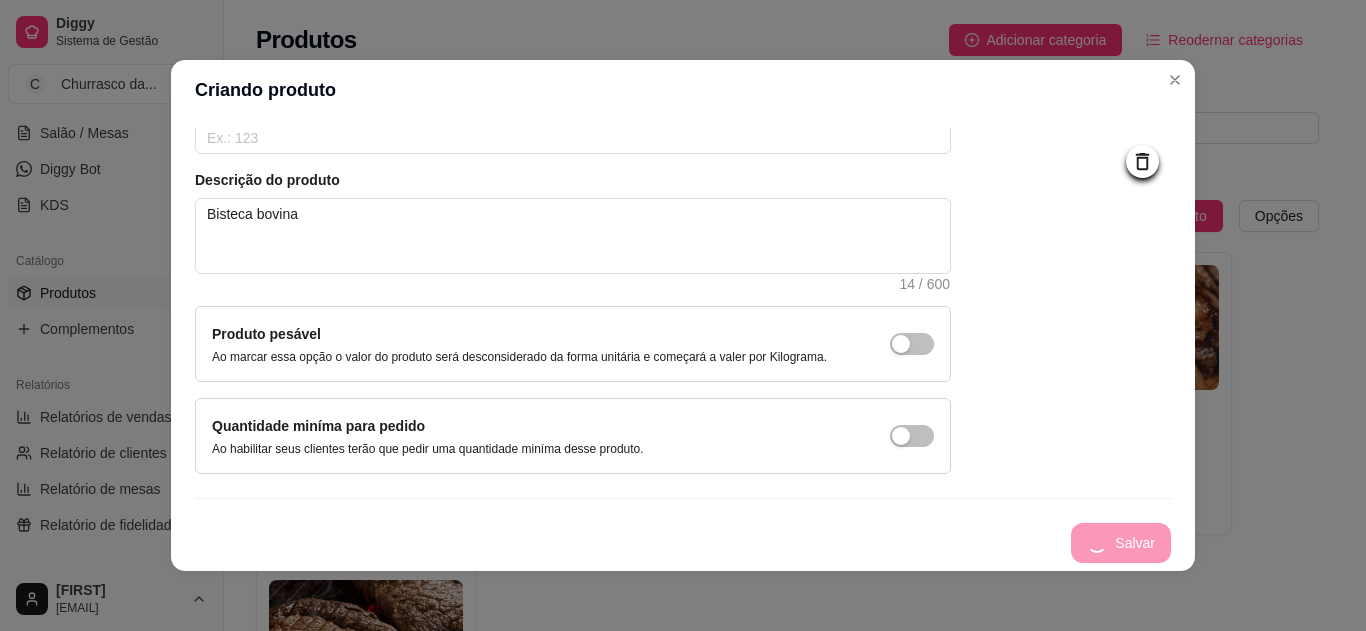 type 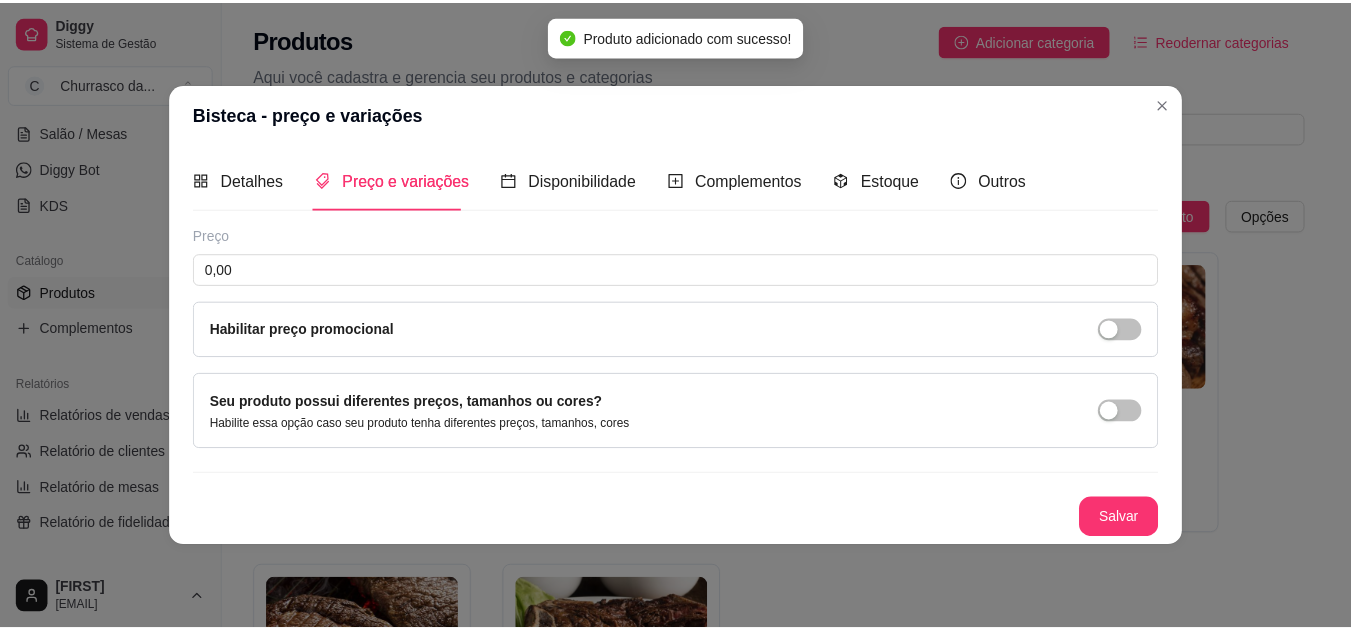 scroll, scrollTop: 0, scrollLeft: 0, axis: both 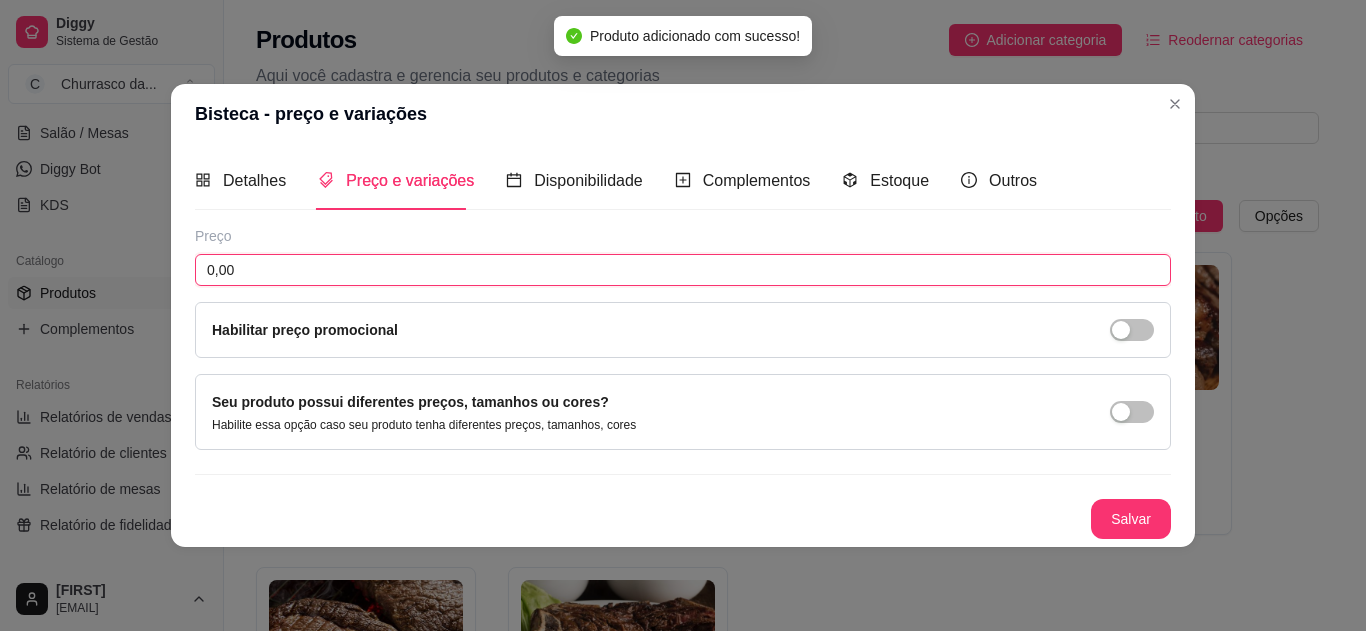 click on "0,00" at bounding box center (683, 270) 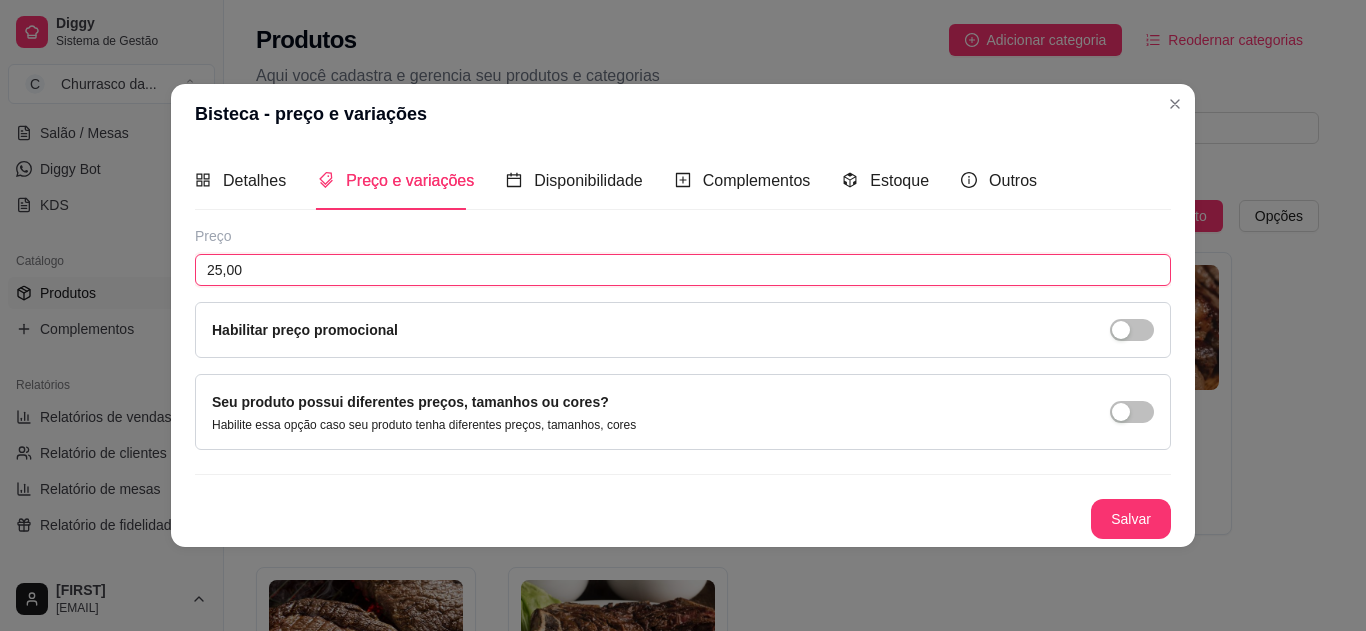 type on "25,00" 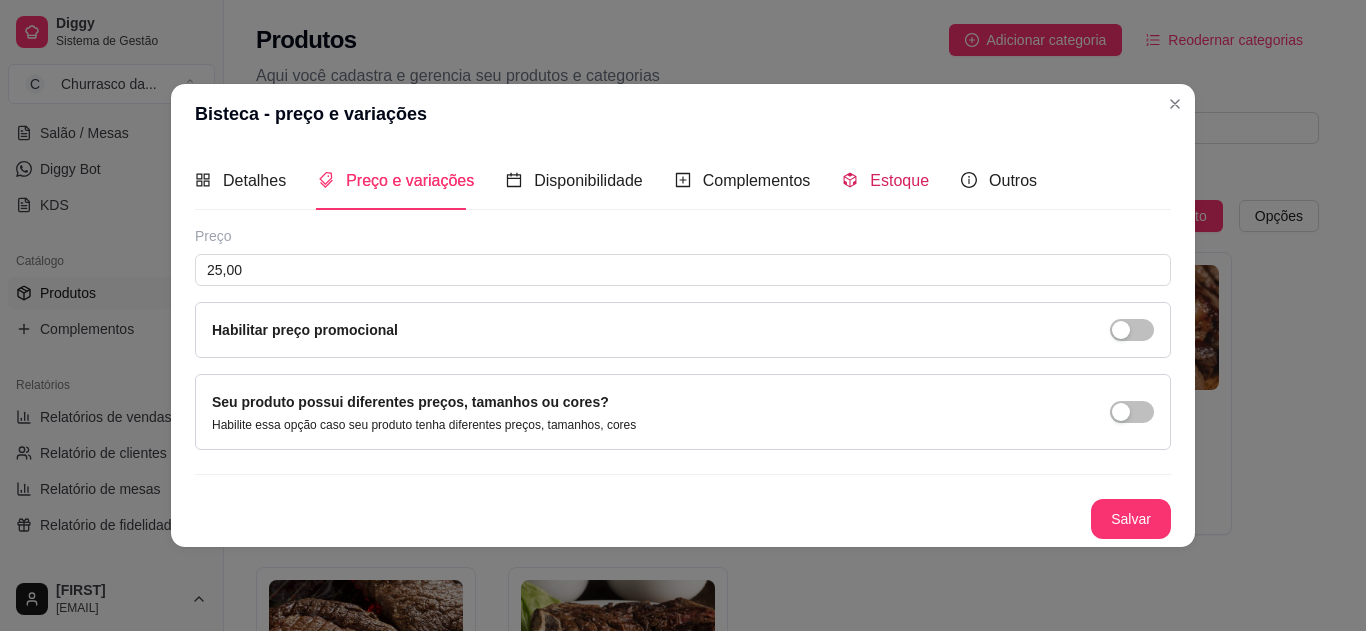 click on "Estoque" at bounding box center (885, 180) 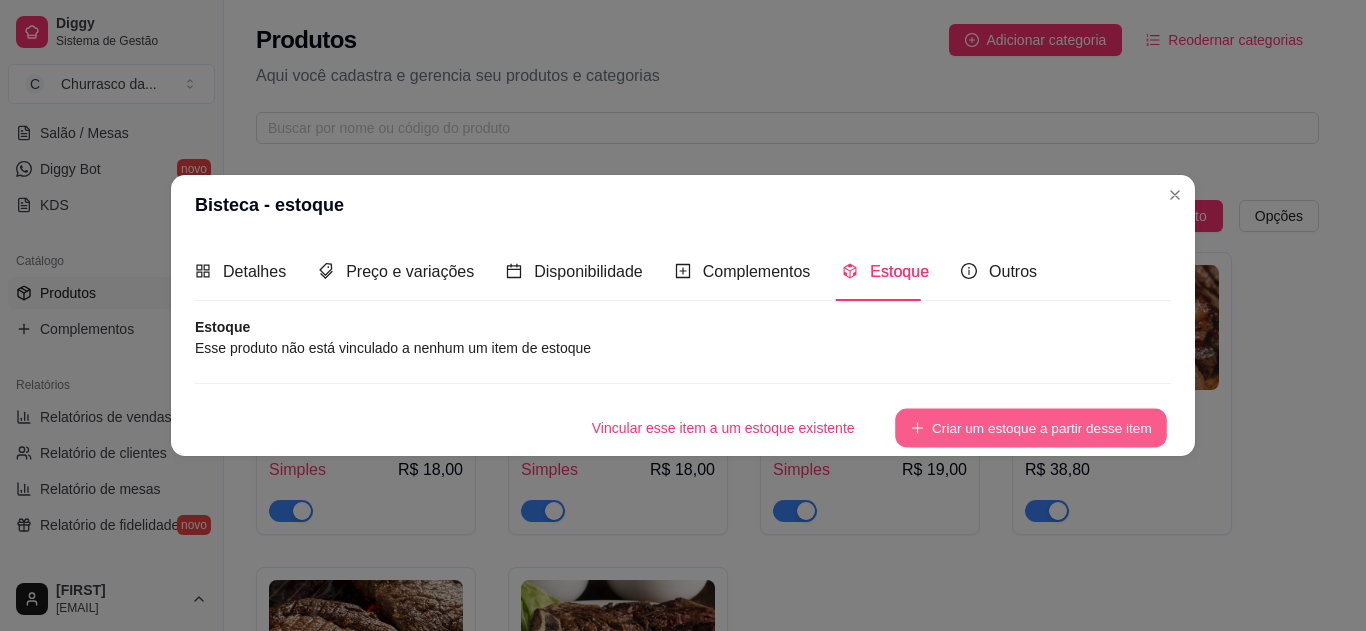 click on "Criar um estoque a partir desse item" at bounding box center (1031, 427) 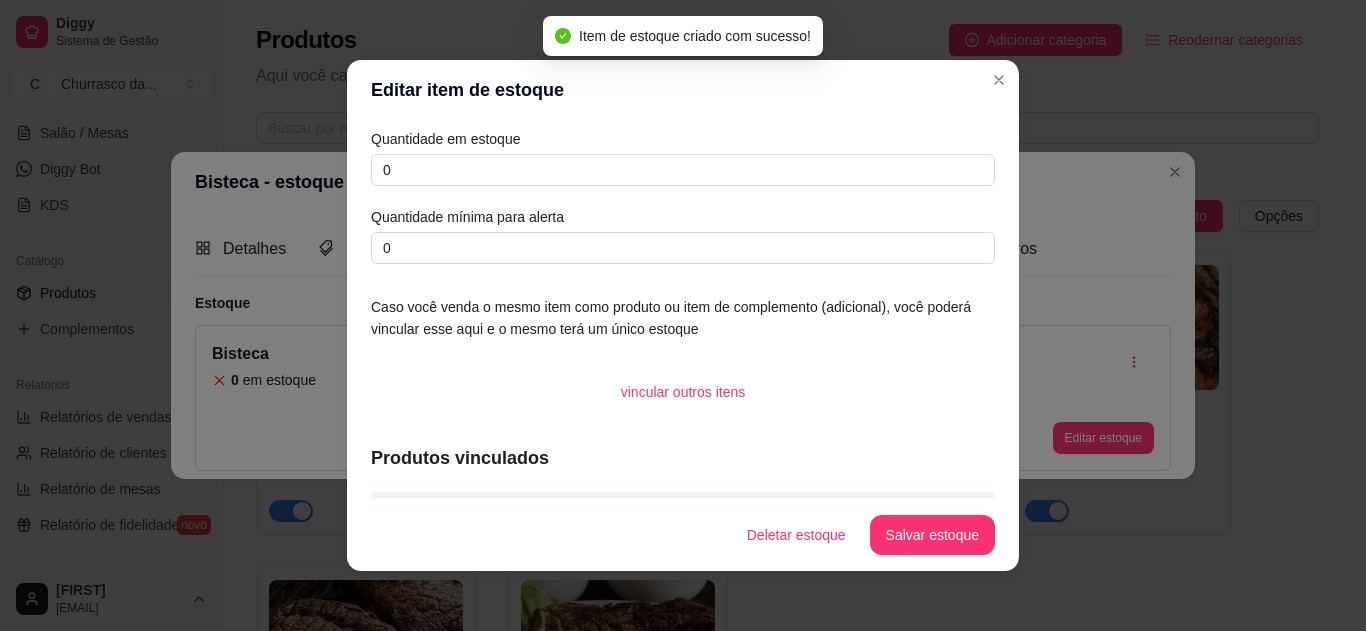 click on "Quantidade   em estoque 0 Quantidade   mínima para alerta 0" at bounding box center [683, 196] 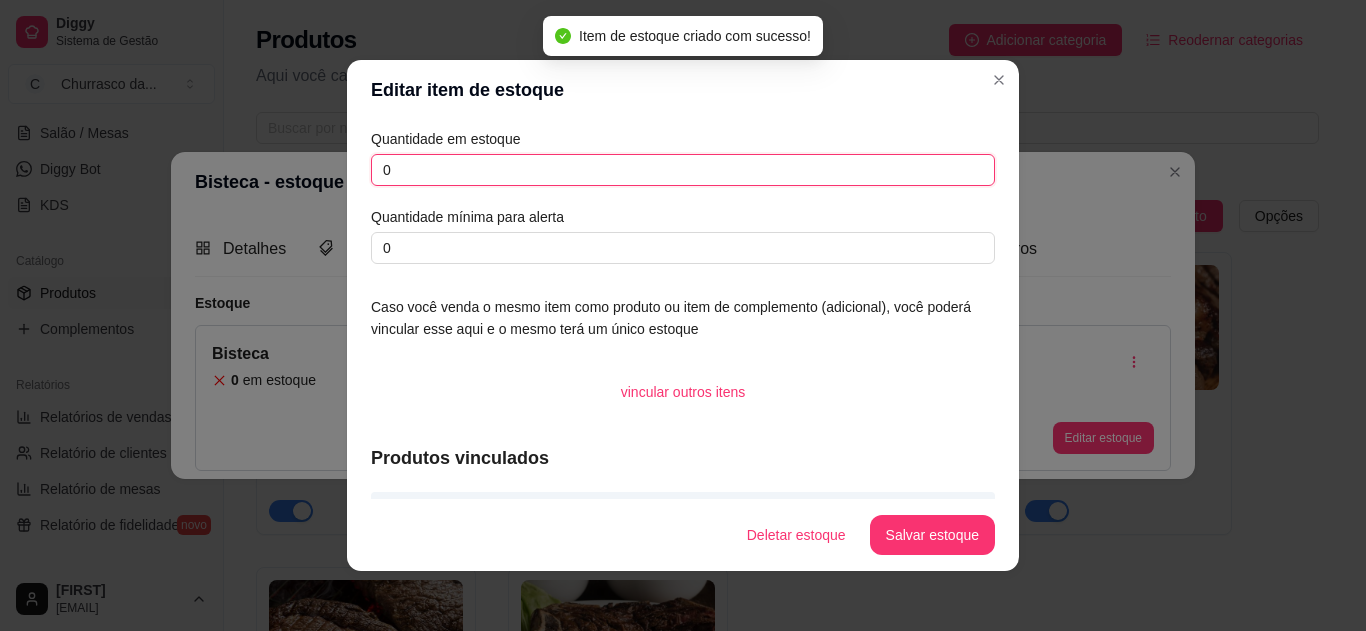 click on "0" at bounding box center (683, 170) 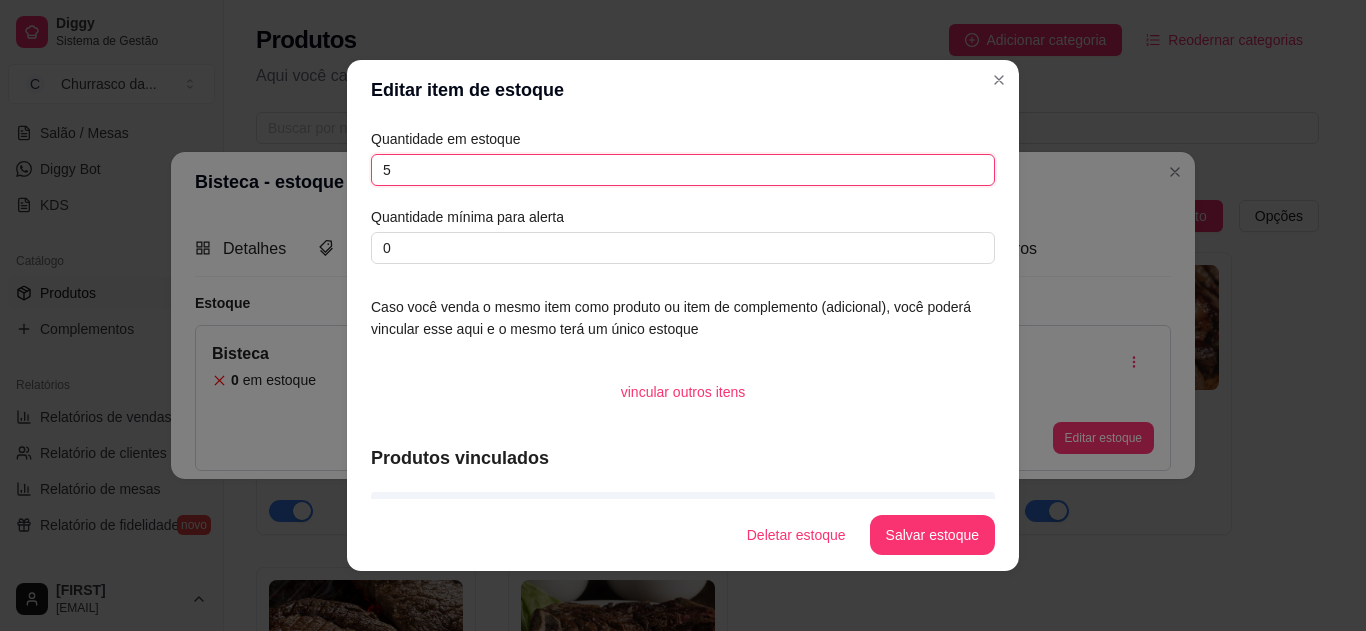type on "5" 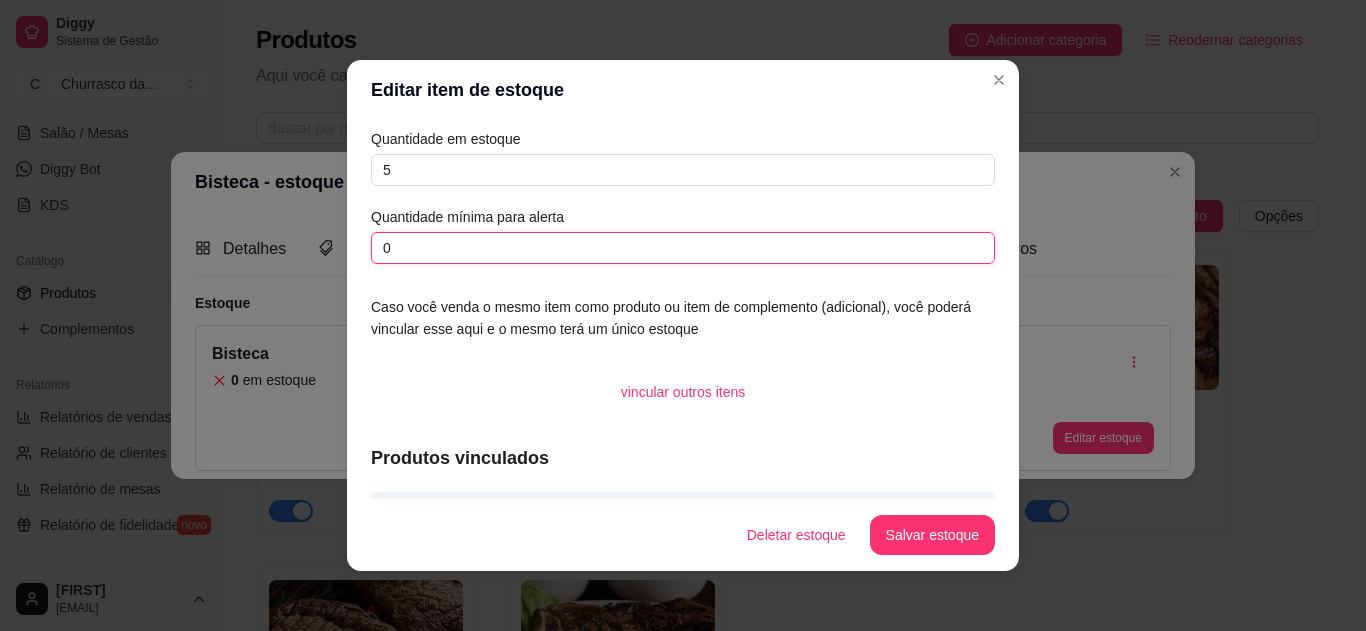 click on "0" at bounding box center [683, 248] 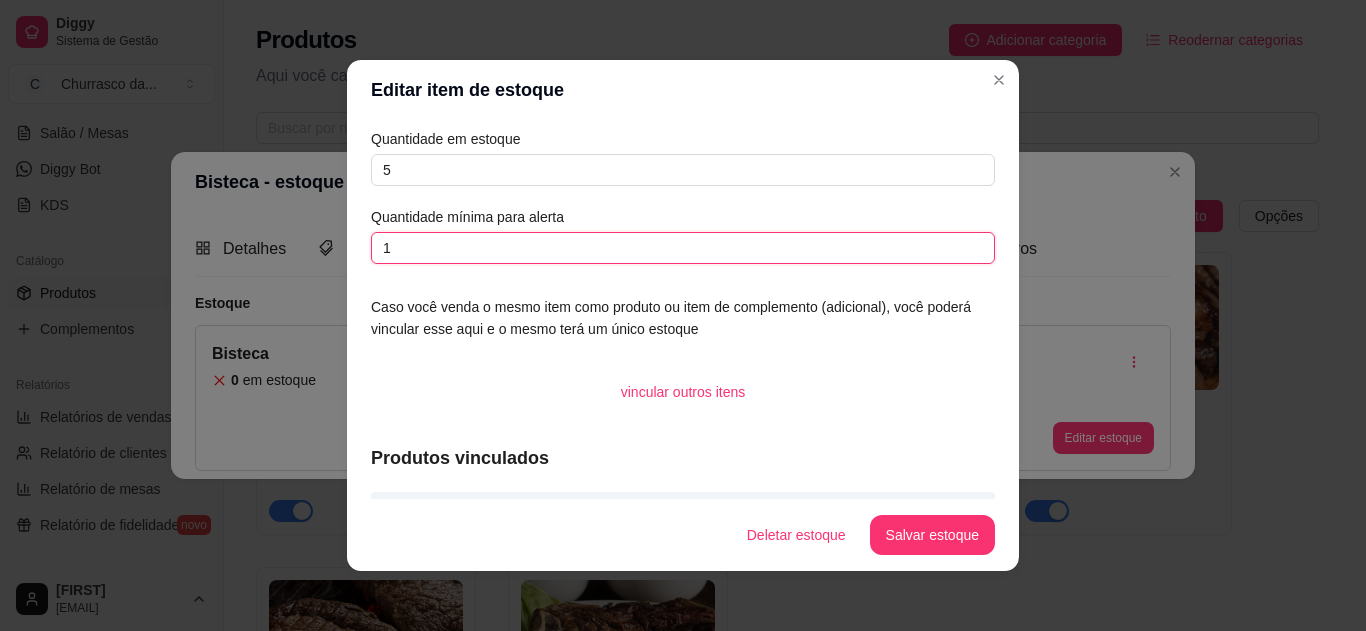 click on "1" at bounding box center (683, 248) 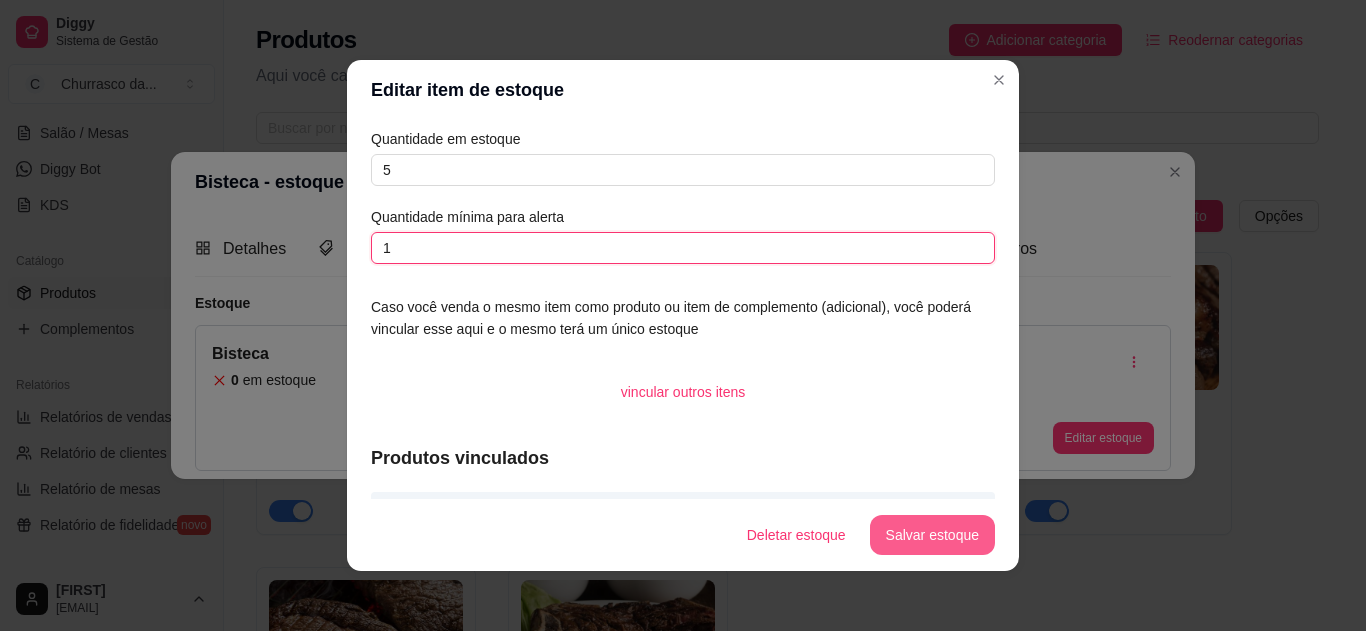 type on "1" 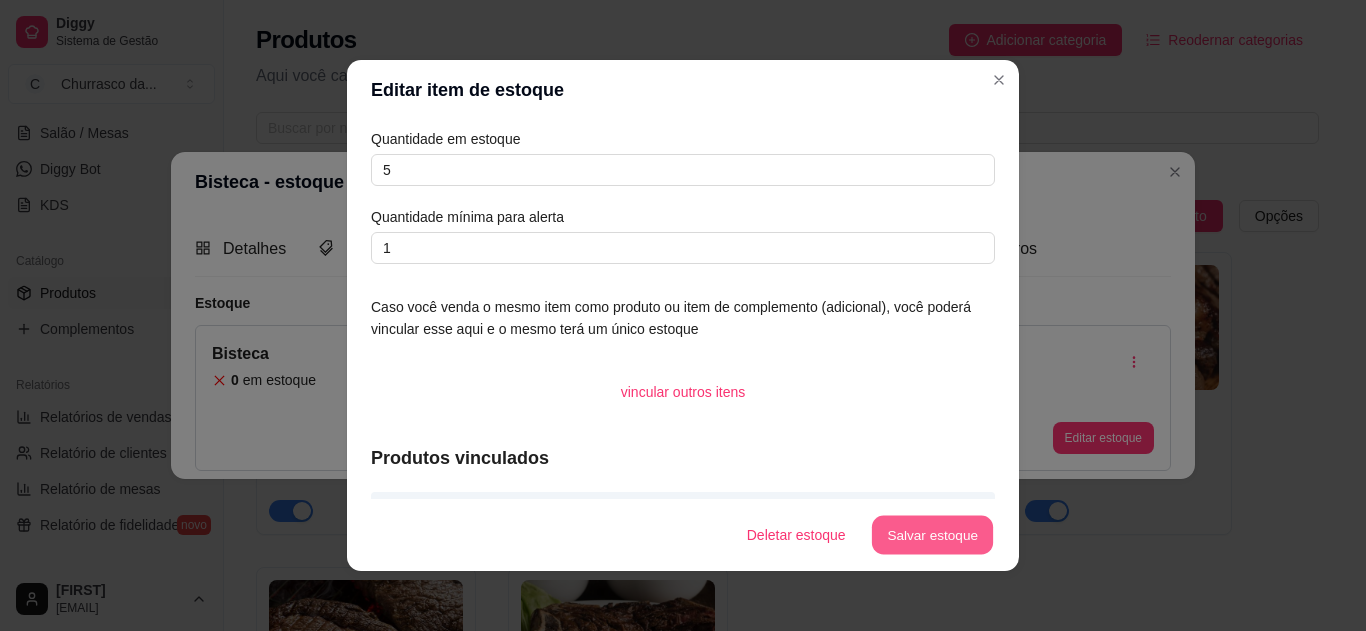 click on "Salvar estoque" at bounding box center (932, 535) 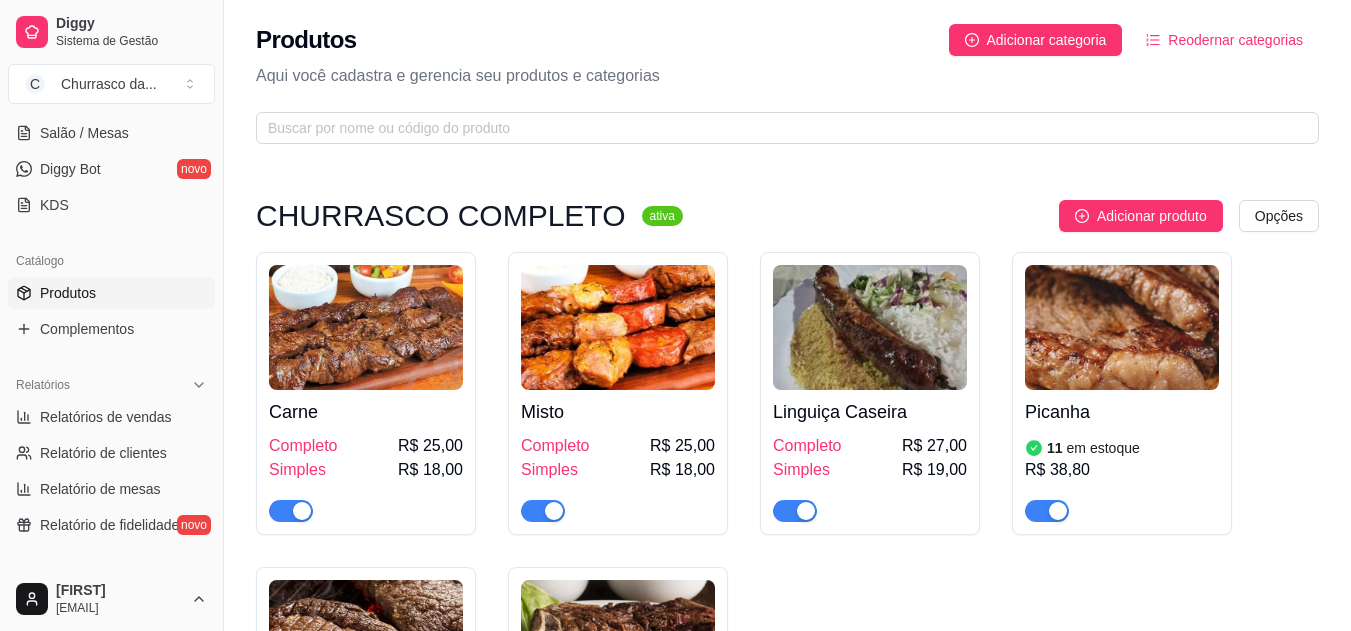 click at bounding box center (223, 315) 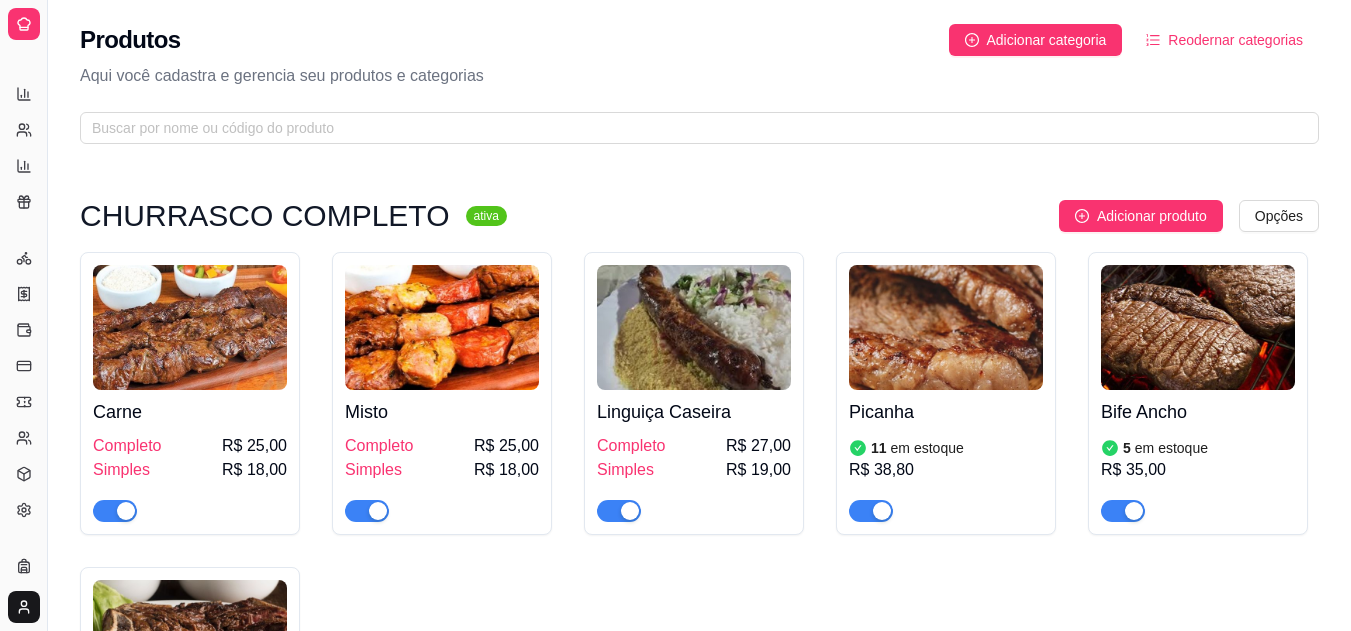 click on "Diggy Sistema de Gestão C Churrasco da ... Loja aberta Plano Essencial + Mesas até 06/09 Acesso Rápido Dashboard Dia a dia Pedidos balcão (PDV) Gestor de Pedidos Lista de Pedidos Salão / Mesas Diggy Bot novo KDS Catálogo Produtos Complementos Relatórios Relatórios de vendas Relatório de clientes Relatório de mesas Relatório de fidelidade novo Gerenciar Entregadores novo Nota Fiscal (NFC-e) Controle de caixa Controle de fiado Cupons Clientes Estoque Configurações Diggy Planos Precisa de ajuda? [NAME] nathy.lg@[EMAIL] Toggle Sidebar Sistema de Gestão Diggy Produtos Adicionar categoria Reodernar categorias Aqui você cadastra e gerencia seu produtos e categorias CHURRASCO COMPLETO ativa Adicionar produto Opções Carne Completo R$ 25,00 Completo R$ 25,00 Simples R$ 18,00 Misto Completo R$ 25,00 Simples R$ 18,00 Linguiça Caseira Completo R$ 27,00 Simples R$ 19,00 Picanha 11 em estoque R$ 38,80 Bife Ancho 5 em estoque R$ 35,00 Bisteca 5 em estoque R$ 0,00 BEBIDAS ativa Adicionar produto" at bounding box center (675, 1040) 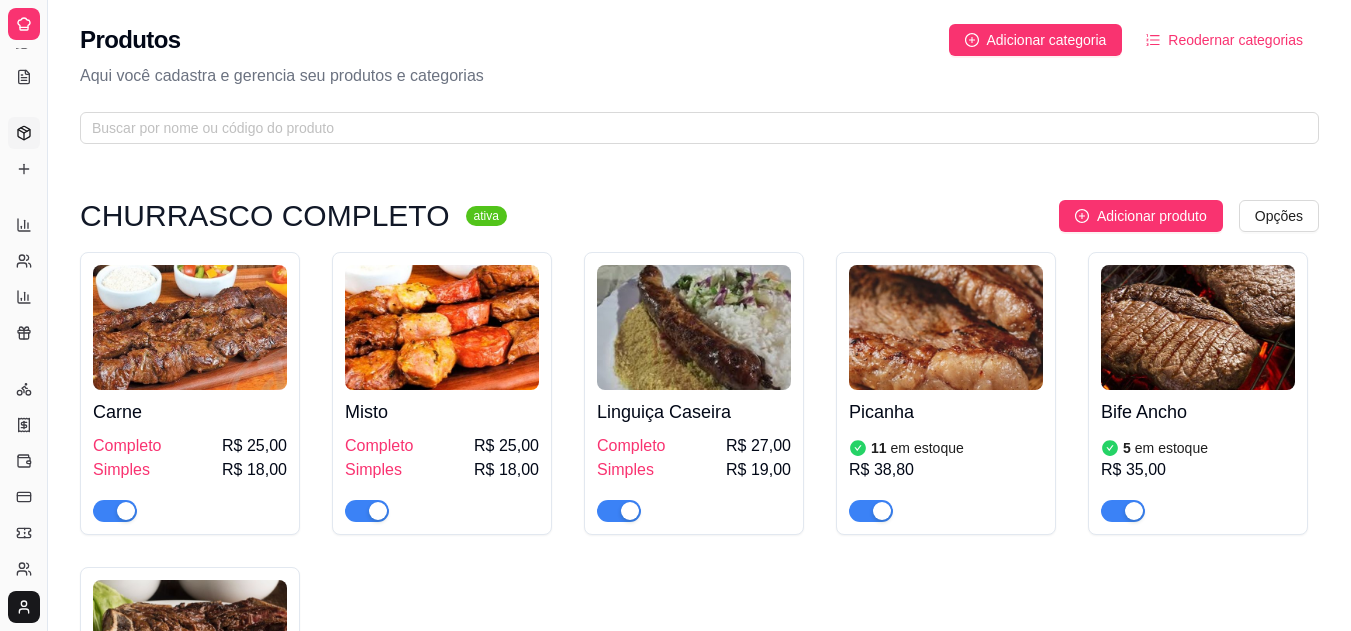 scroll, scrollTop: 204, scrollLeft: 0, axis: vertical 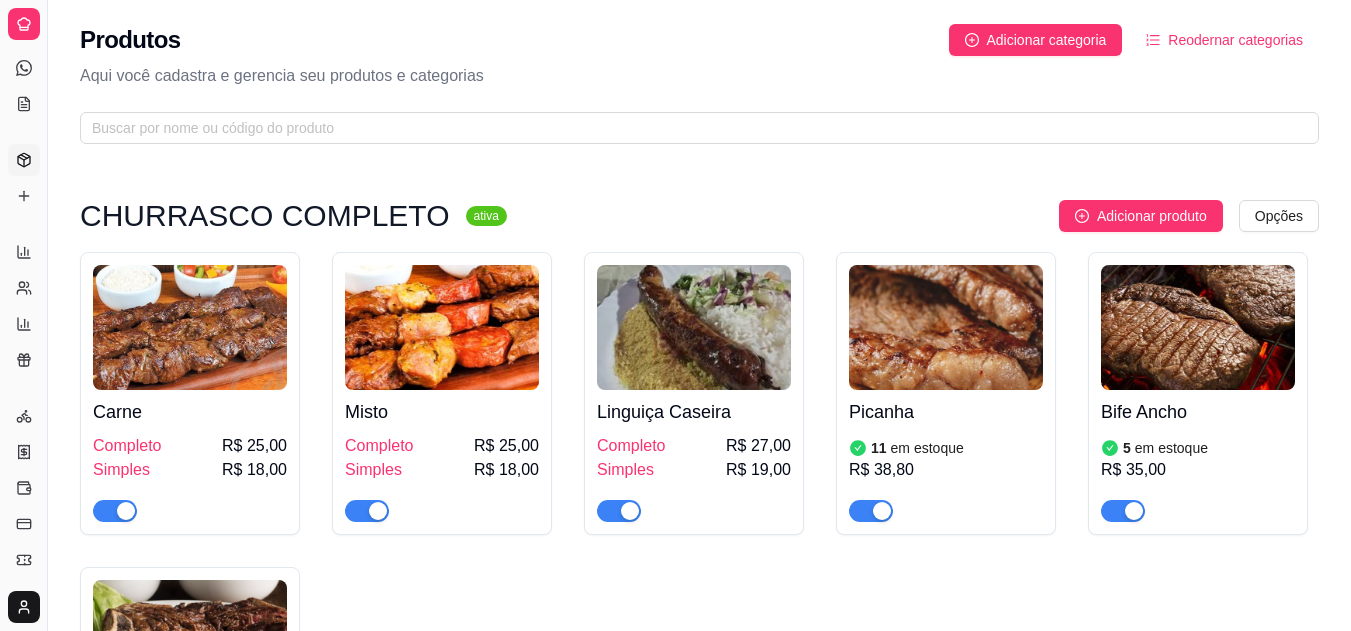 drag, startPoint x: 215, startPoint y: 302, endPoint x: 43, endPoint y: 153, distance: 227.56317 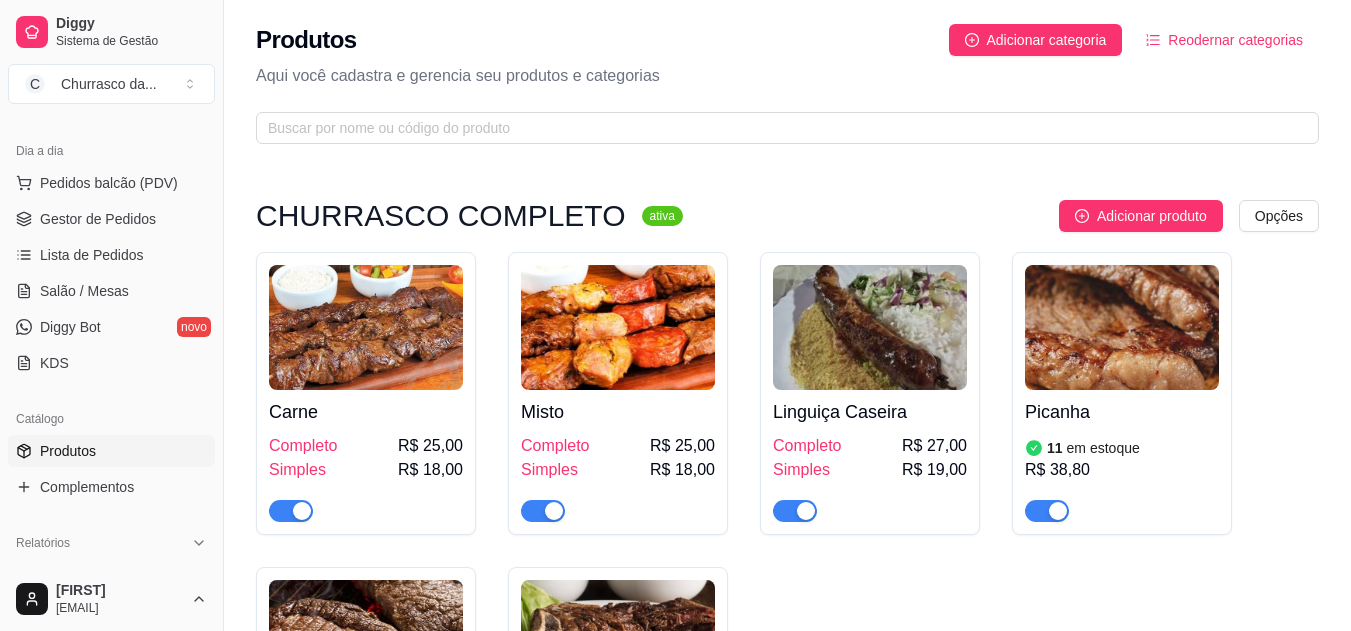 scroll, scrollTop: 399, scrollLeft: 0, axis: vertical 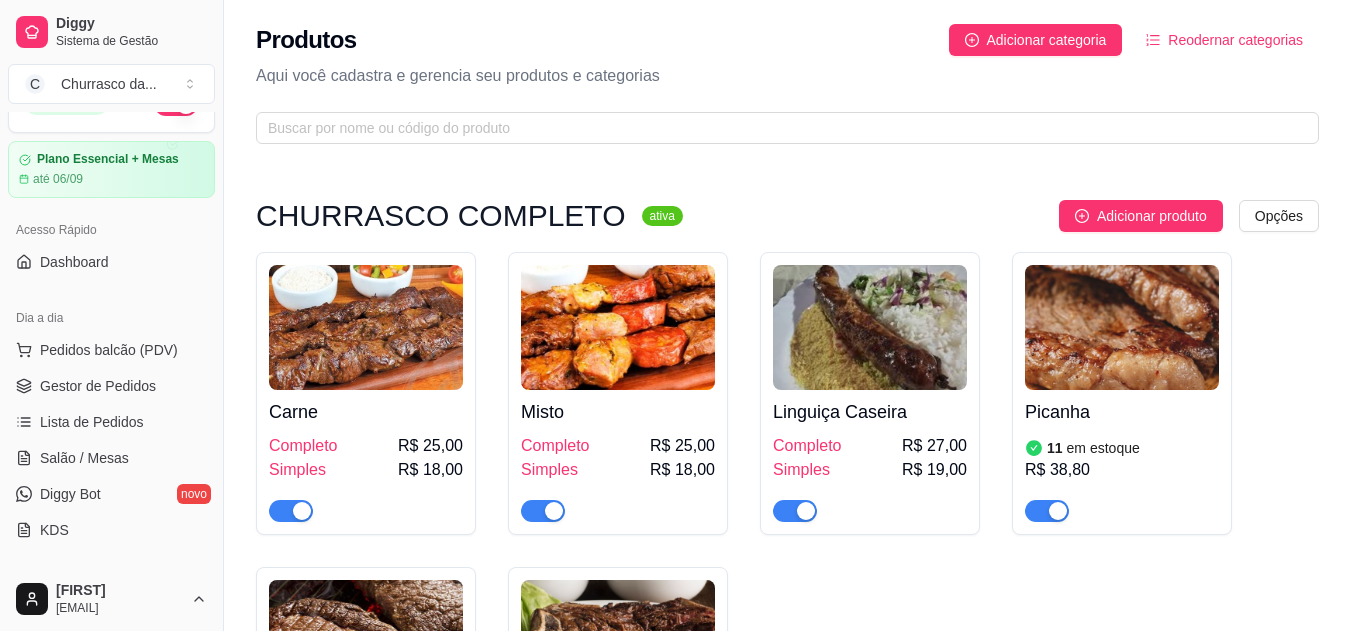 click on "Gestor de Pedidos" at bounding box center [98, 386] 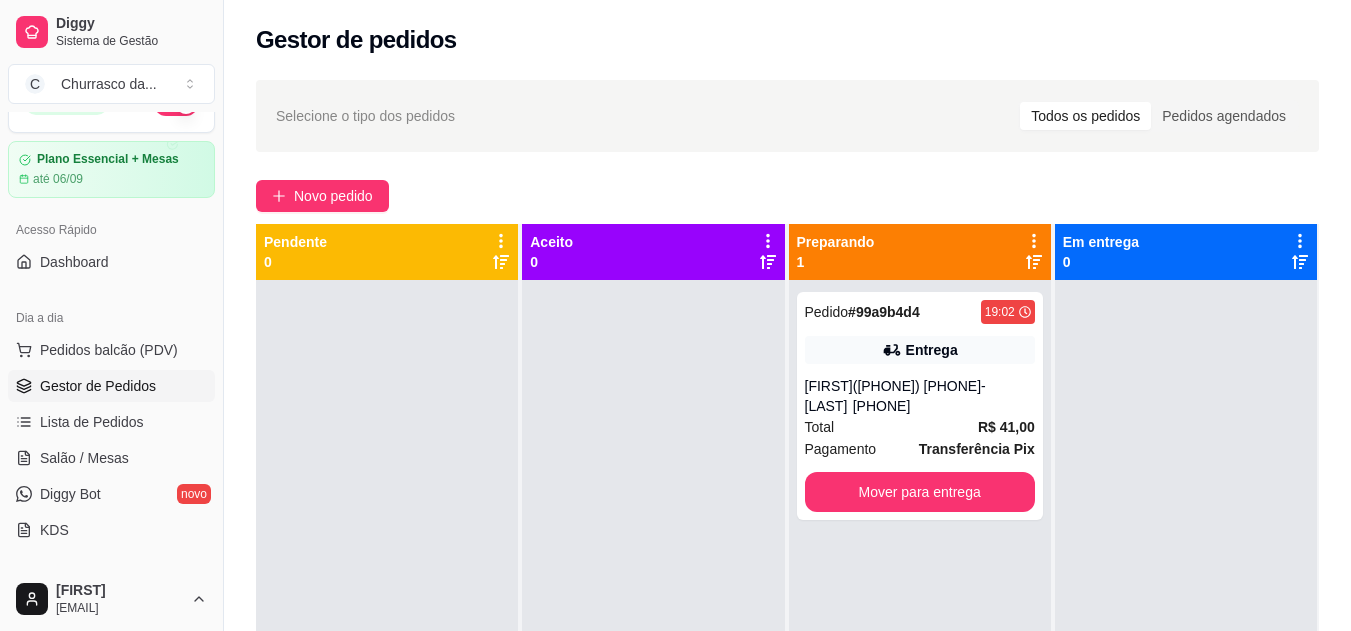 click on "Pedido # [ORDER_ID] [TIME] Entrega [NAME] ([AREA]) [PHONE] Total R$ 41,00 Pagamento Transferência Pix Mover para entrega" at bounding box center (920, 406) 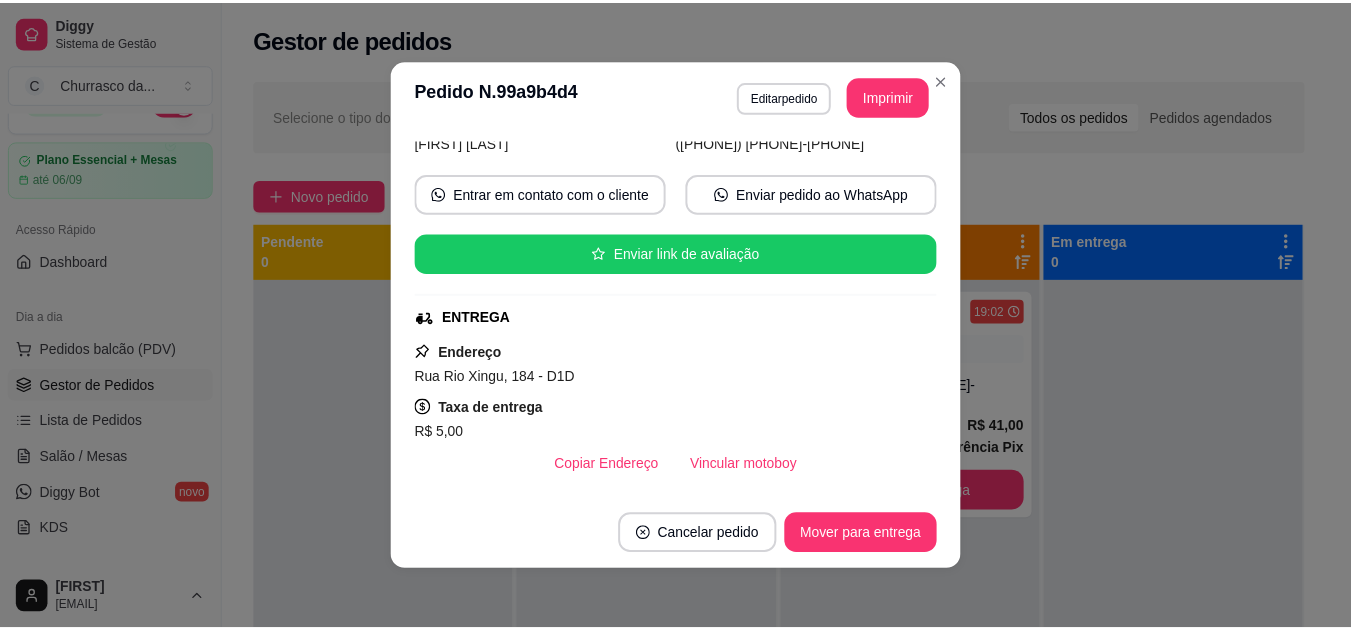 scroll, scrollTop: 0, scrollLeft: 0, axis: both 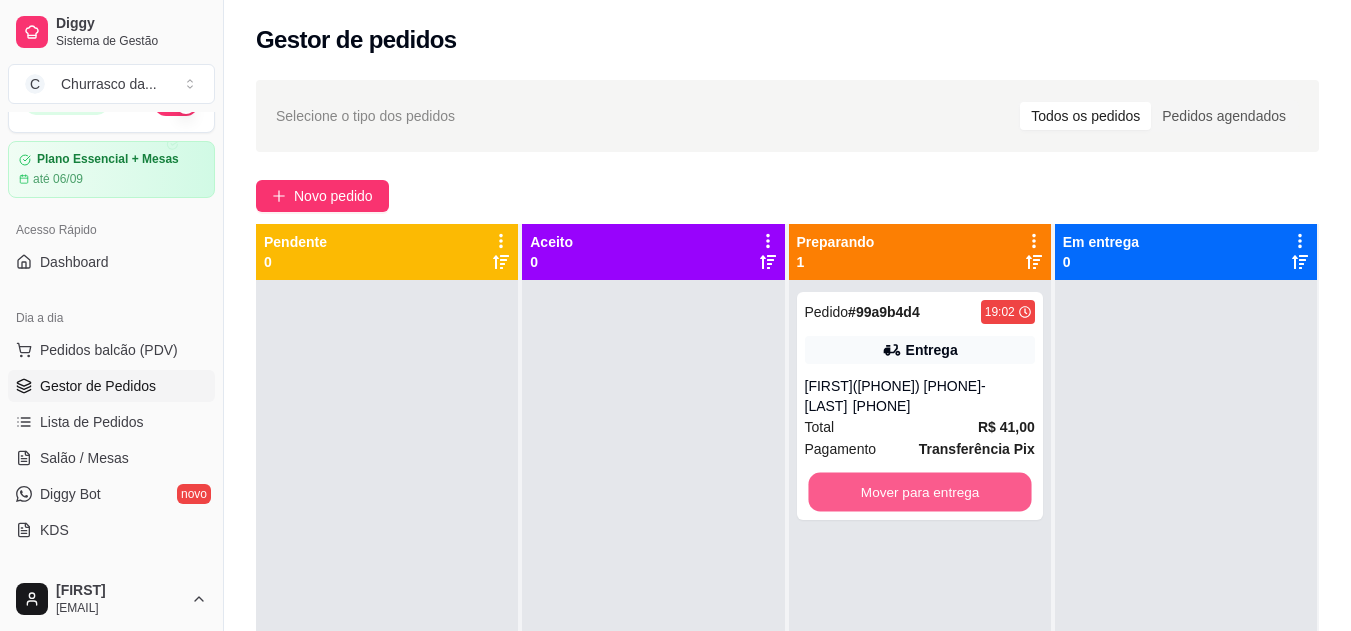 click on "Mover para entrega" at bounding box center (919, 492) 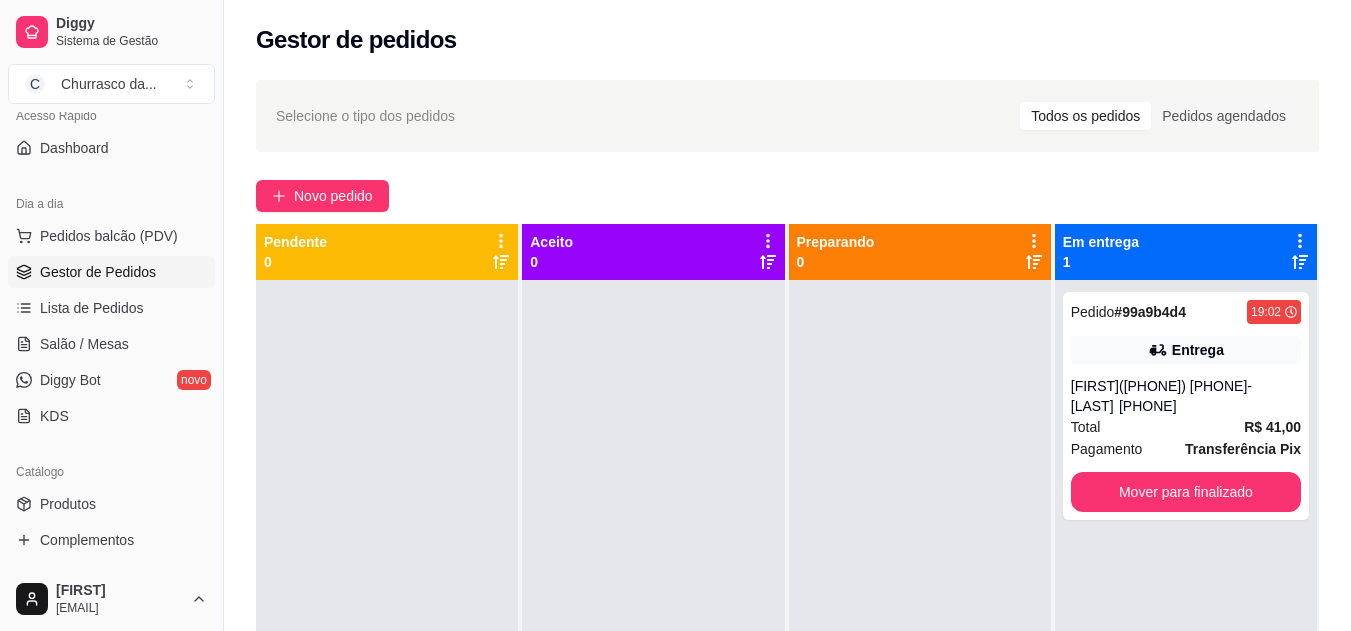 scroll, scrollTop: 157, scrollLeft: 0, axis: vertical 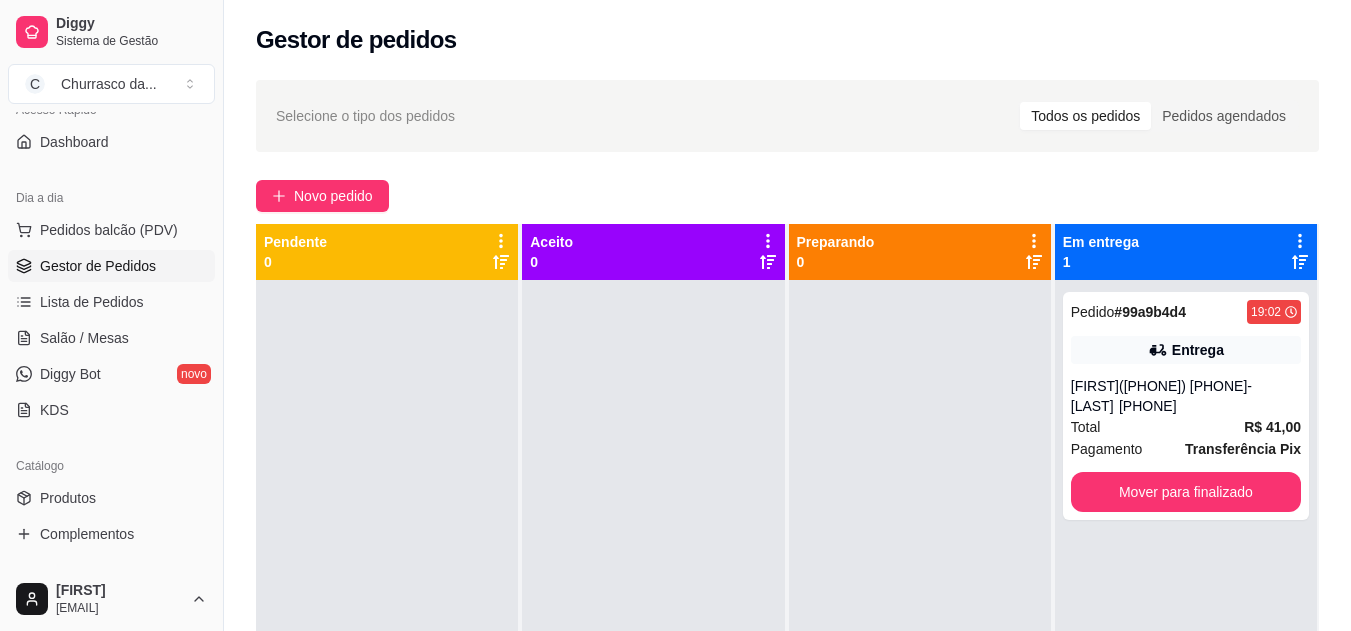 click on "Produtos" at bounding box center [111, 498] 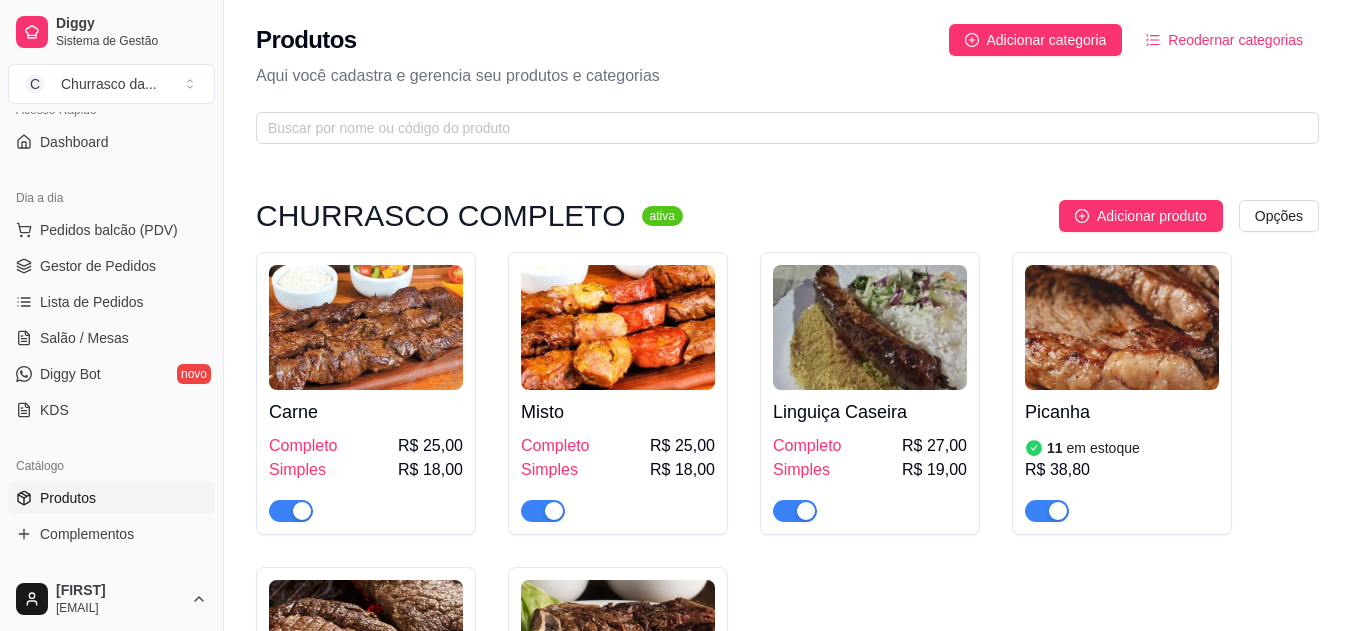 click at bounding box center [366, 327] 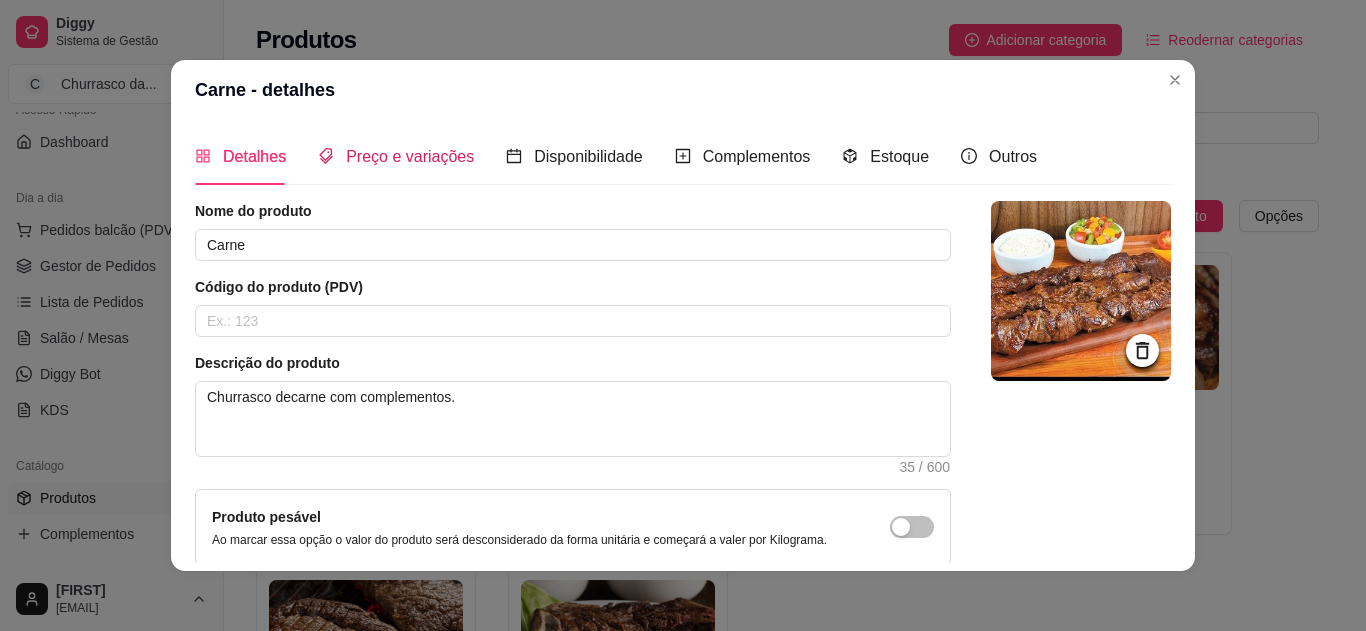 click on "Preço e variações" at bounding box center [410, 156] 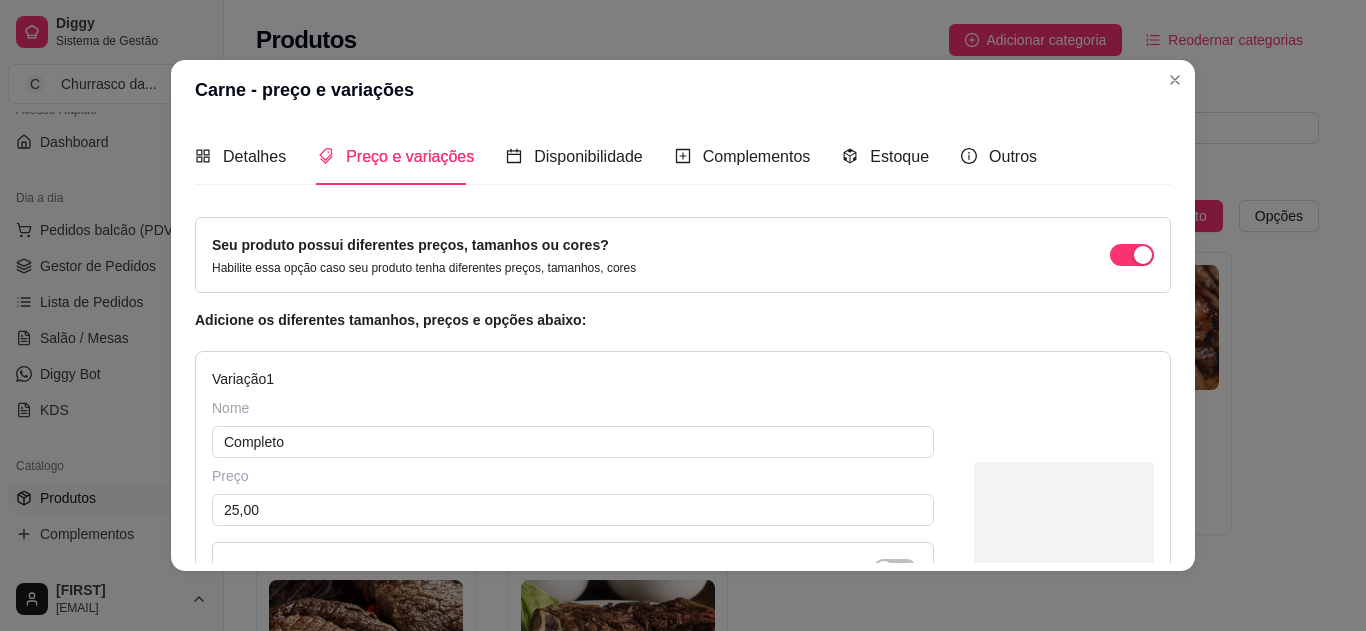 click at bounding box center [1132, 255] 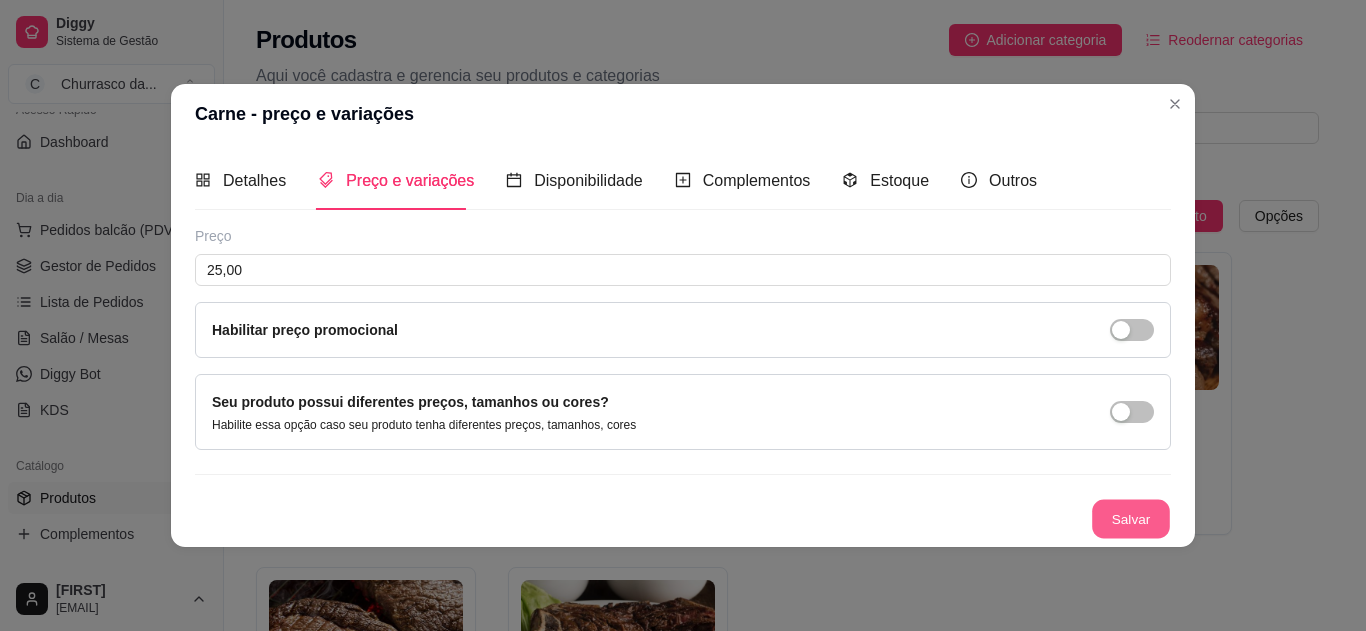 click on "Salvar" at bounding box center (1131, 518) 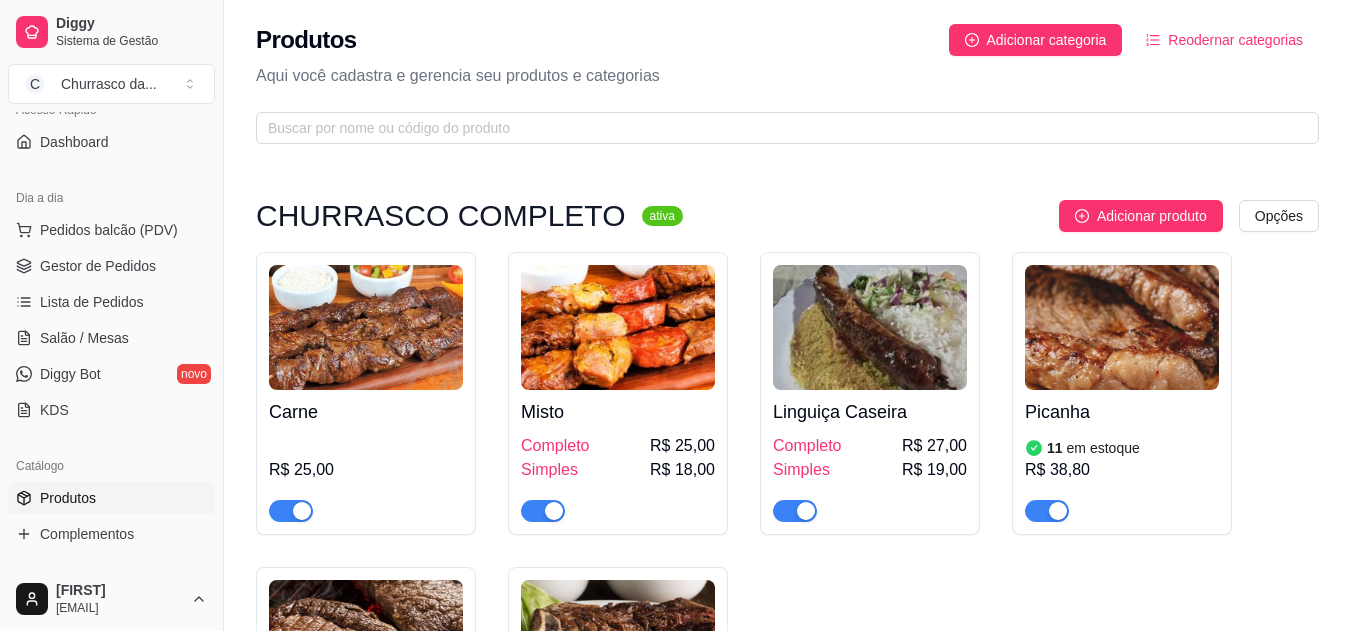 click on "Misto" at bounding box center (618, 412) 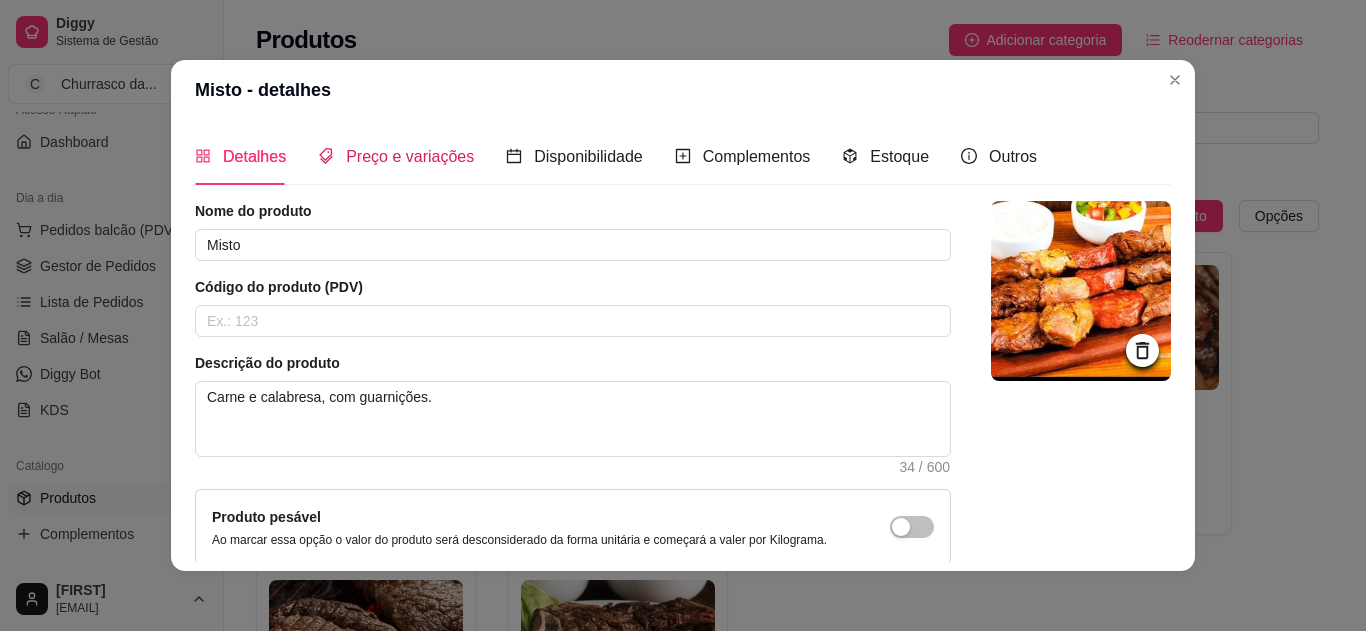 click on "Preço e variações" at bounding box center (410, 156) 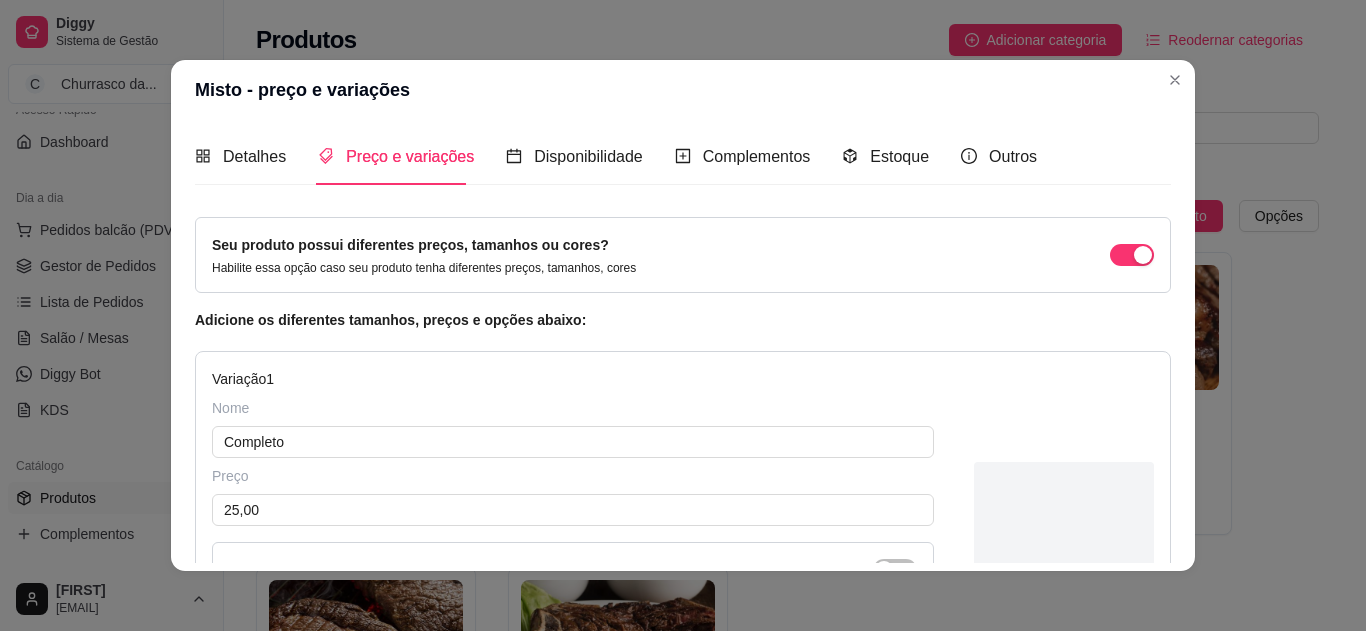 click at bounding box center [1143, 255] 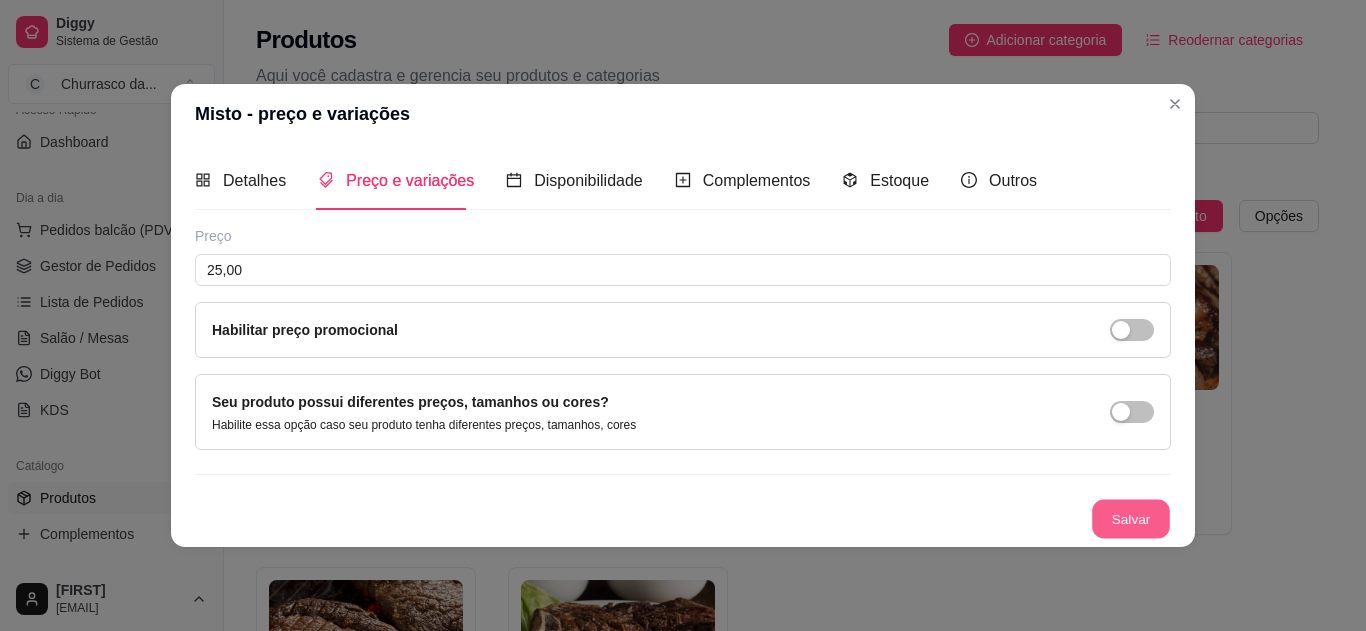 click on "Salvar" at bounding box center (1131, 518) 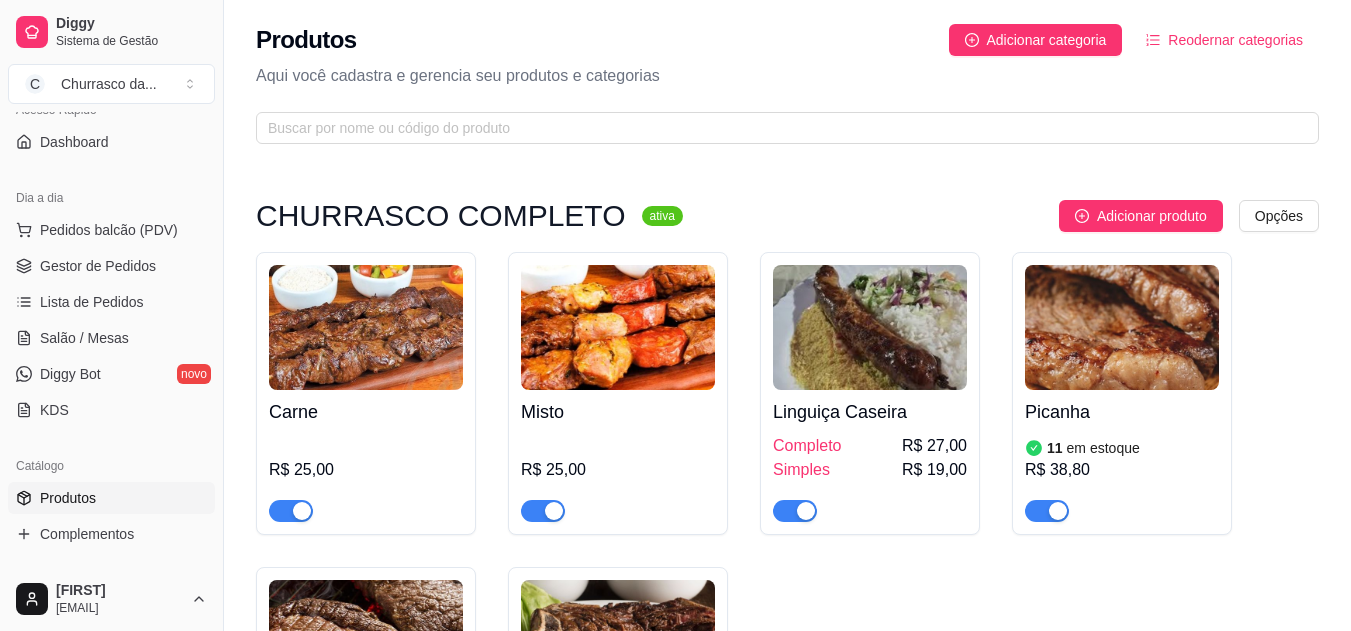 click at bounding box center (870, 327) 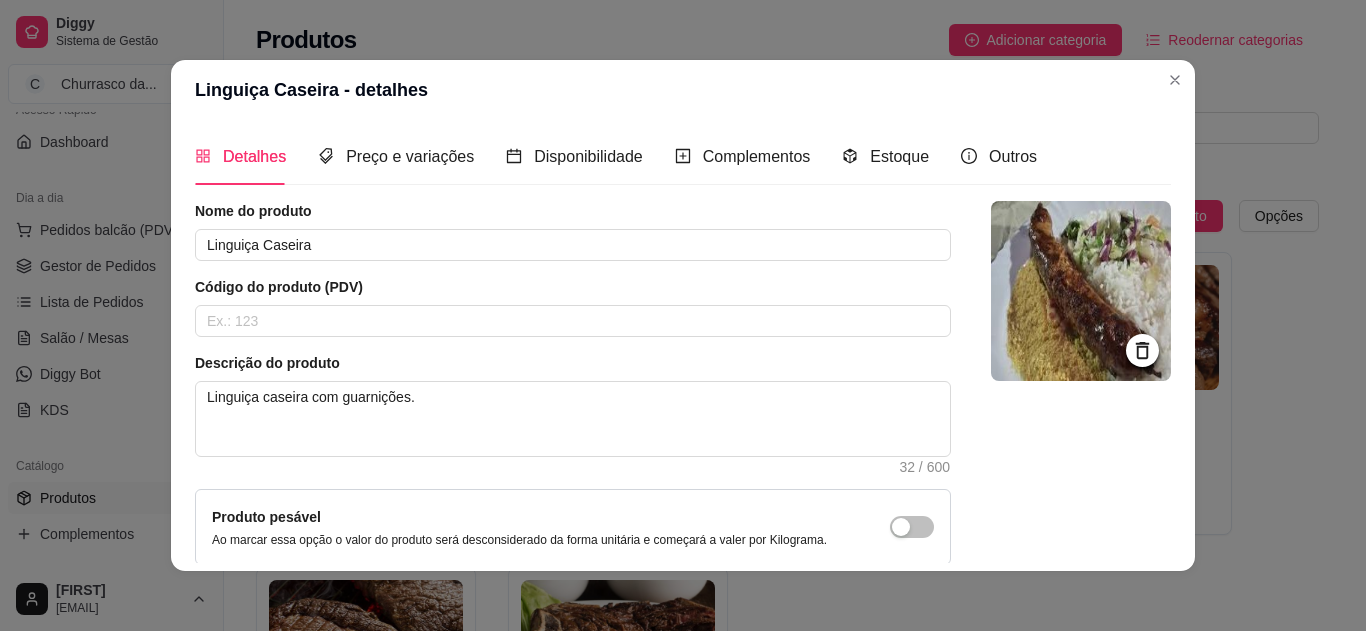 click on "Preço e variações" at bounding box center (396, 156) 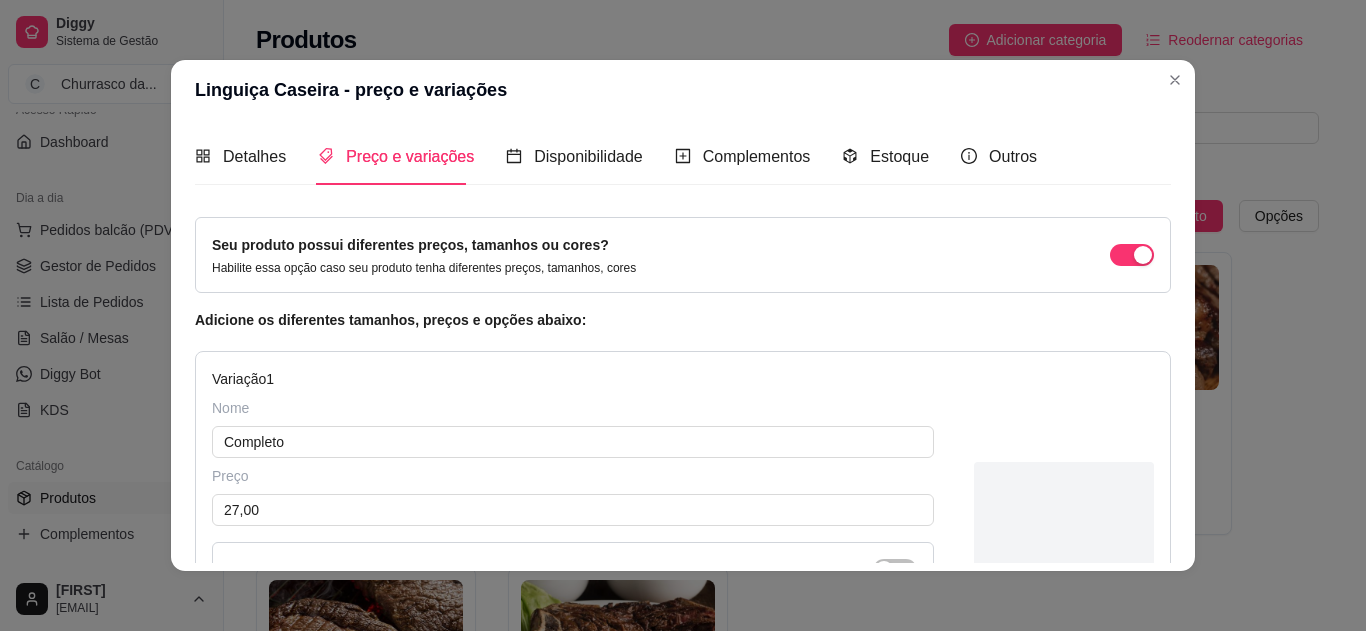 click at bounding box center (1143, 255) 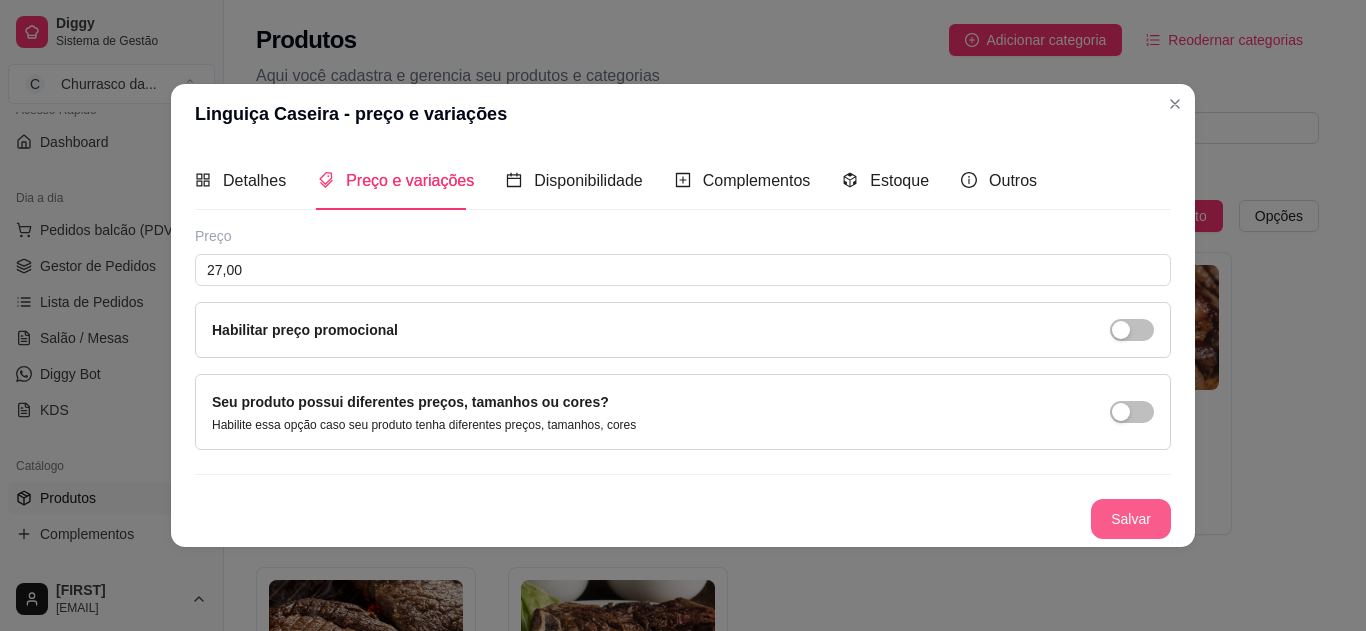 click on "Salvar" at bounding box center (1131, 519) 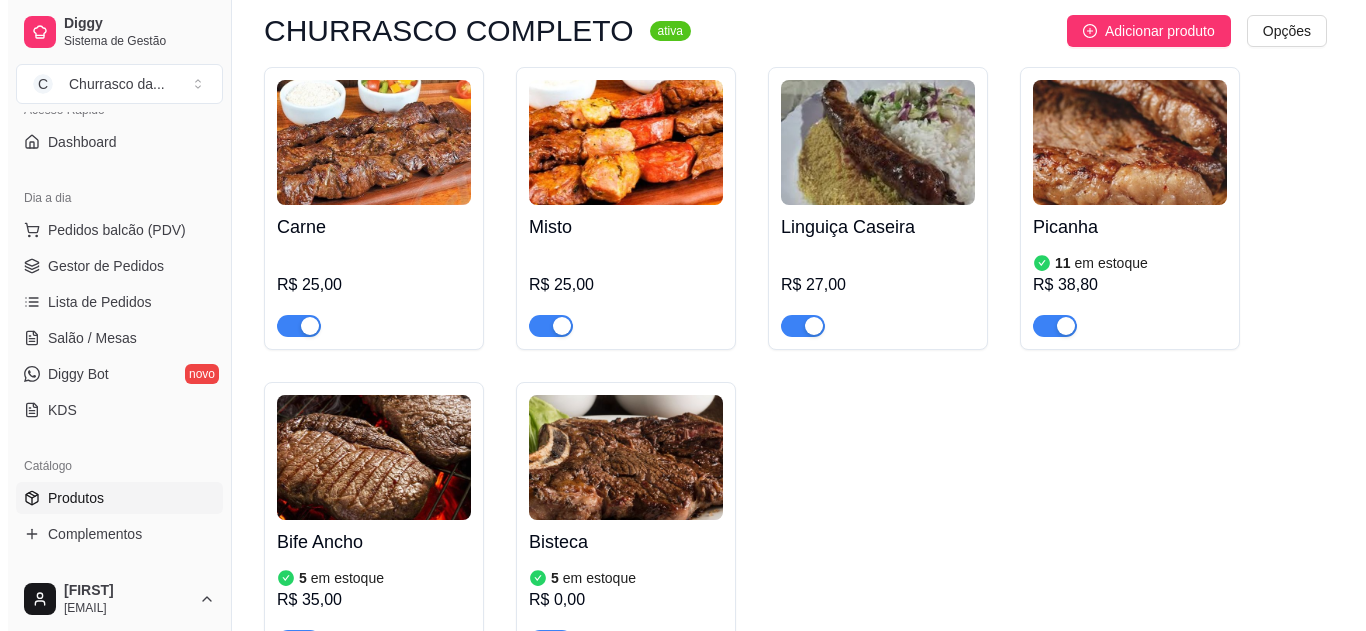 scroll, scrollTop: 160, scrollLeft: 0, axis: vertical 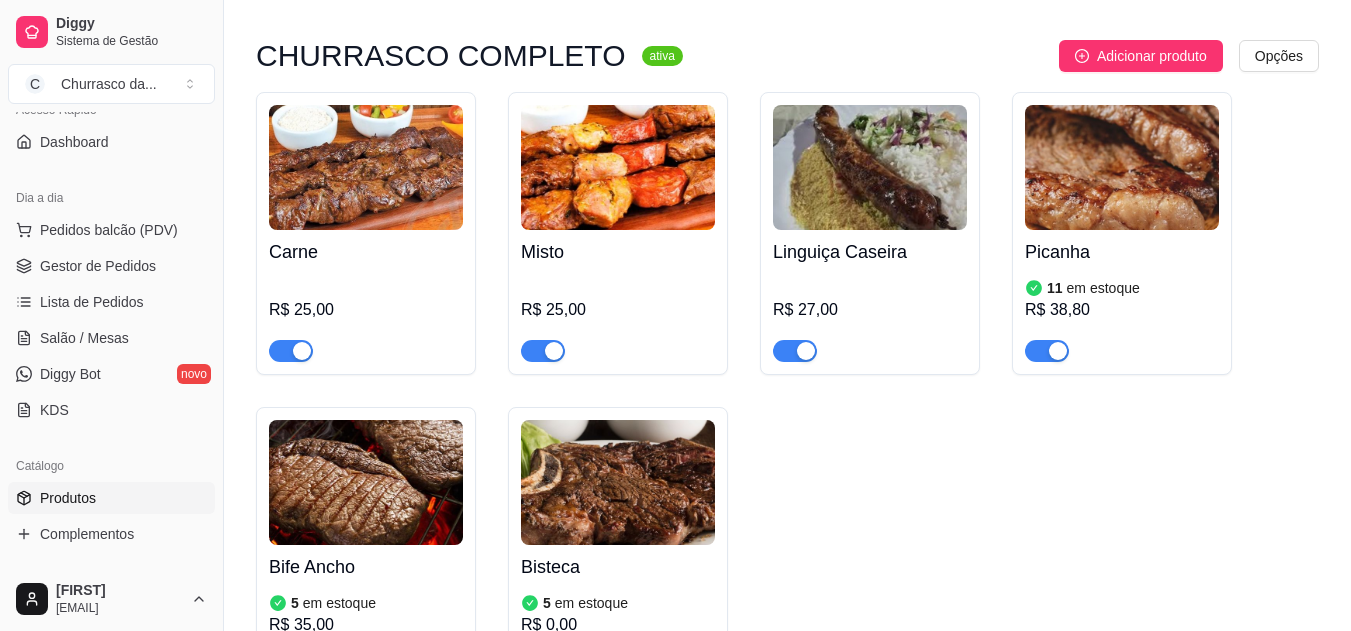 click on "Adicionar produto" at bounding box center (1152, 56) 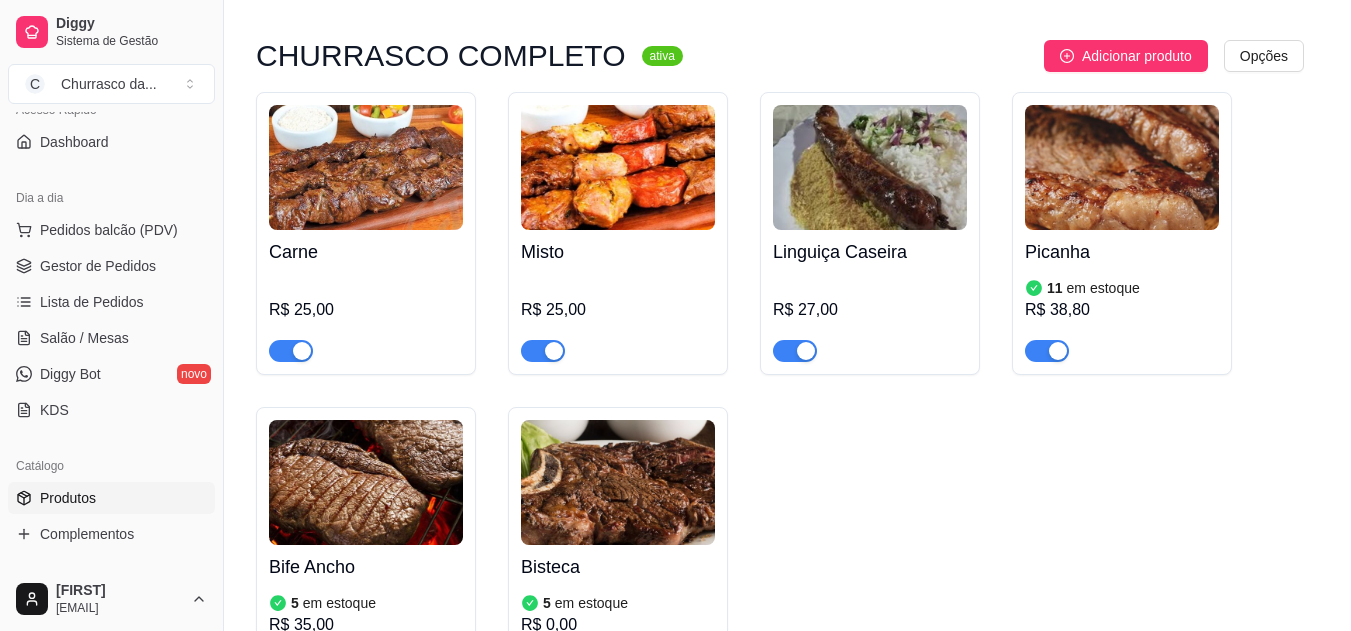 type 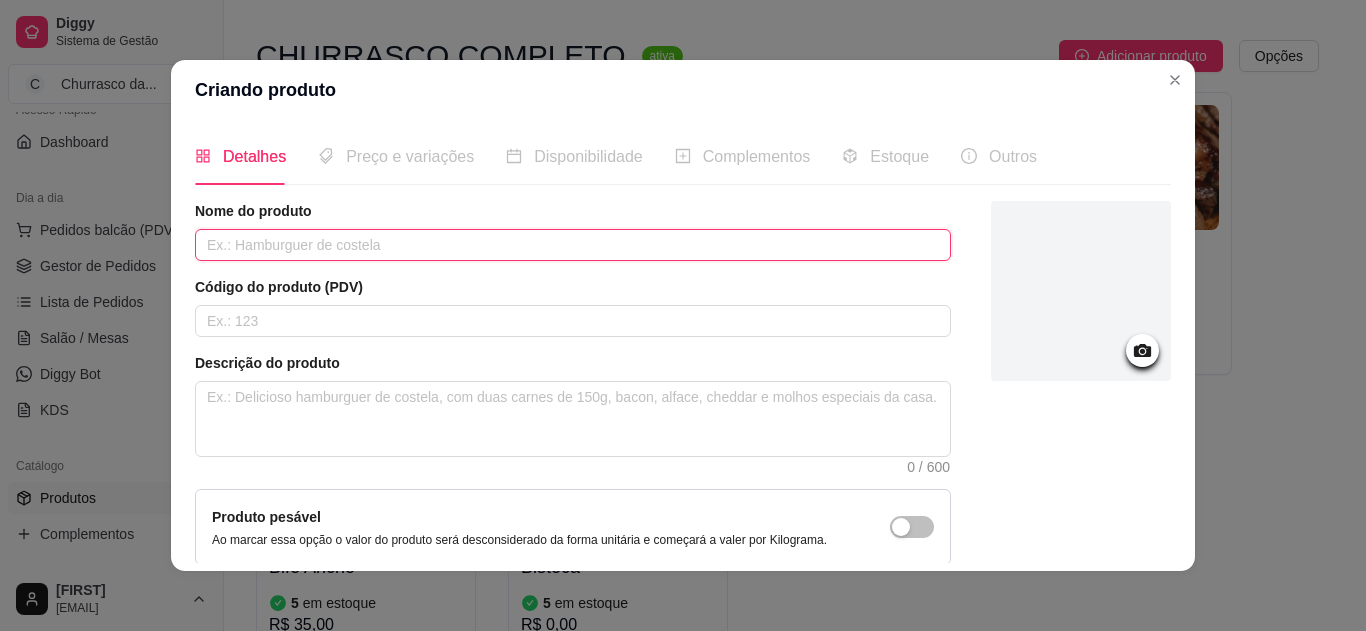 click at bounding box center (573, 245) 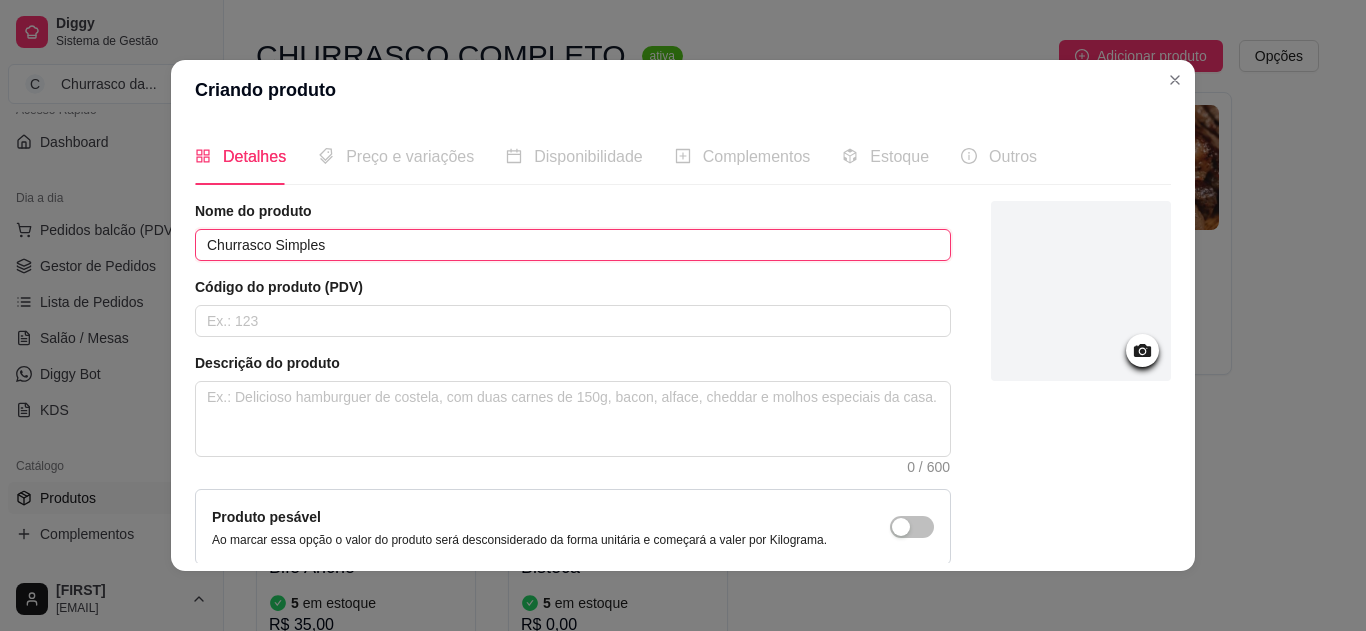 type on "Churrasco Simples" 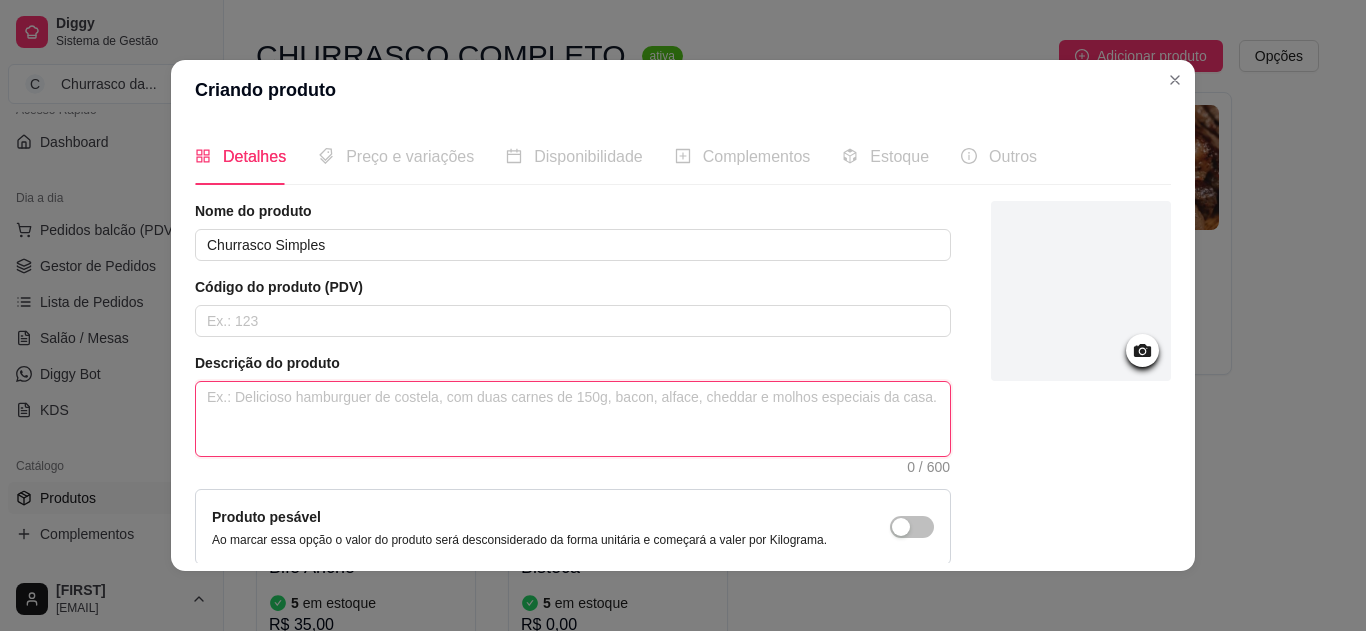 click at bounding box center (573, 419) 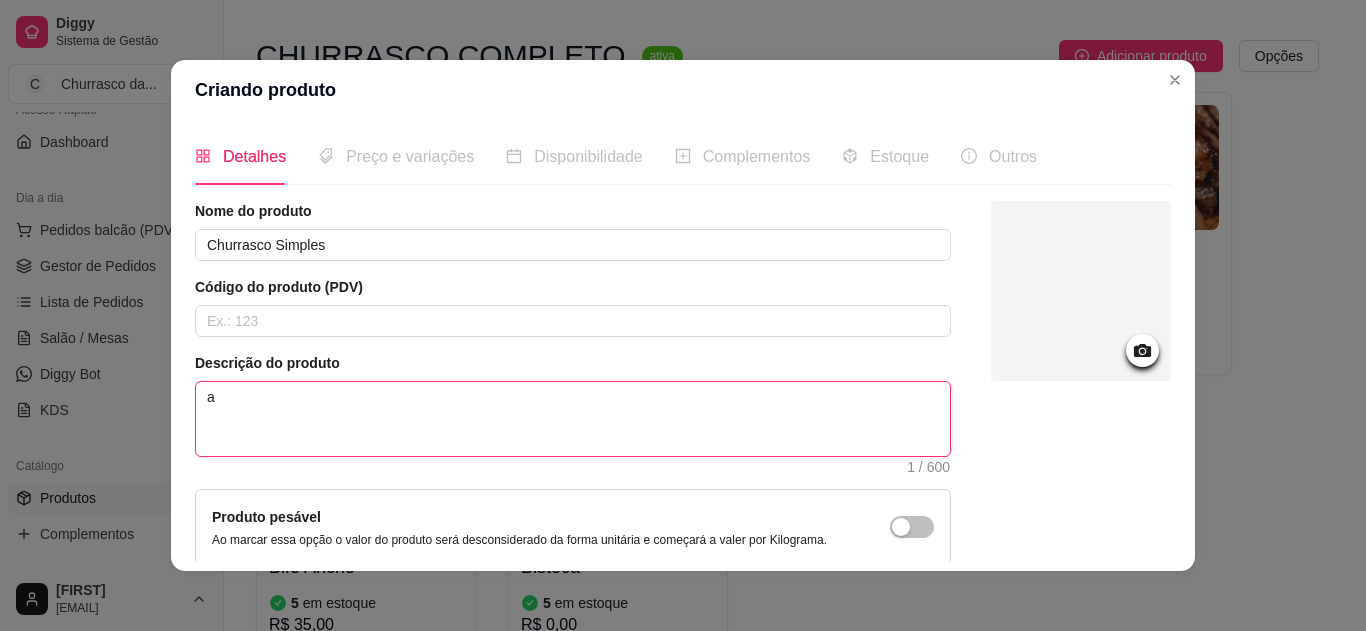 type 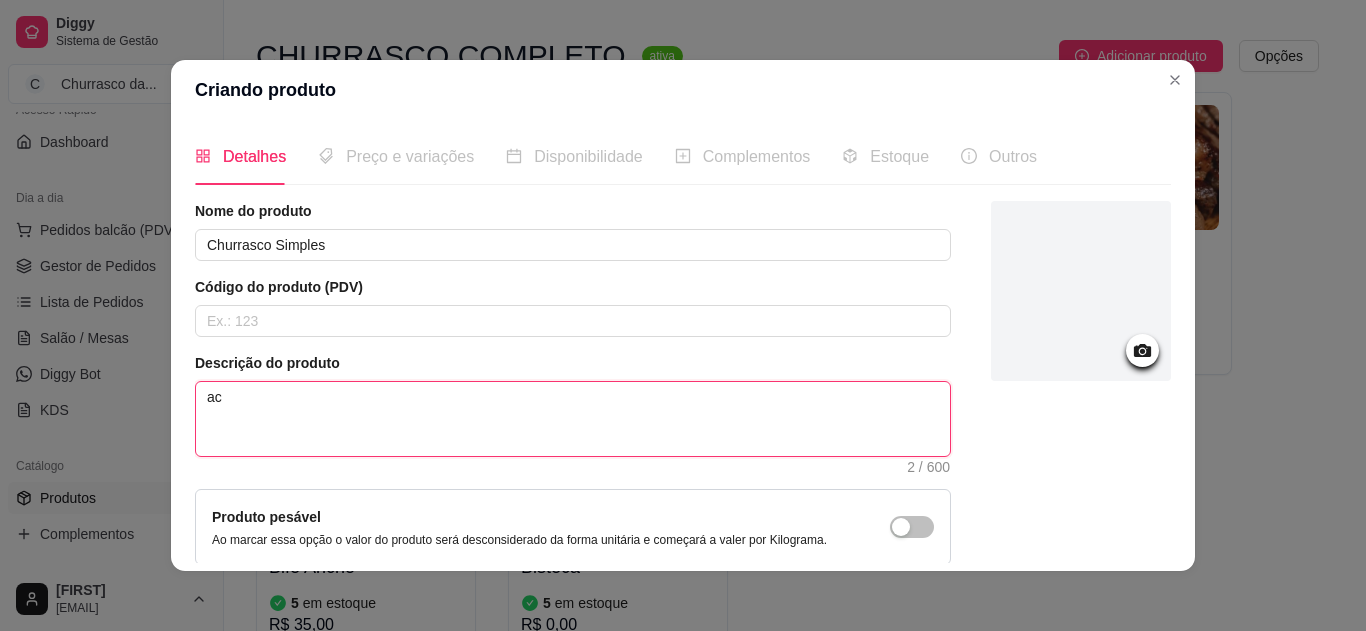 type 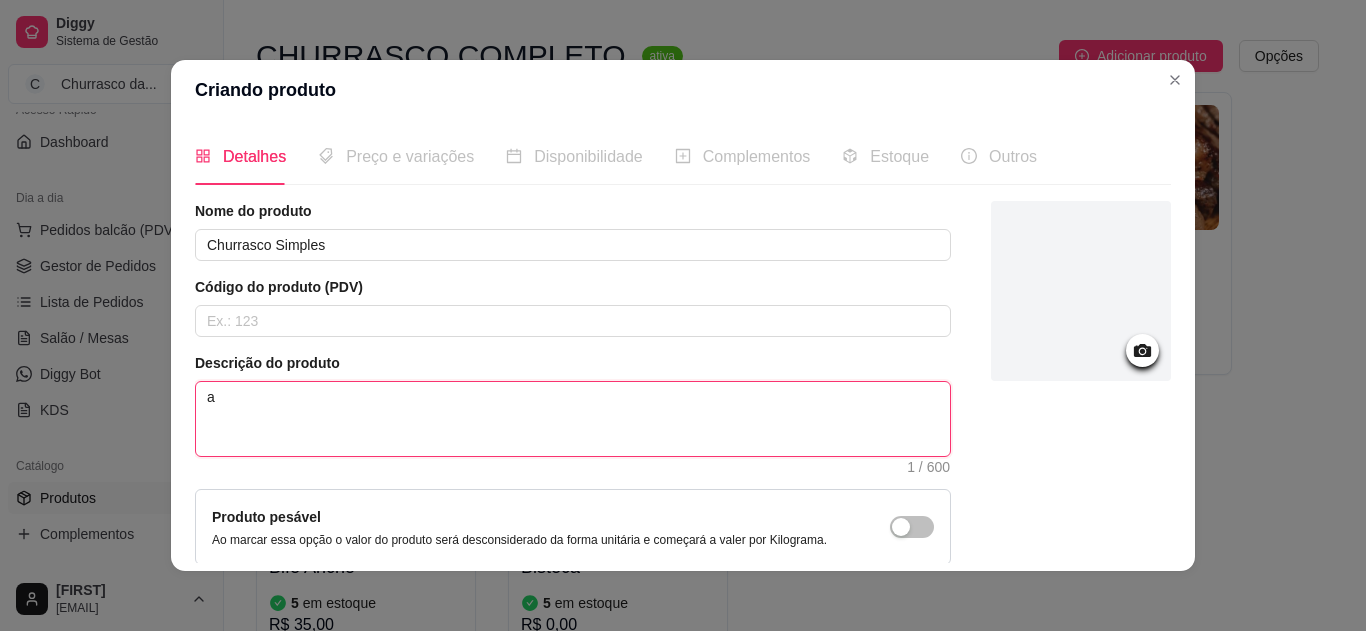 type 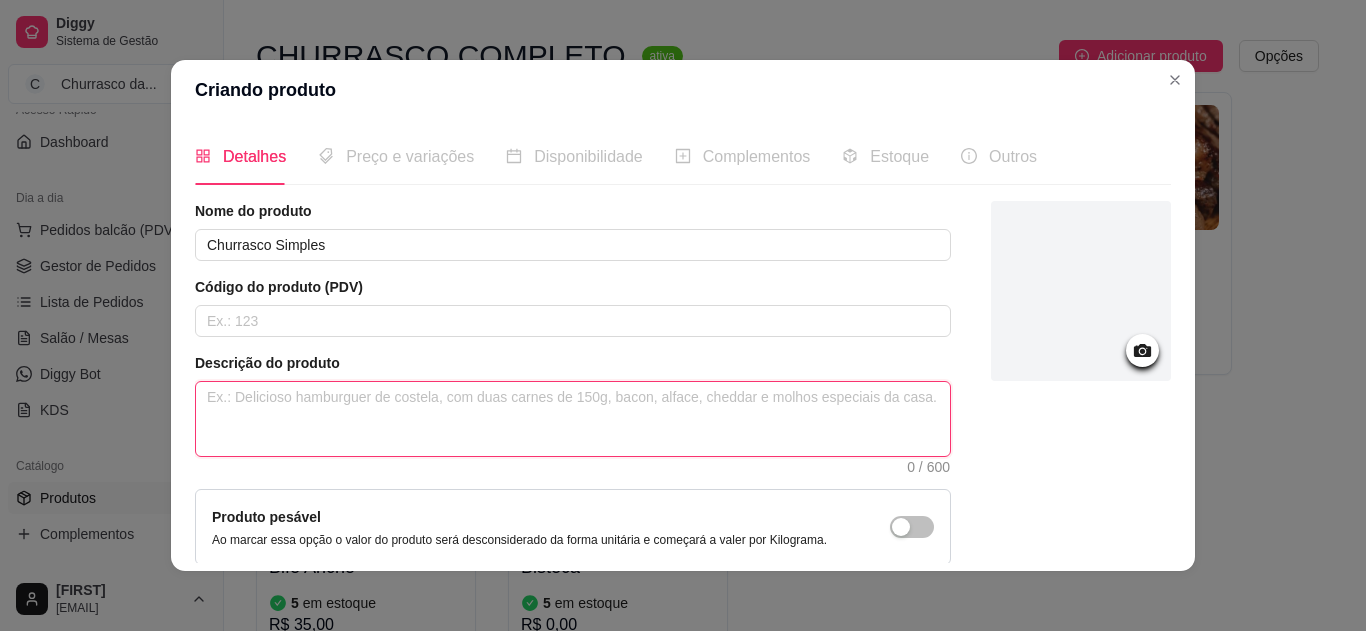 type 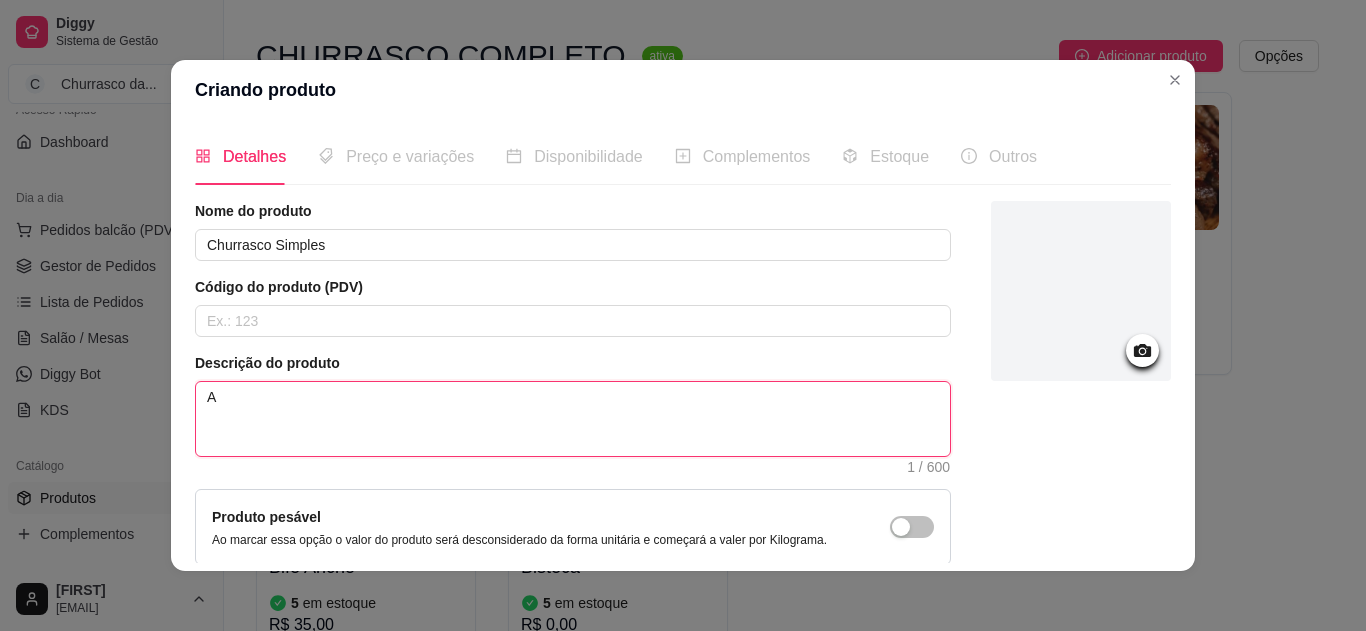 type 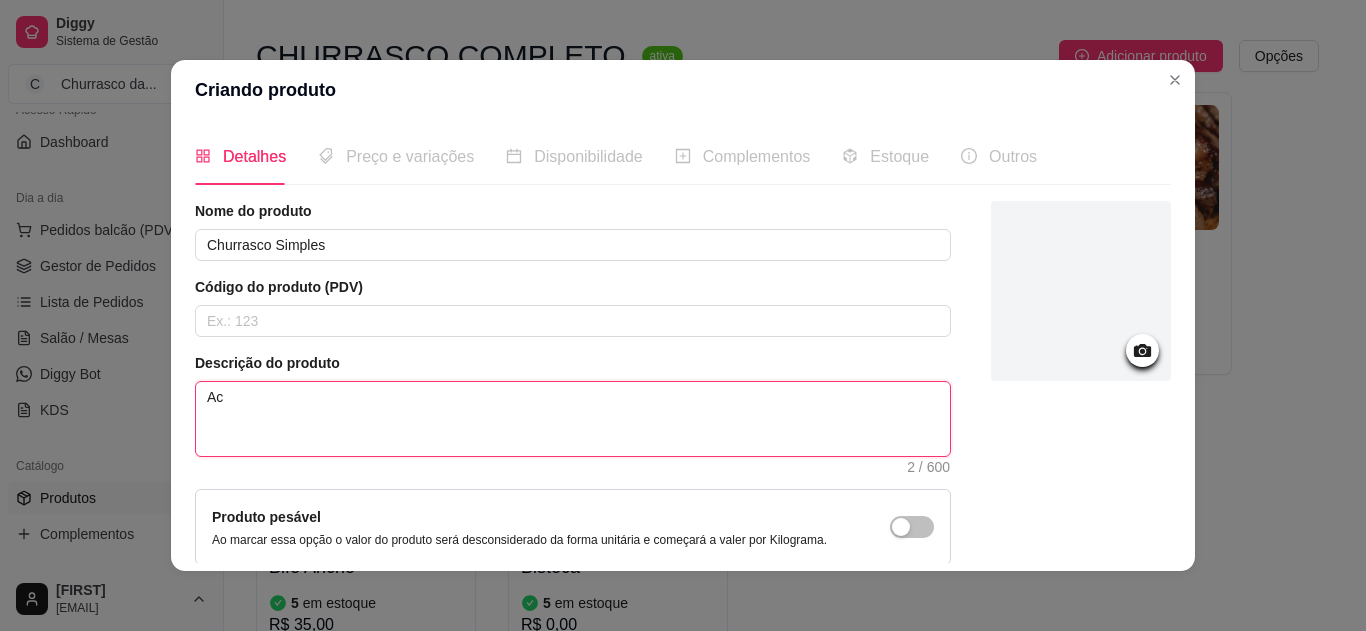 type 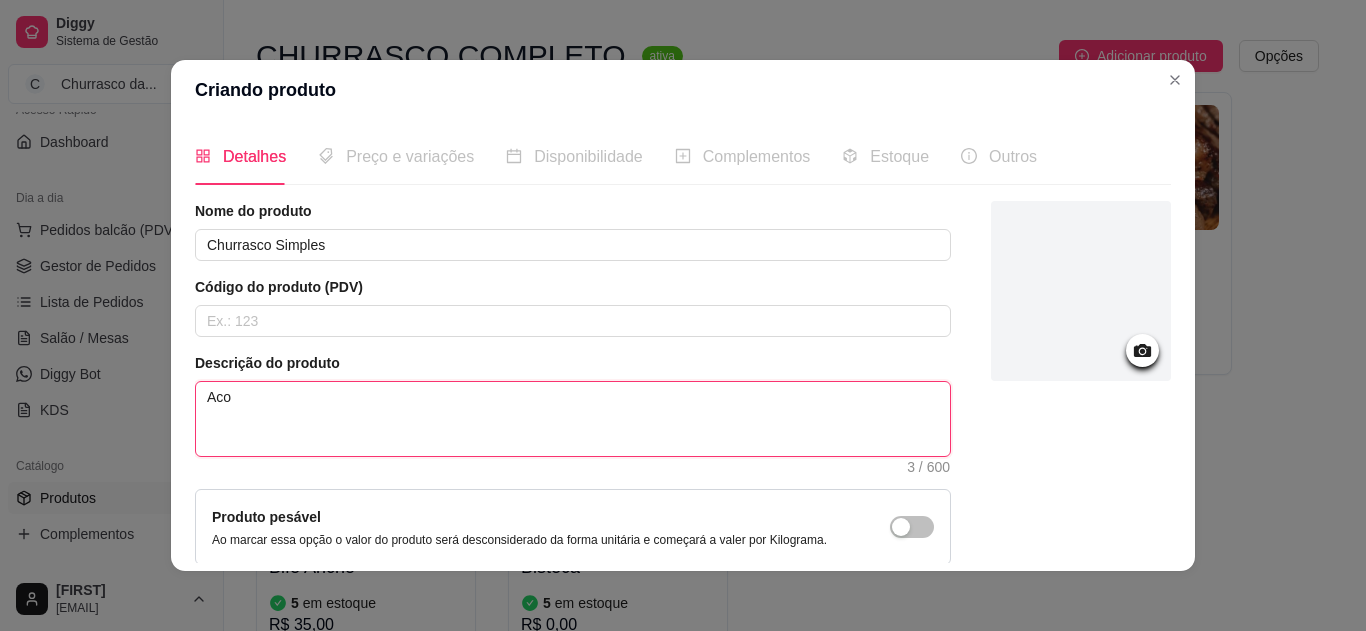 type 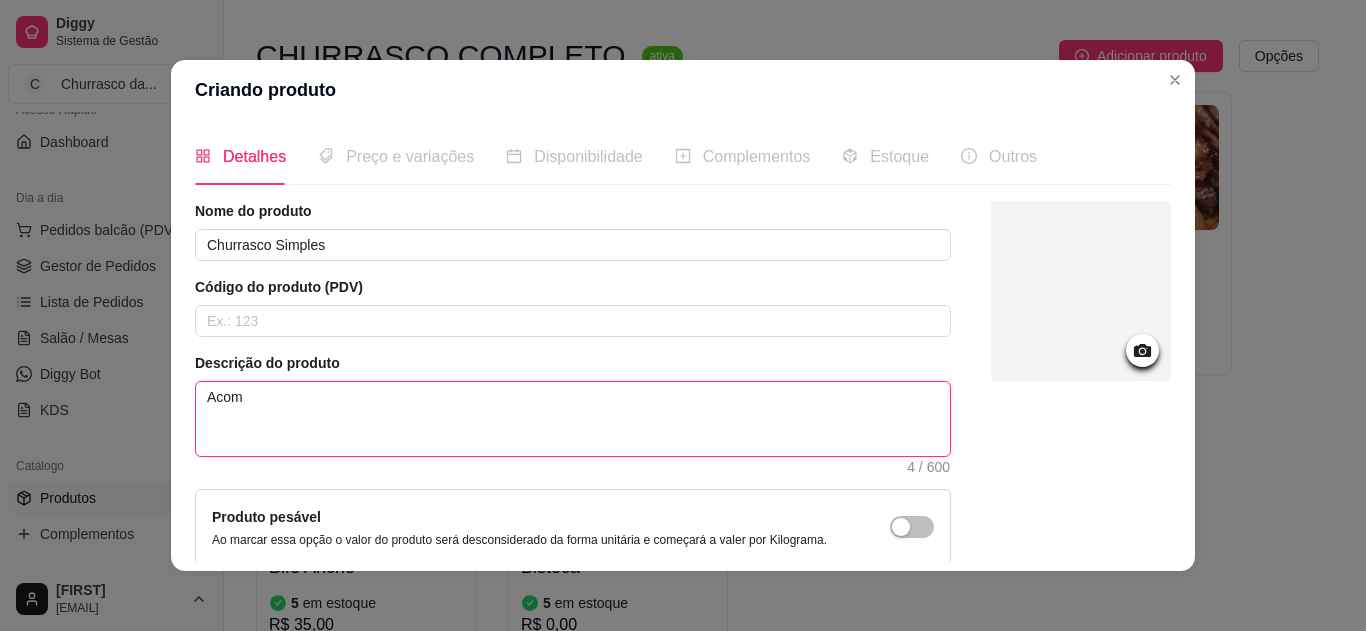 type 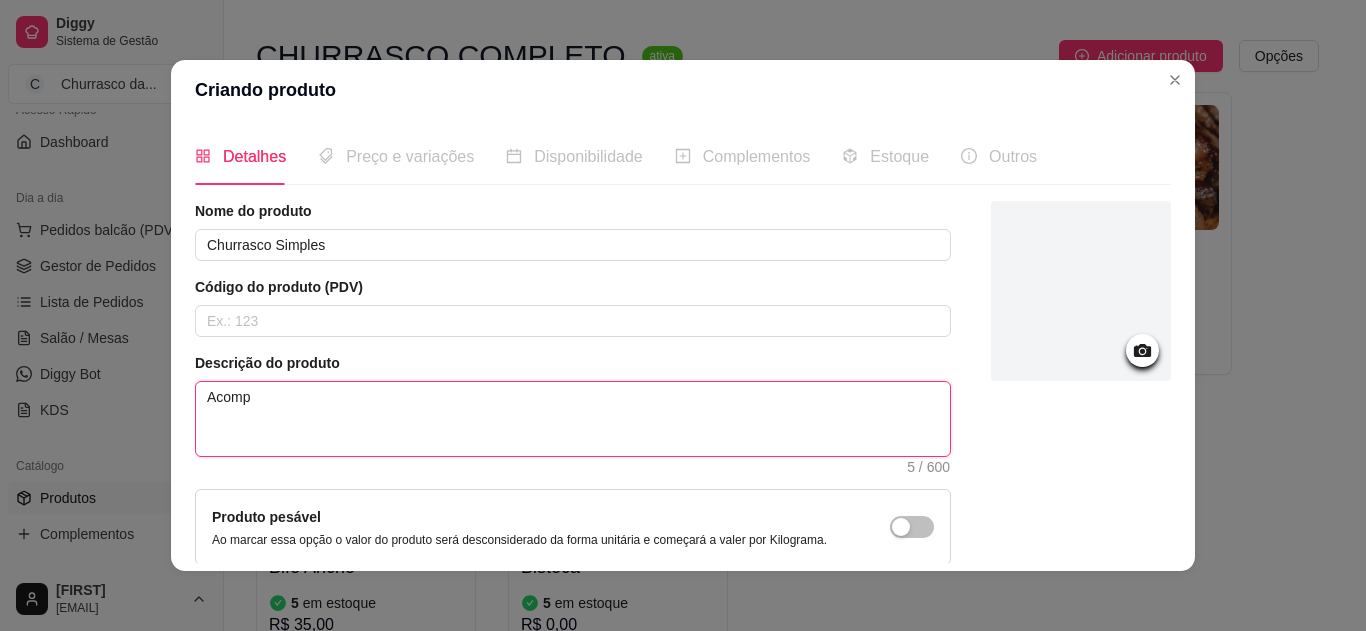 type 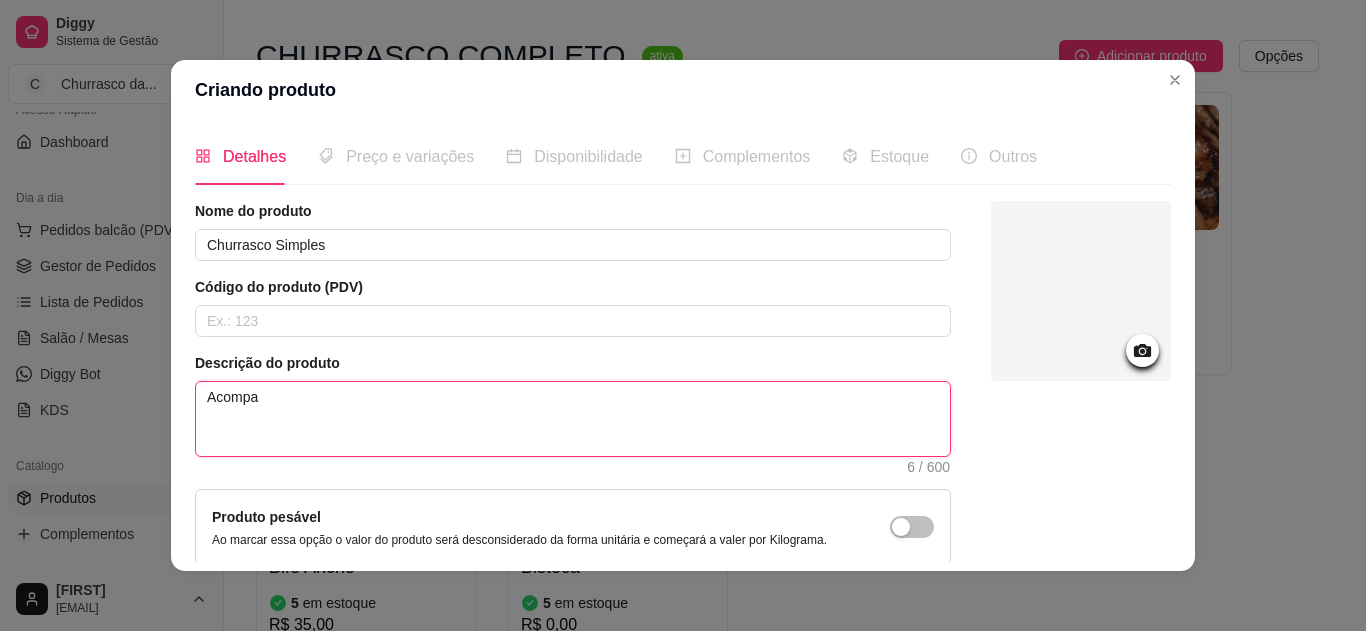 type 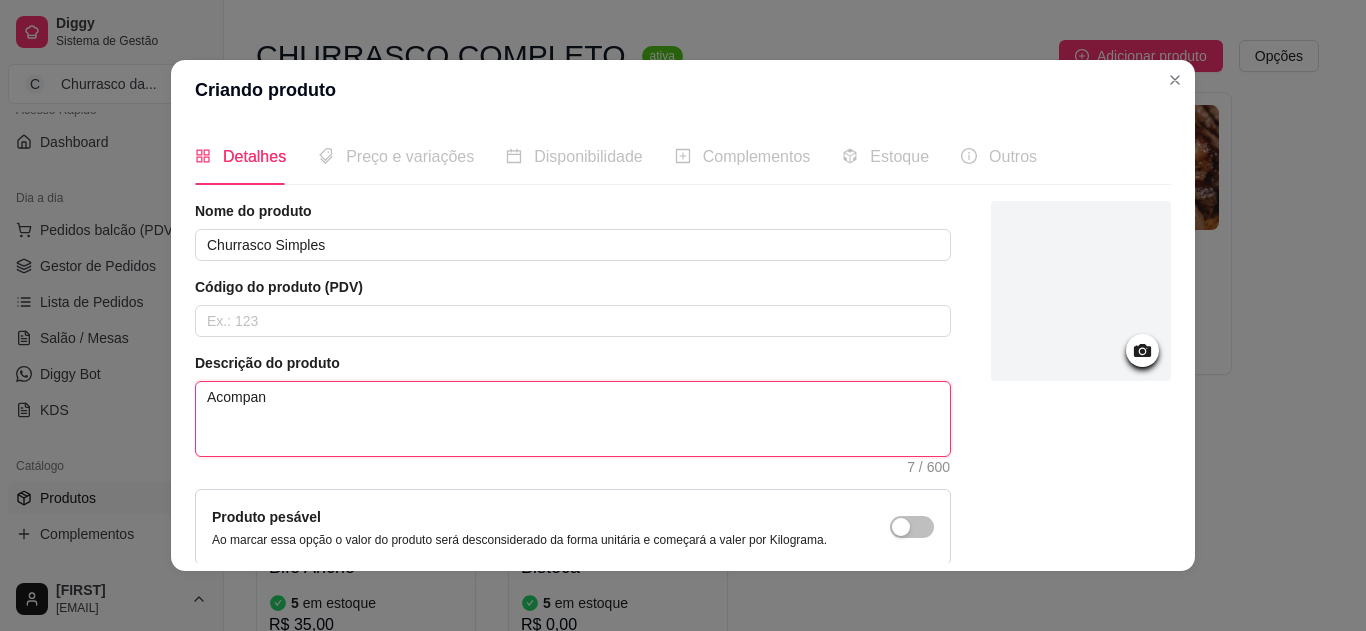 type 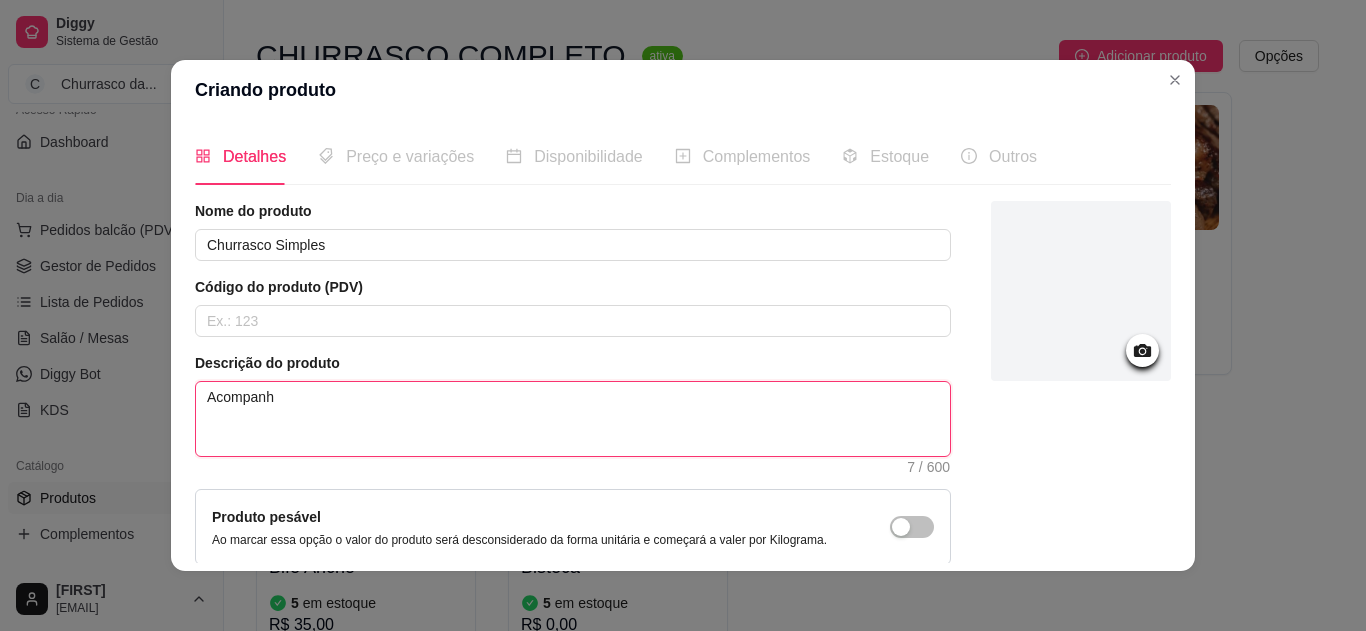 type 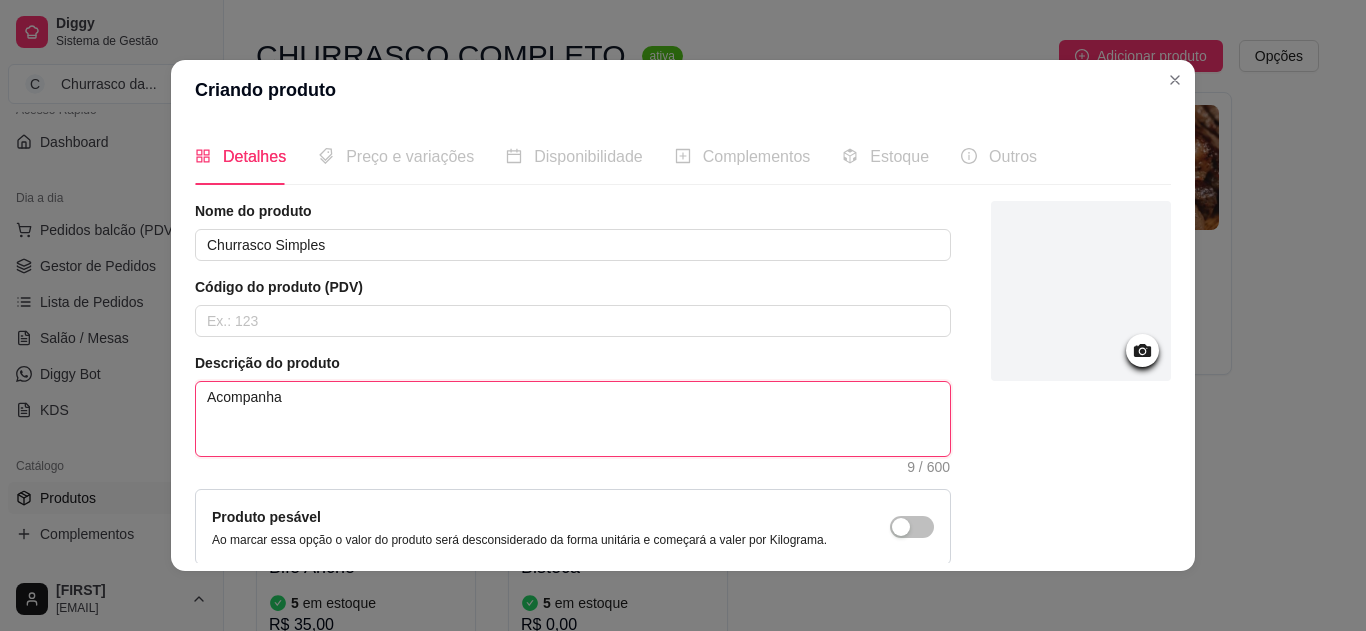 type 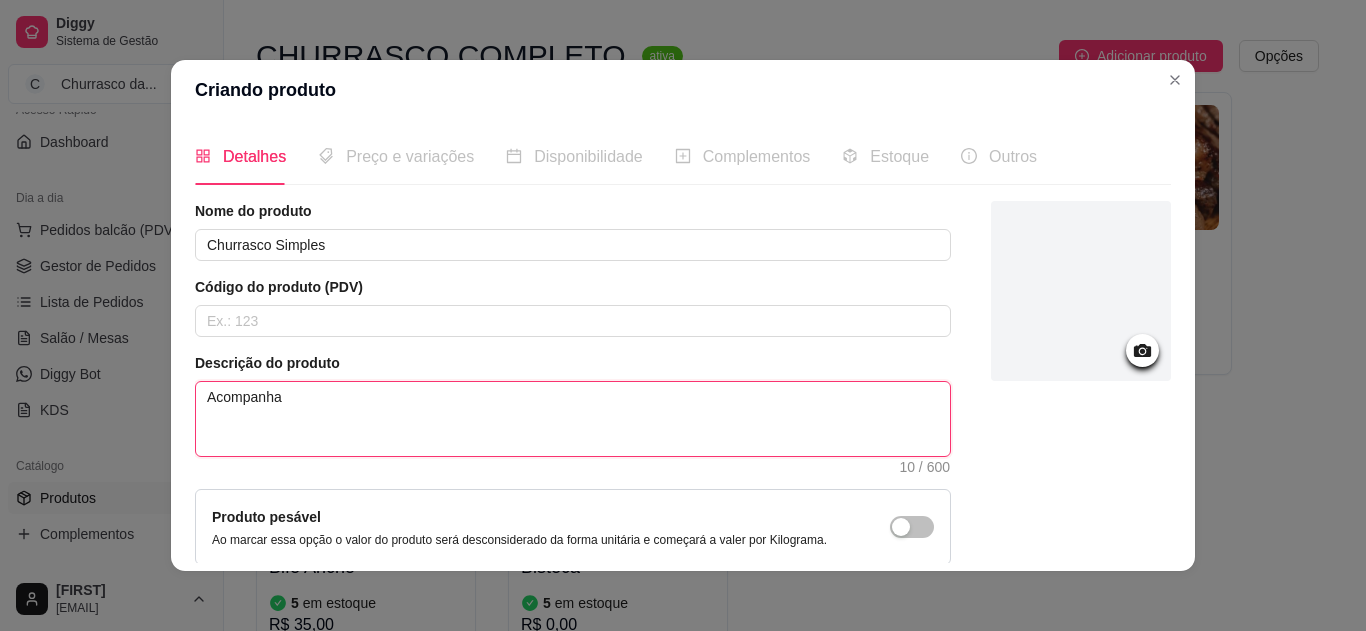 type 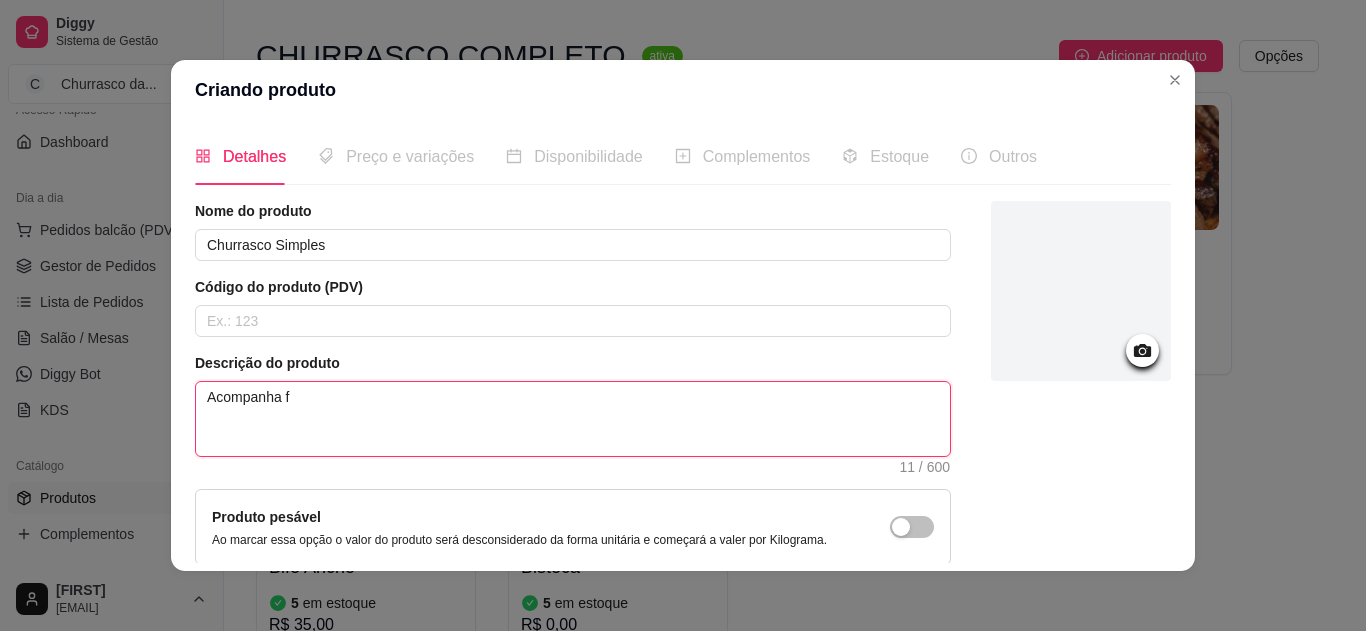 type 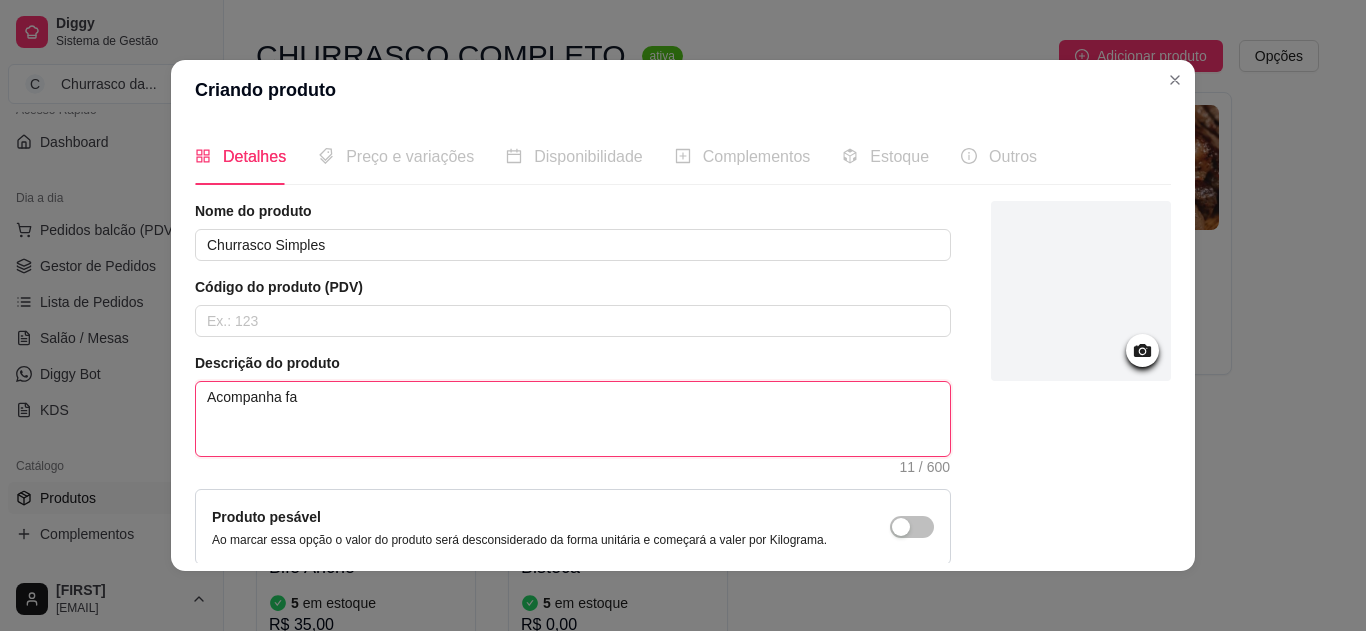 type 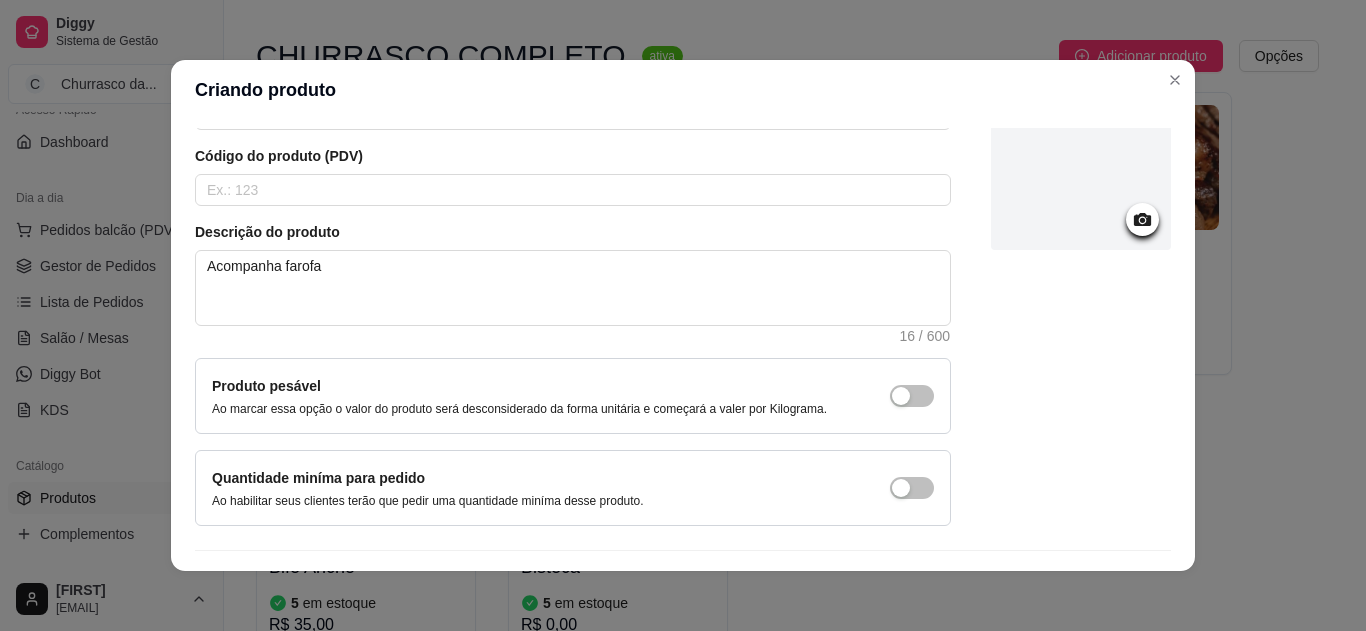 scroll, scrollTop: 183, scrollLeft: 0, axis: vertical 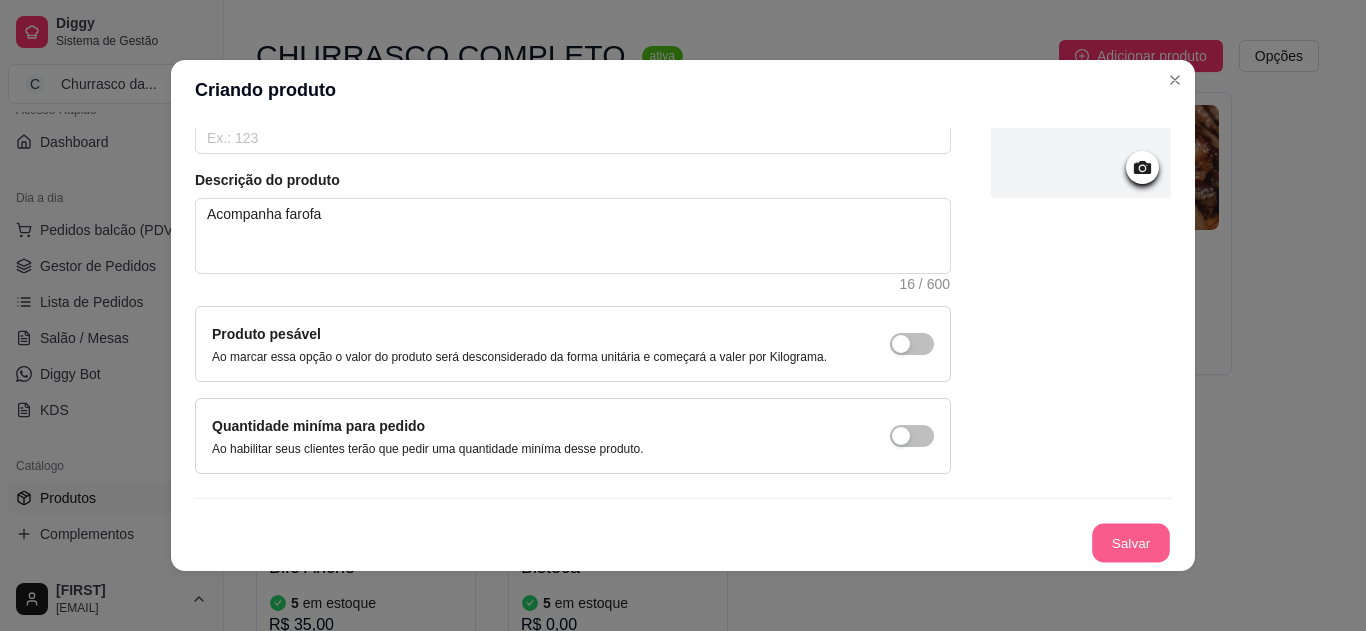 click on "Salvar" at bounding box center [1131, 543] 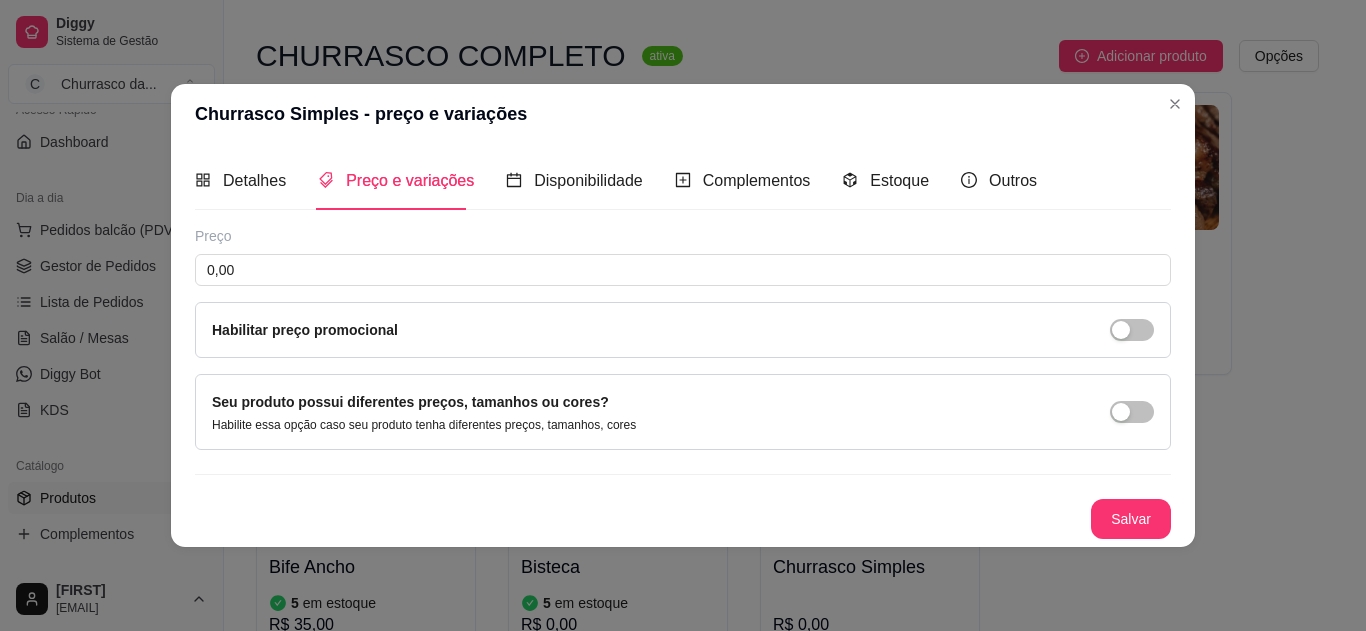 scroll, scrollTop: 0, scrollLeft: 0, axis: both 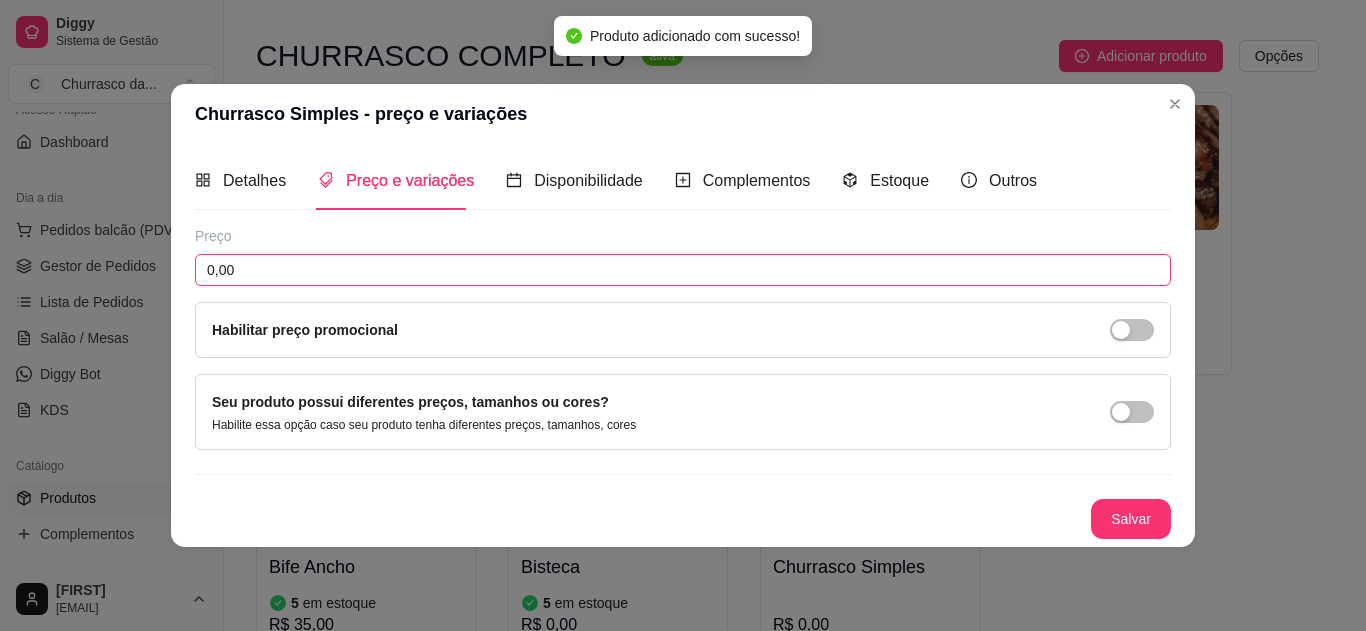 click on "0,00" at bounding box center (683, 270) 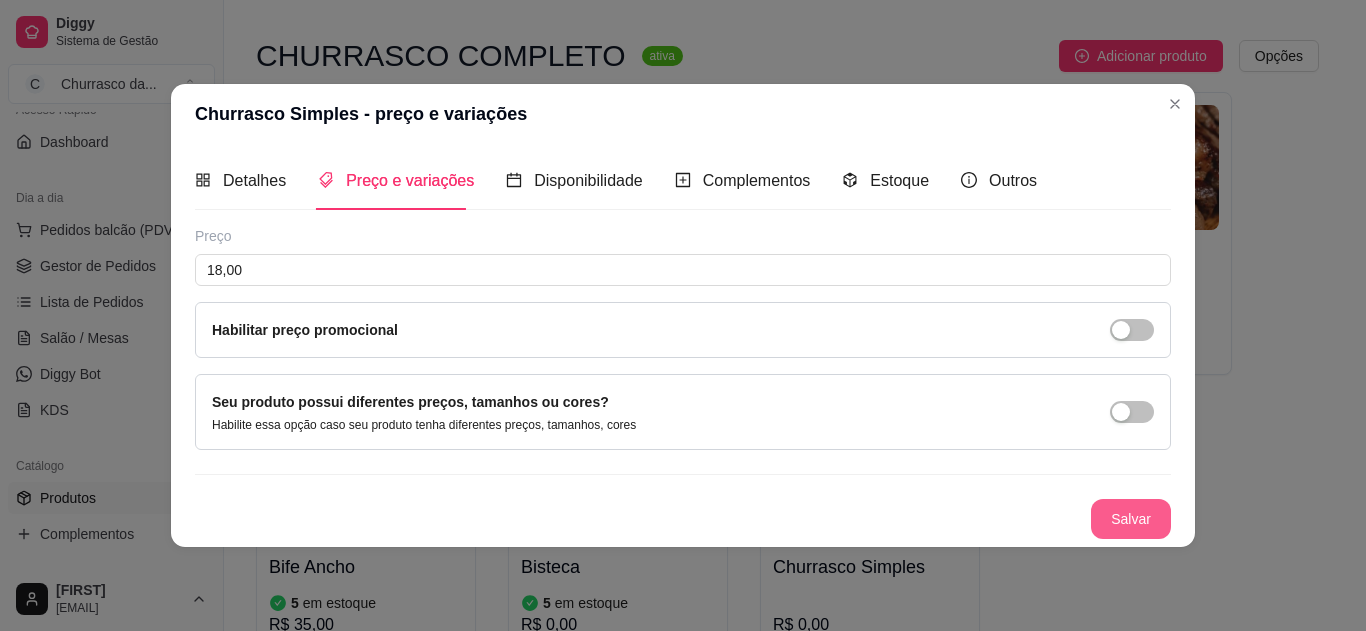 click on "Salvar" at bounding box center (1131, 519) 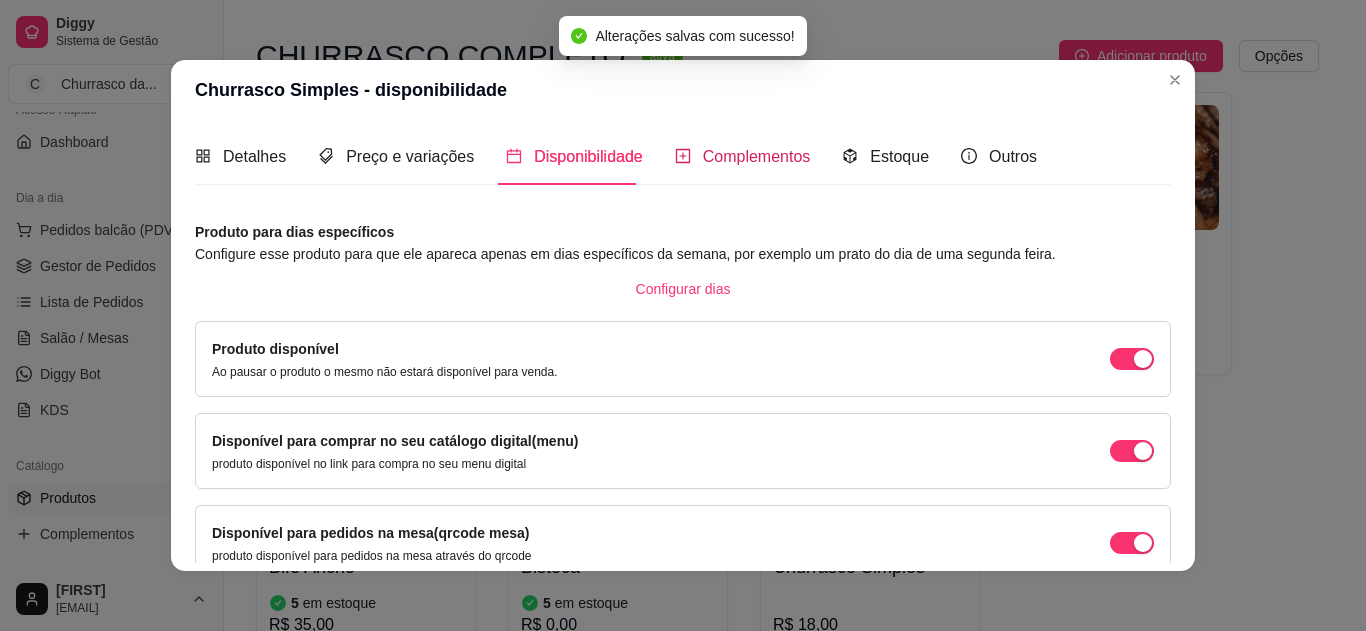 click on "Complementos" at bounding box center [757, 156] 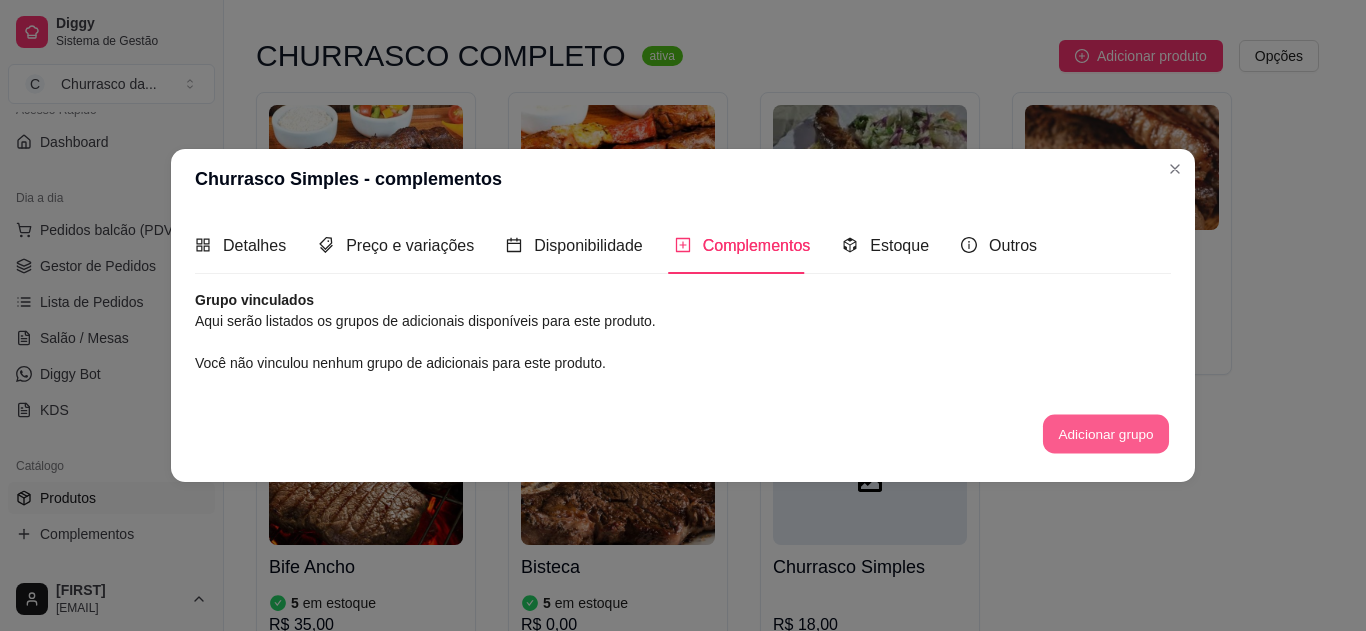 click on "Adicionar grupo" at bounding box center [1106, 434] 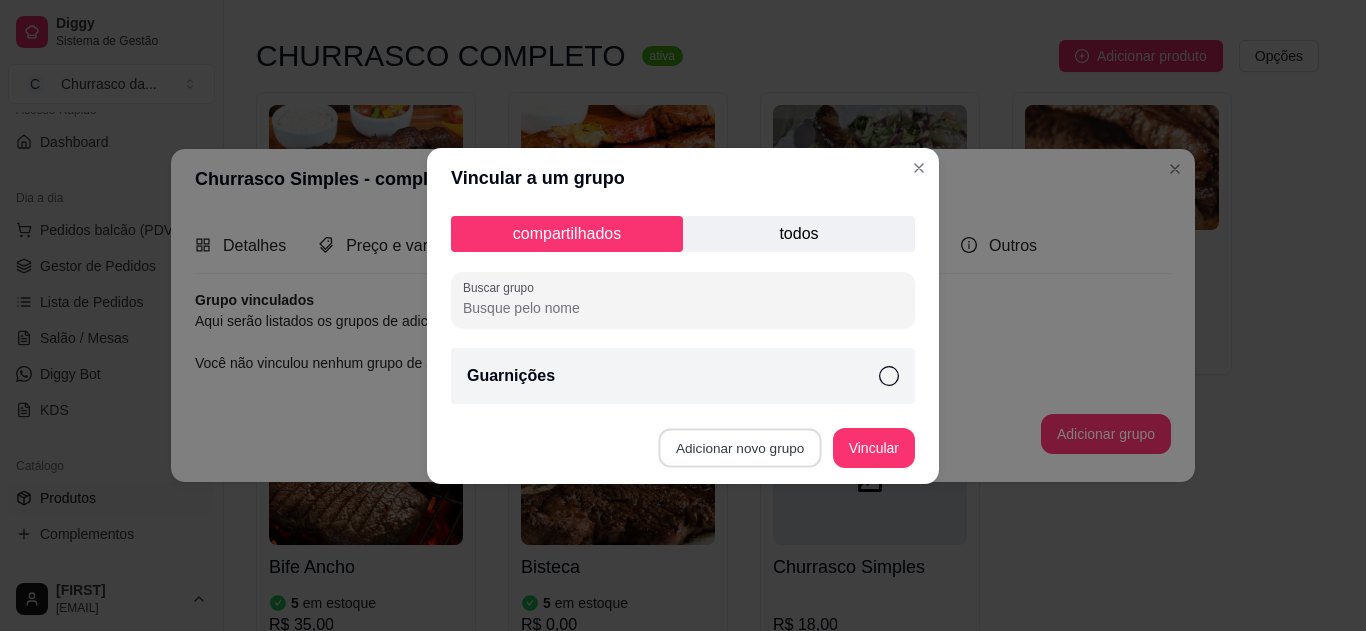 click on "Adicionar novo grupo" at bounding box center (740, 447) 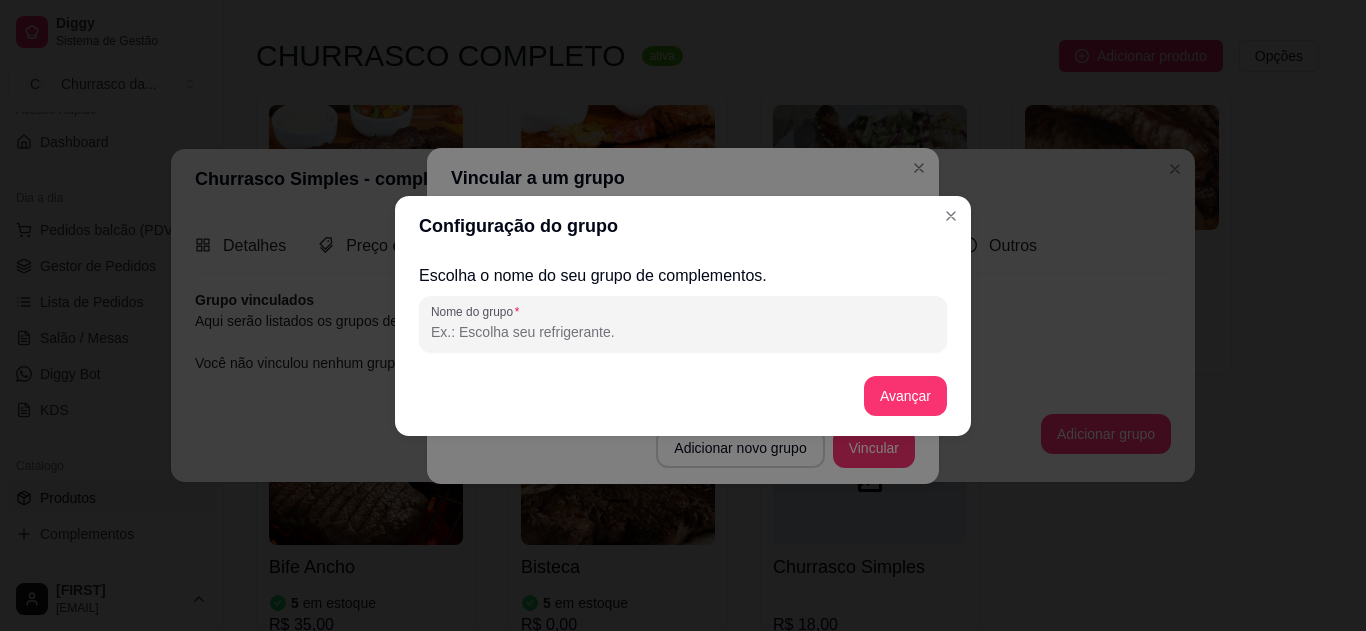 click on "Nome do grupo" at bounding box center [683, 332] 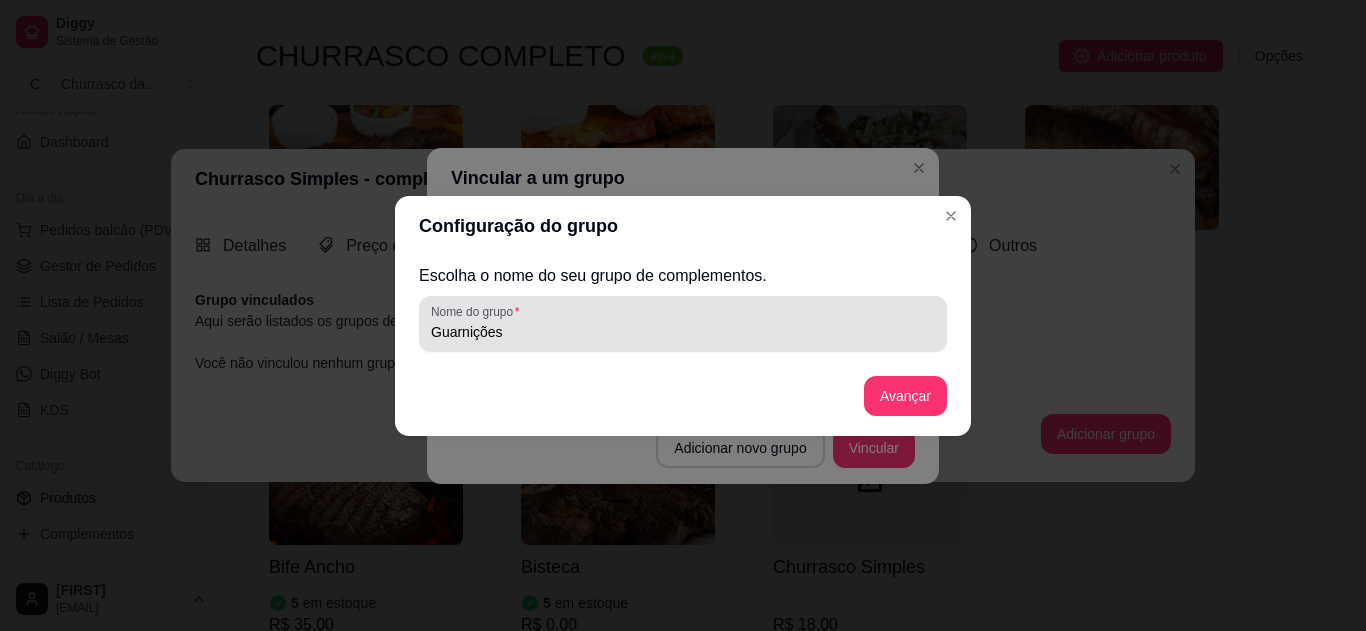 click on "Guarnições" at bounding box center (683, 324) 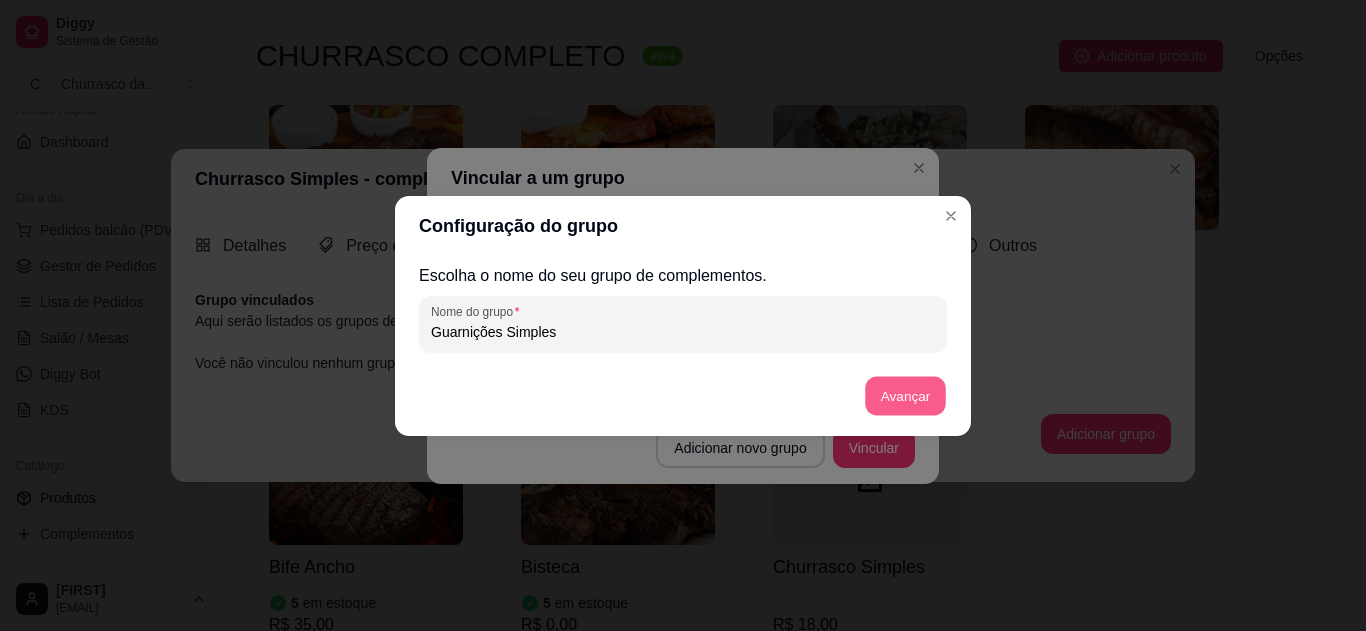 click on "Avançar" at bounding box center (905, 395) 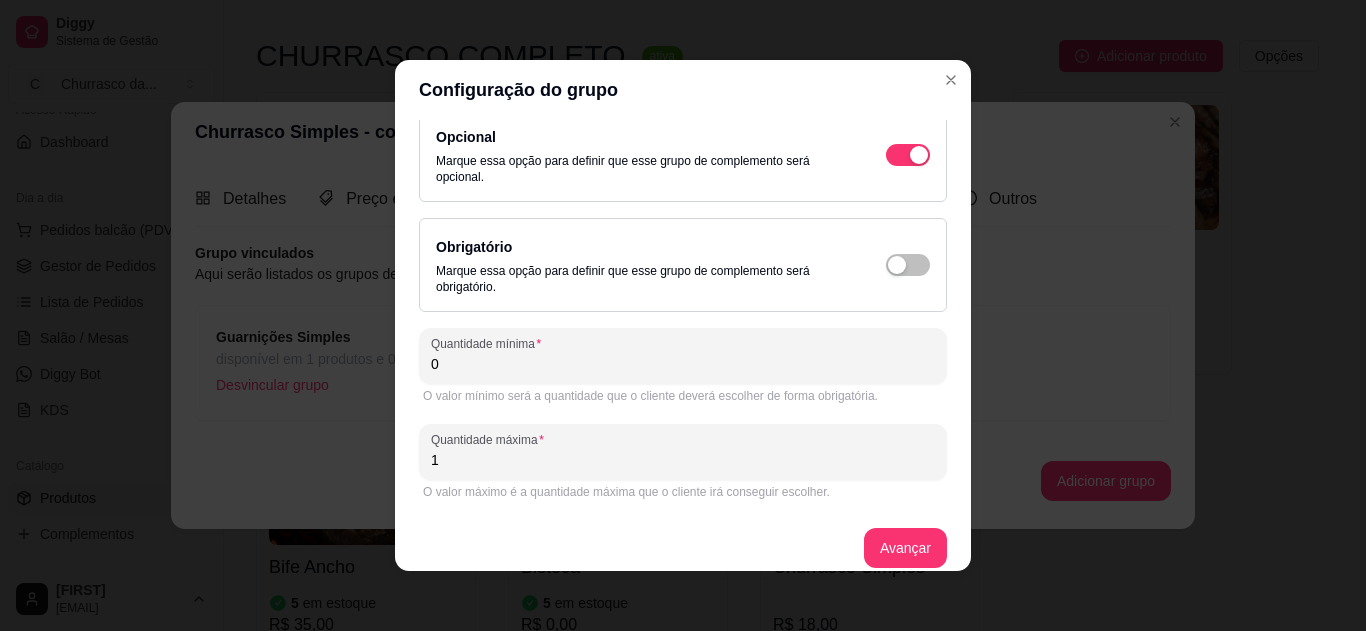 scroll, scrollTop: 37, scrollLeft: 0, axis: vertical 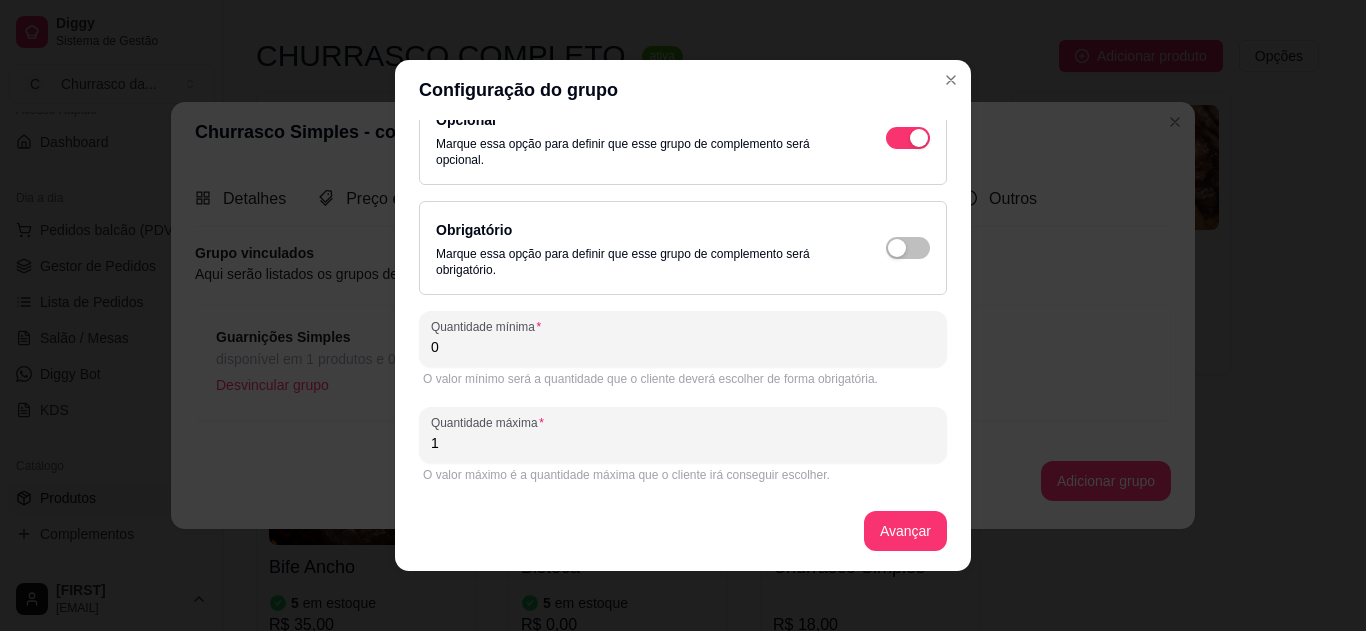 click on "1" at bounding box center (683, 443) 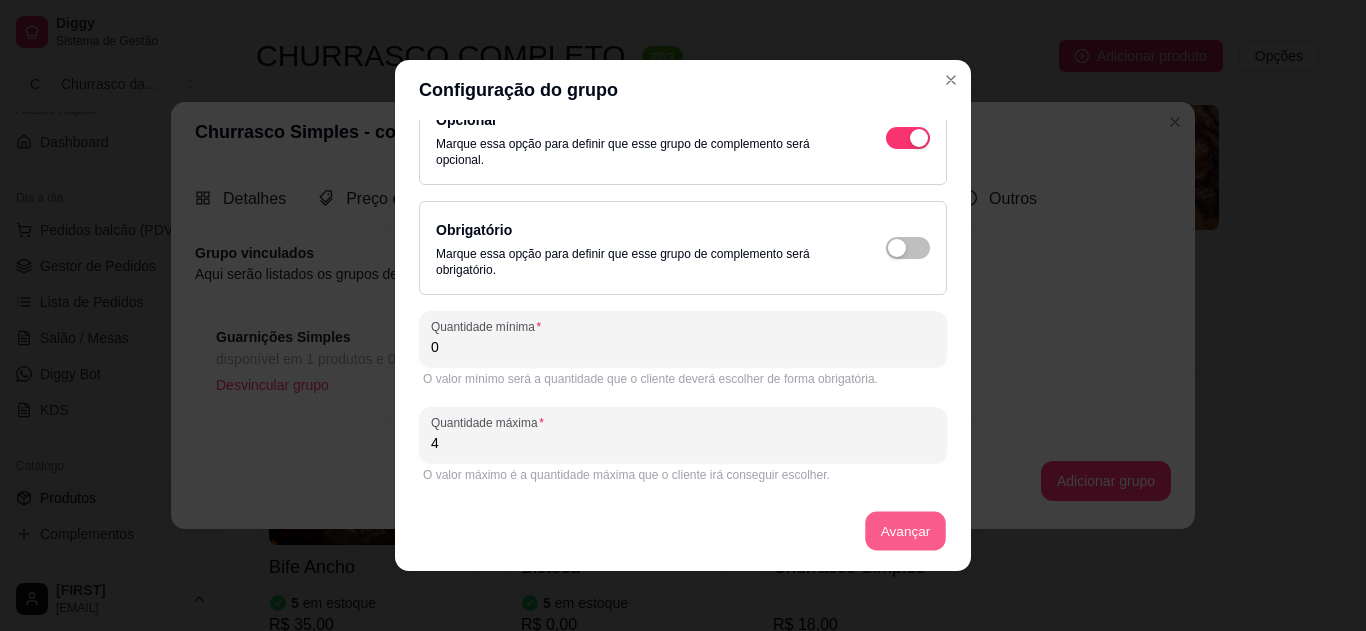 click on "Avançar" at bounding box center [905, 531] 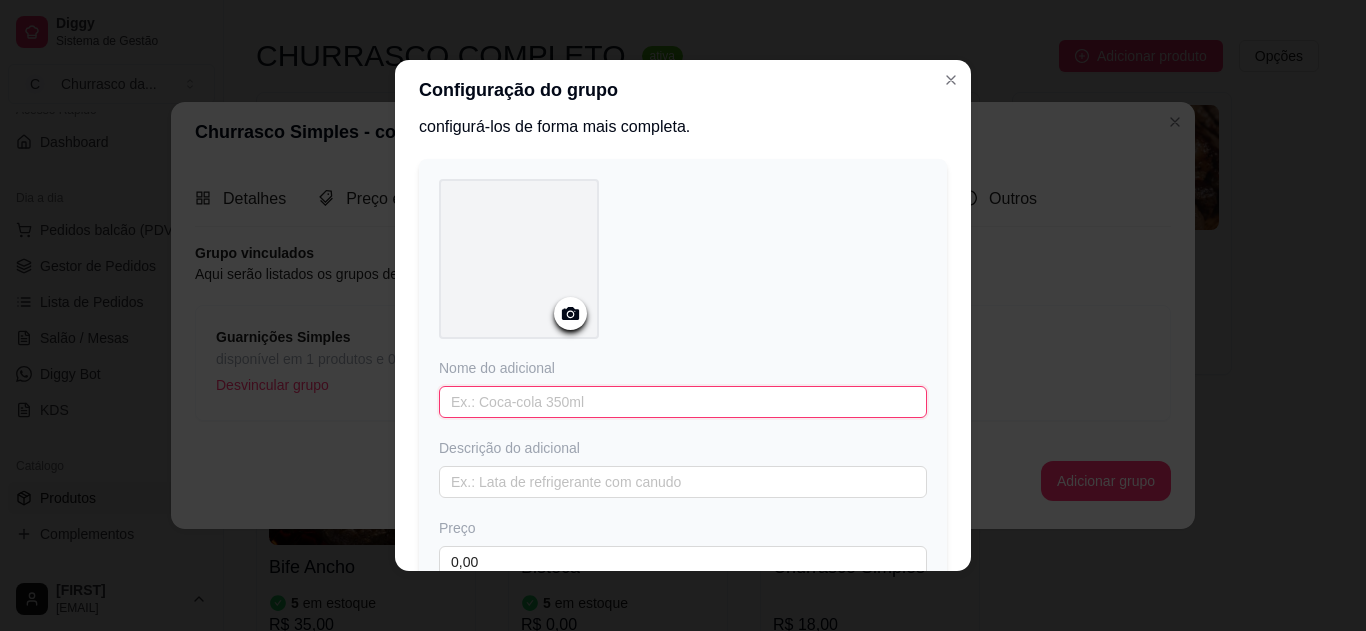 click at bounding box center (683, 402) 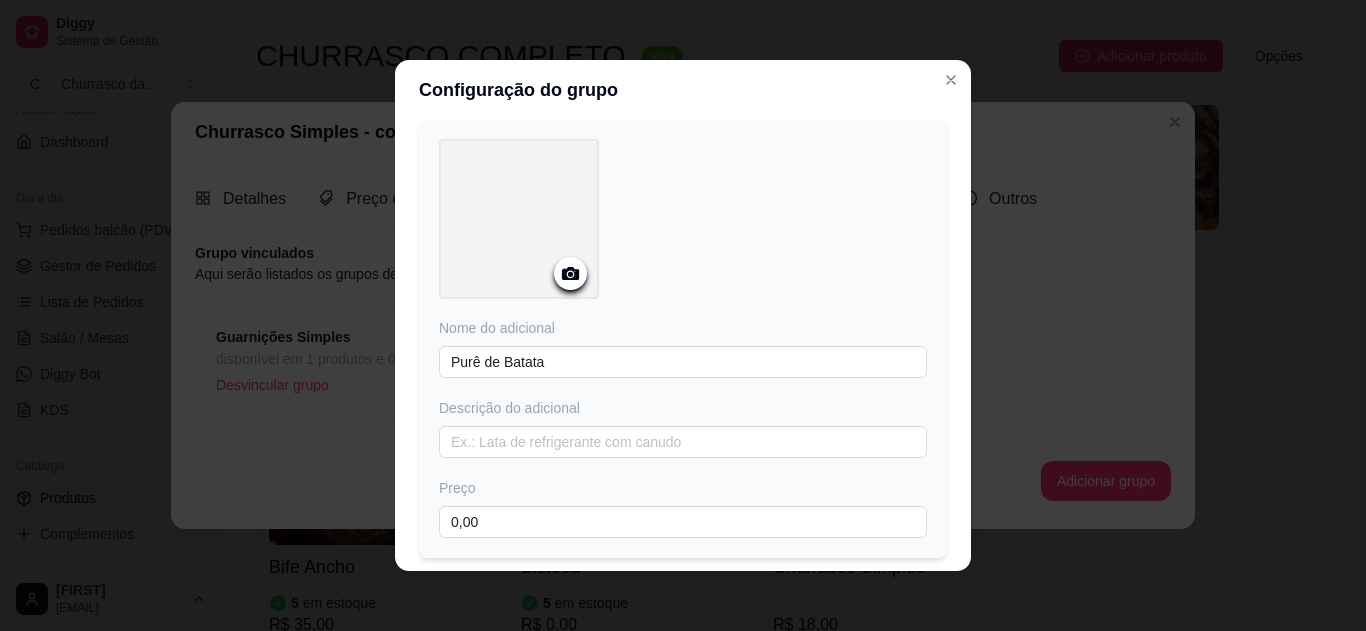 scroll, scrollTop: 117, scrollLeft: 0, axis: vertical 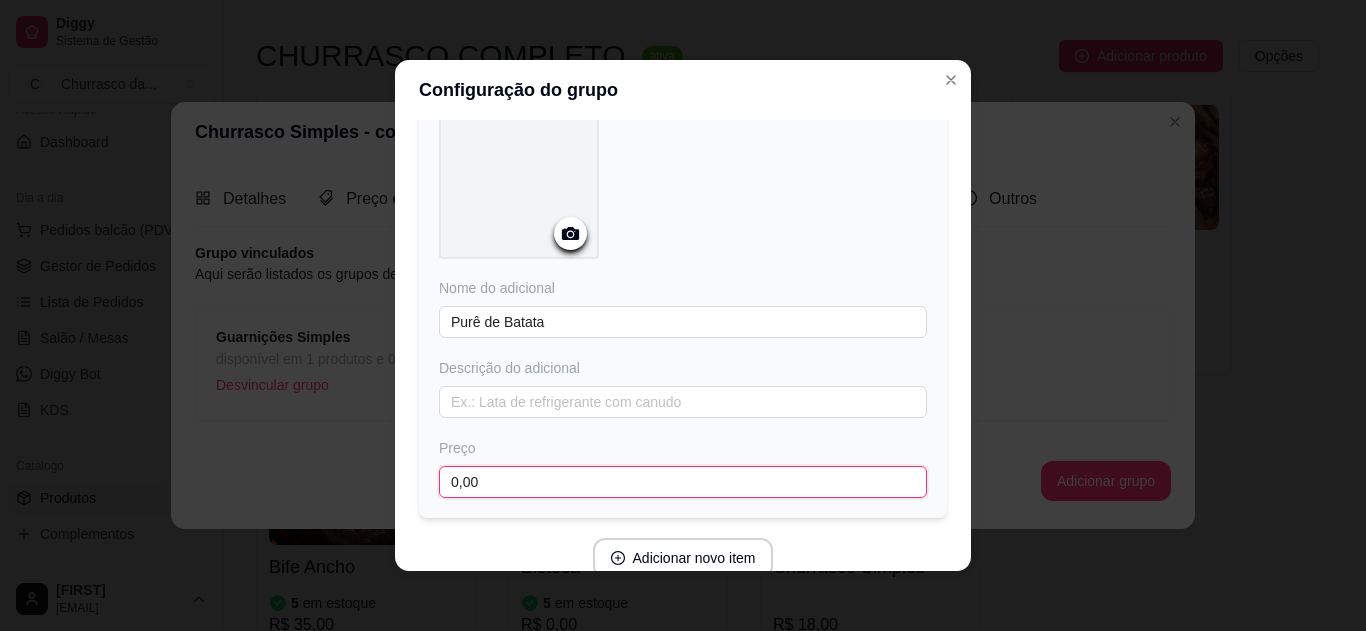 click on "0,00" at bounding box center [683, 482] 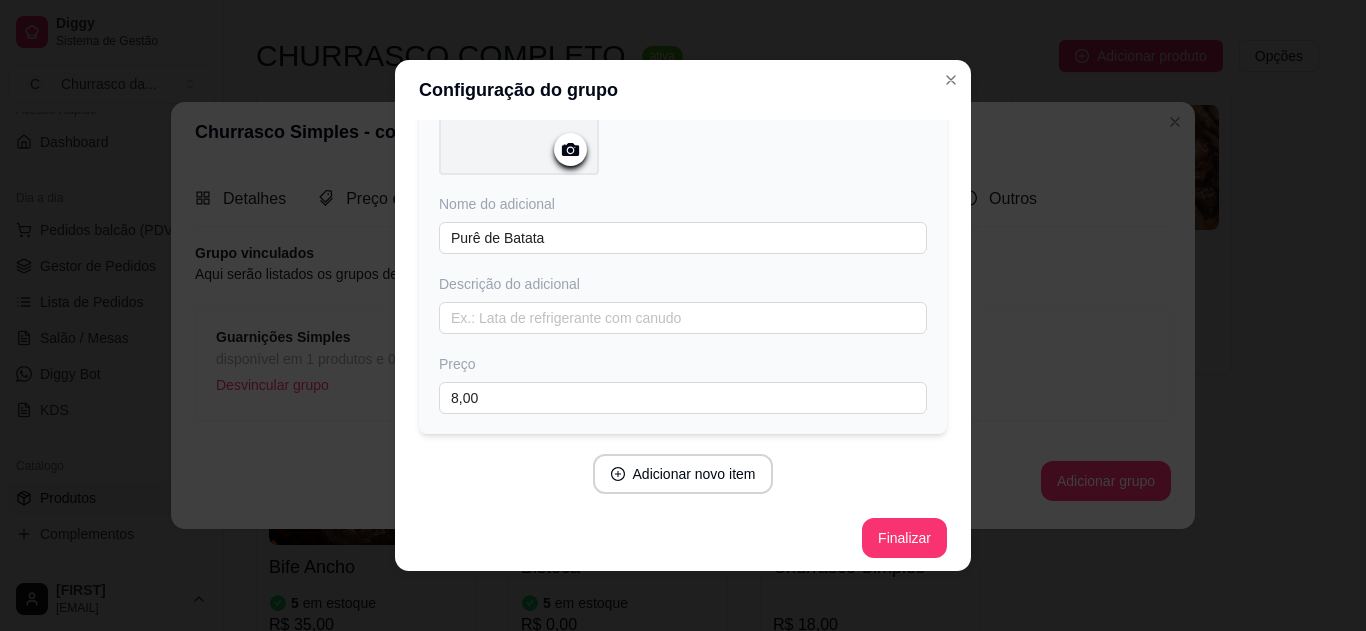 scroll, scrollTop: 207, scrollLeft: 0, axis: vertical 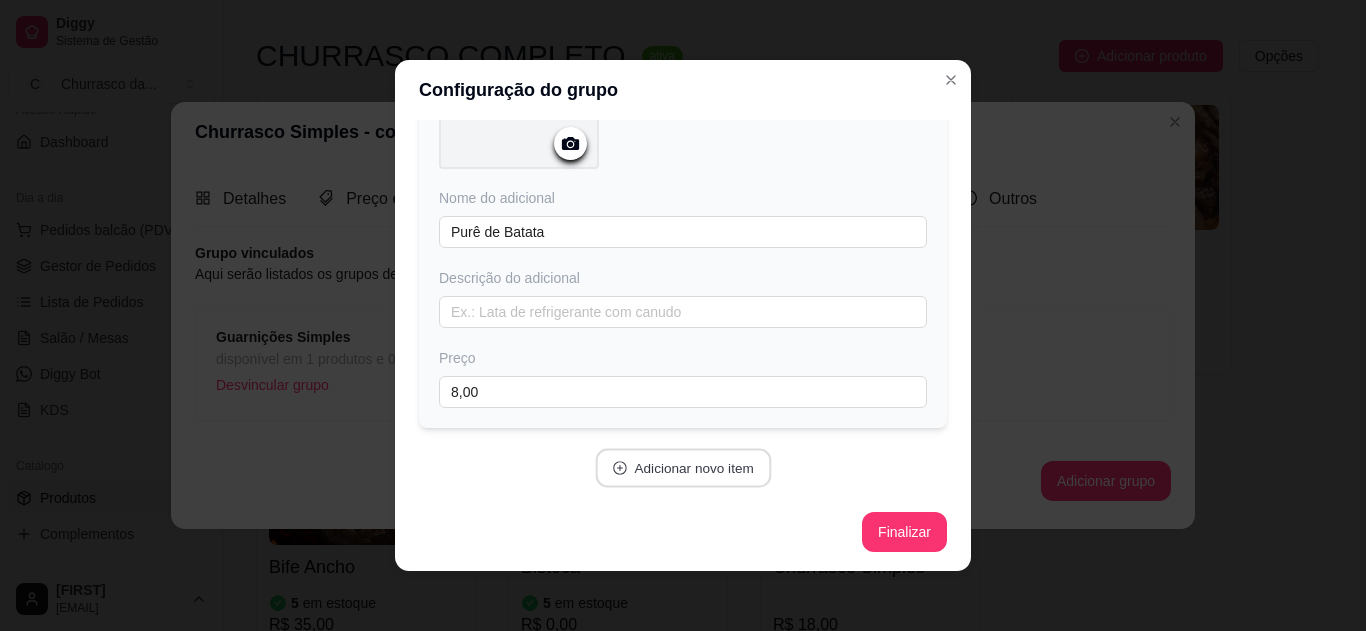 click on "Adicionar novo item" at bounding box center (683, 468) 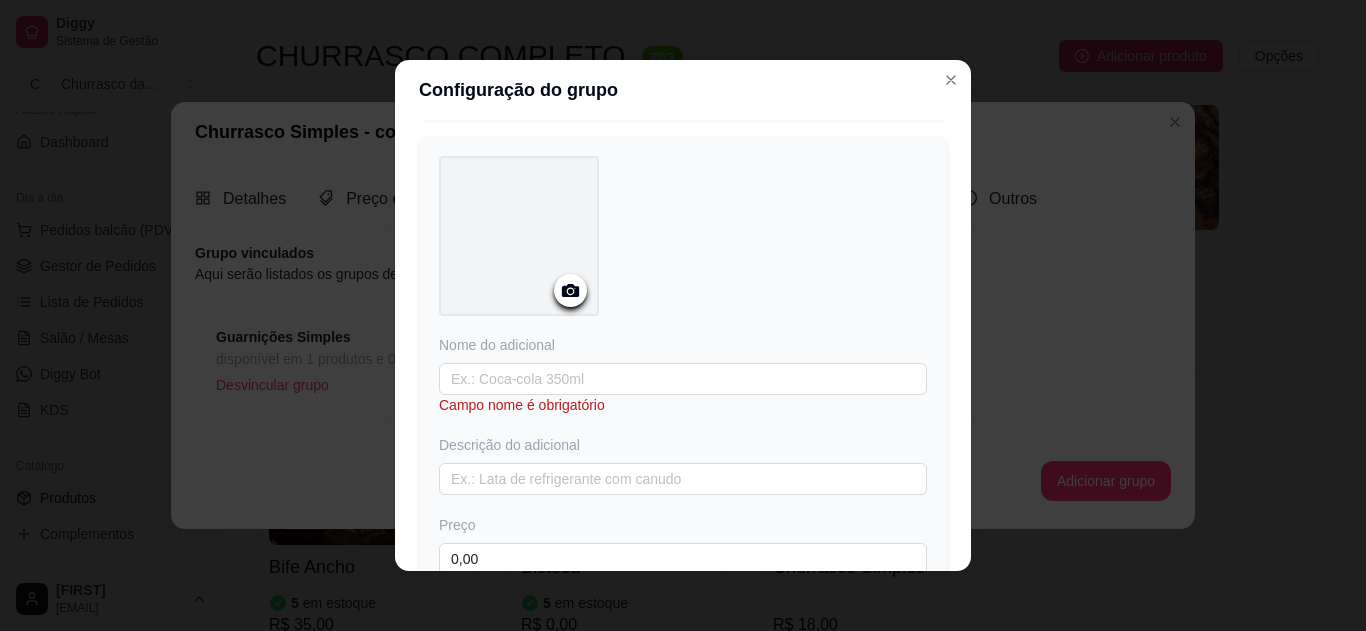 scroll, scrollTop: 687, scrollLeft: 0, axis: vertical 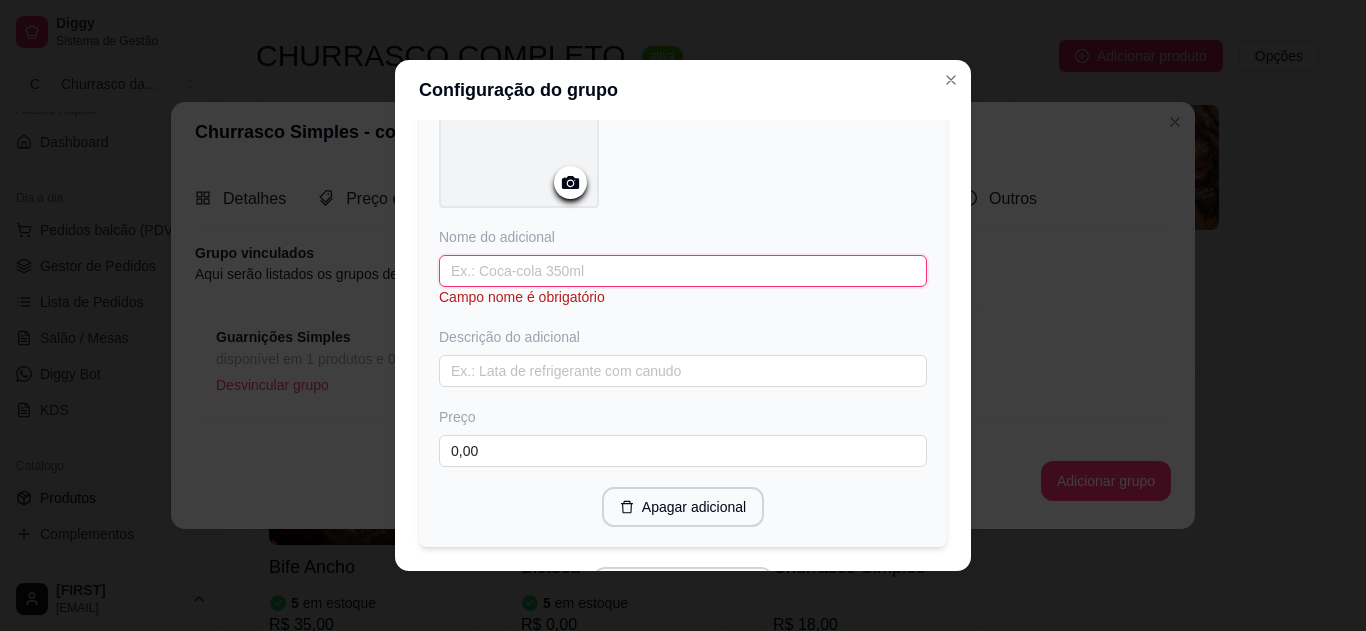click at bounding box center [683, 271] 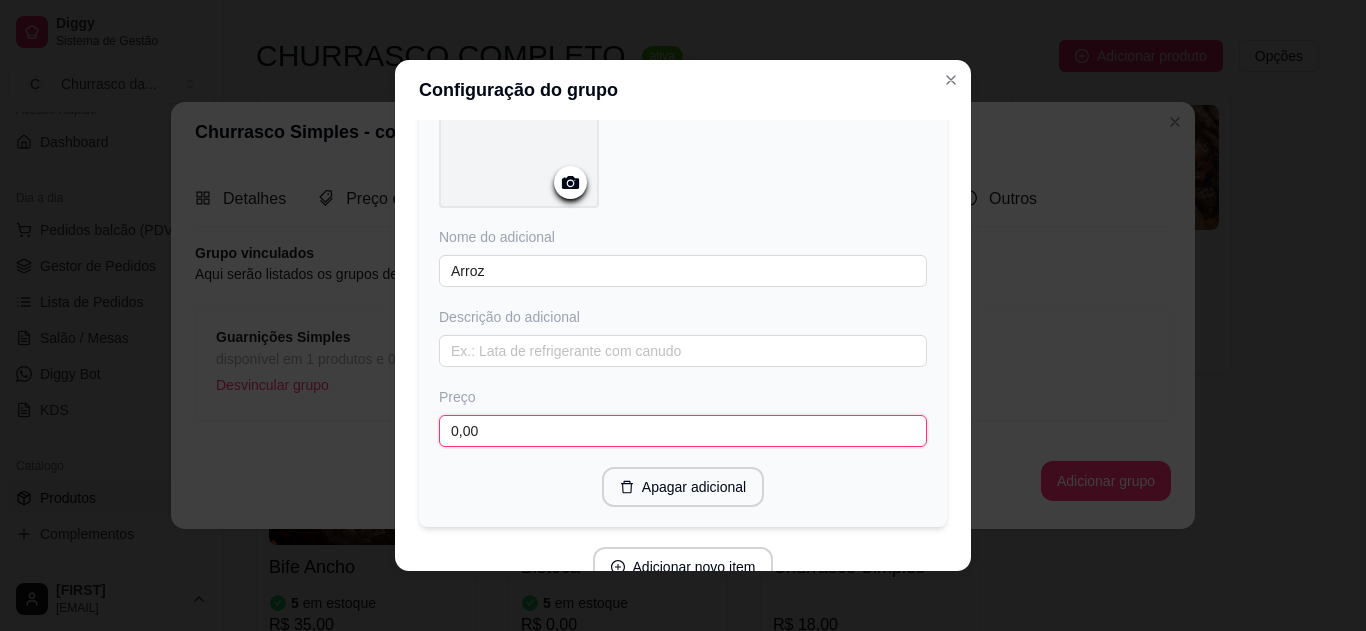click on "0,00" at bounding box center (683, 431) 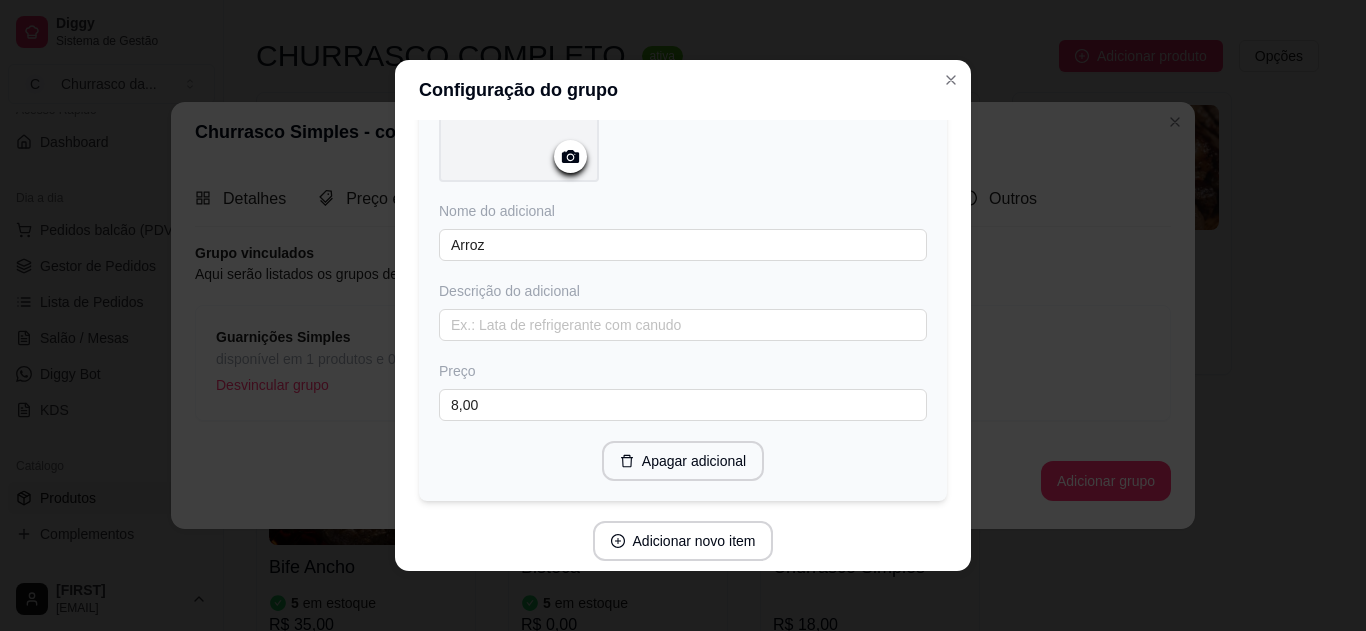 scroll, scrollTop: 727, scrollLeft: 0, axis: vertical 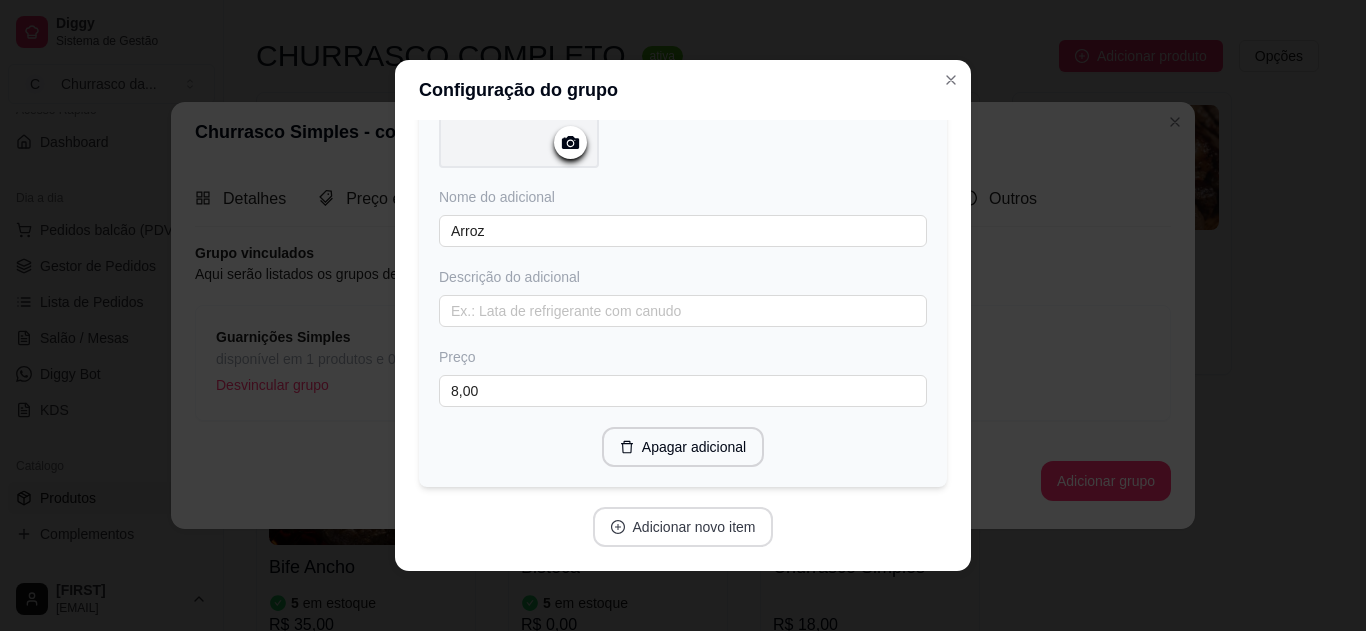 click on "Adicionar novo item" at bounding box center [683, 527] 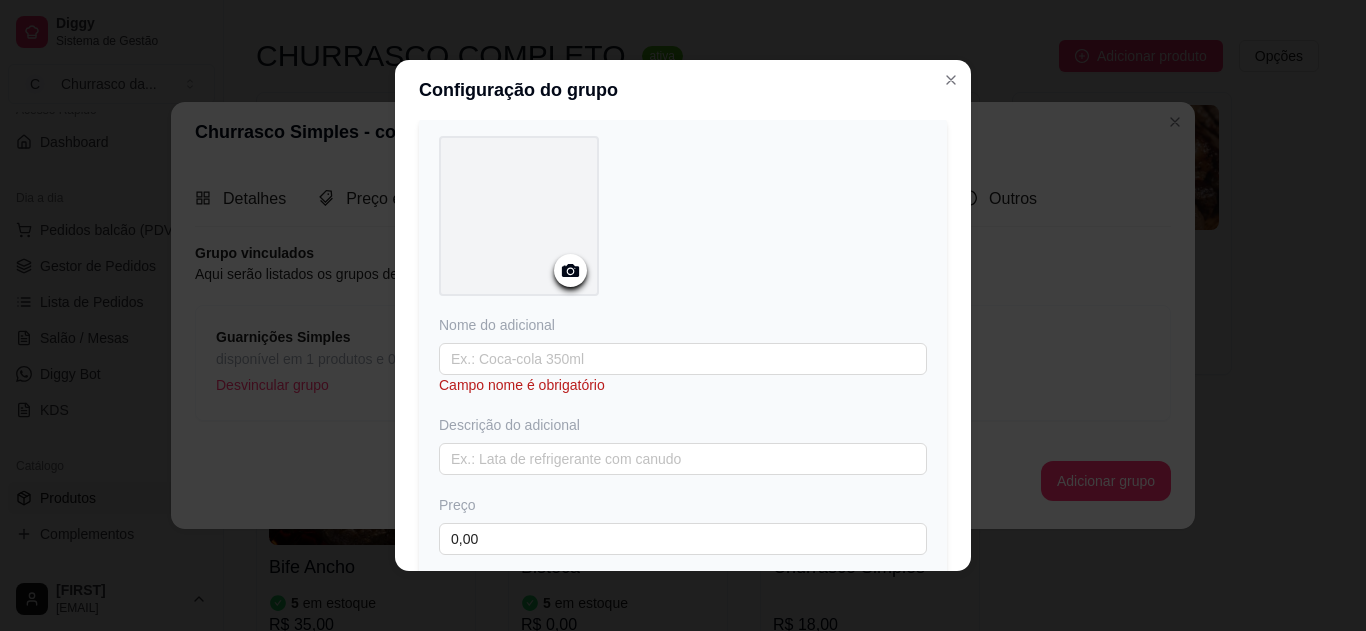 scroll, scrollTop: 1127, scrollLeft: 0, axis: vertical 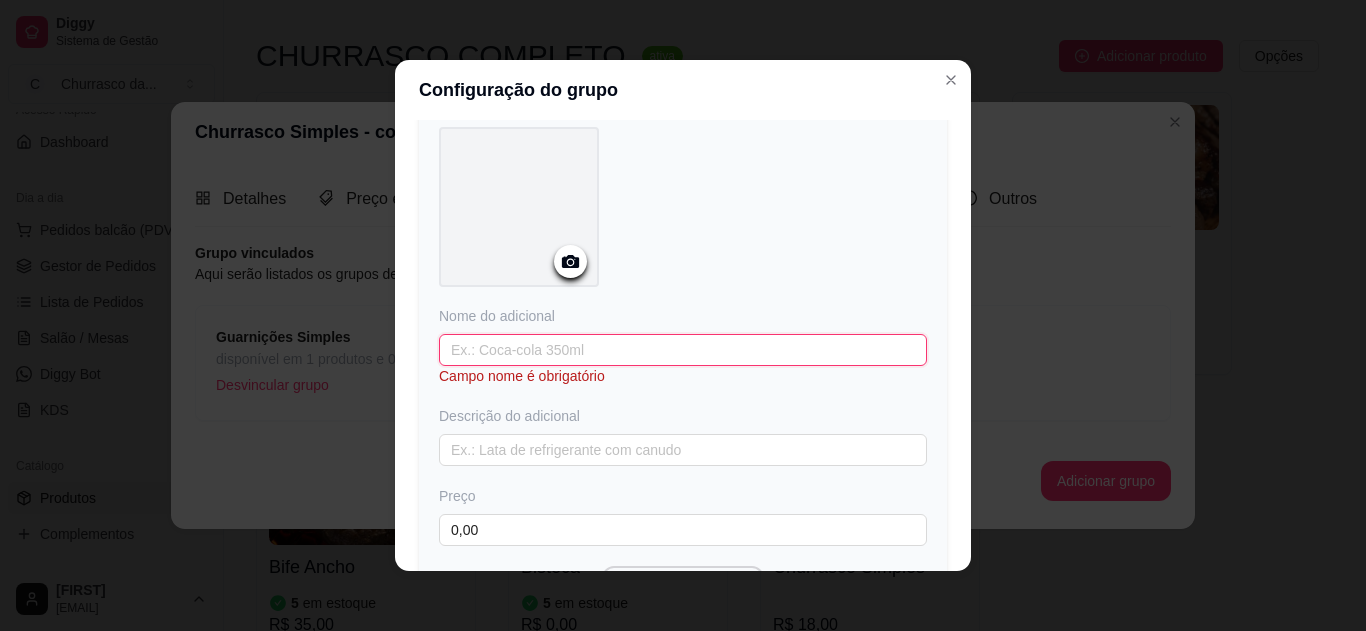 click at bounding box center (683, 350) 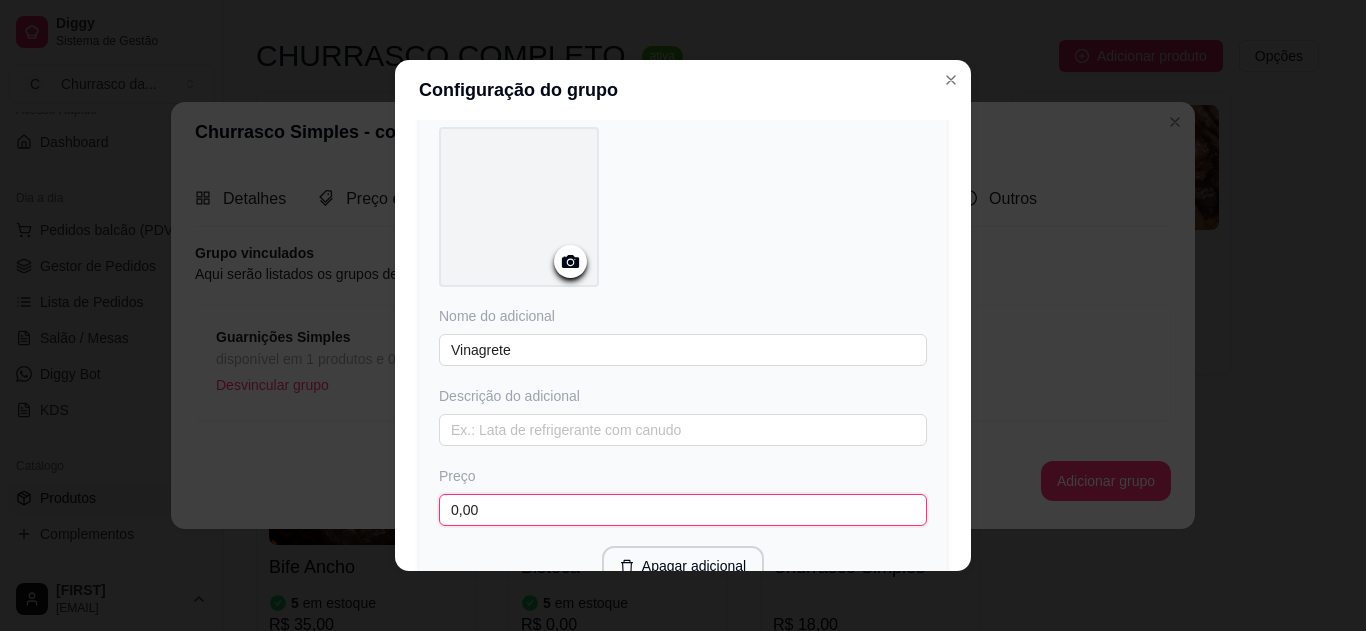 click on "0,00" at bounding box center [683, 510] 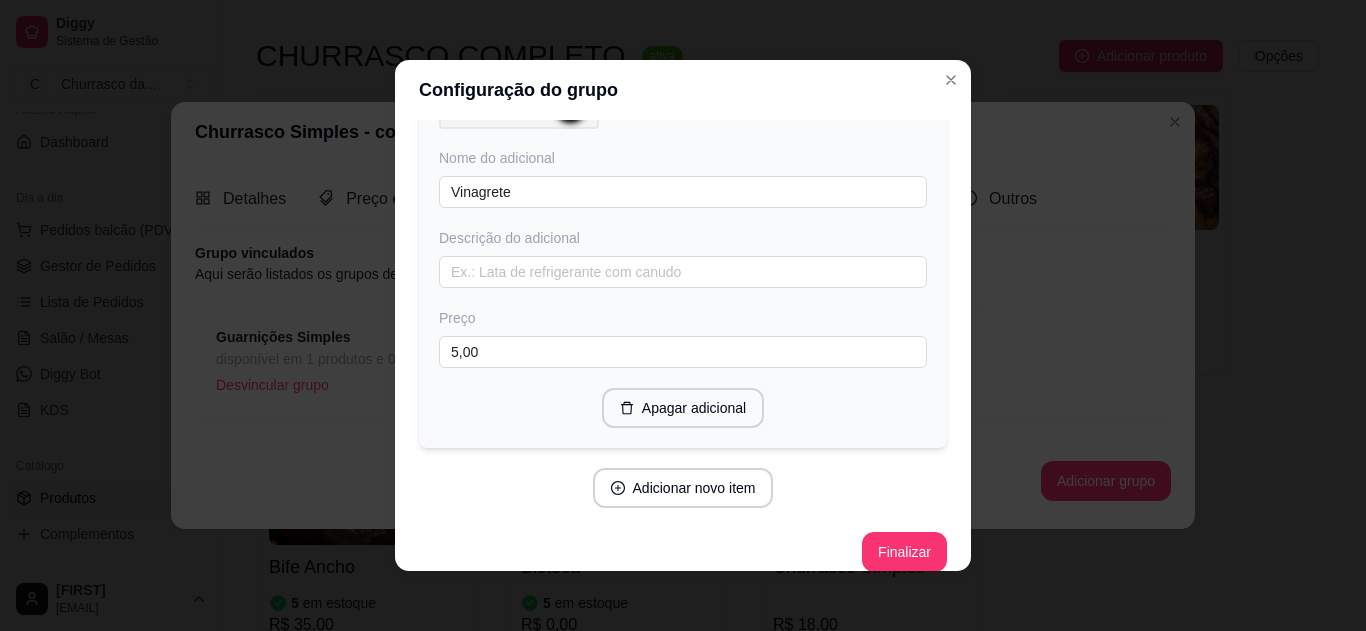 scroll, scrollTop: 1287, scrollLeft: 0, axis: vertical 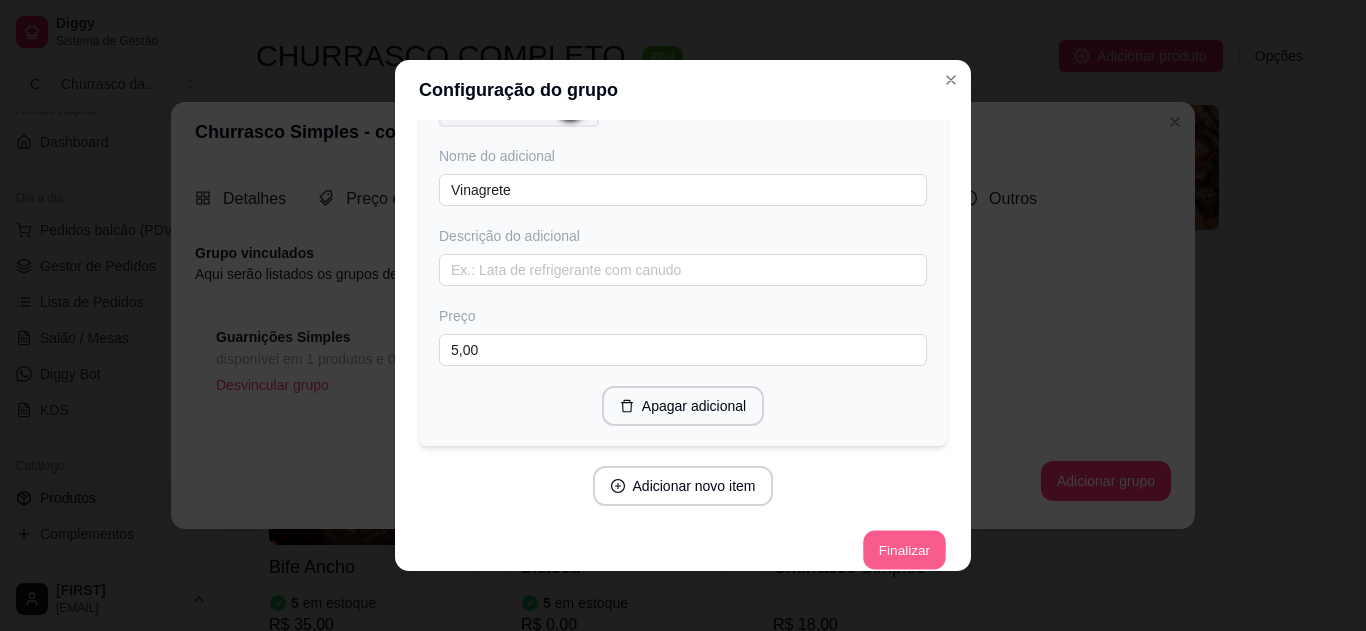 click on "Finalizar" at bounding box center (904, 550) 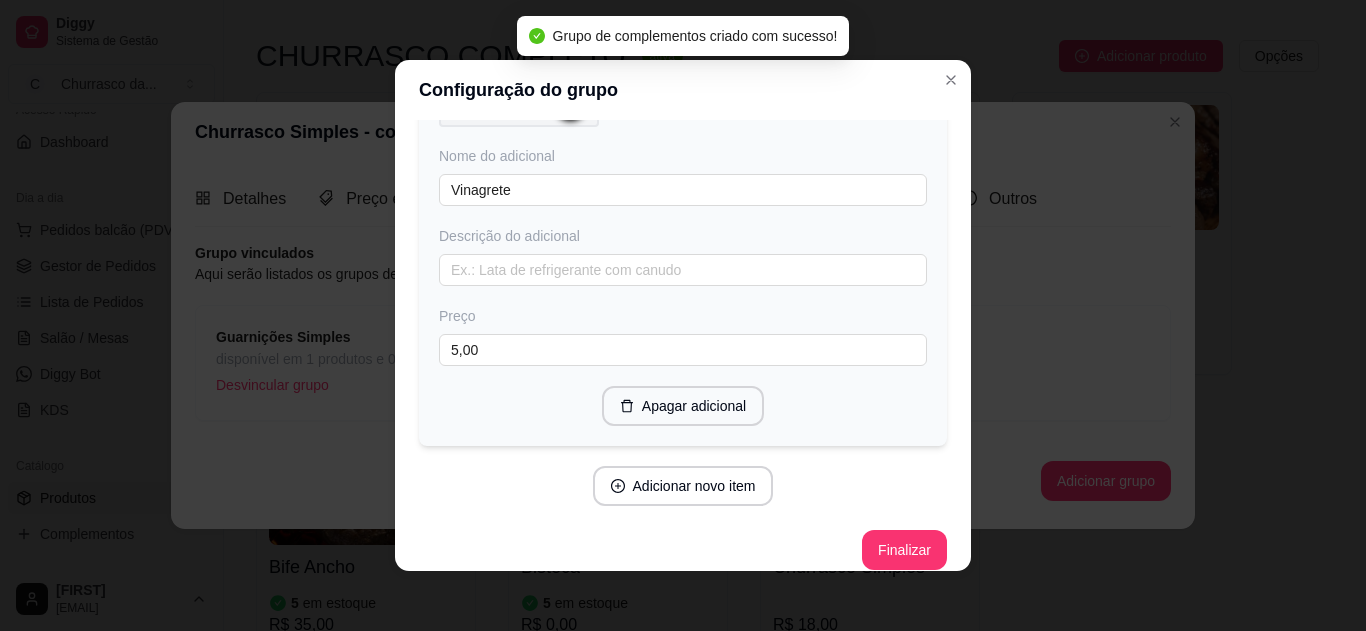 click on "Configuração do grupo Adicione os itens que irão compor este grupo, depois você poderá configurá-los de forma mais completa. Nome do adicional Purê de Batata Descrição do adicional Preço 8,00 Apagar adicional Nome do adicional Arroz Descrição do adicional Preço 8,00 Apagar adicional Nome do adicional Vinagrete Descrição do adicional Preço 5,00 Apagar adicional Adicionar novo item Finalizar" at bounding box center (683, 315) 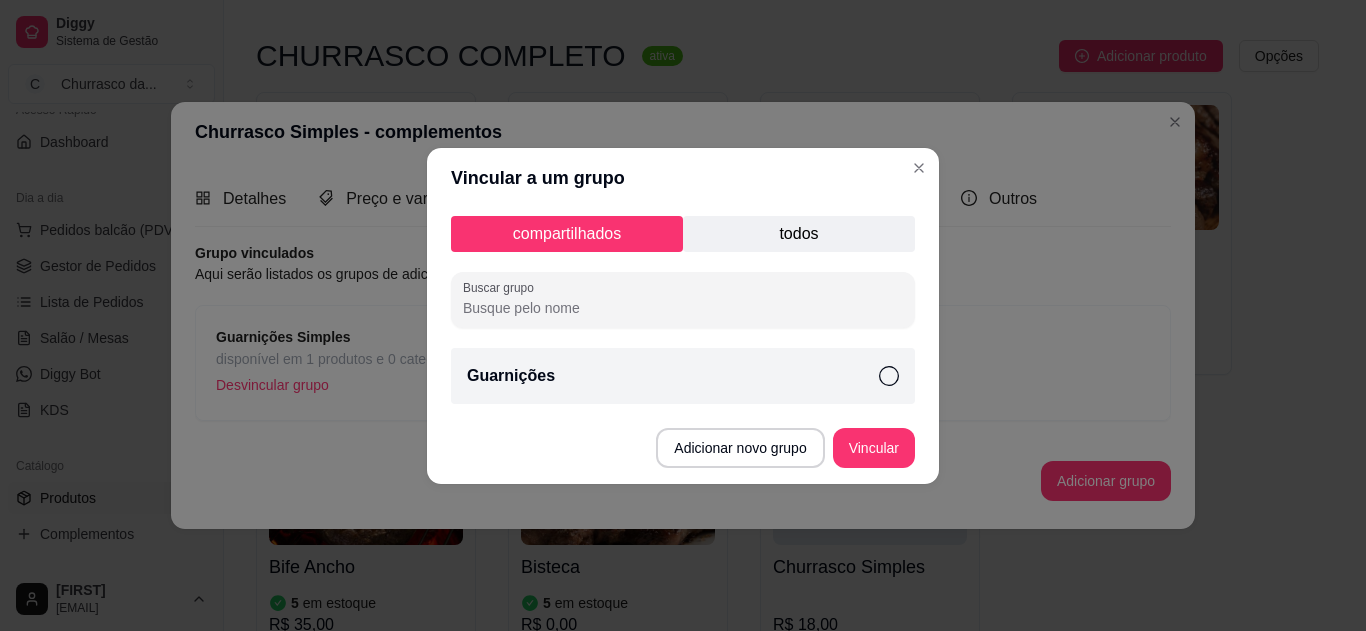 click 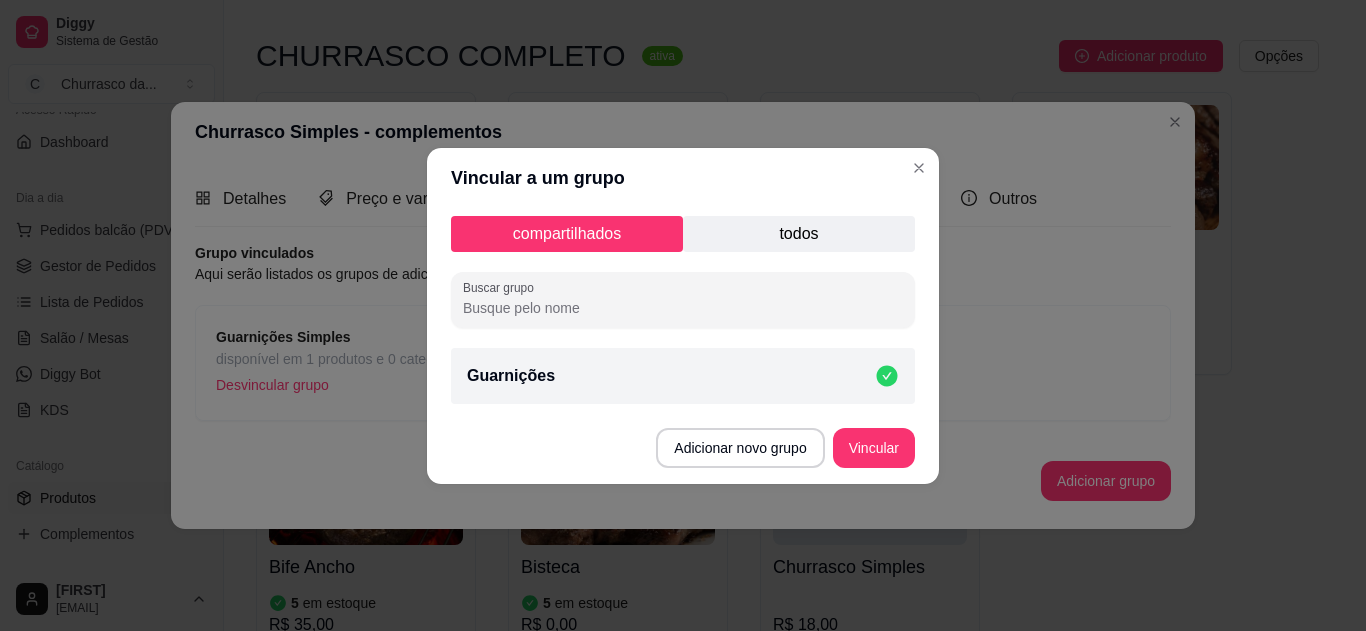 click 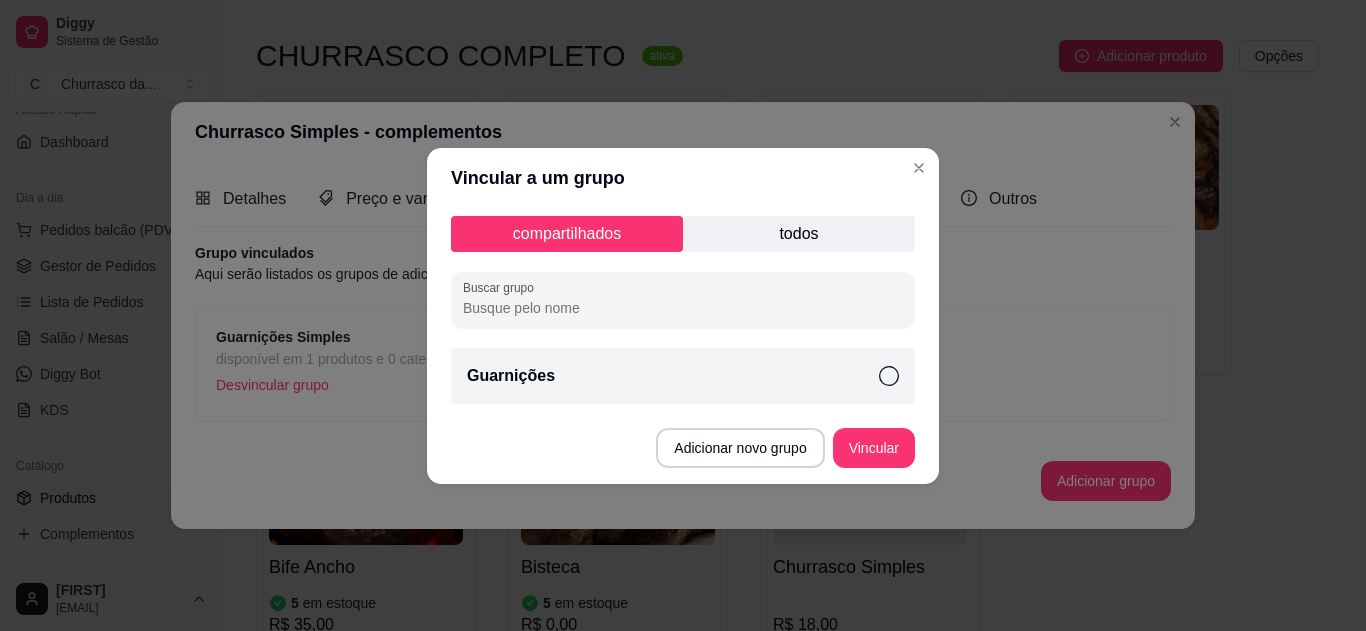 click on "todos" at bounding box center [799, 234] 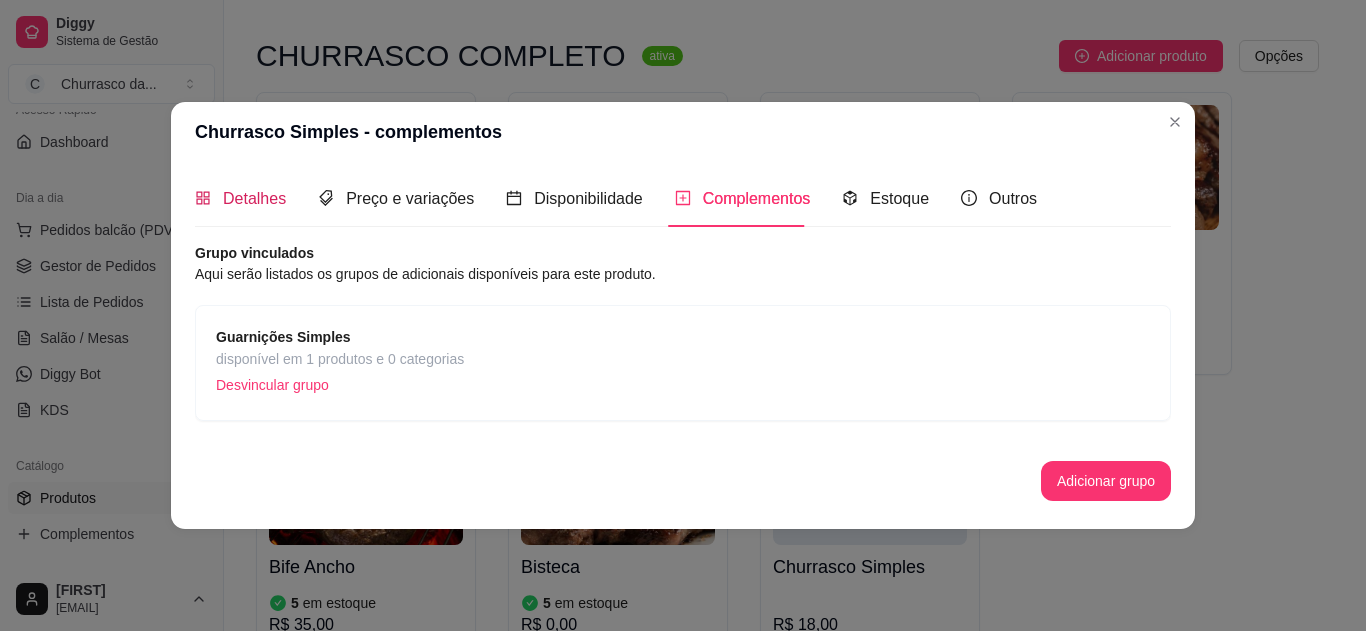 click on "Detalhes" at bounding box center (254, 198) 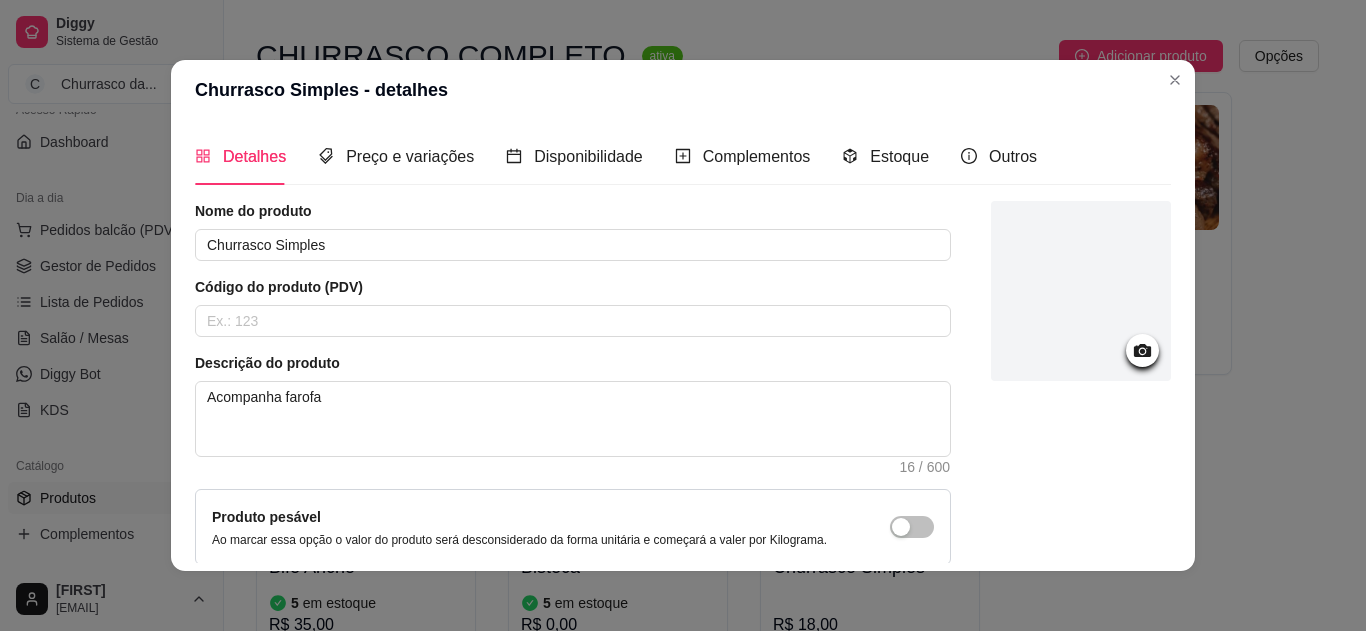 click 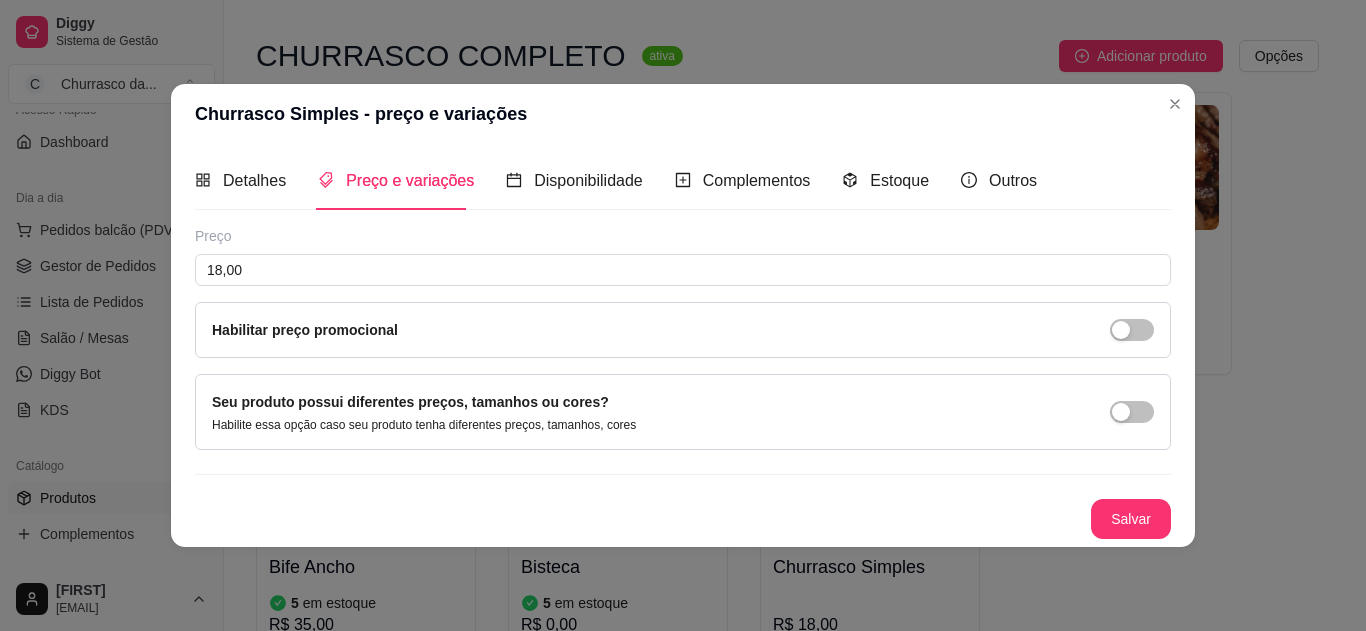 click at bounding box center [1121, 412] 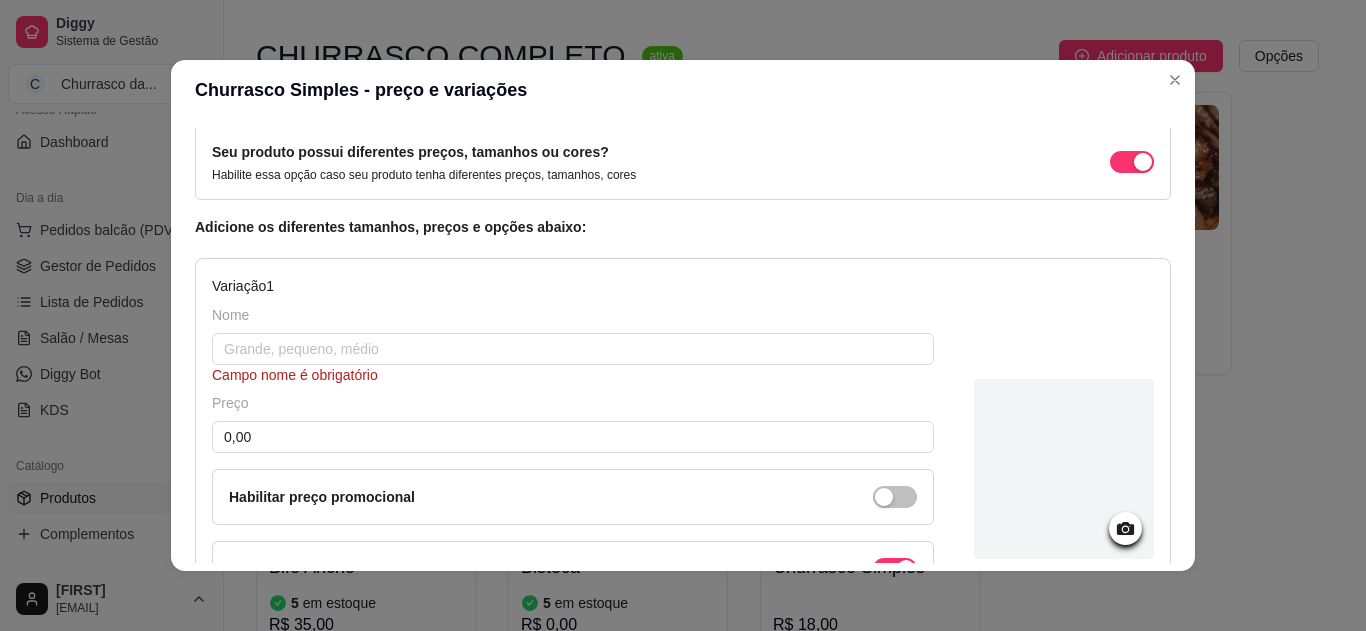 scroll, scrollTop: 120, scrollLeft: 0, axis: vertical 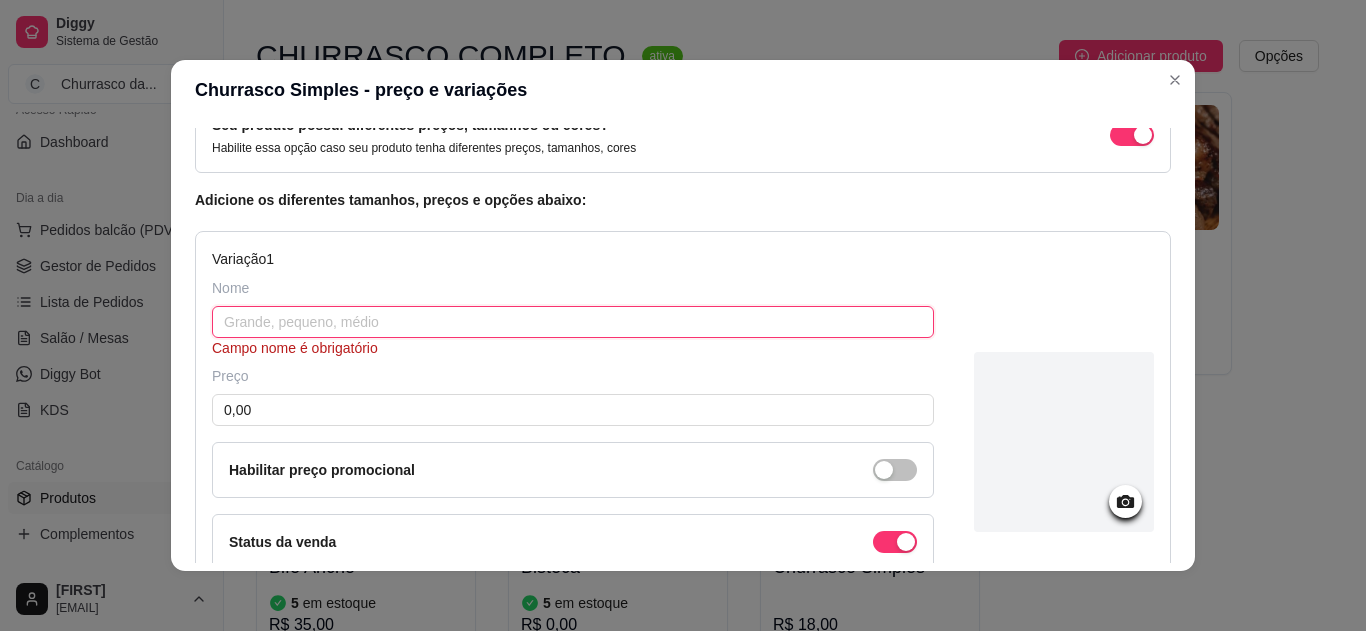 click at bounding box center [573, 322] 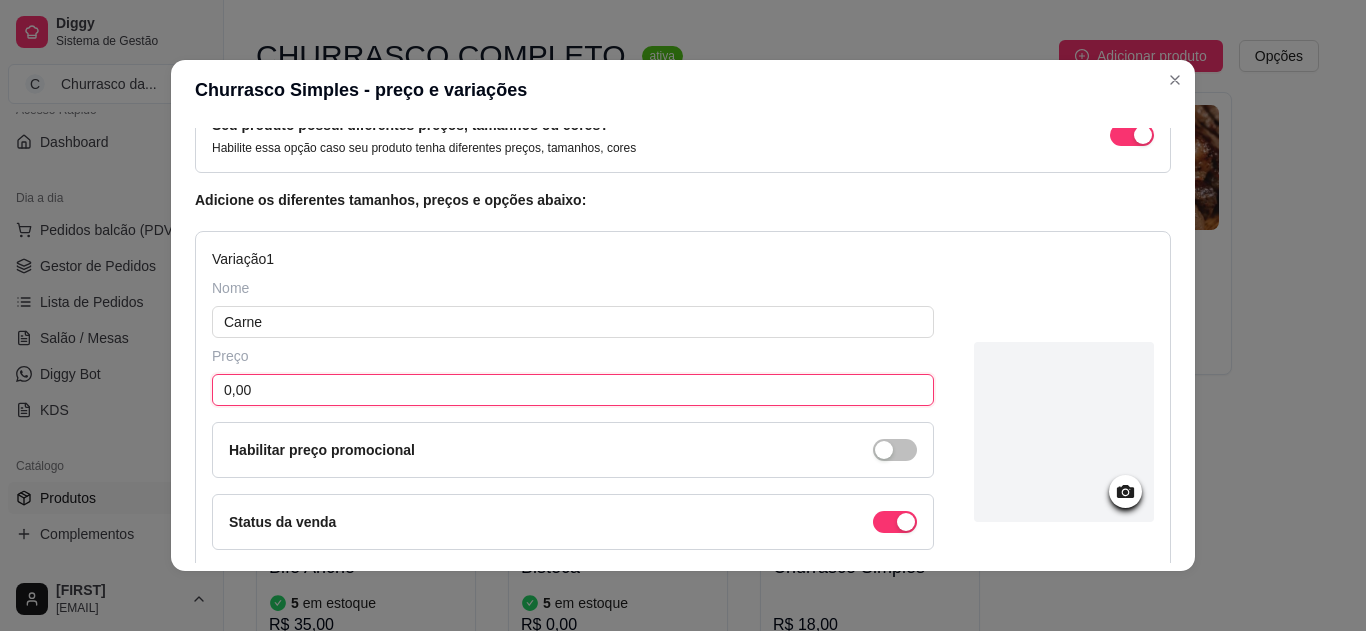 click on "0,00" at bounding box center (573, 390) 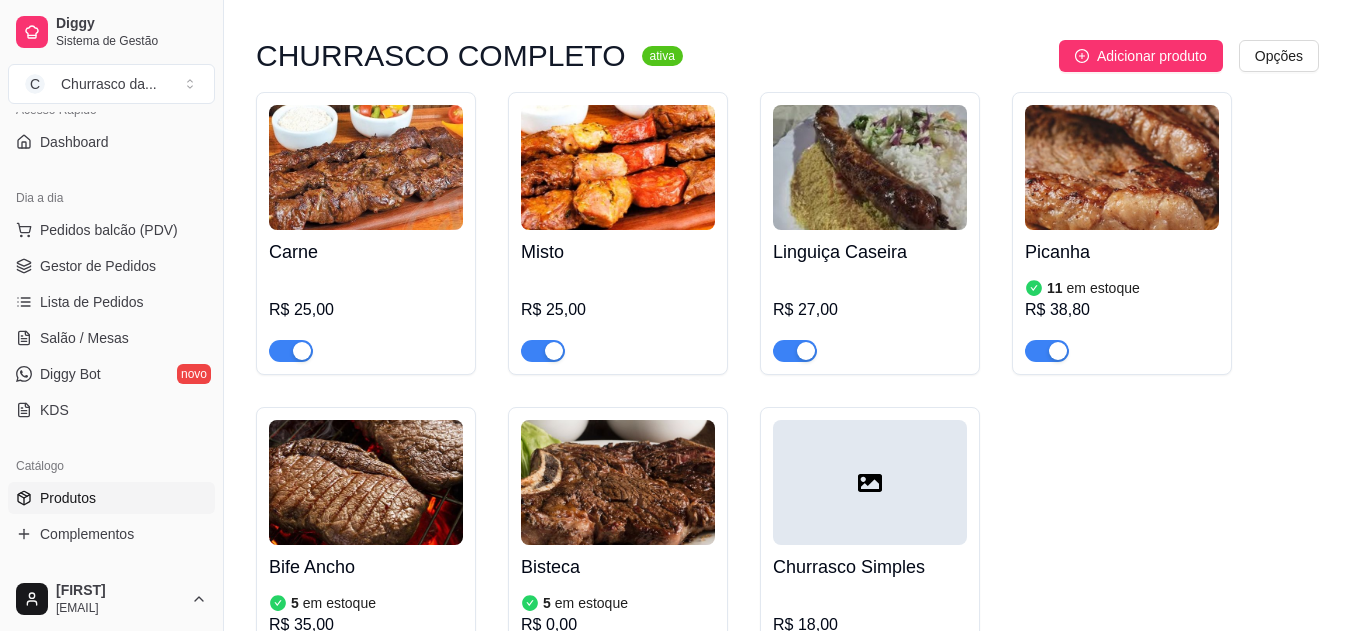 click on "Carne   R$ 25,00" at bounding box center (366, 296) 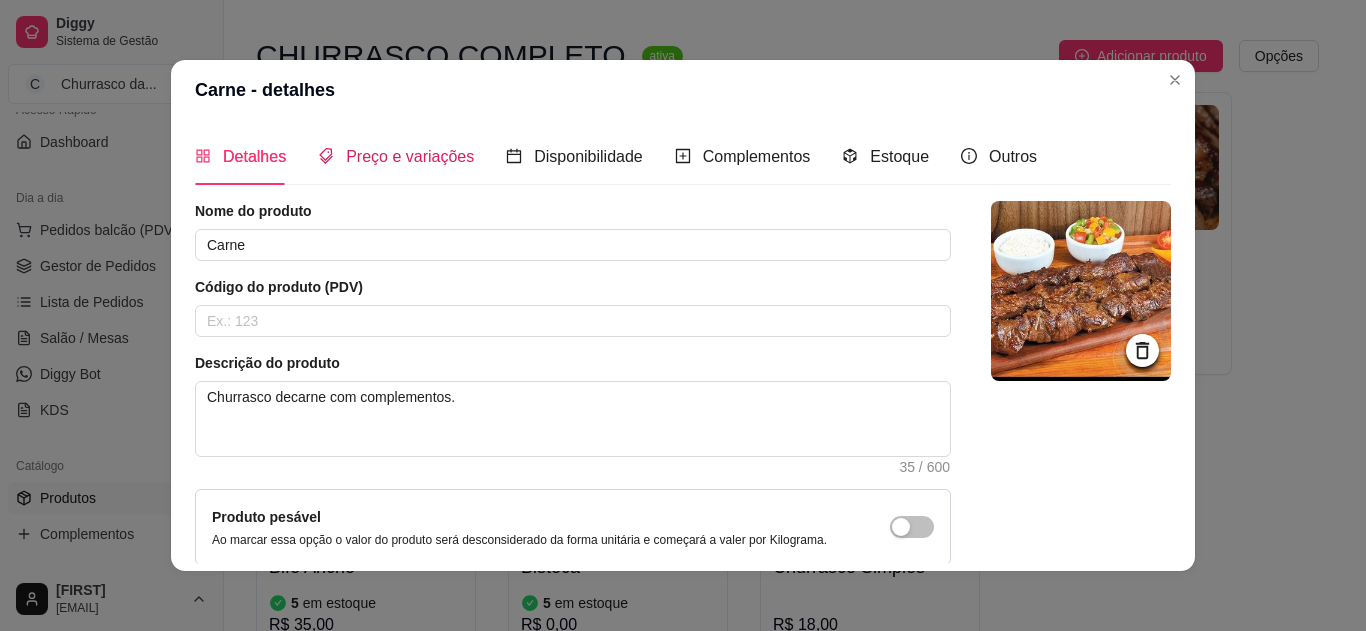 click on "Preço e variações" at bounding box center (410, 156) 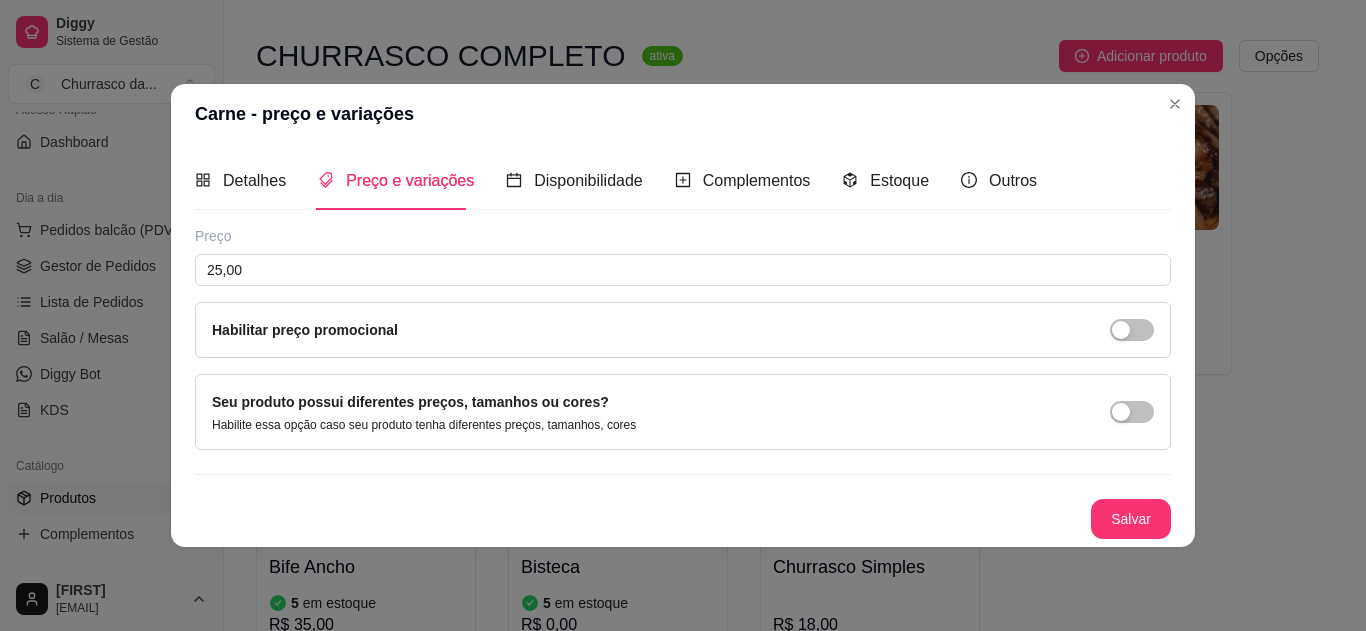 click at bounding box center [1132, 412] 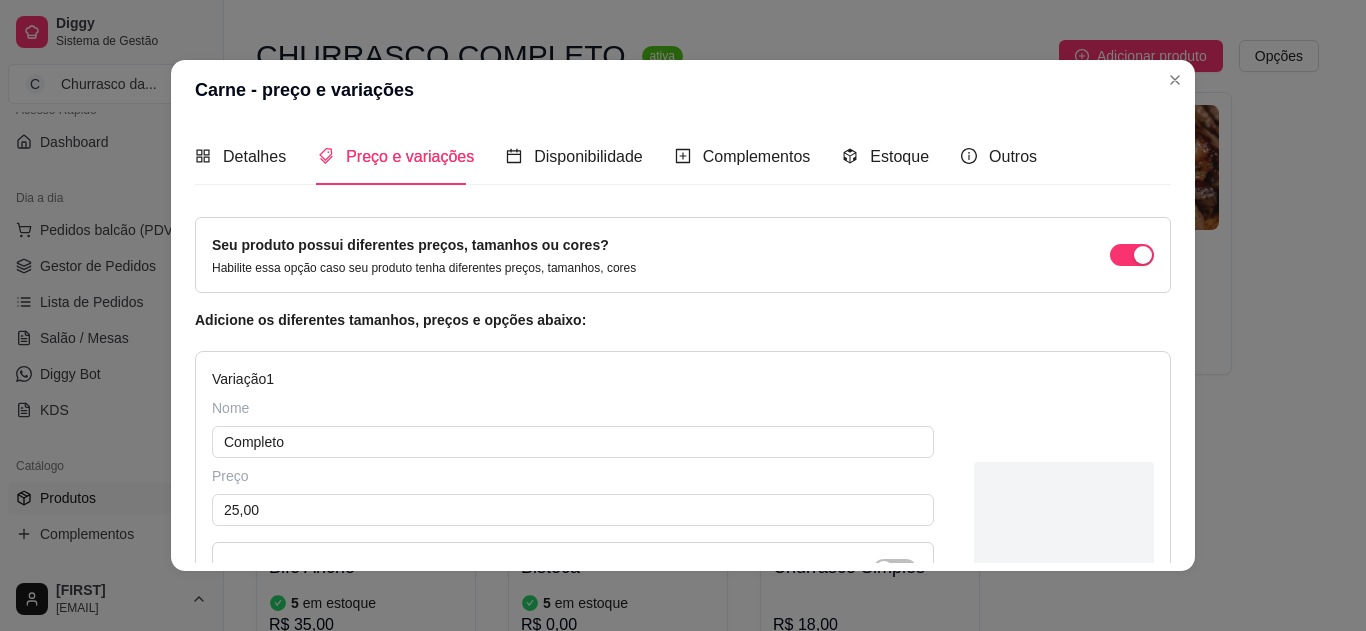 click on "Seu produto possui diferentes preços, tamanhos ou cores? Habilite essa opção caso seu produto tenha diferentes preços, tamanhos, cores" at bounding box center (683, 255) 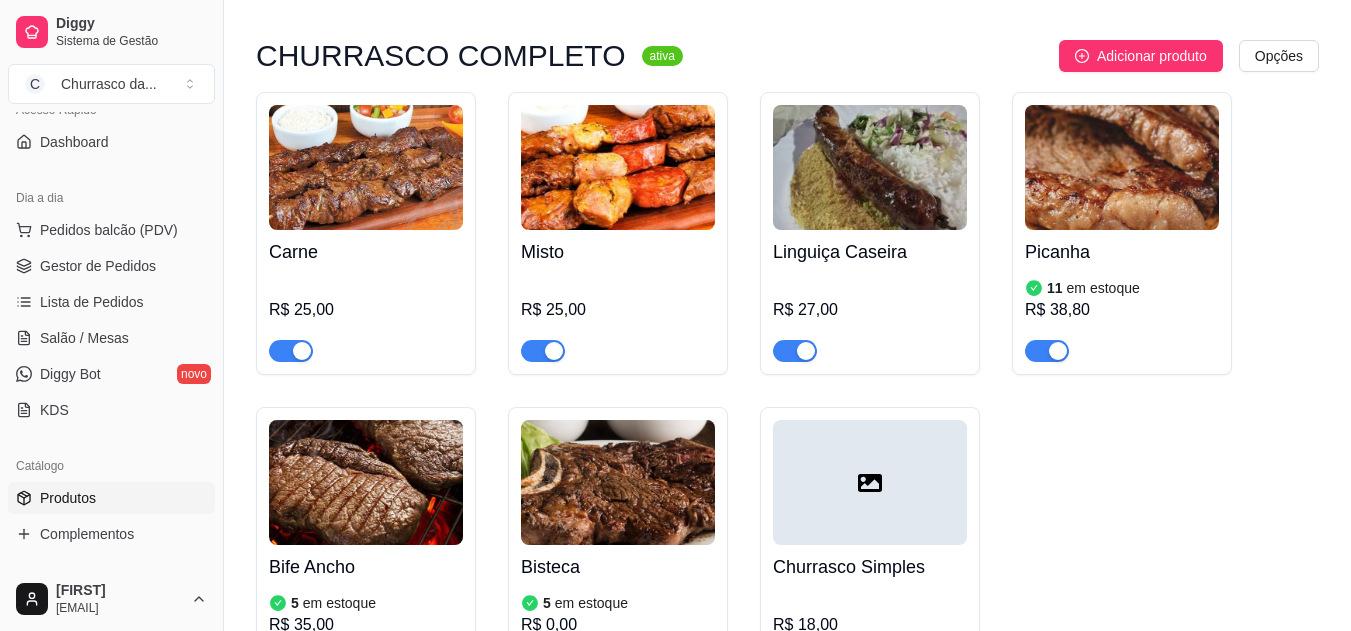 click at bounding box center (870, 482) 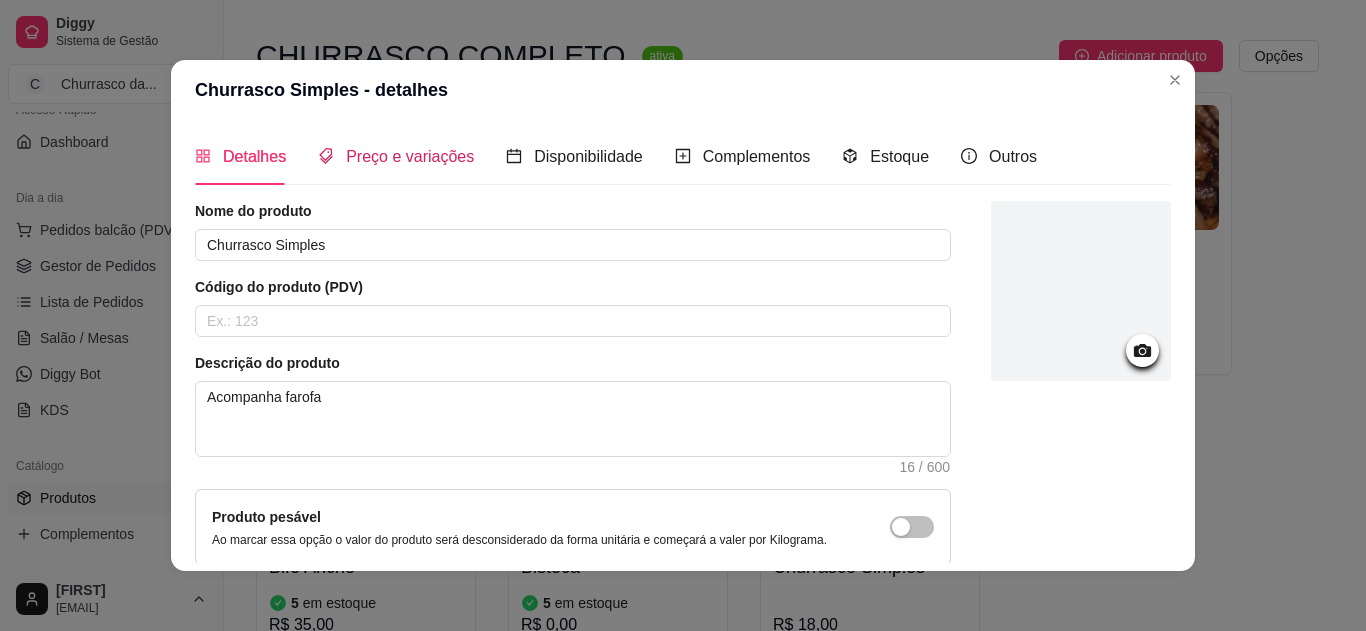click on "Preço e variações" at bounding box center (410, 156) 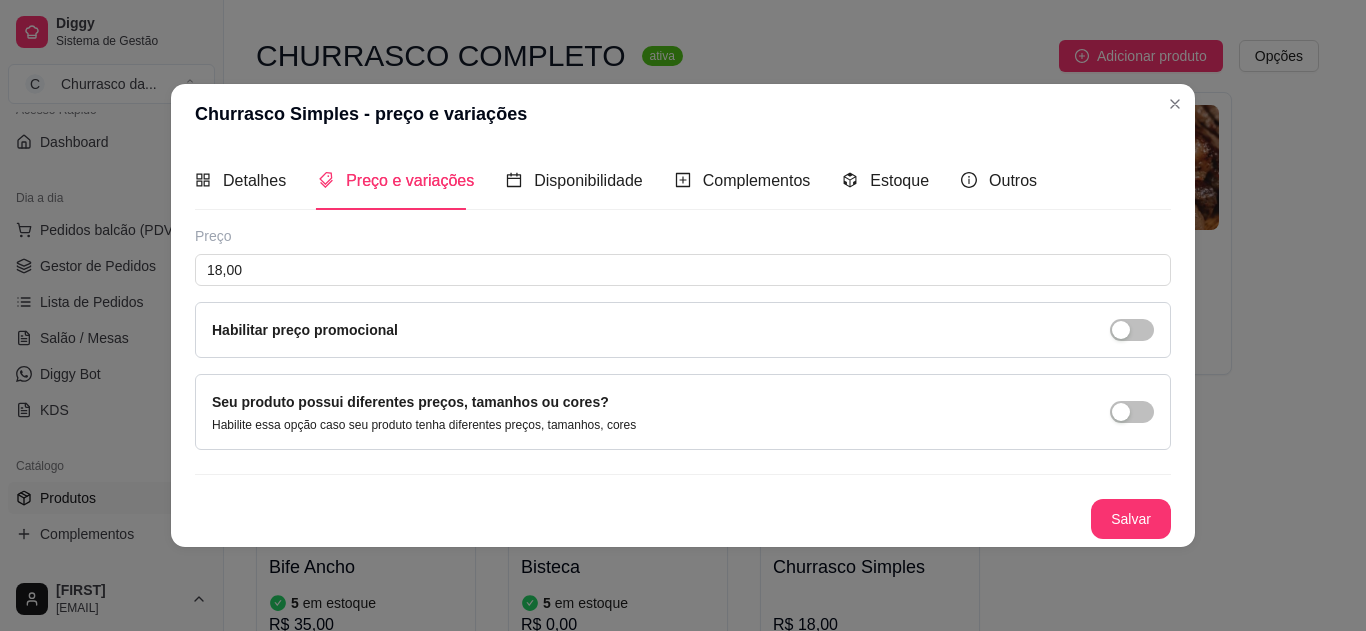 click at bounding box center (1121, 412) 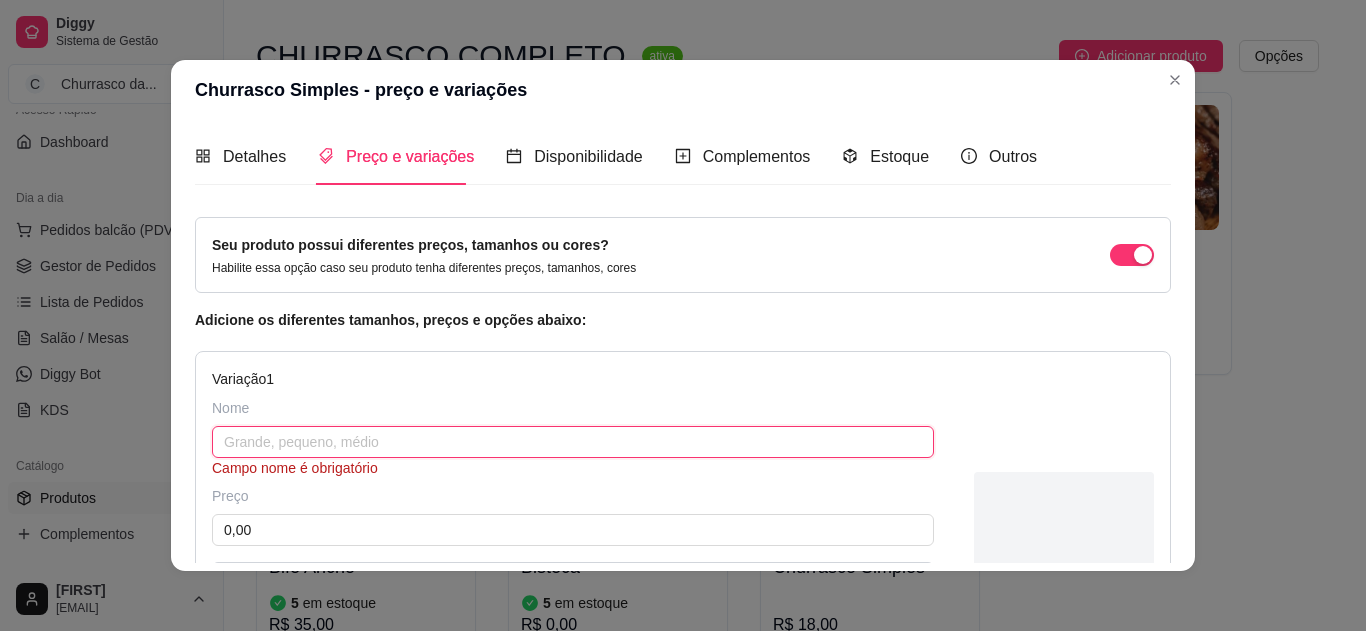 click at bounding box center (573, 442) 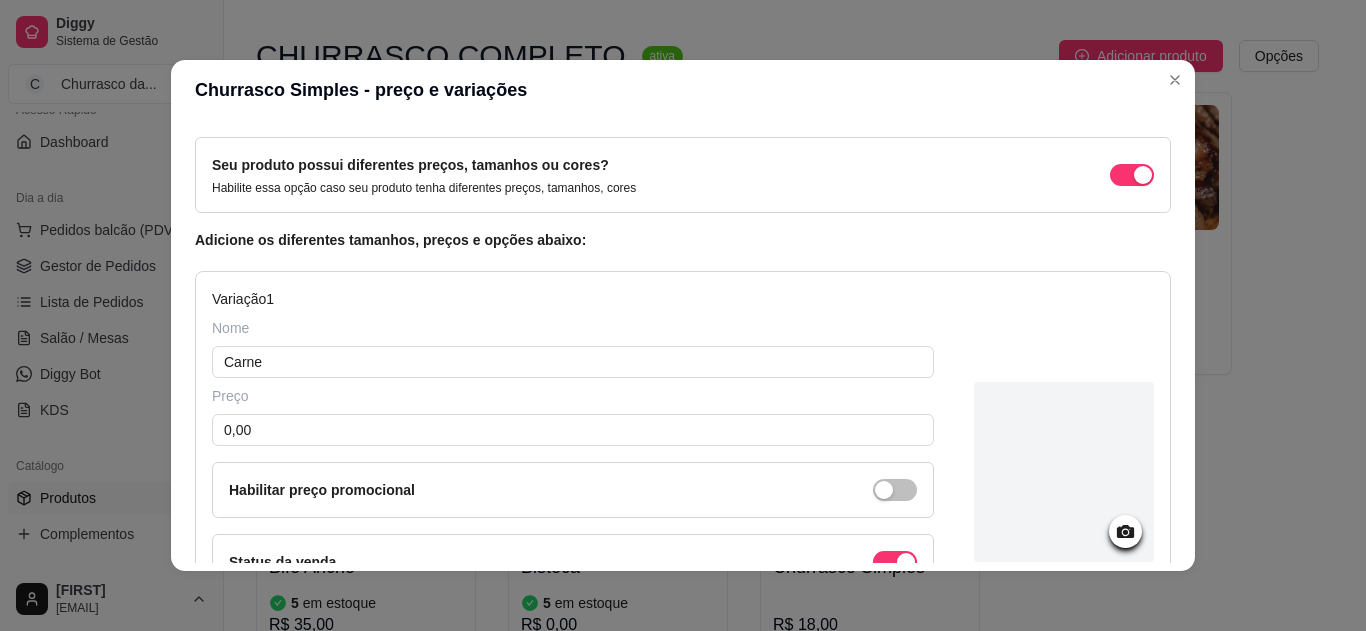 scroll, scrollTop: 120, scrollLeft: 0, axis: vertical 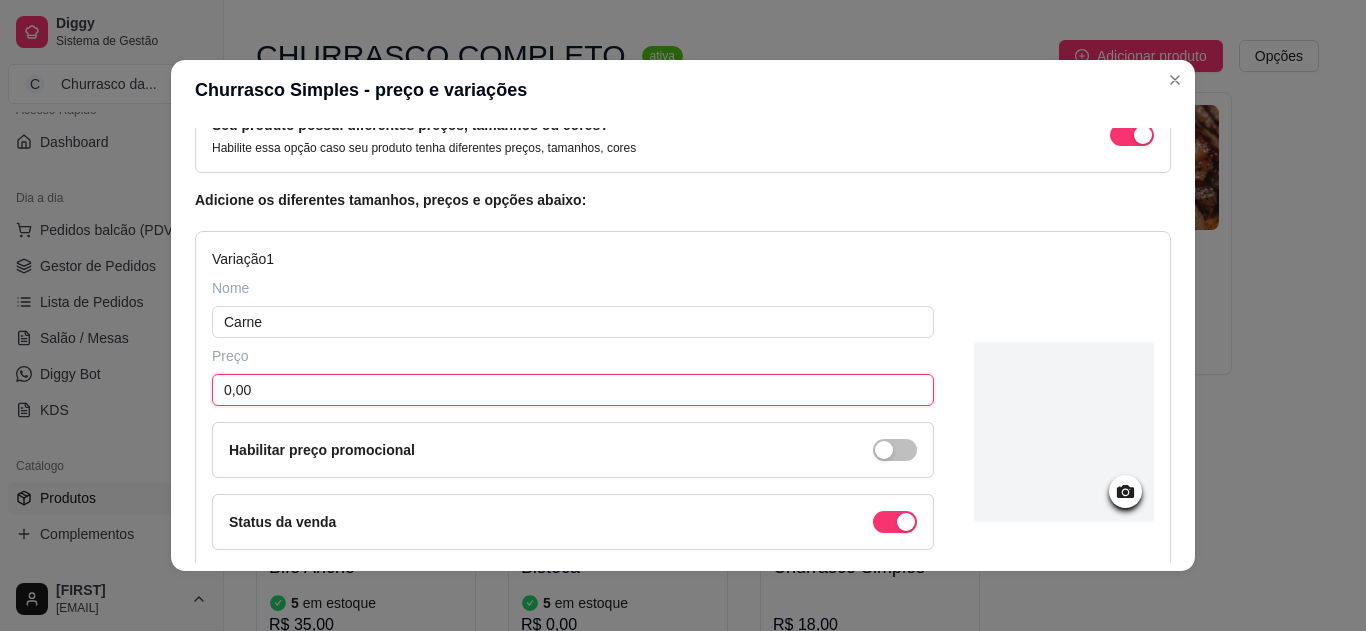 click on "0,00" at bounding box center (573, 390) 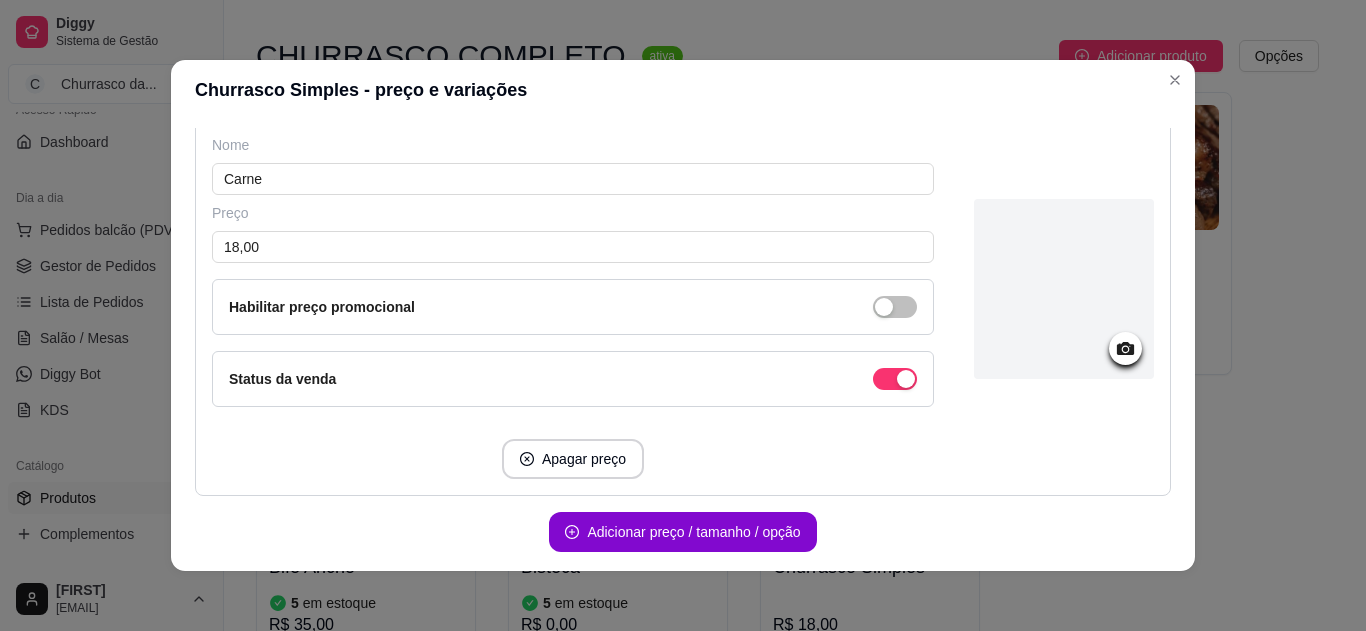 scroll, scrollTop: 280, scrollLeft: 0, axis: vertical 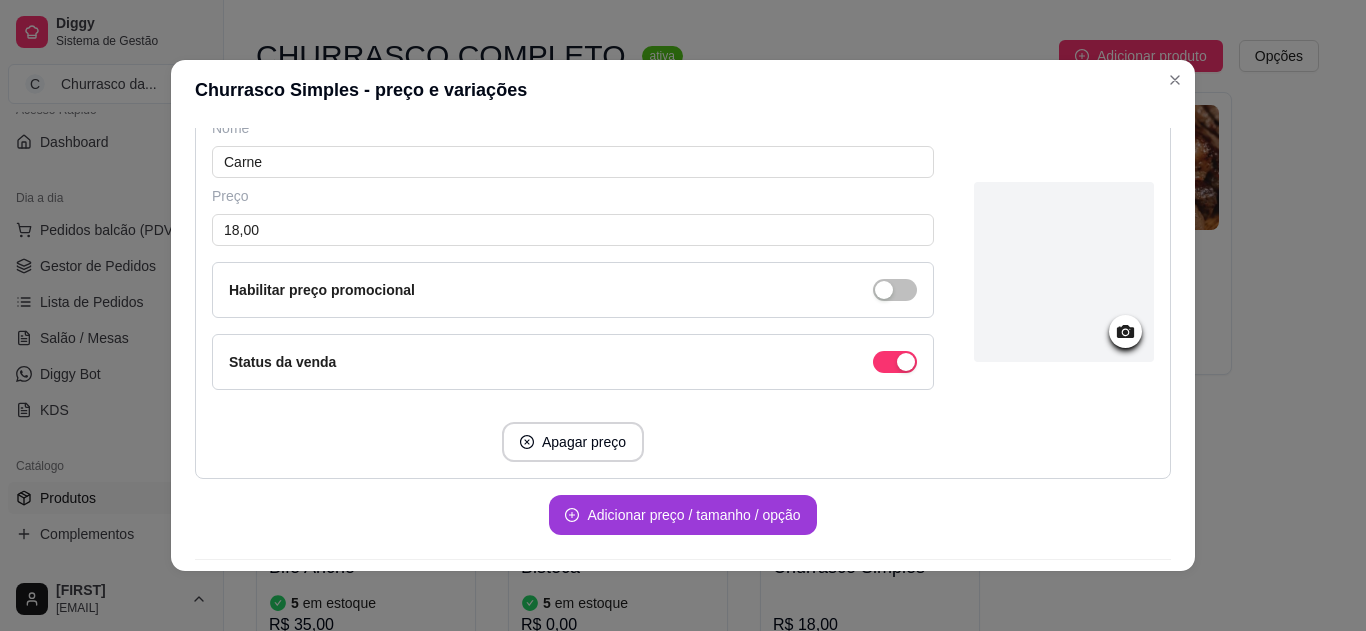 click on "Adicionar preço / tamanho / opção" at bounding box center [682, 515] 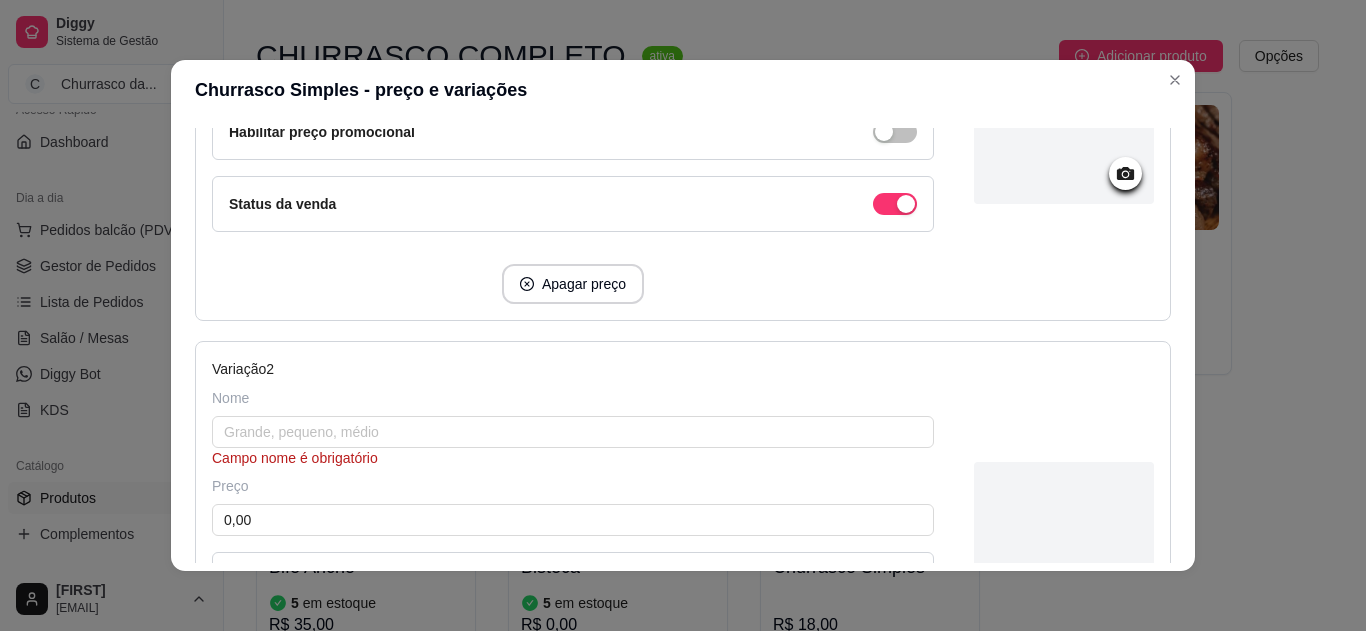 scroll, scrollTop: 440, scrollLeft: 0, axis: vertical 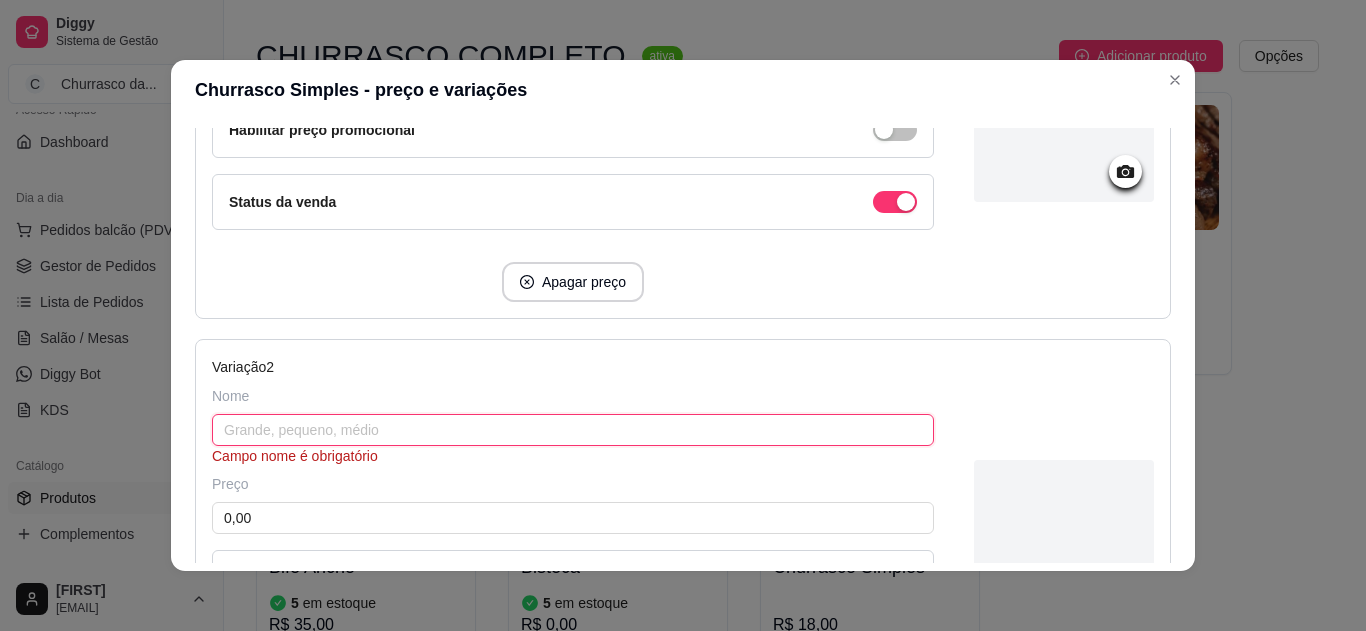 click at bounding box center [573, 430] 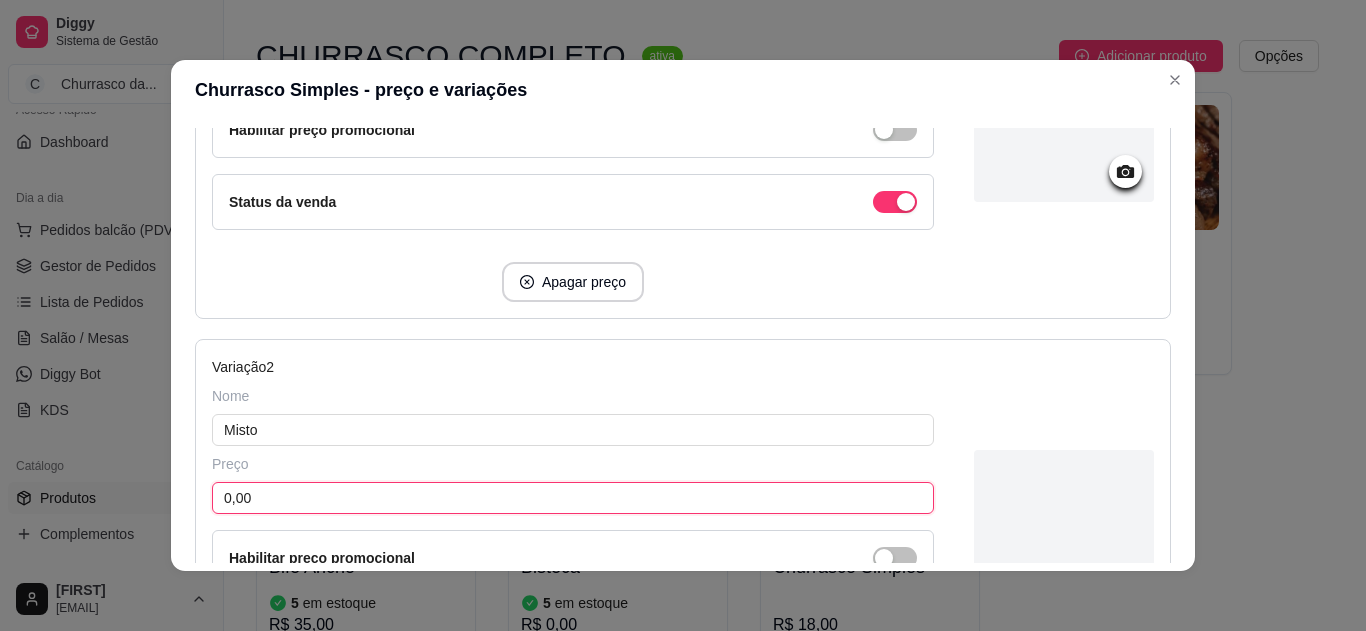 click on "0,00" at bounding box center [573, 498] 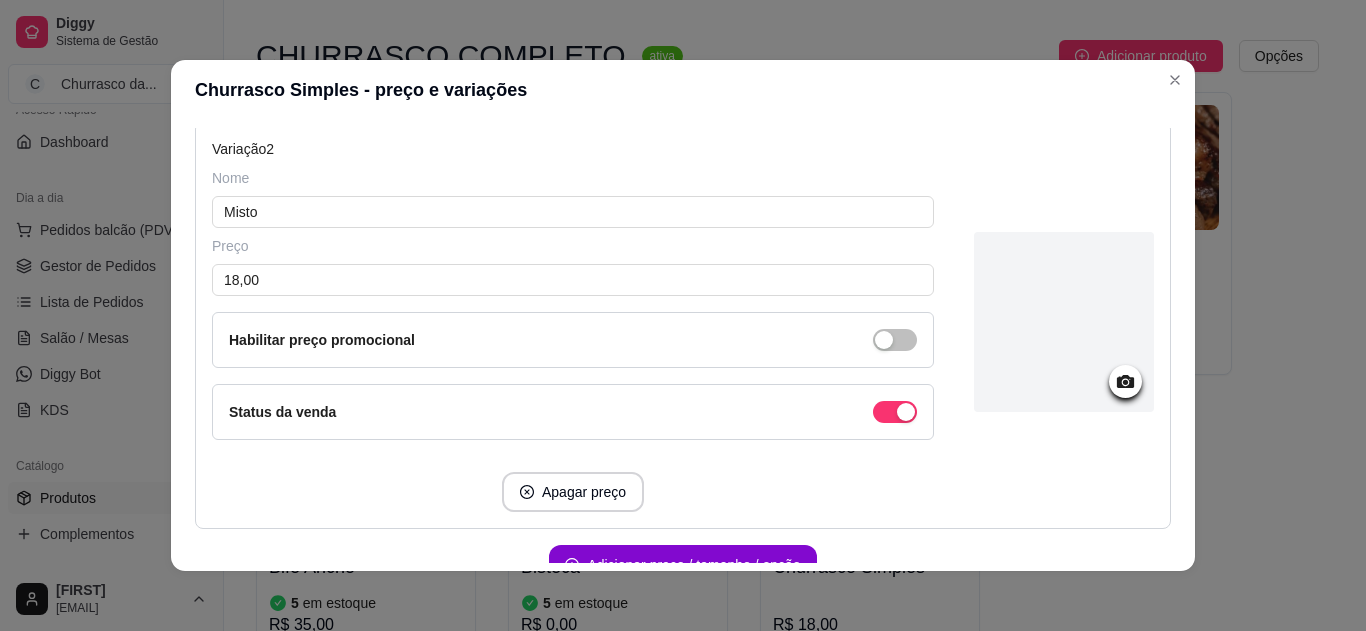 scroll, scrollTop: 720, scrollLeft: 0, axis: vertical 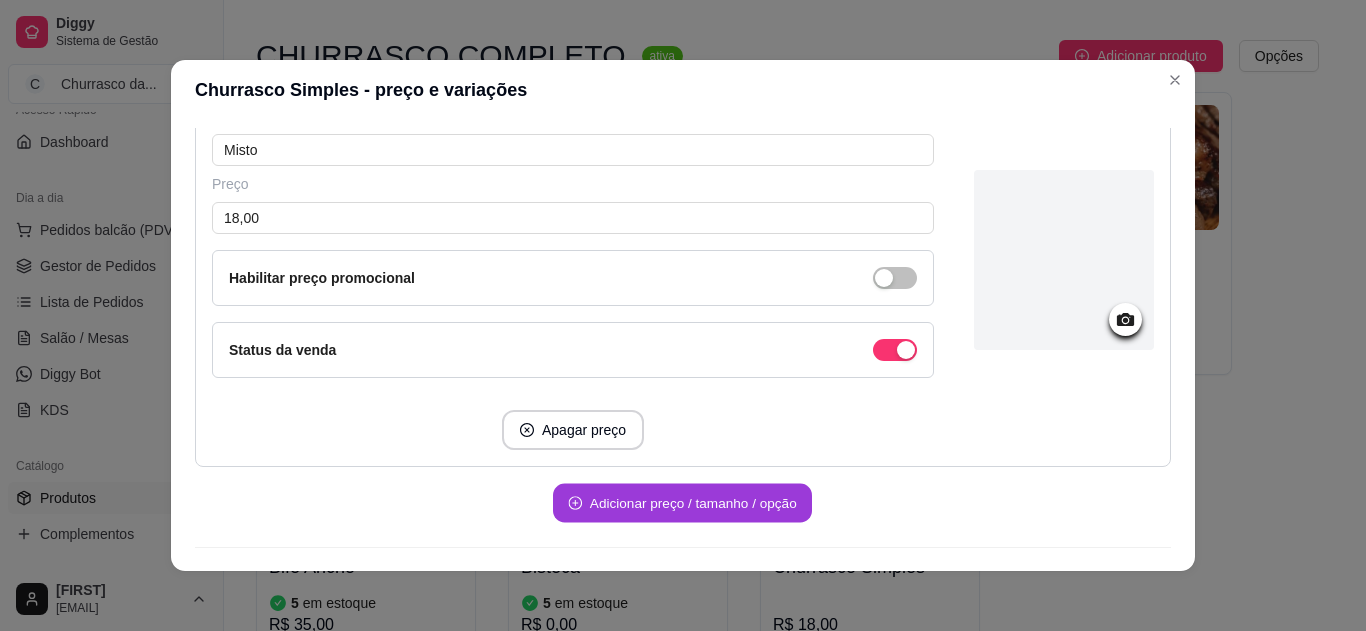 click on "Adicionar preço / tamanho / opção" at bounding box center (682, 503) 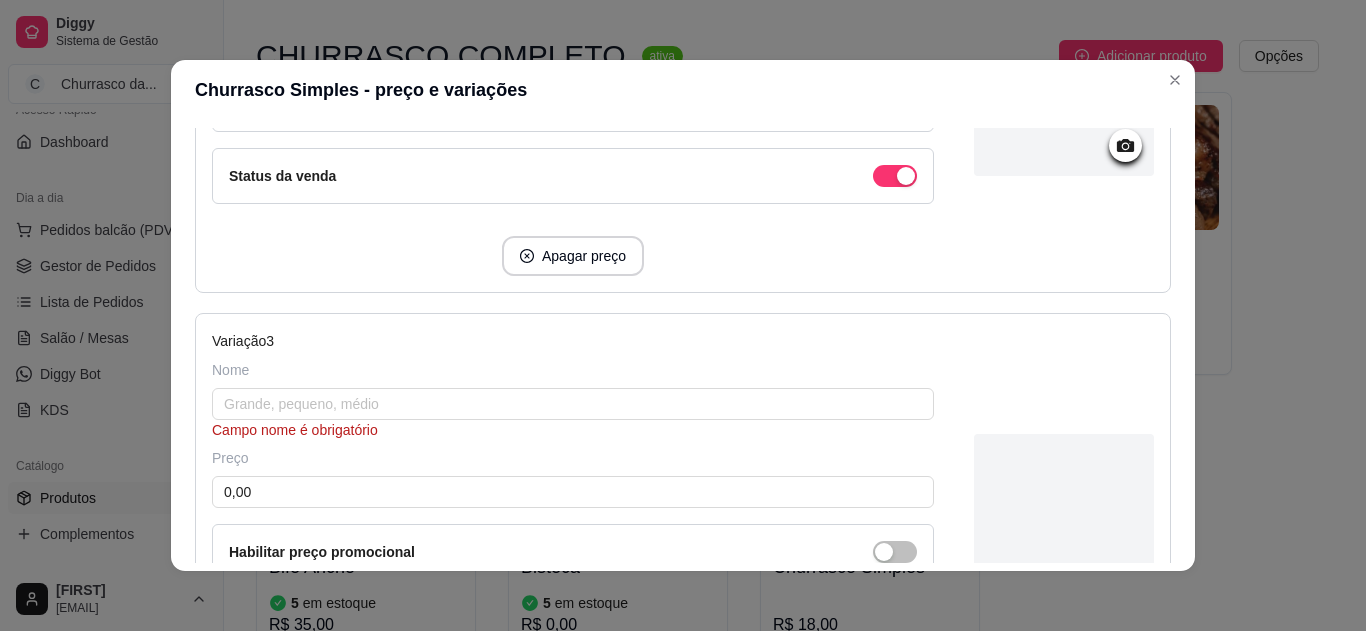 scroll, scrollTop: 920, scrollLeft: 0, axis: vertical 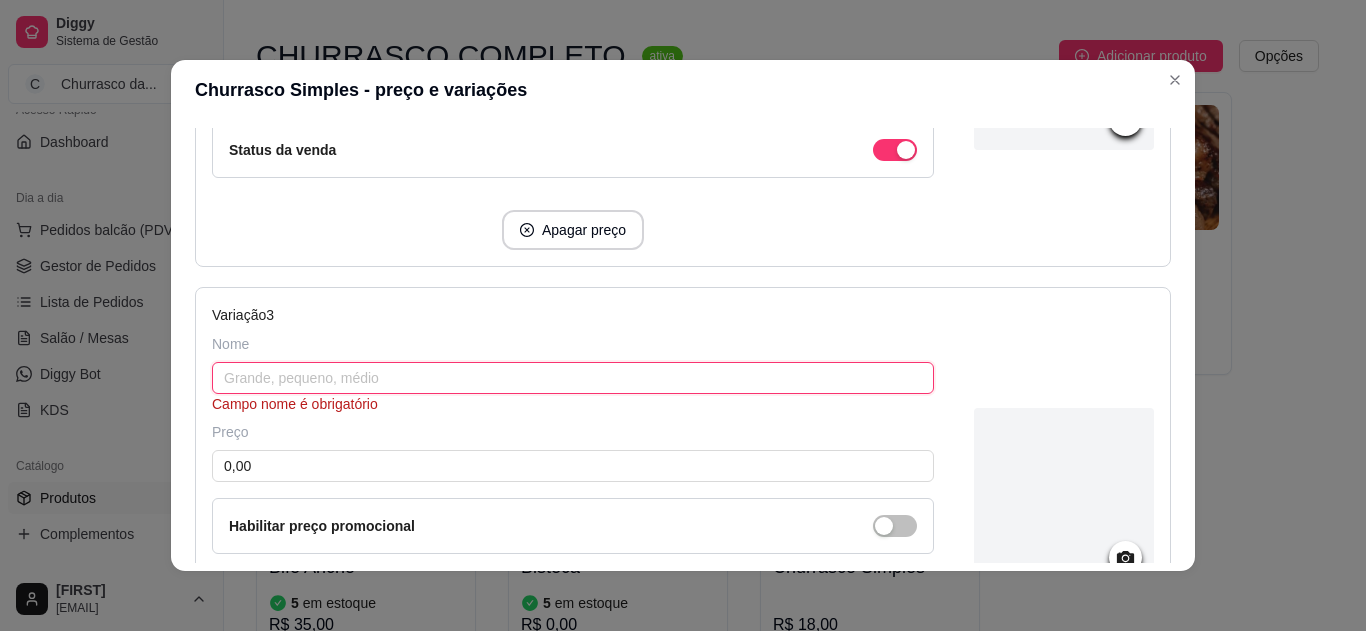 click at bounding box center [573, 378] 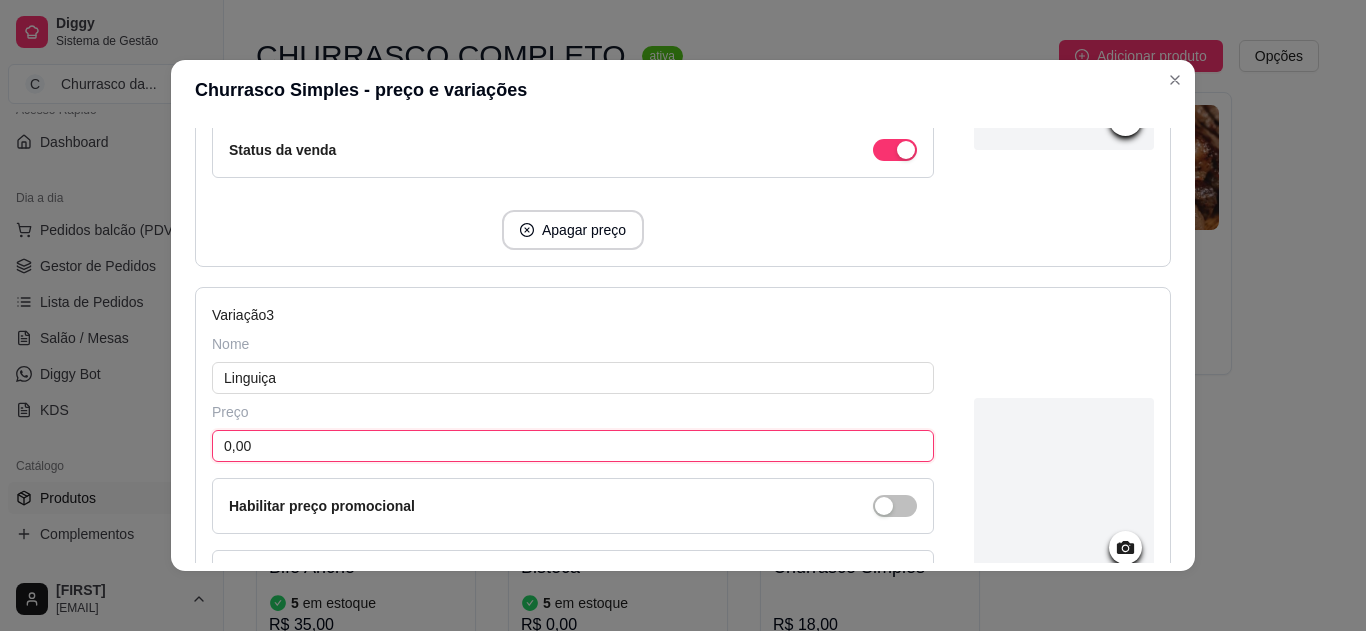 click on "0,00" at bounding box center [573, 446] 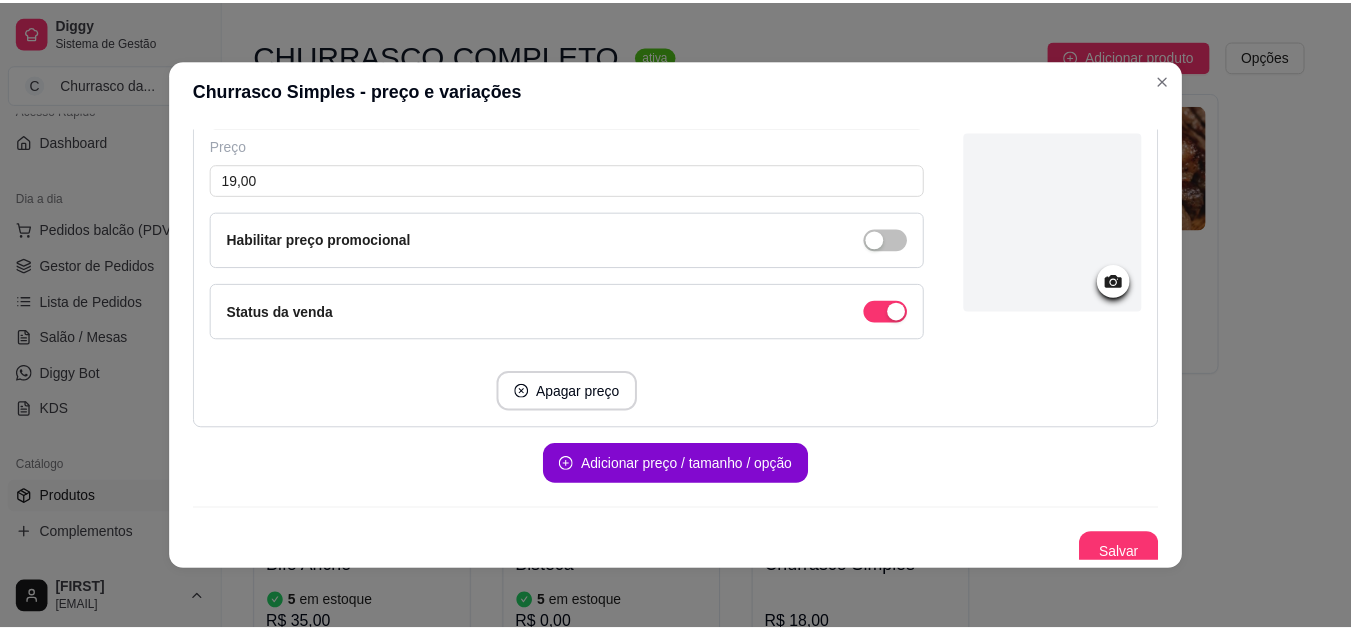 scroll, scrollTop: 1197, scrollLeft: 0, axis: vertical 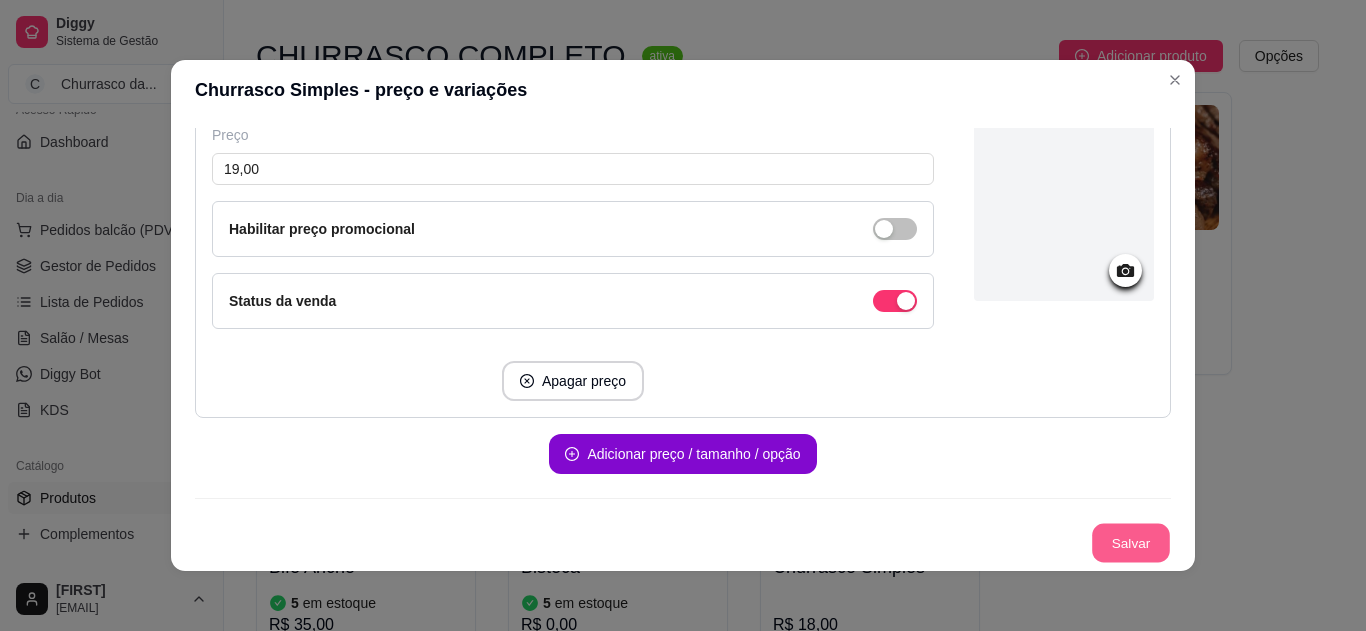 click on "Salvar" at bounding box center [1131, 543] 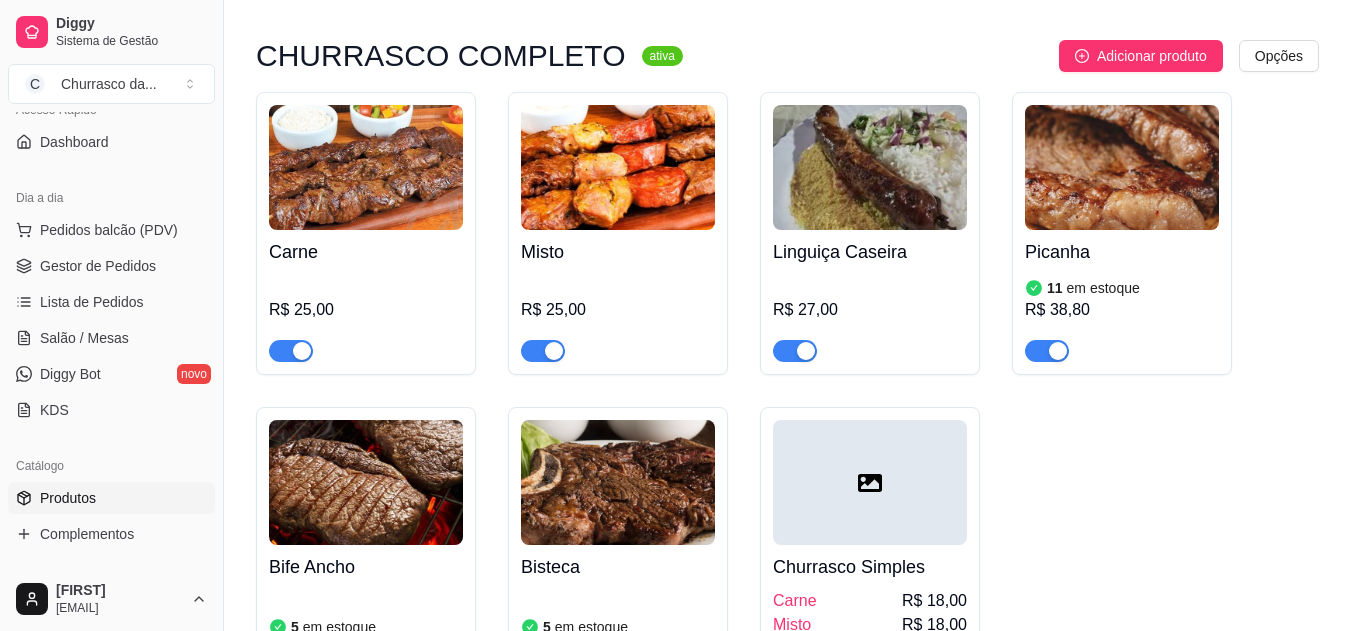 scroll, scrollTop: 246, scrollLeft: 0, axis: vertical 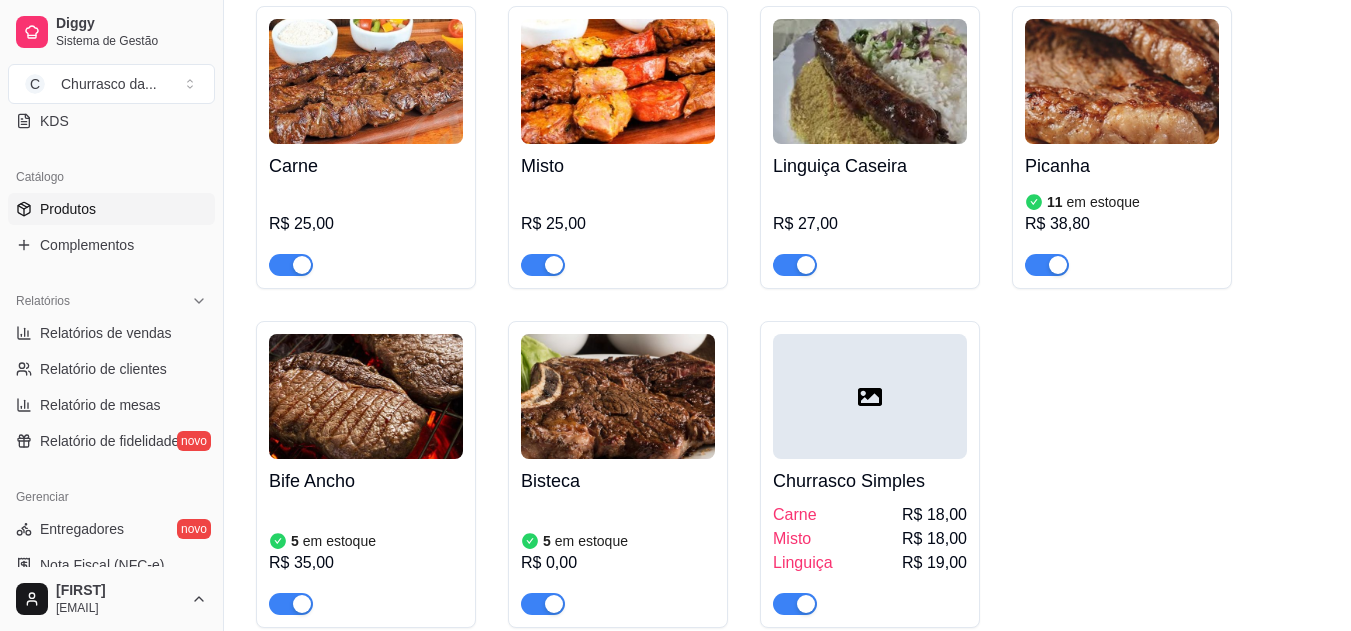 click on "Produtos" at bounding box center (111, 209) 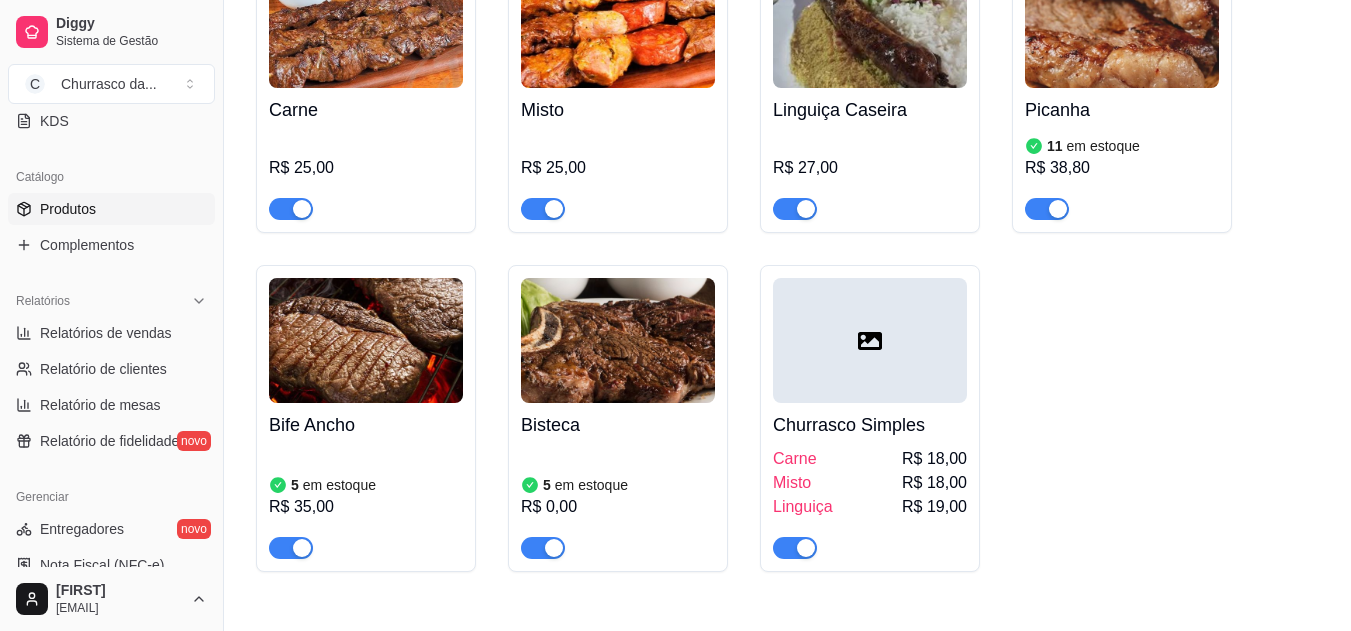 scroll, scrollTop: 318, scrollLeft: 0, axis: vertical 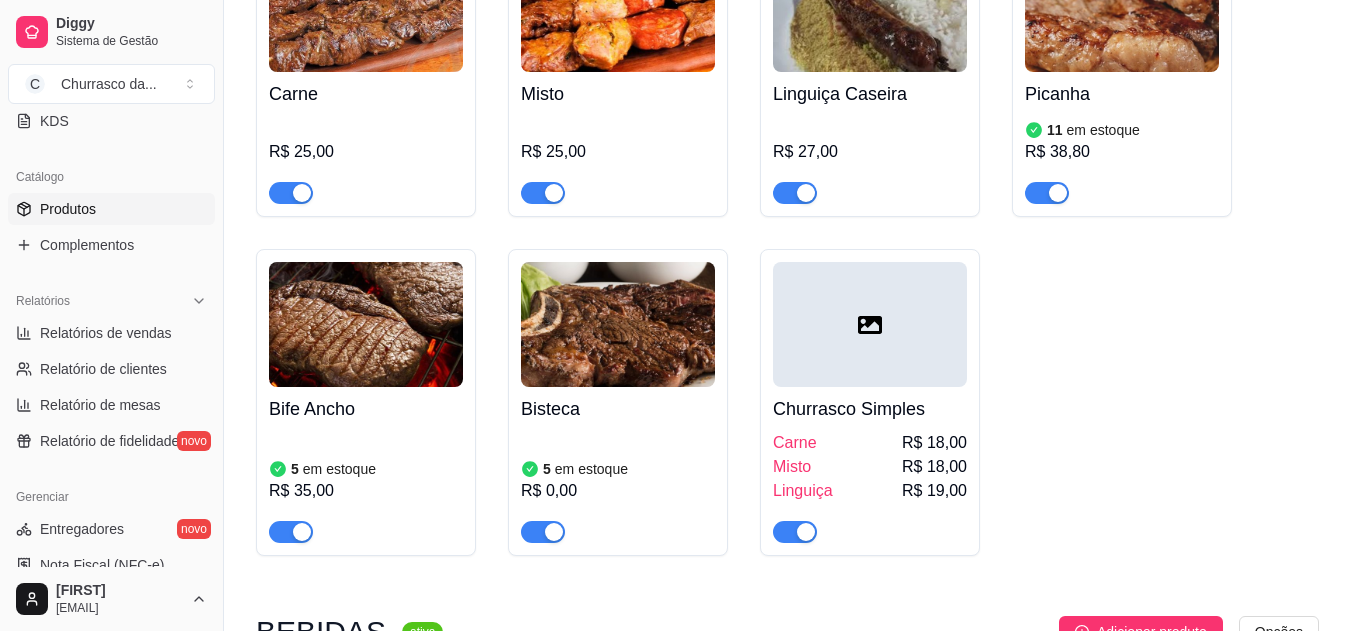 click on "Bisteca    5 em estoque R$ 0,00" at bounding box center [618, 465] 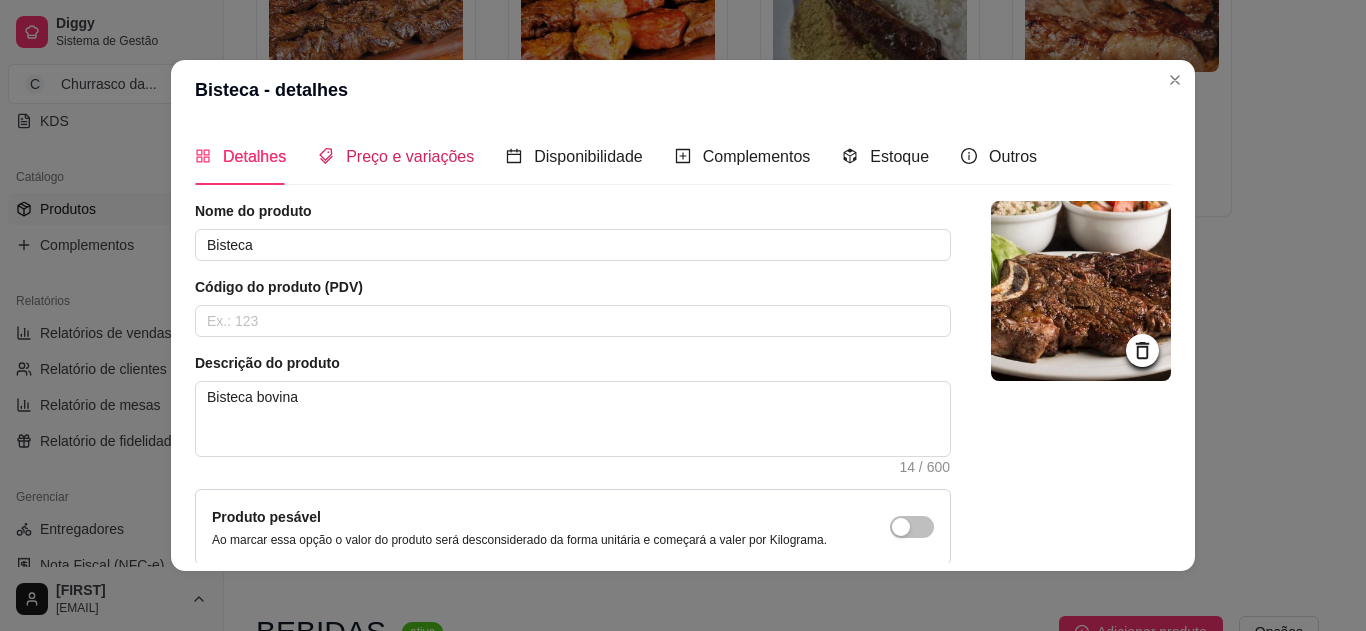 click on "Preço e variações" at bounding box center (410, 156) 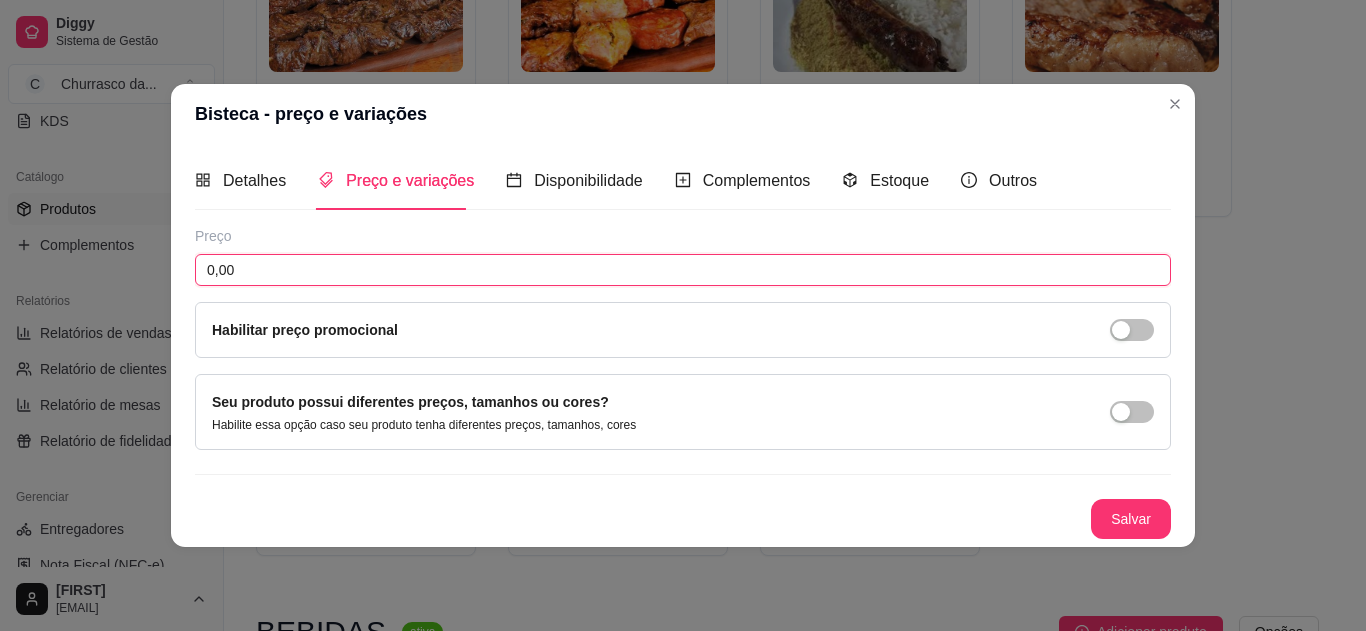 click on "0,00" at bounding box center (683, 270) 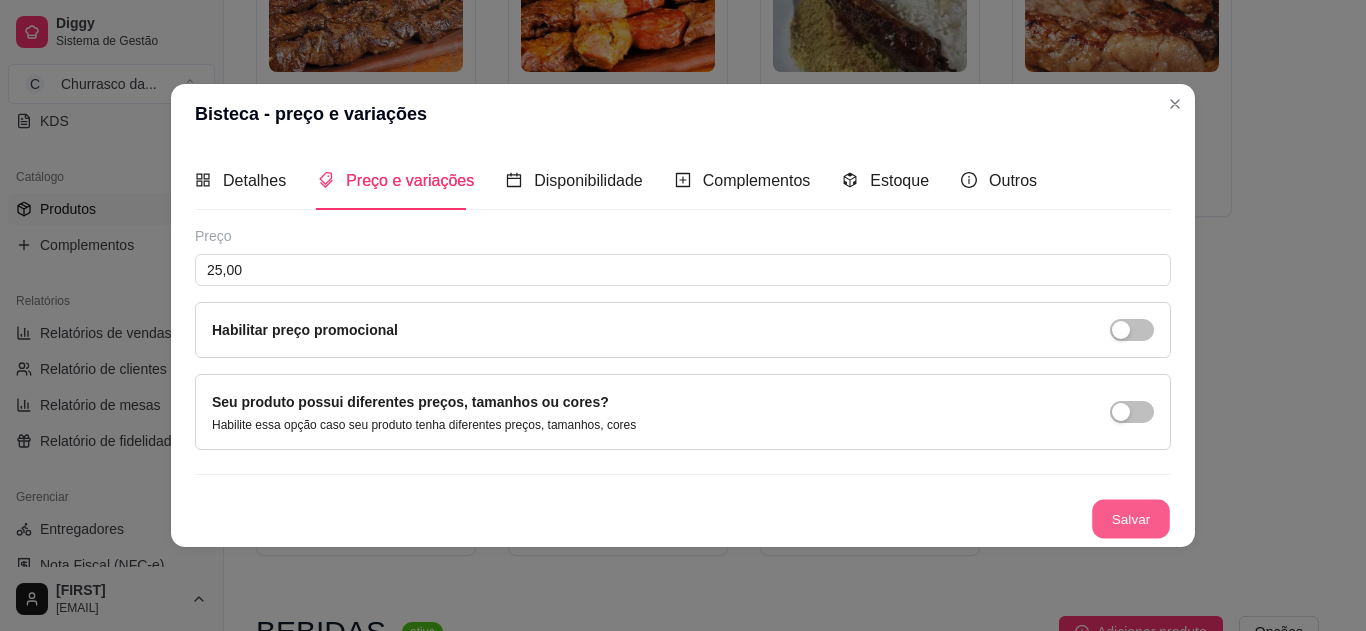 click on "Salvar" at bounding box center [1131, 518] 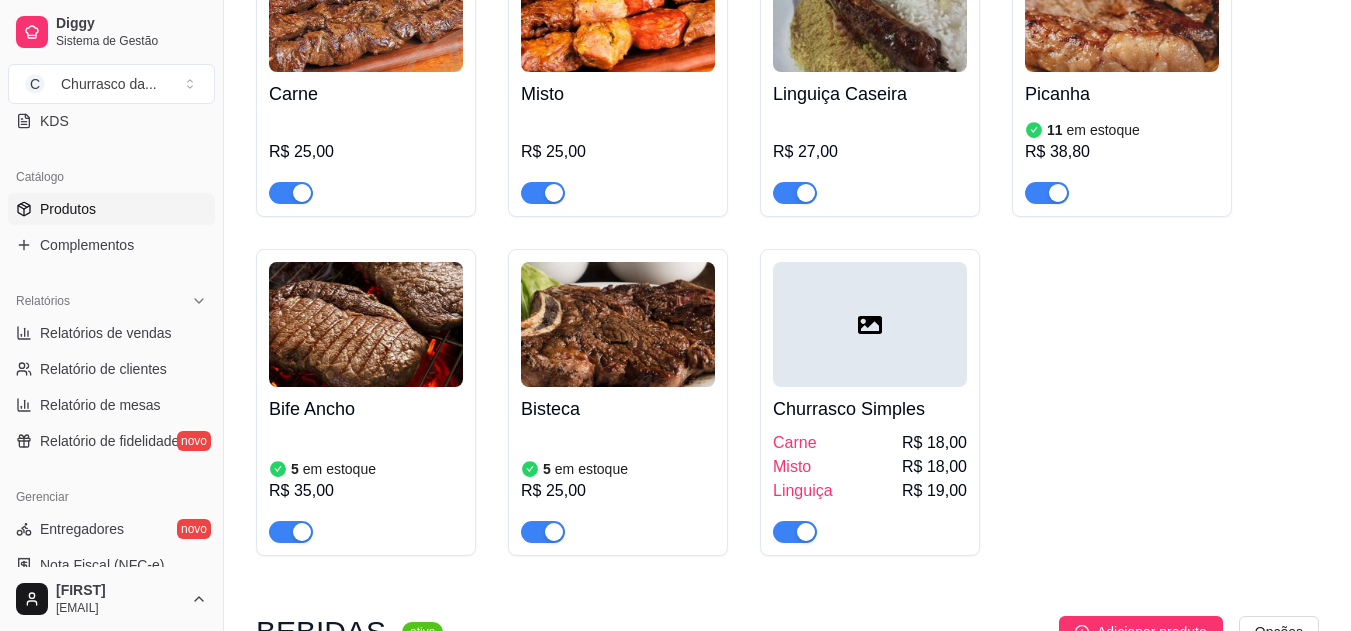 click on "Picanha" at bounding box center [1122, 94] 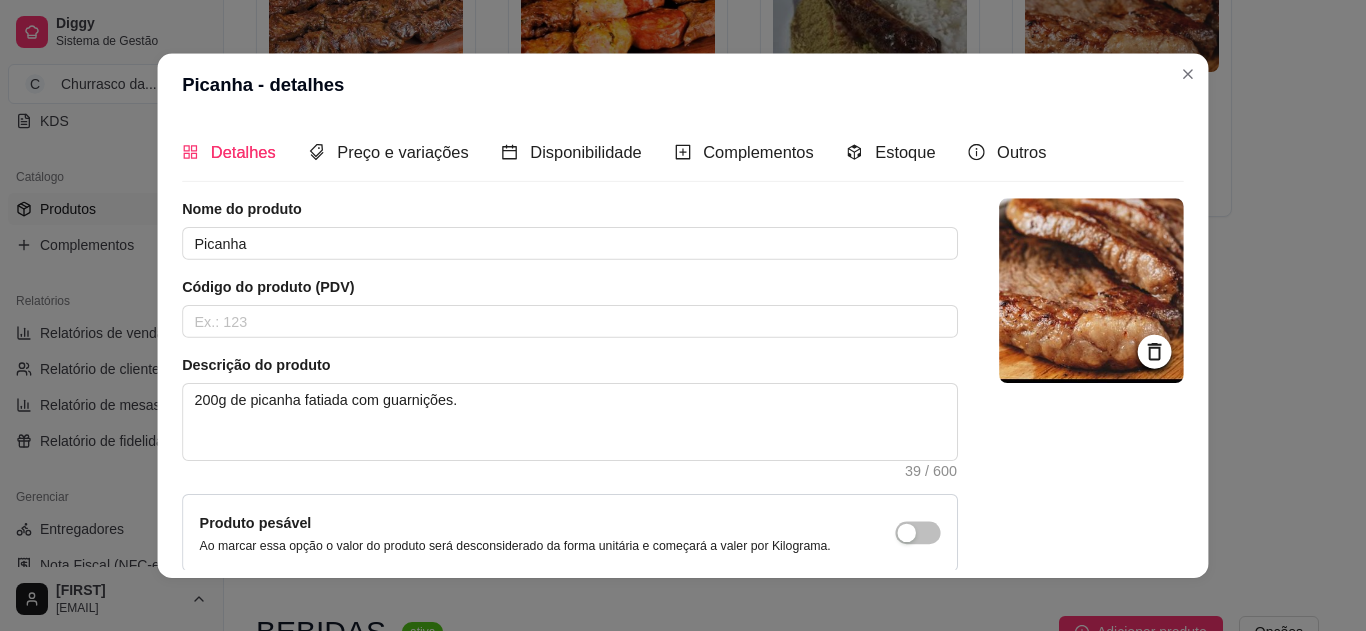 click on "Picanha  - detalhes" at bounding box center (683, 84) 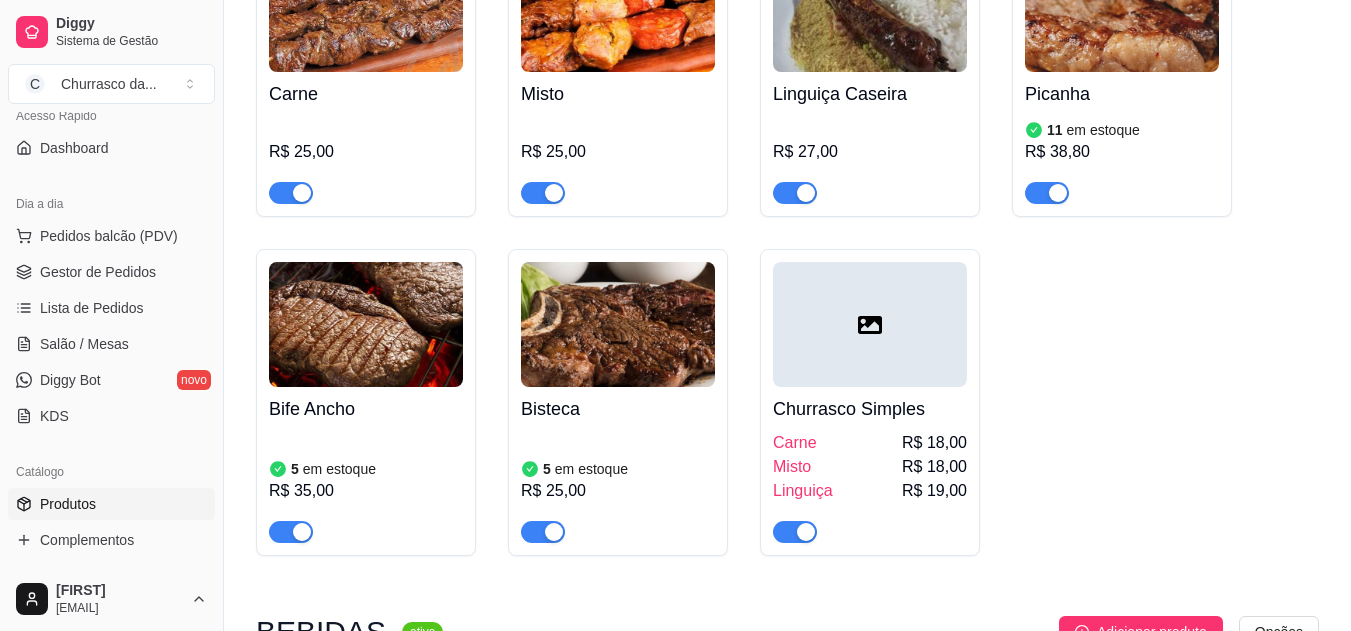 scroll, scrollTop: 73, scrollLeft: 0, axis: vertical 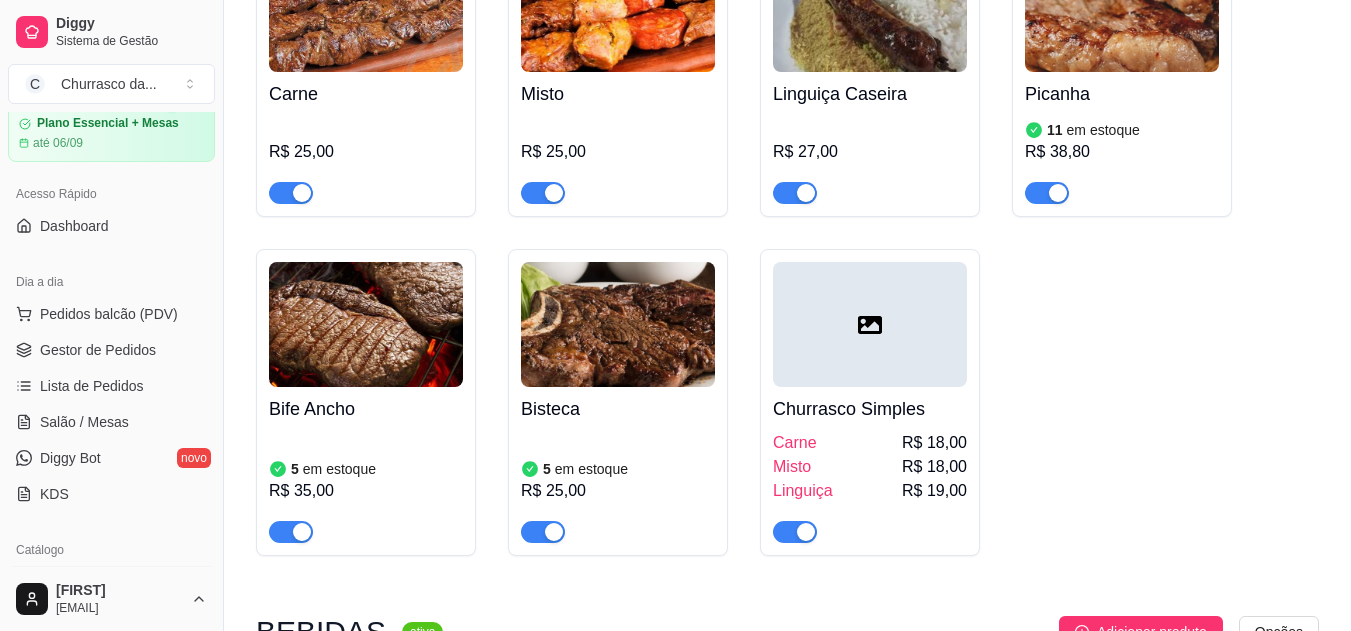 click on "Gestor de Pedidos" at bounding box center [98, 350] 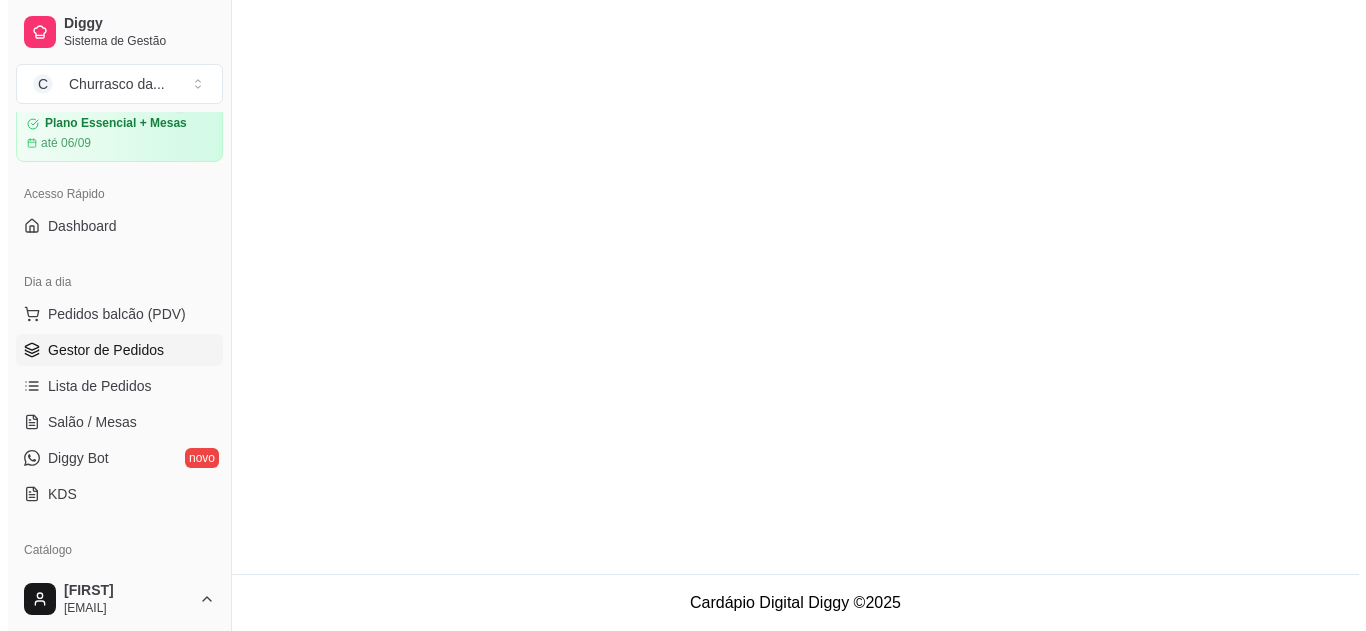 scroll, scrollTop: 0, scrollLeft: 0, axis: both 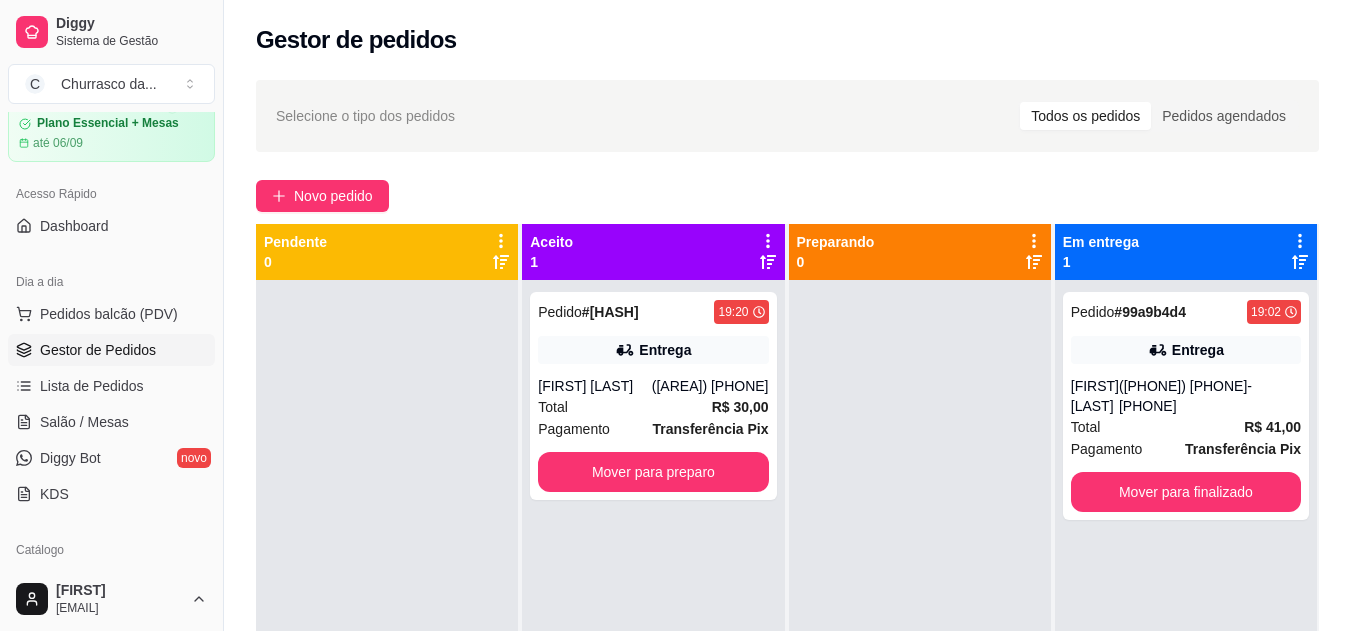 click on "Pedido  # aea8c3fa 19:20 Entrega [FIRST] [LAST] ([PHONE]) Total R$ 30,00 Pagamento Transferência Pix Mover para preparo" at bounding box center (653, 396) 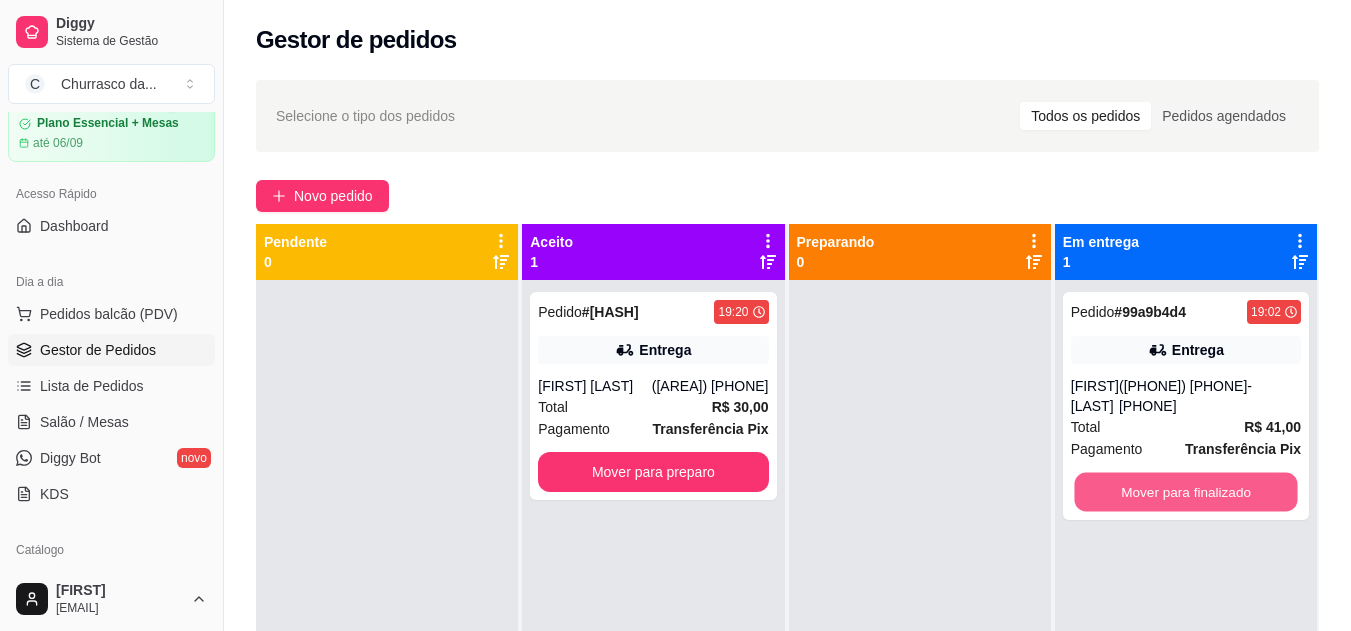click on "Mover para finalizado" at bounding box center (1185, 492) 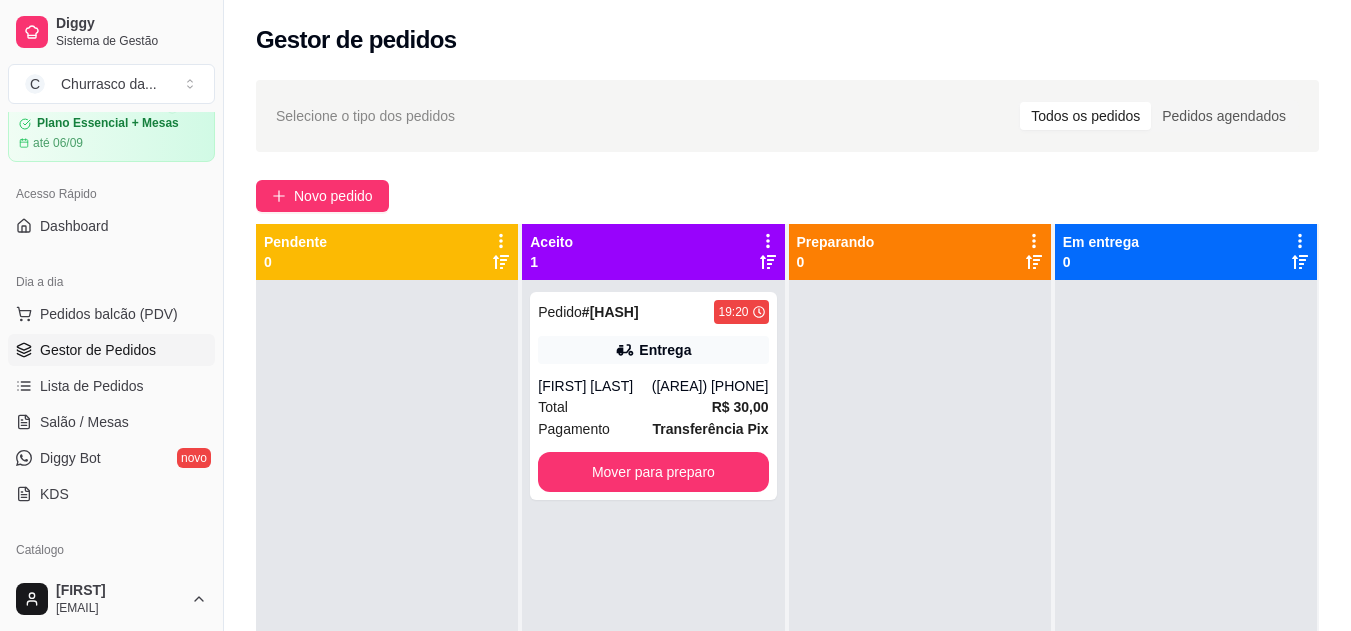 click on "Transferência Pix" at bounding box center (711, 429) 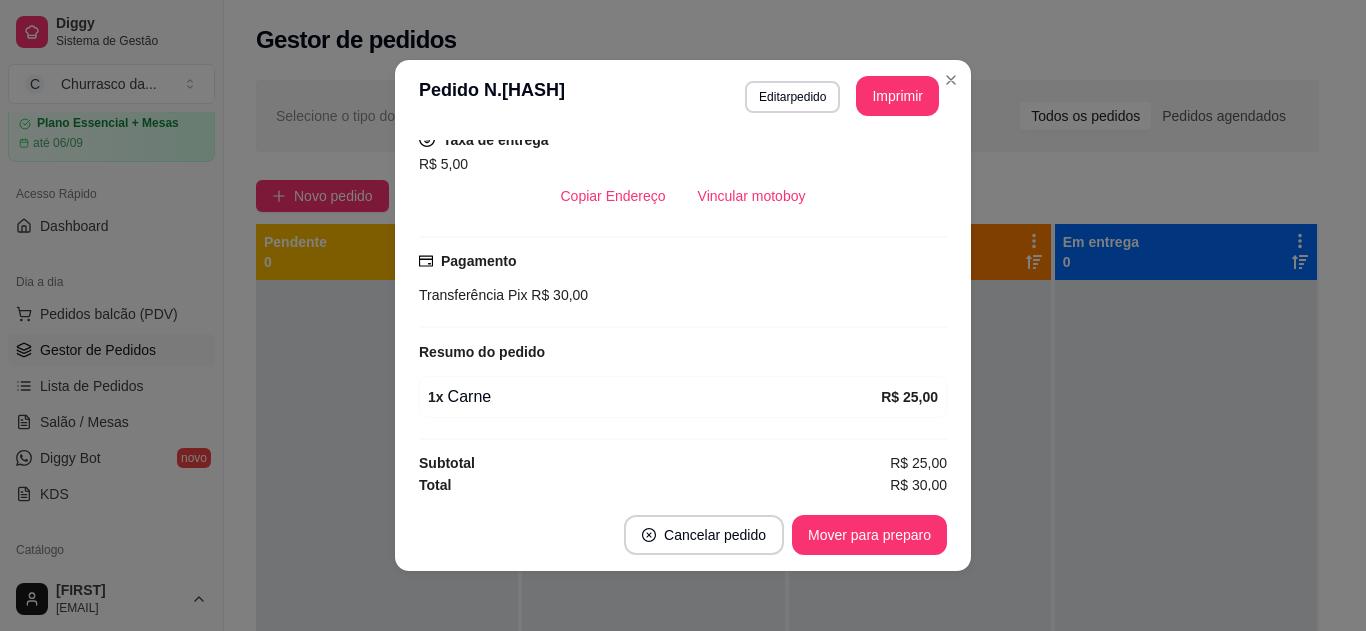 scroll, scrollTop: 426, scrollLeft: 0, axis: vertical 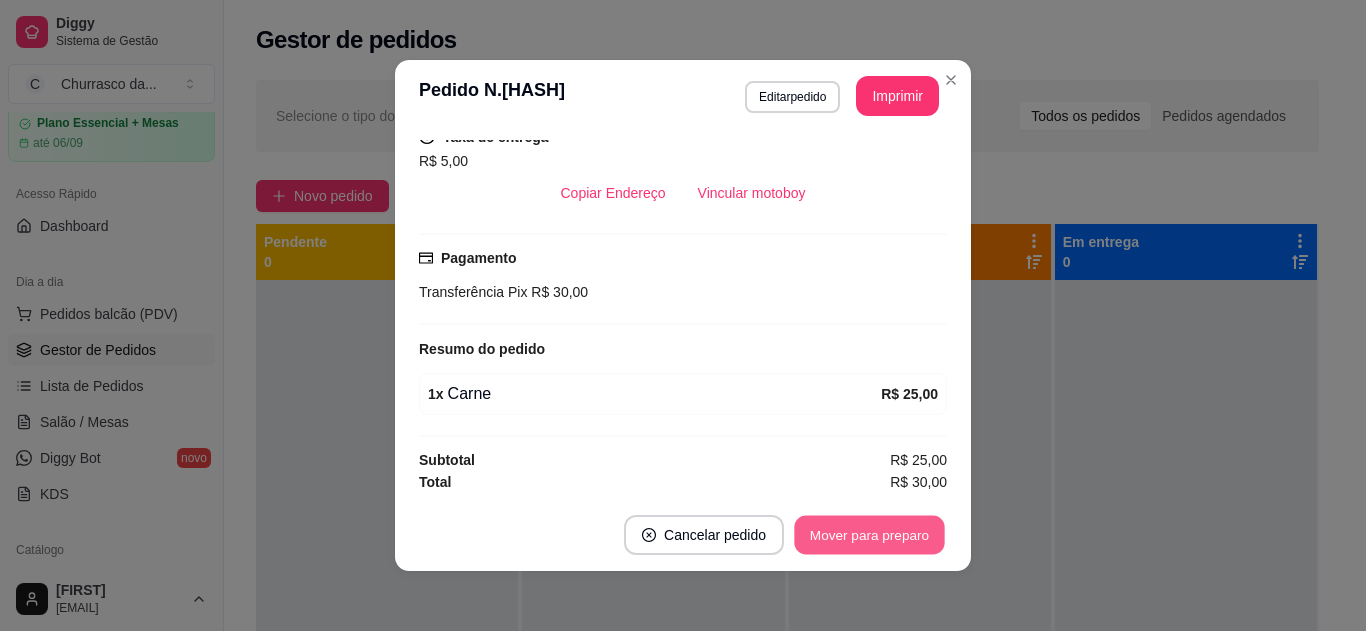 click on "Mover para preparo" at bounding box center (869, 535) 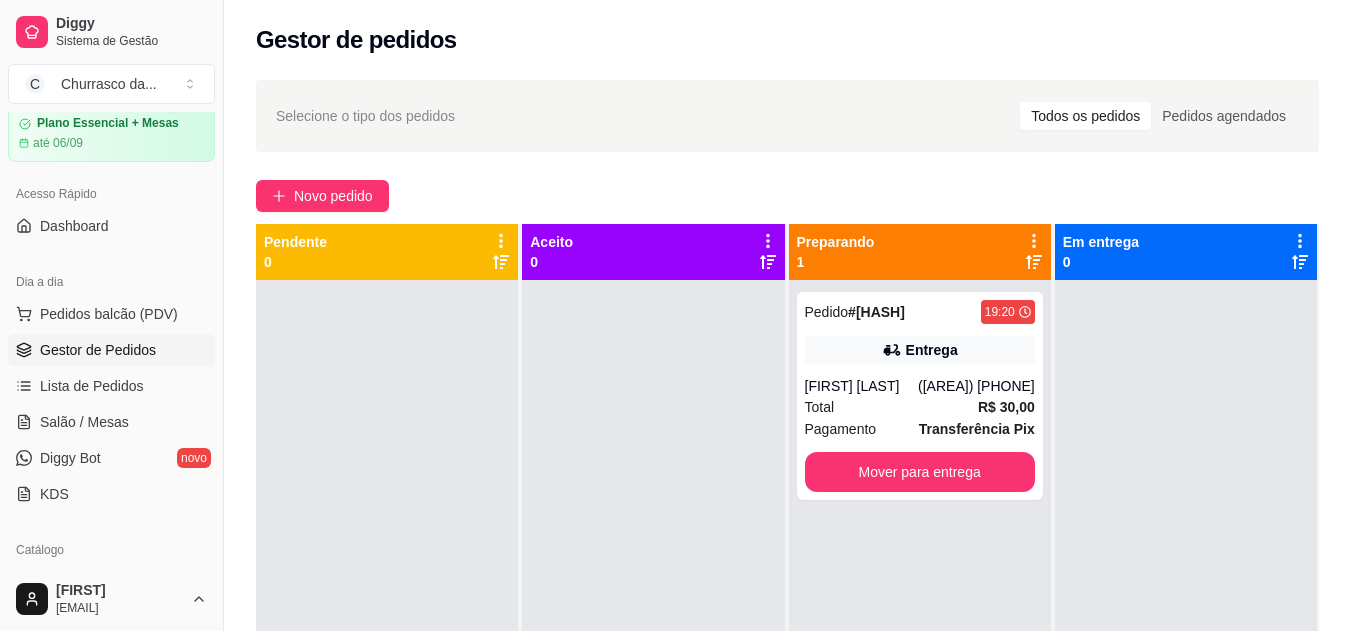 click at bounding box center [223, 315] 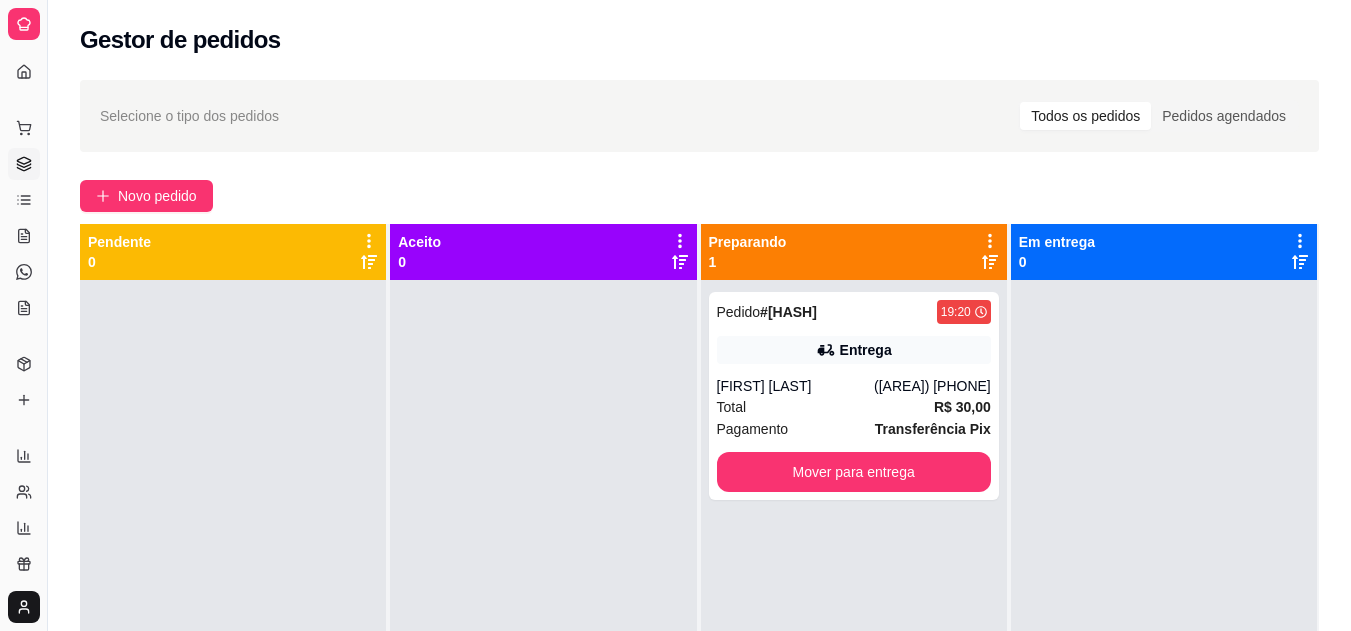 click at bounding box center (47, 315) 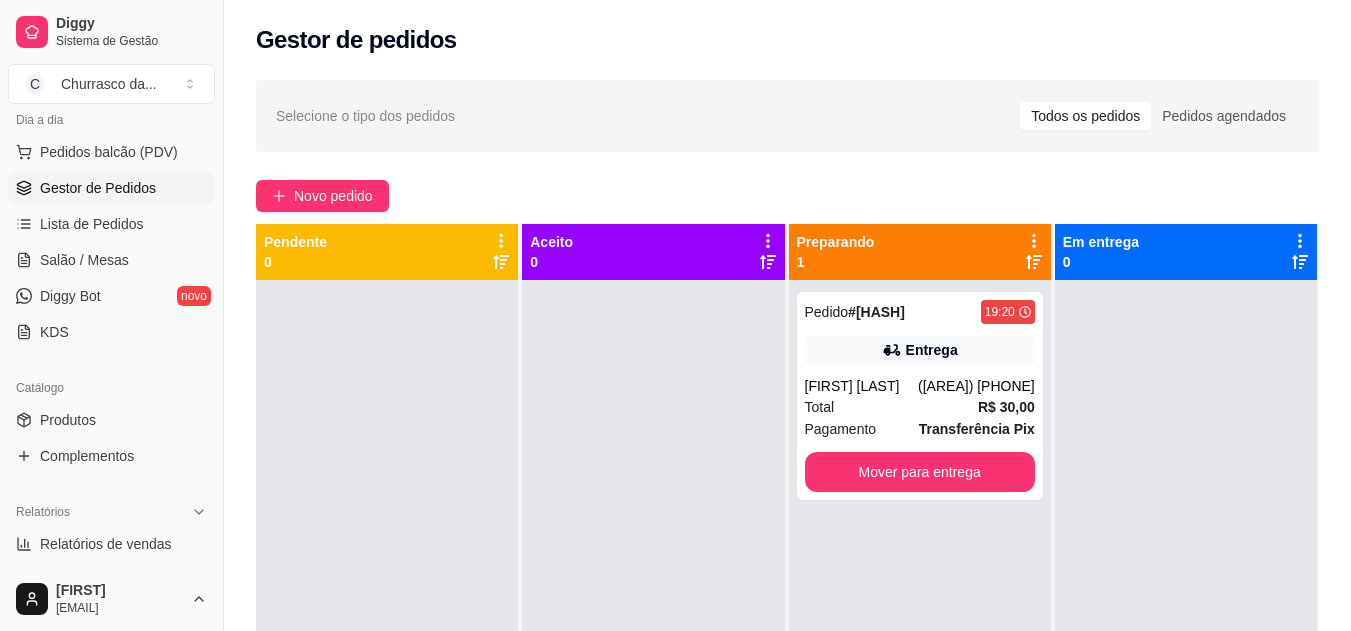 scroll, scrollTop: 301, scrollLeft: 0, axis: vertical 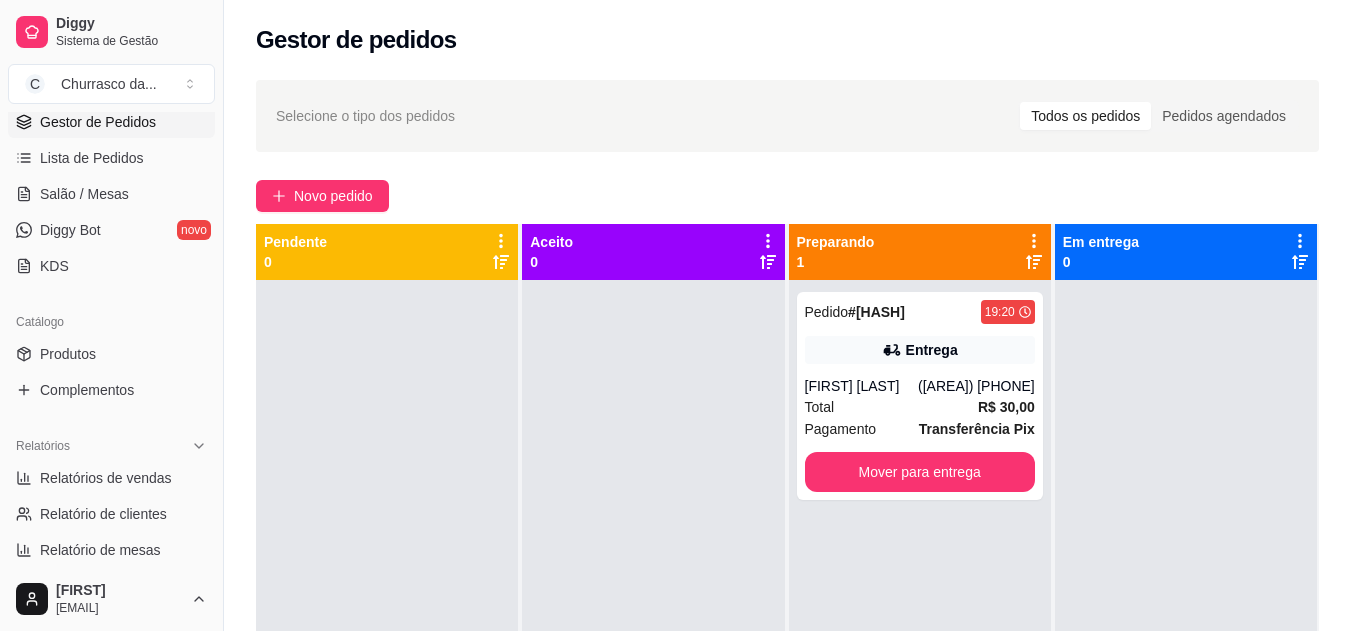 click on "Produtos" at bounding box center [111, 354] 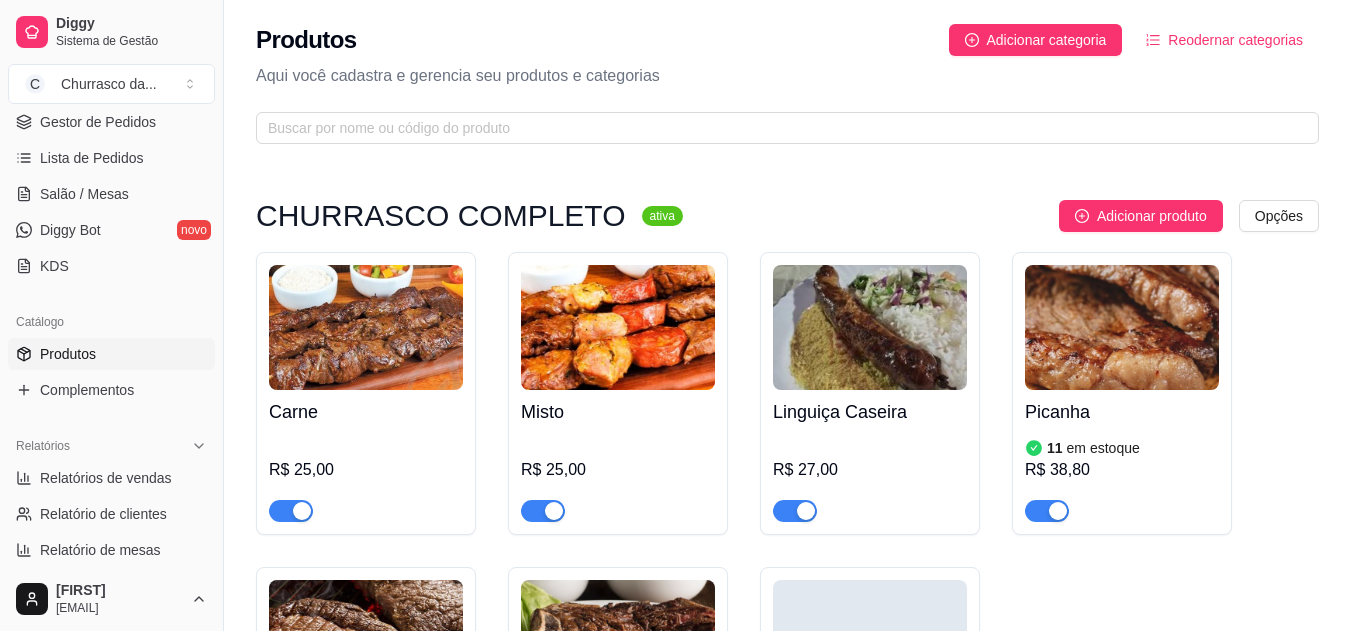 click on "R$ 38,80" at bounding box center (1122, 470) 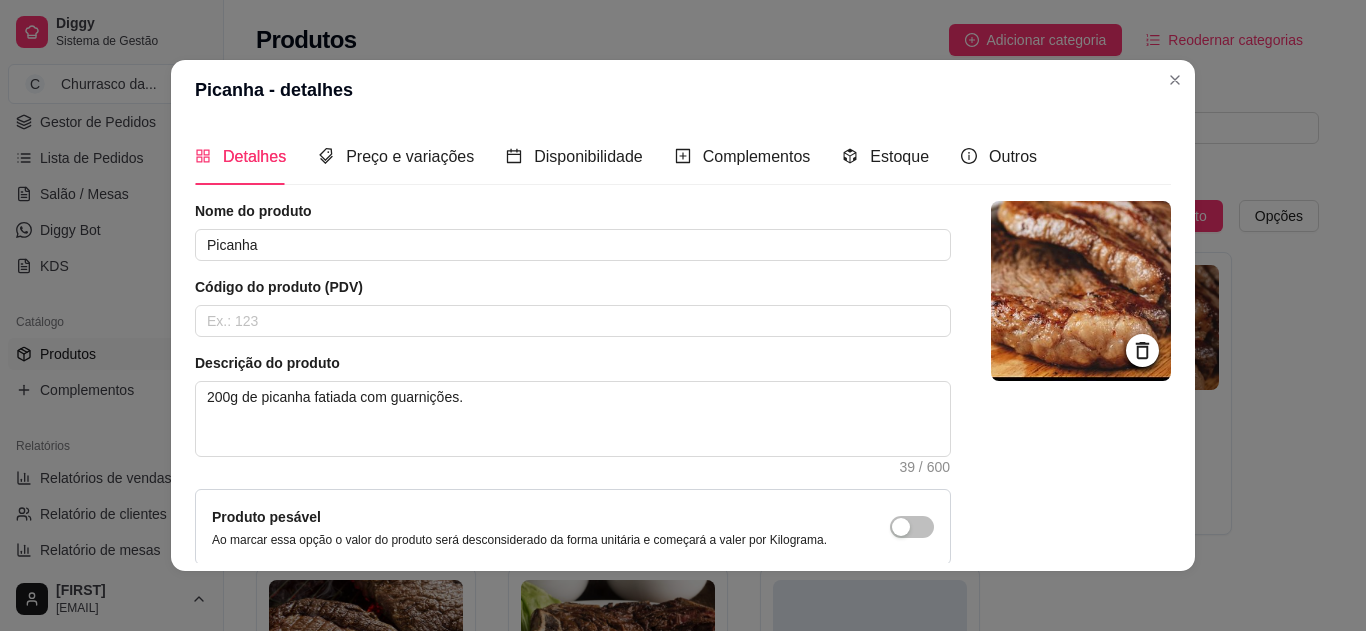 click on "Preço e variações" at bounding box center (396, 156) 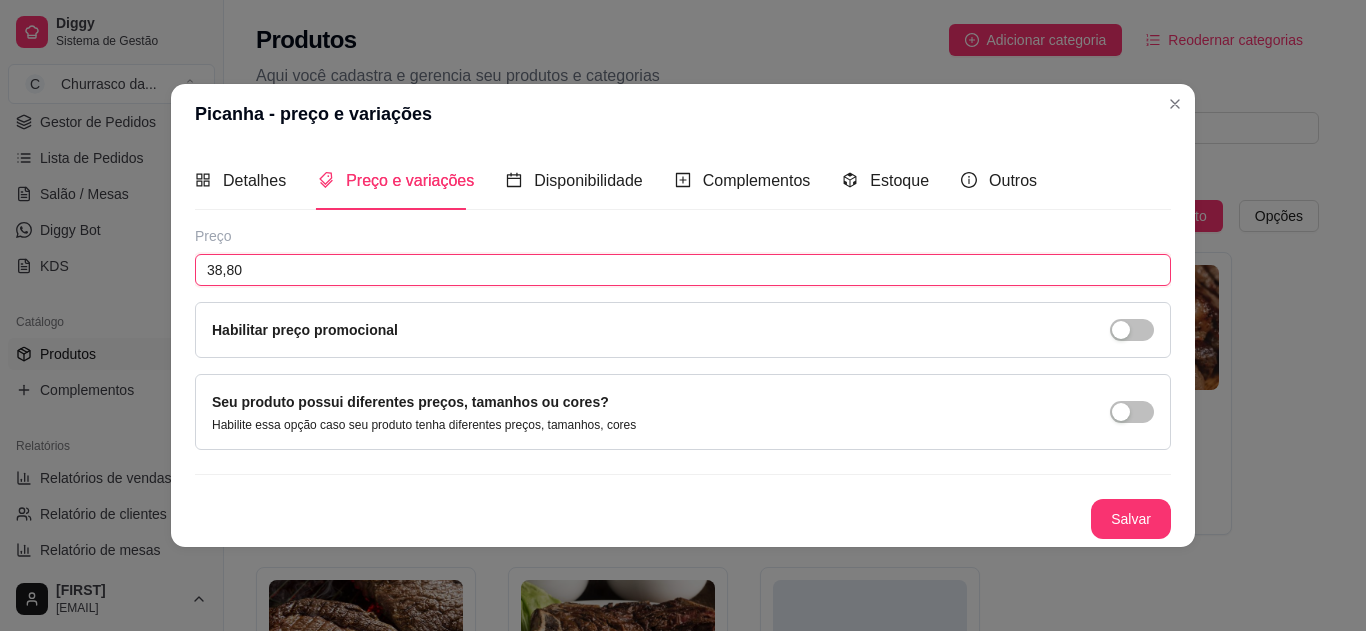 click on "38,80" at bounding box center [683, 270] 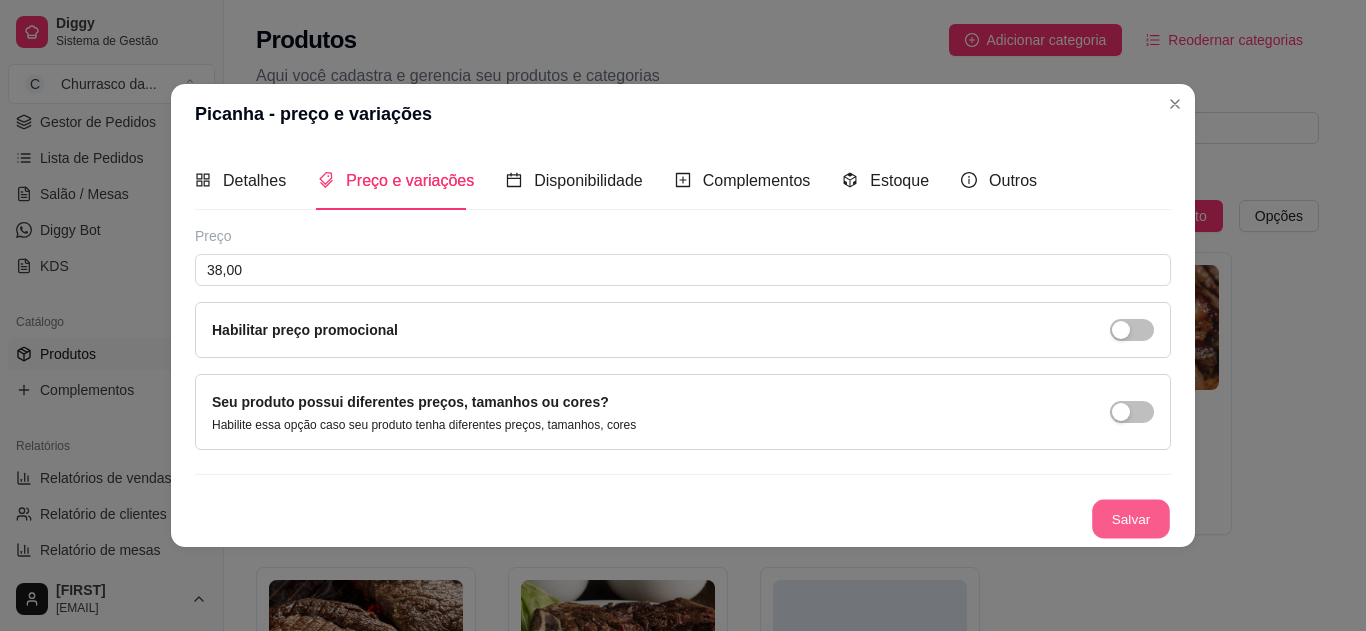 click on "Salvar" at bounding box center [1131, 518] 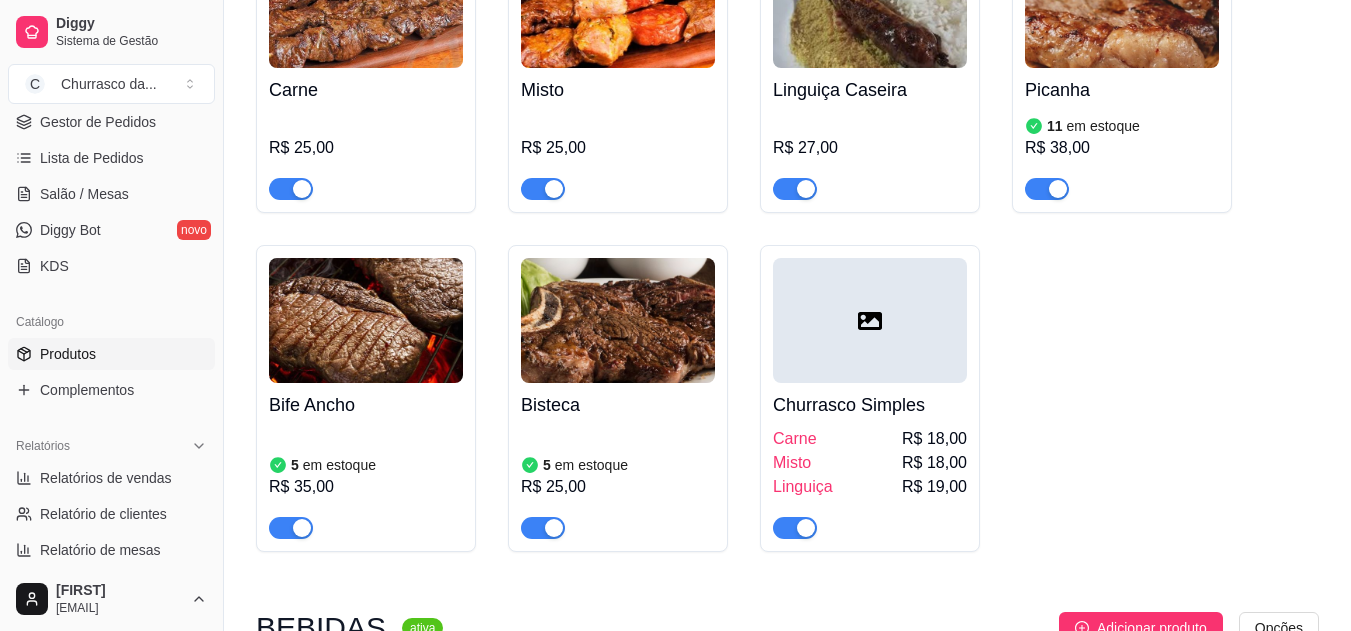 scroll, scrollTop: 330, scrollLeft: 0, axis: vertical 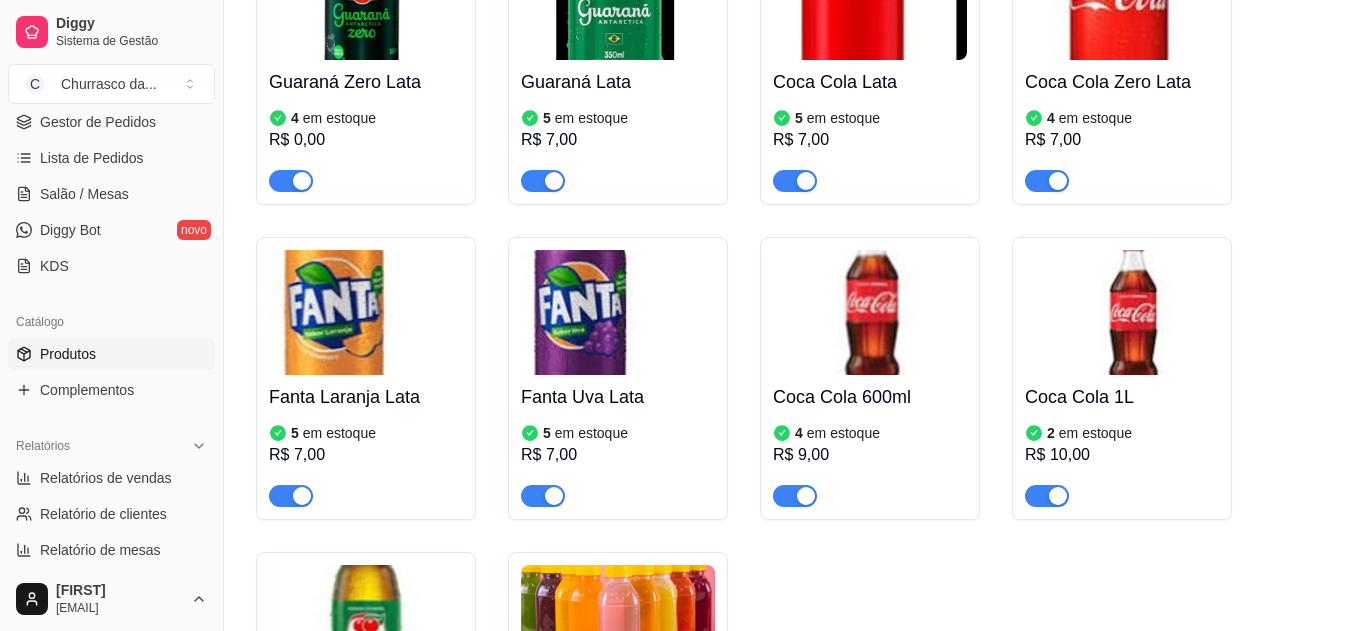 click on "Gestor de Pedidos" at bounding box center (111, 122) 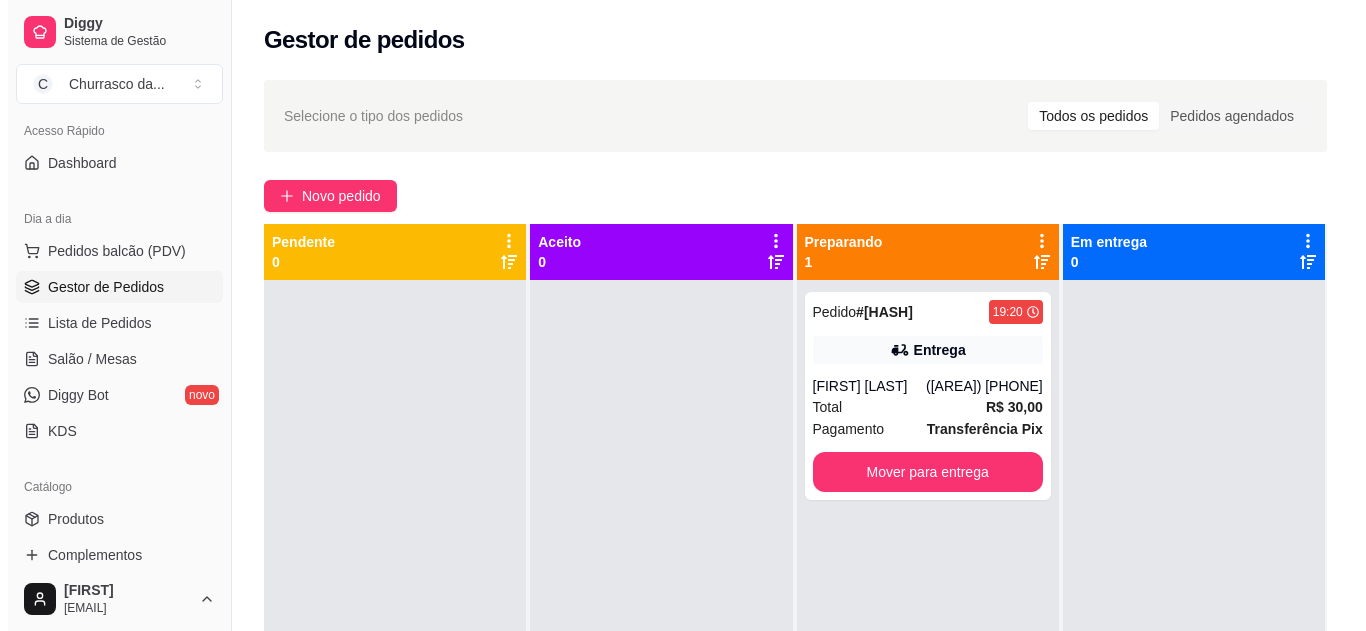 scroll, scrollTop: 121, scrollLeft: 0, axis: vertical 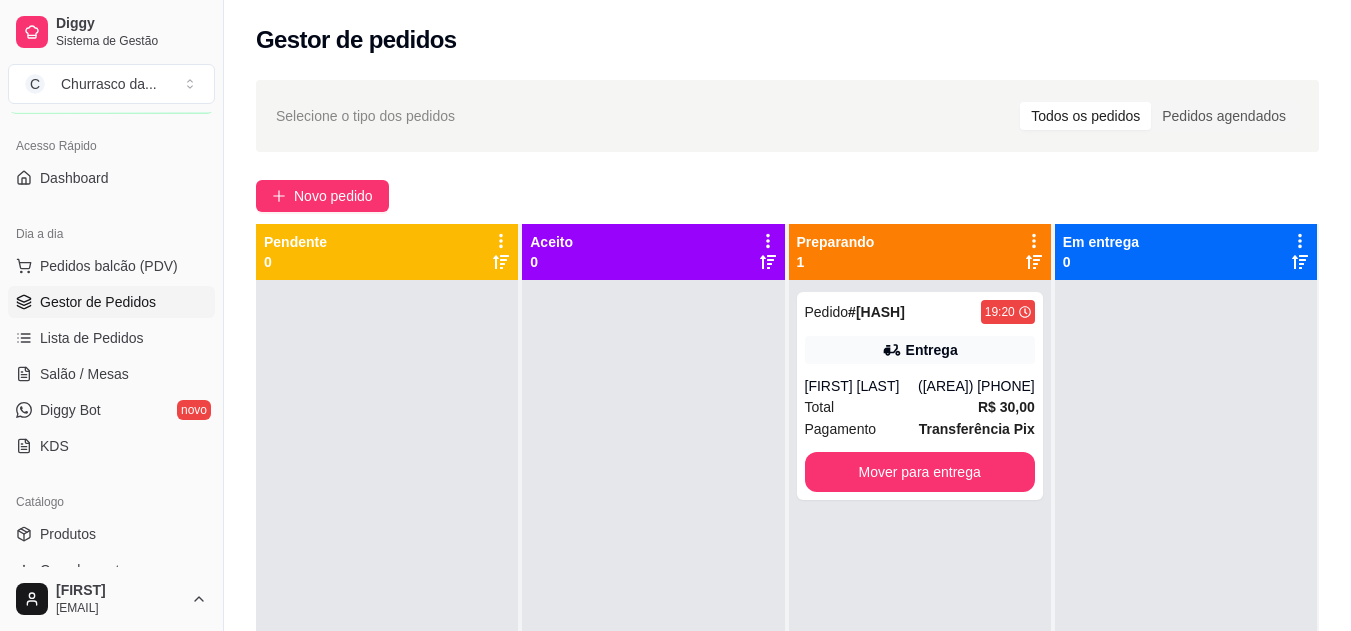 click on "Pedidos balcão (PDV)" at bounding box center [109, 266] 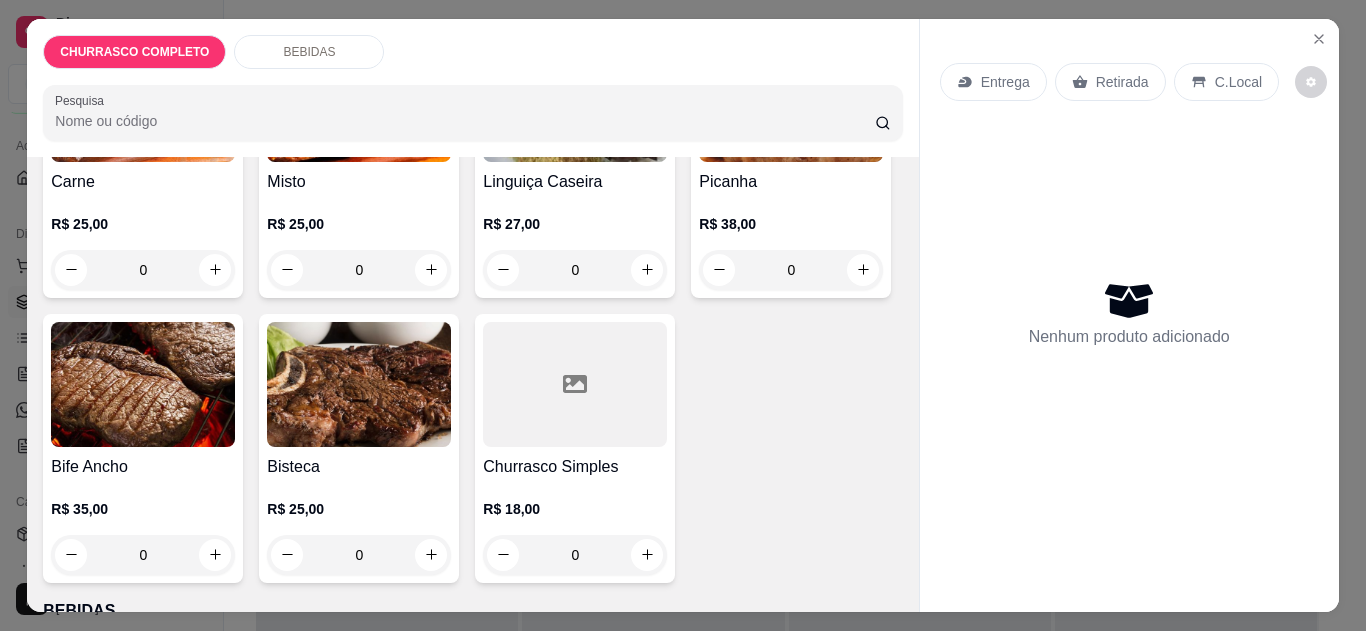 scroll, scrollTop: 356, scrollLeft: 0, axis: vertical 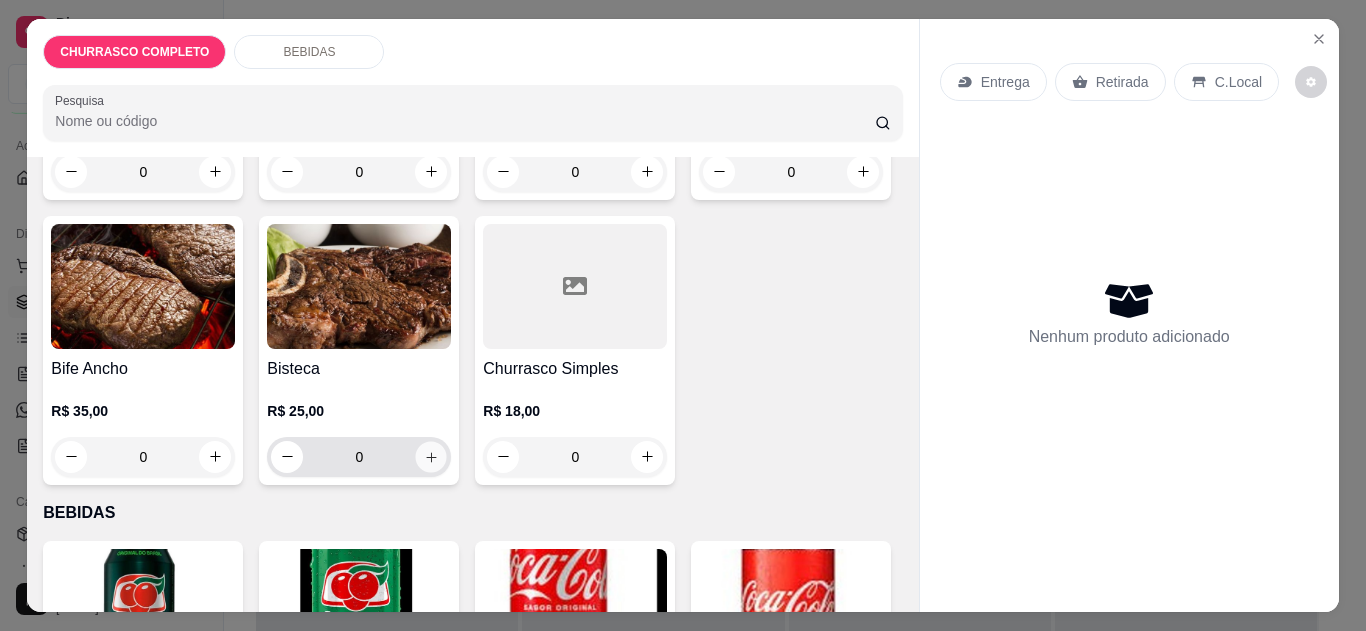 click 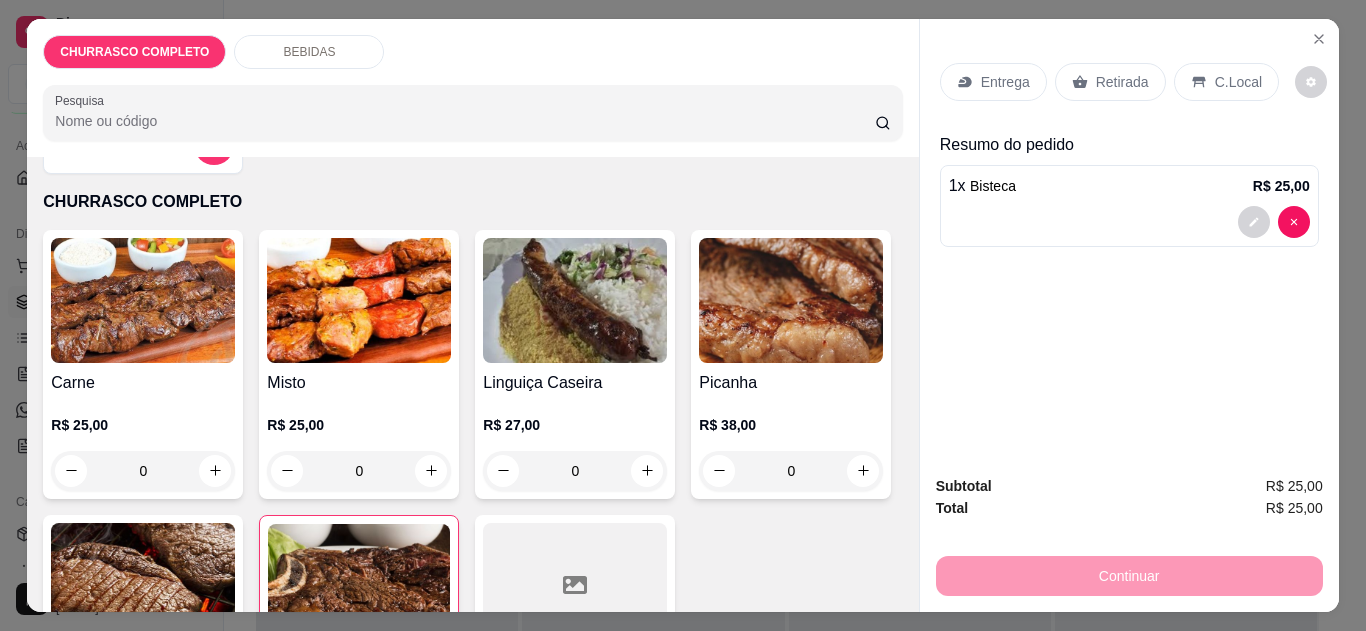 scroll, scrollTop: 47, scrollLeft: 0, axis: vertical 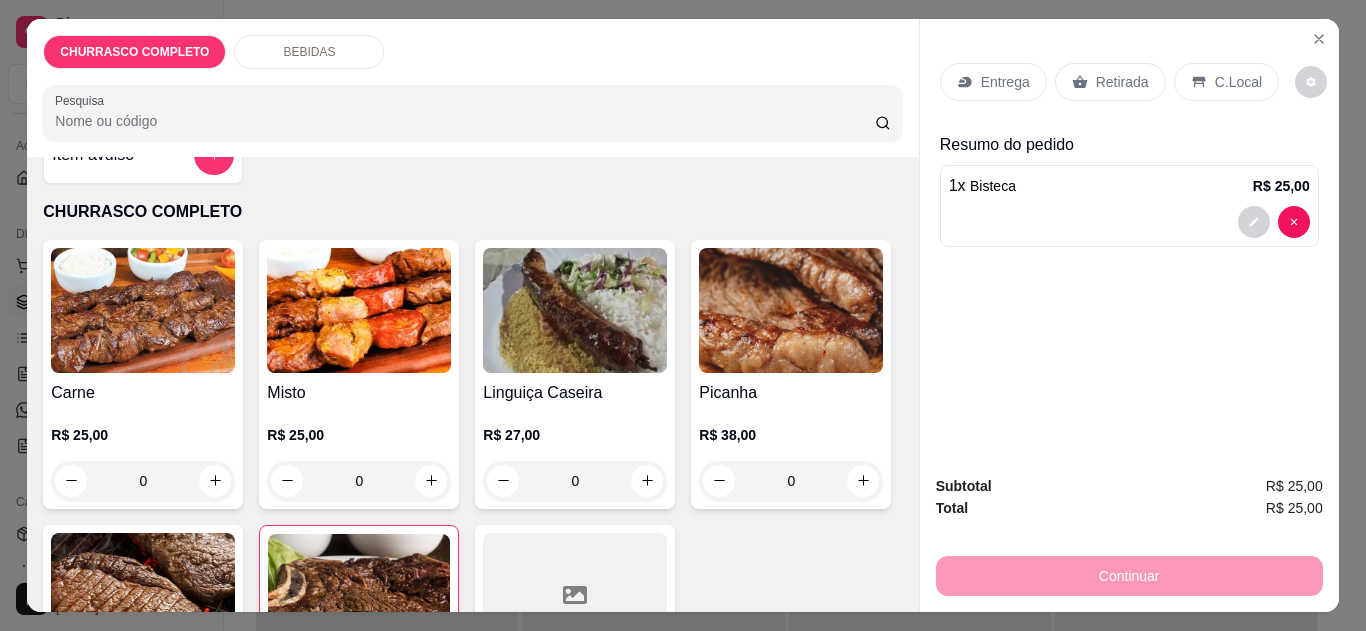 click on "0" at bounding box center (575, 481) 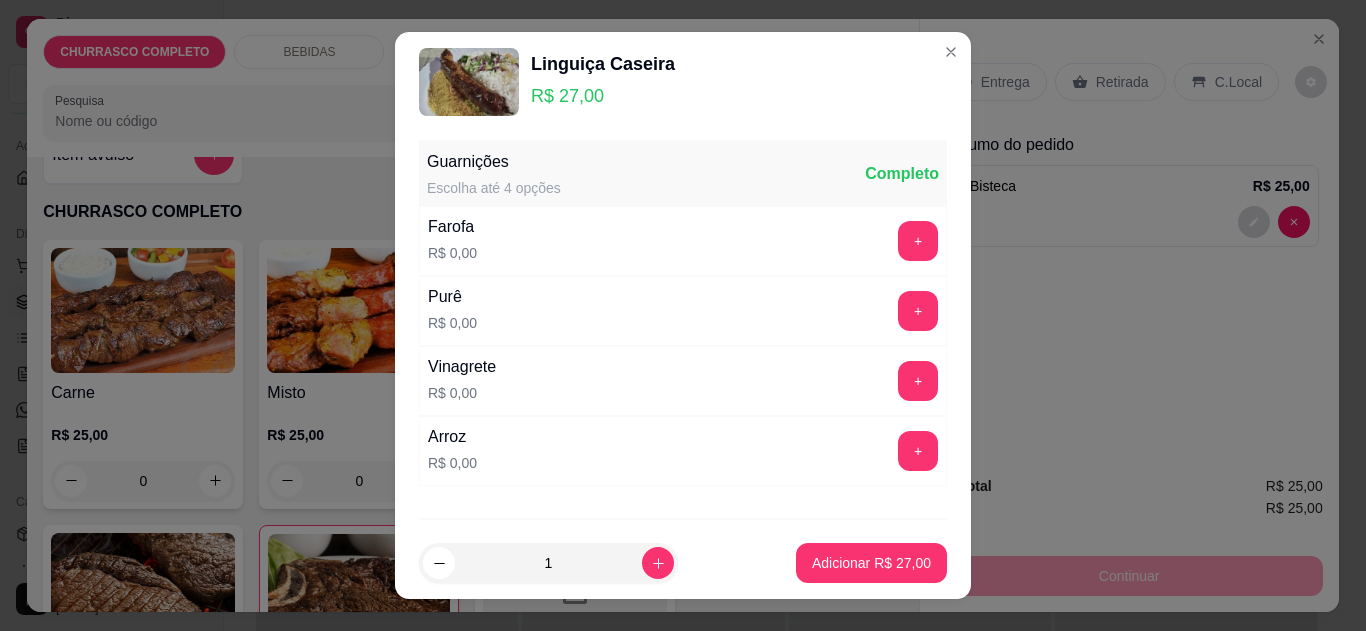scroll, scrollTop: 109, scrollLeft: 0, axis: vertical 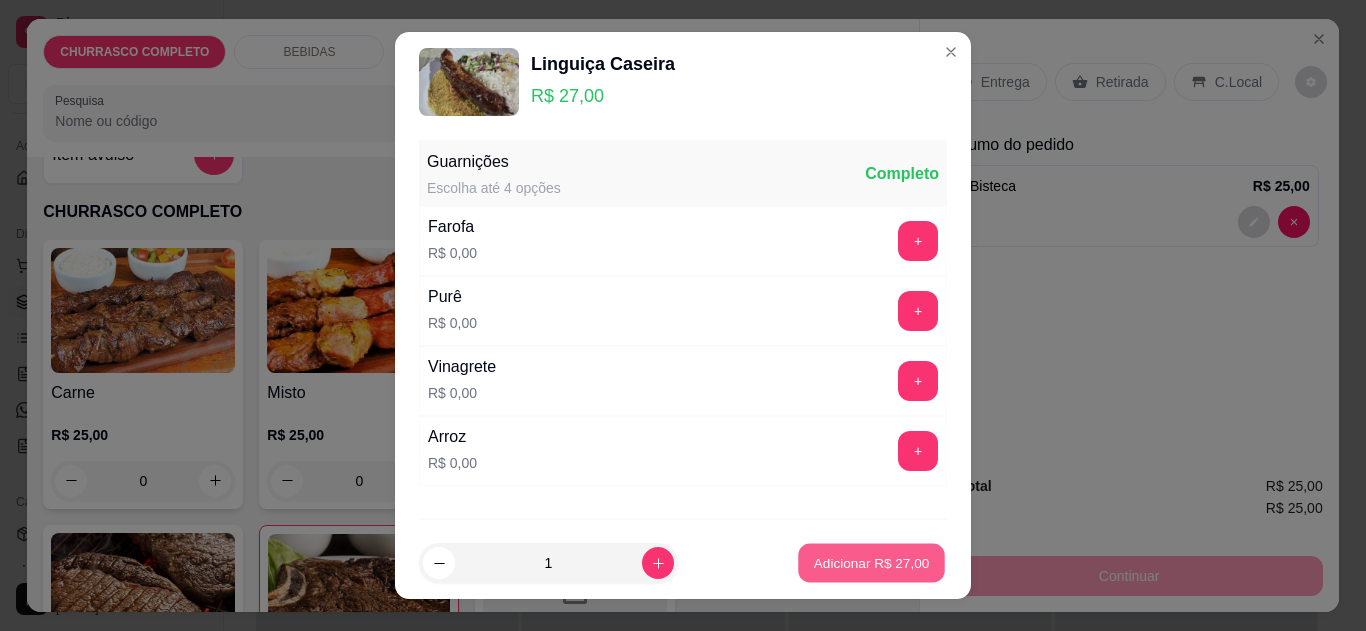 click on "Adicionar   R$ 27,00" at bounding box center [872, 563] 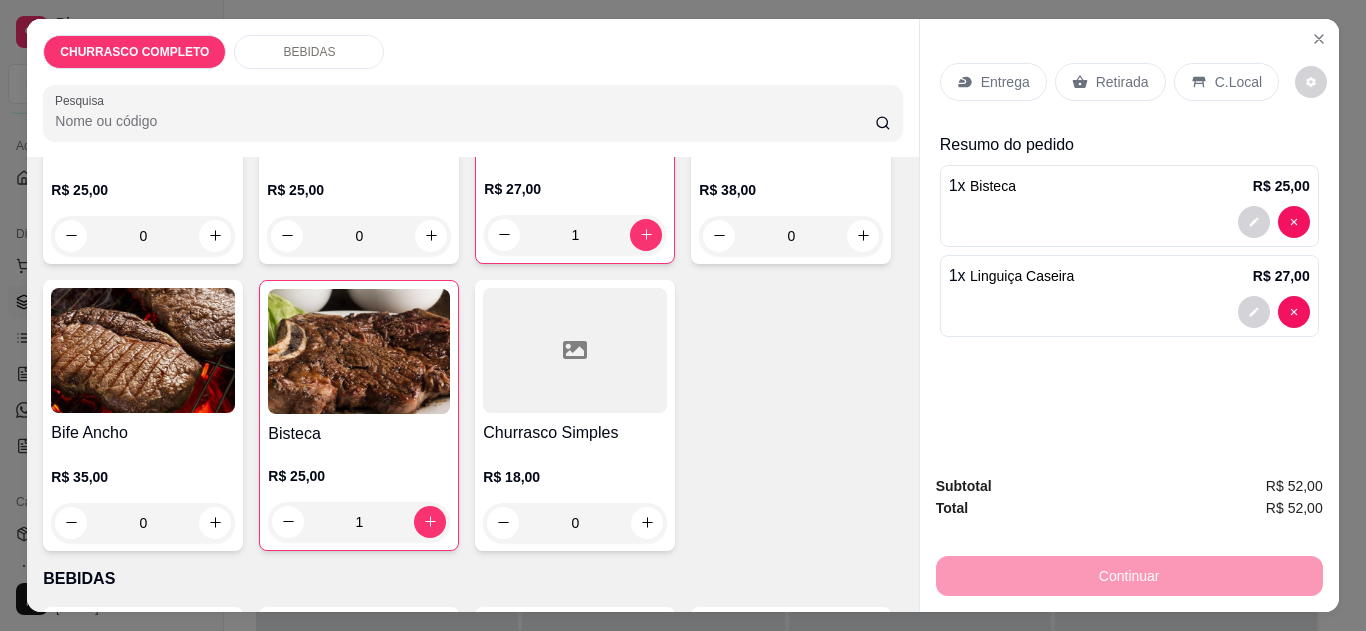 scroll, scrollTop: 0, scrollLeft: 0, axis: both 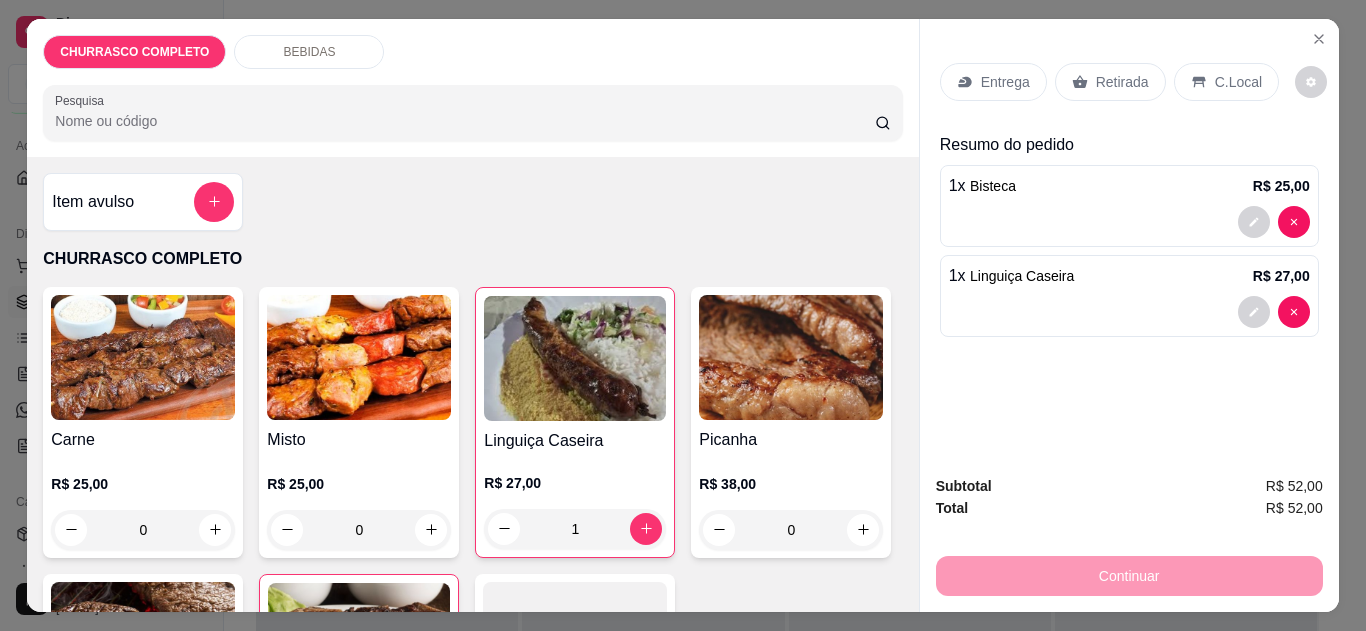 click on "Entrega" at bounding box center [1005, 82] 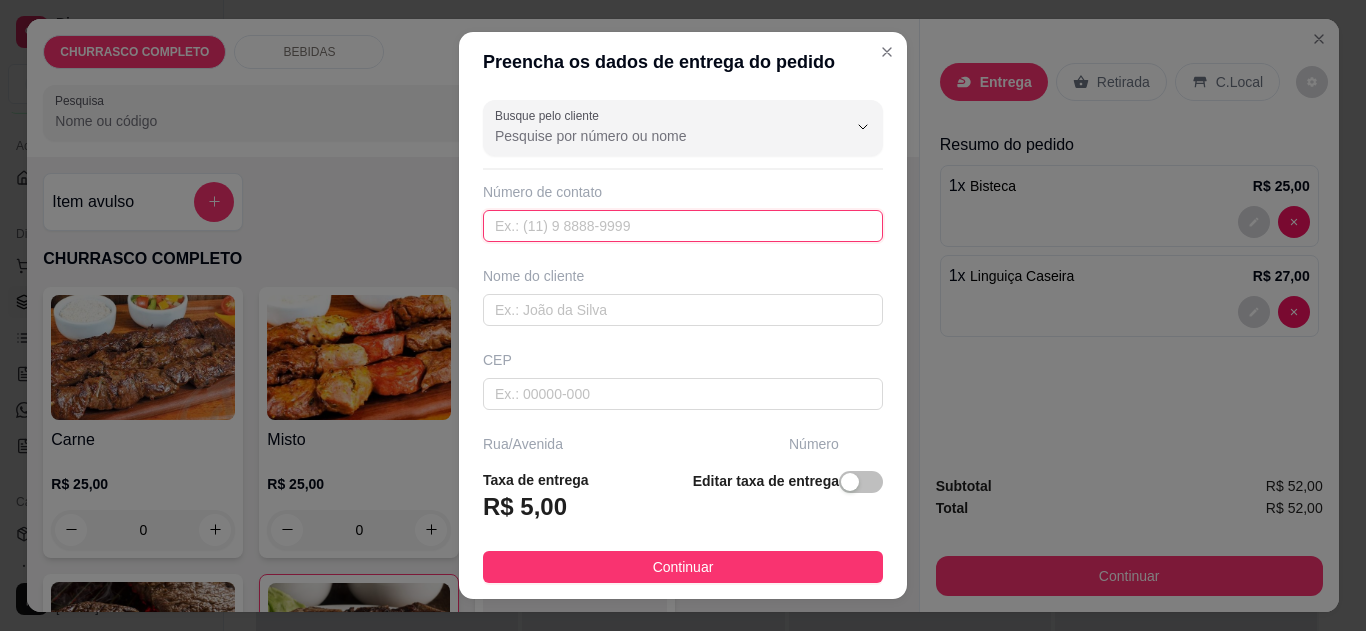 click at bounding box center [683, 226] 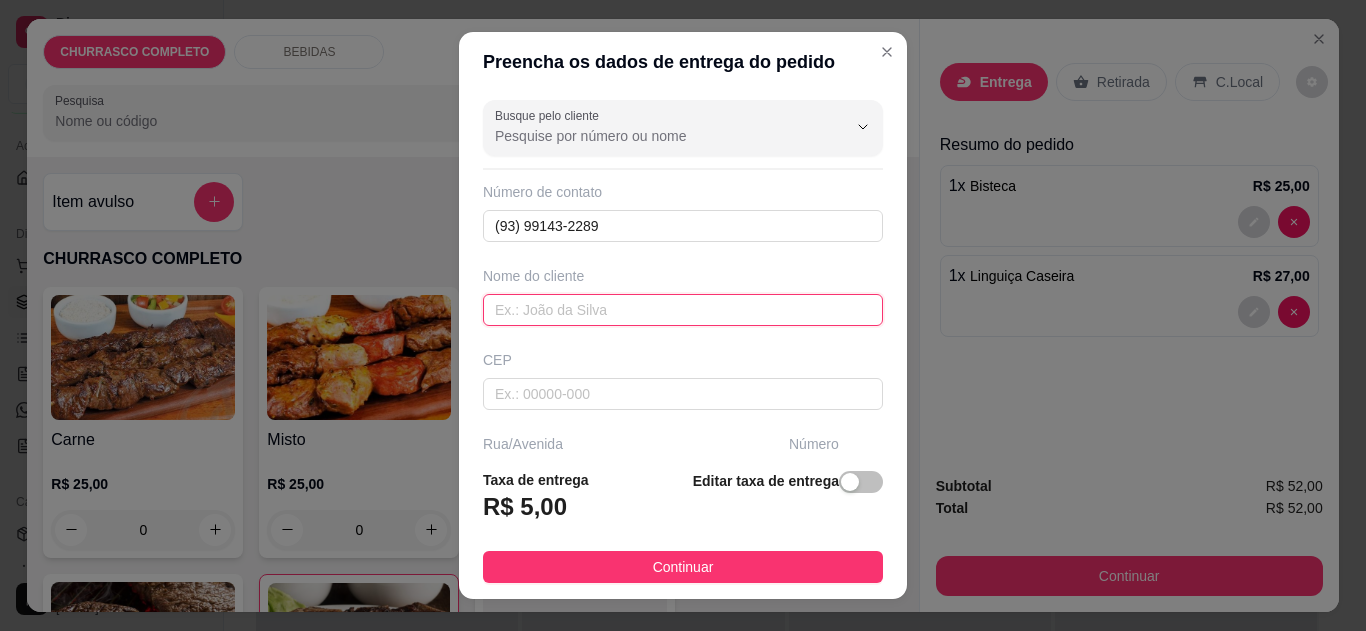 click at bounding box center (683, 310) 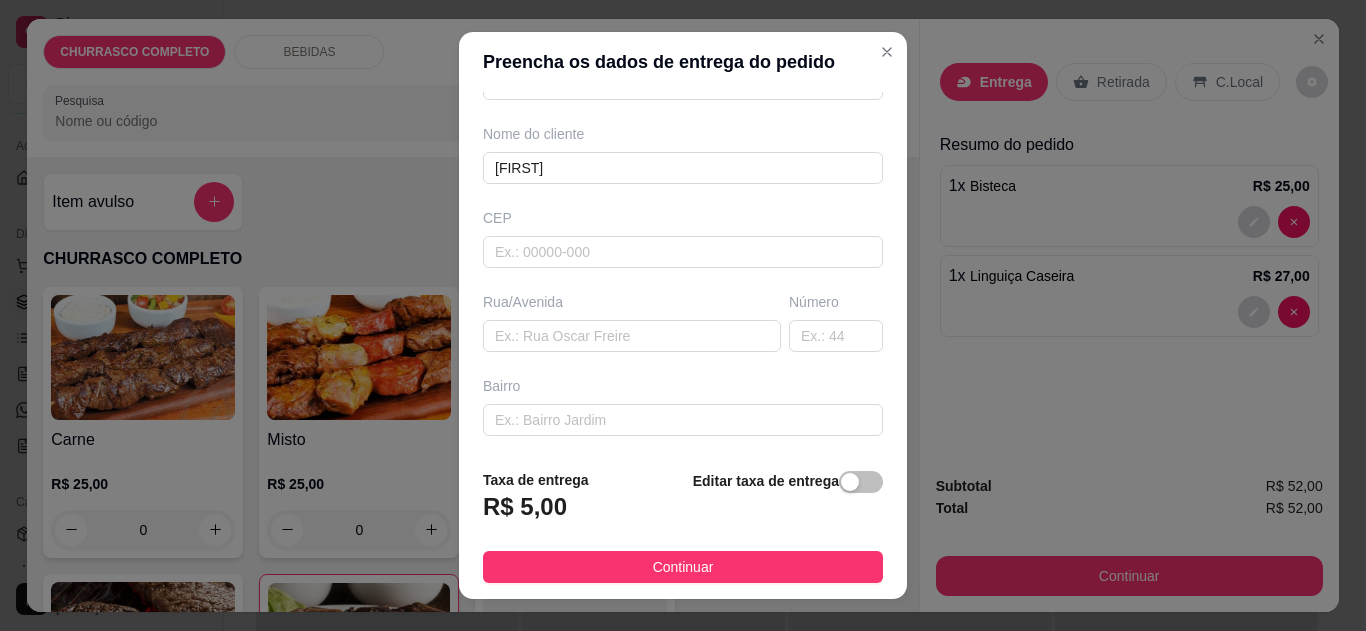 scroll, scrollTop: 156, scrollLeft: 0, axis: vertical 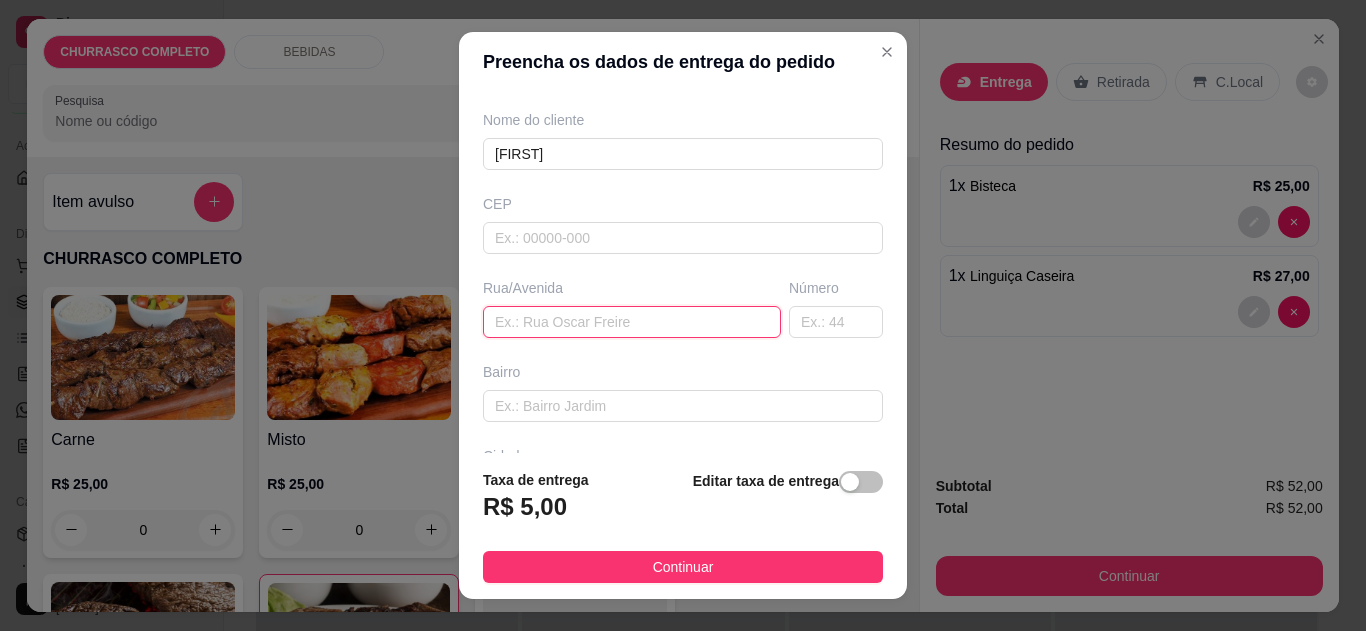 click at bounding box center [632, 322] 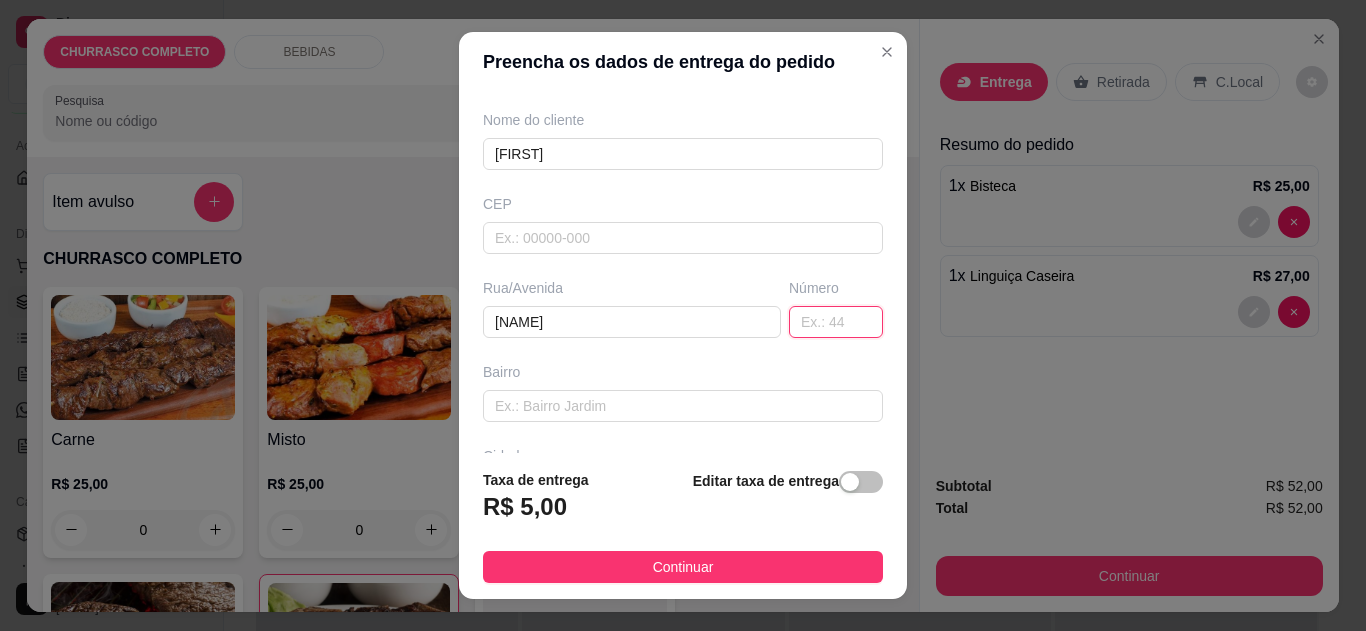 click at bounding box center (836, 322) 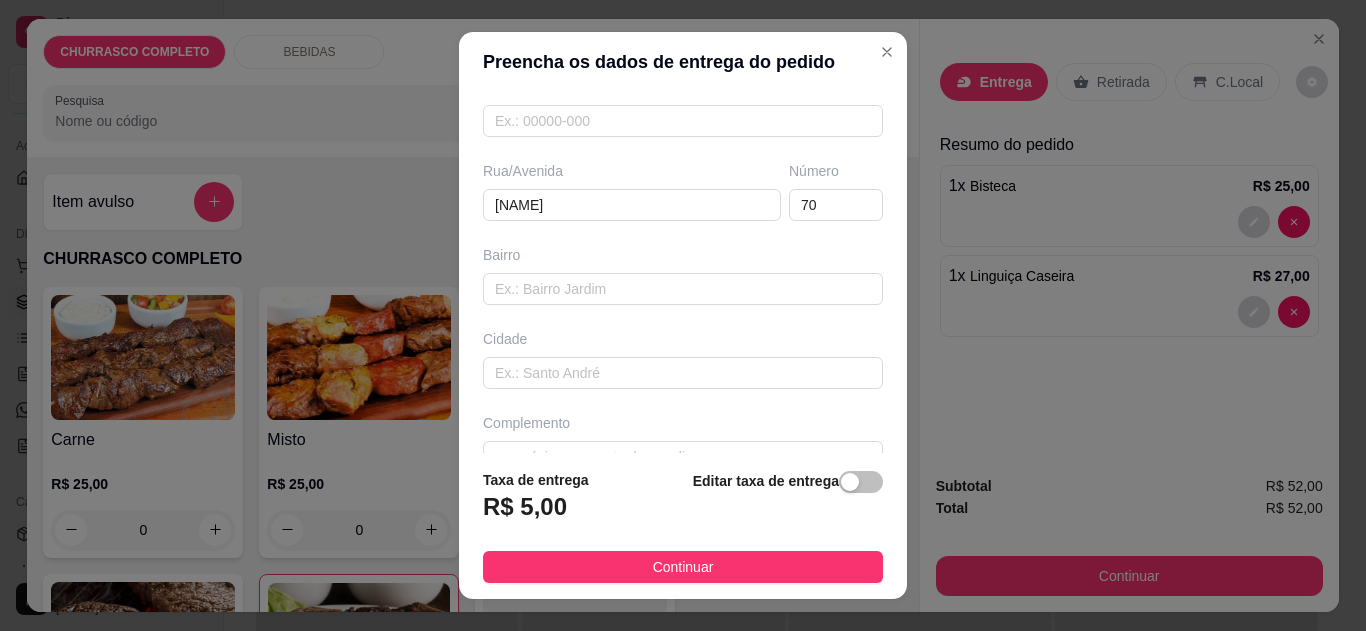 scroll, scrollTop: 312, scrollLeft: 0, axis: vertical 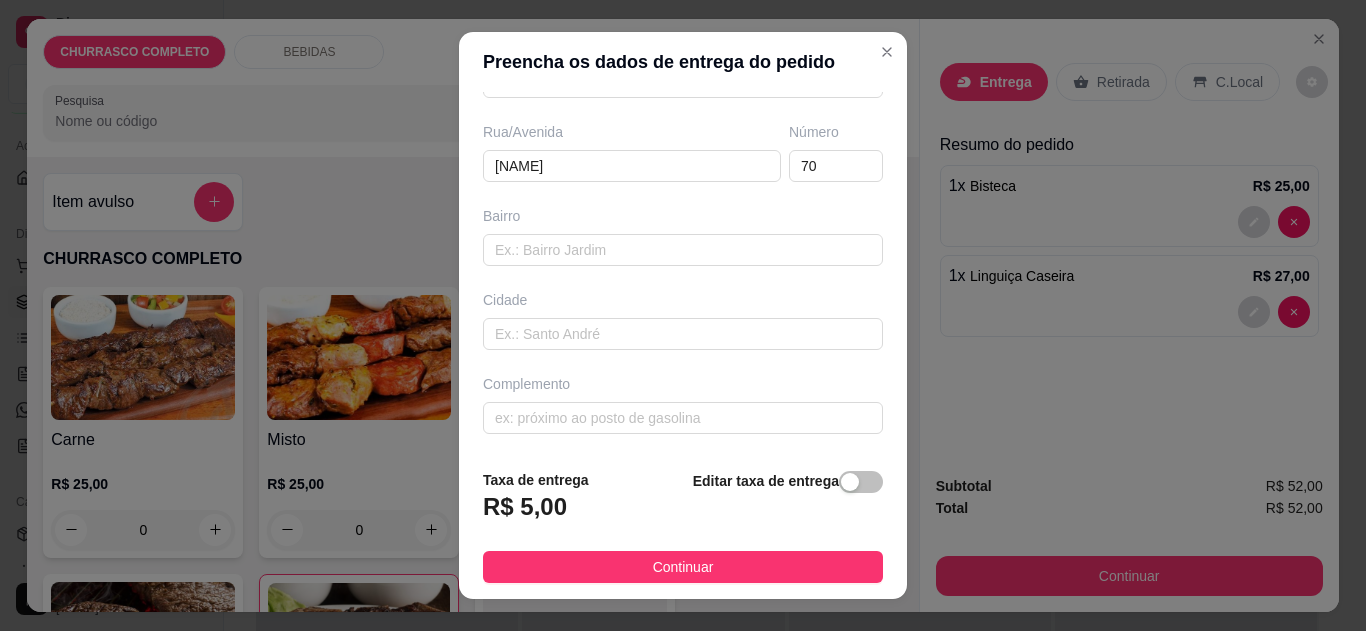 click on "Continuar" at bounding box center [683, 567] 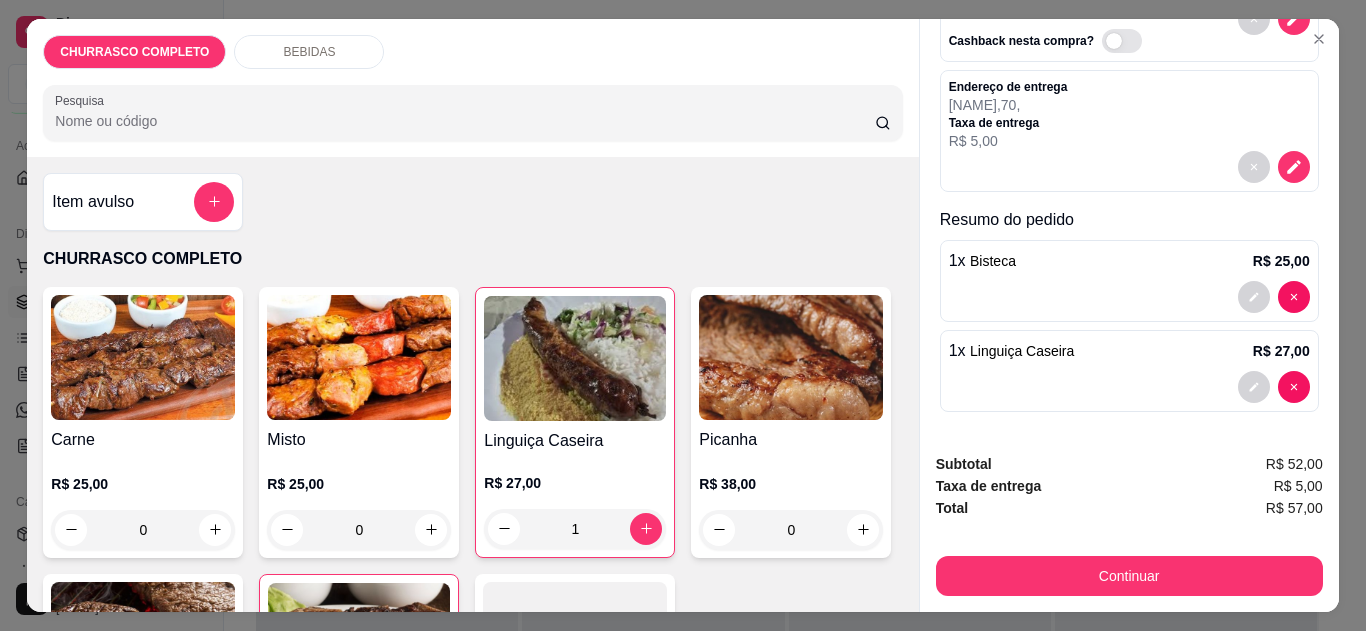 scroll, scrollTop: 143, scrollLeft: 0, axis: vertical 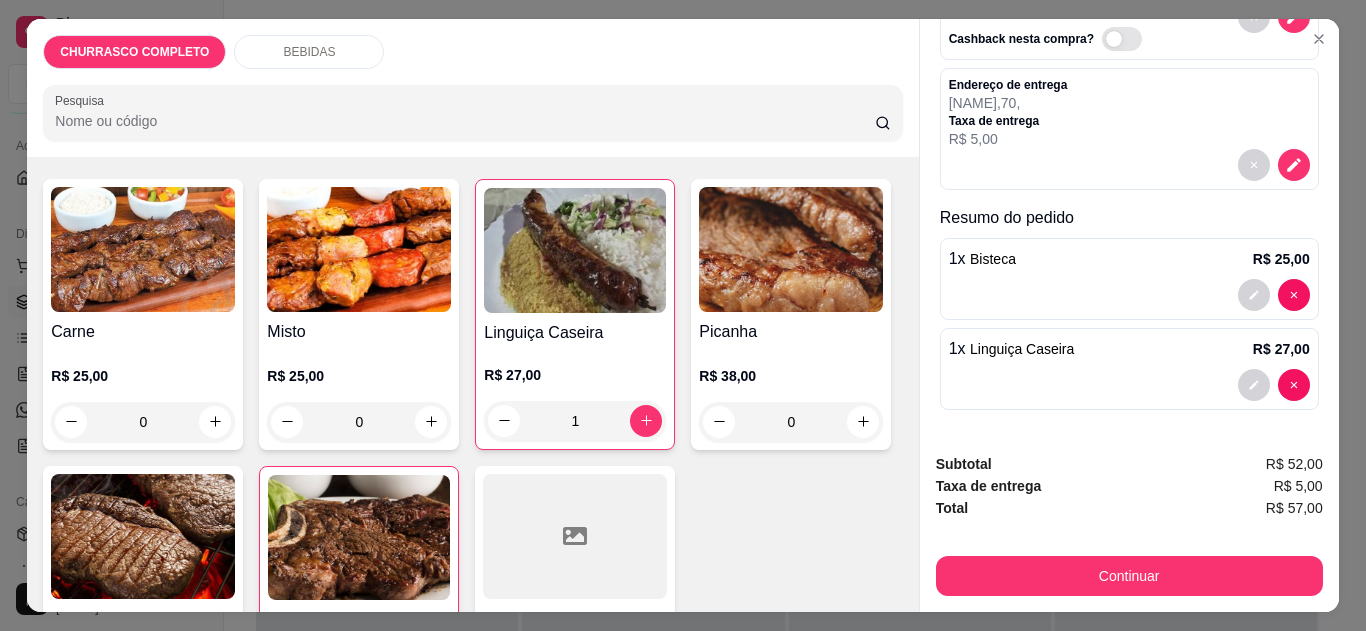 click on "0" at bounding box center (143, 422) 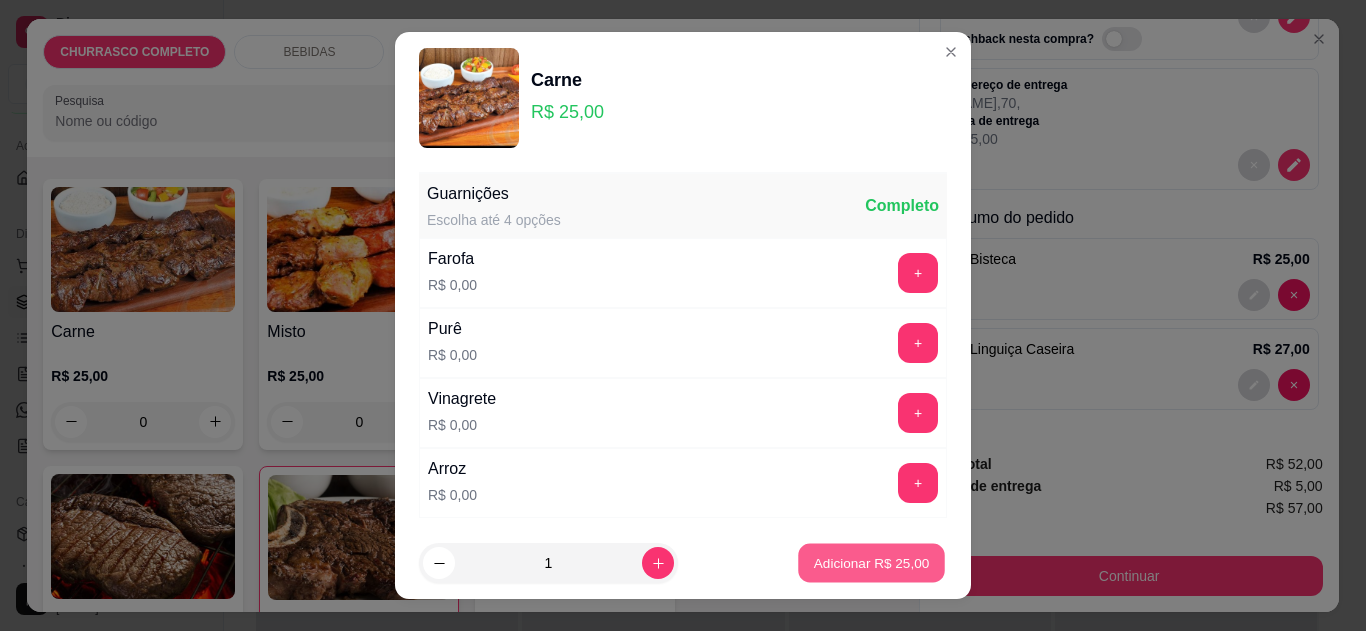 click on "Adicionar   R$ 25,00" at bounding box center [872, 563] 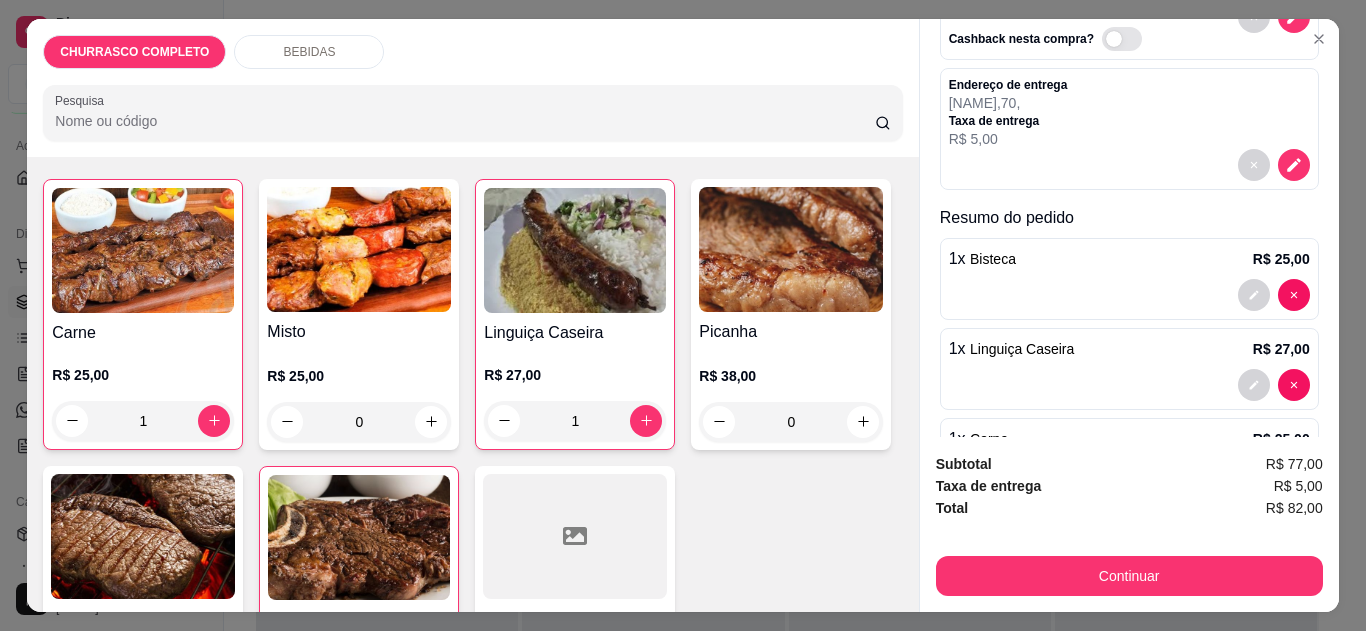 click on "0" at bounding box center [359, 422] 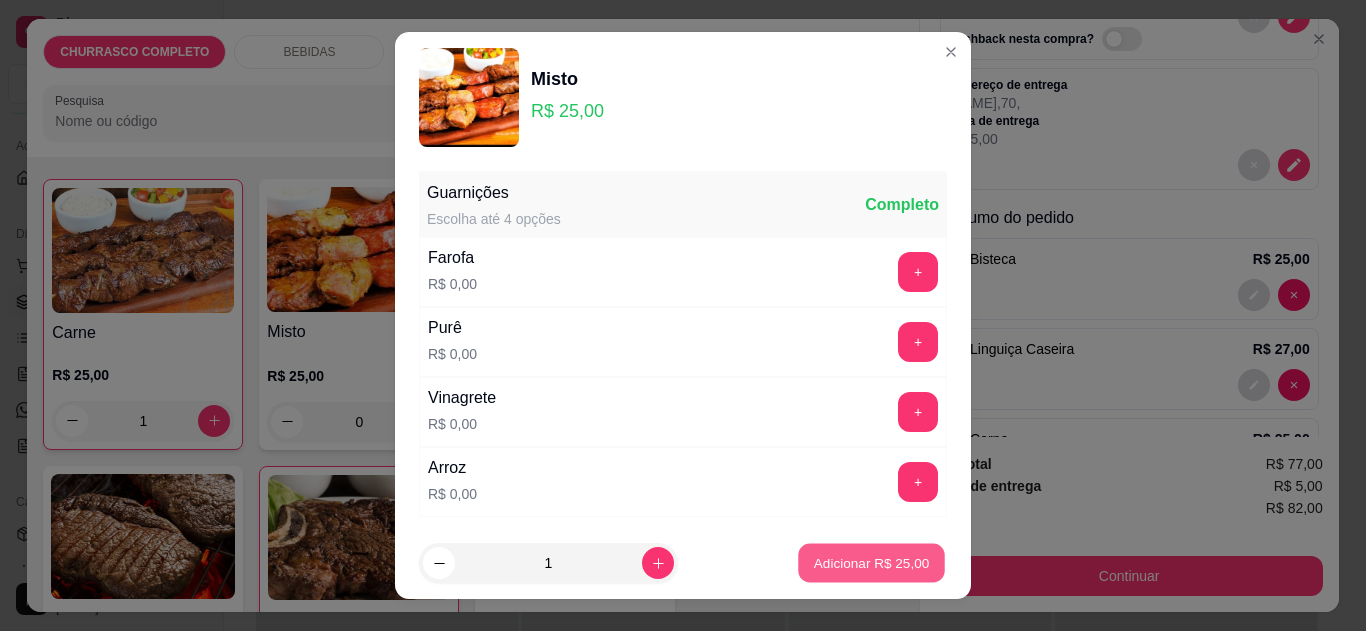 click on "Adicionar   R$ 25,00" at bounding box center (872, 563) 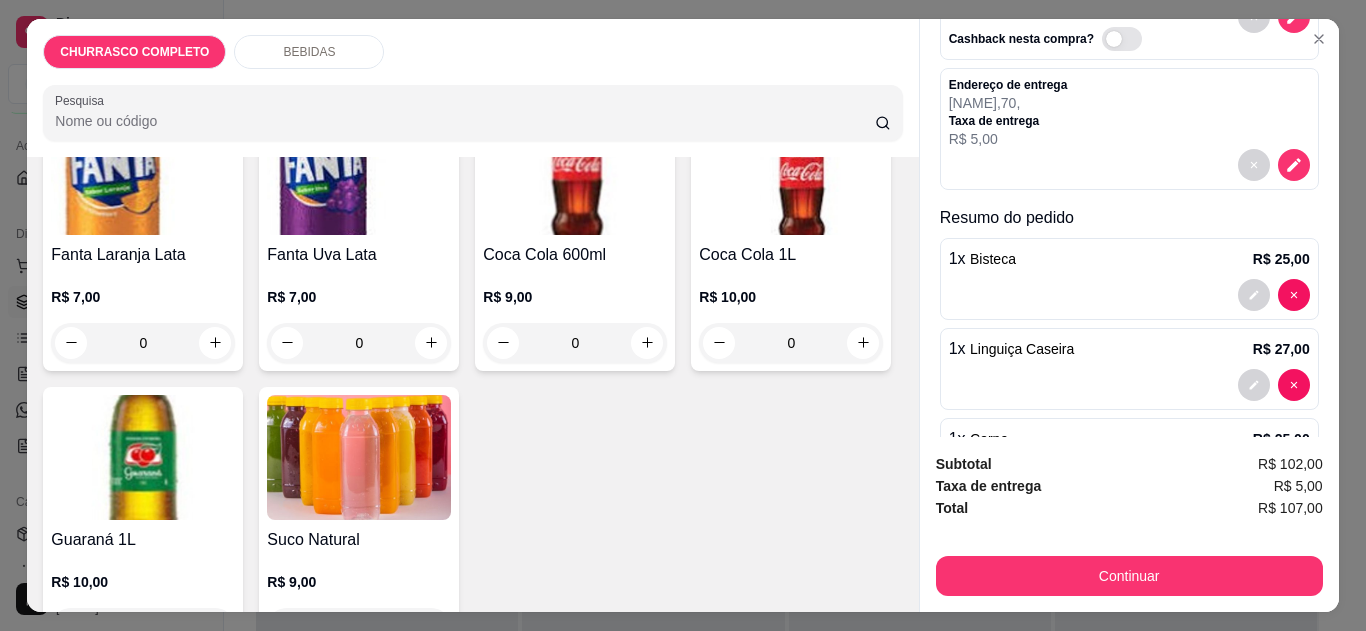 scroll, scrollTop: 1090, scrollLeft: 0, axis: vertical 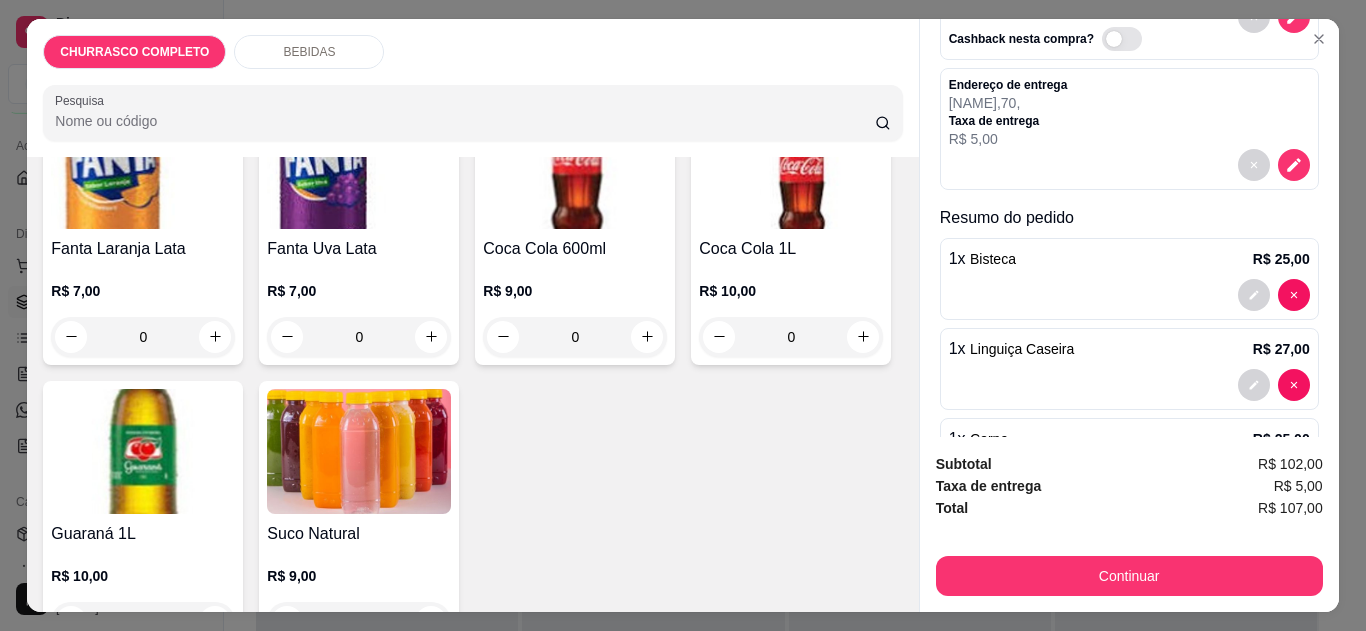 click 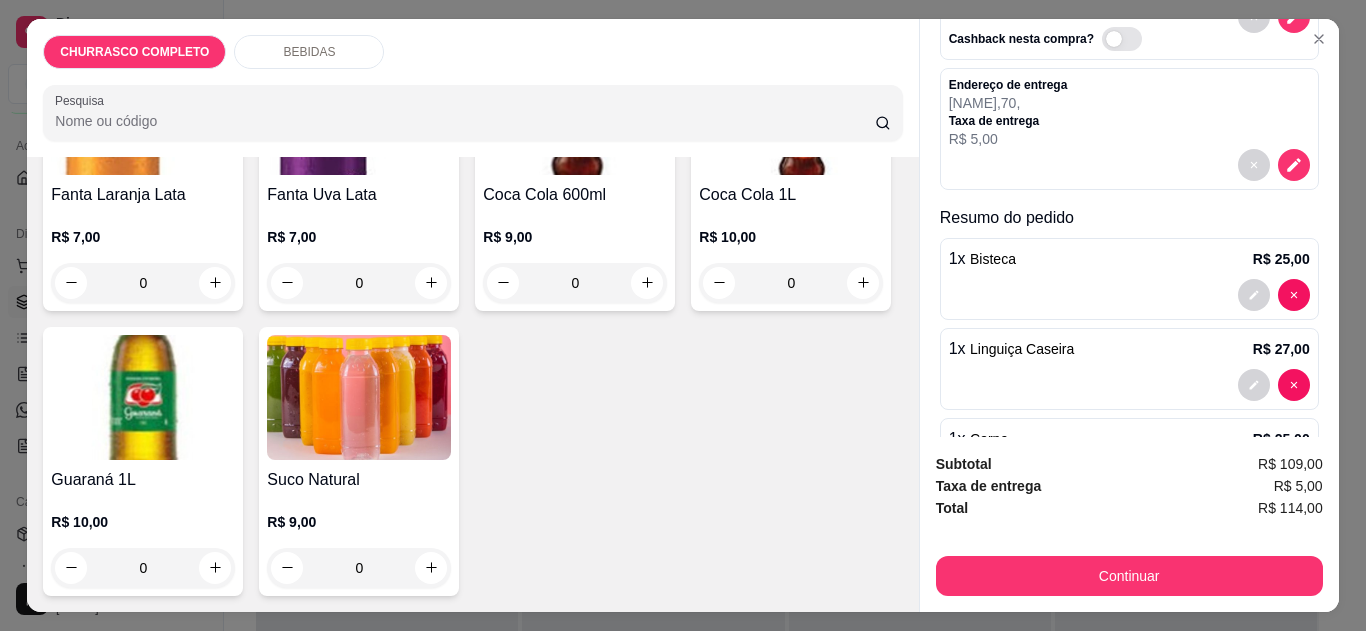 scroll, scrollTop: 1545, scrollLeft: 0, axis: vertical 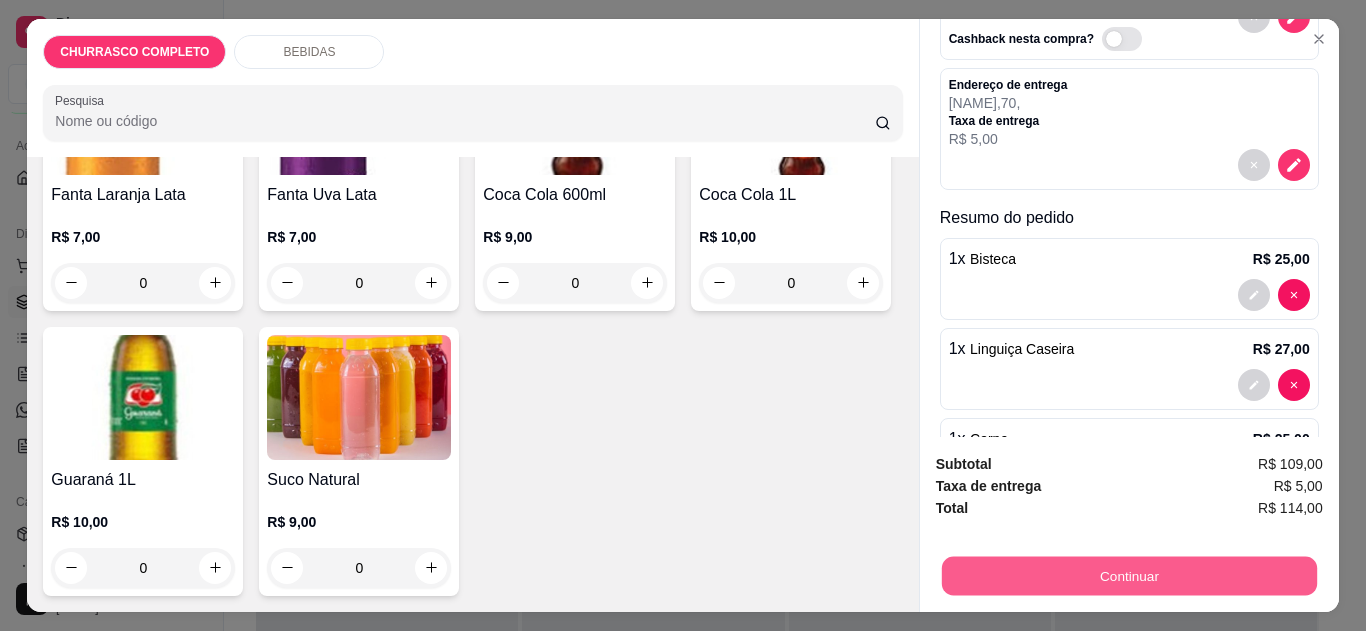 click on "Continuar" at bounding box center [1128, 576] 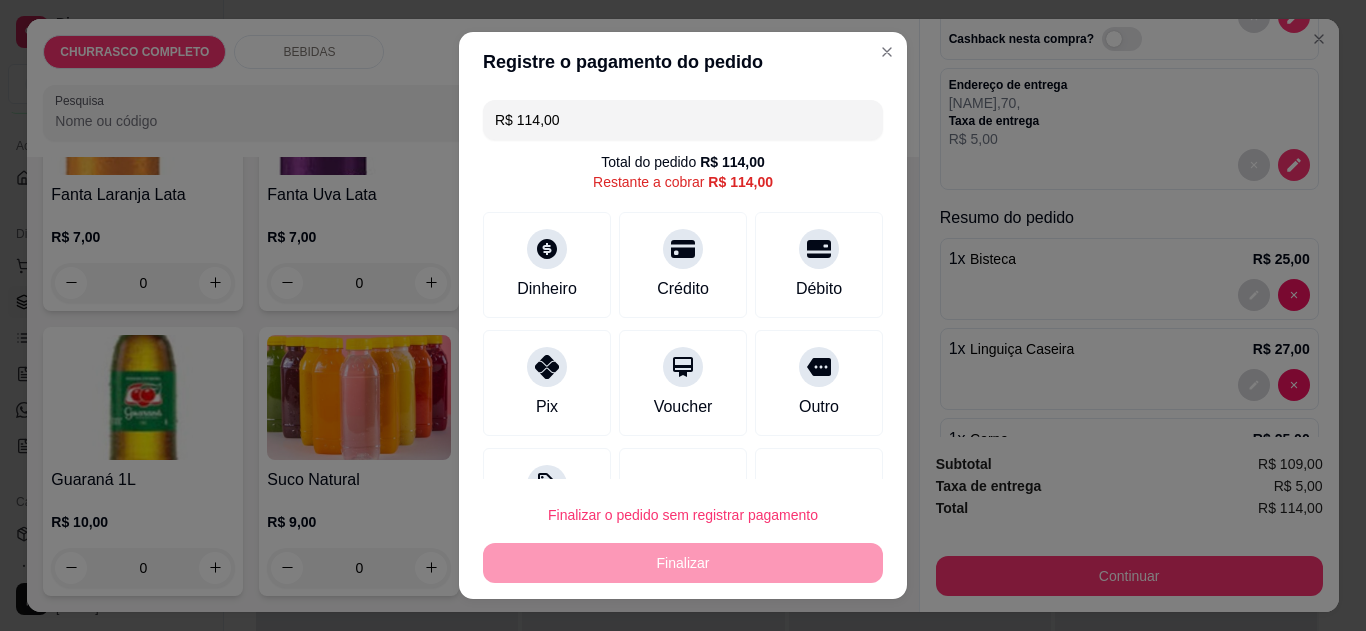 click 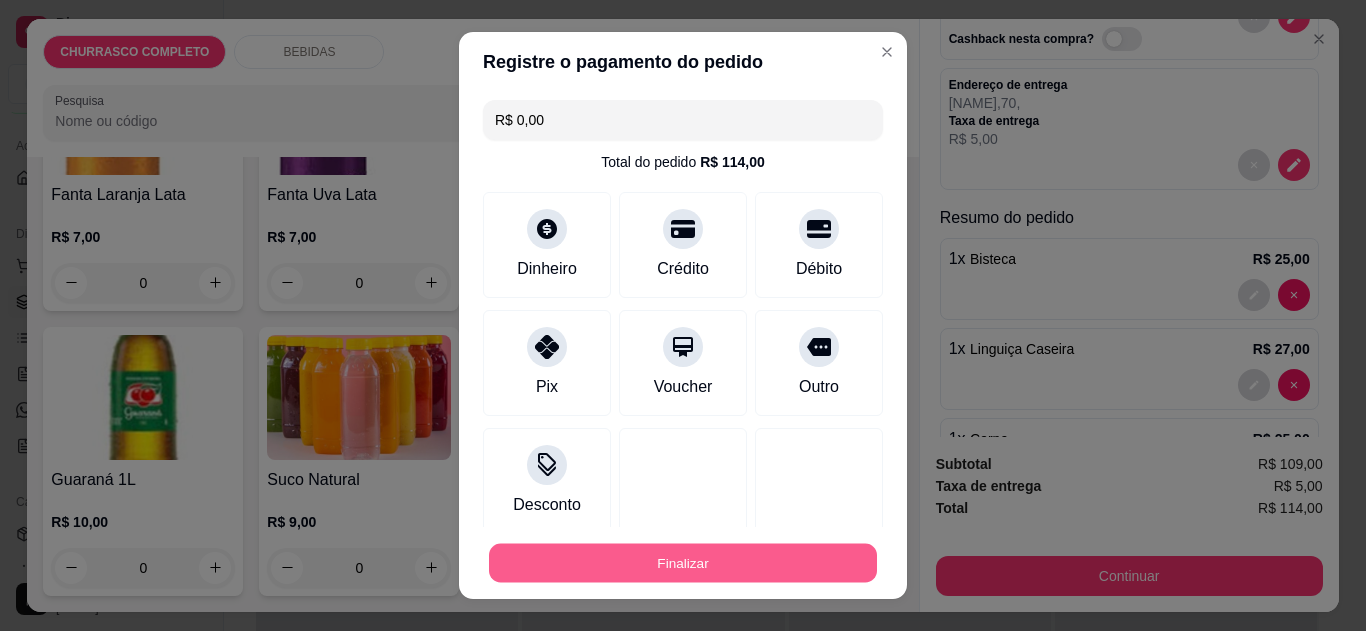click on "Finalizar" at bounding box center [683, 563] 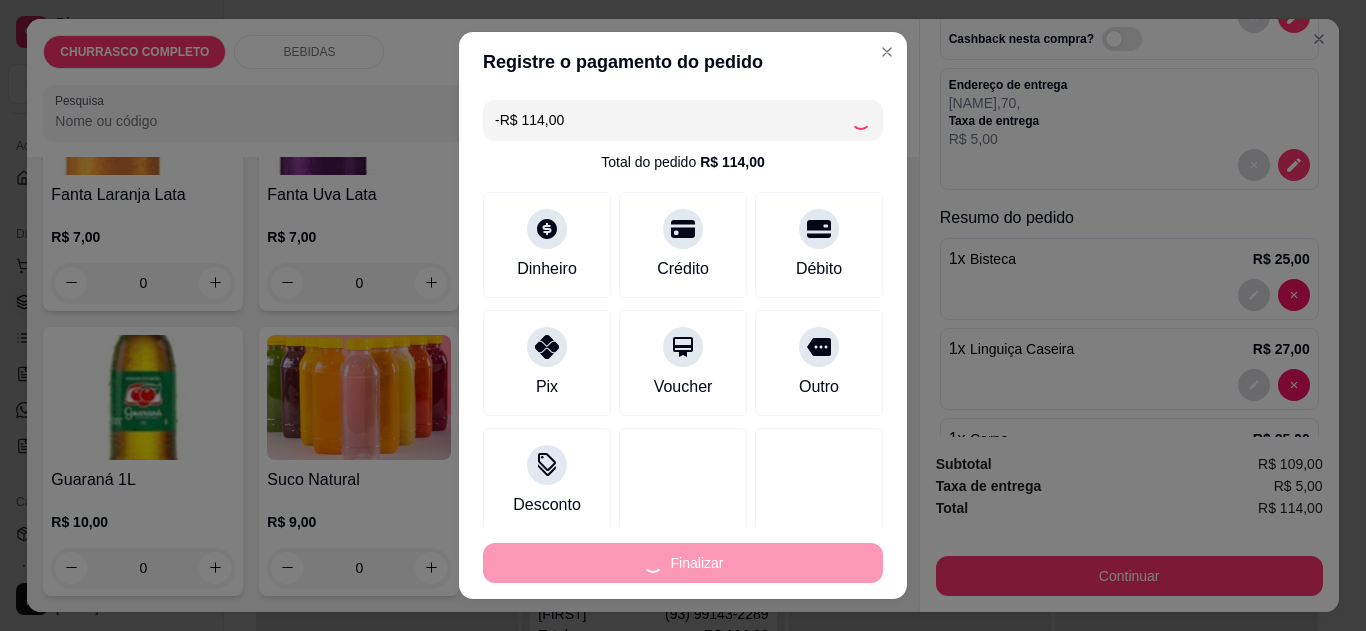 scroll, scrollTop: 0, scrollLeft: 0, axis: both 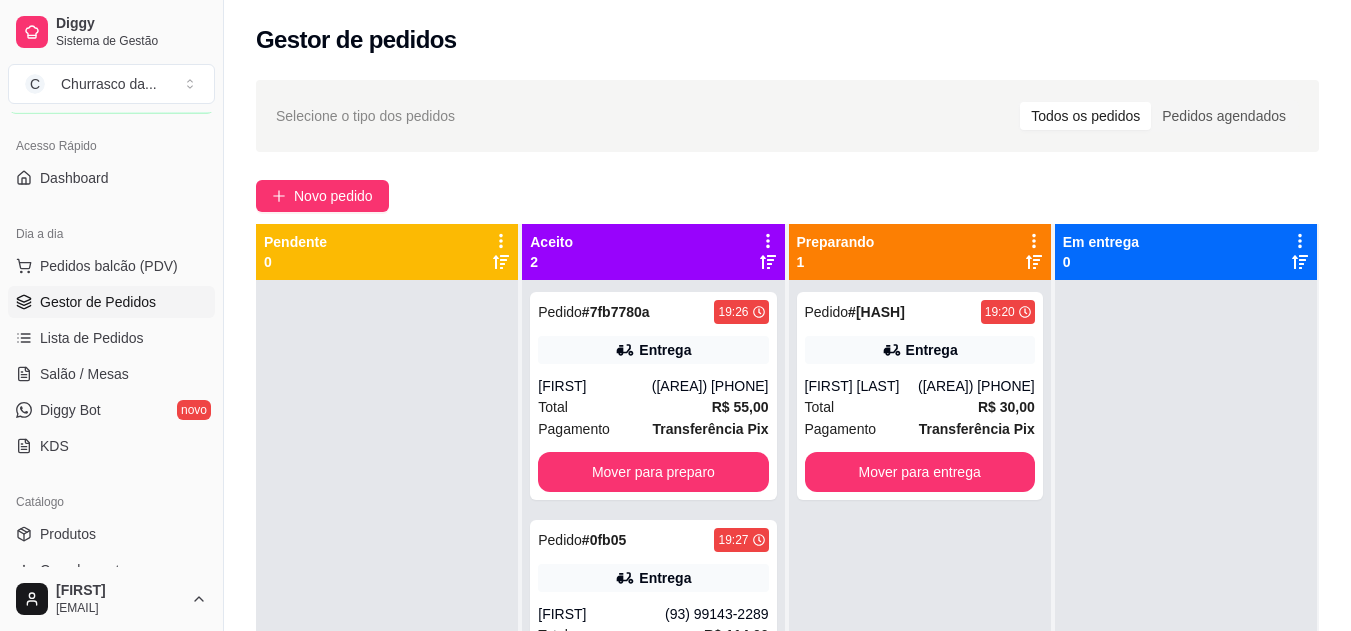 click on "Total R$ 55,00" at bounding box center (653, 407) 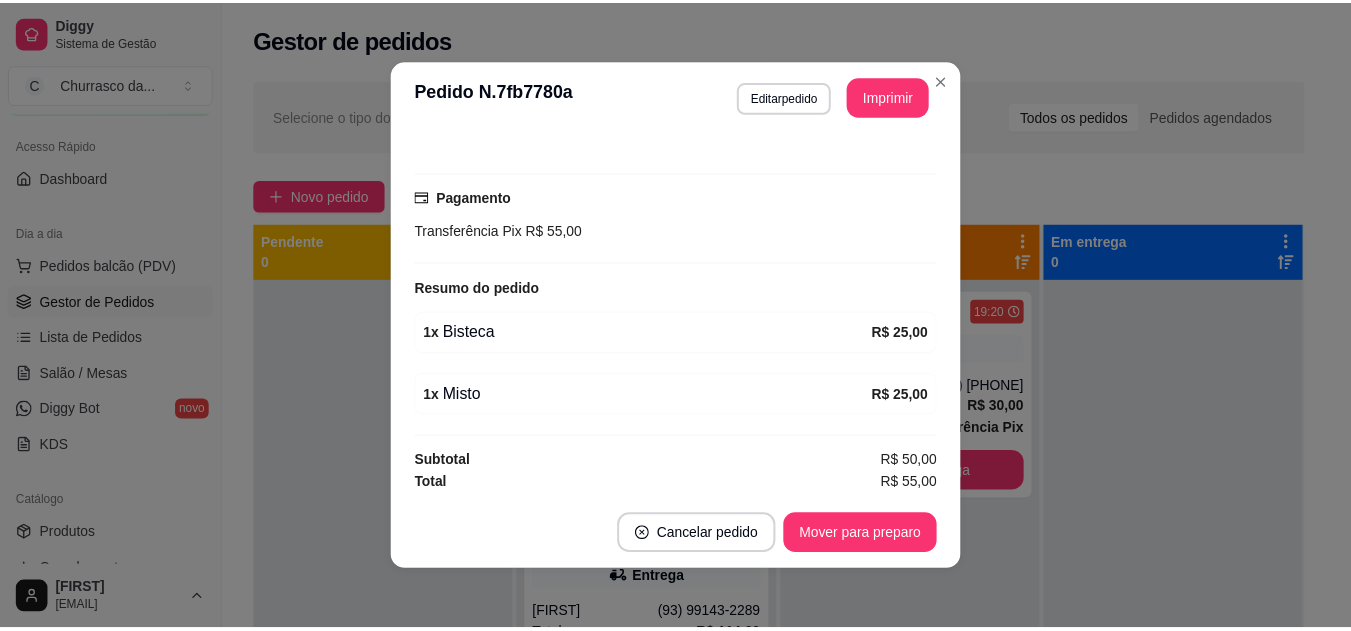 scroll, scrollTop: 488, scrollLeft: 0, axis: vertical 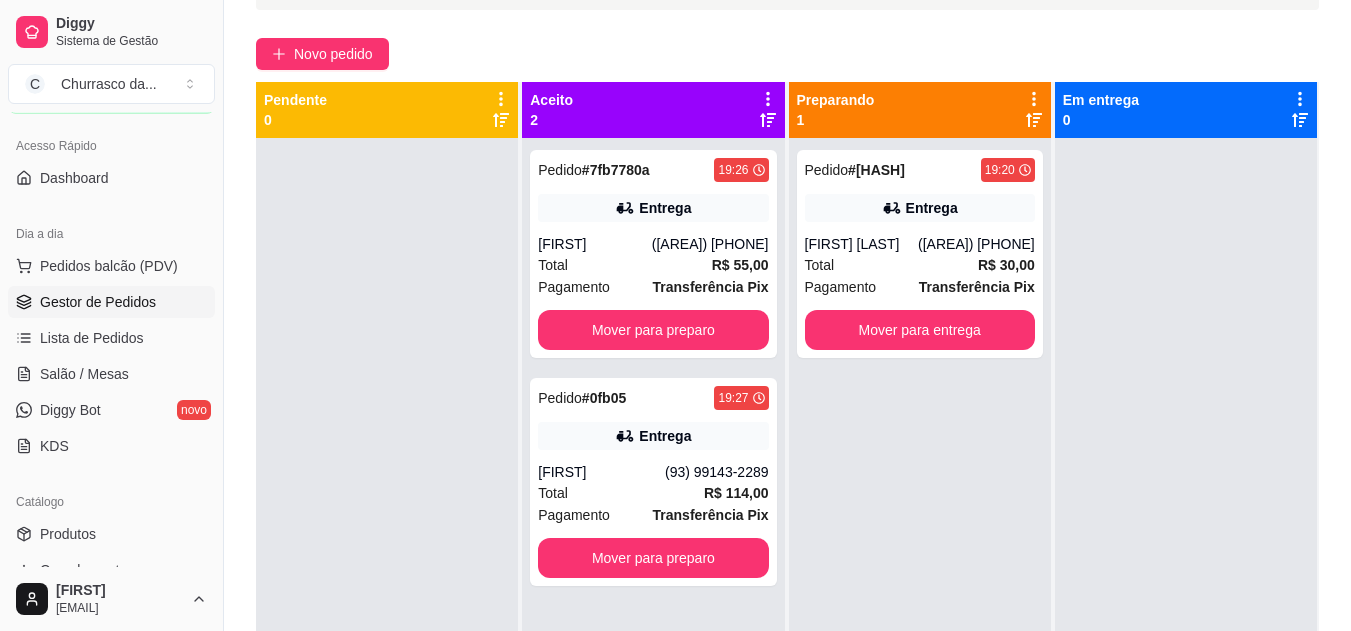 click on "Total R$ 30,00" at bounding box center (920, 265) 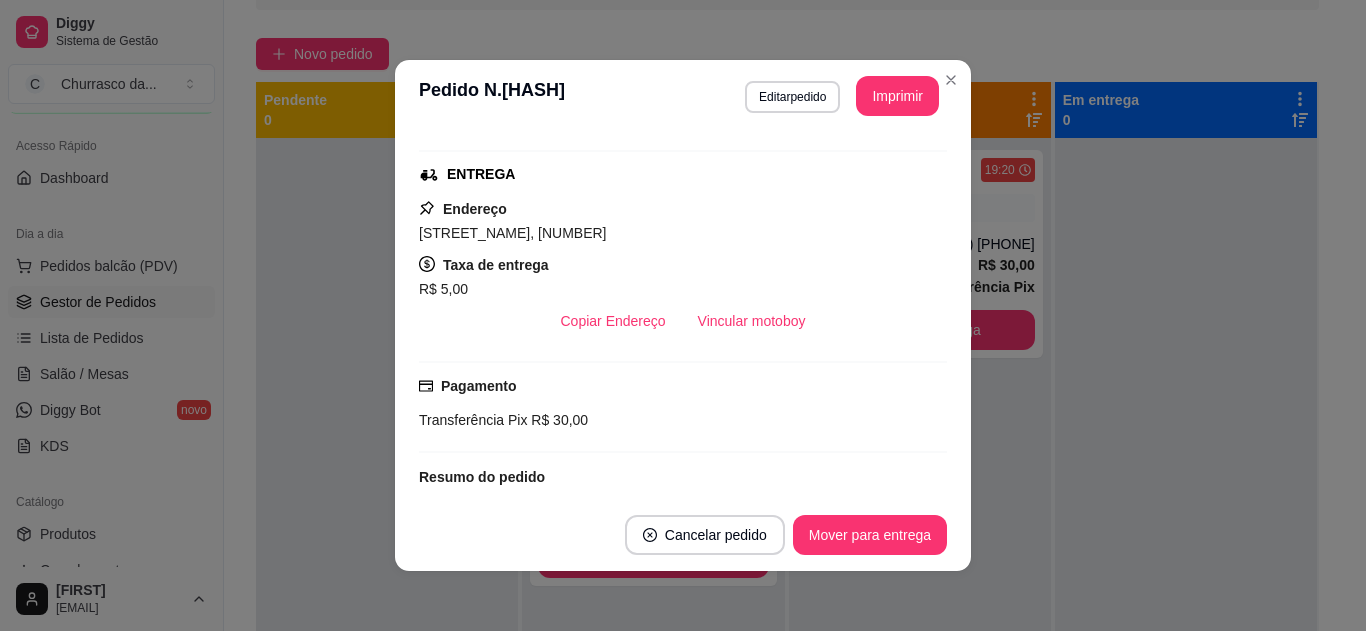 scroll, scrollTop: 426, scrollLeft: 0, axis: vertical 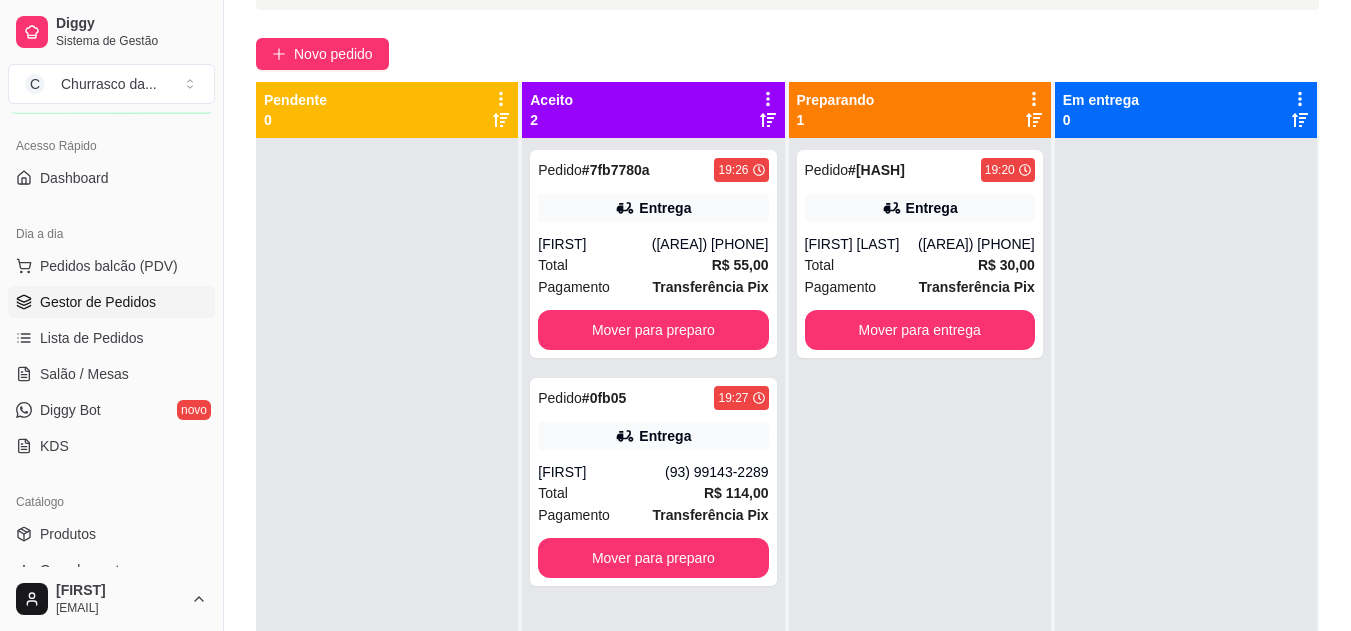 click on "Pagamento Transferência Pix" at bounding box center (653, 287) 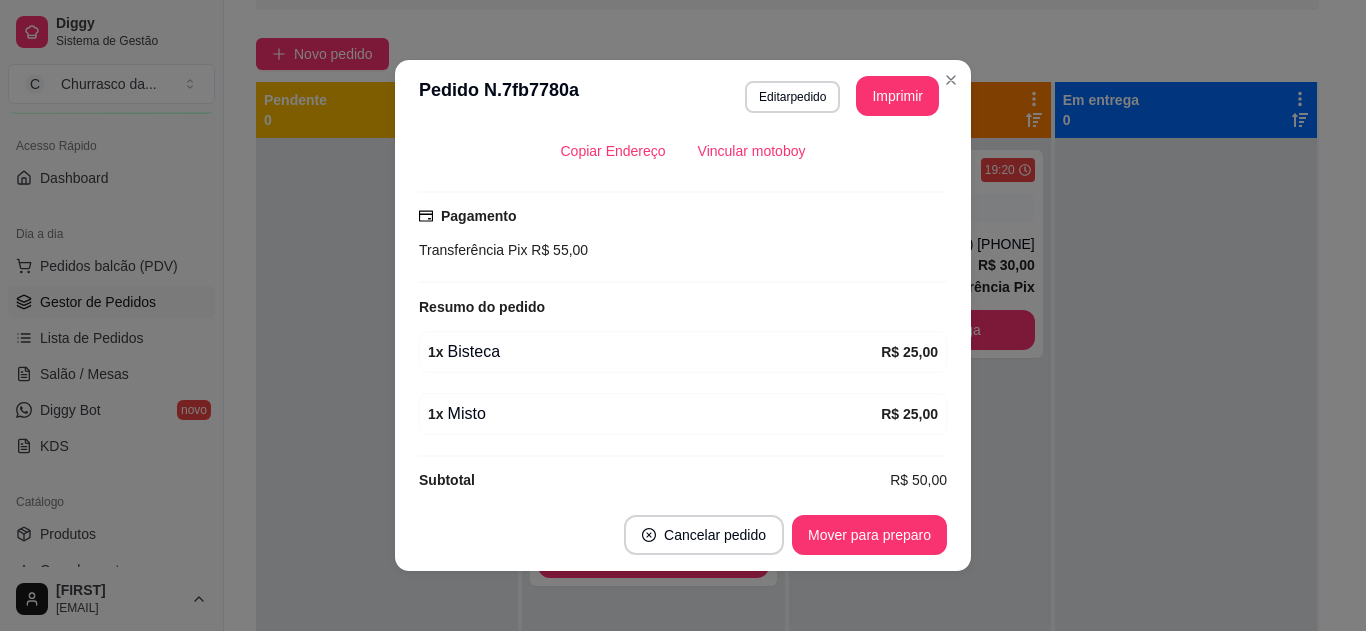 scroll, scrollTop: 470, scrollLeft: 0, axis: vertical 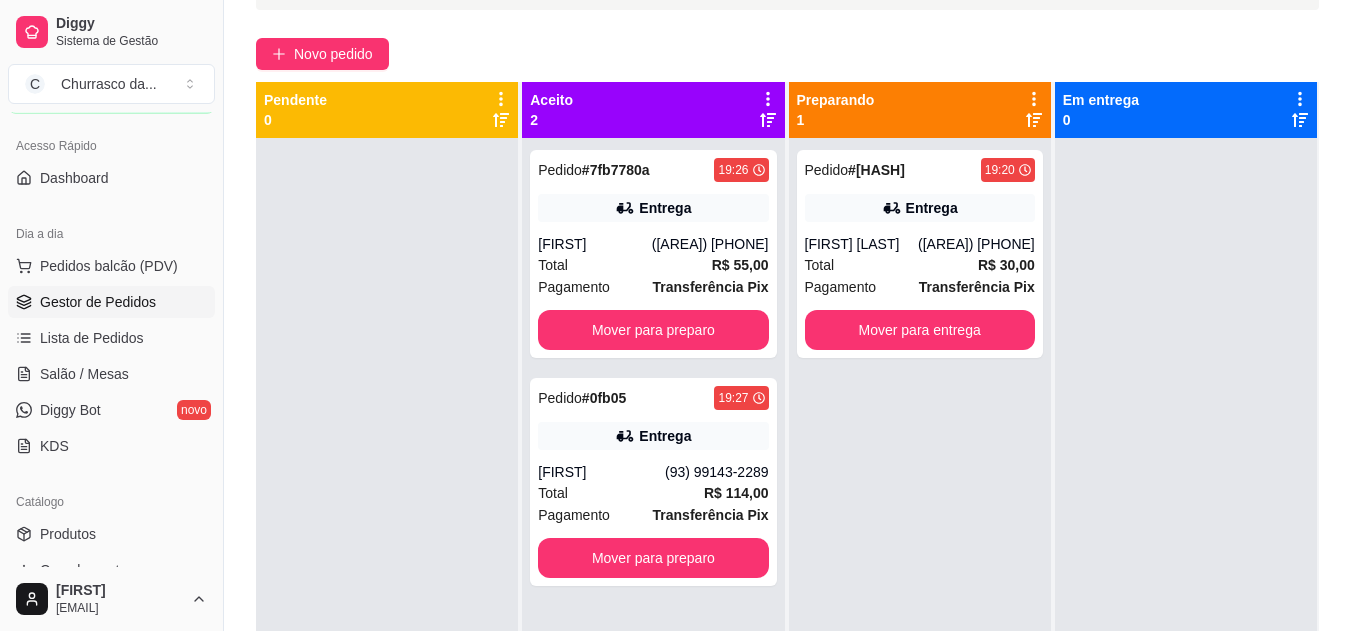 click on "Pedido  # 0fb05 19:27 Entrega [FIRST] ([PHONE]) Total R$ 114,00 Pagamento Transferência Pix Mover para preparo" at bounding box center [653, 482] 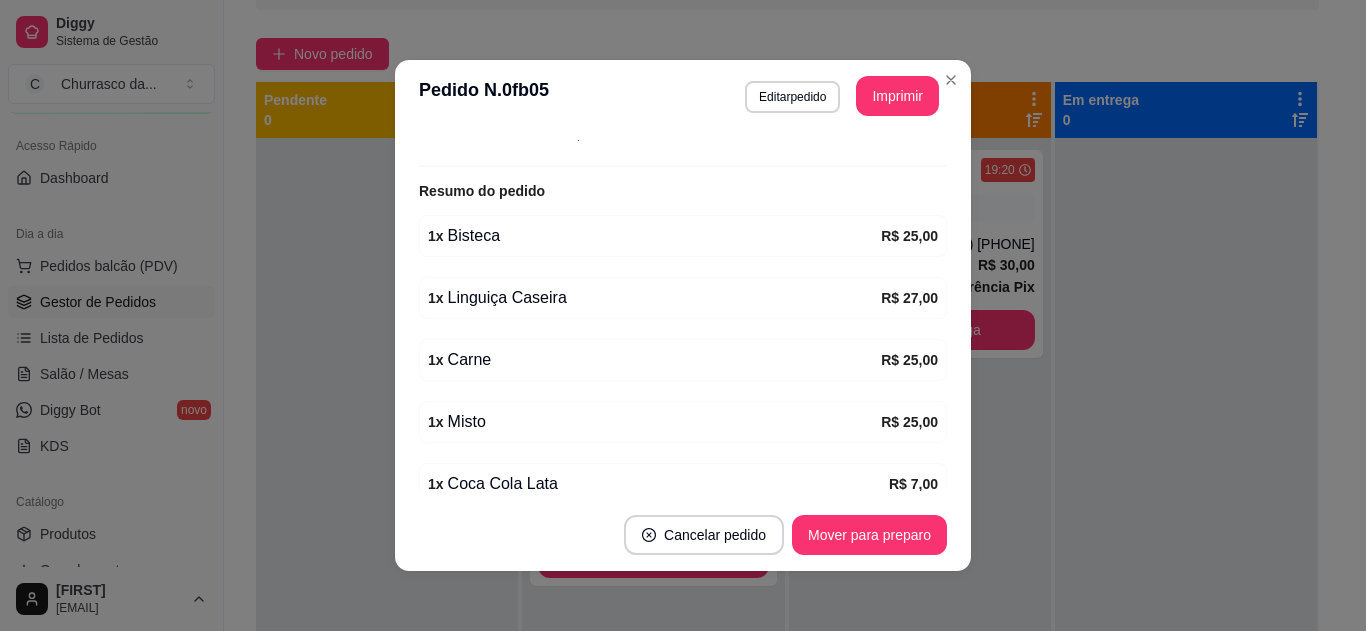 scroll, scrollTop: 614, scrollLeft: 0, axis: vertical 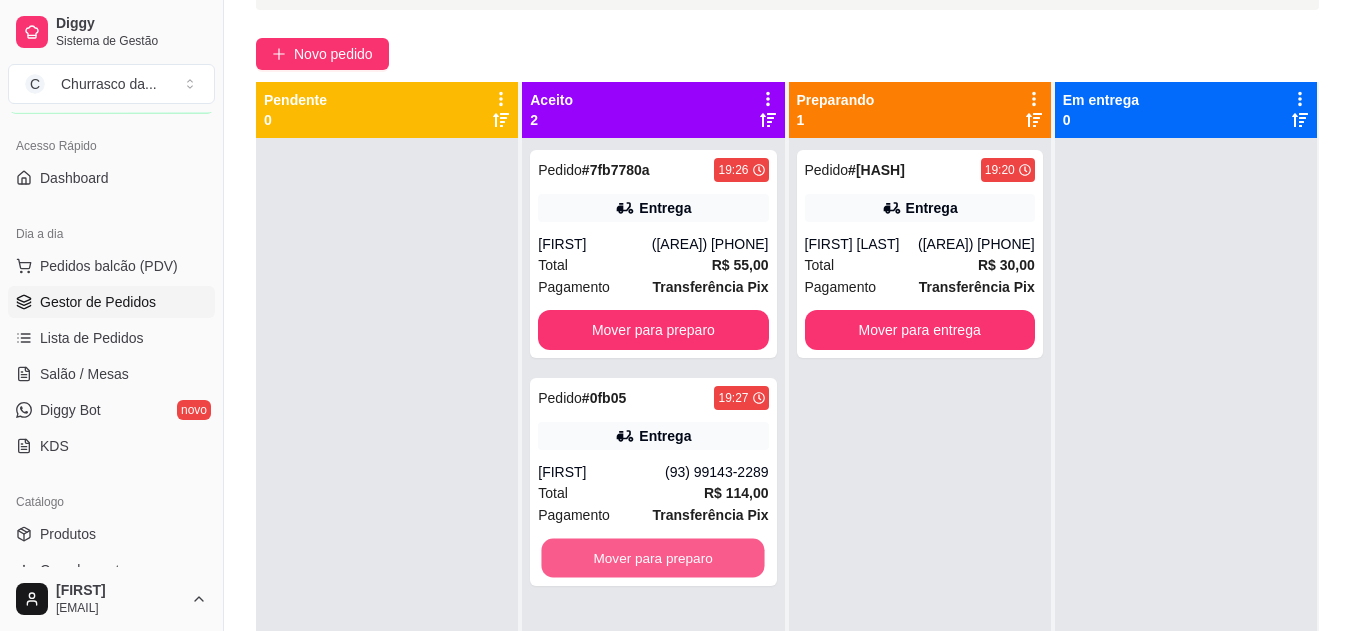 click on "Mover para preparo" at bounding box center (653, 558) 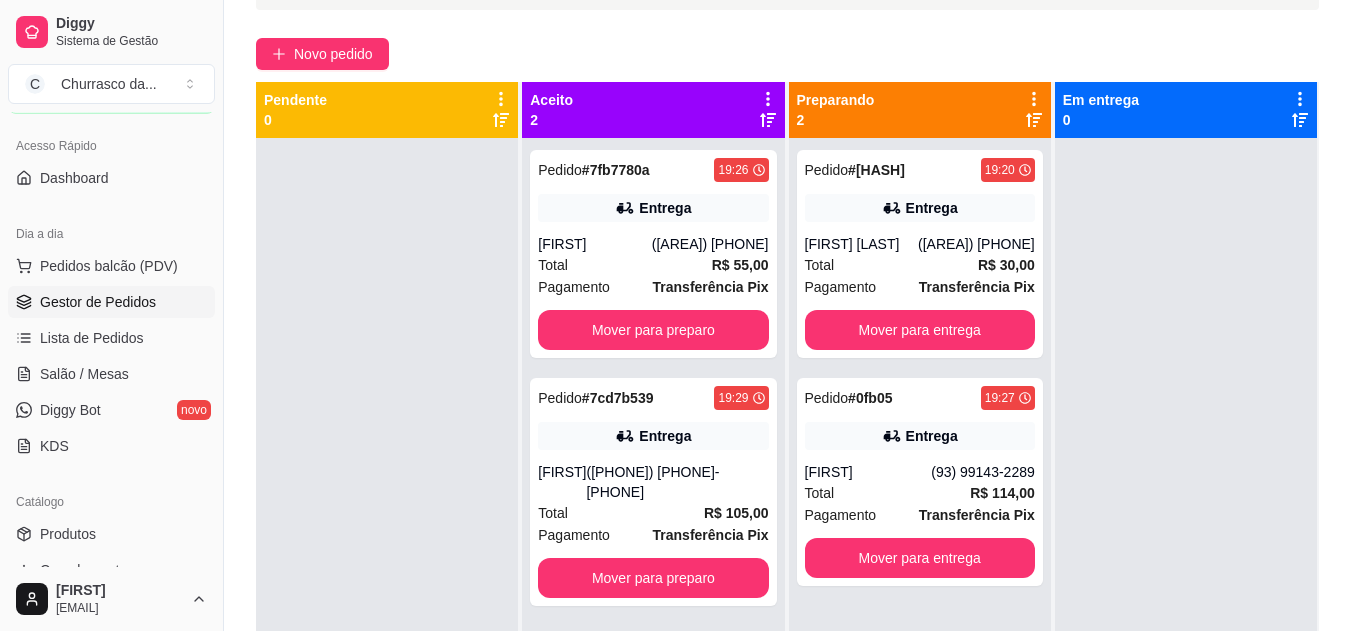 click on "Total R$ 30,00" at bounding box center (920, 265) 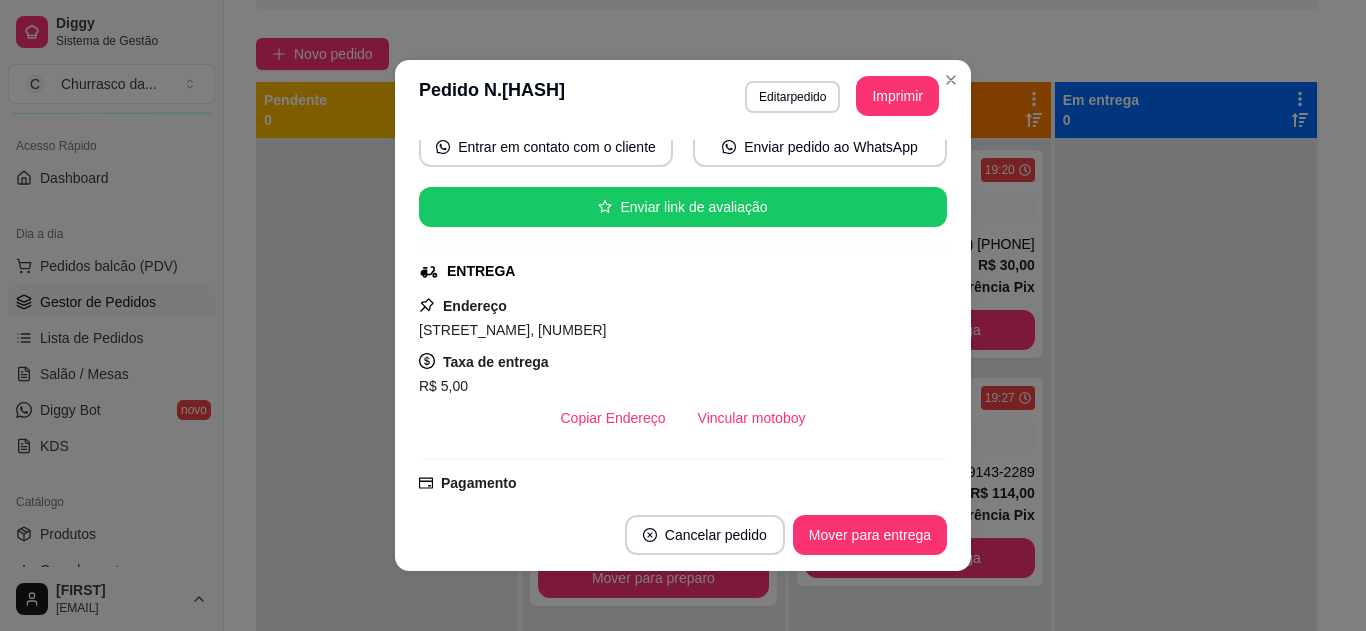 scroll, scrollTop: 0, scrollLeft: 0, axis: both 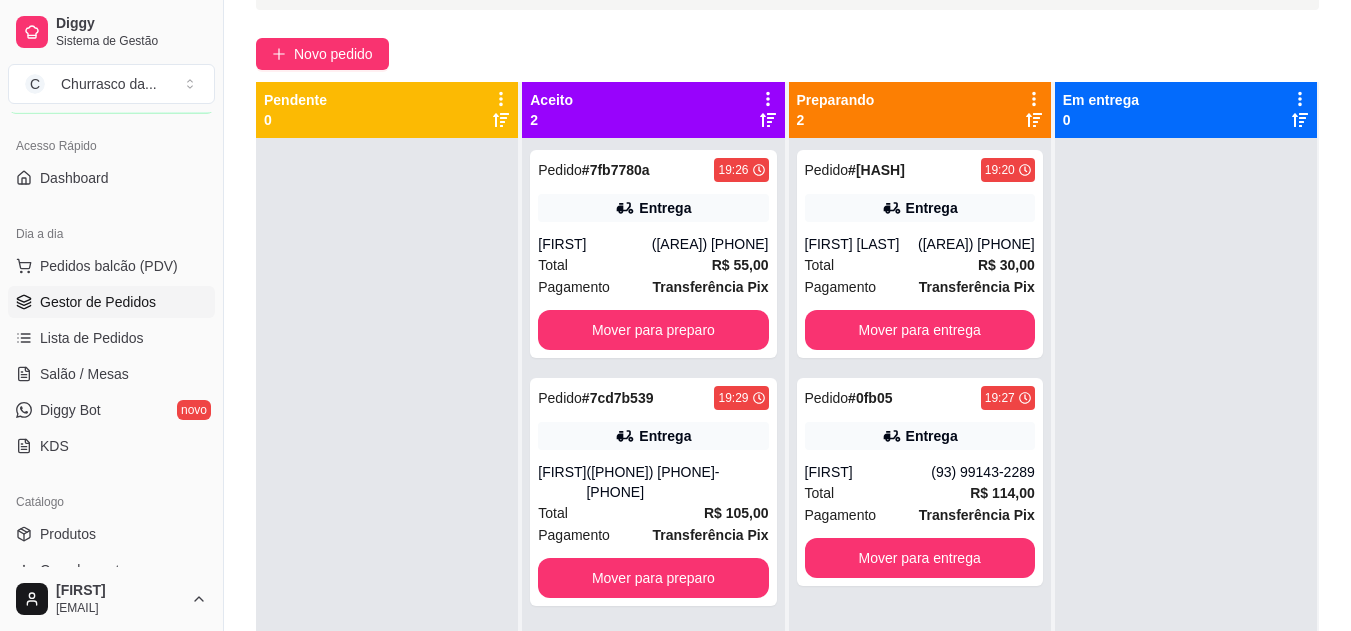 click on "([AREA]) [PHONE]" at bounding box center (976, 244) 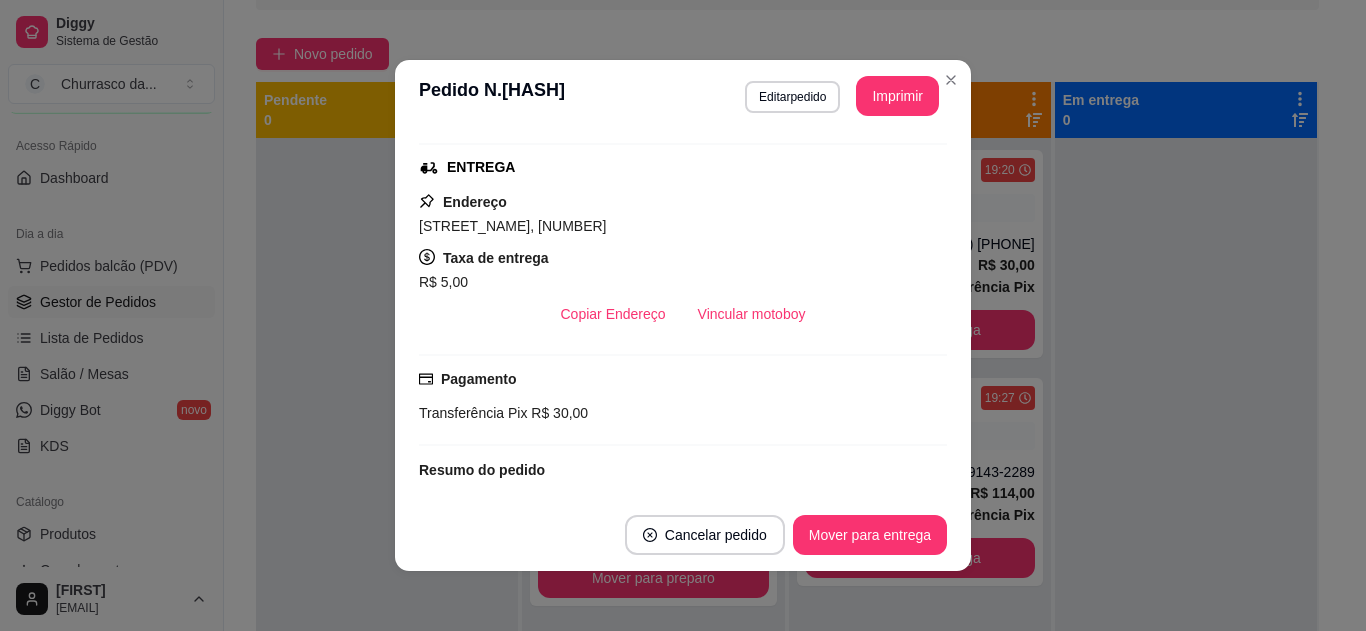 scroll, scrollTop: 0, scrollLeft: 0, axis: both 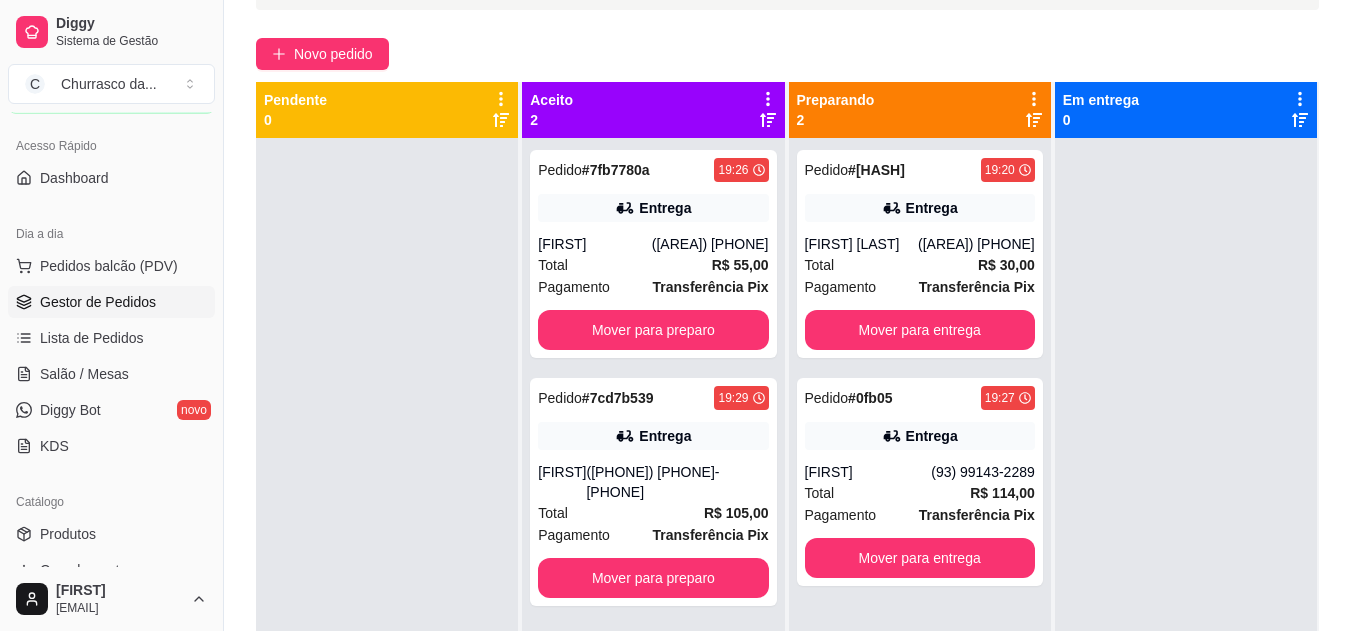 click on "[FIRST]" at bounding box center (868, 472) 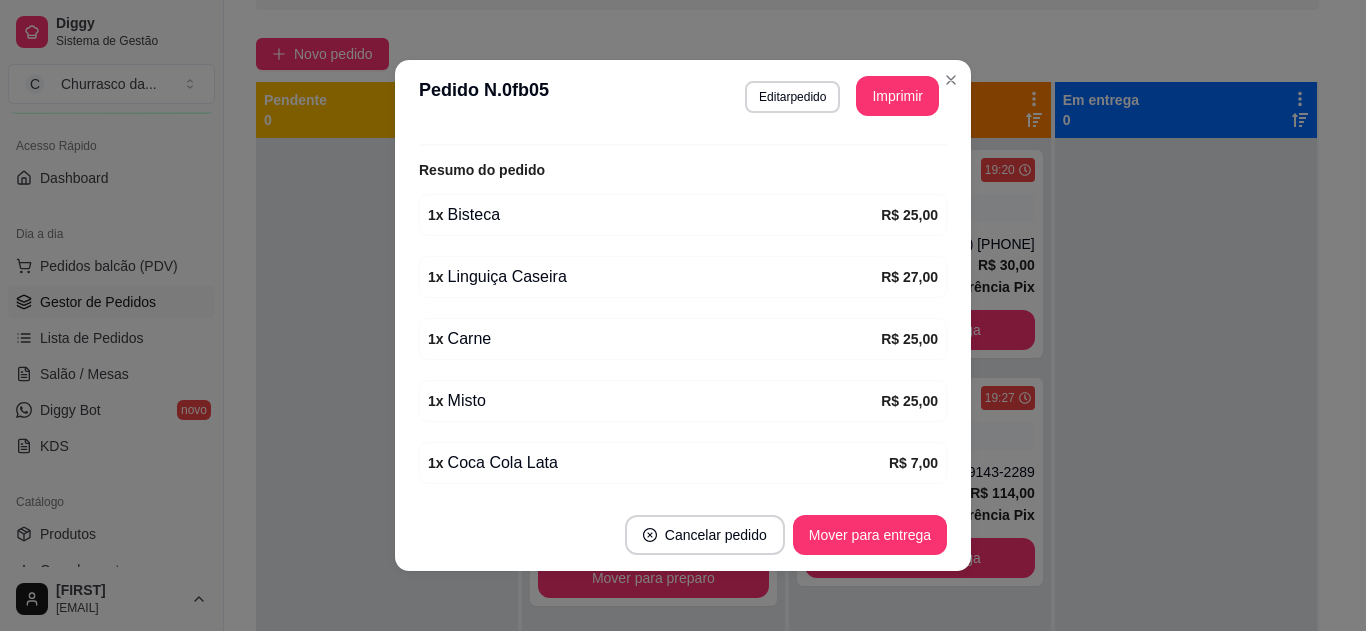 scroll, scrollTop: 547, scrollLeft: 0, axis: vertical 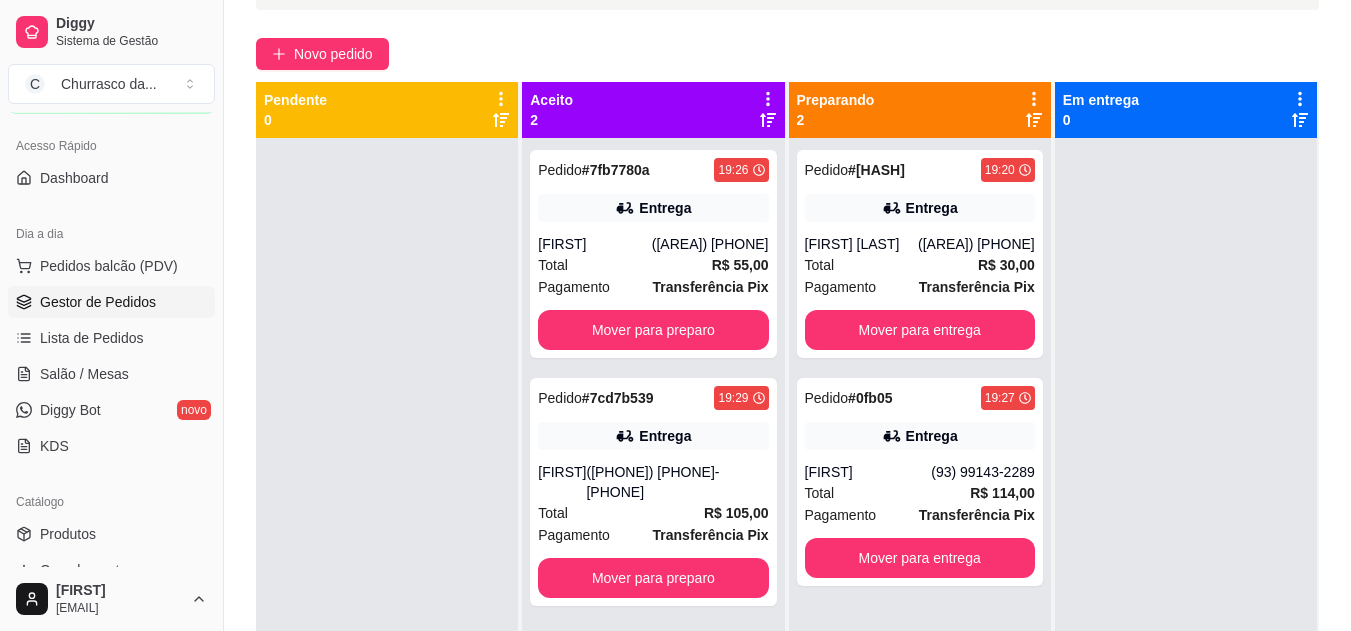 click on "Entrega" at bounding box center [932, 436] 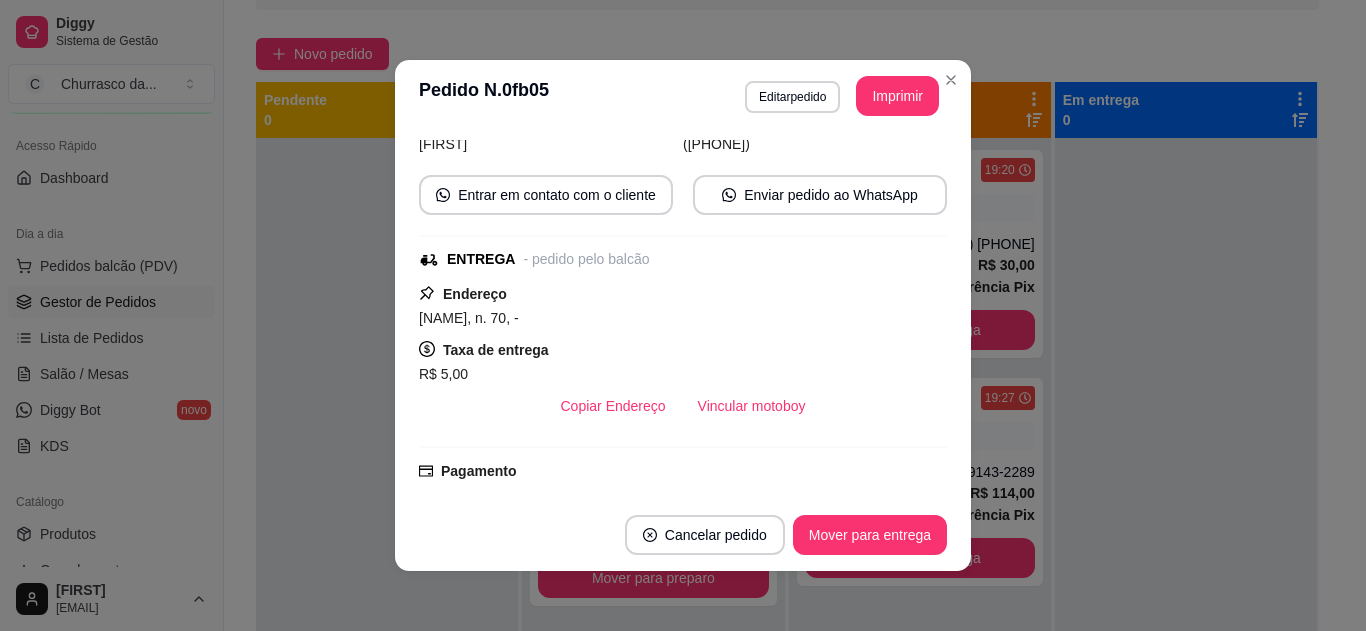 scroll, scrollTop: 156, scrollLeft: 0, axis: vertical 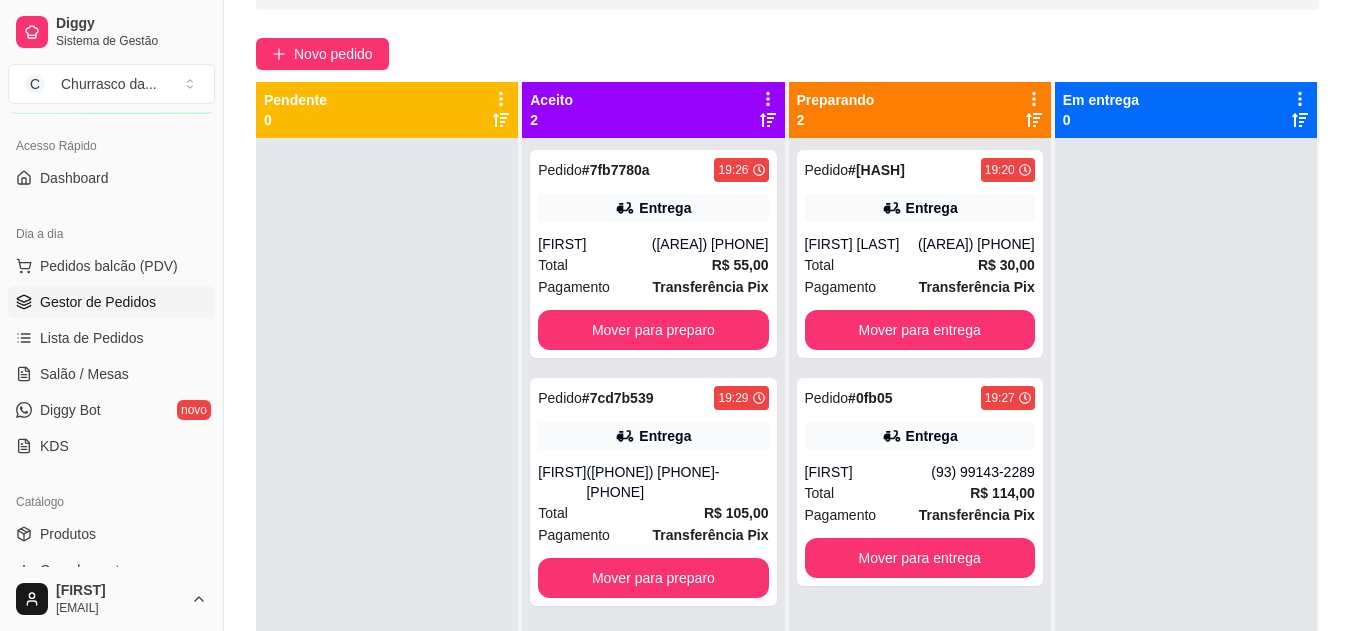 click on "Total R$ 55,00" at bounding box center (653, 265) 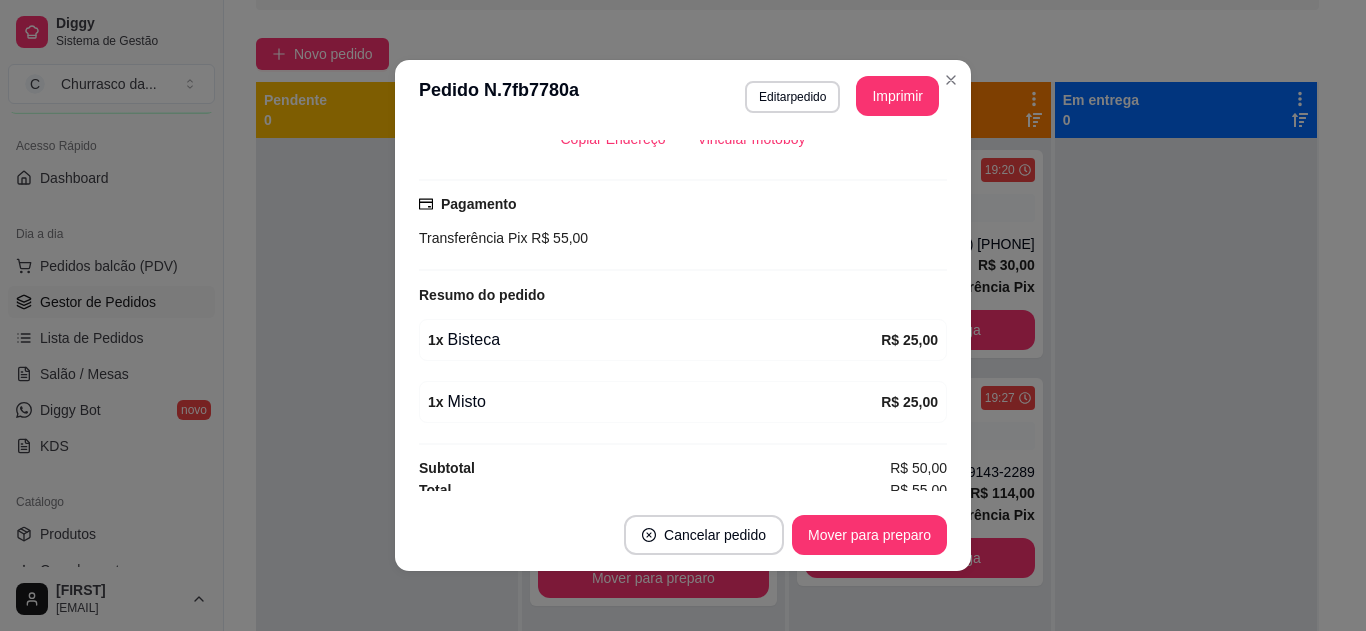 scroll, scrollTop: 480, scrollLeft: 0, axis: vertical 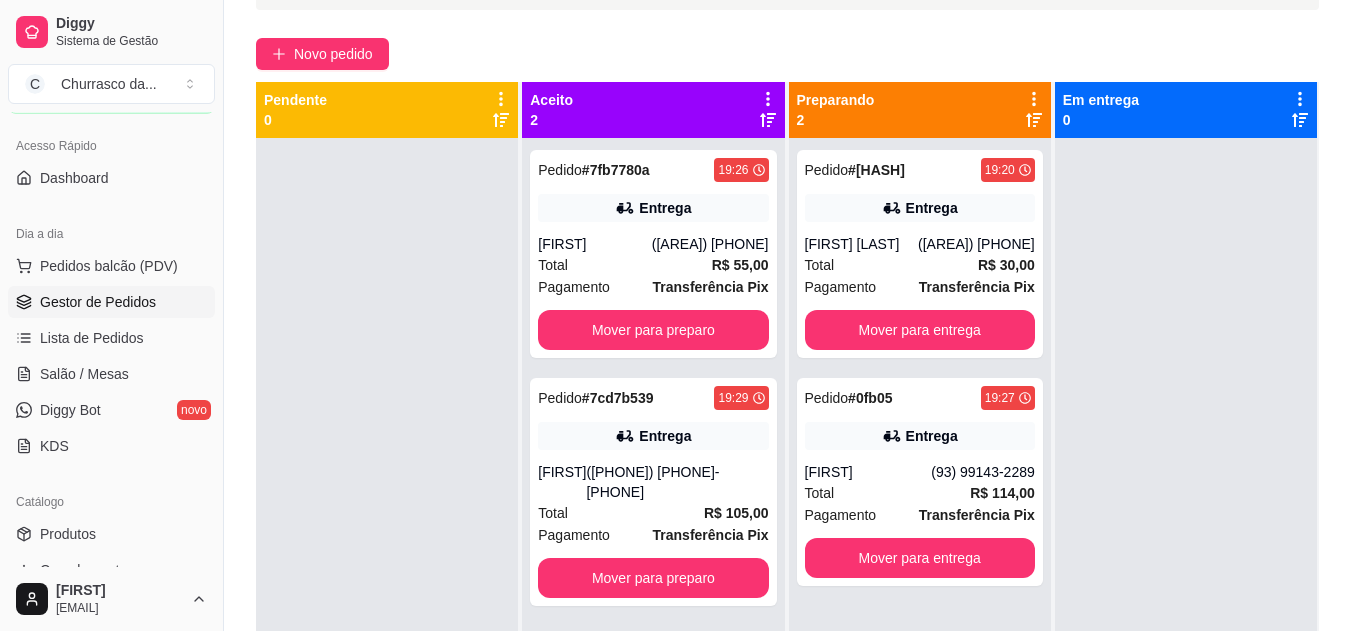 click on "[FIRST]" at bounding box center (595, 244) 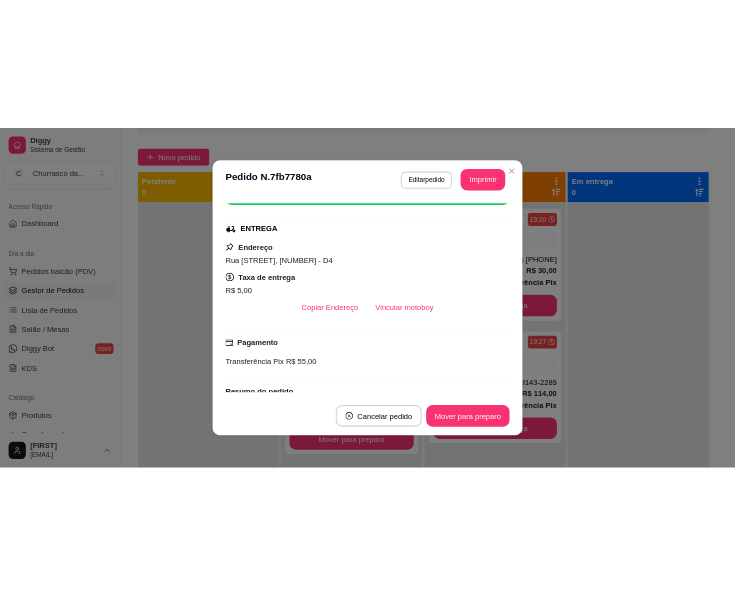 scroll, scrollTop: 288, scrollLeft: 0, axis: vertical 